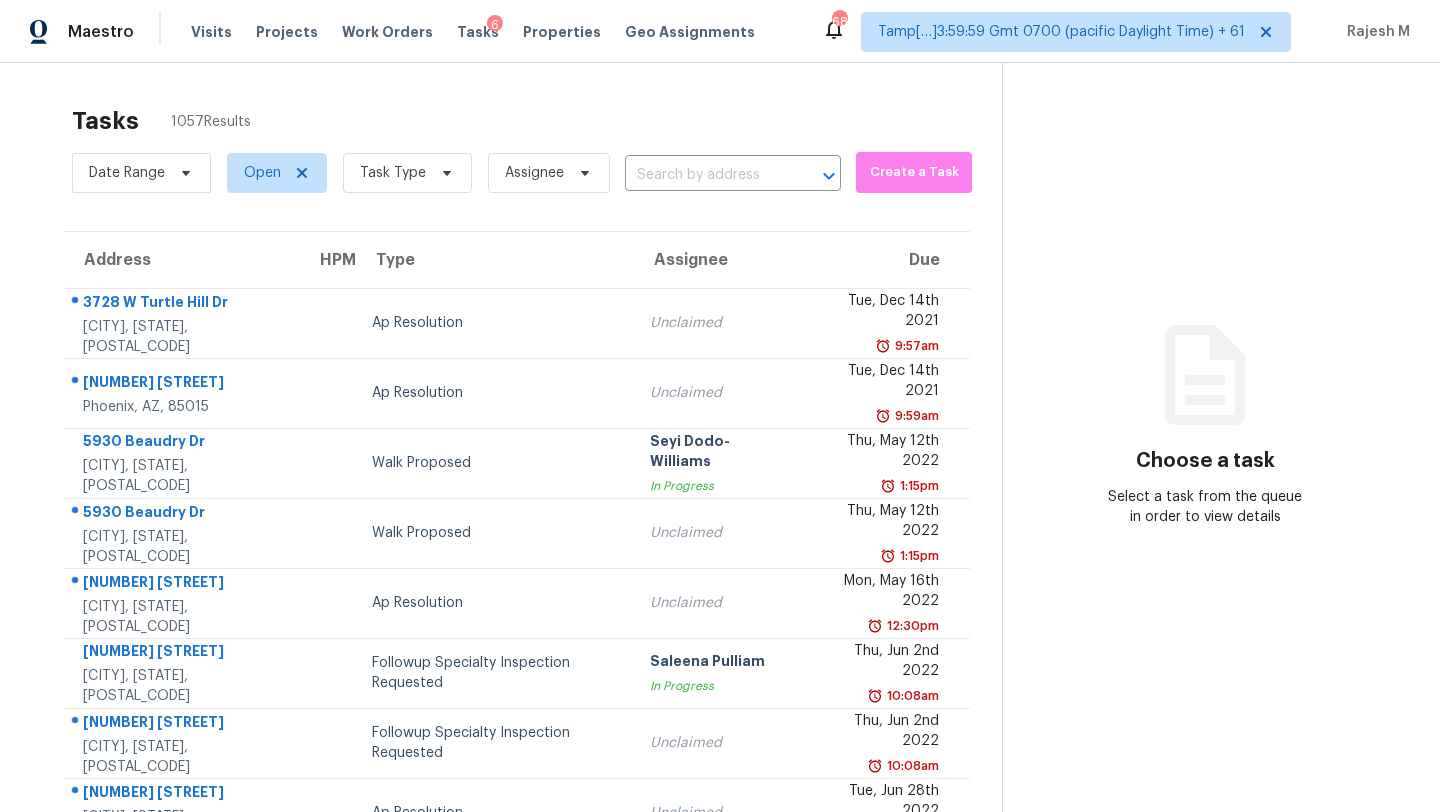 scroll, scrollTop: 0, scrollLeft: 0, axis: both 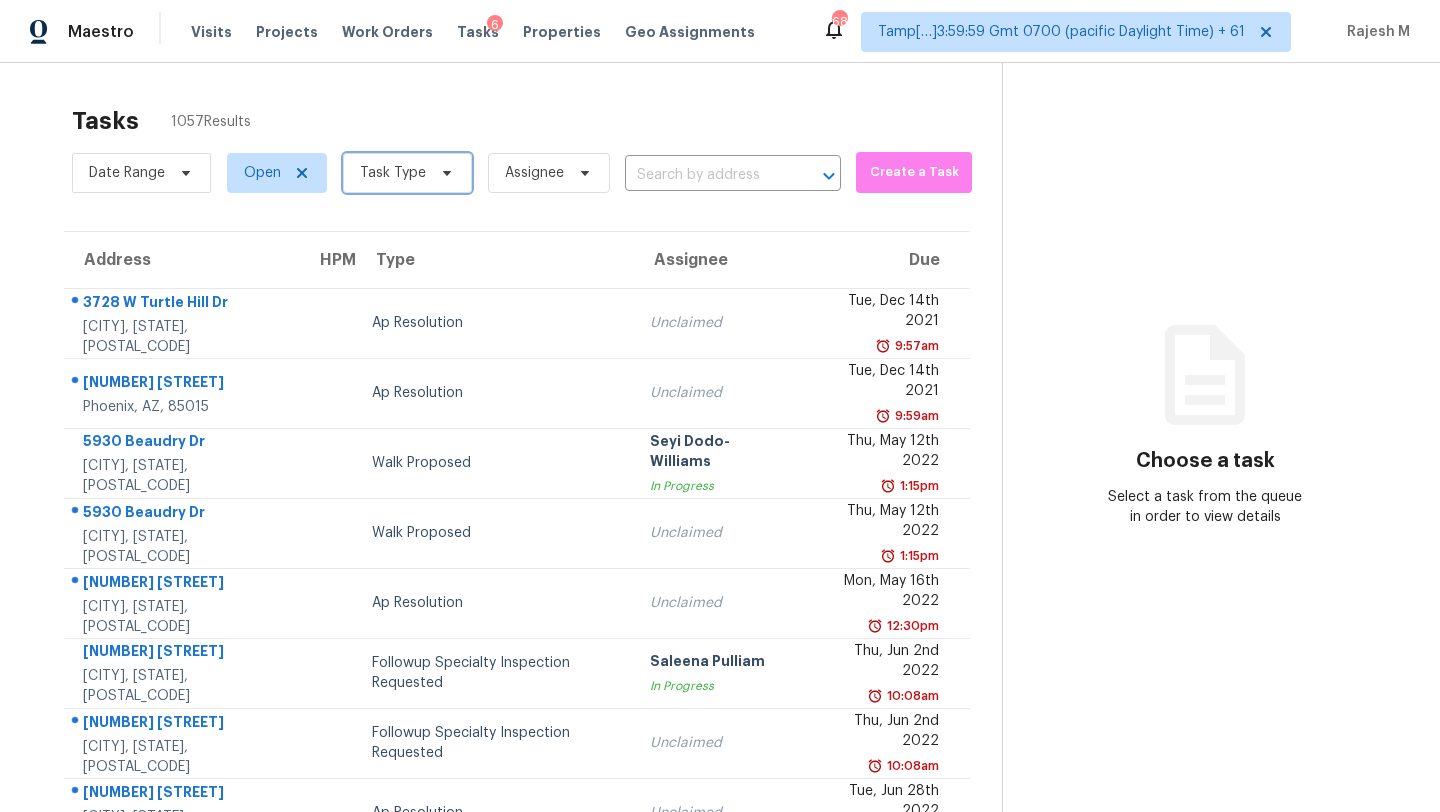 click on "Task Type" at bounding box center (407, 173) 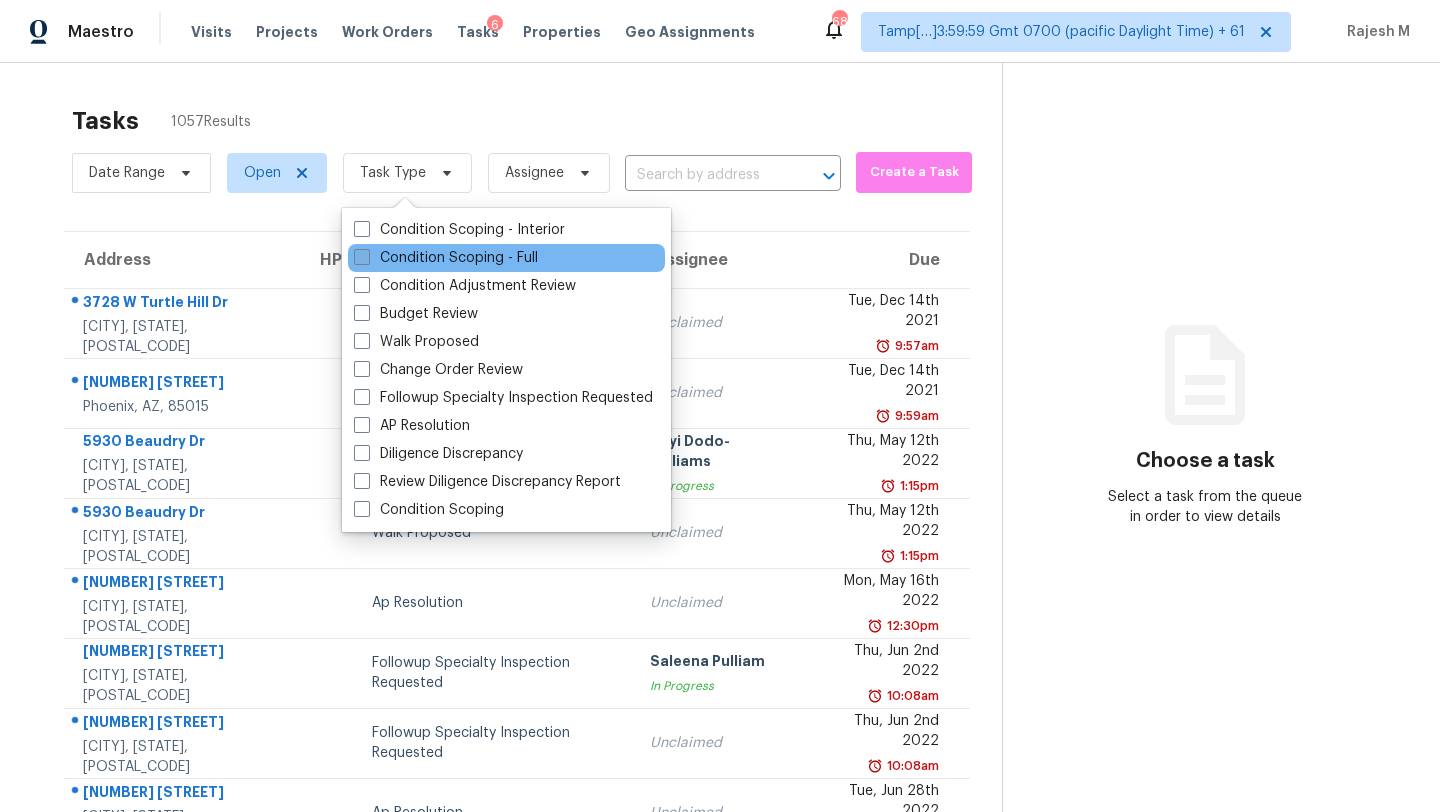 click on "Condition Scoping - Full" at bounding box center (446, 258) 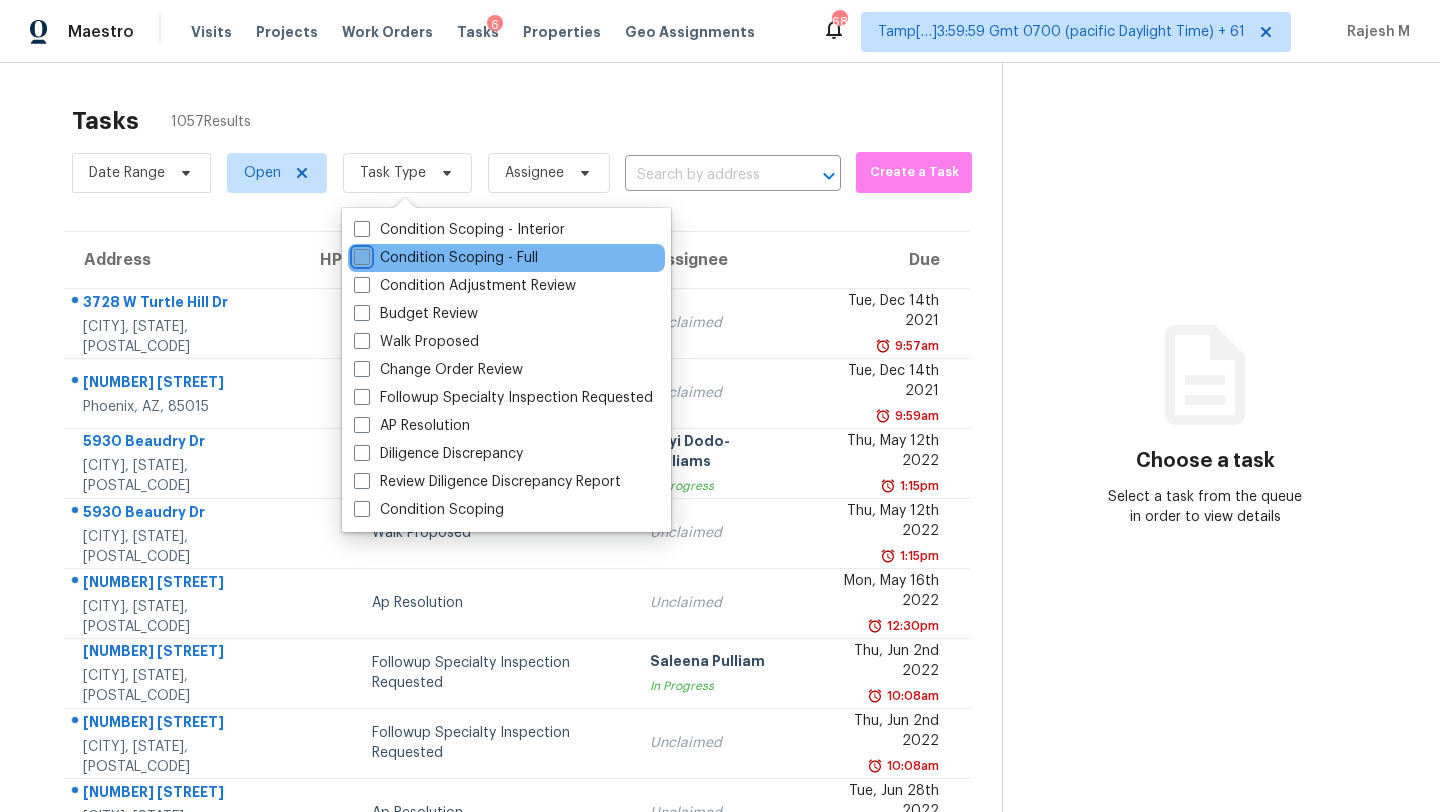 click on "Condition Scoping - Full" at bounding box center [360, 254] 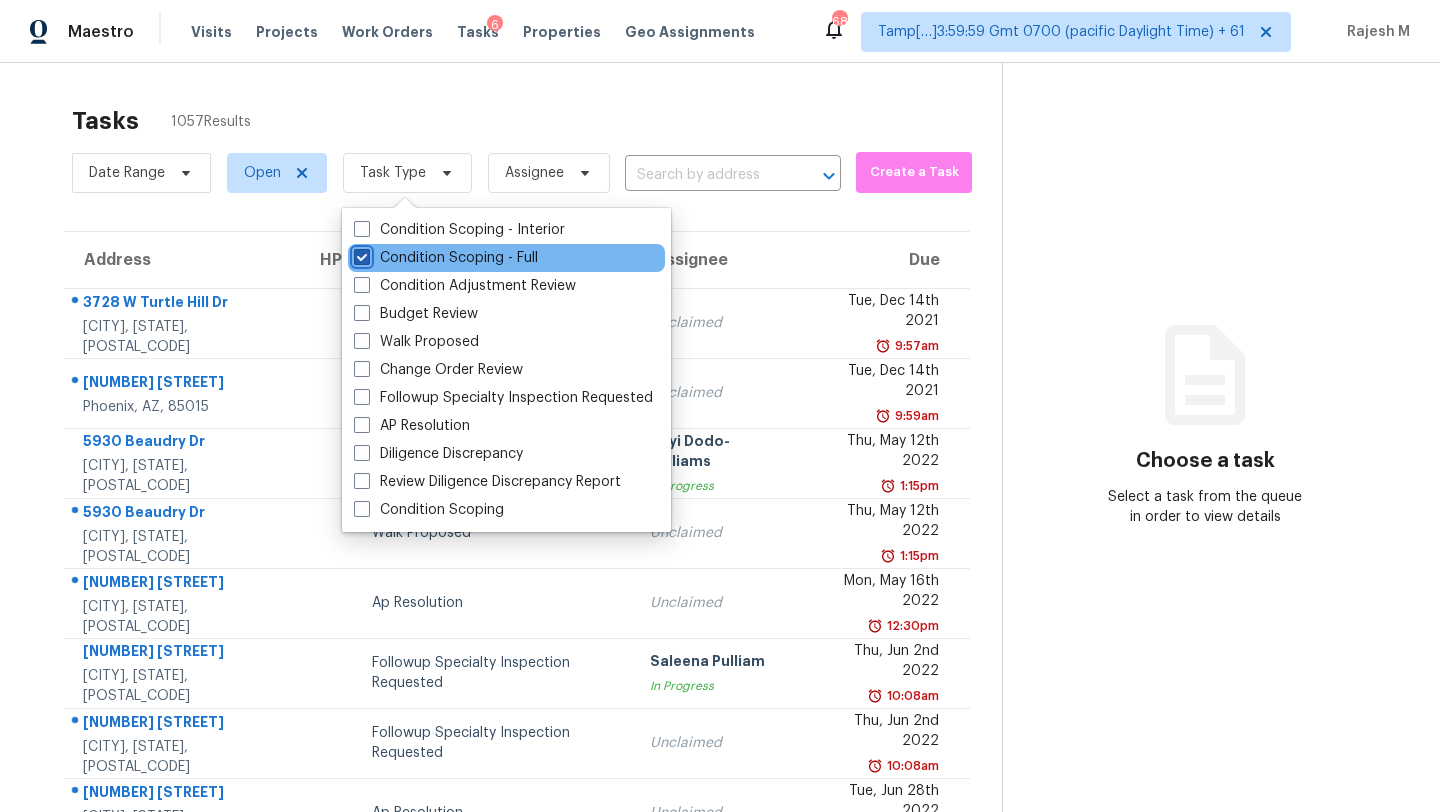 checkbox on "true" 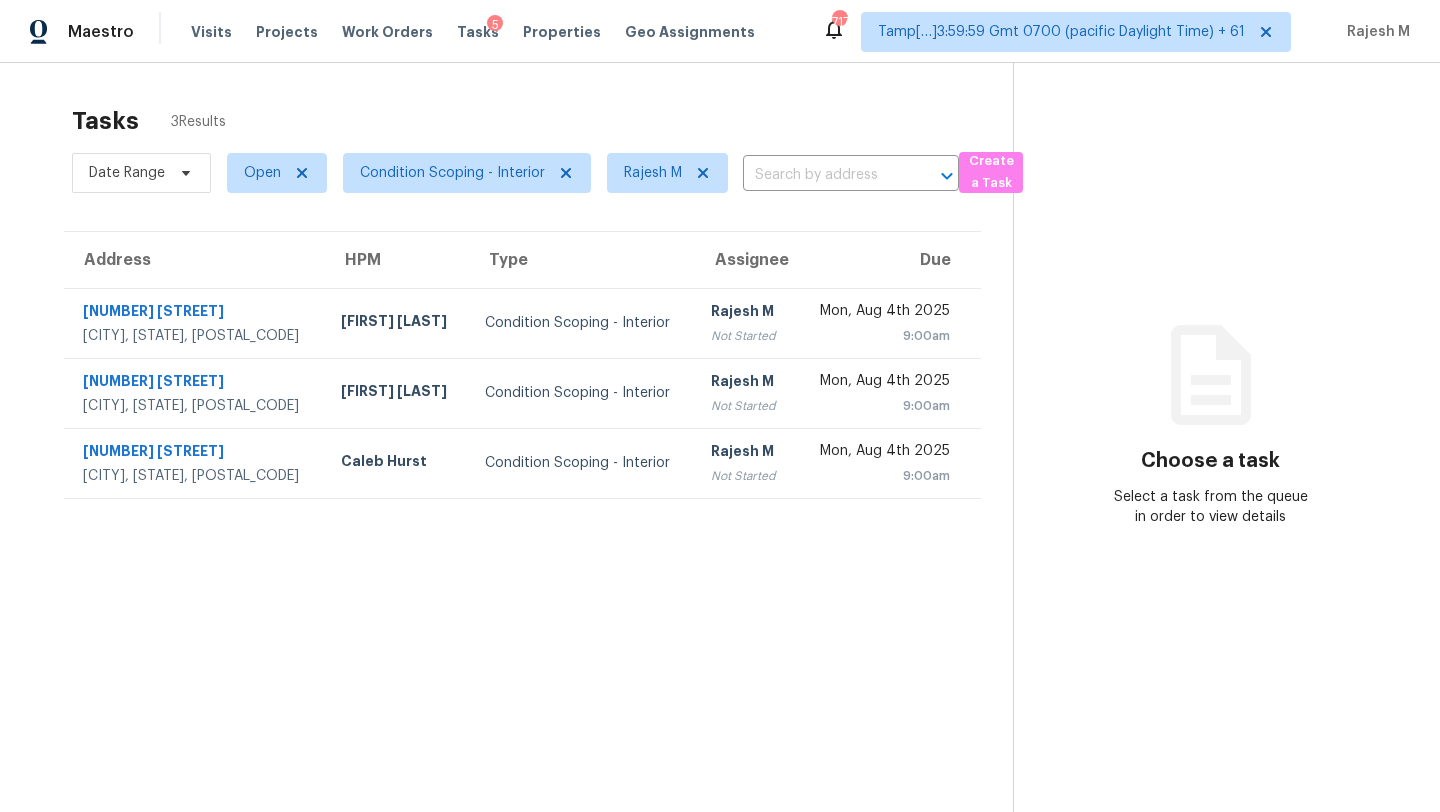 scroll, scrollTop: 0, scrollLeft: 0, axis: both 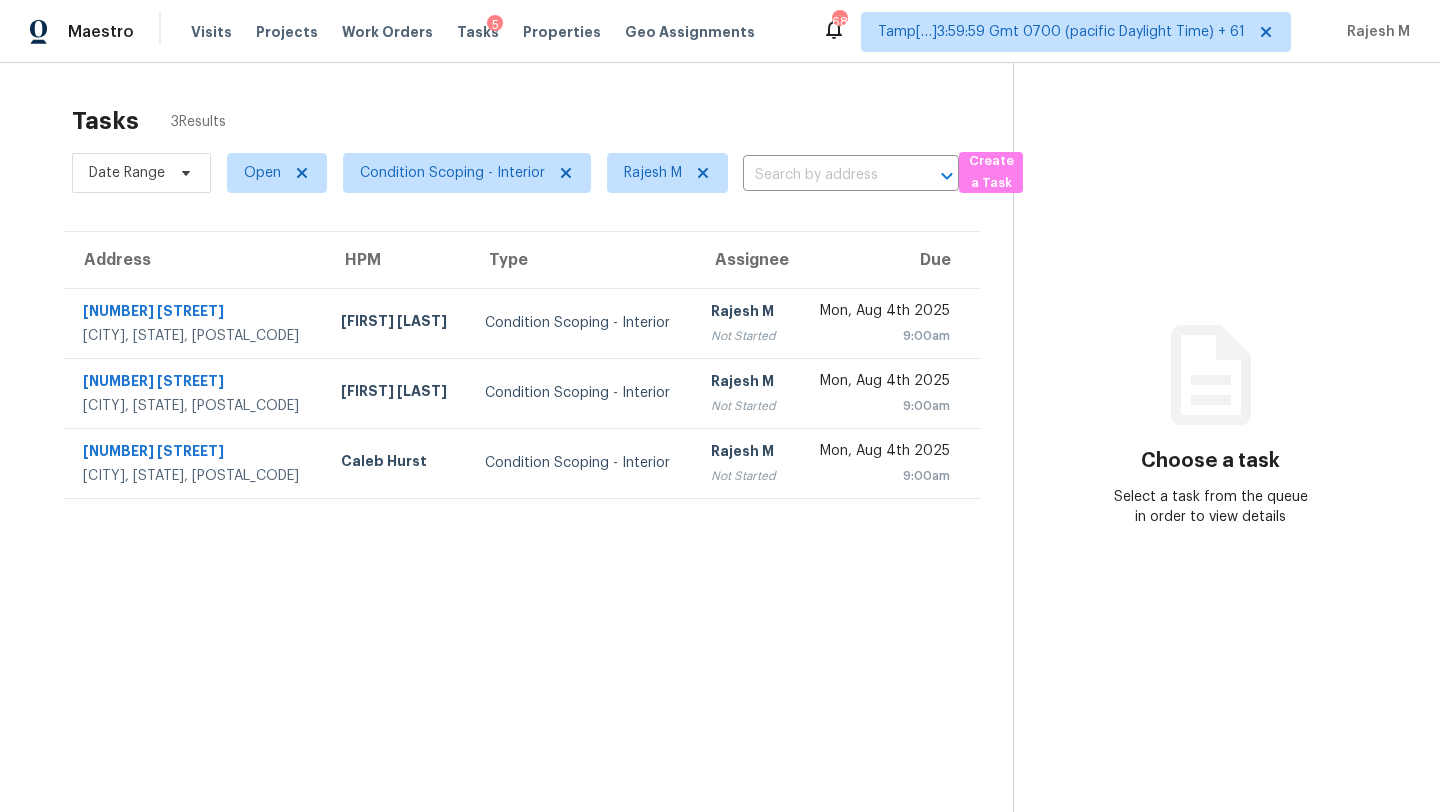 click on "Condition Scoping - Interior" at bounding box center [459, 173] 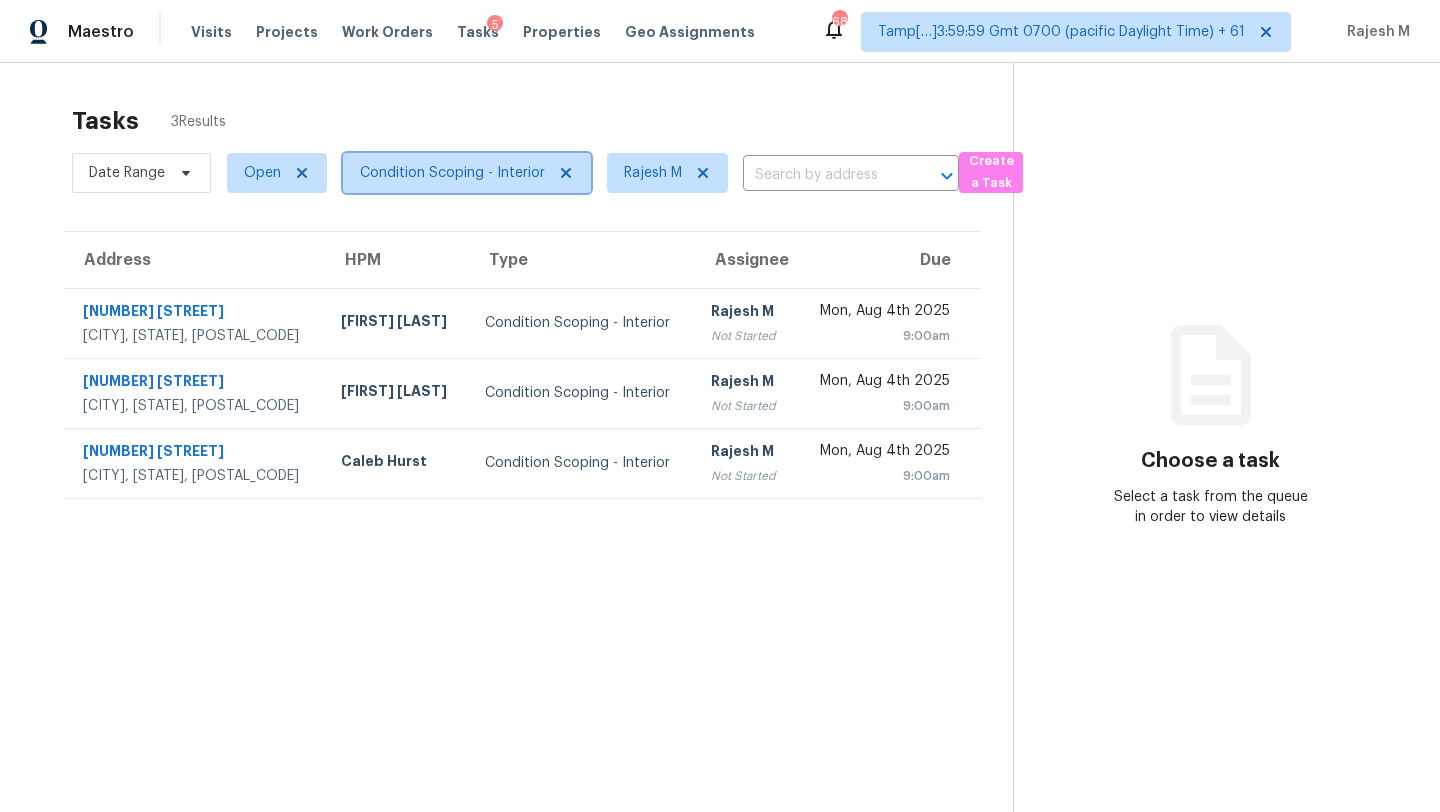 click on "Condition Scoping - Interior" at bounding box center (467, 173) 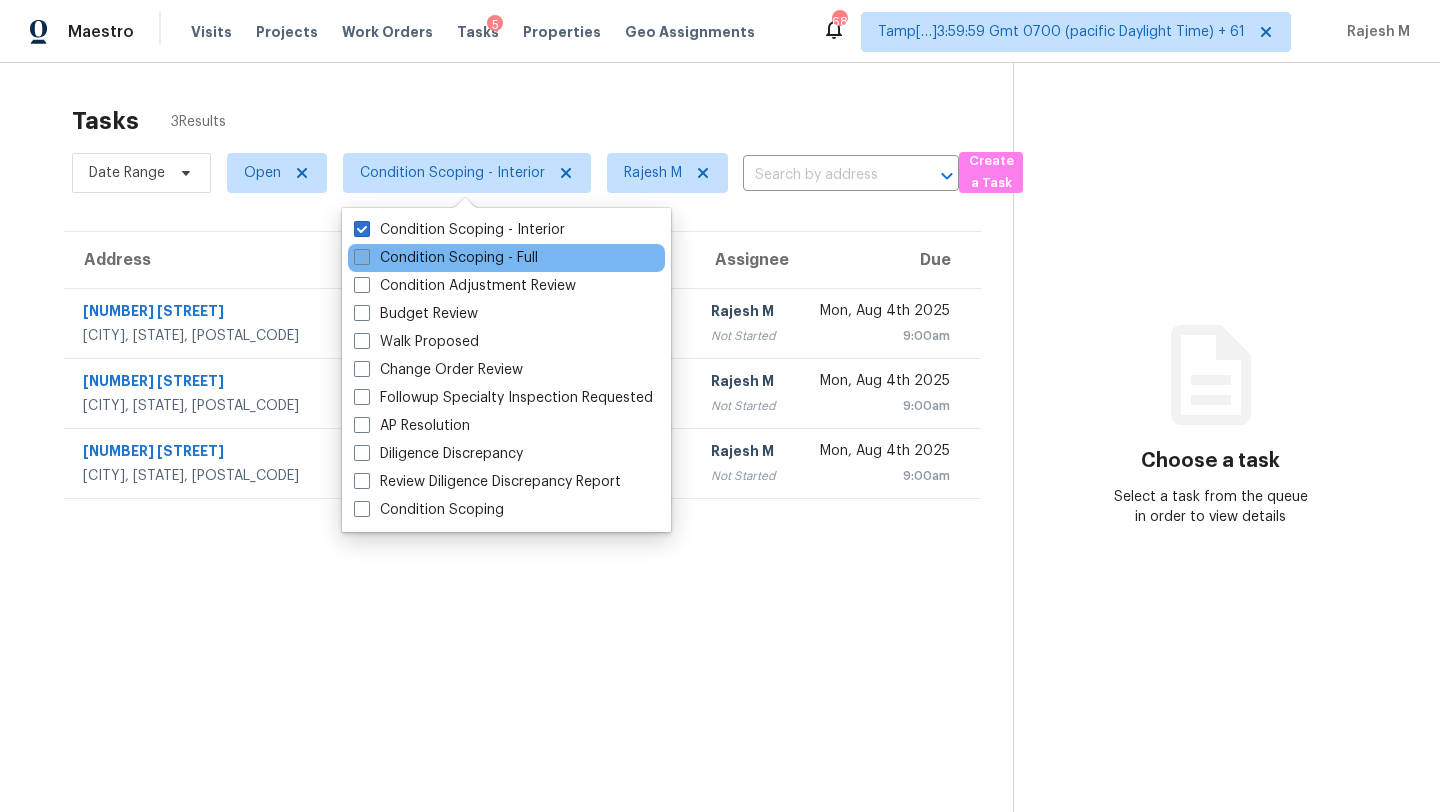 click on "Condition Scoping - Full" at bounding box center (446, 258) 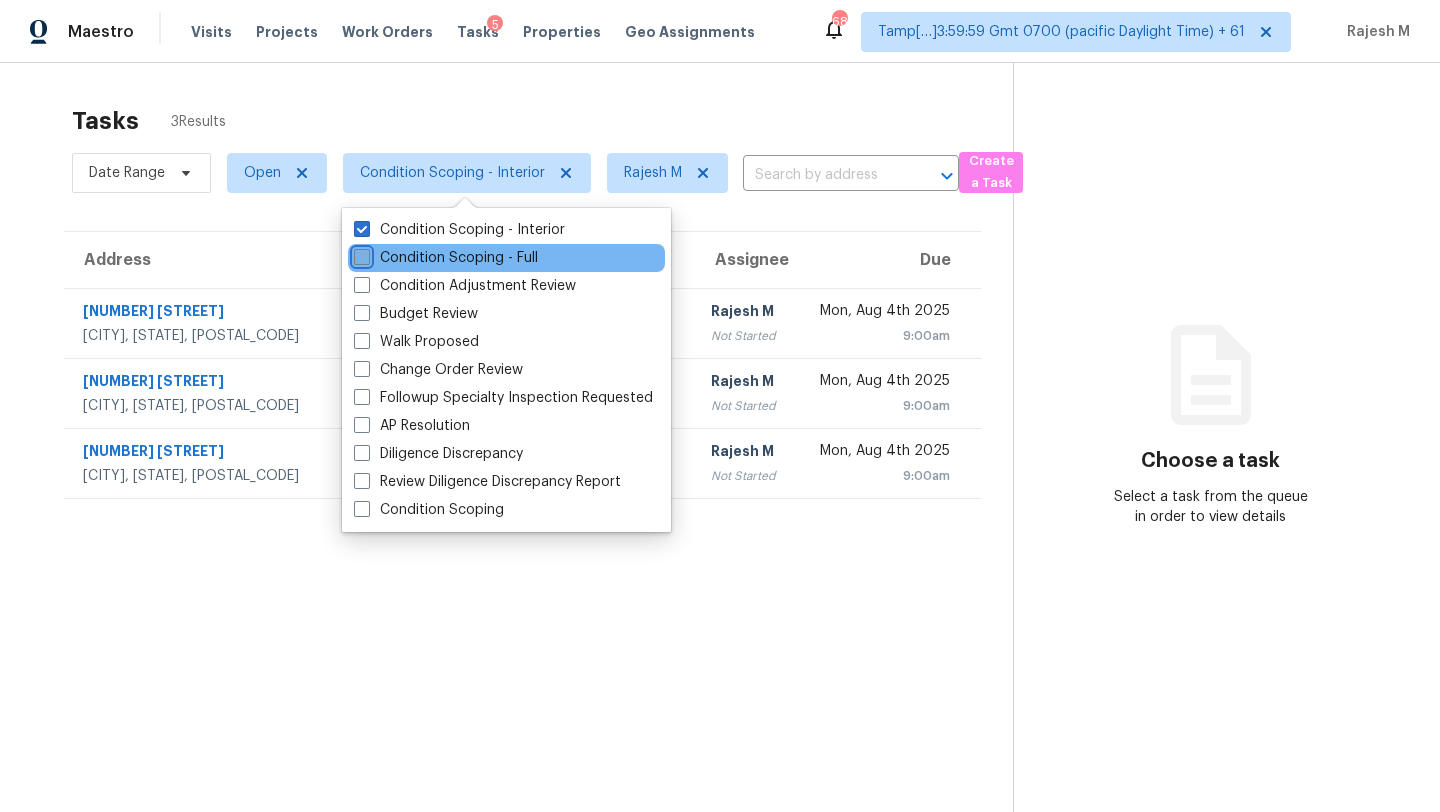 click on "Condition Scoping - Full" at bounding box center [360, 254] 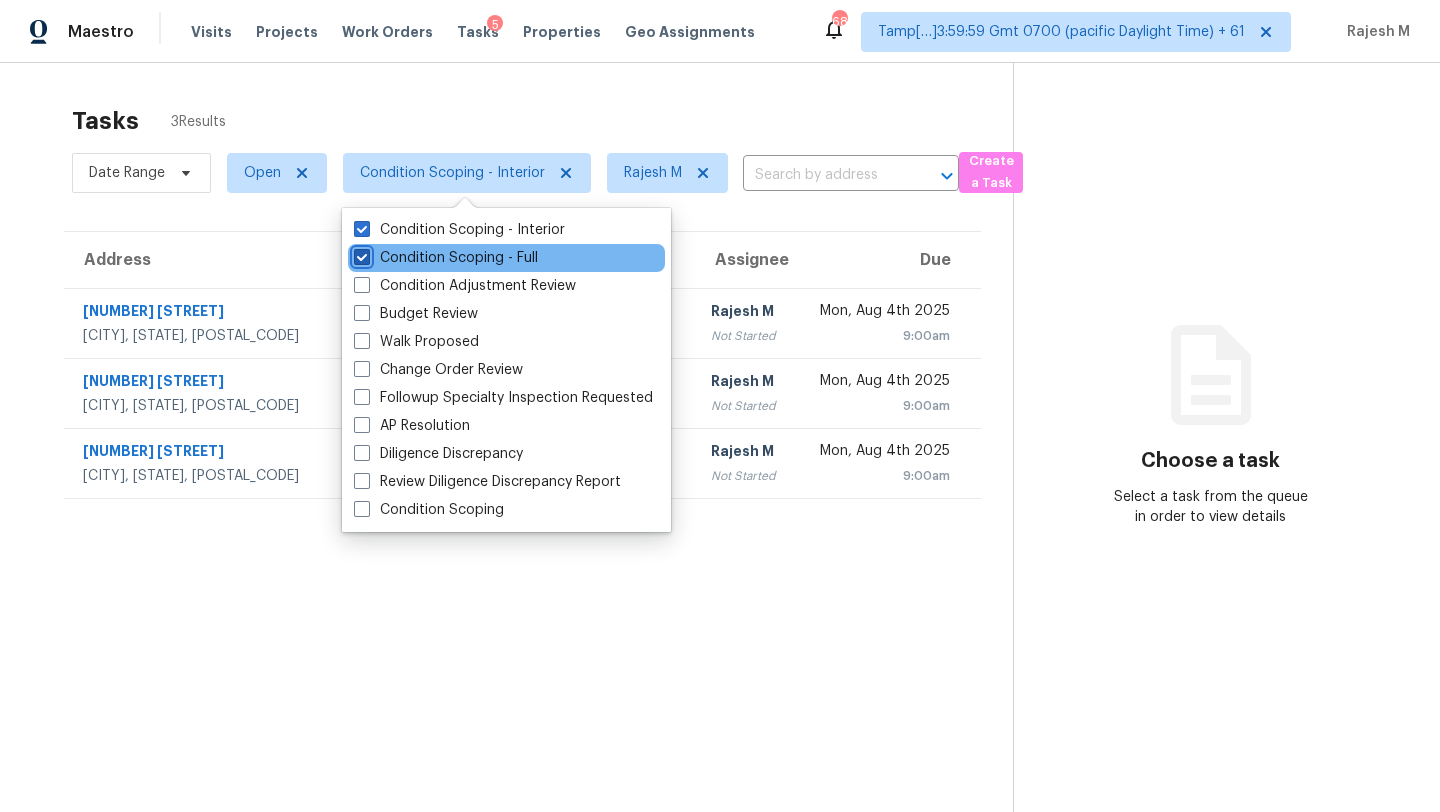 checkbox on "true" 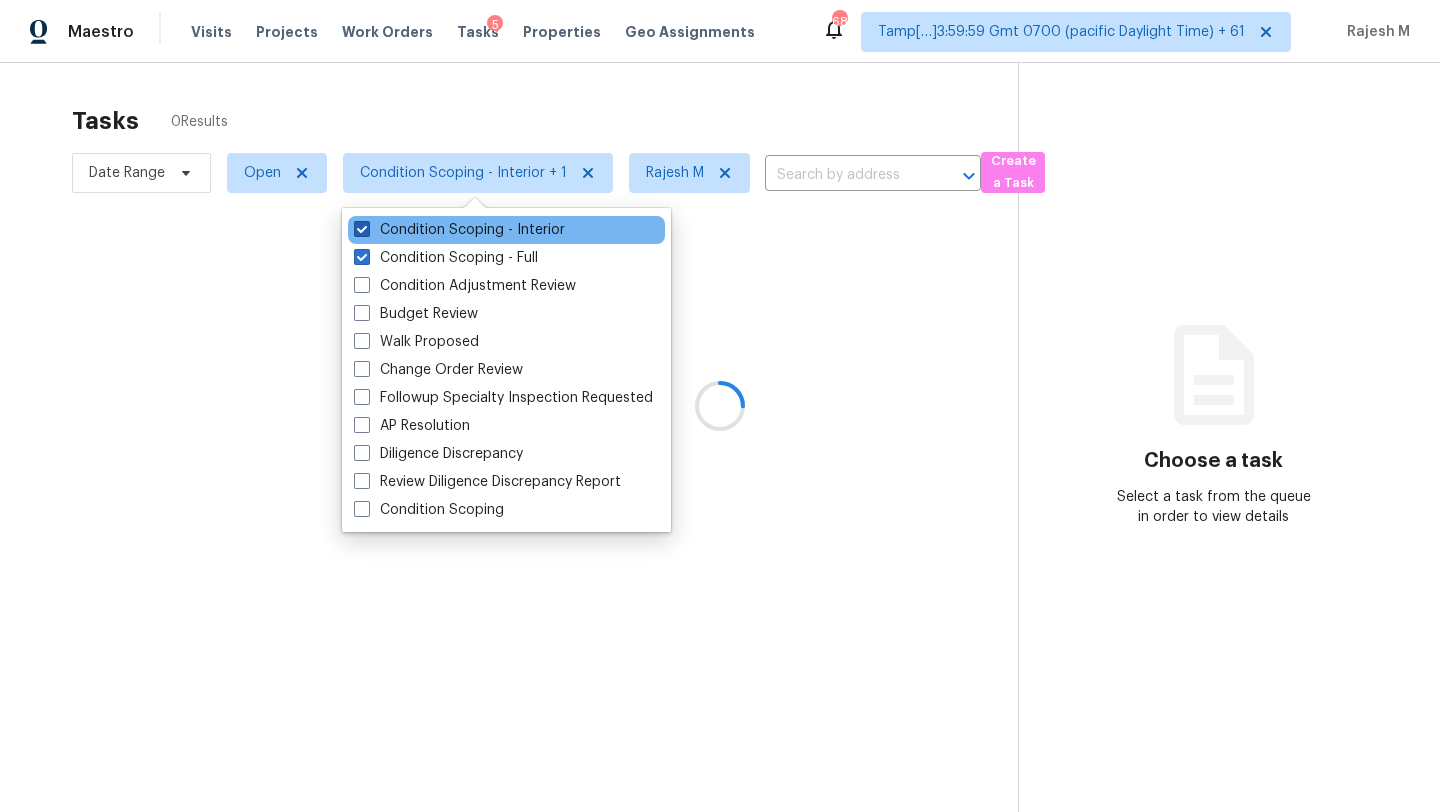 click on "Condition Scoping - Interior" at bounding box center (459, 230) 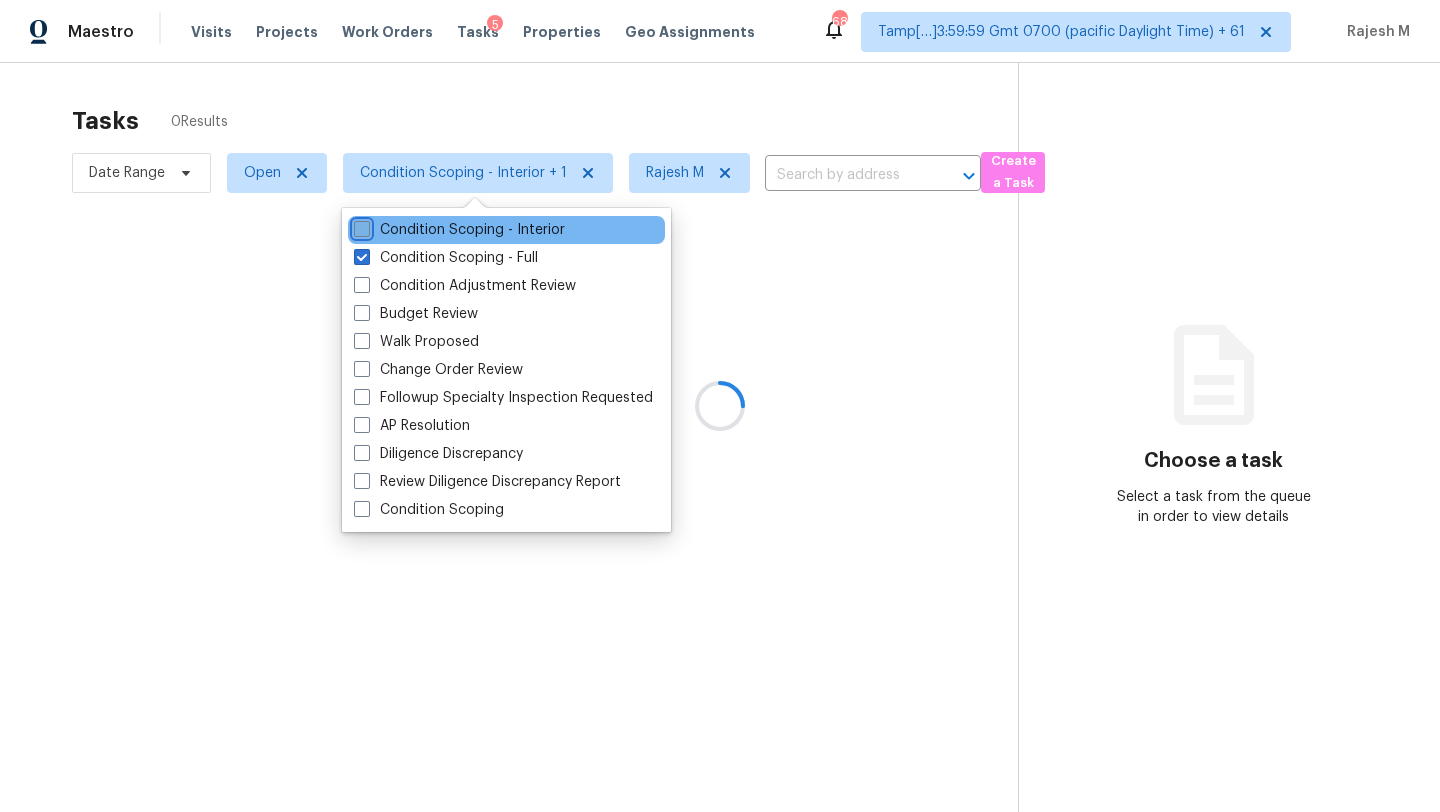 checkbox on "false" 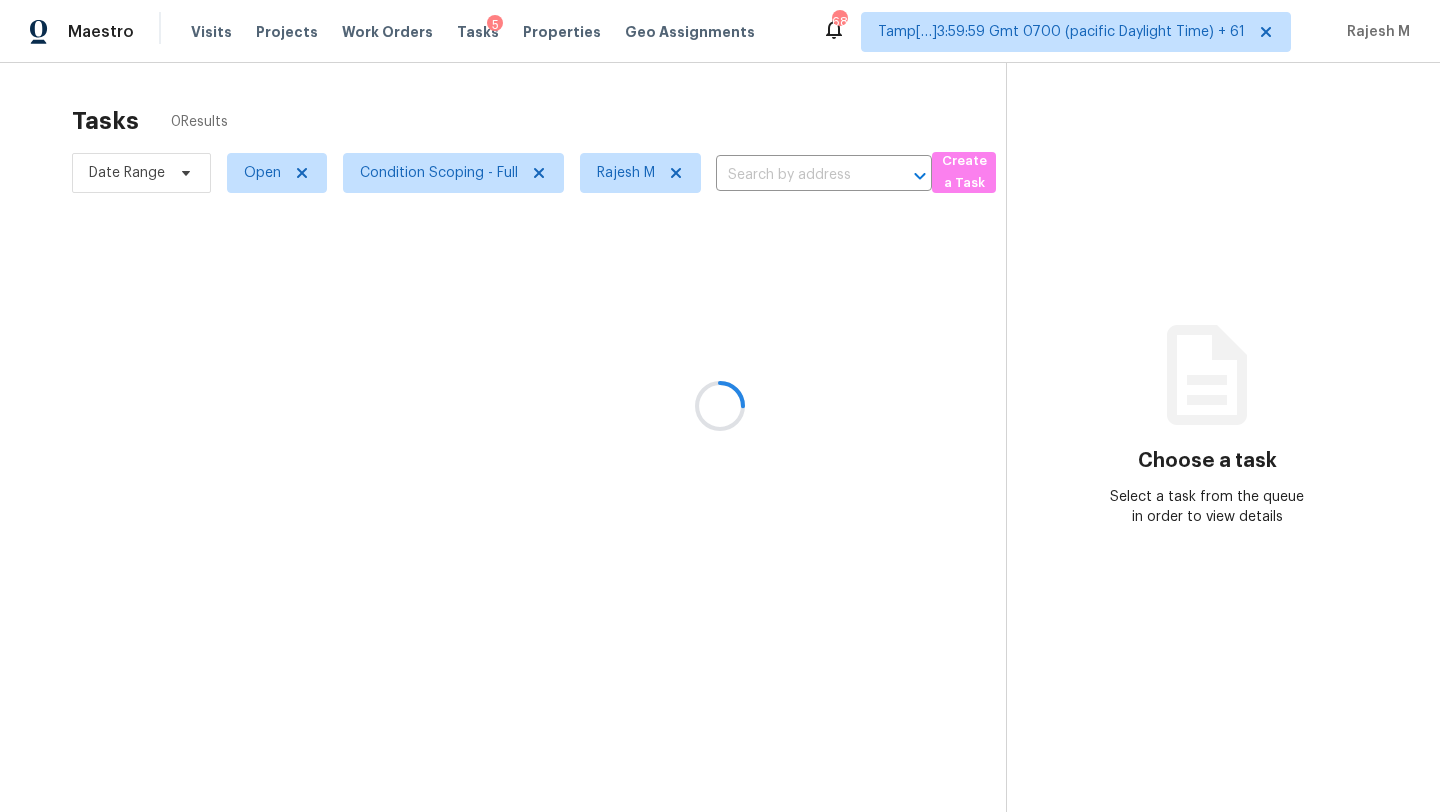 click at bounding box center [720, 406] 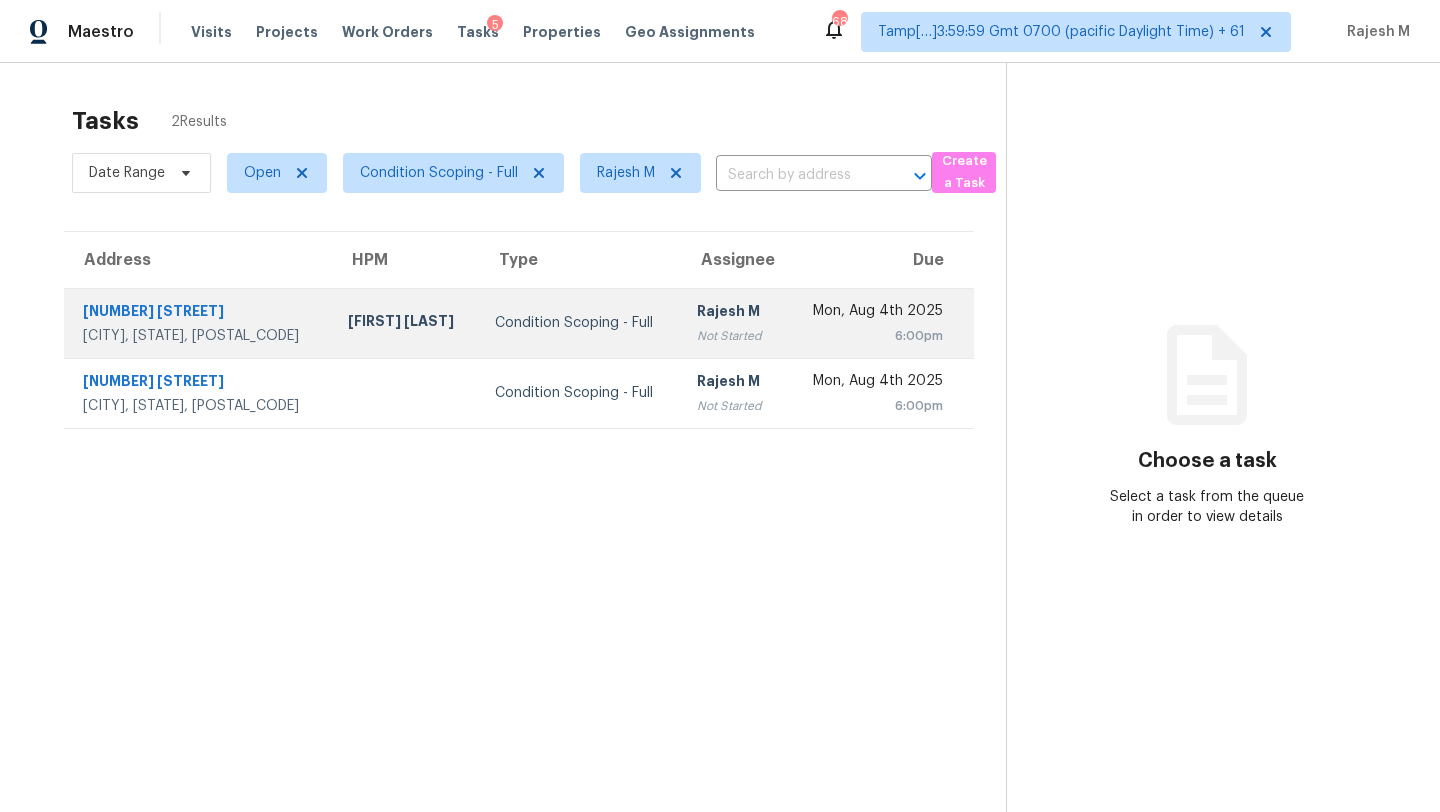 click on "Rajesh M Not Started" at bounding box center [732, 323] 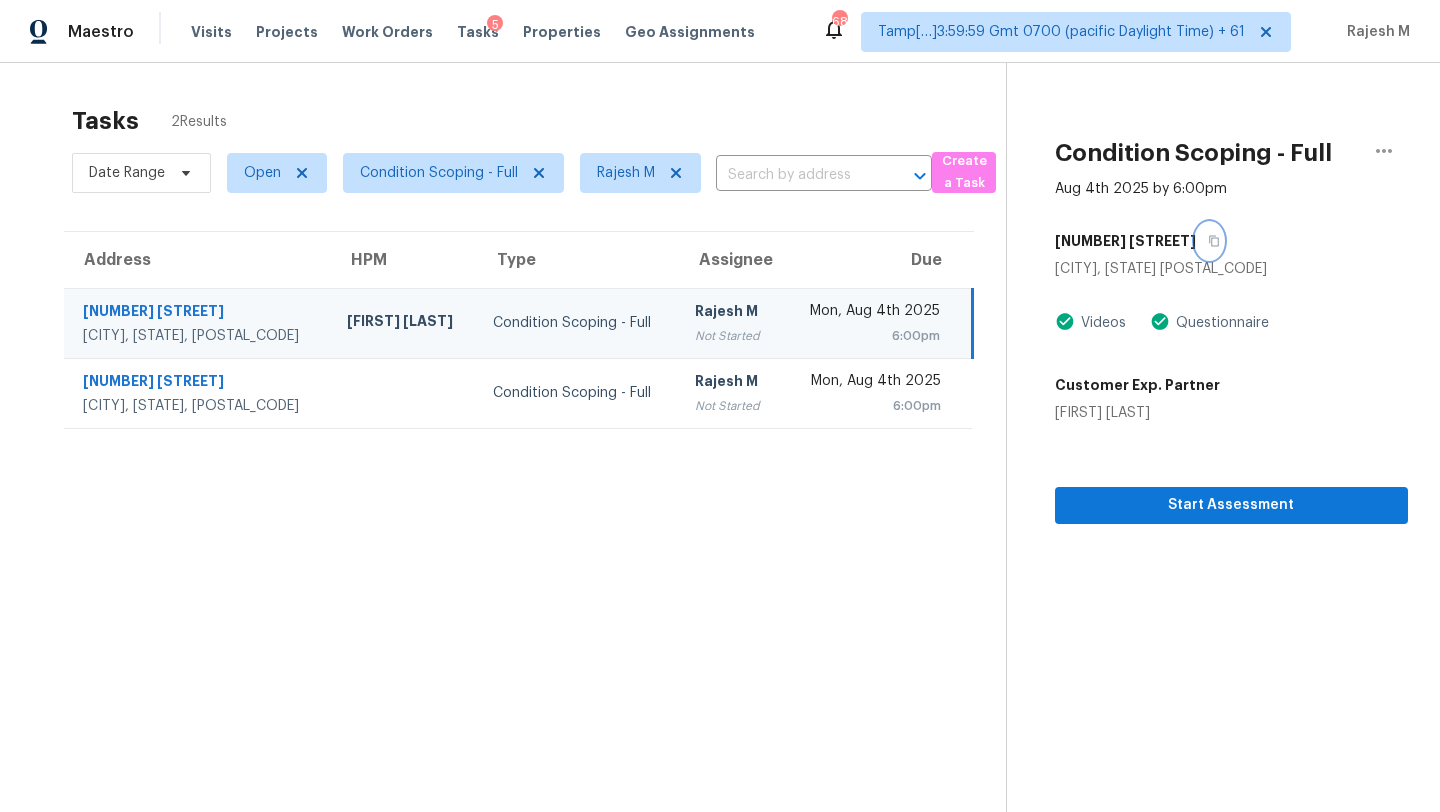 click 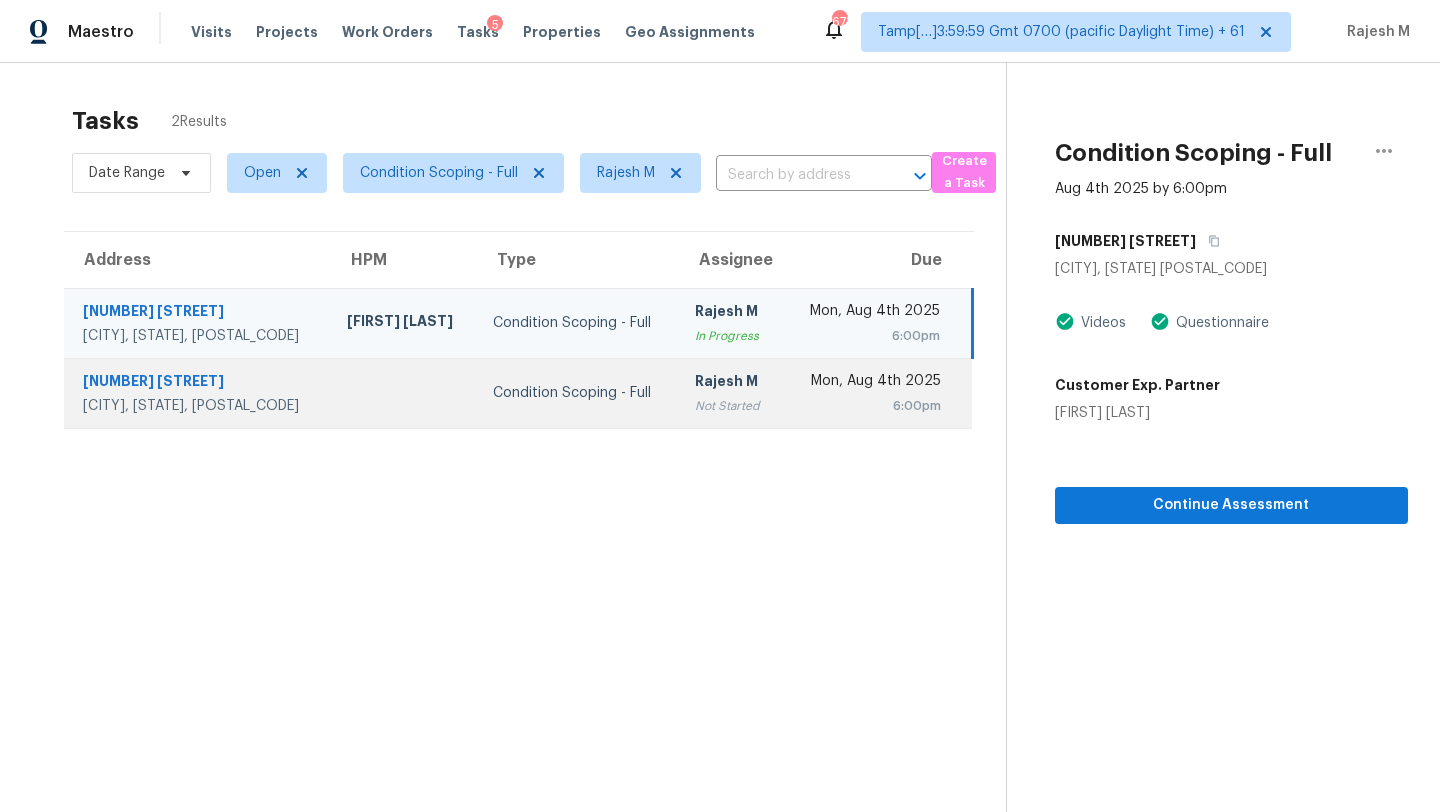 click on "6:00pm" at bounding box center [869, 406] 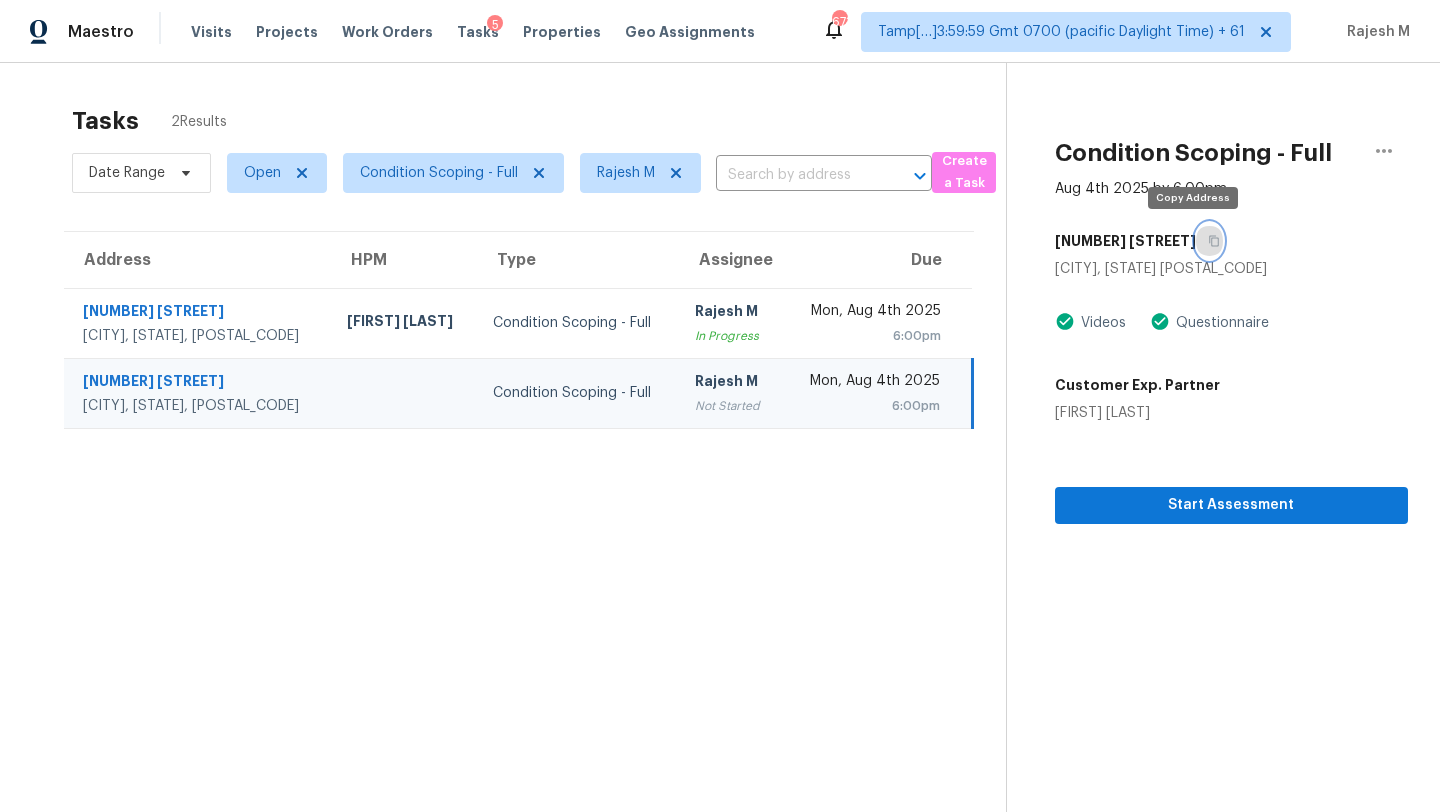 click 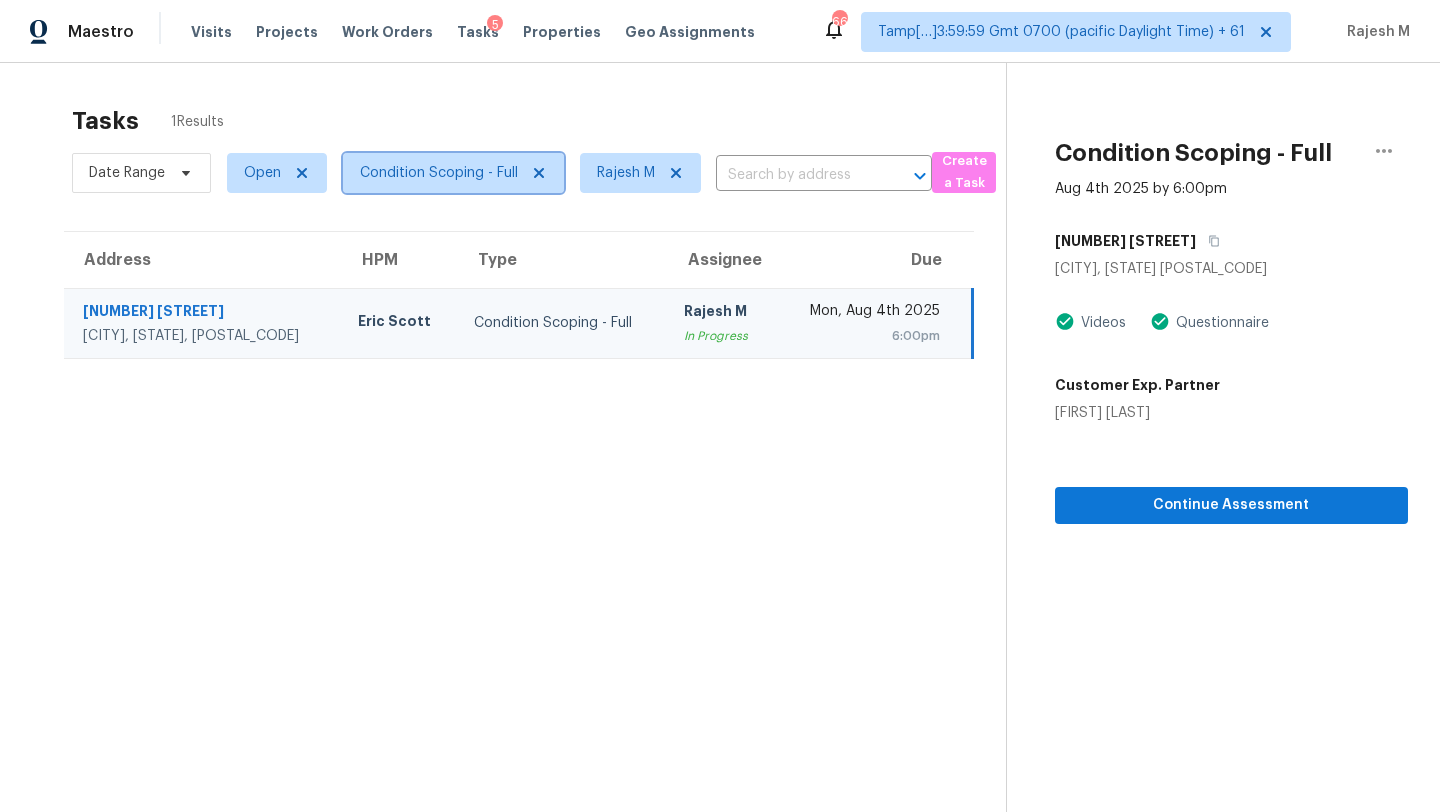 click on "Condition Scoping - Full" at bounding box center [439, 173] 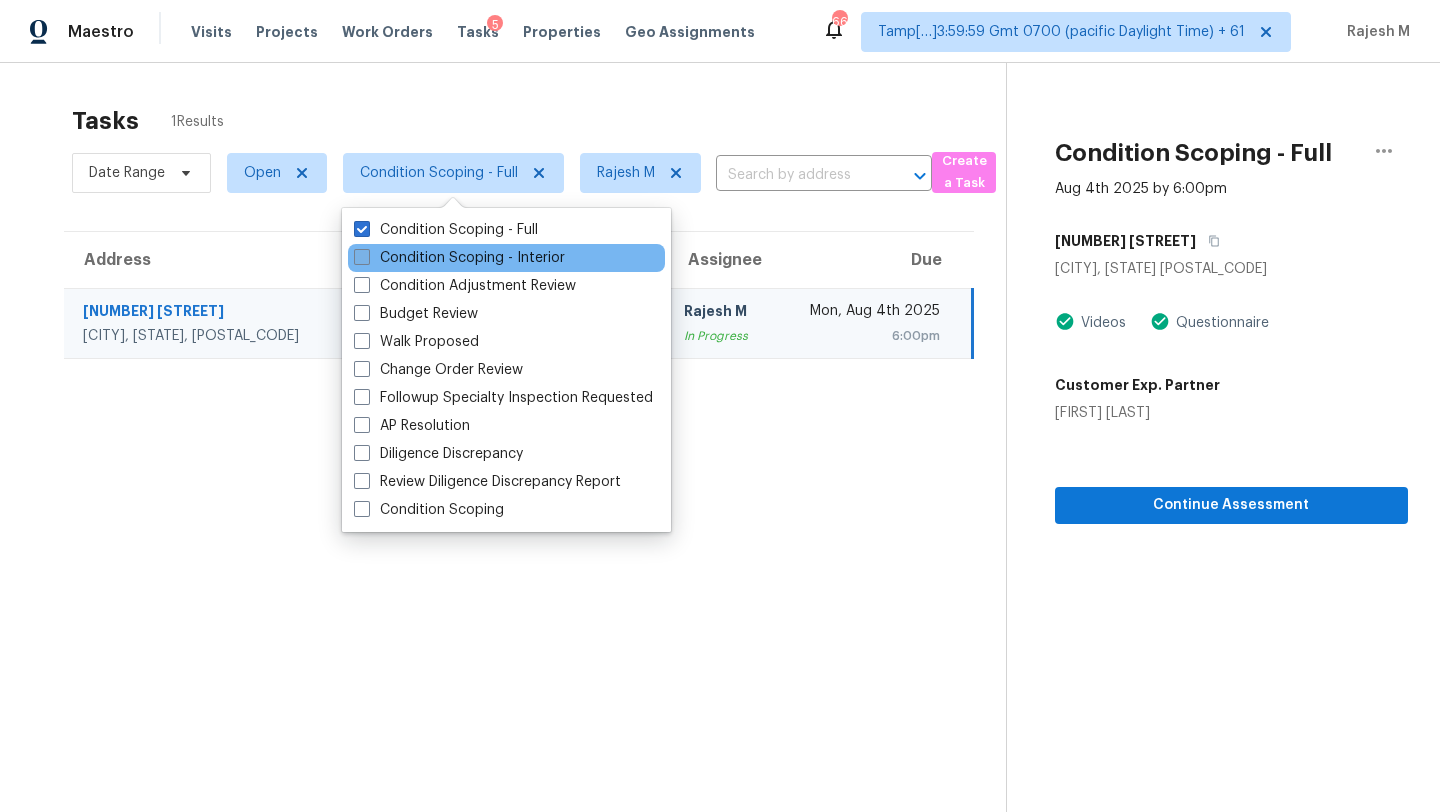 click on "Condition Scoping - Interior" at bounding box center [459, 258] 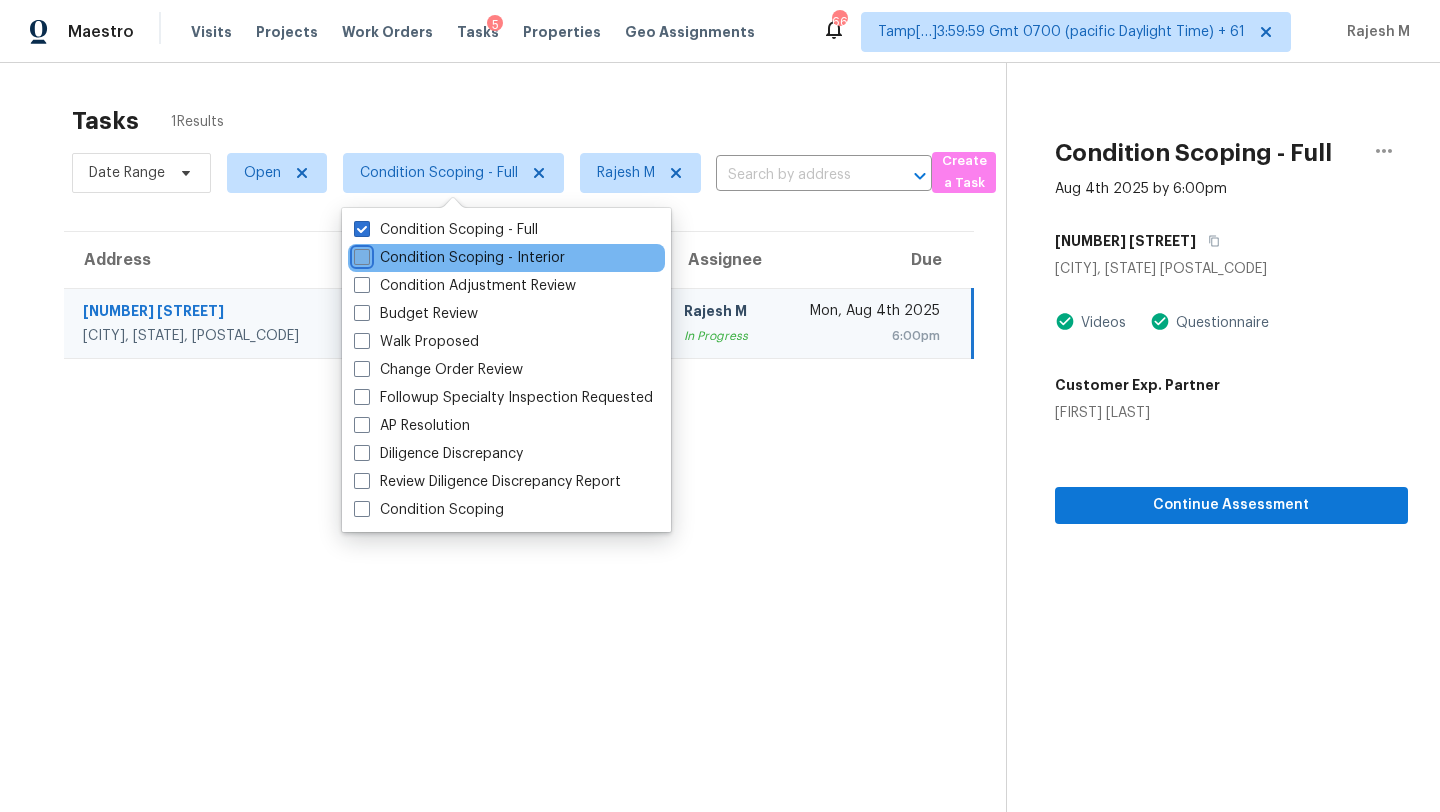 click on "Condition Scoping - Interior" at bounding box center [360, 254] 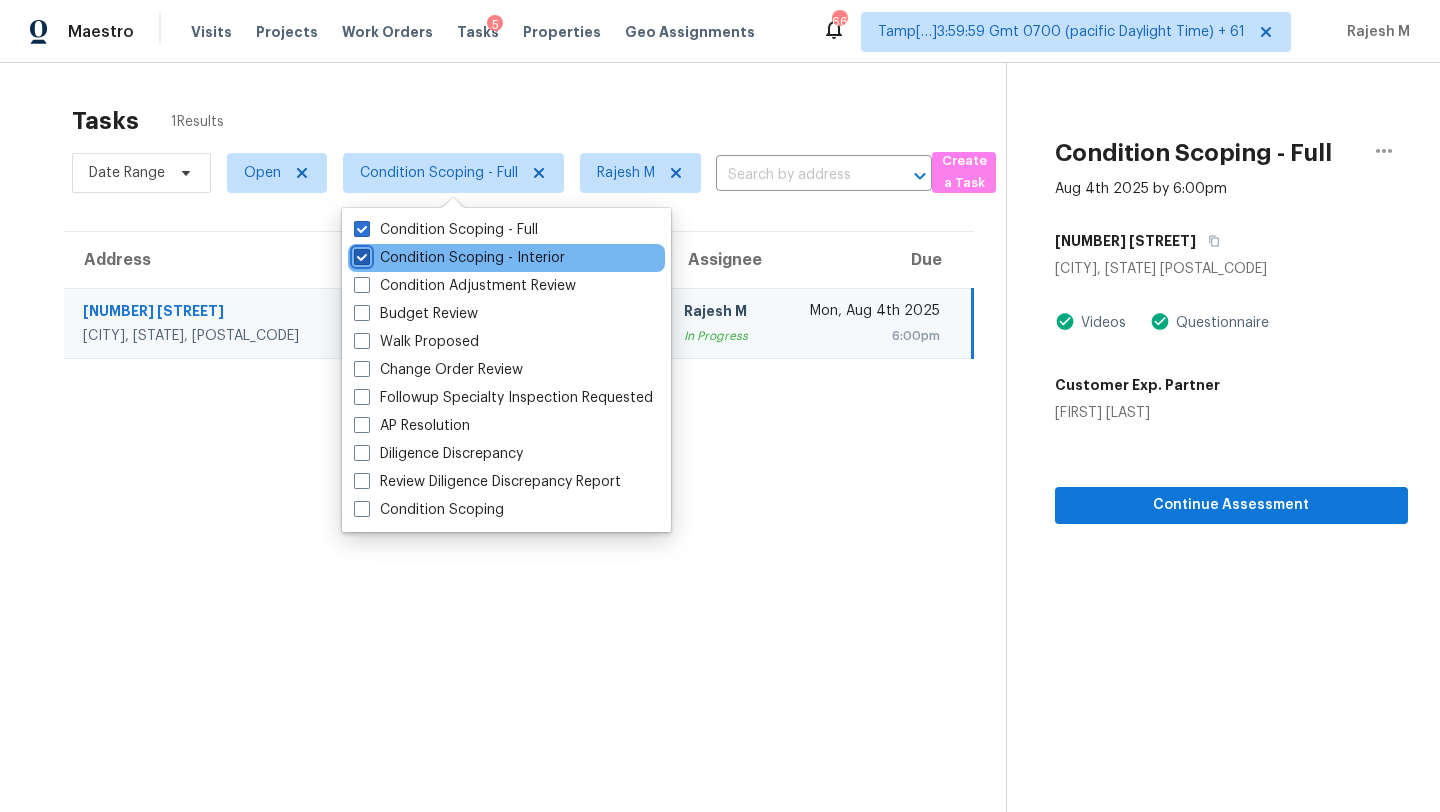 checkbox on "true" 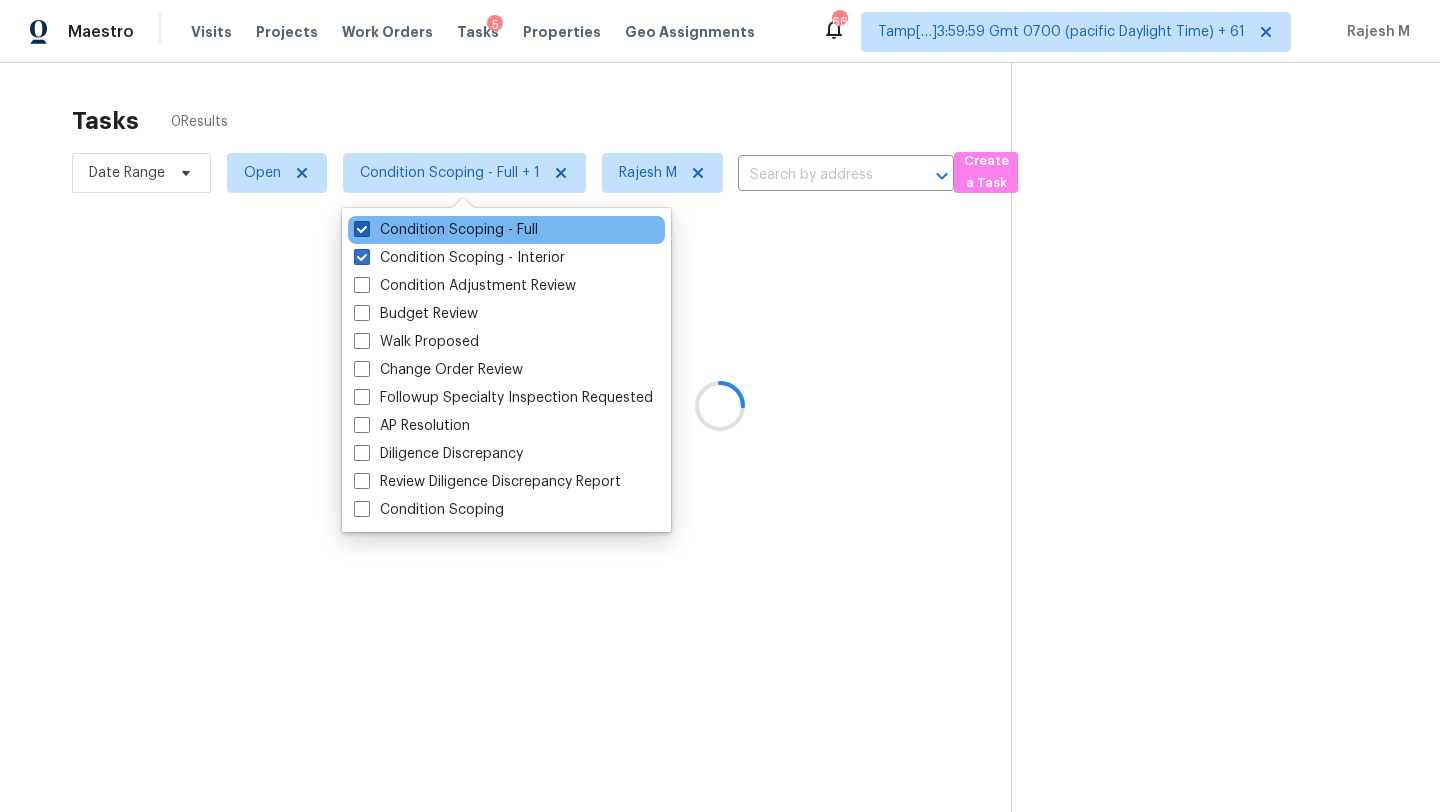 click on "Condition Scoping - Full" at bounding box center (446, 230) 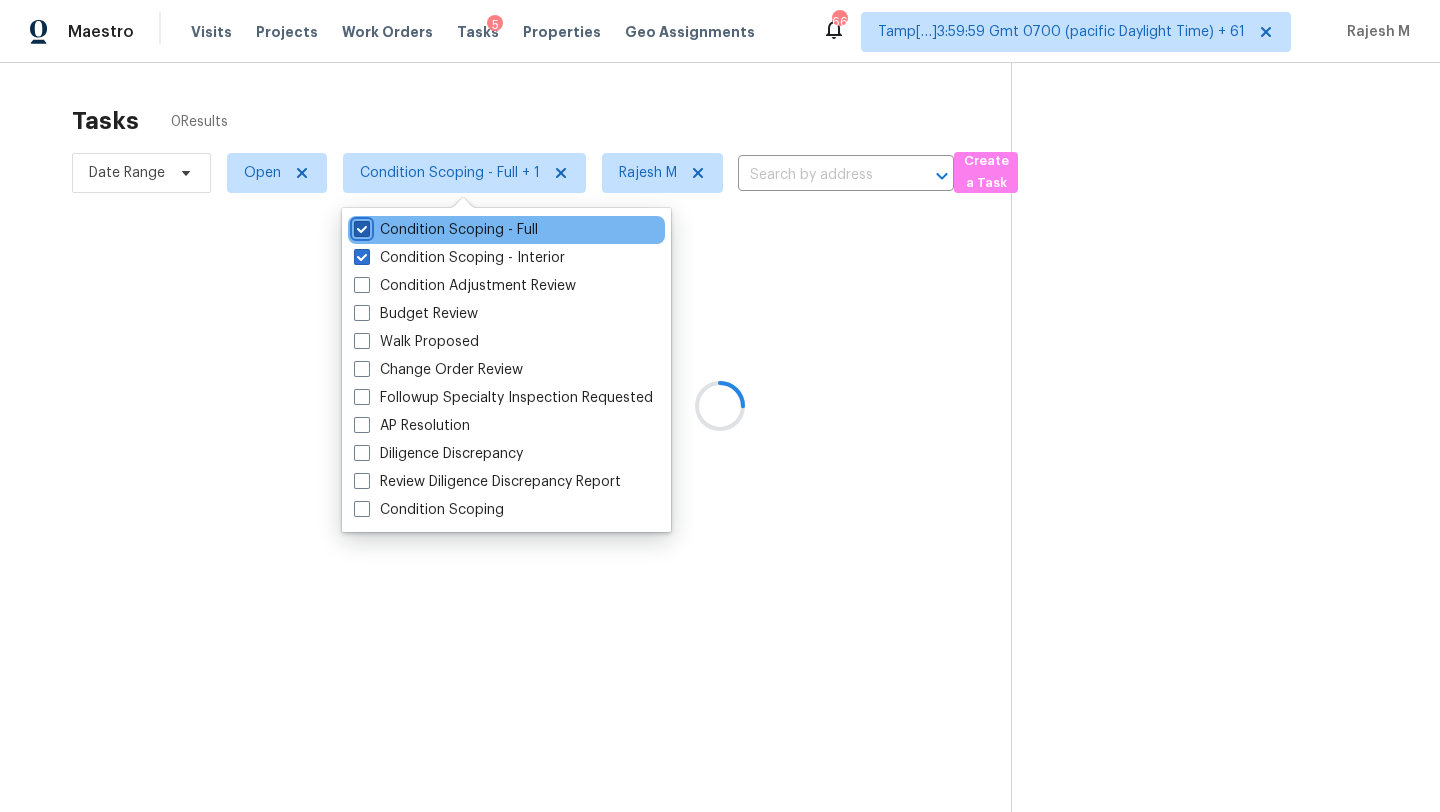 click on "Condition Scoping - Full" at bounding box center [360, 226] 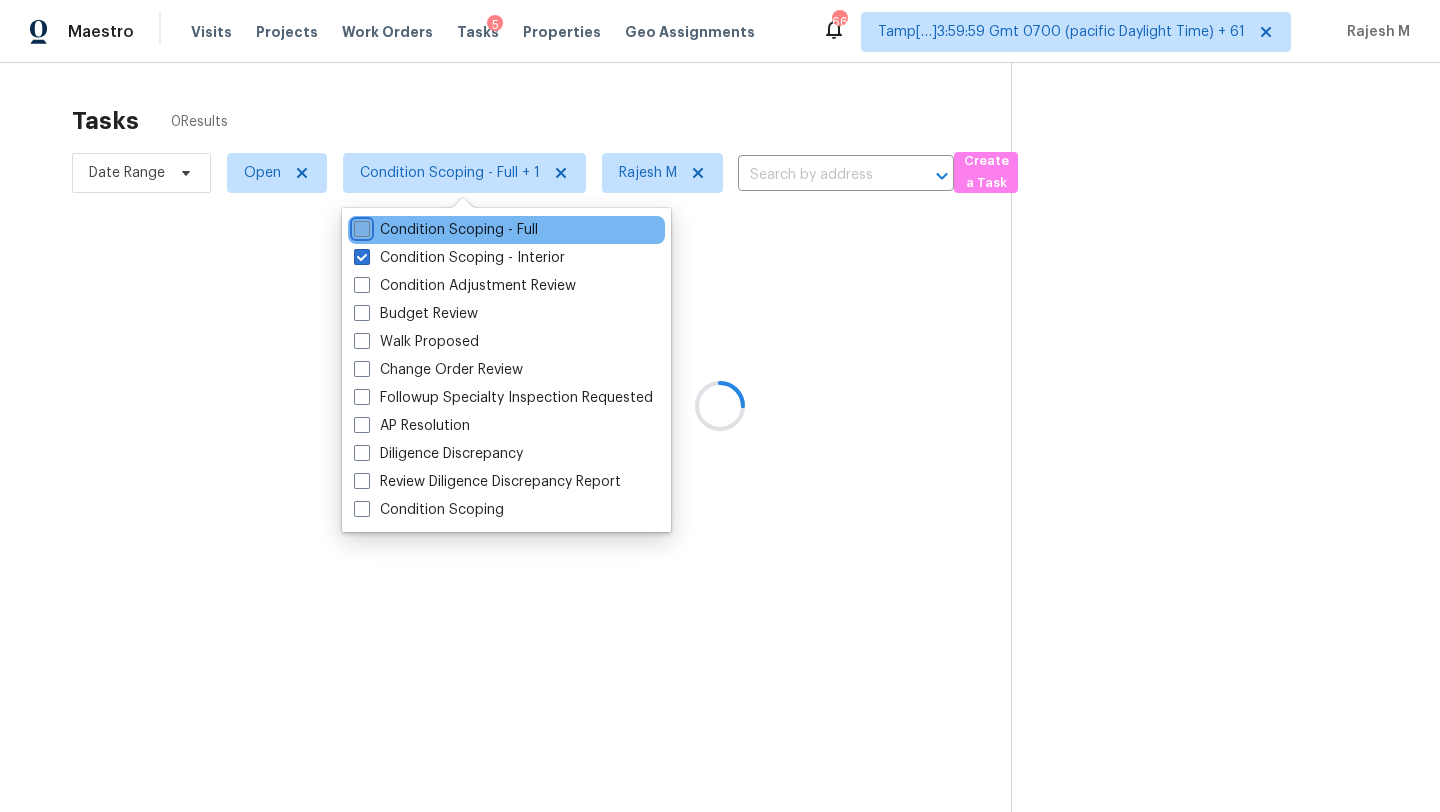checkbox on "false" 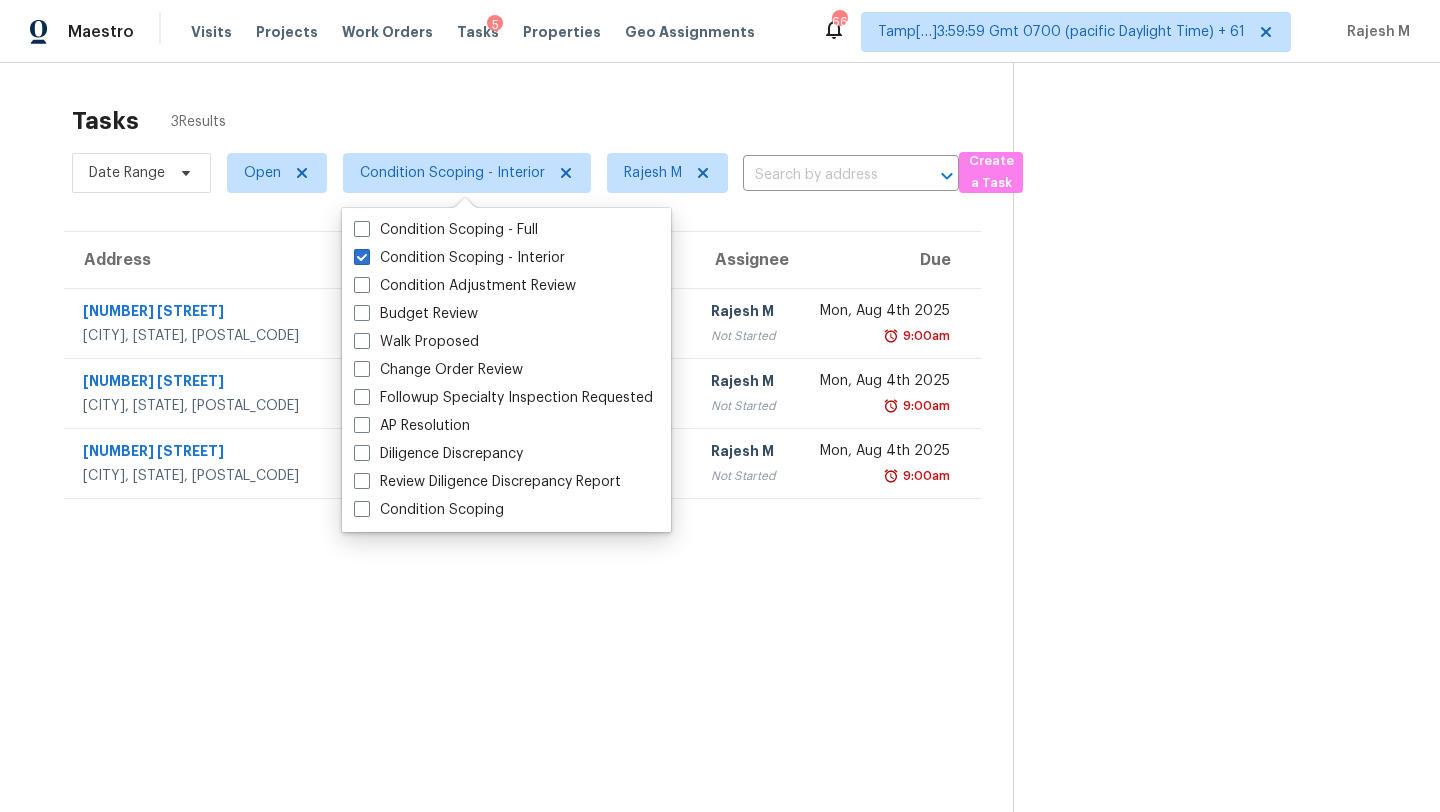 click on "Tasks 3  Results" at bounding box center [542, 121] 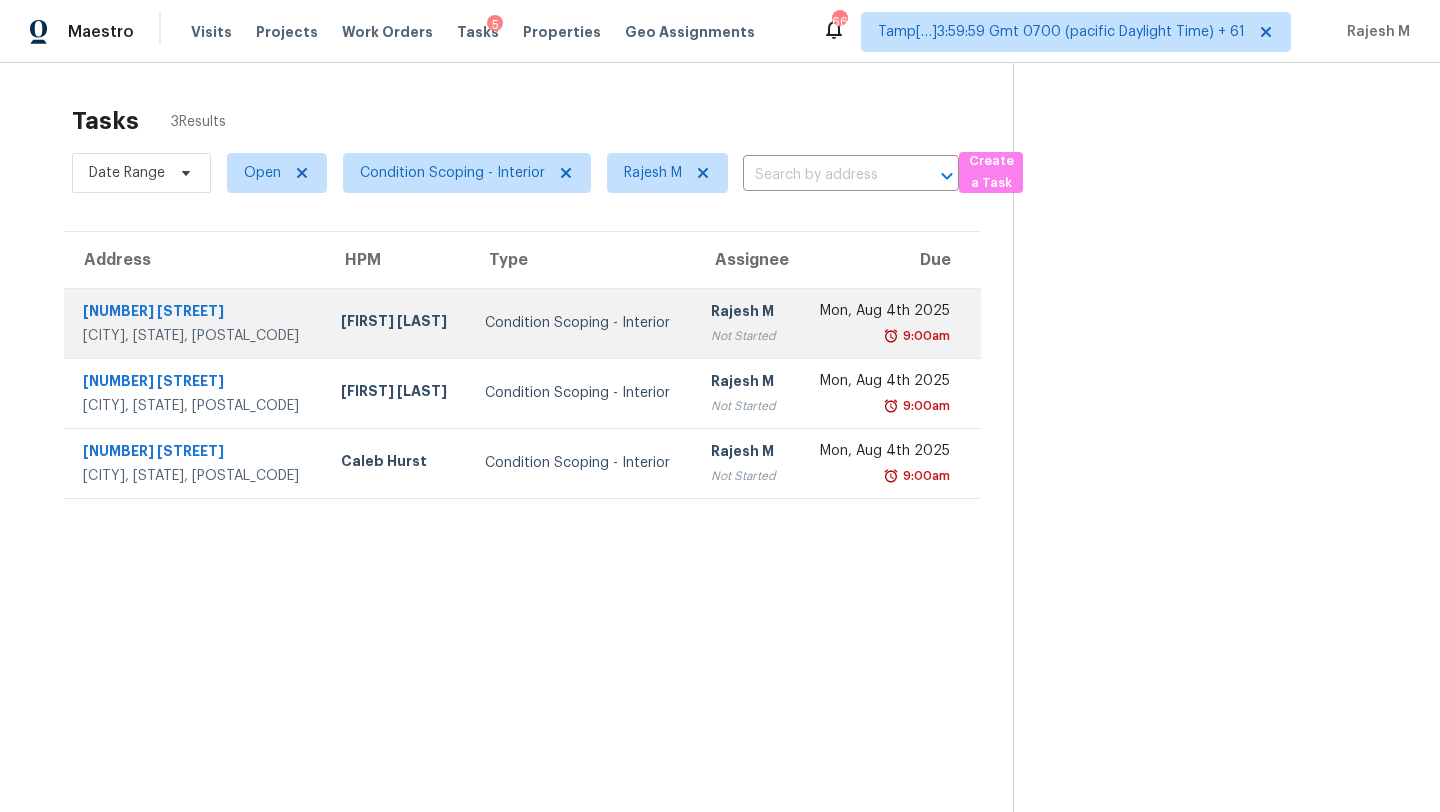 click on "Condition Scoping - Interior" at bounding box center [582, 323] 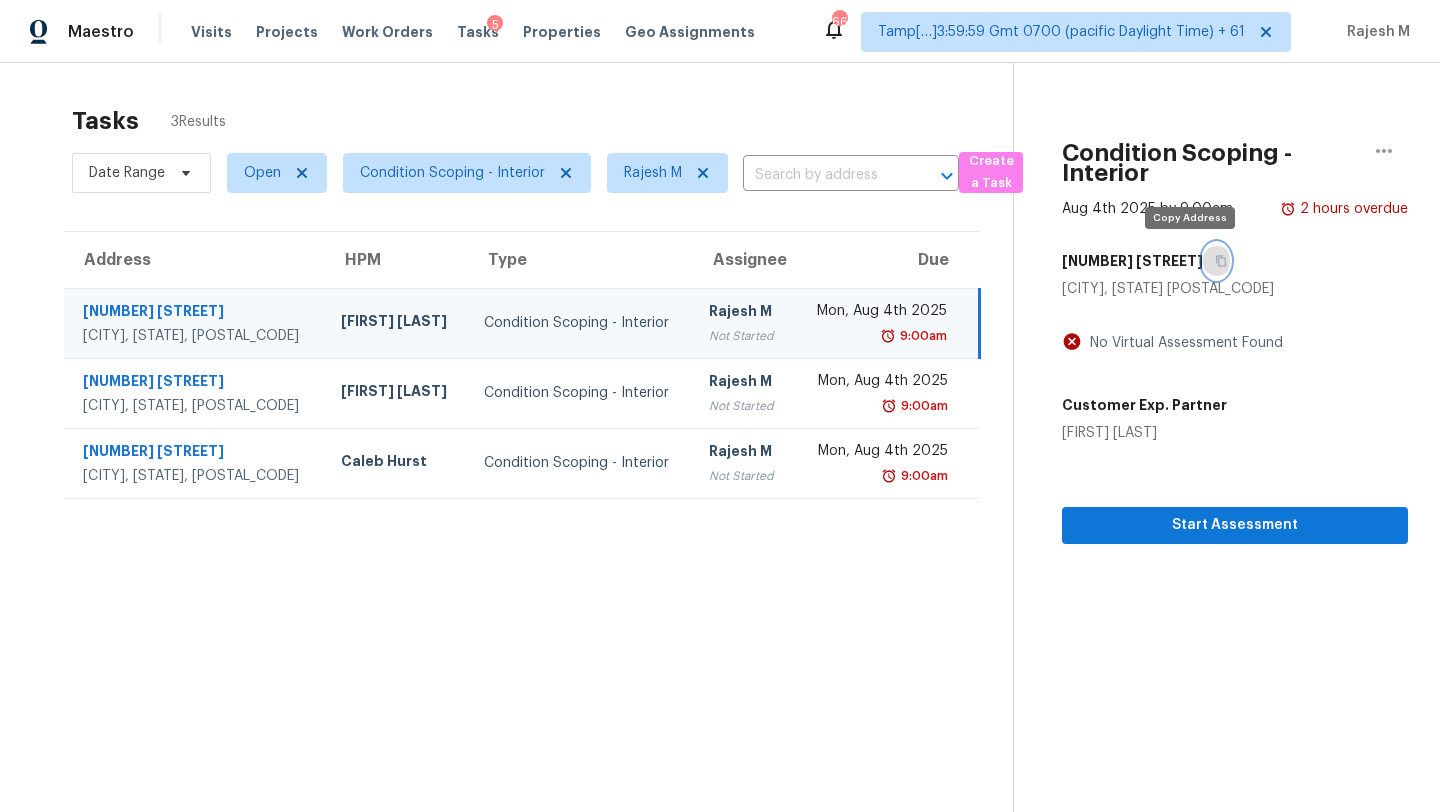 click at bounding box center [1216, 261] 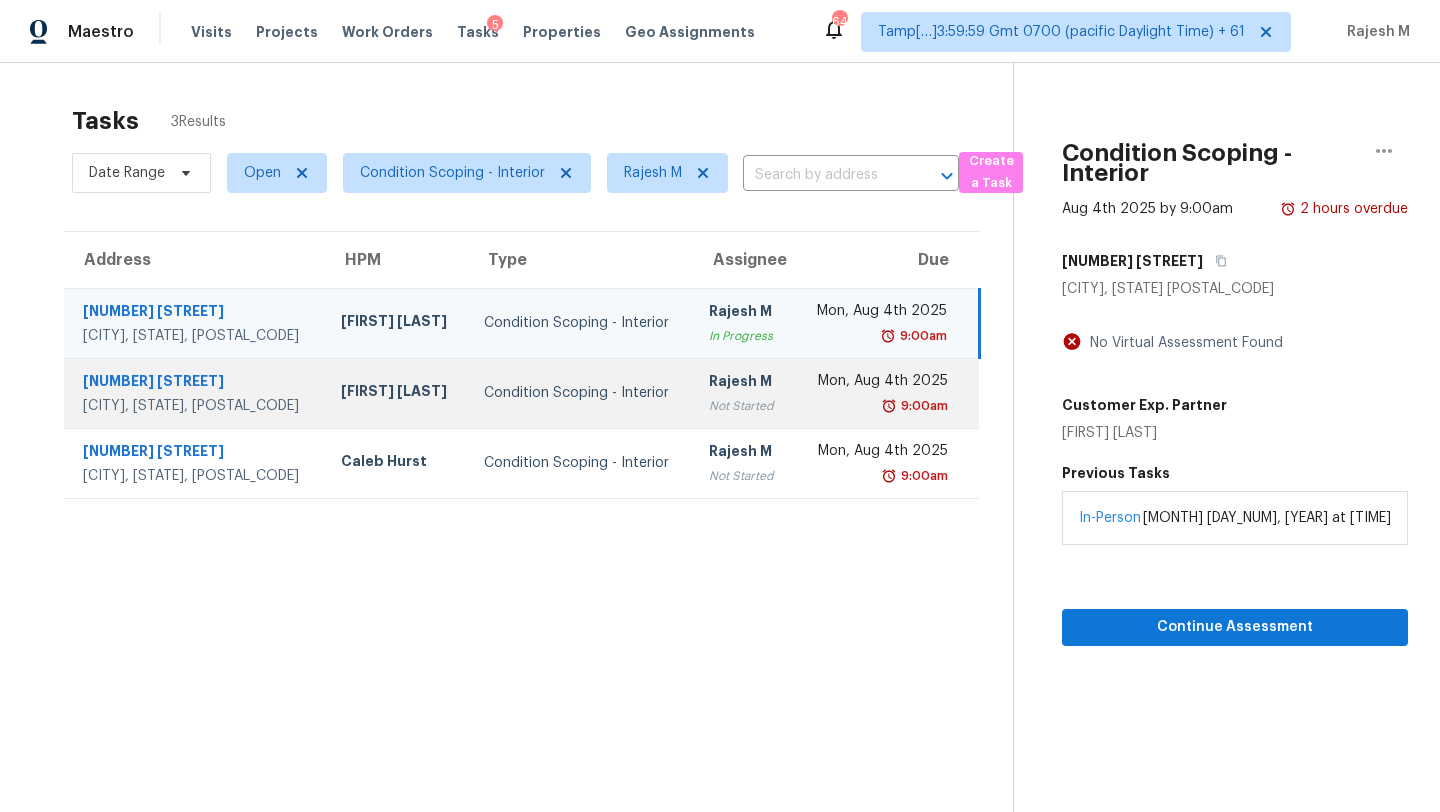click on "Condition Scoping - Interior" at bounding box center (580, 393) 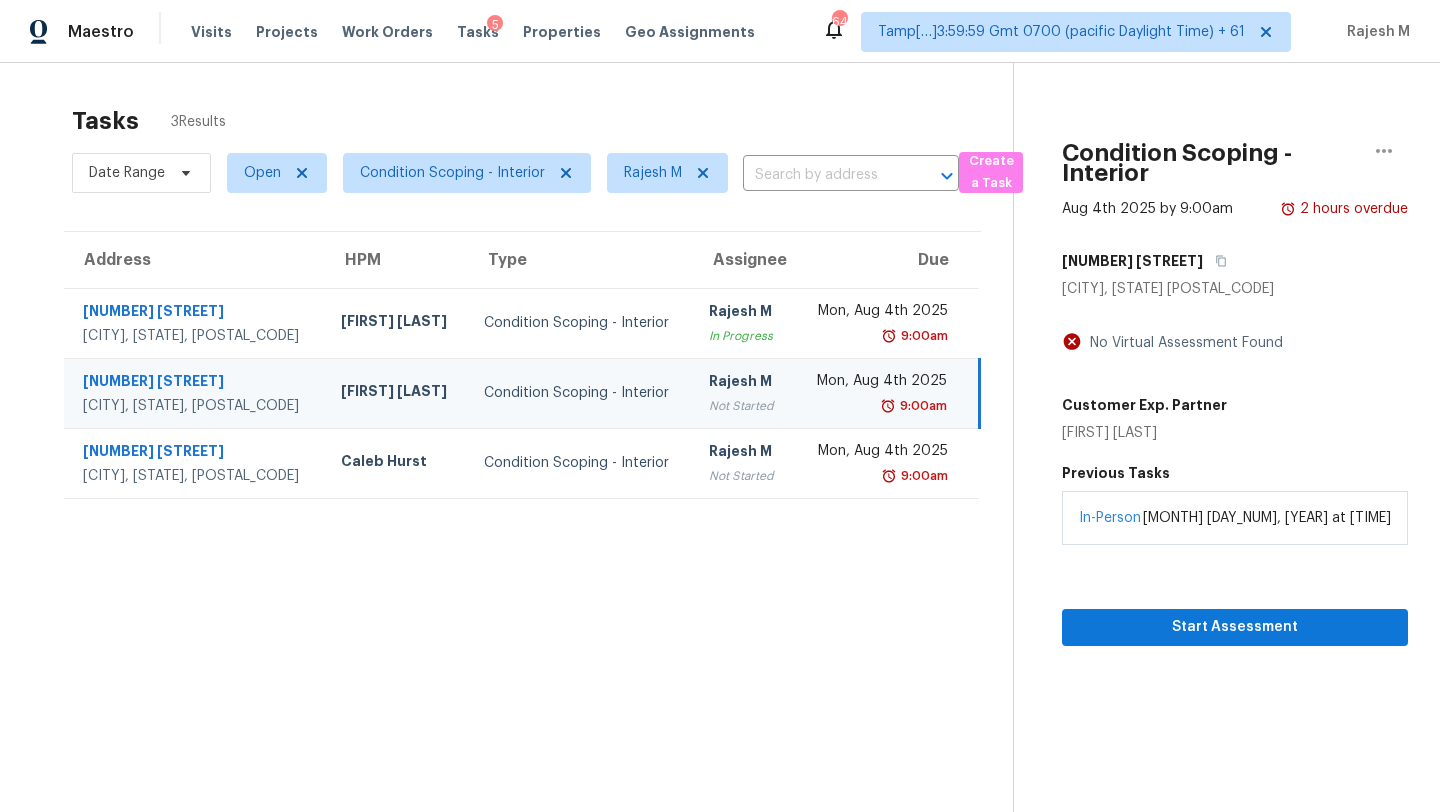 click on "9:00am" at bounding box center (878, 406) 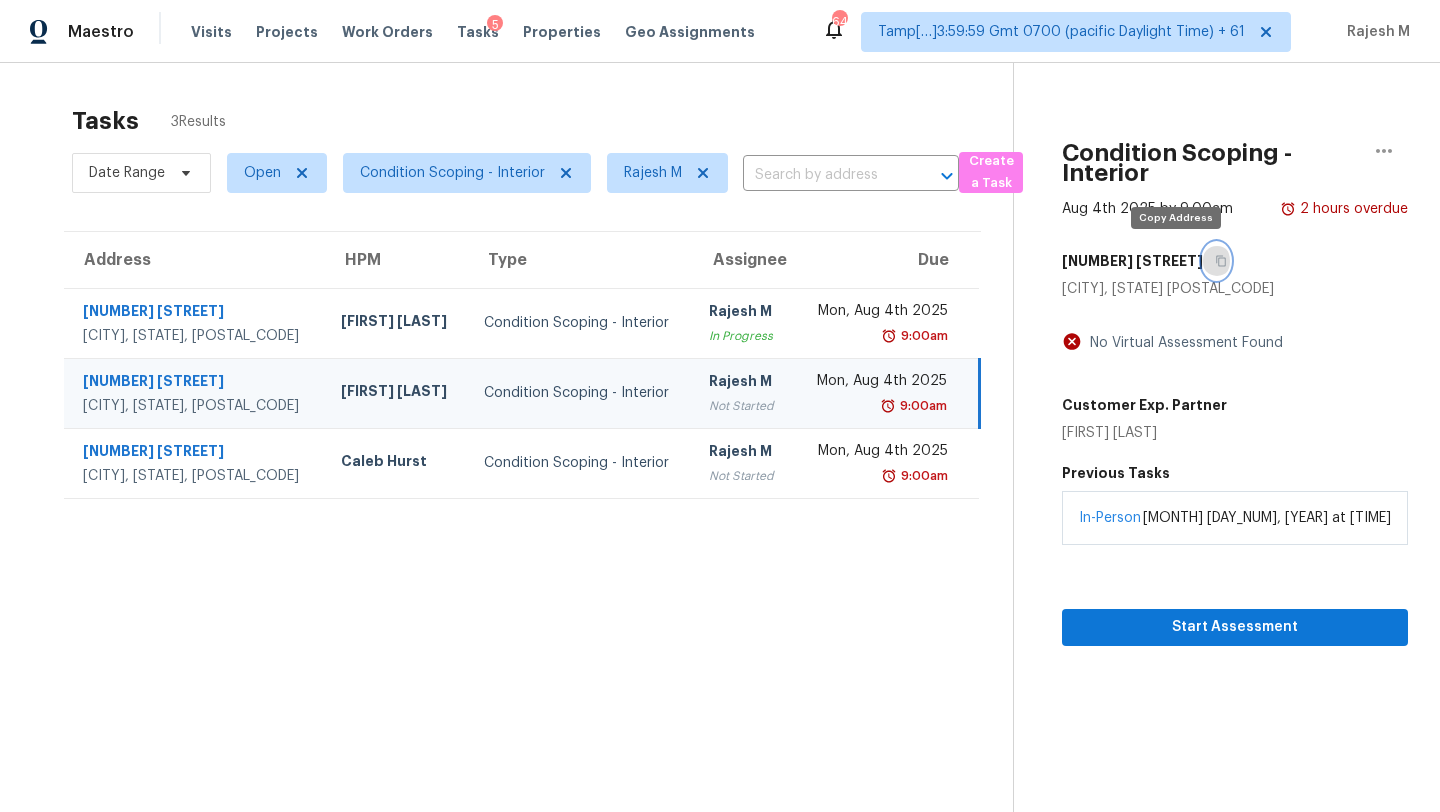 click 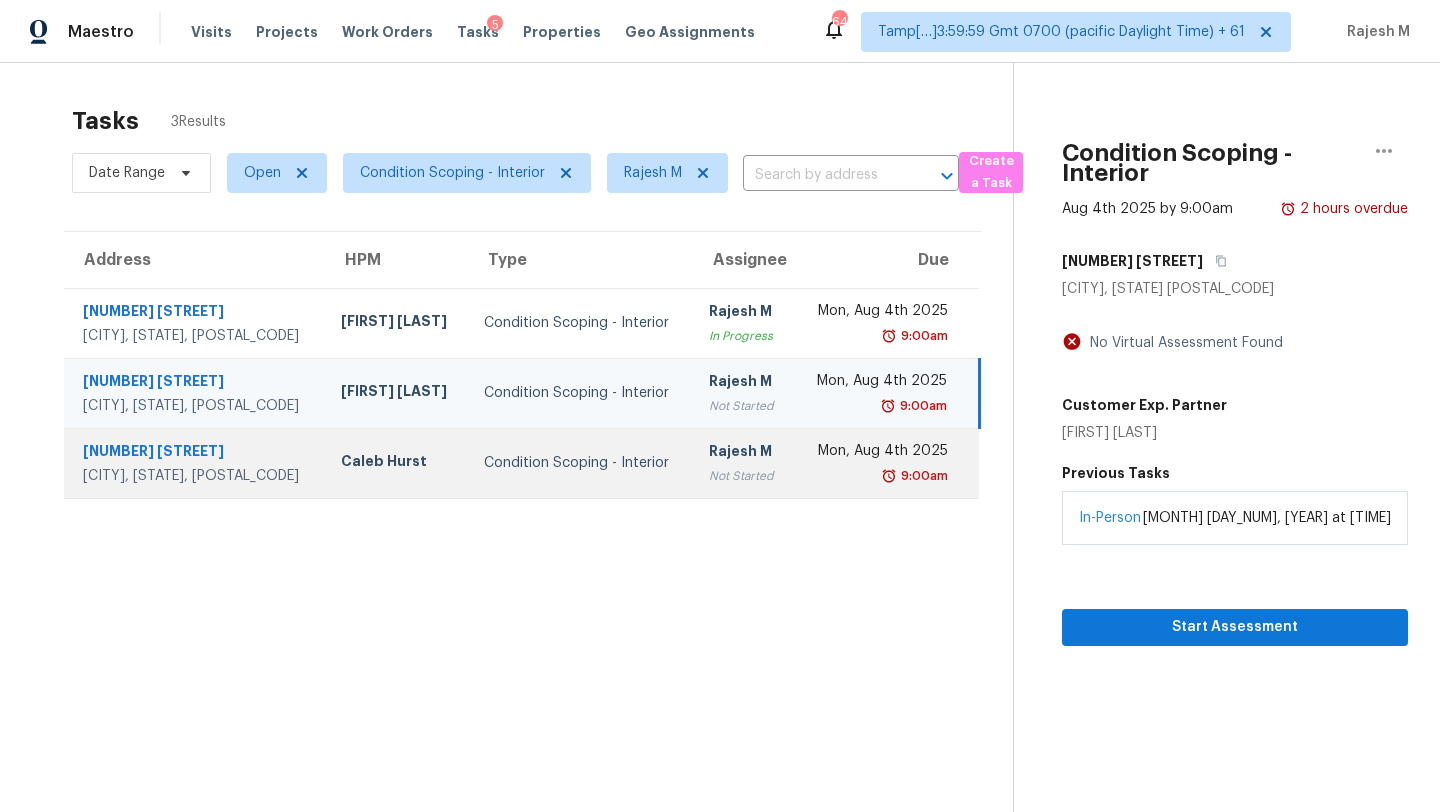 click on "Mon, Aug 4th 2025 9:00am" at bounding box center [886, 463] 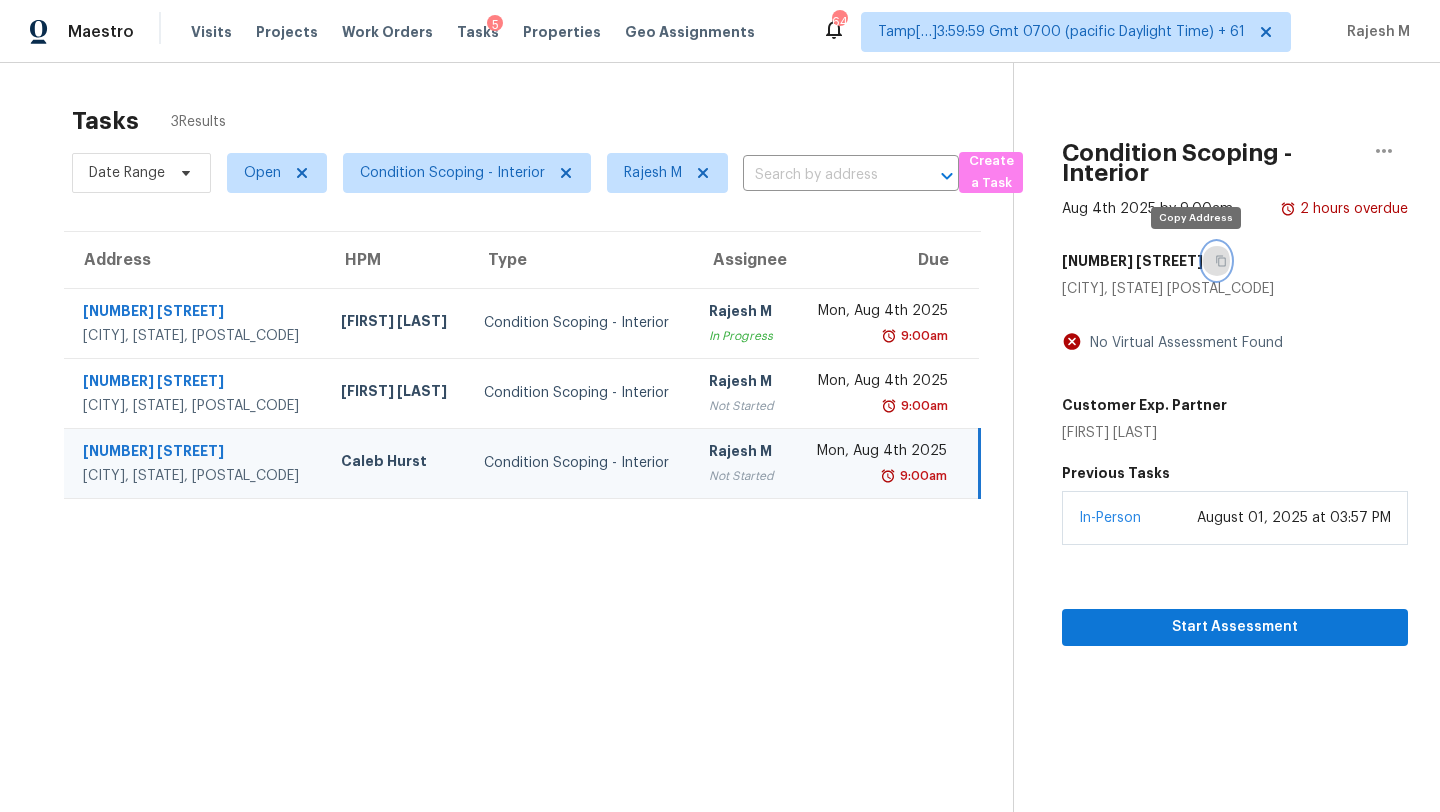 click 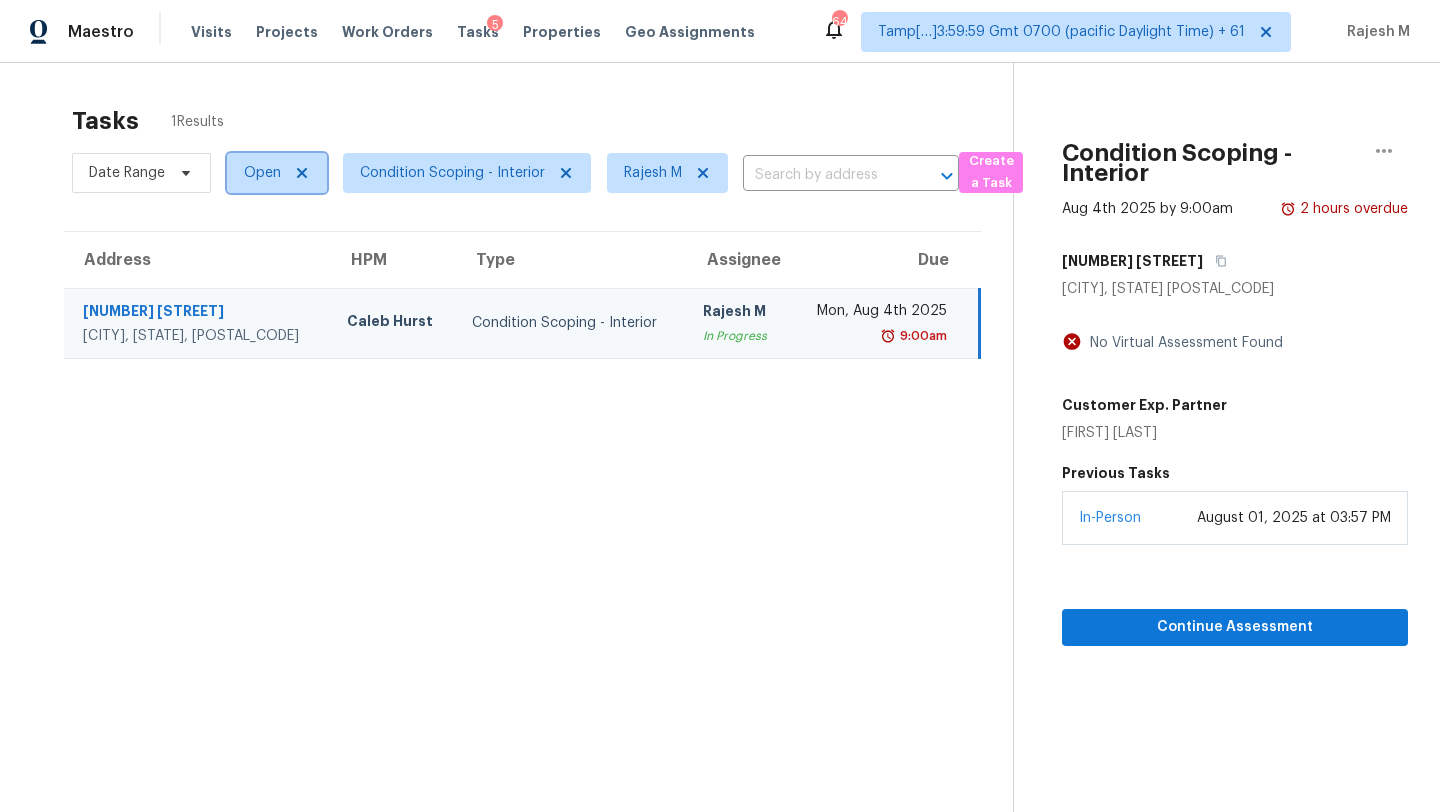 click on "Open" at bounding box center (262, 173) 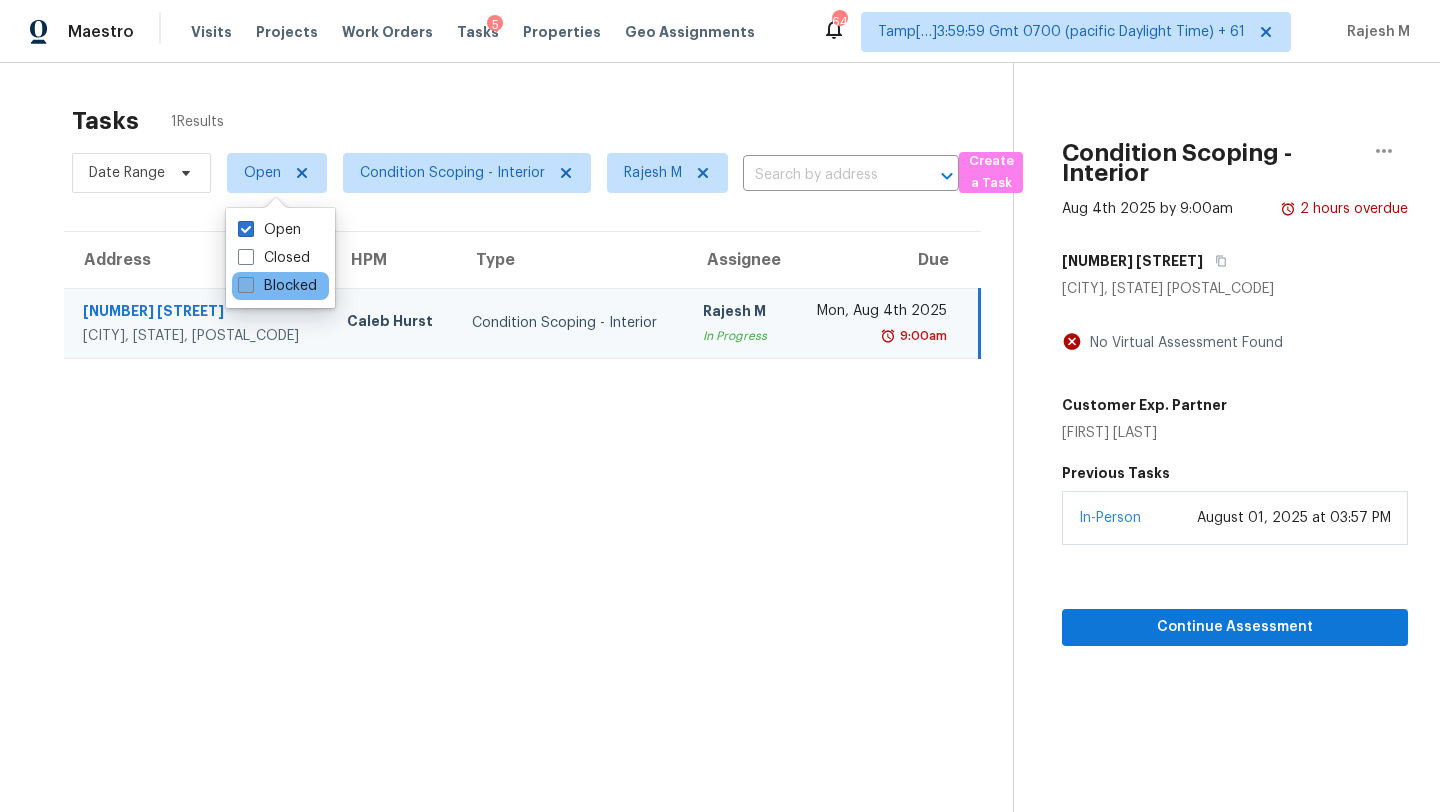 click on "Blocked" at bounding box center (277, 286) 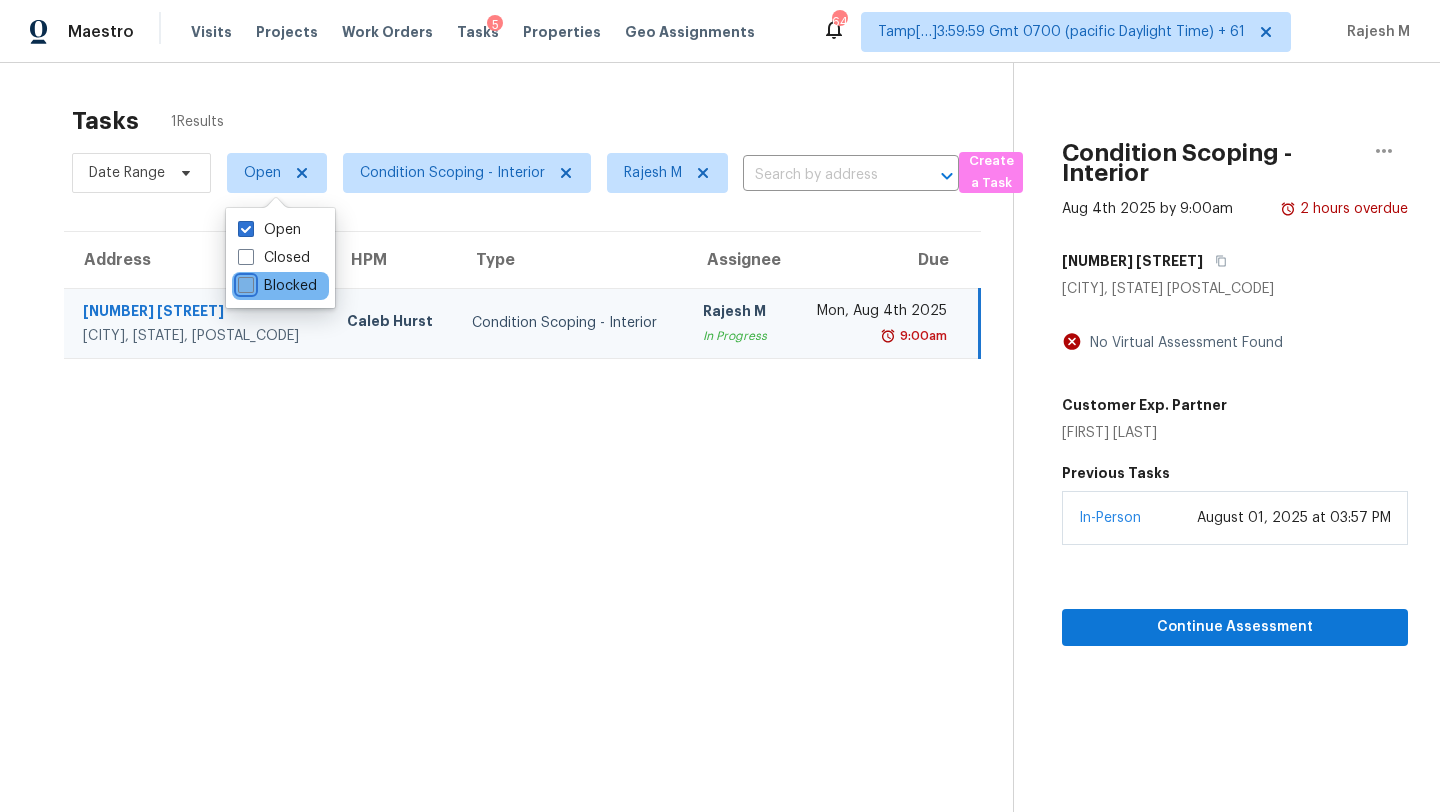 click on "Blocked" at bounding box center [244, 282] 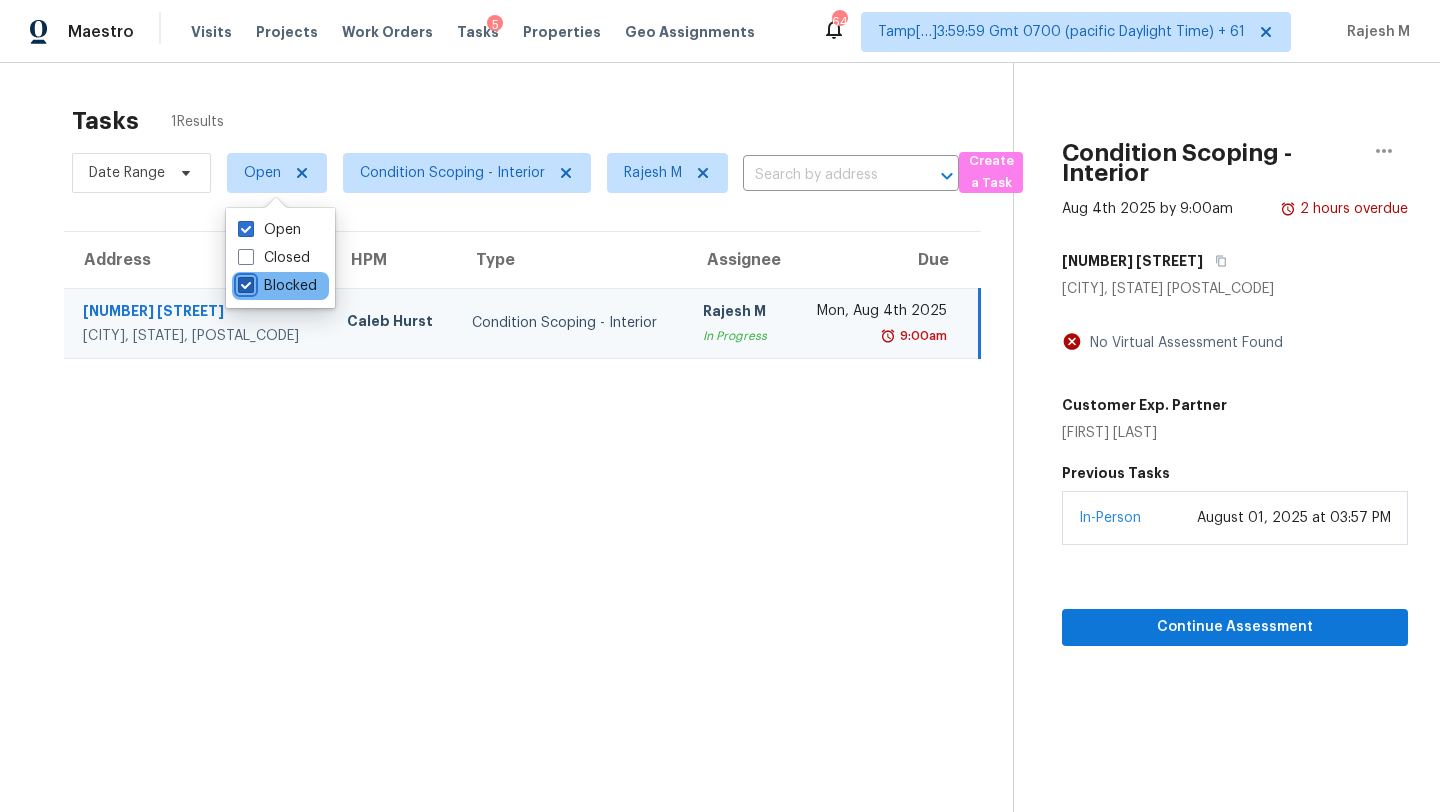 checkbox on "true" 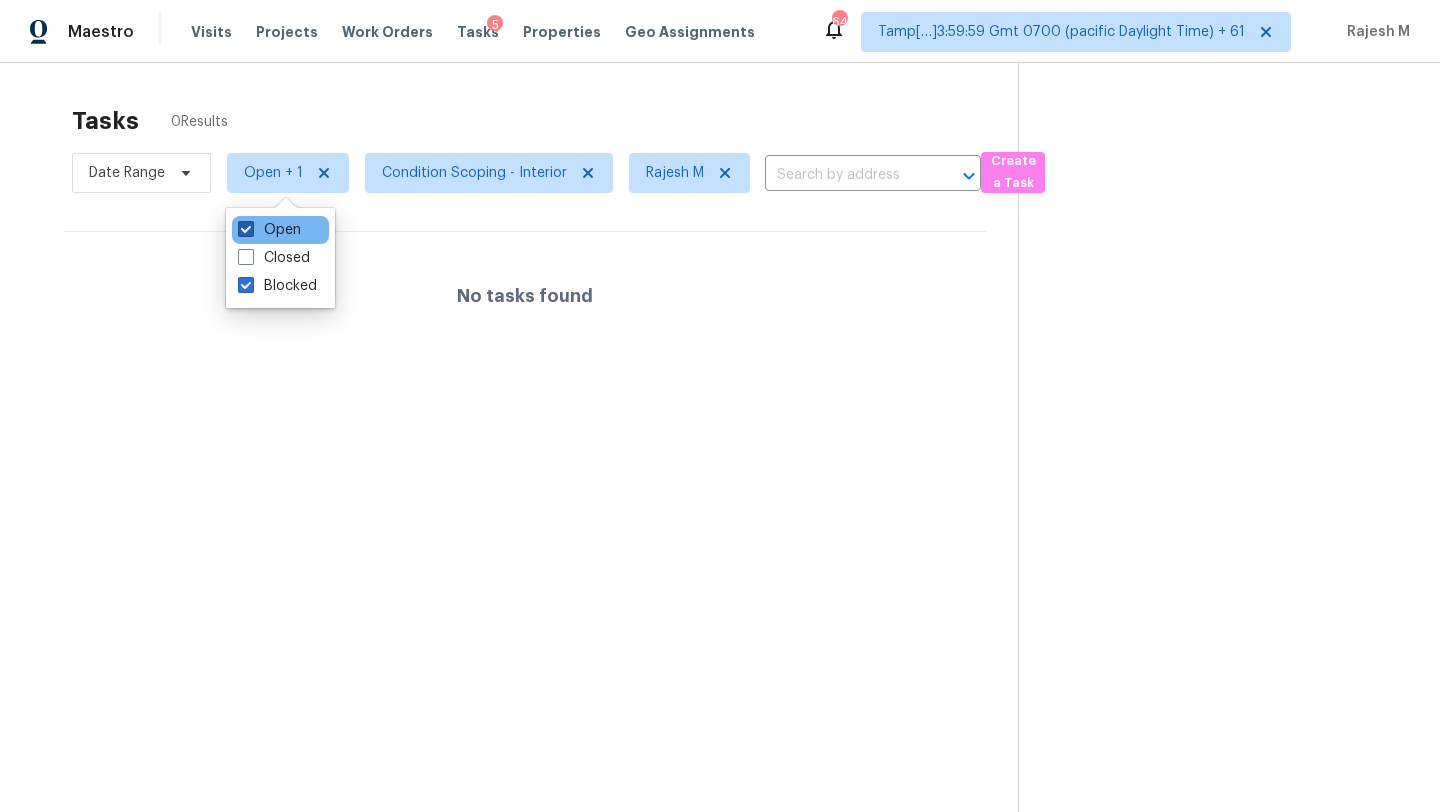 click on "Open" at bounding box center (269, 230) 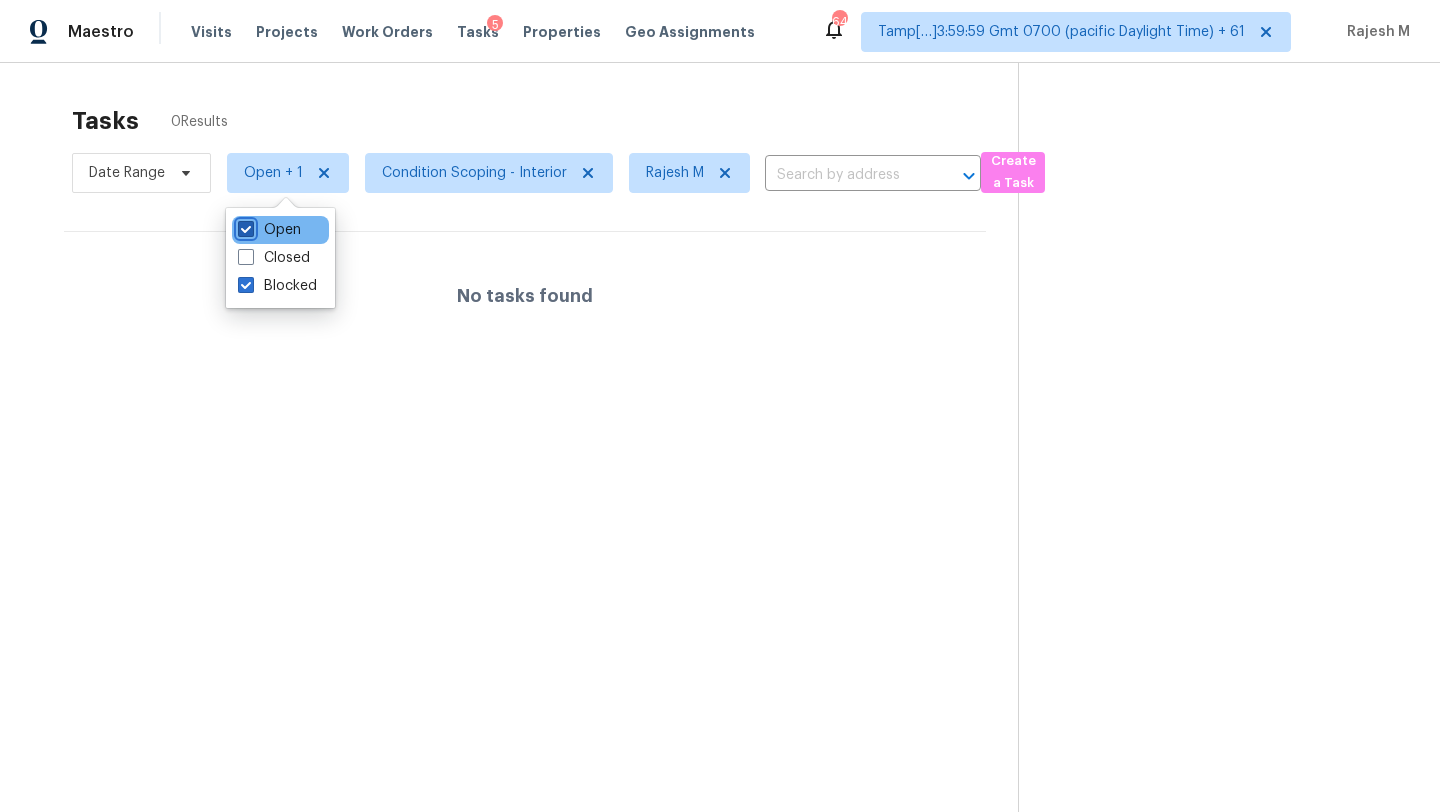 checkbox on "false" 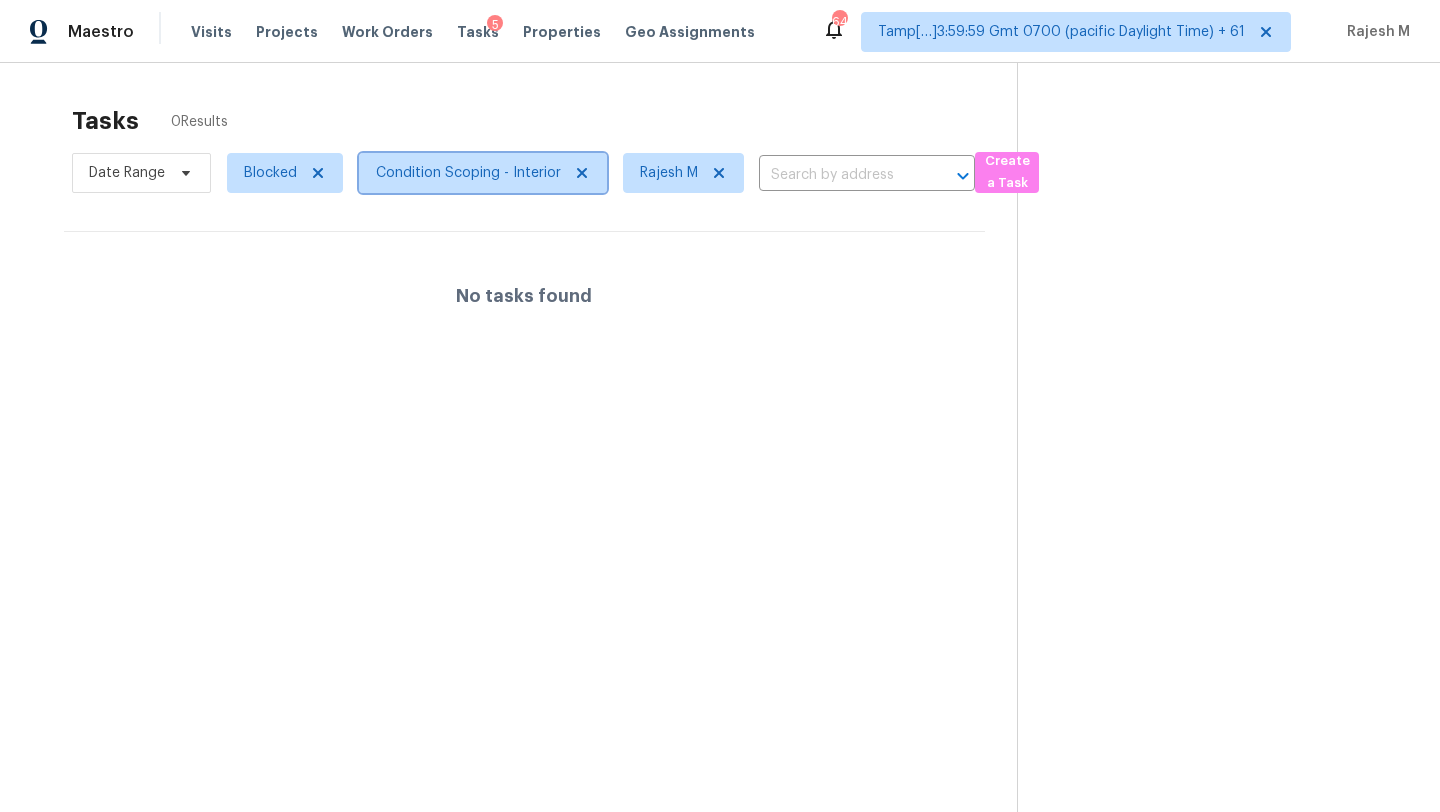 click on "Condition Scoping - Interior" at bounding box center [468, 173] 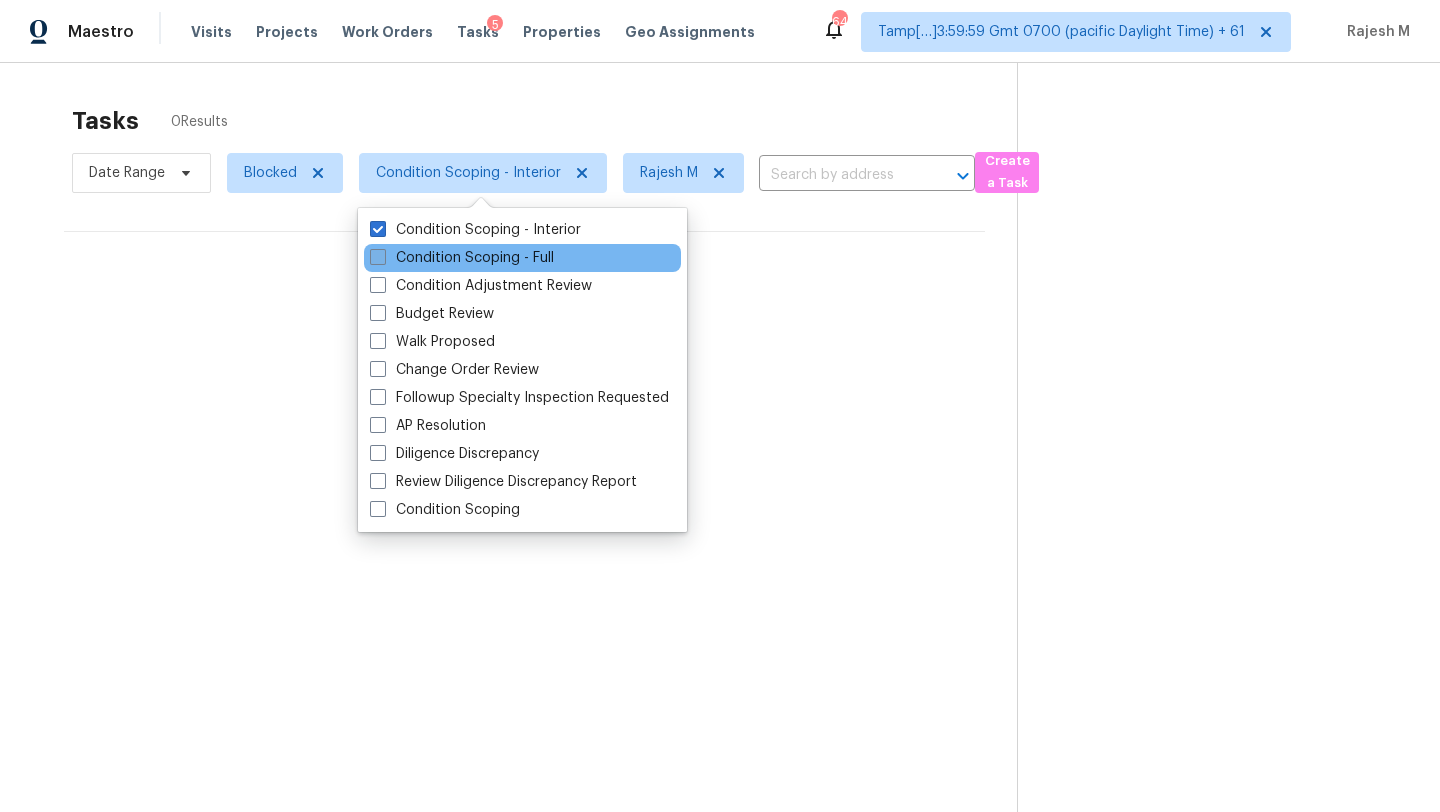 click on "Condition Scoping - Full" at bounding box center (462, 258) 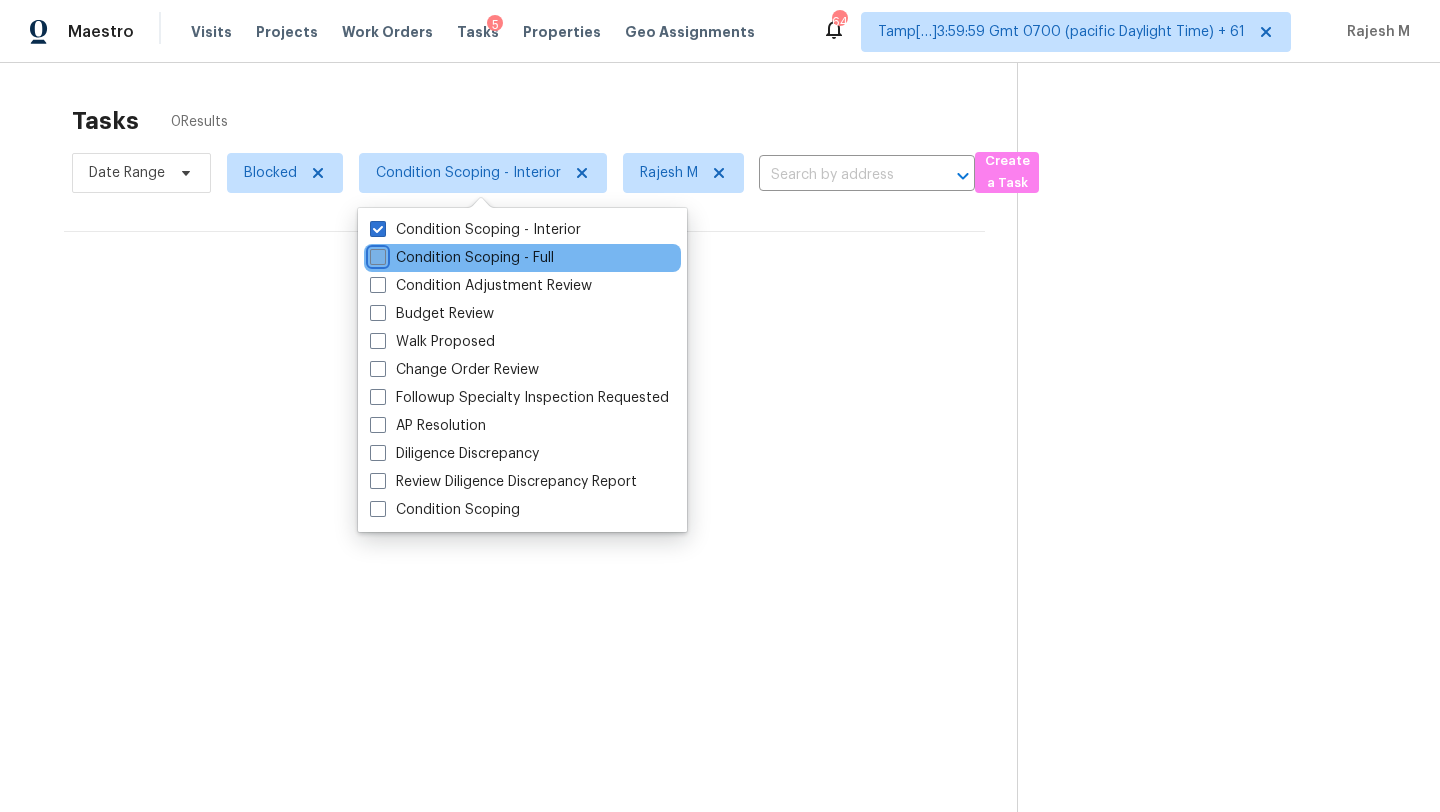 click on "Condition Scoping - Full" at bounding box center [376, 254] 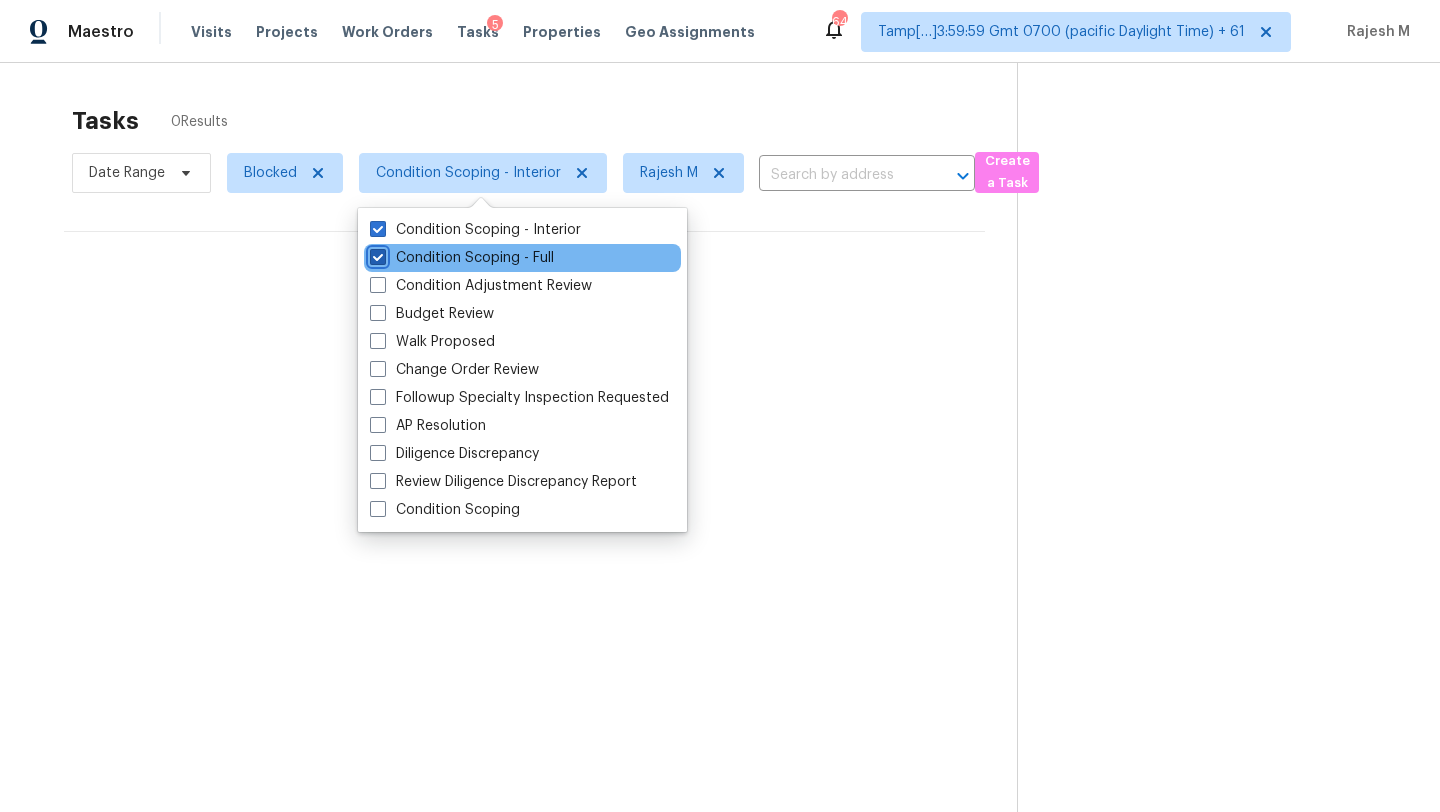 checkbox on "true" 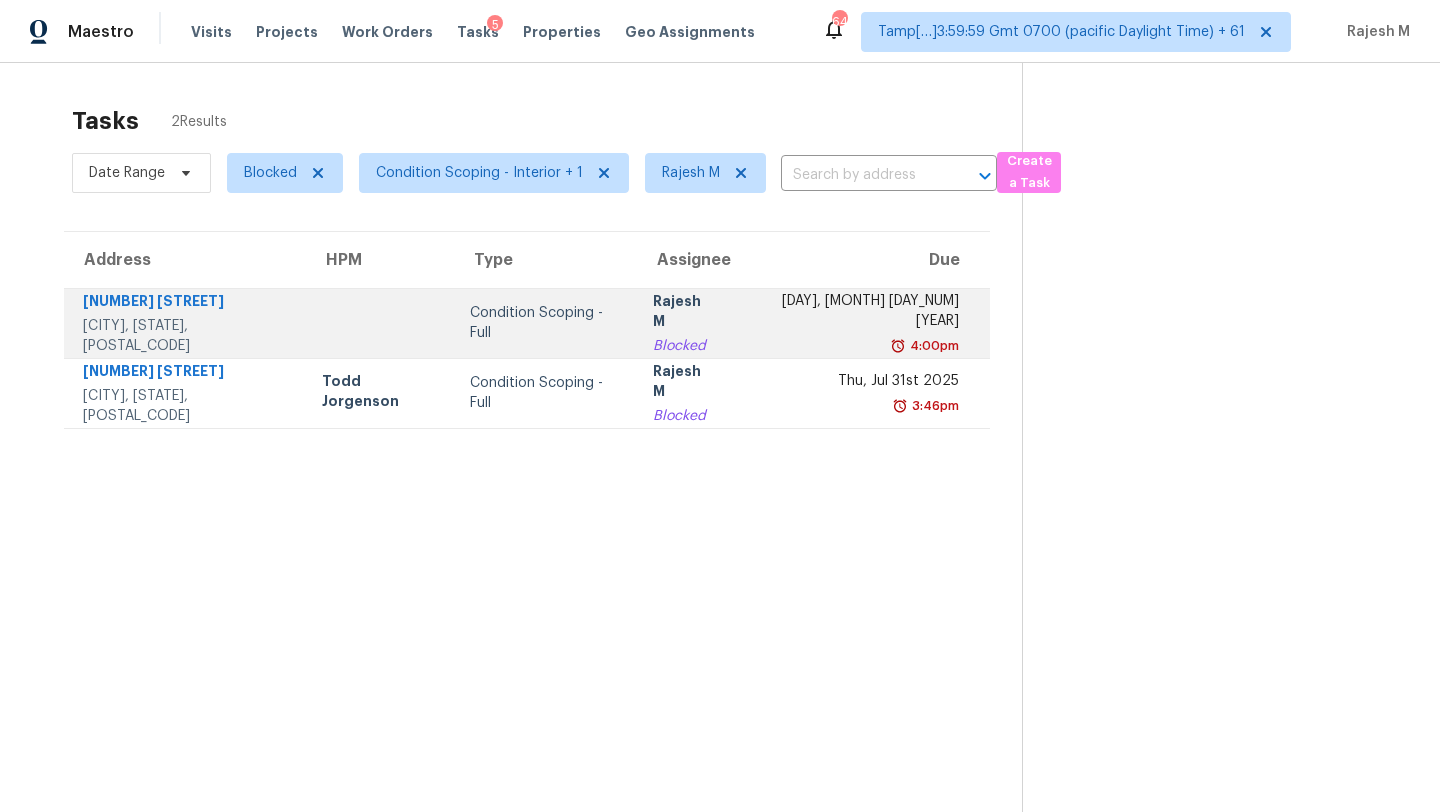 click on "4:00pm" at bounding box center [854, 346] 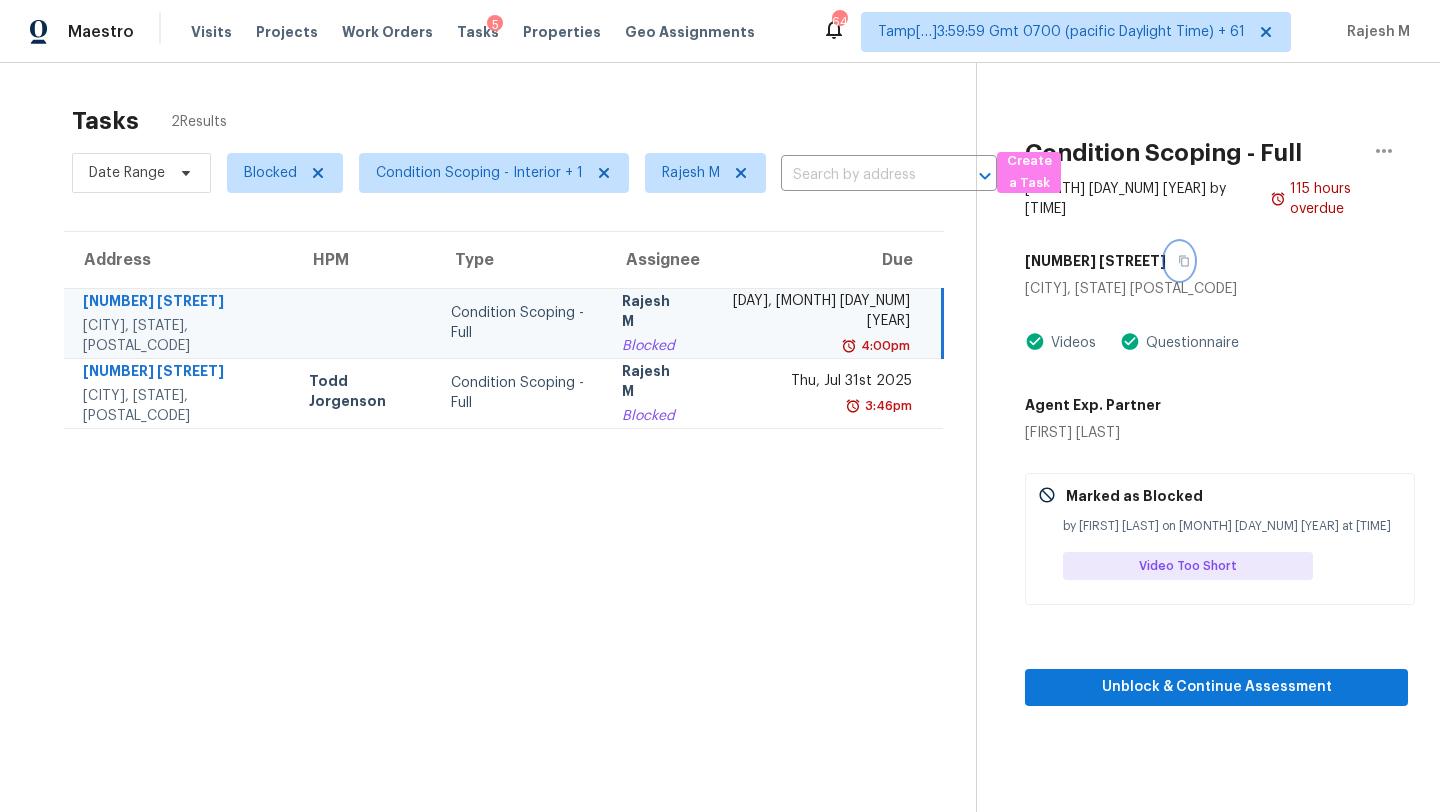 click 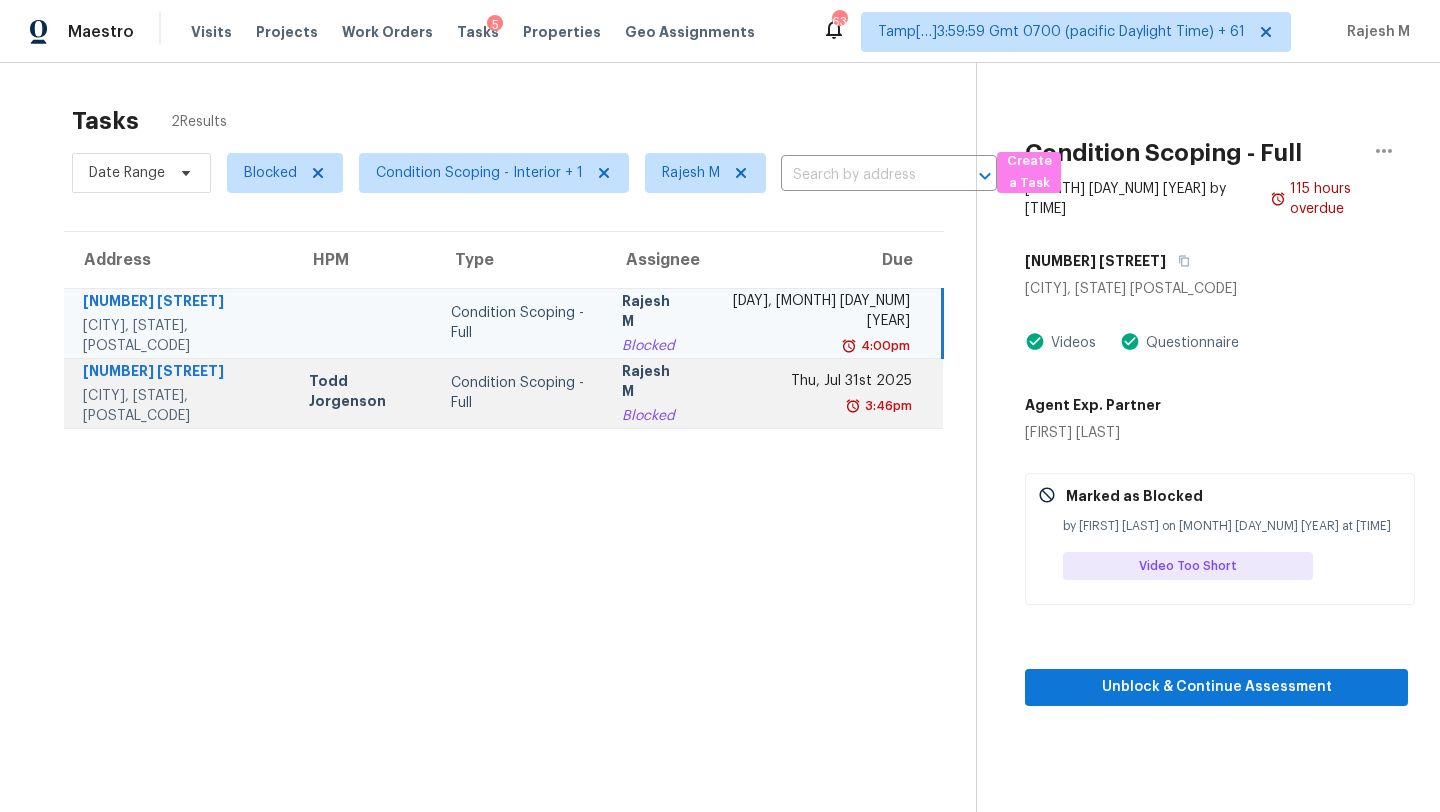 click on "Condition Scoping - Full" at bounding box center (520, 393) 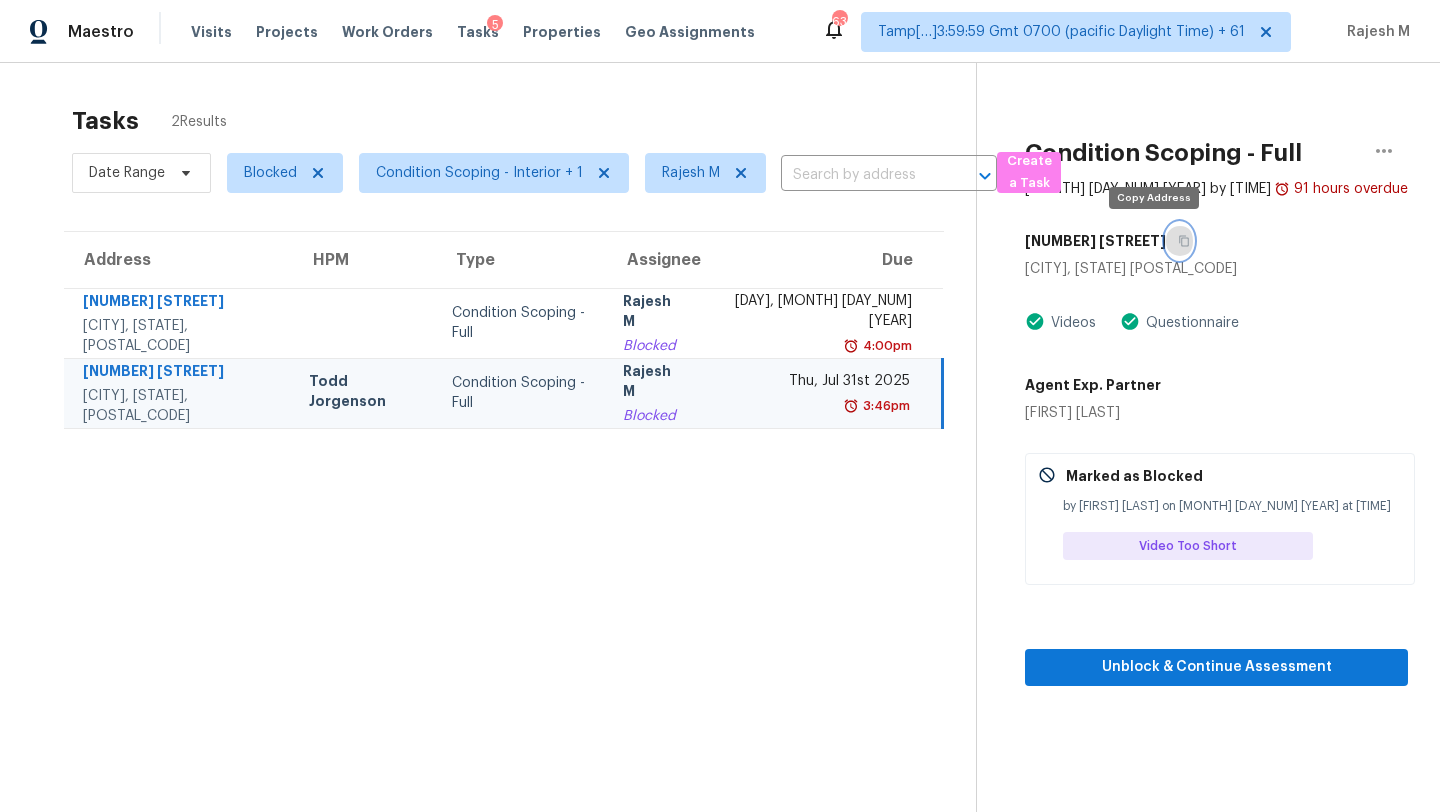 click at bounding box center [1179, 241] 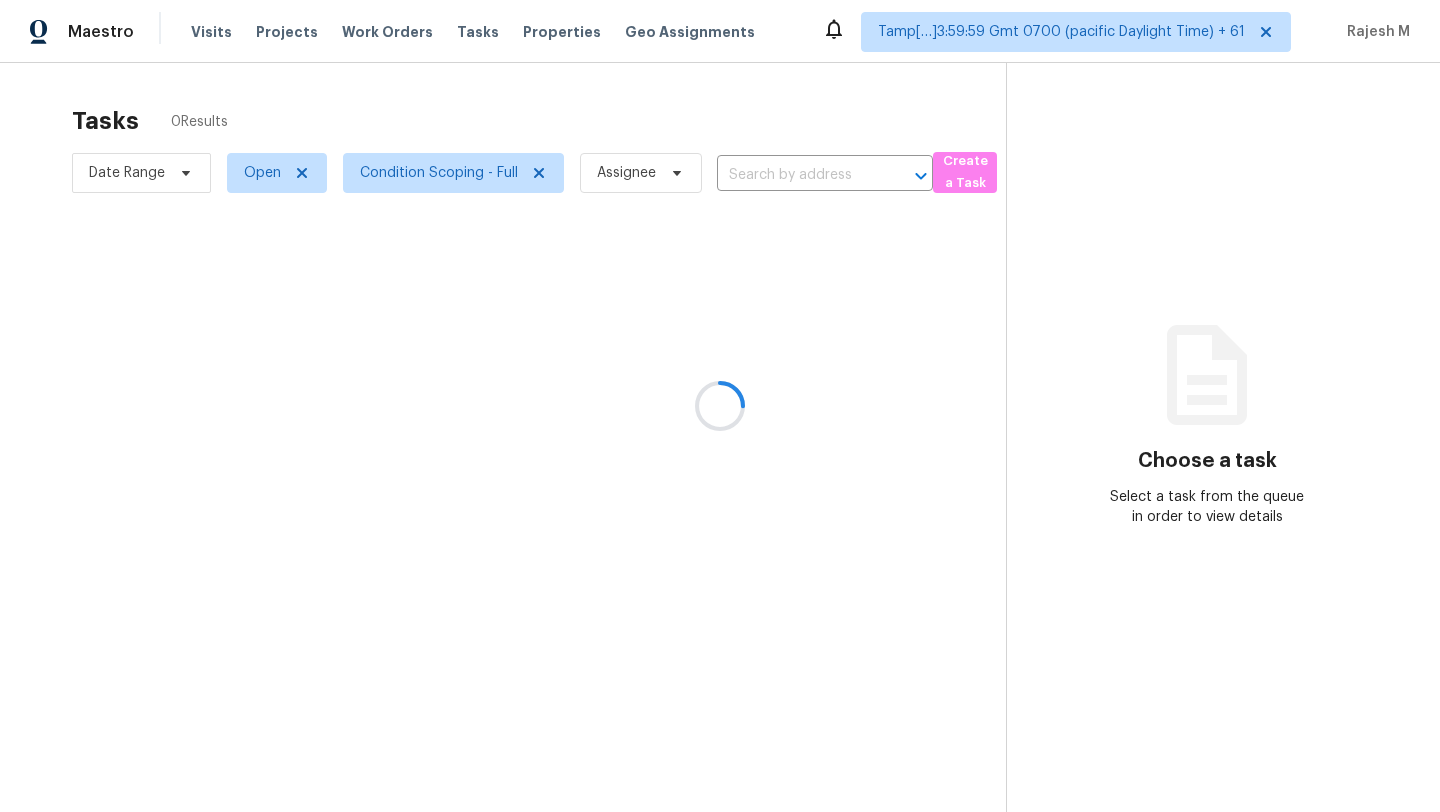 scroll, scrollTop: 0, scrollLeft: 0, axis: both 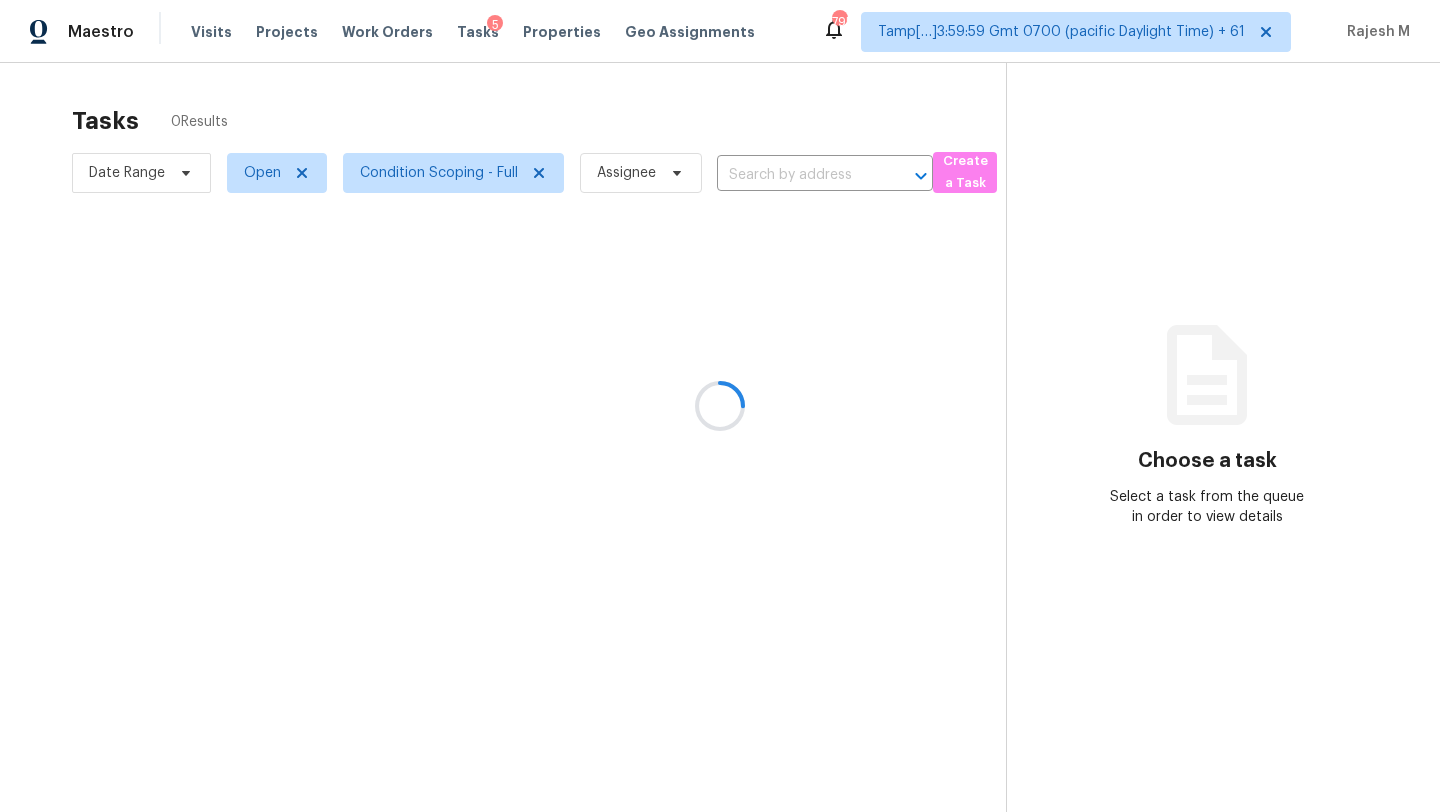 click at bounding box center [720, 406] 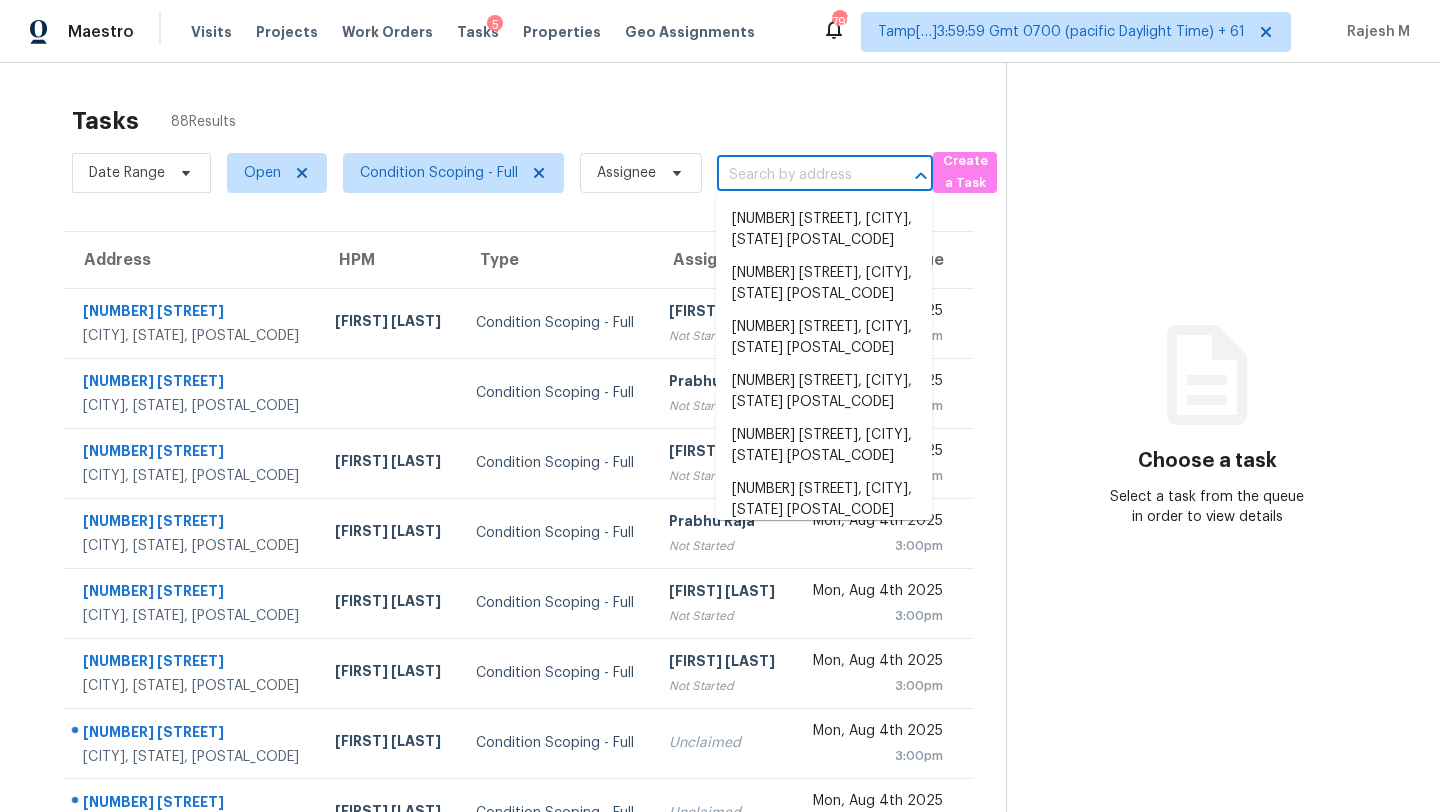 click at bounding box center [797, 175] 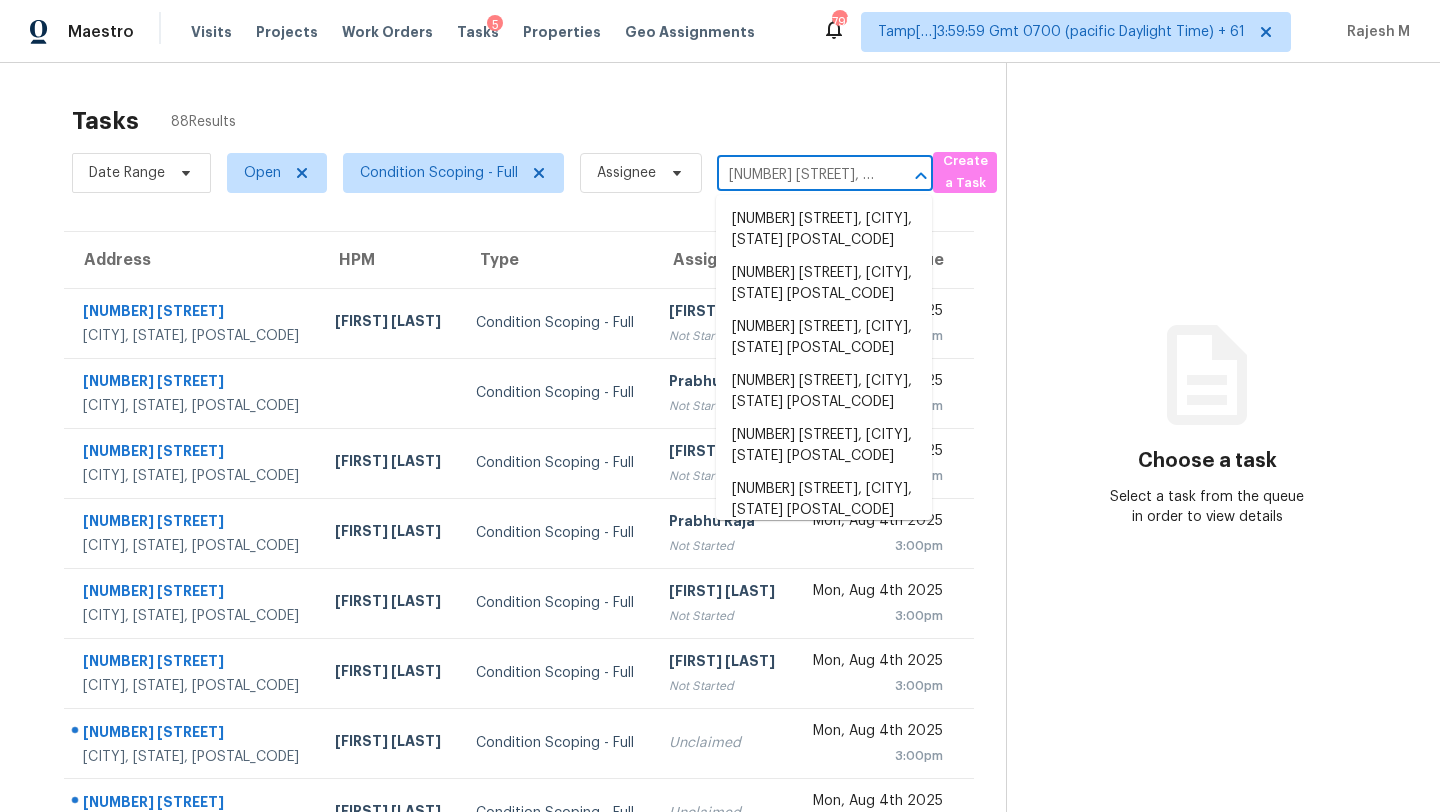 scroll, scrollTop: 0, scrollLeft: 77, axis: horizontal 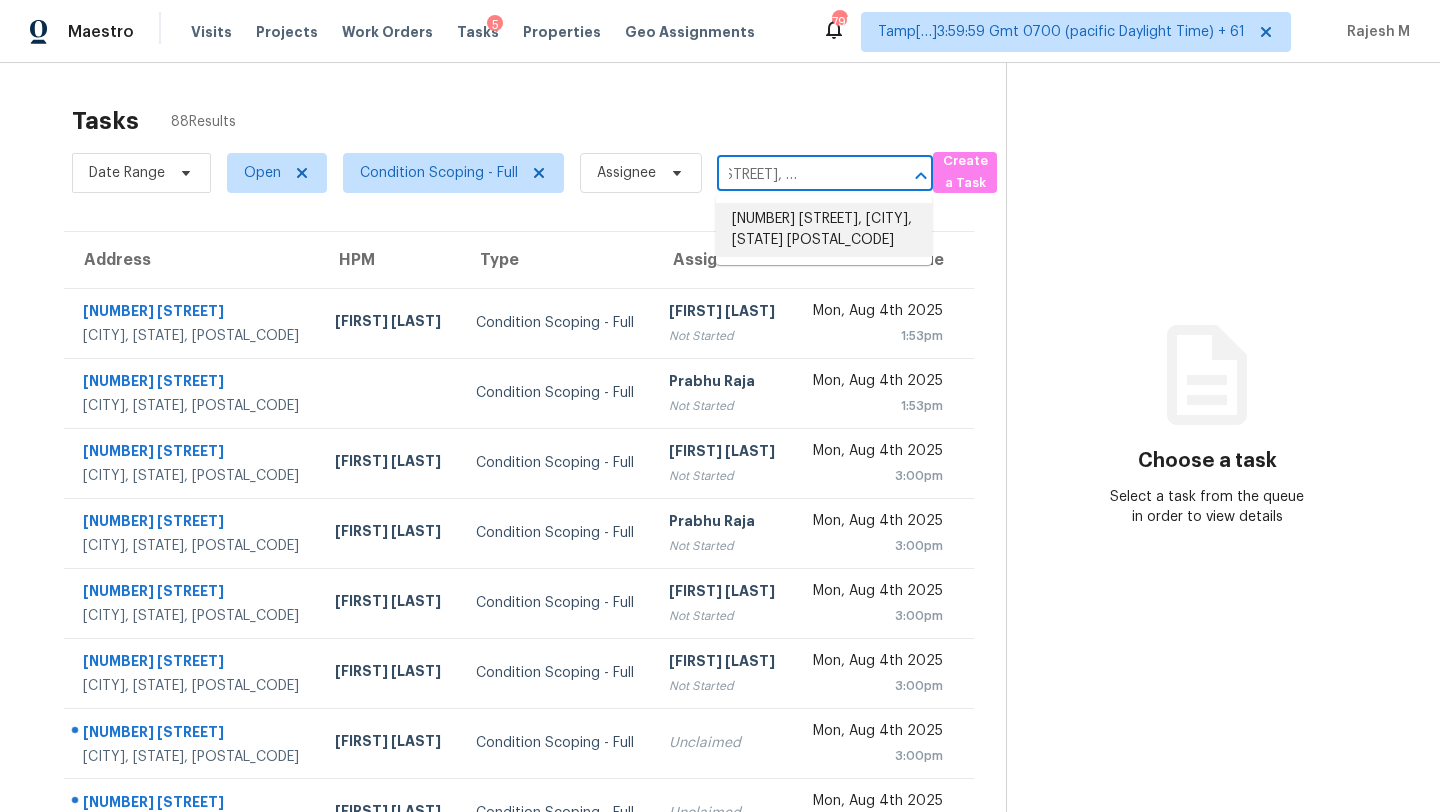 click on "[NUMBER] [STREET], [CITY], [STATE] [POSTAL_CODE]" at bounding box center [824, 230] 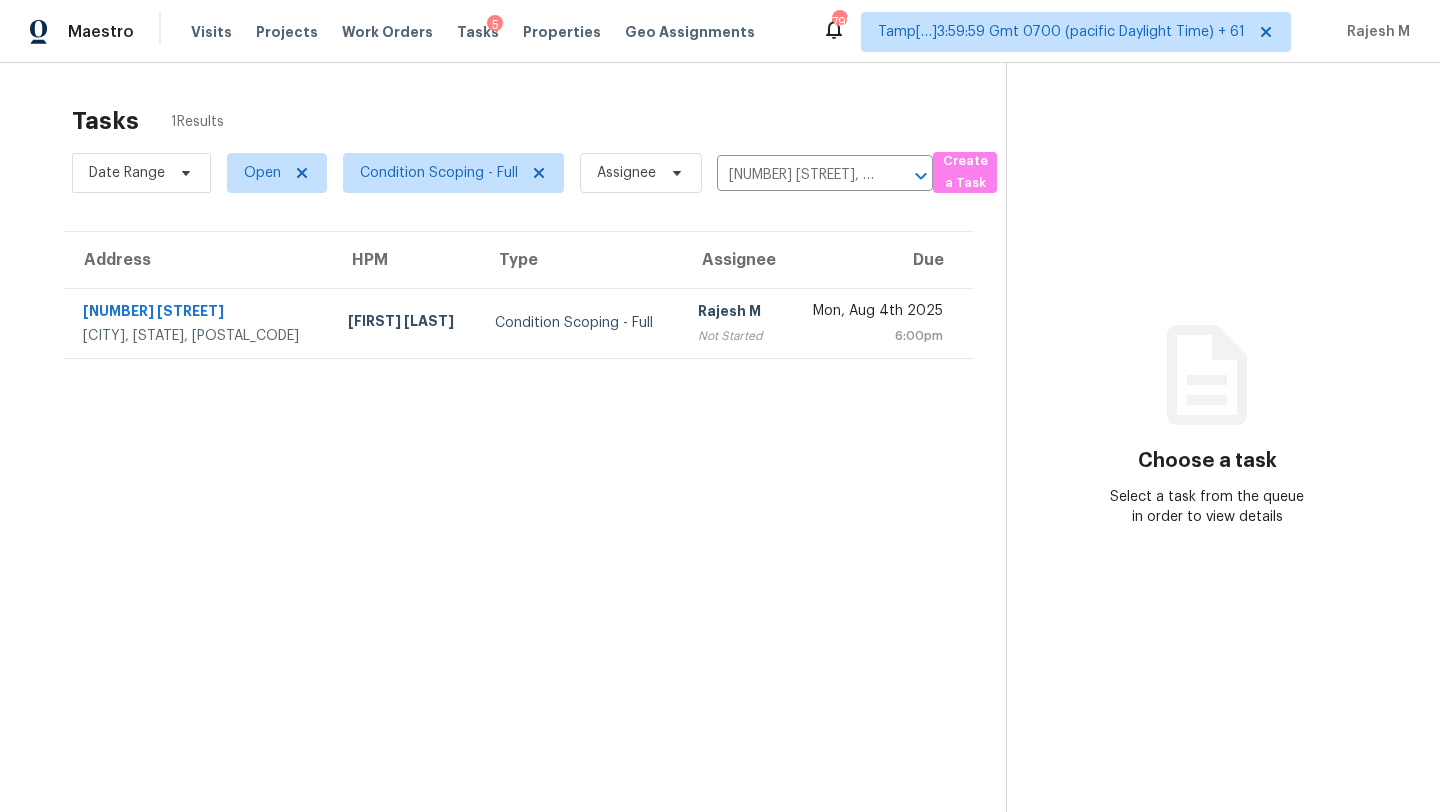 click on "Mon, Aug 4th 2025 6:00pm" at bounding box center (879, 323) 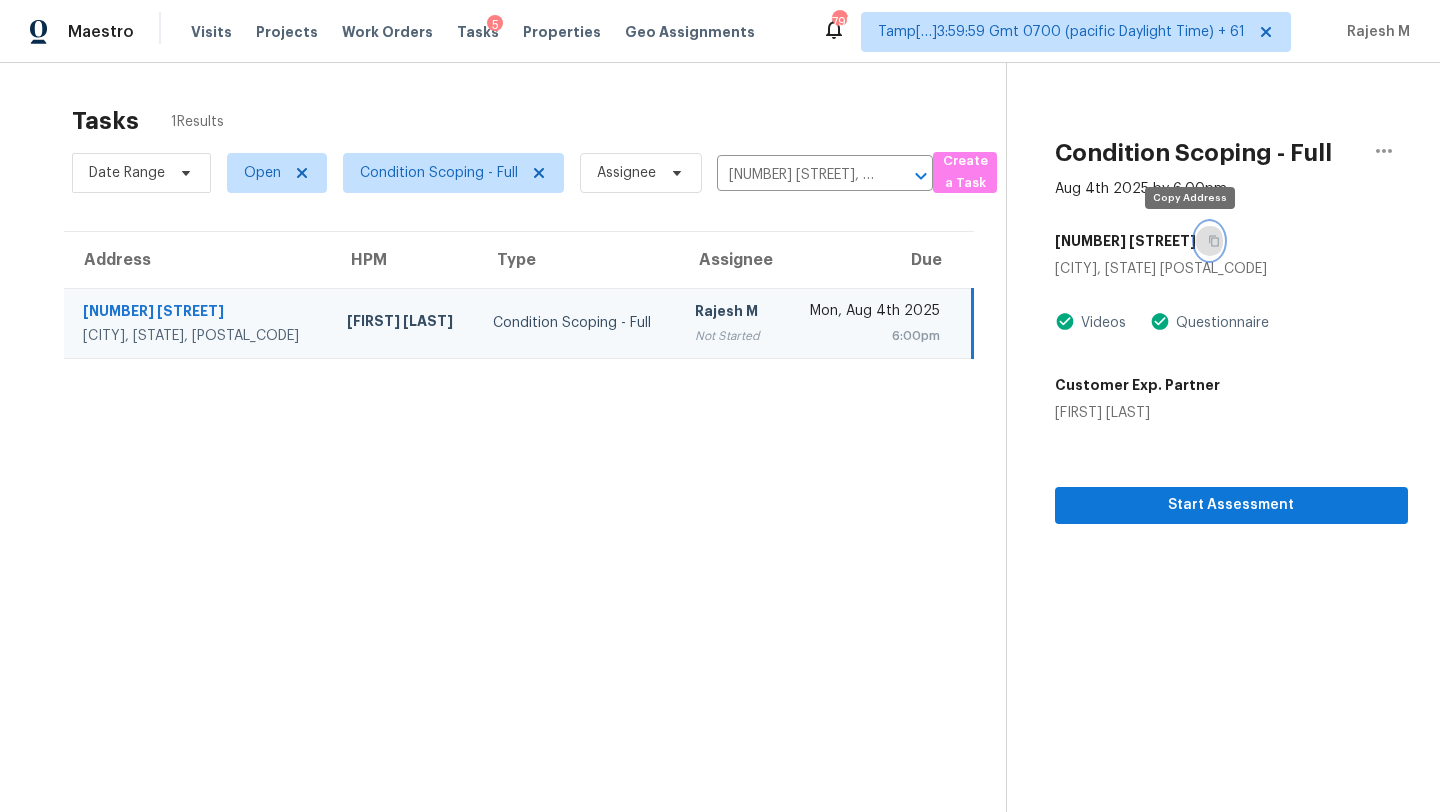 click at bounding box center (1209, 241) 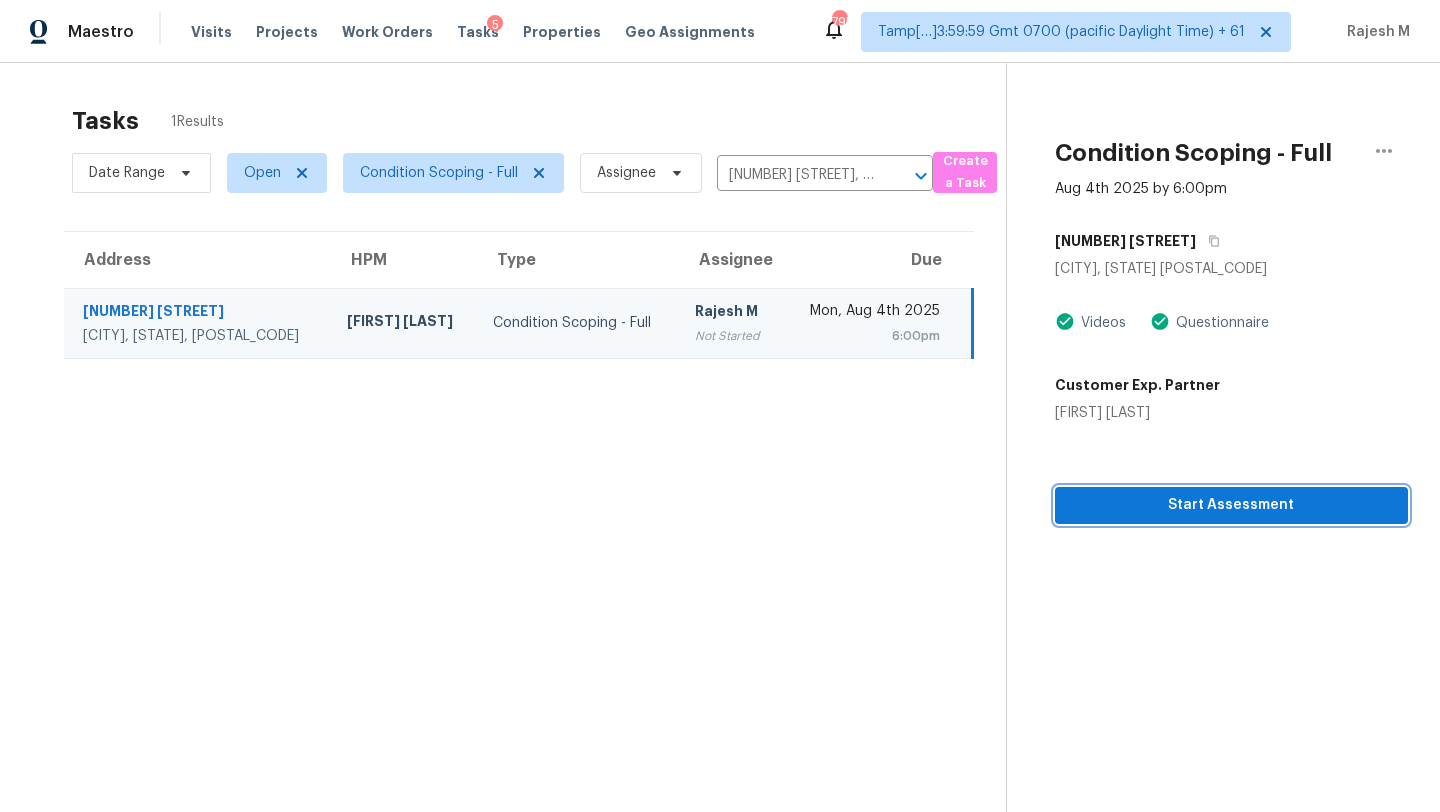 click on "Start Assessment" at bounding box center (1231, 505) 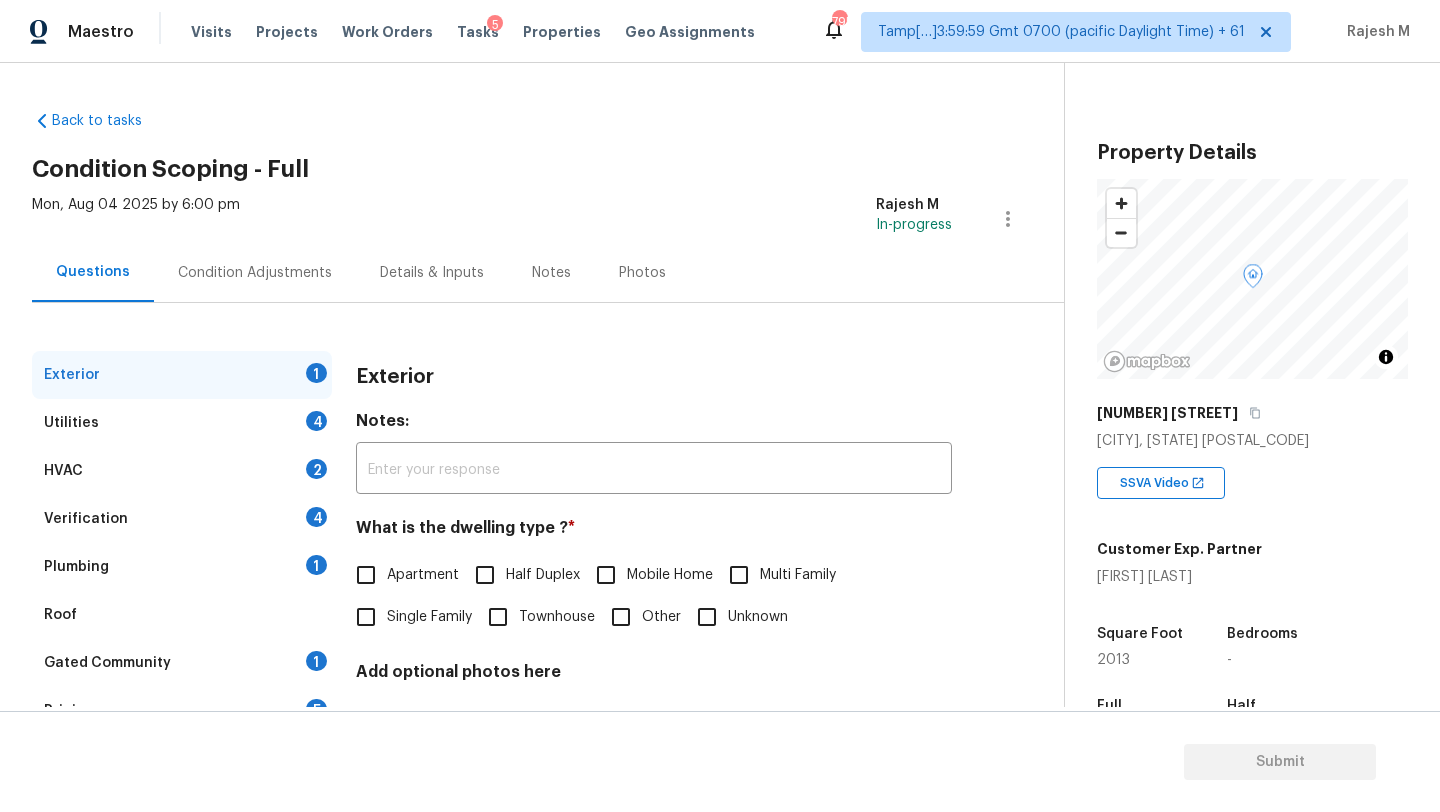 scroll, scrollTop: 392, scrollLeft: 0, axis: vertical 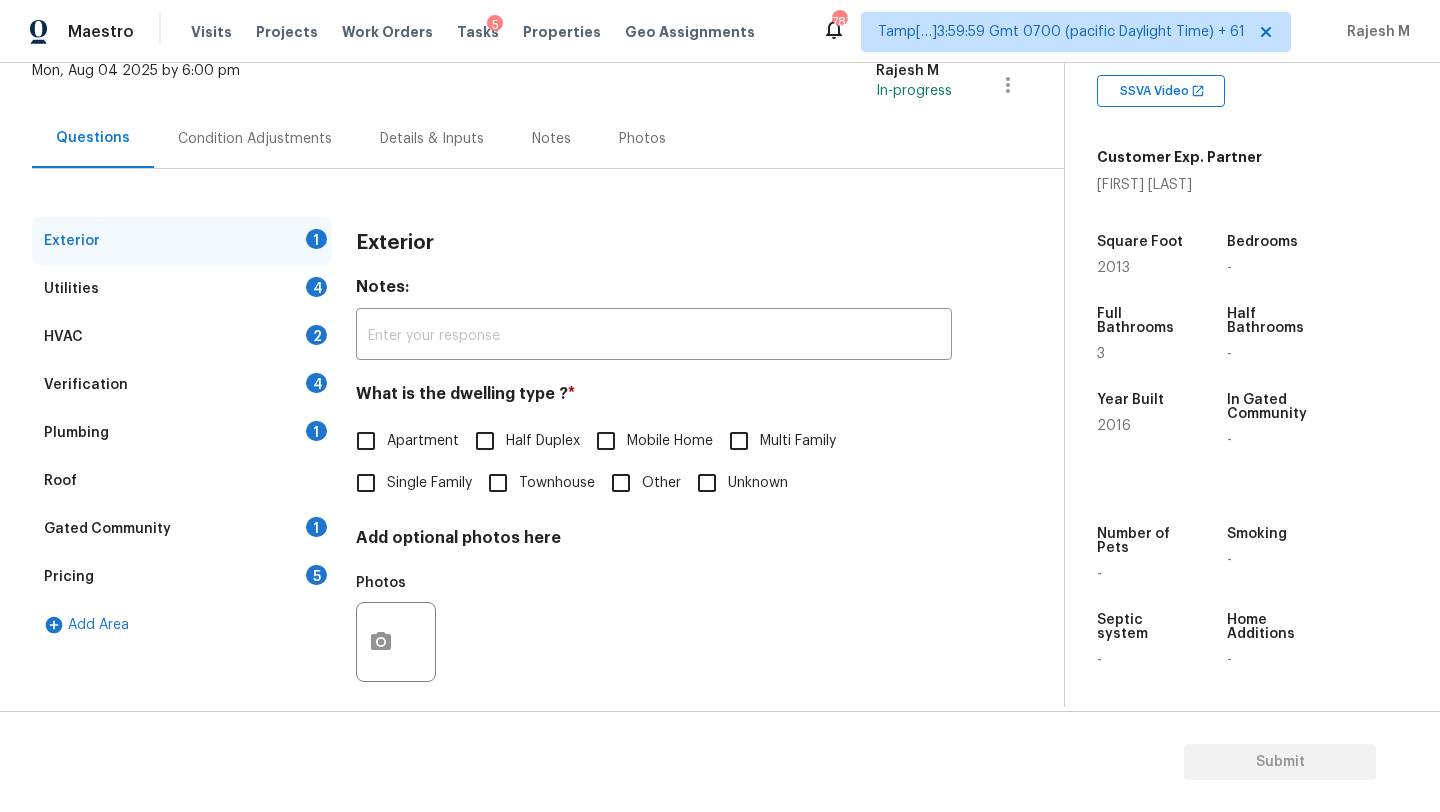 click on "Gated Community 1" at bounding box center [182, 529] 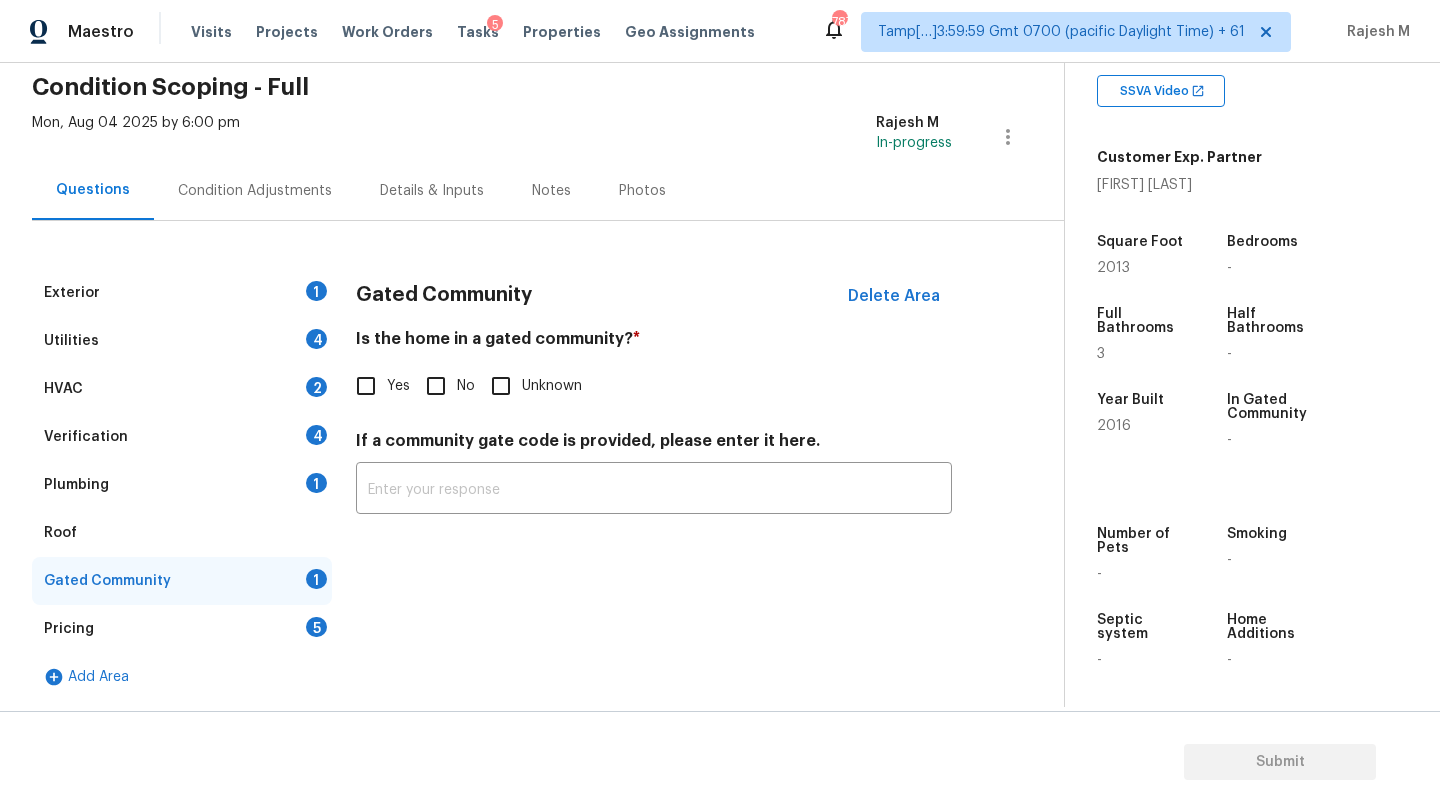 click on "No" at bounding box center [436, 386] 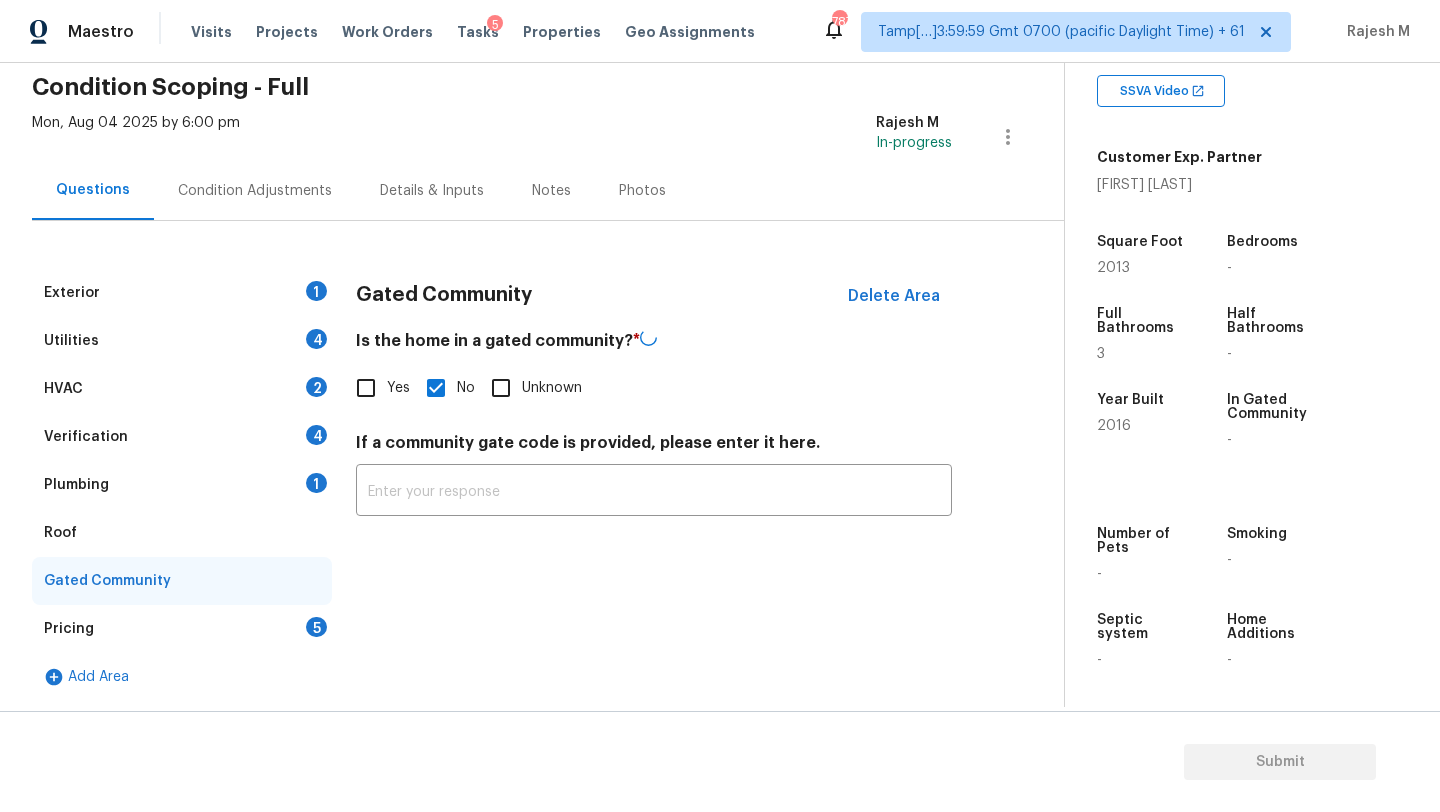 click on "Pricing 5" at bounding box center (182, 629) 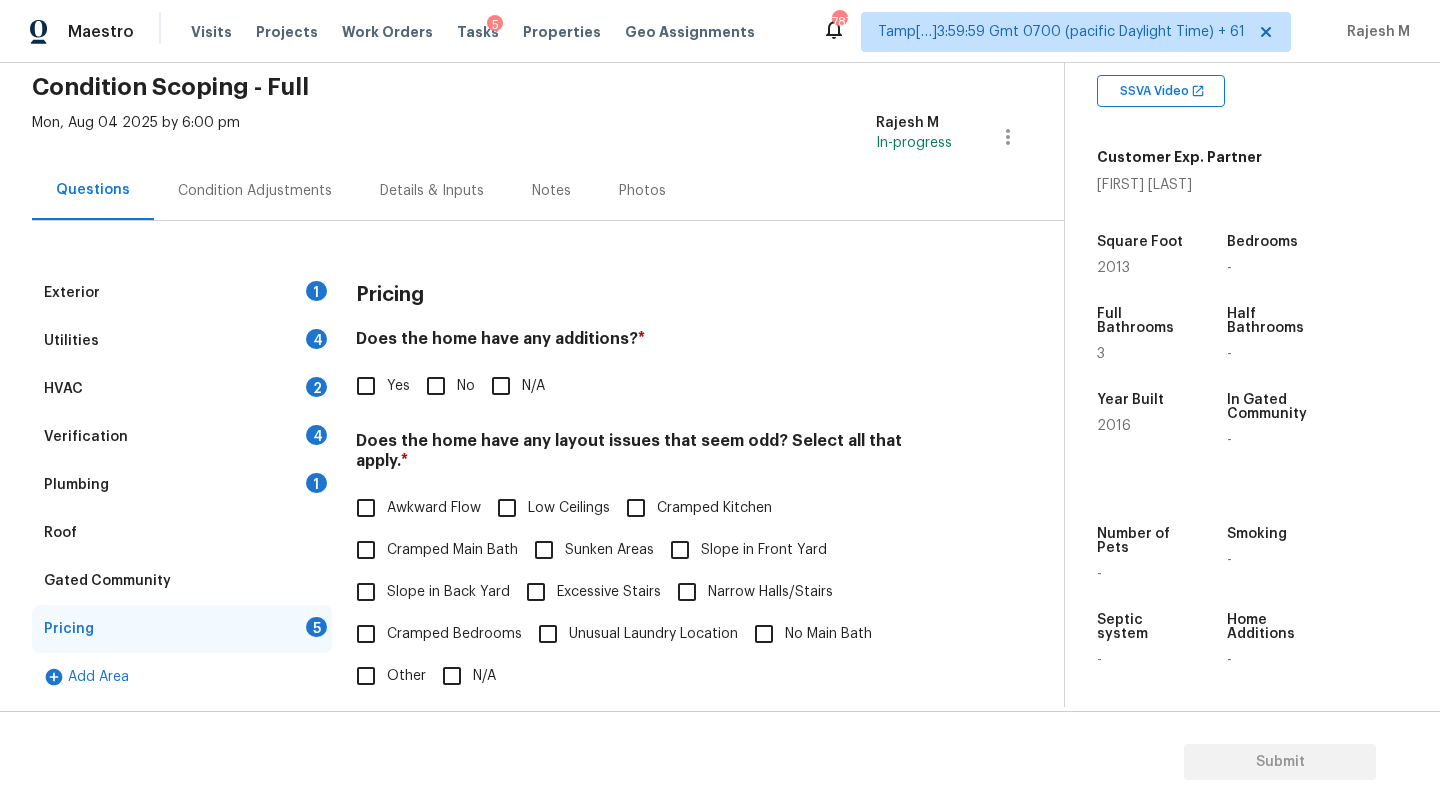 click on "No" at bounding box center (436, 386) 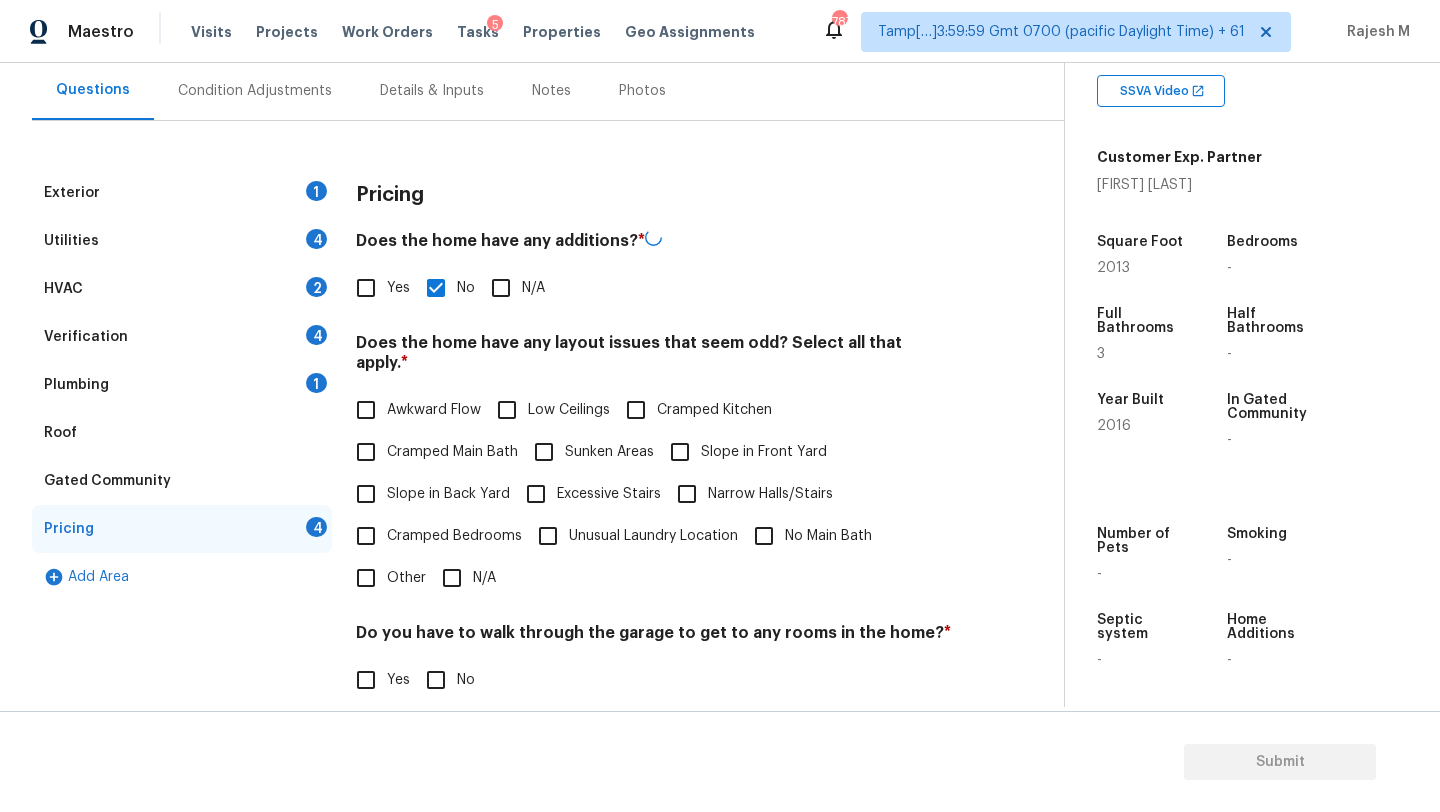 scroll, scrollTop: 233, scrollLeft: 0, axis: vertical 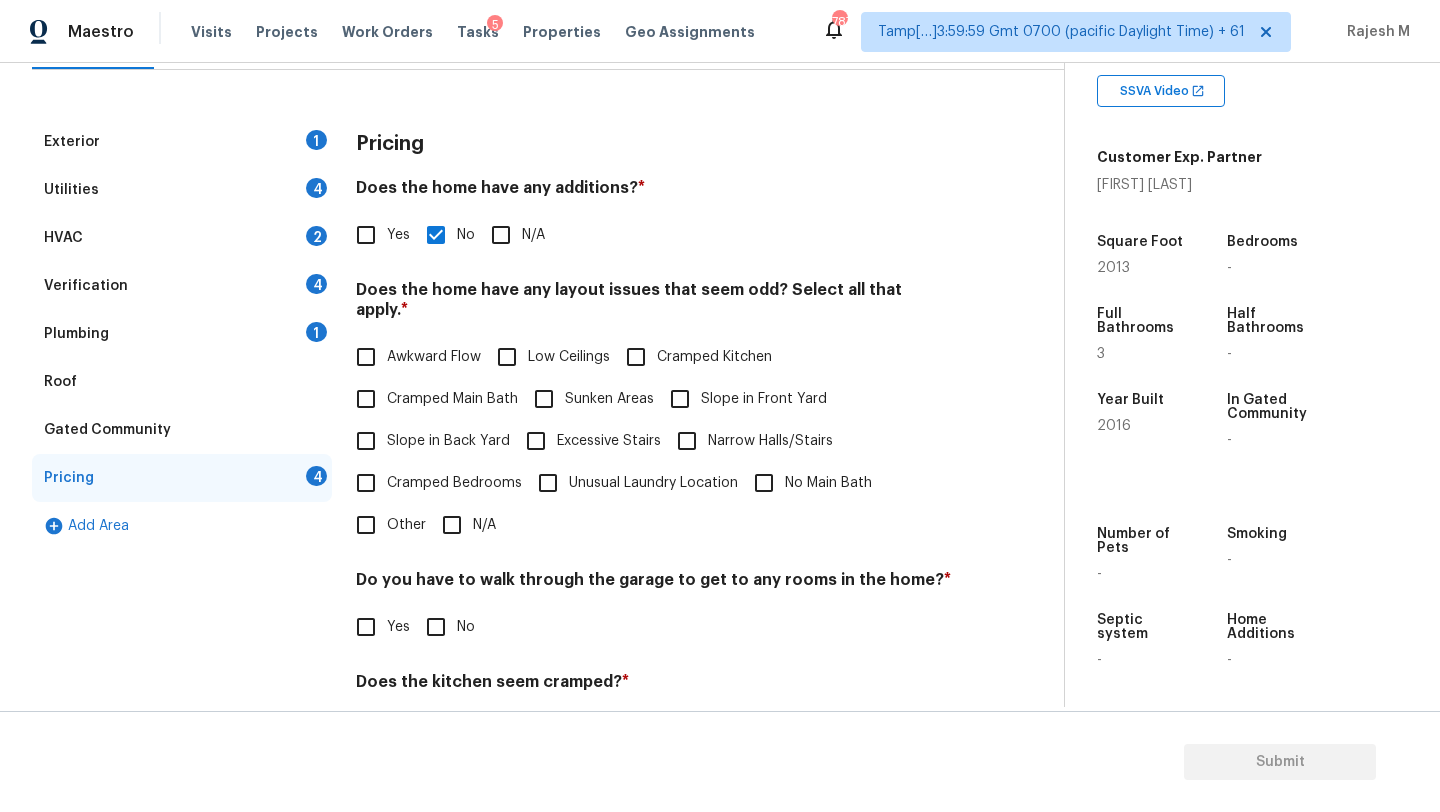click on "N/A" at bounding box center [452, 525] 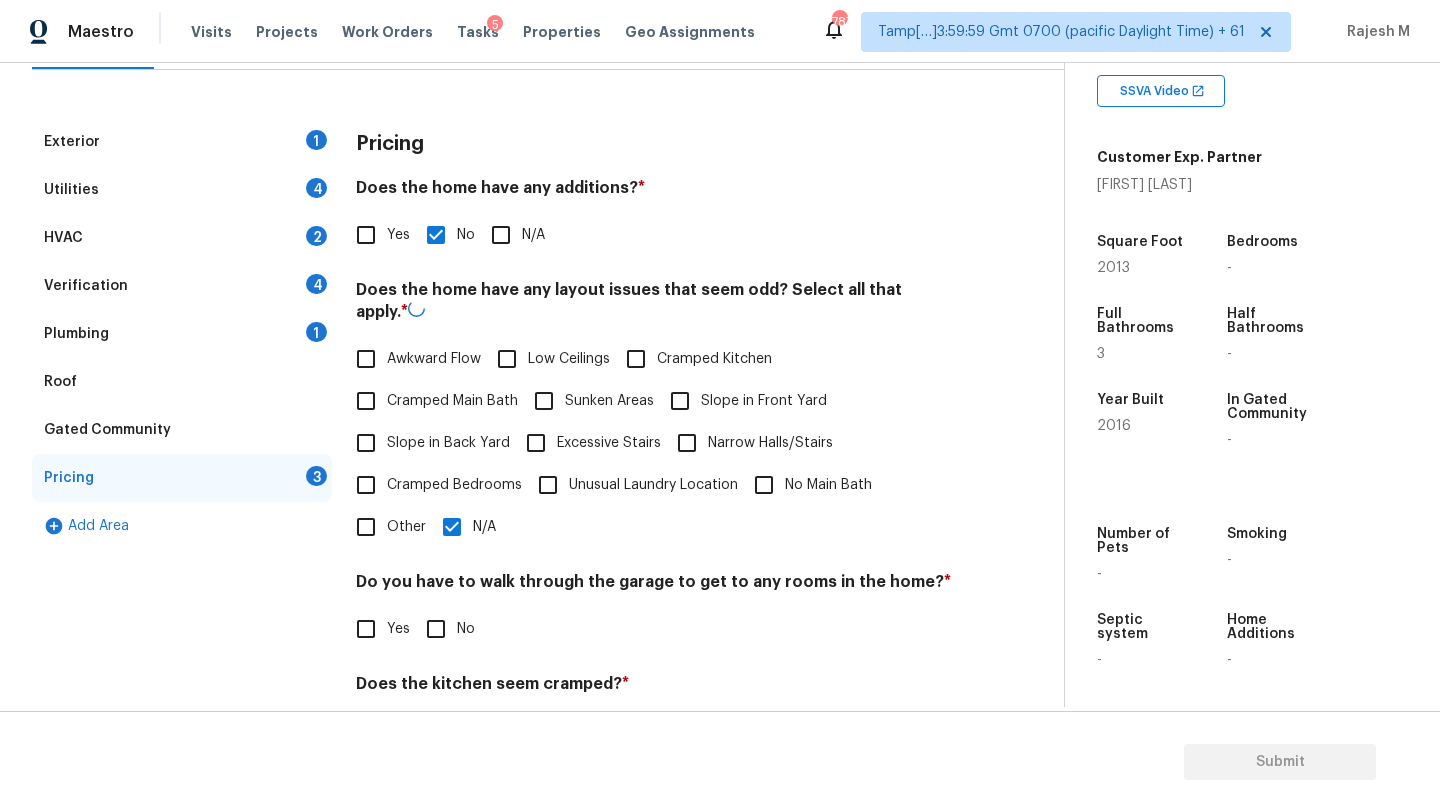 click on "No" at bounding box center [436, 629] 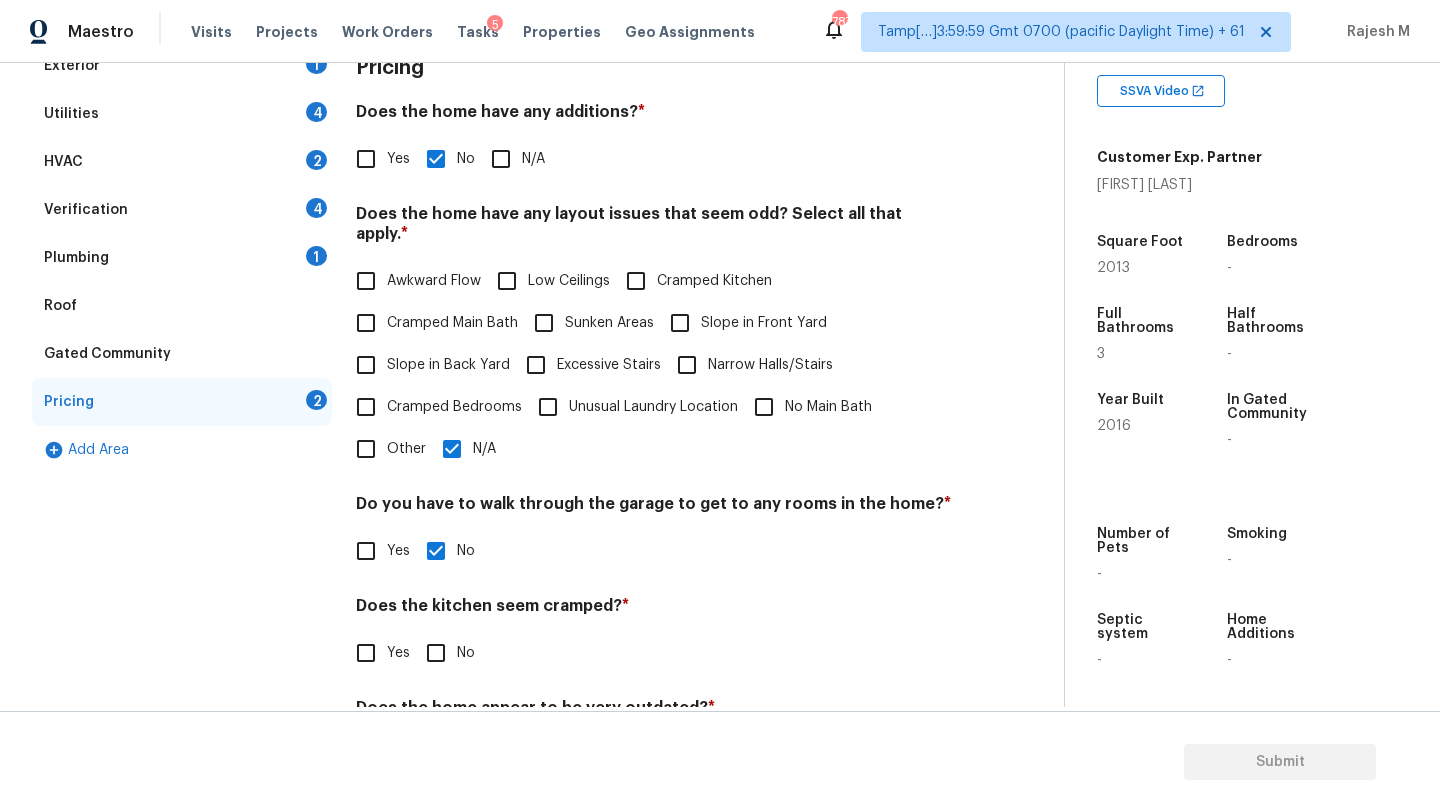scroll, scrollTop: 388, scrollLeft: 0, axis: vertical 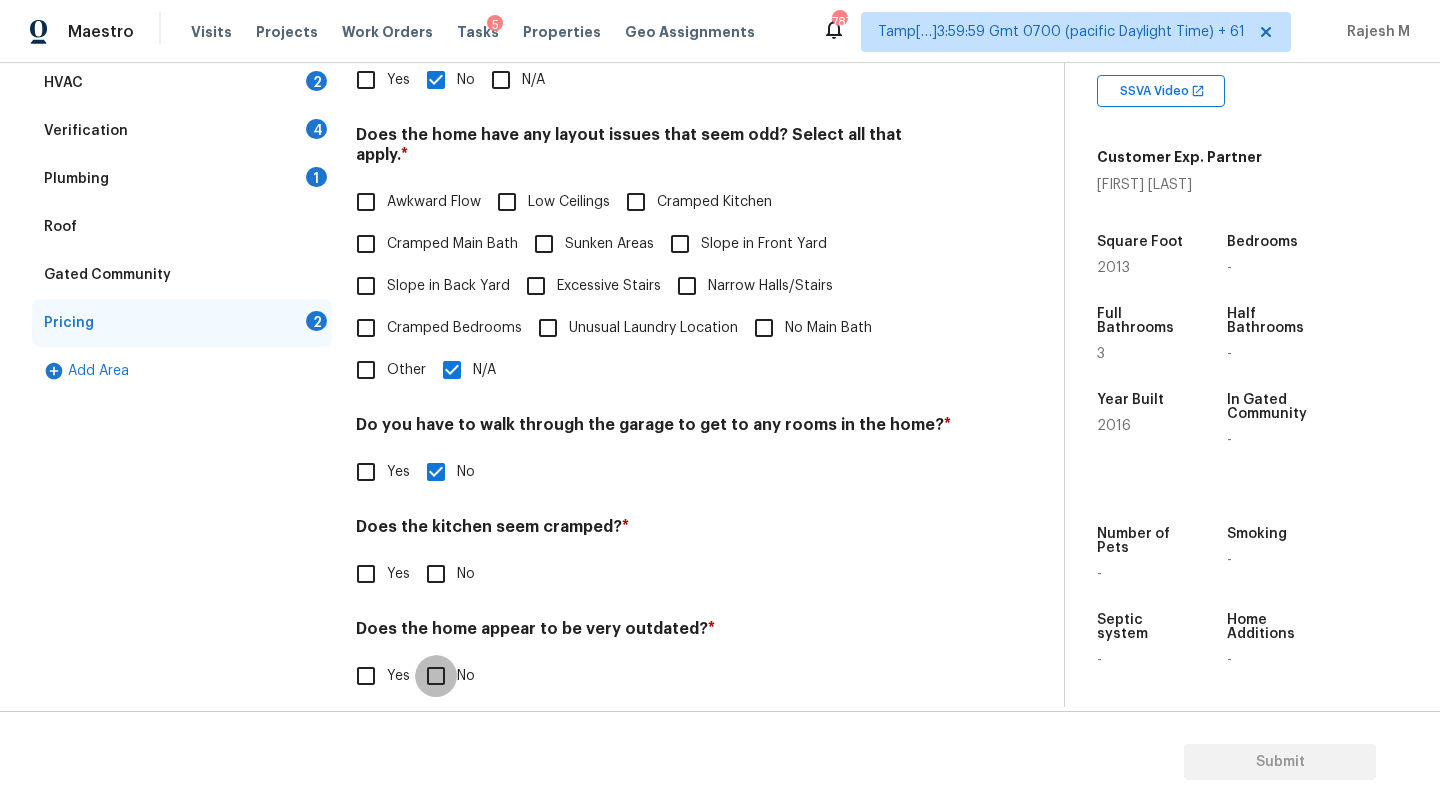 click on "No" at bounding box center [436, 676] 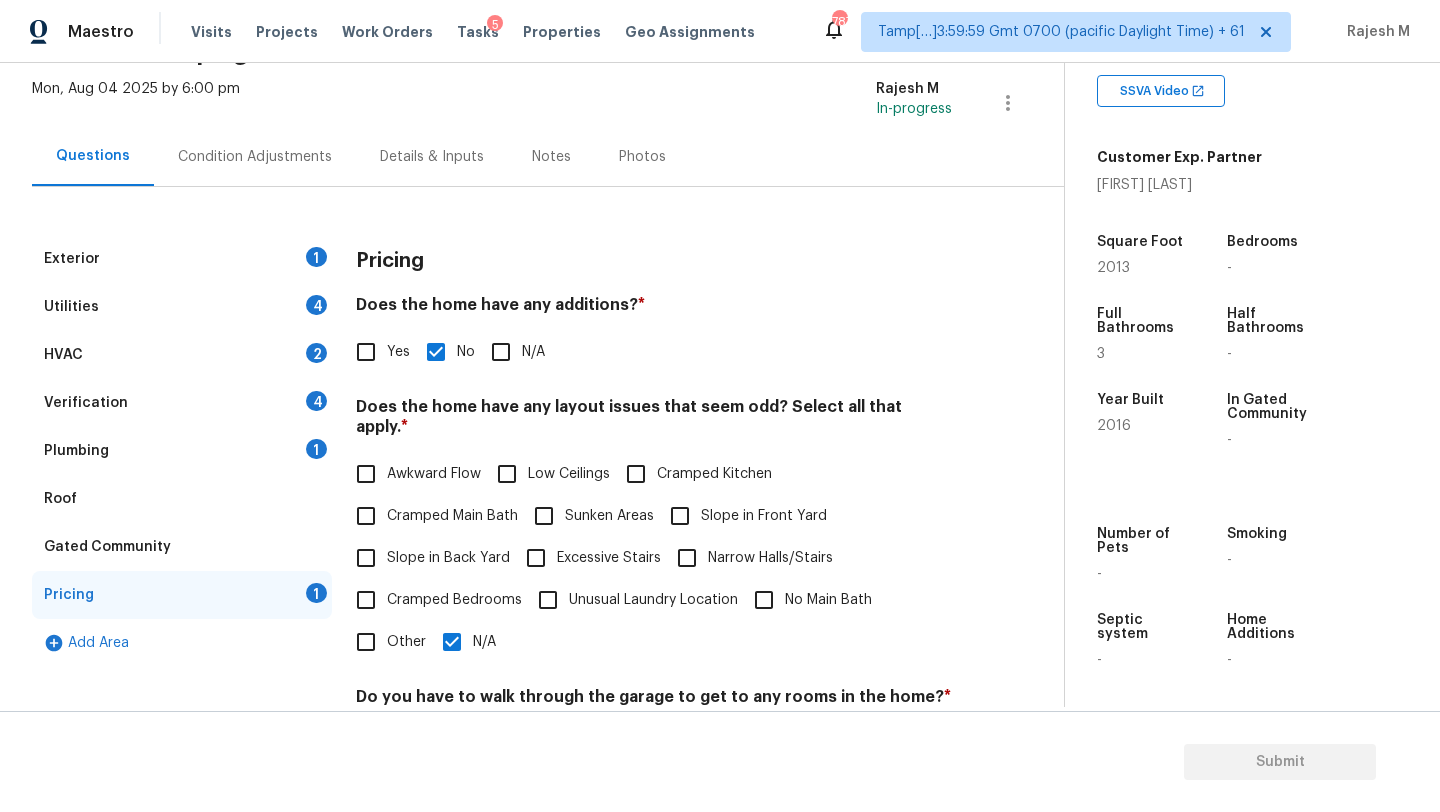 scroll, scrollTop: 388, scrollLeft: 0, axis: vertical 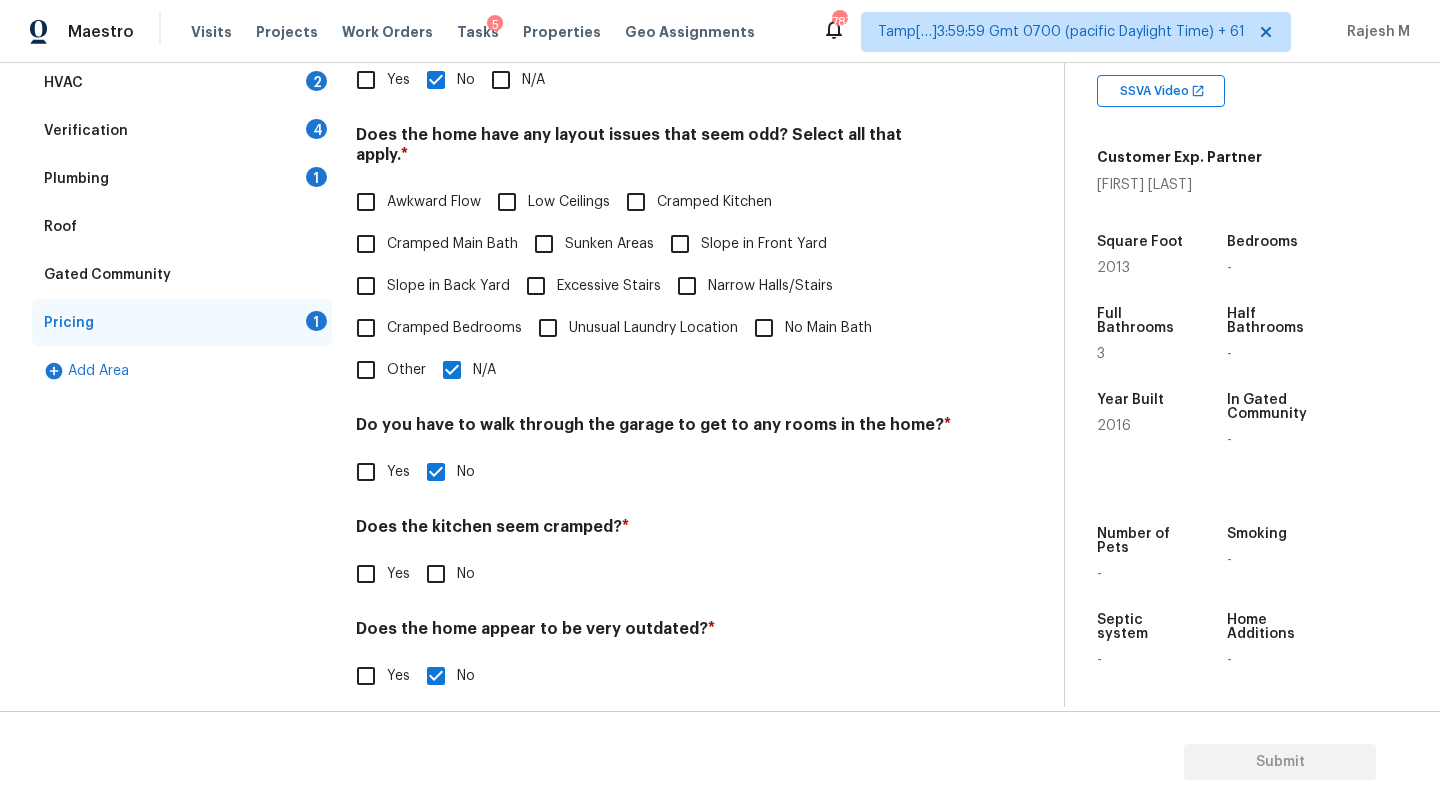 click on "No" at bounding box center [436, 574] 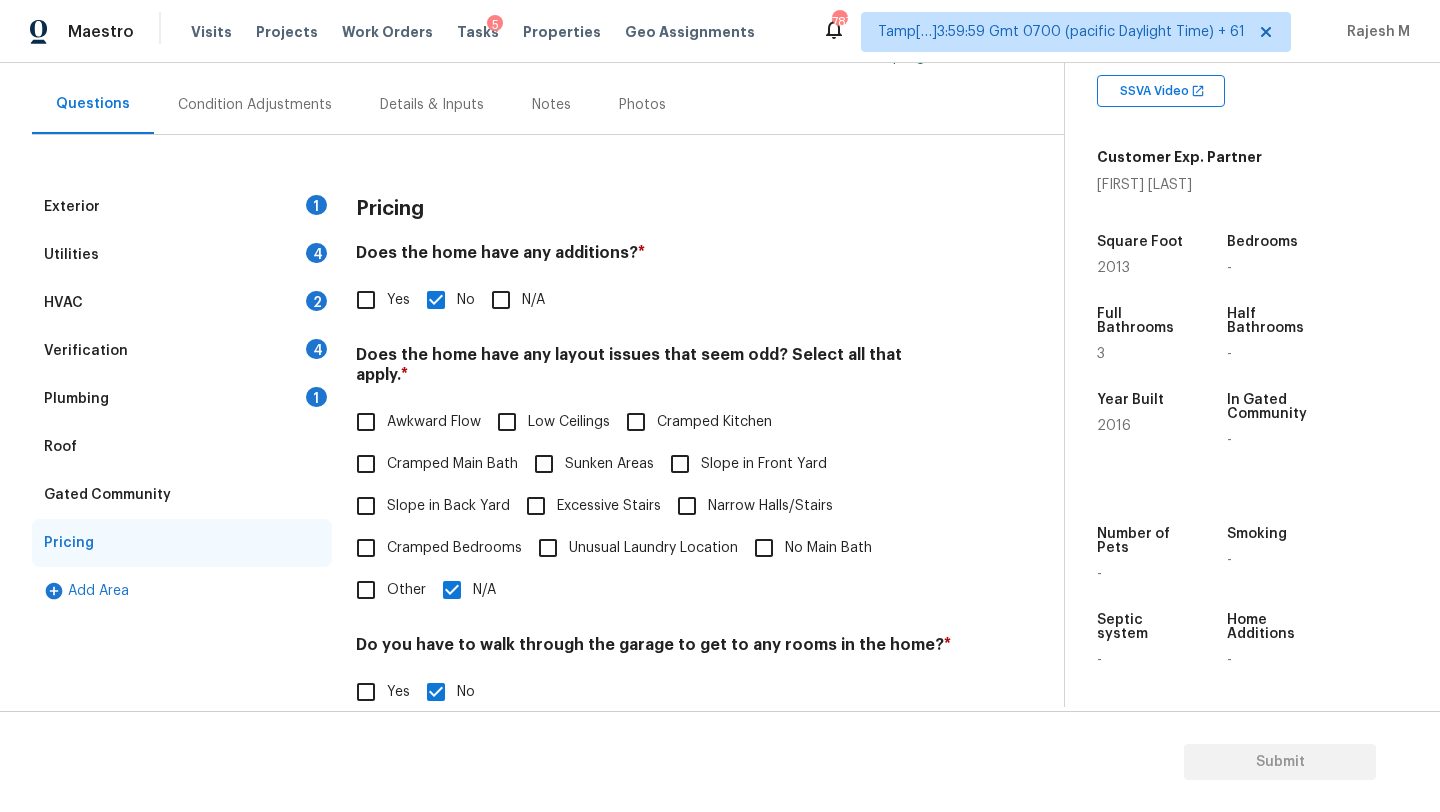 click on "Roof" at bounding box center [182, 447] 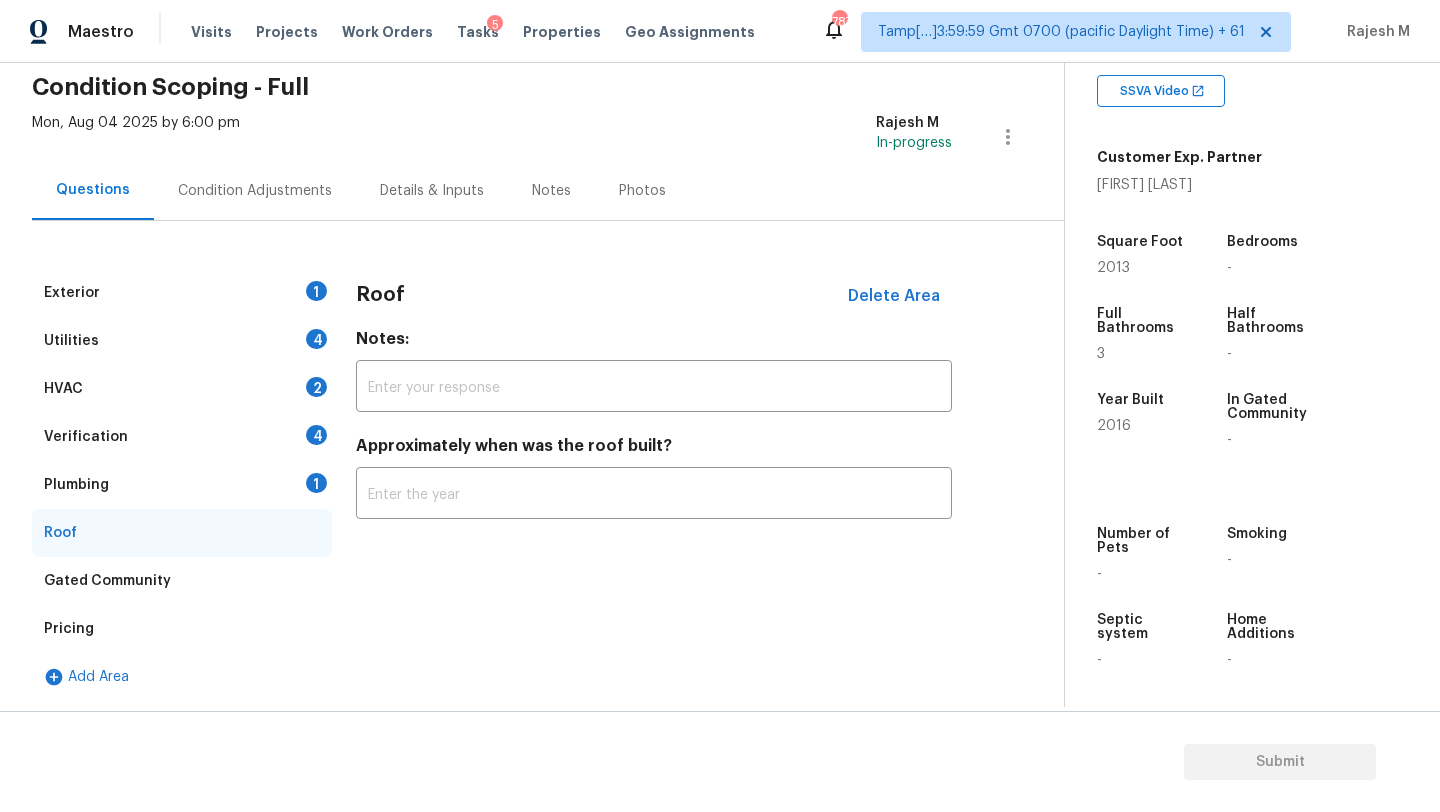 scroll, scrollTop: 82, scrollLeft: 0, axis: vertical 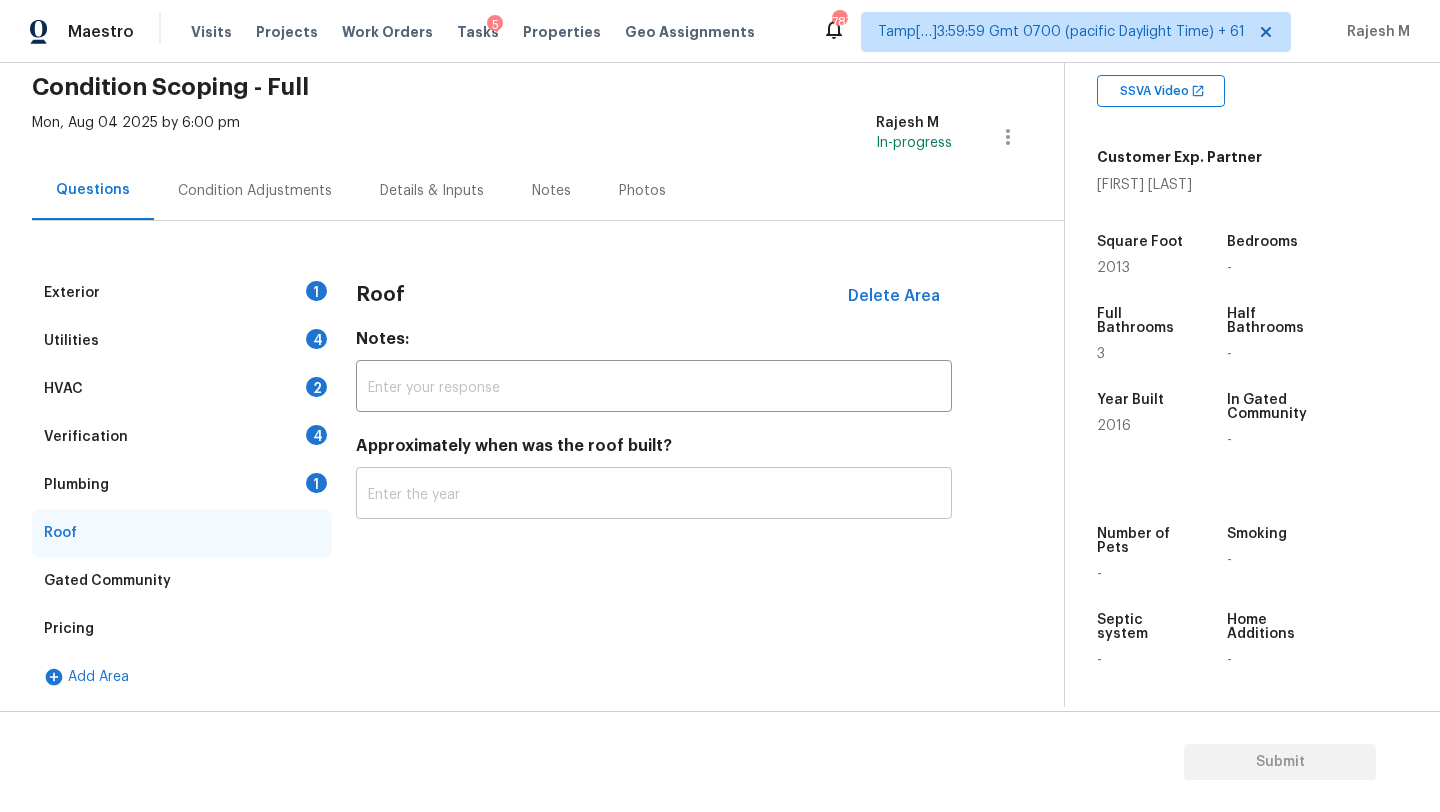 click at bounding box center [654, 495] 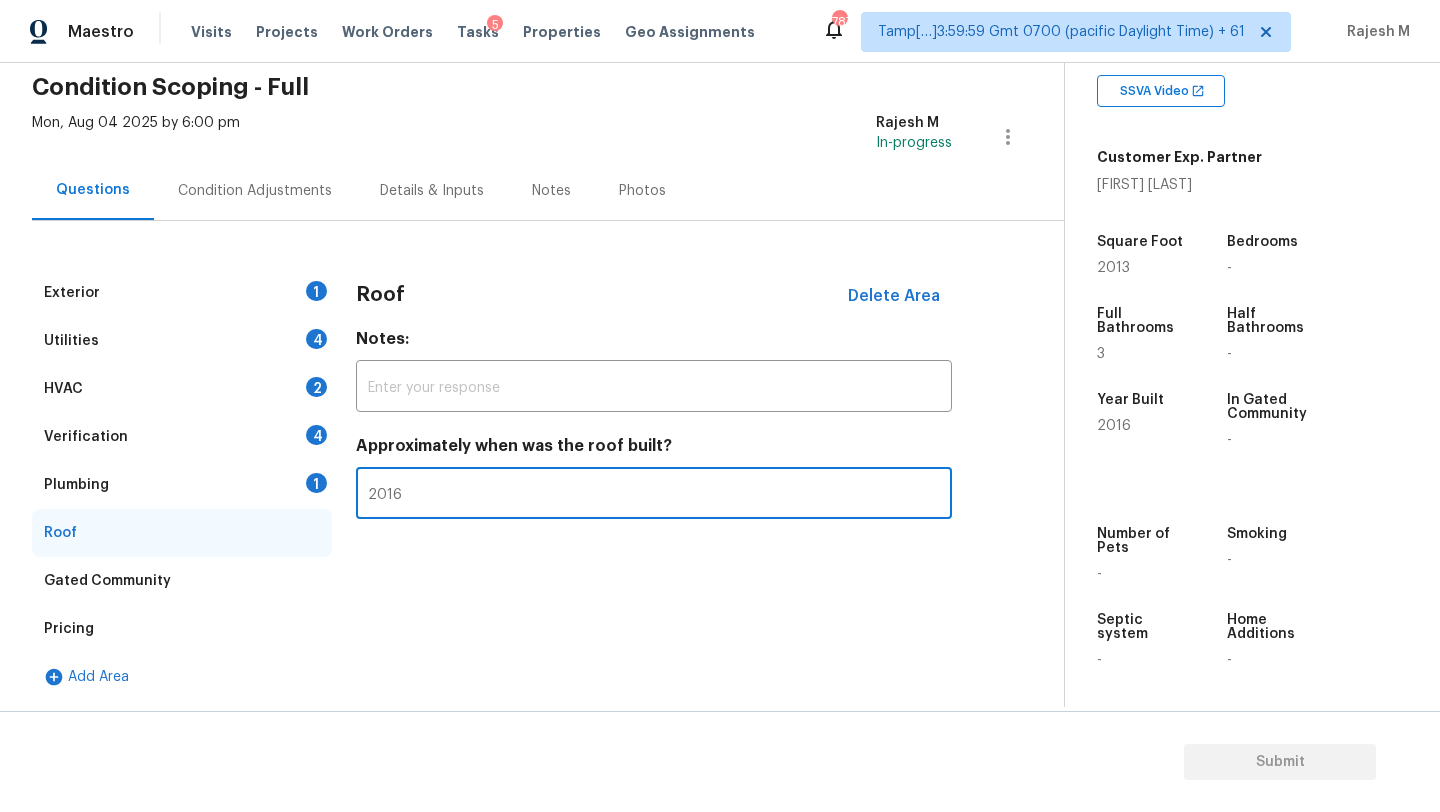 type on "2016" 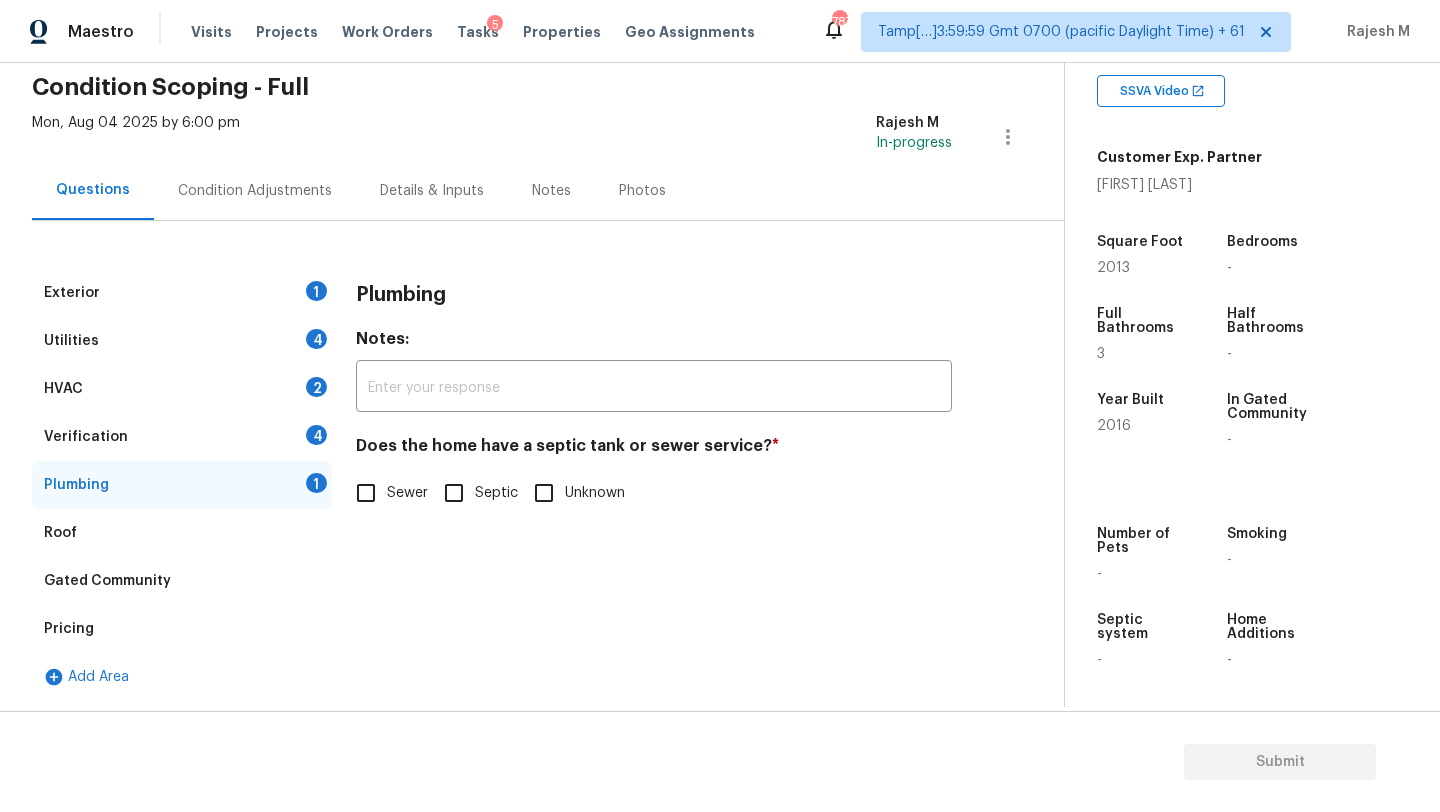click on "Sewer" at bounding box center (366, 493) 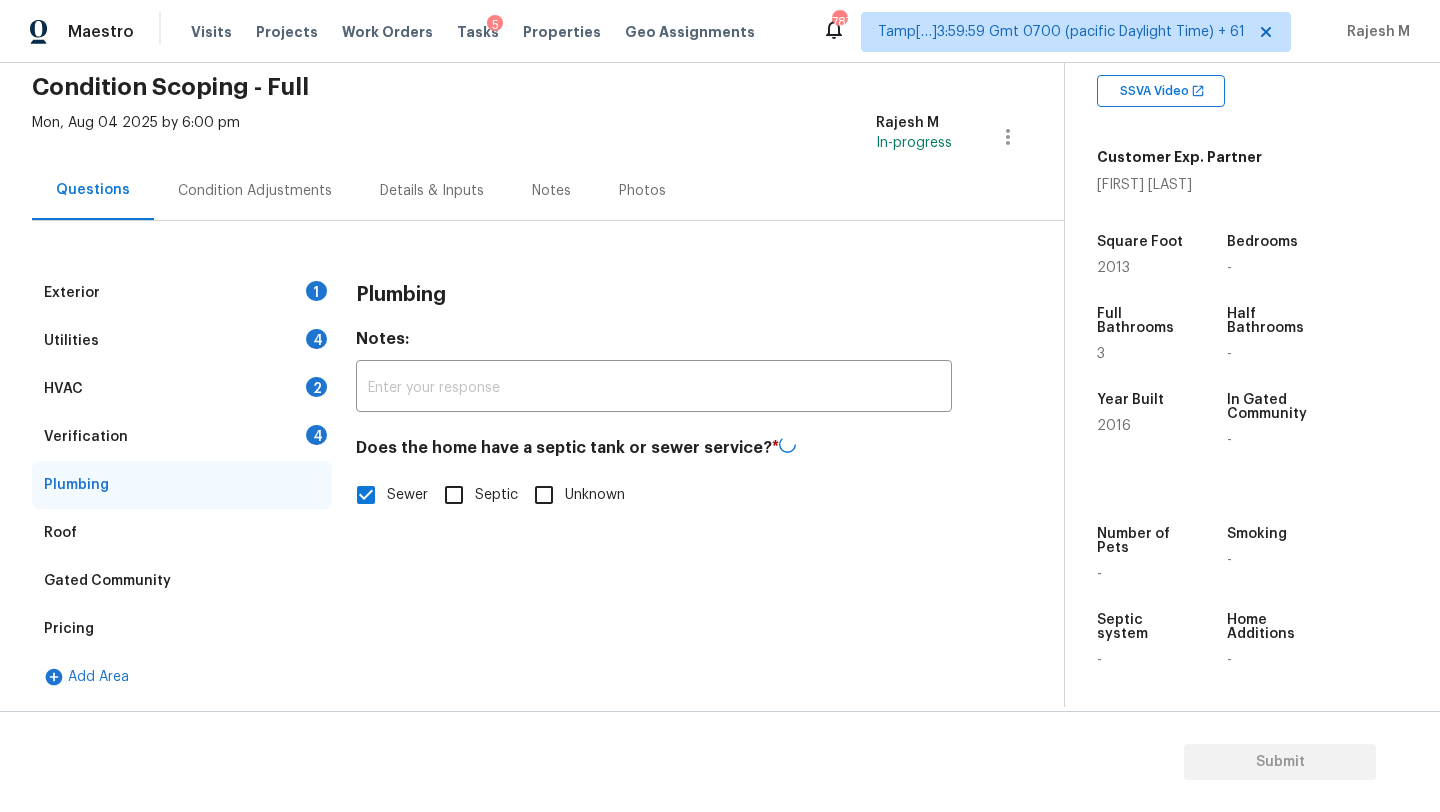 click on "Verification 4" at bounding box center (182, 437) 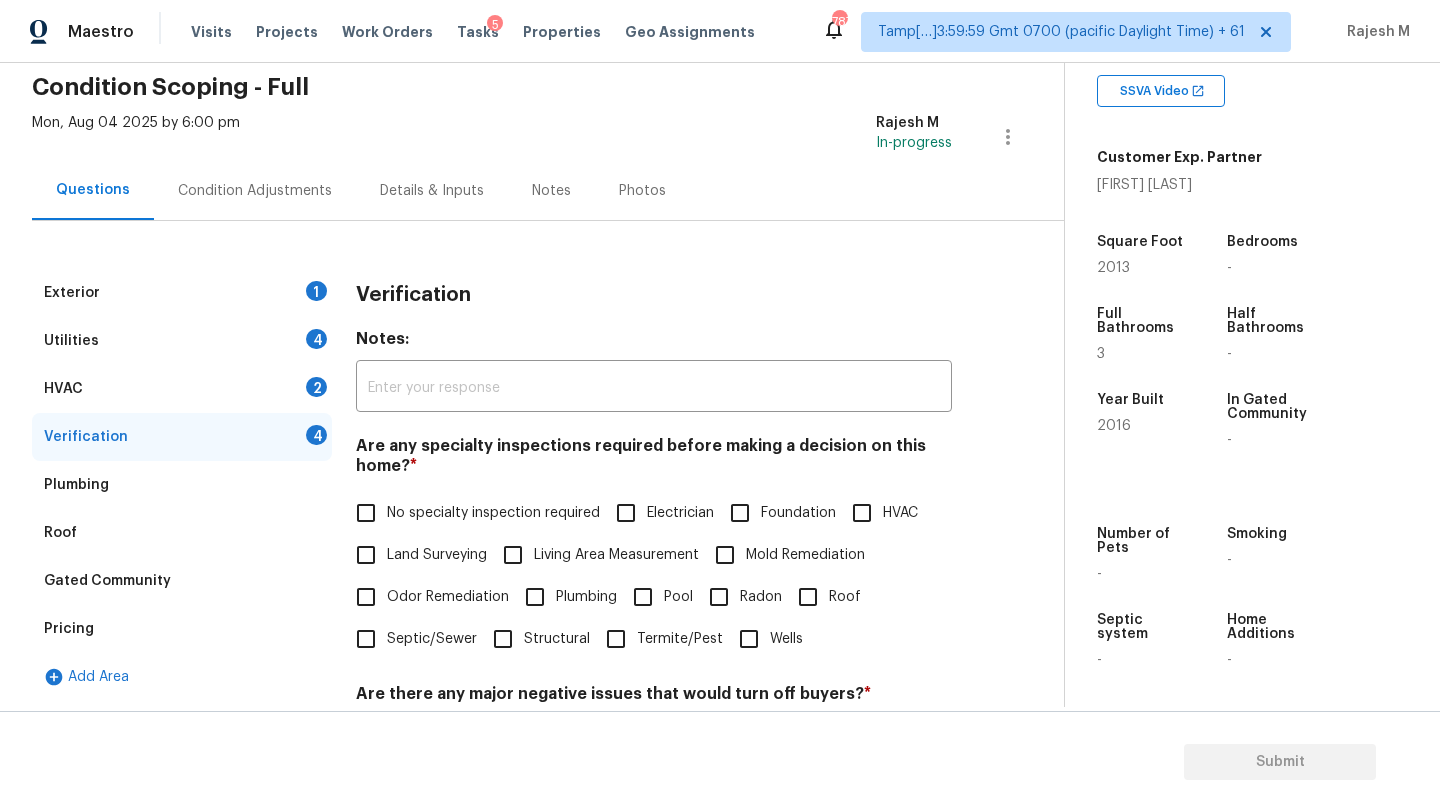 click on "No specialty inspection required" at bounding box center (472, 513) 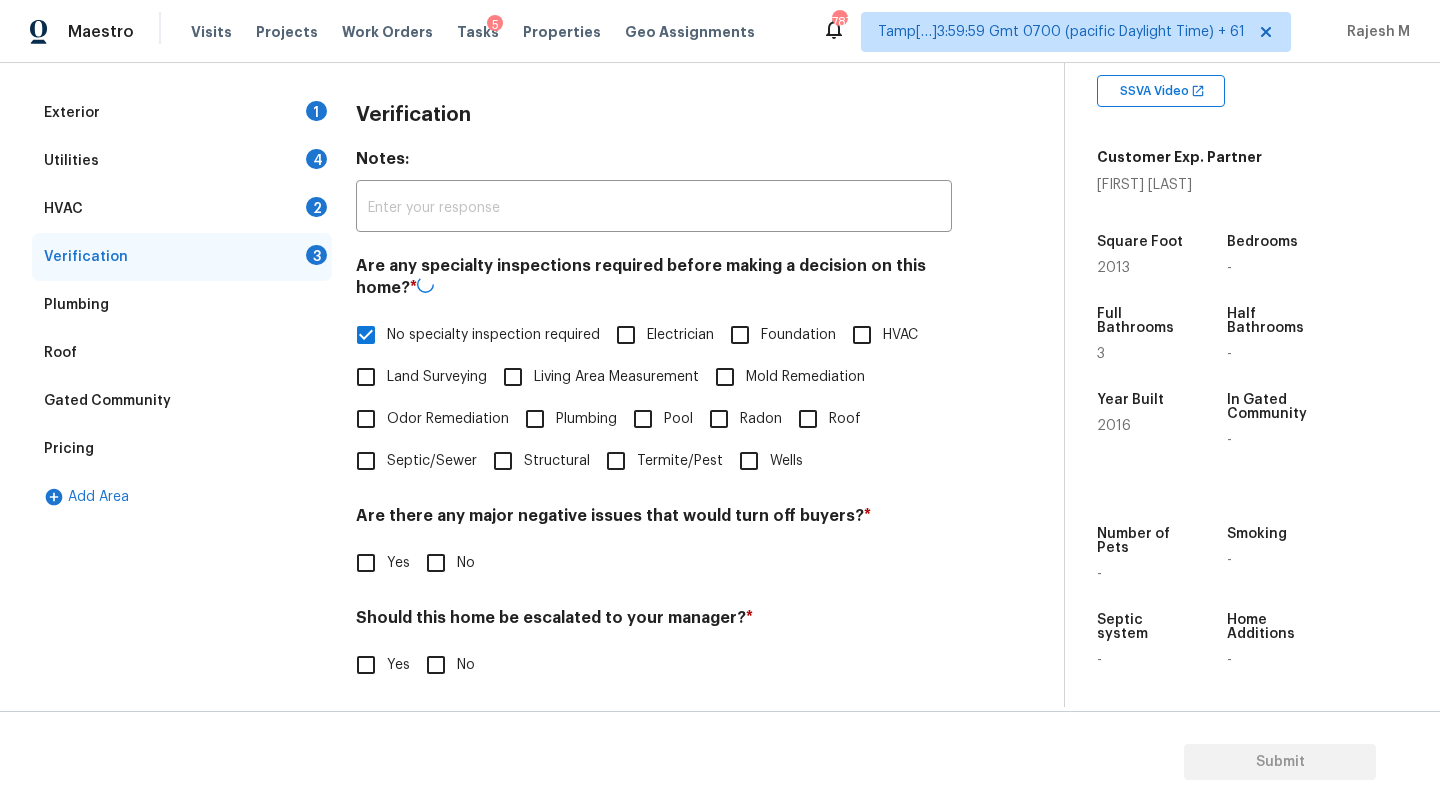 scroll, scrollTop: 391, scrollLeft: 0, axis: vertical 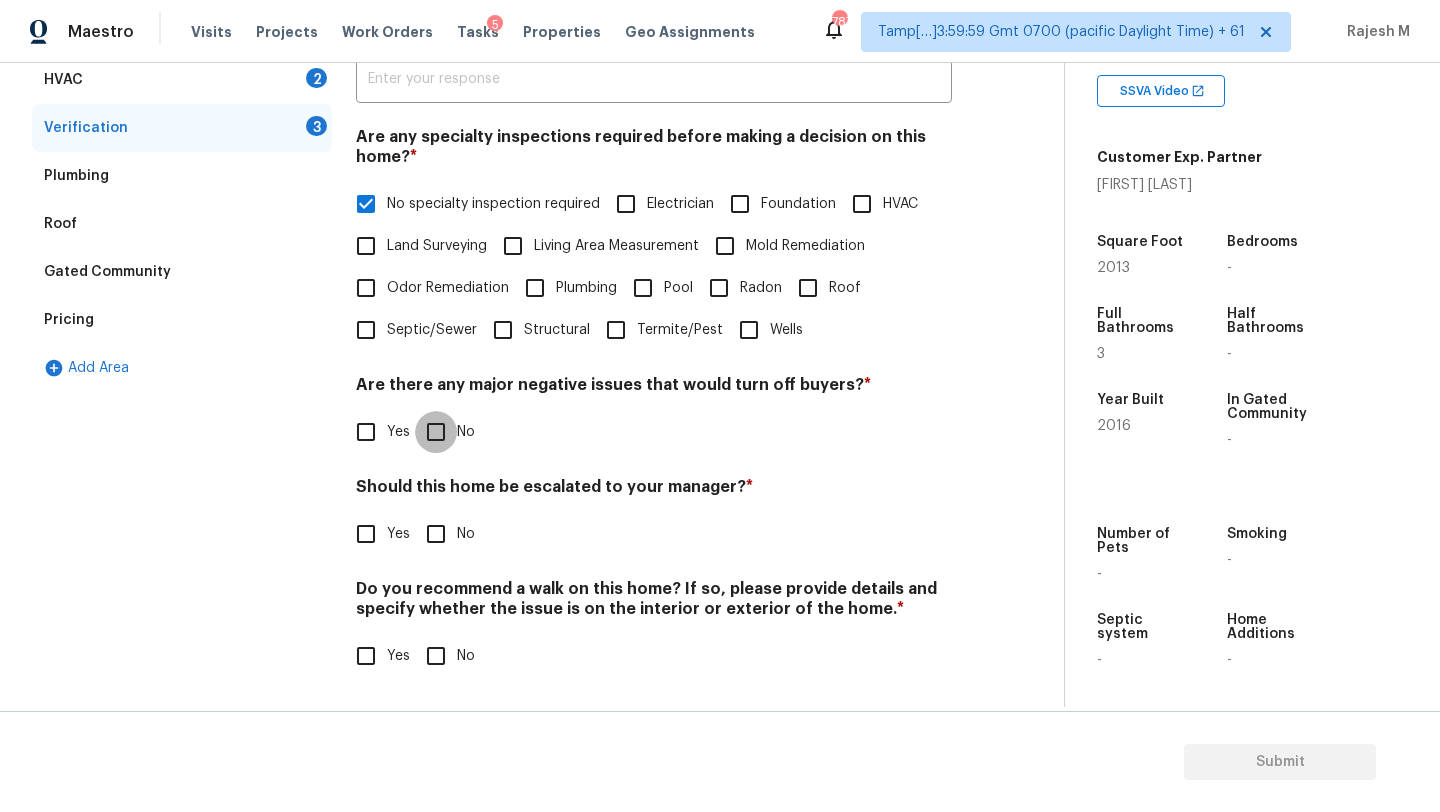 click on "No" at bounding box center (436, 432) 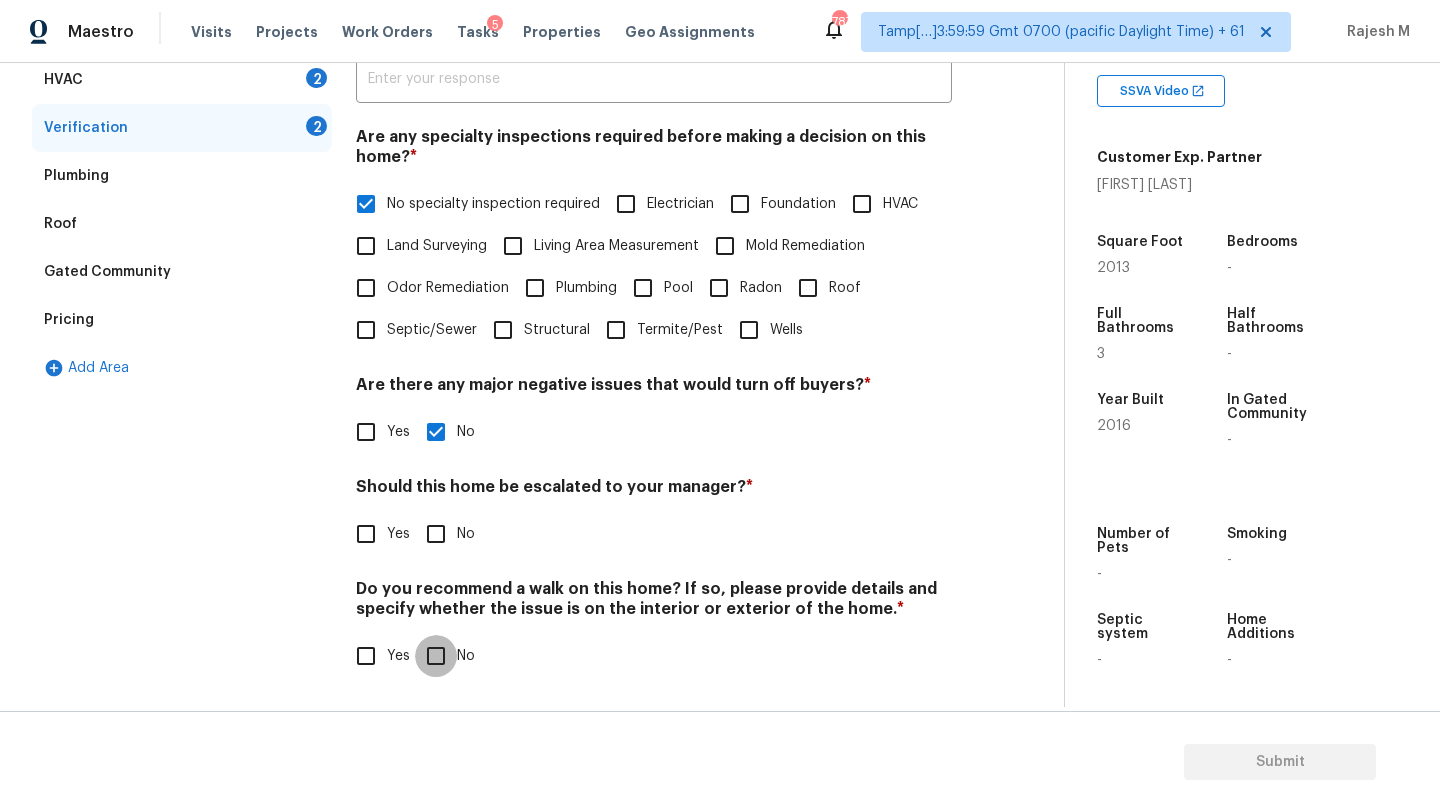 click on "No" at bounding box center (436, 656) 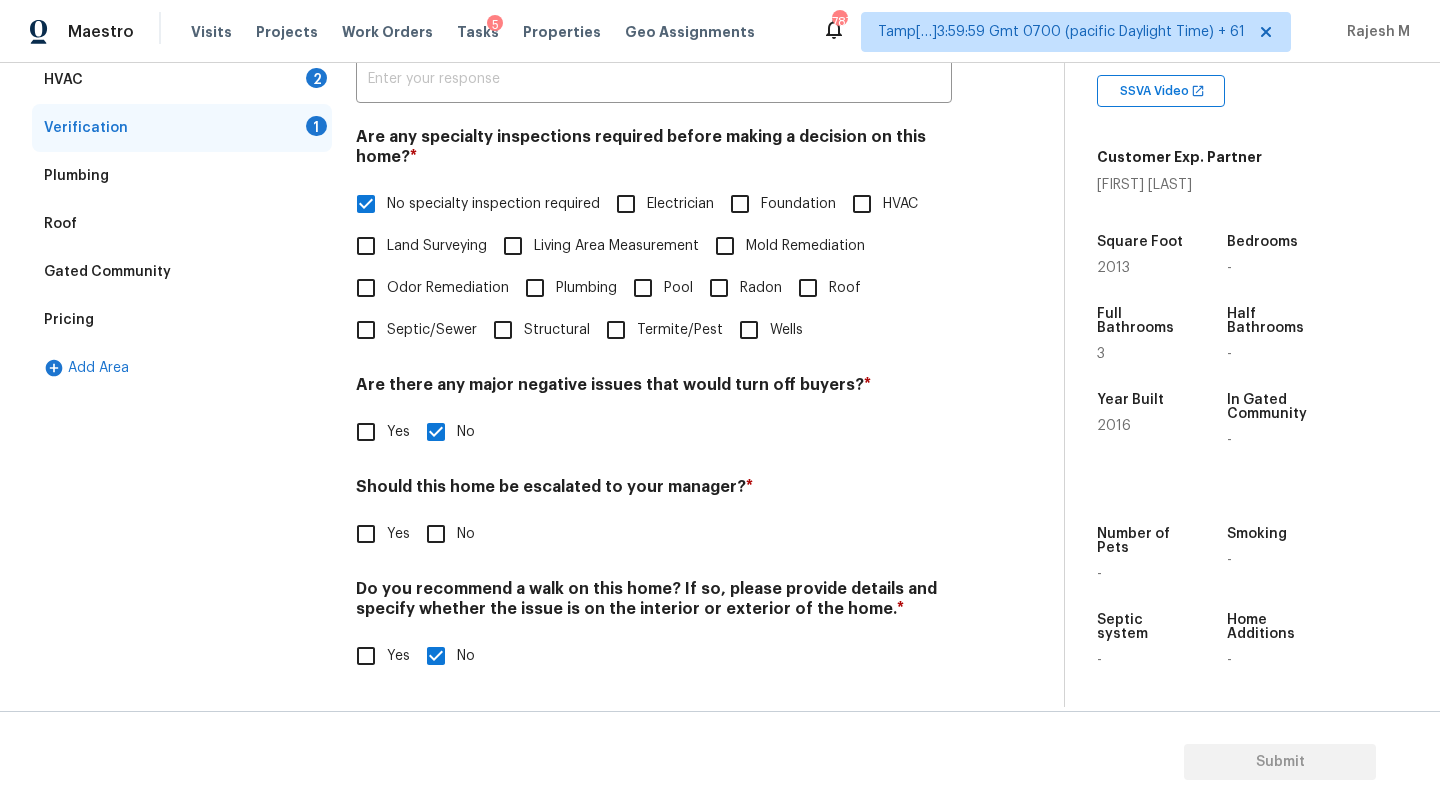 click on "Verification Notes: ​ Are any specialty inspections required before making a decision on this home?  * No specialty inspection required Electrician Foundation HVAC Land Surveying Living Area Measurement Mold Remediation Odor Remediation Plumbing Pool Radon Roof Septic/Sewer Structural Termite/Pest Wells Are there any major negative issues that would turn off buyers?  * Yes No Should this home be escalated to your manager?  * Yes No Do you recommend a walk on this home? If so, please provide details and specify whether the issue is on the interior or exterior of the home.  * Yes No" at bounding box center [654, 330] 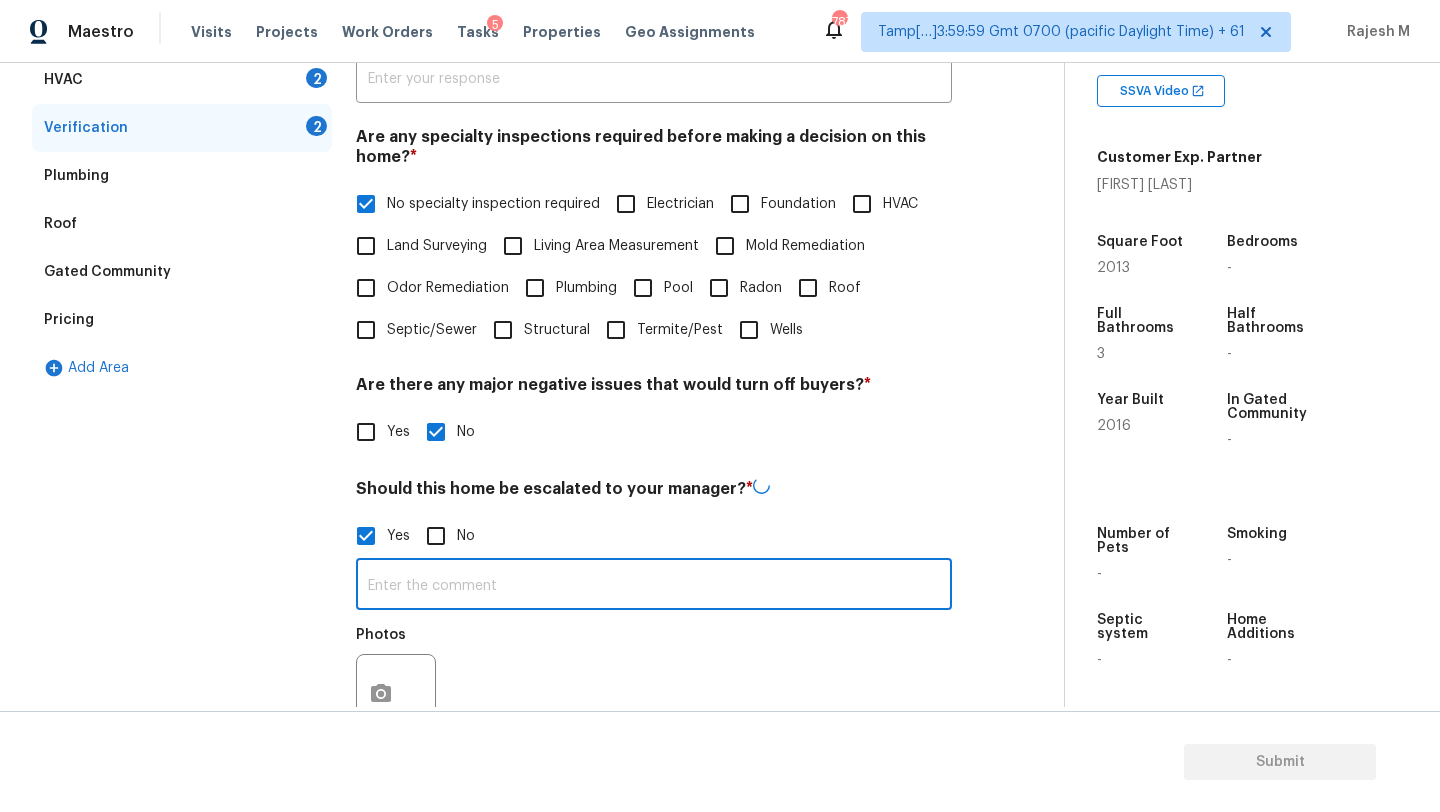 click at bounding box center (654, 586) 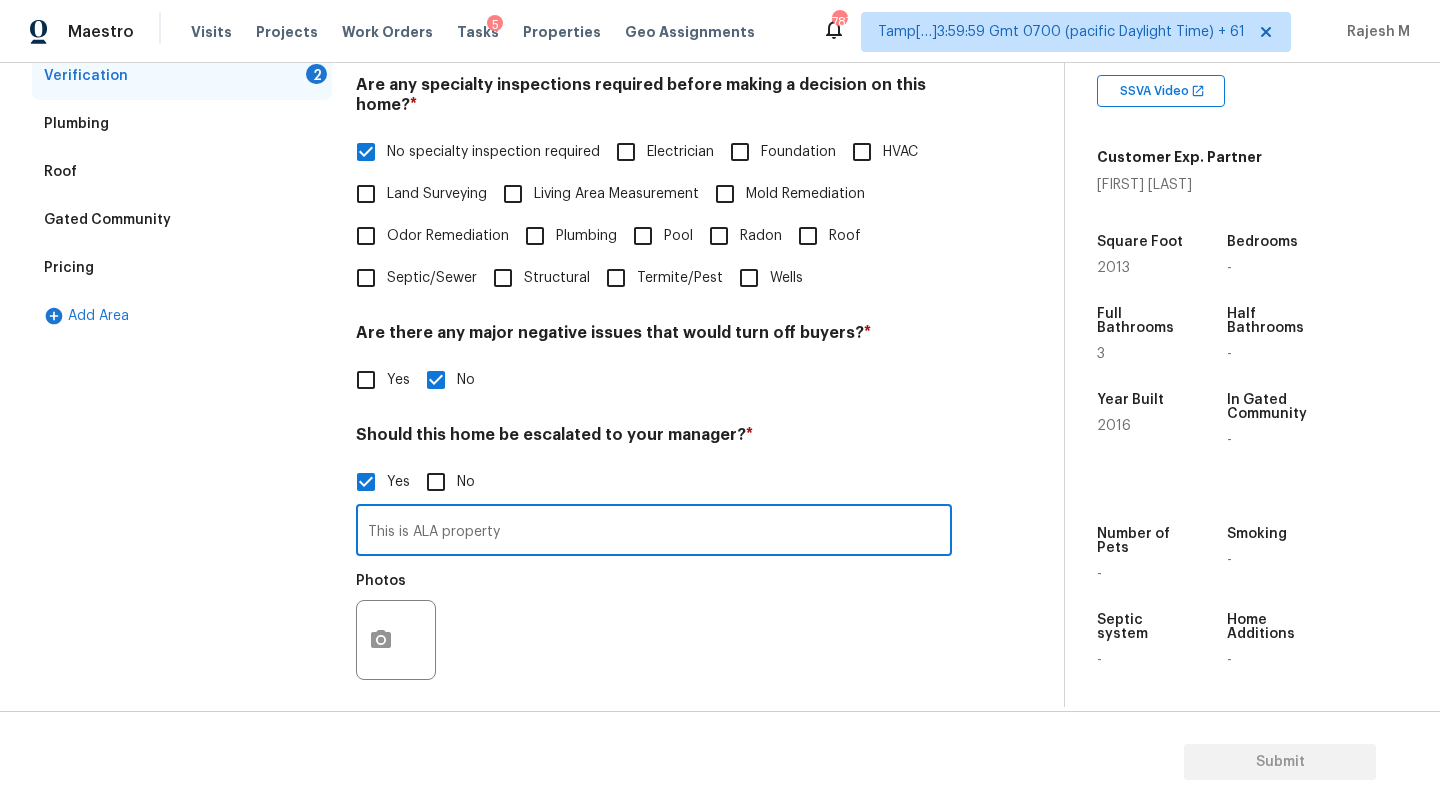 scroll, scrollTop: 478, scrollLeft: 0, axis: vertical 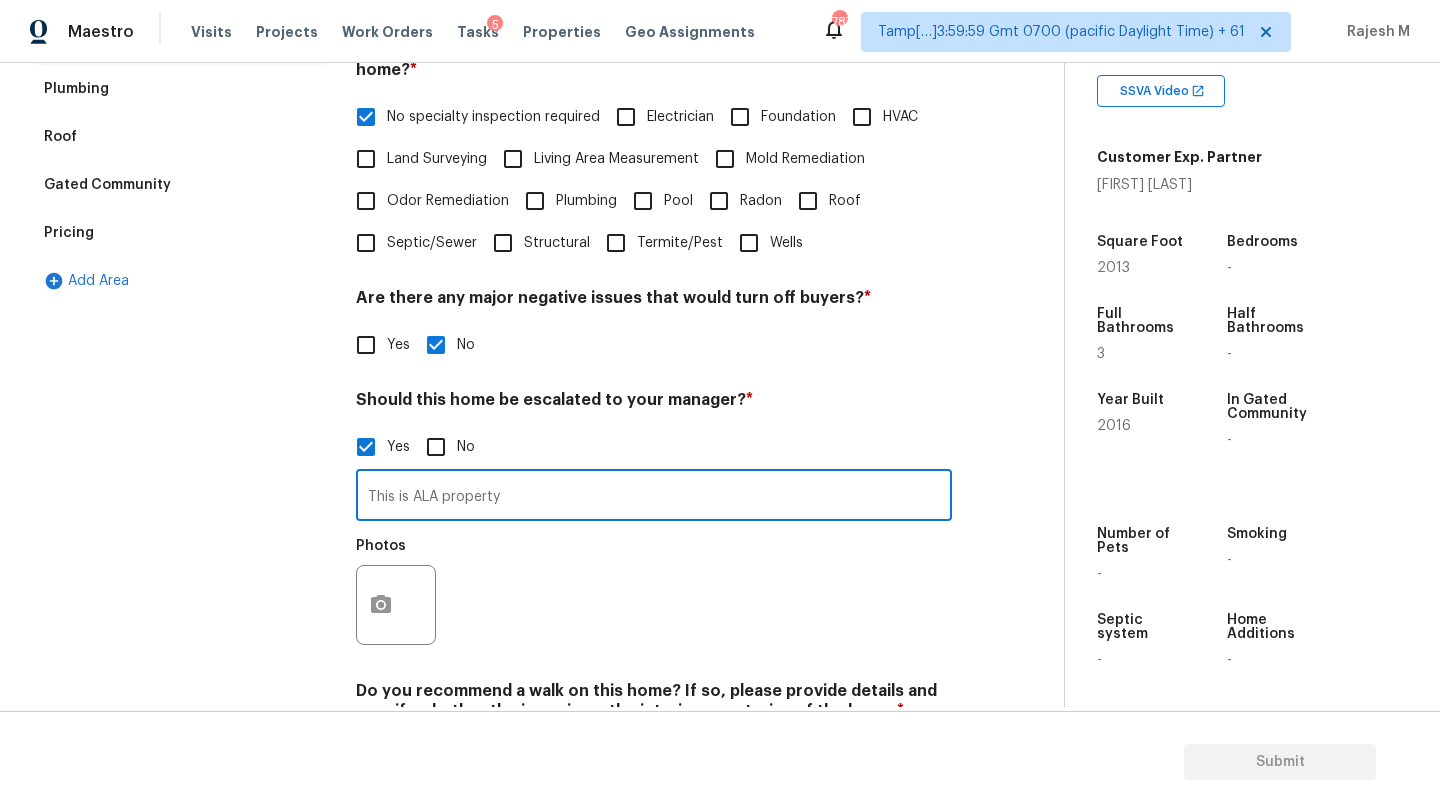 type on "This is ALA property" 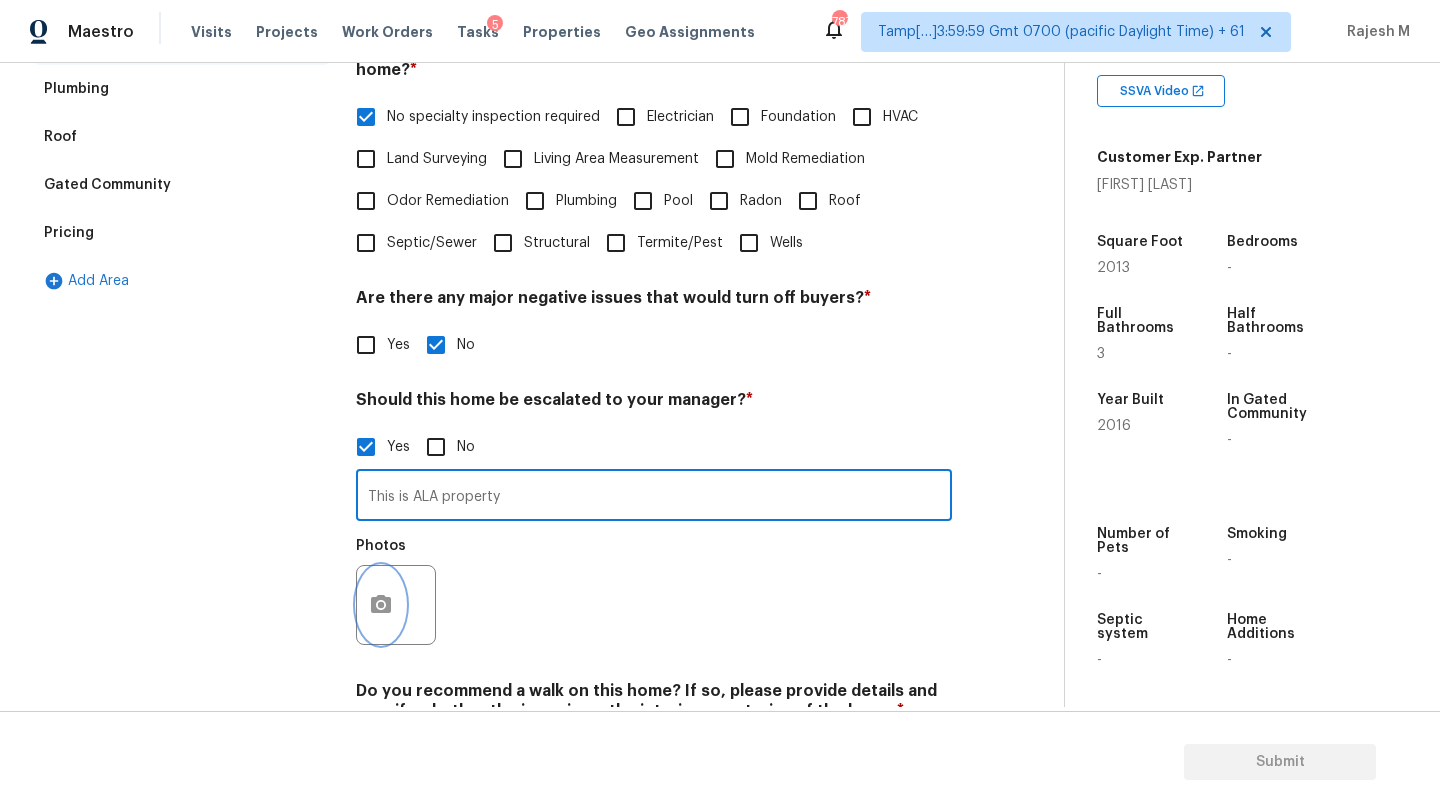 click at bounding box center (381, 605) 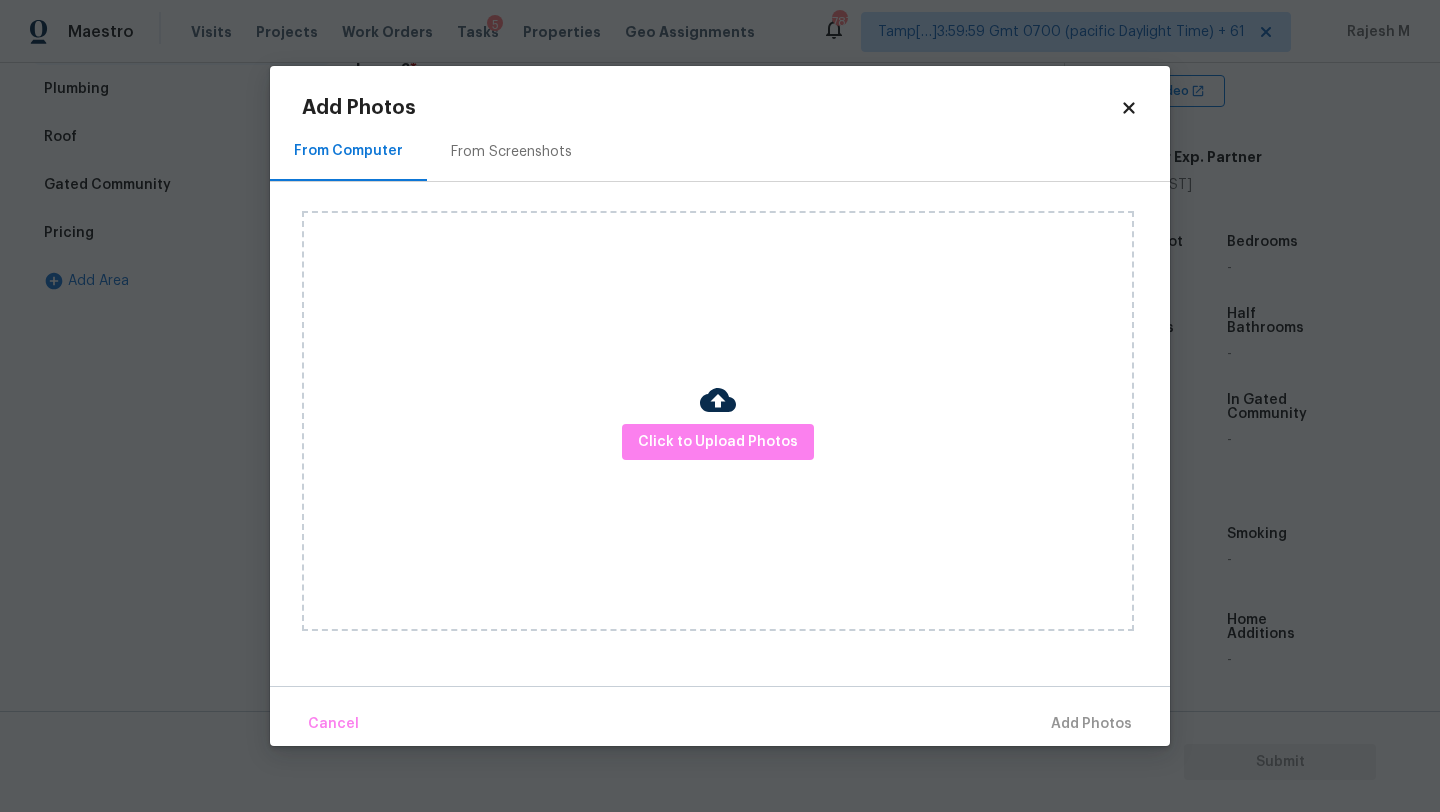 click on "From Screenshots" at bounding box center [511, 151] 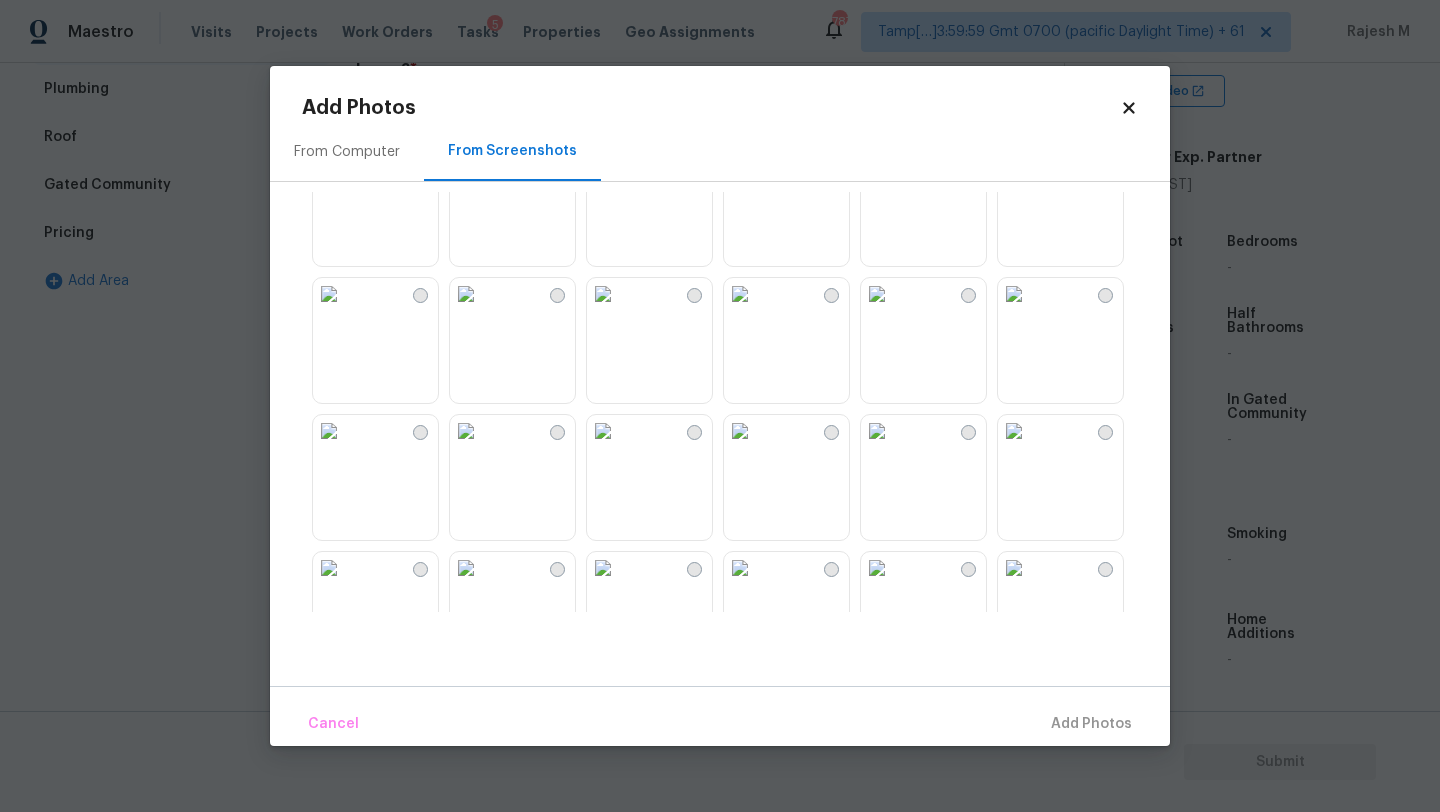 scroll, scrollTop: 210, scrollLeft: 0, axis: vertical 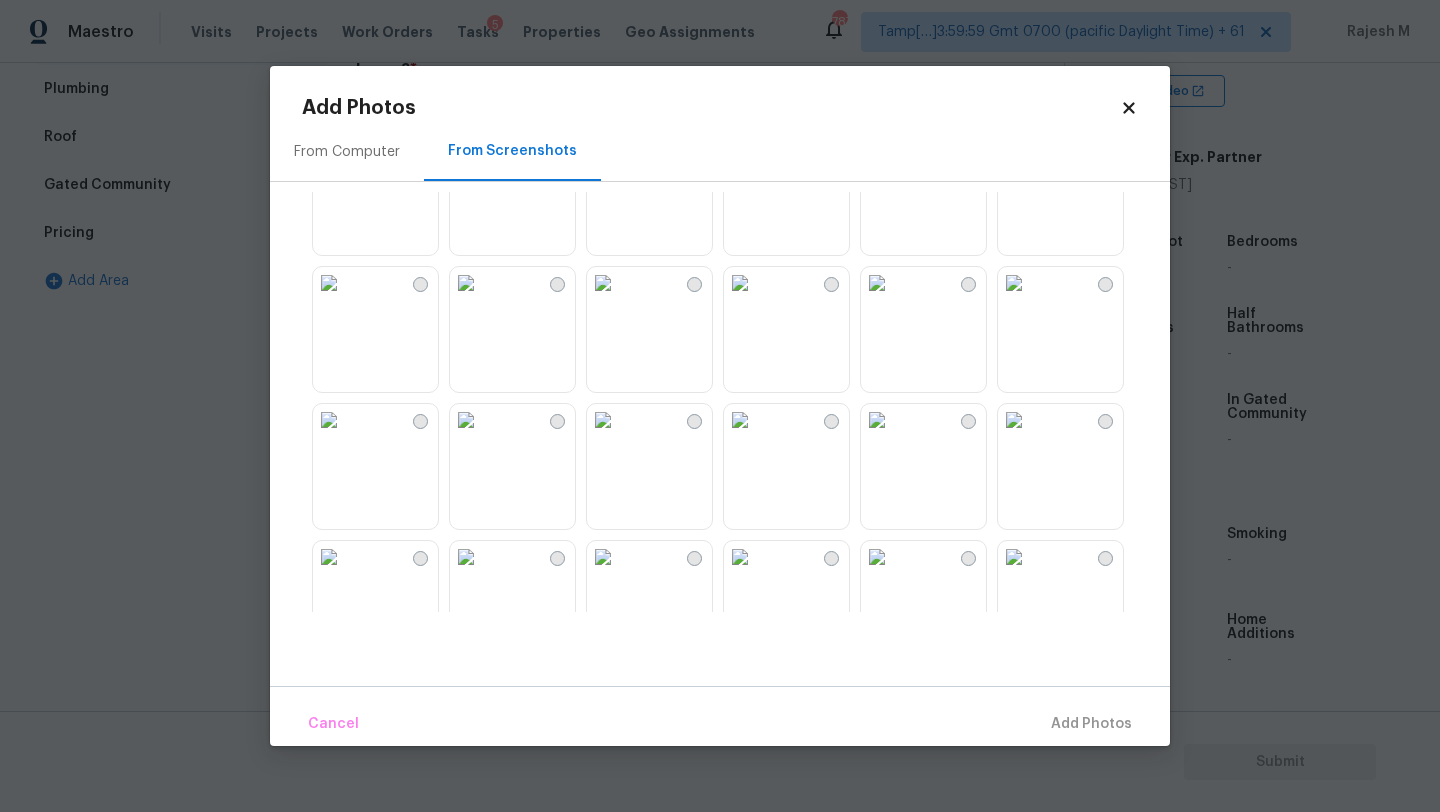 click at bounding box center (329, 146) 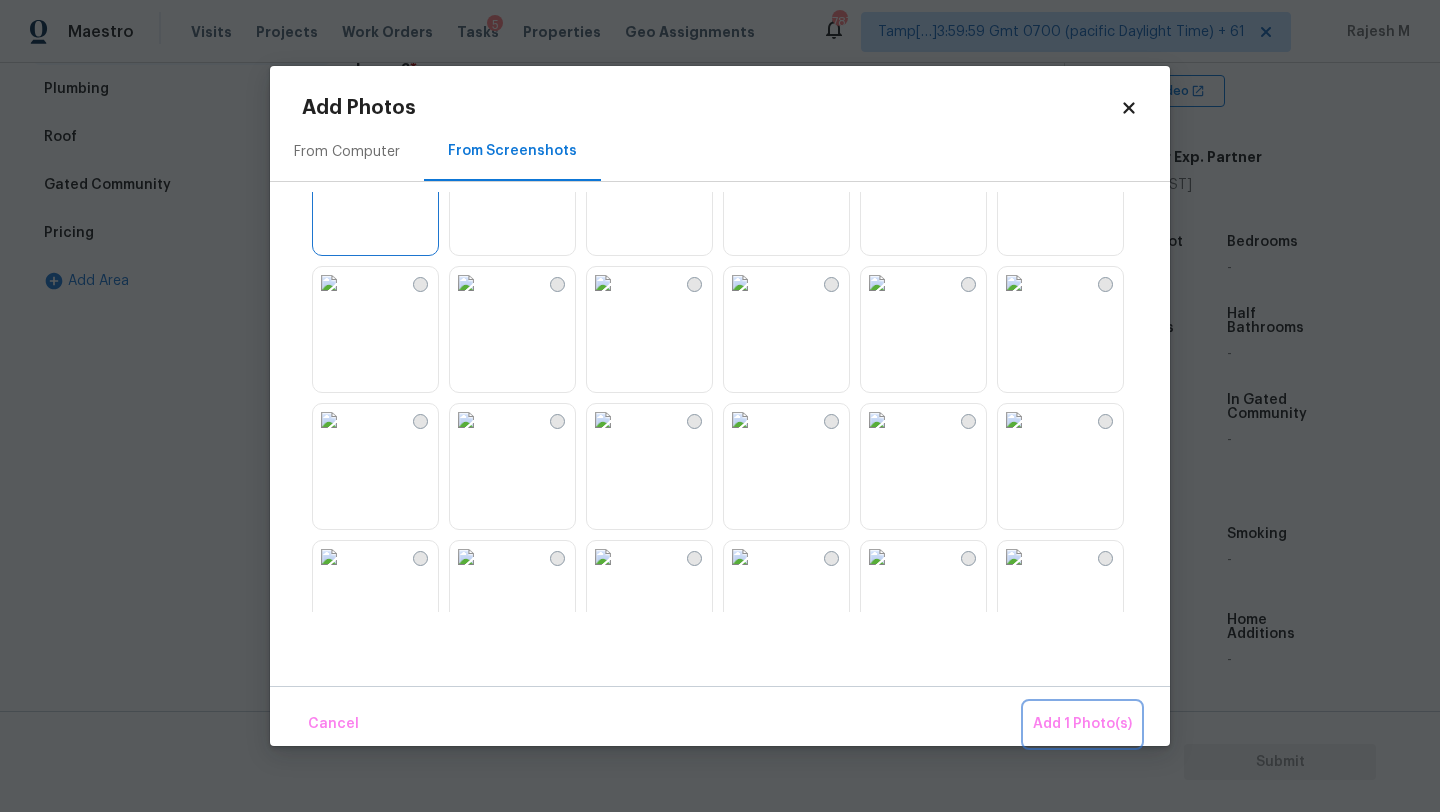 click on "Add 1 Photo(s)" at bounding box center [1082, 724] 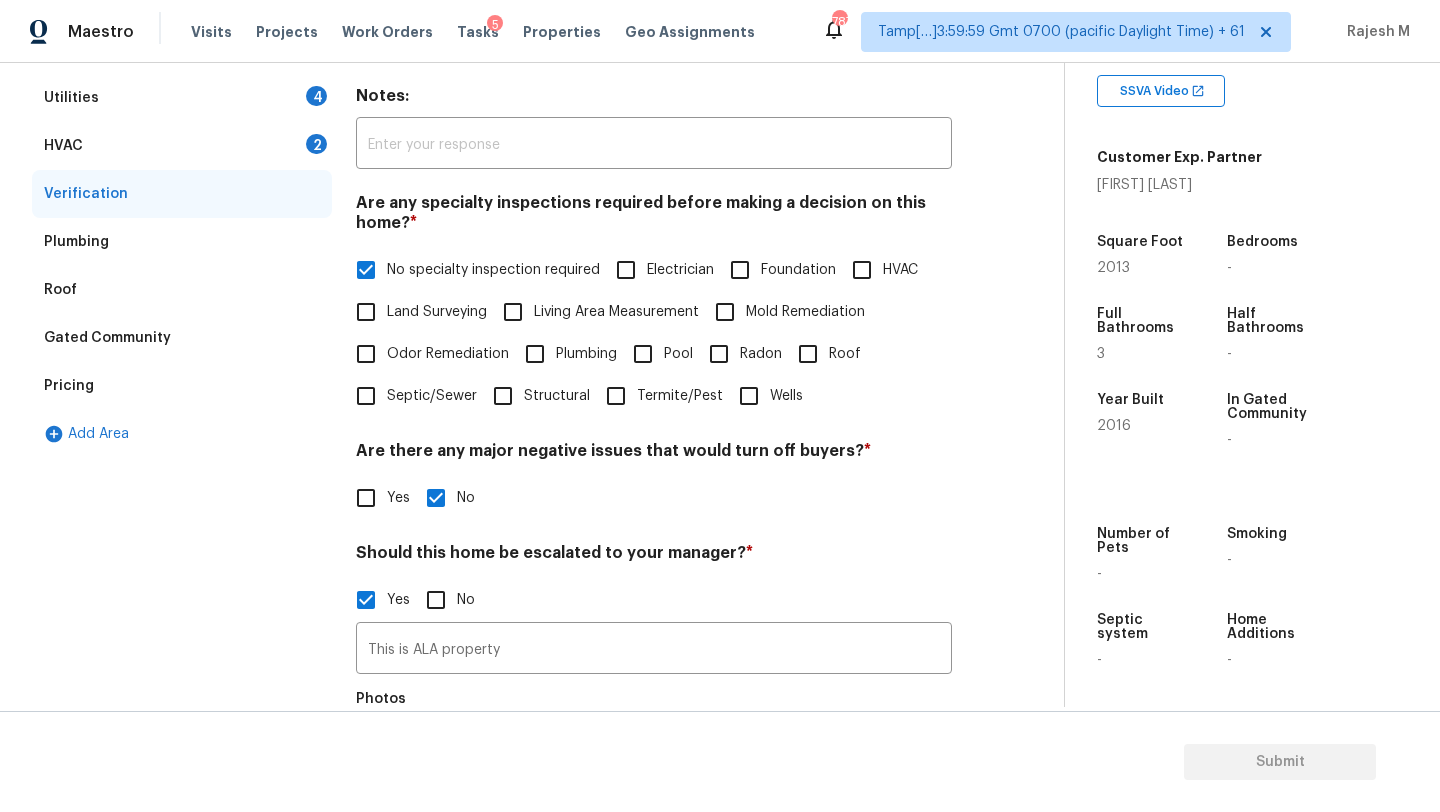 scroll, scrollTop: 224, scrollLeft: 0, axis: vertical 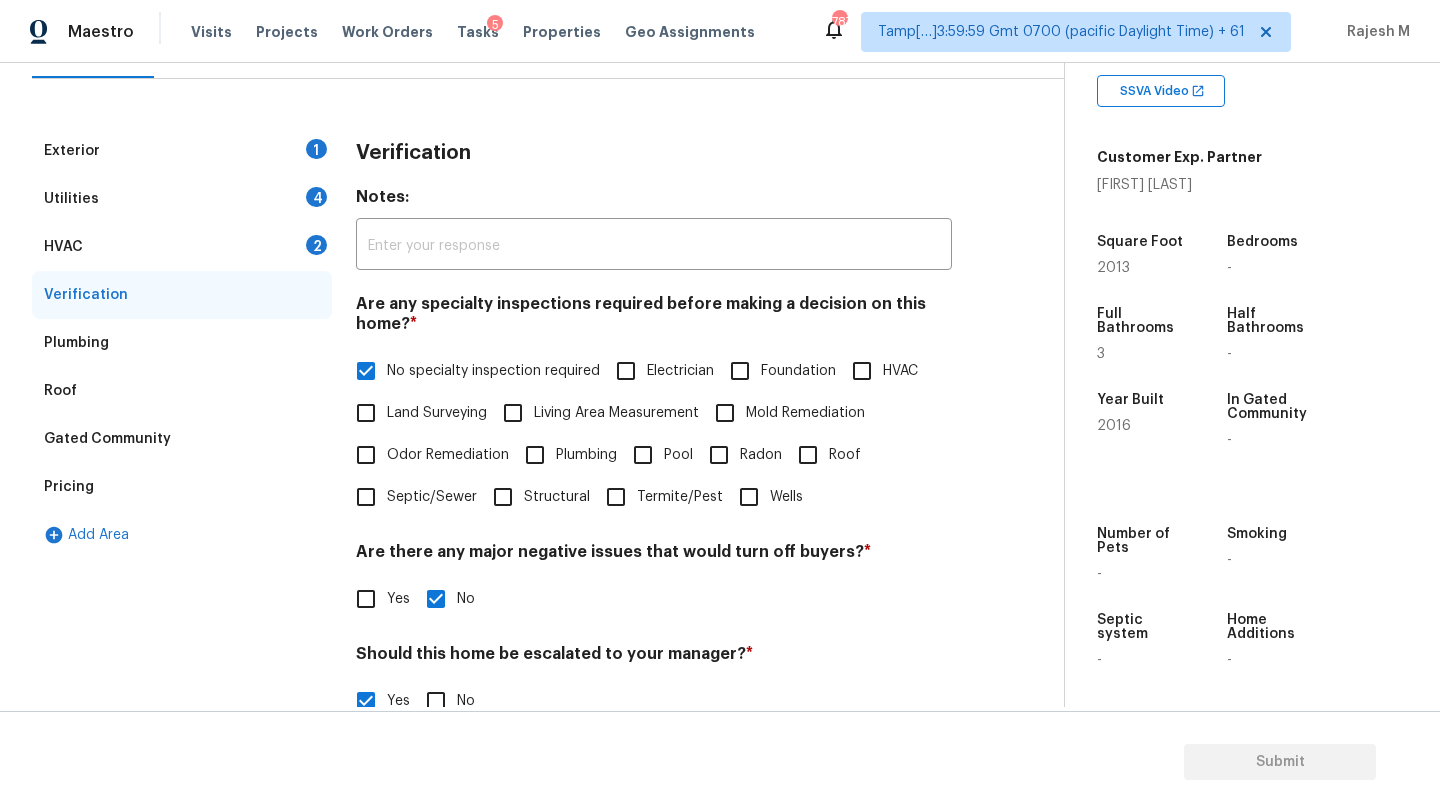 click on "HVAC 2" at bounding box center (182, 247) 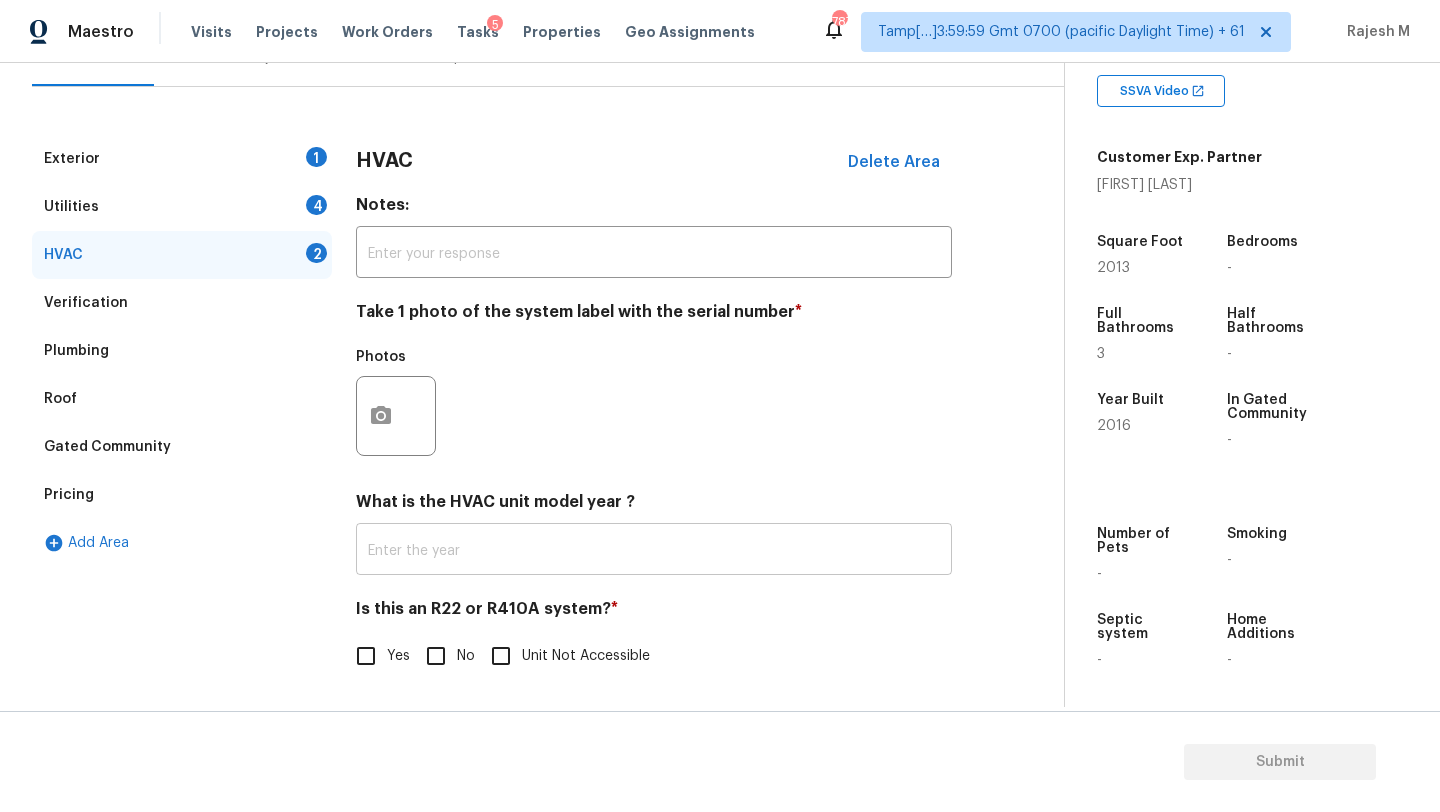 click at bounding box center (654, 551) 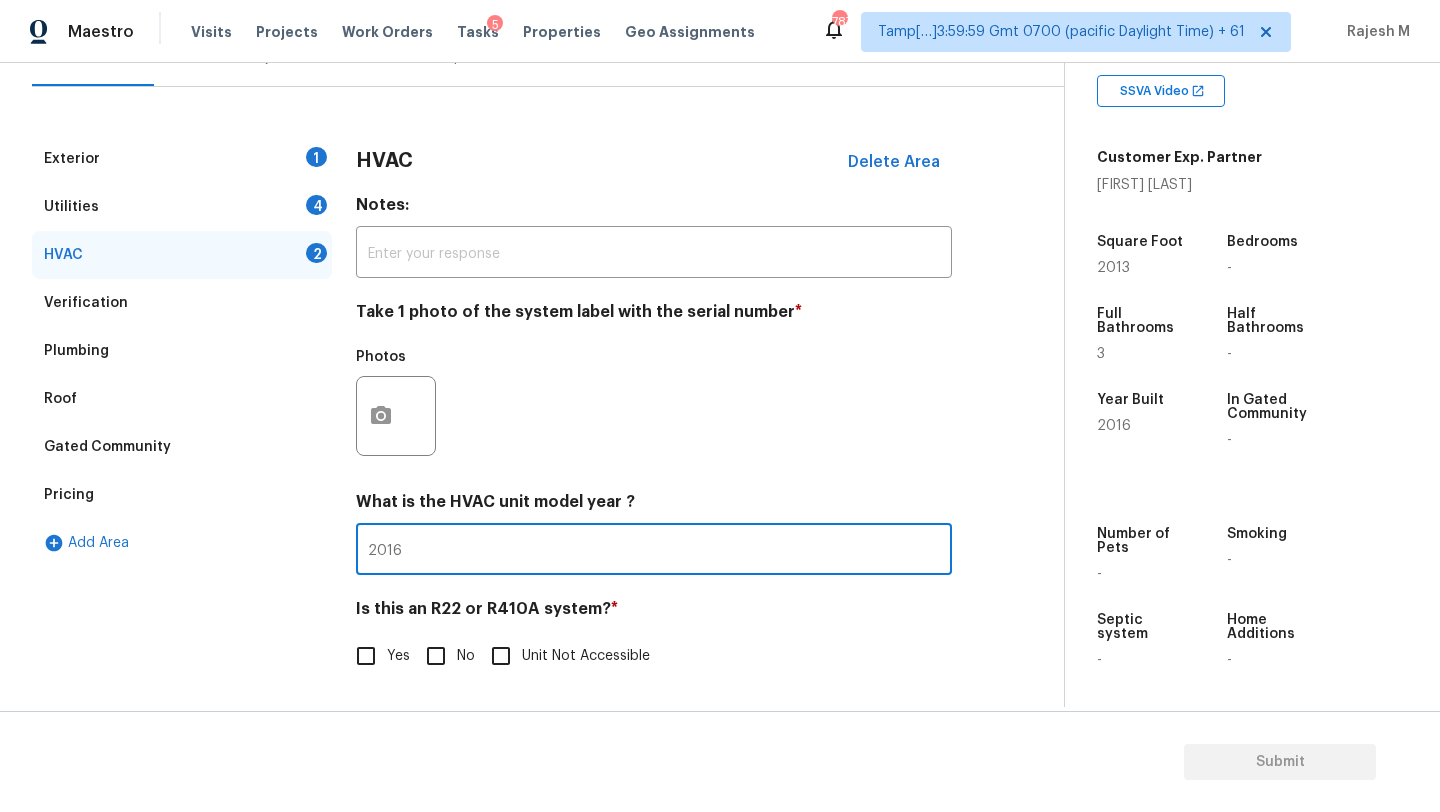 type on "2016" 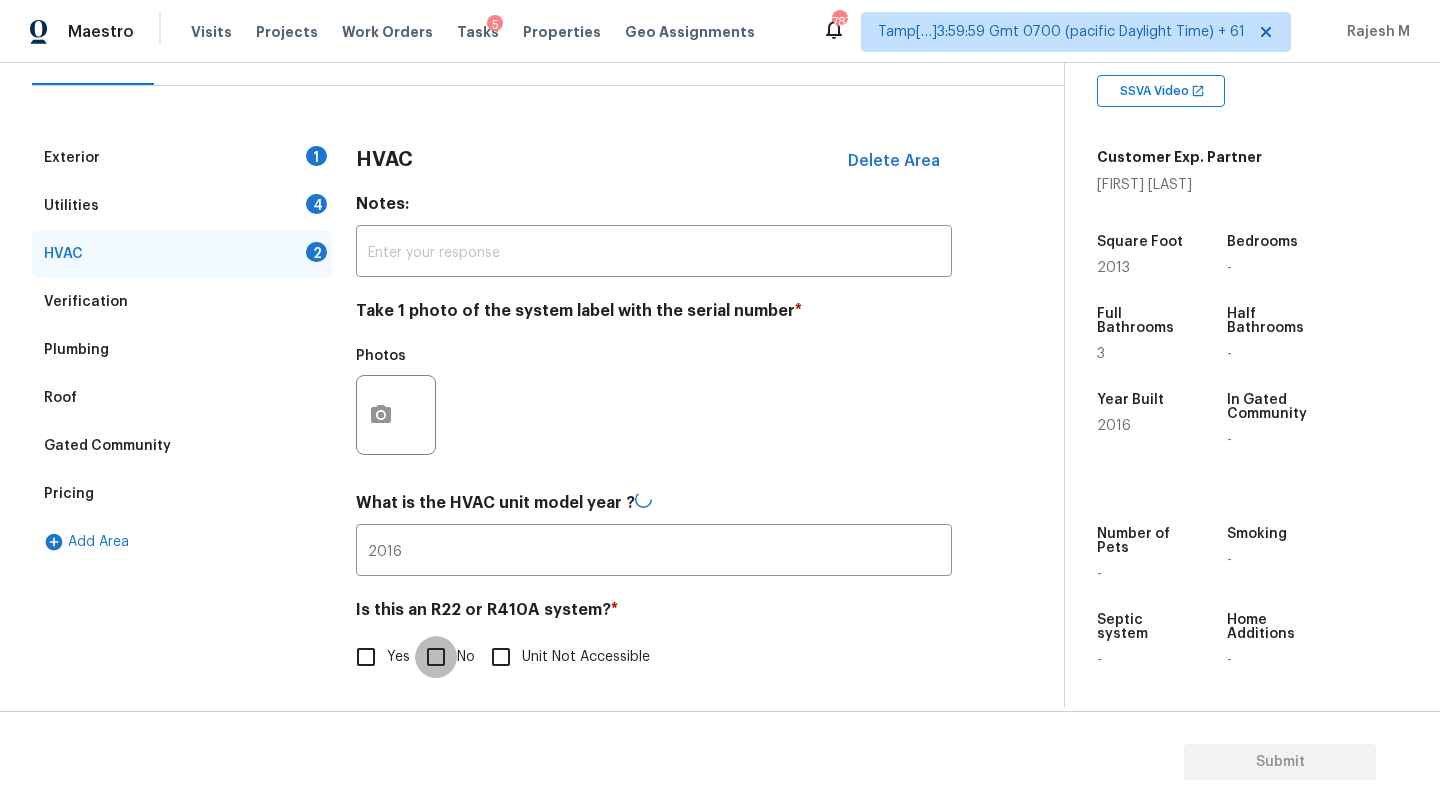click on "No" at bounding box center (436, 657) 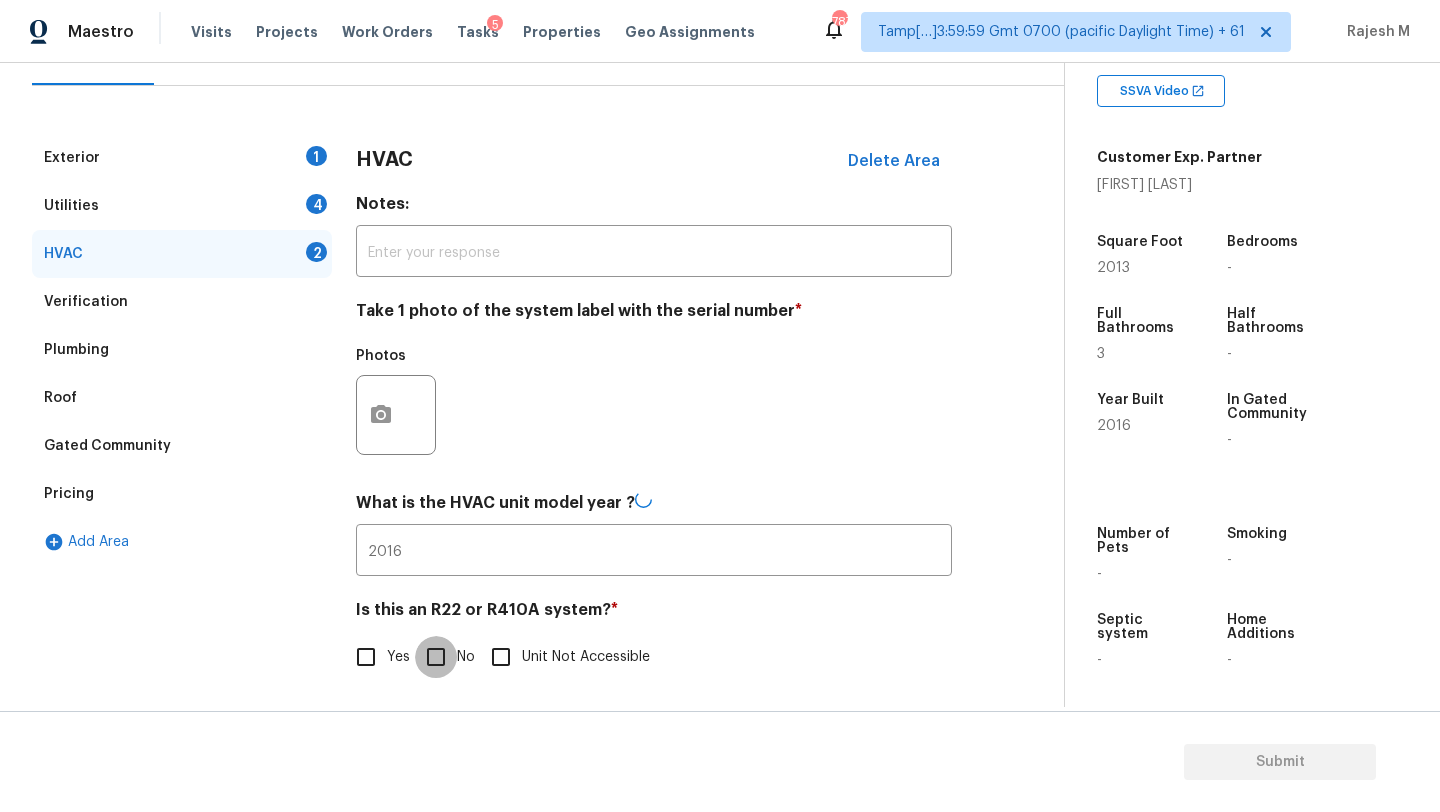 checkbox on "true" 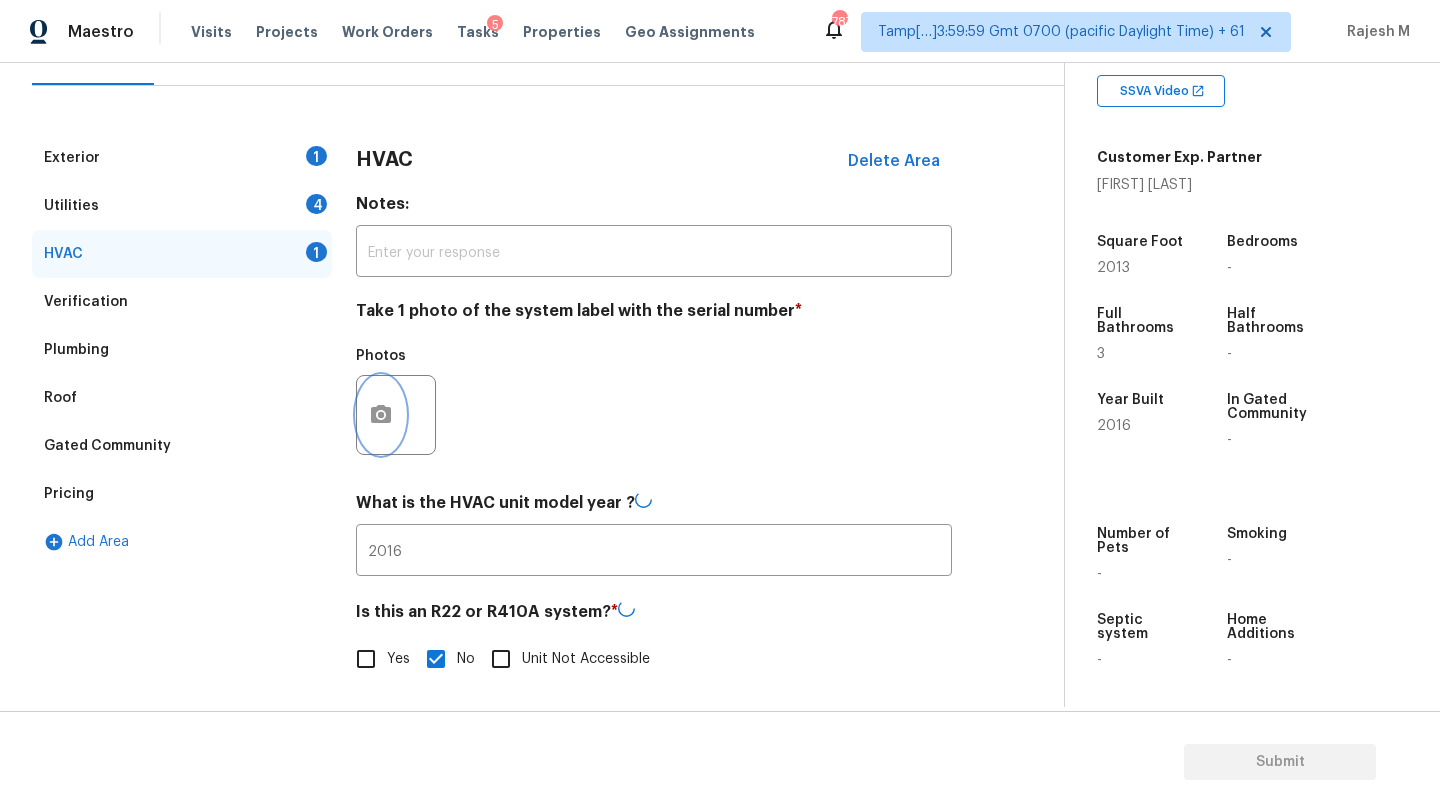 click 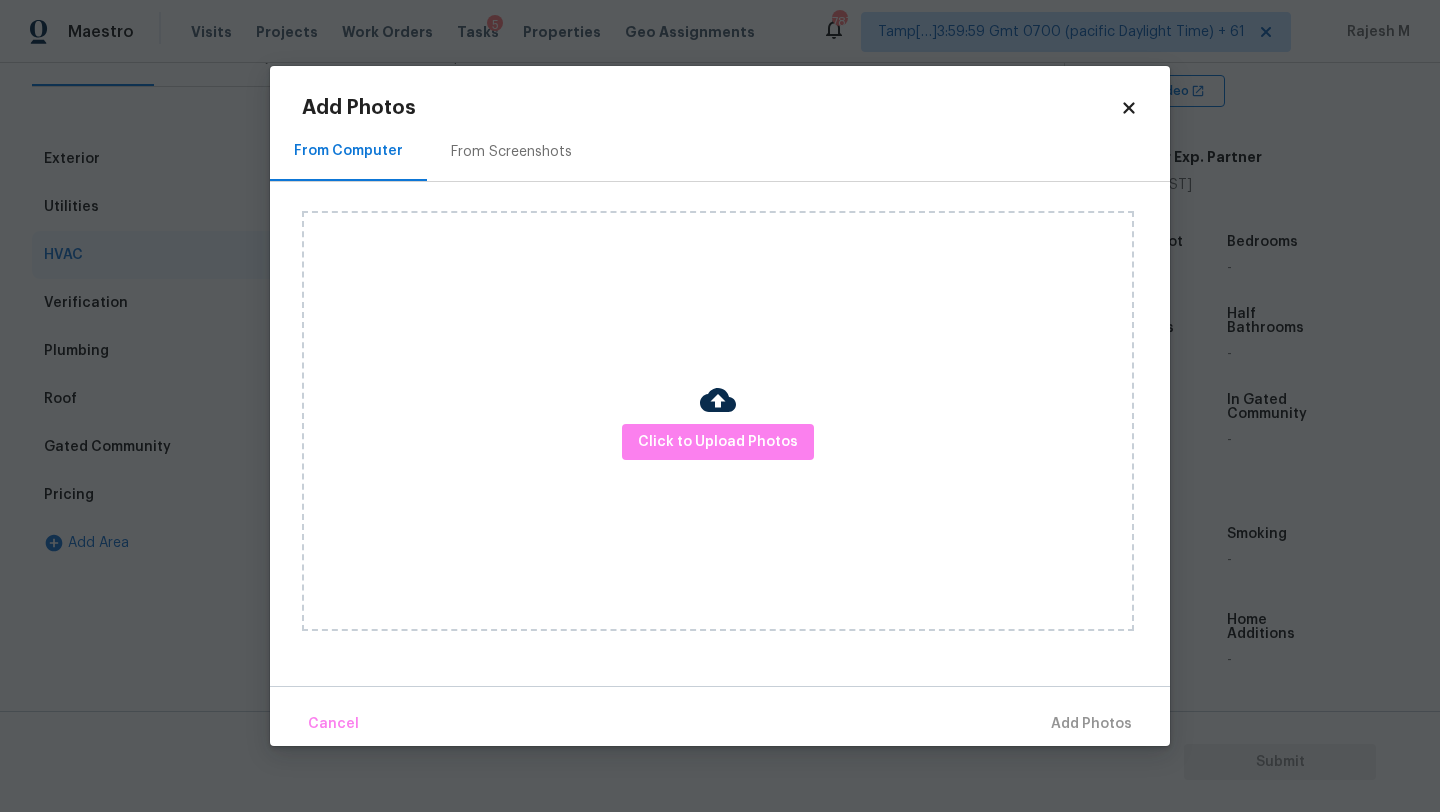 click on "From Screenshots" at bounding box center [511, 152] 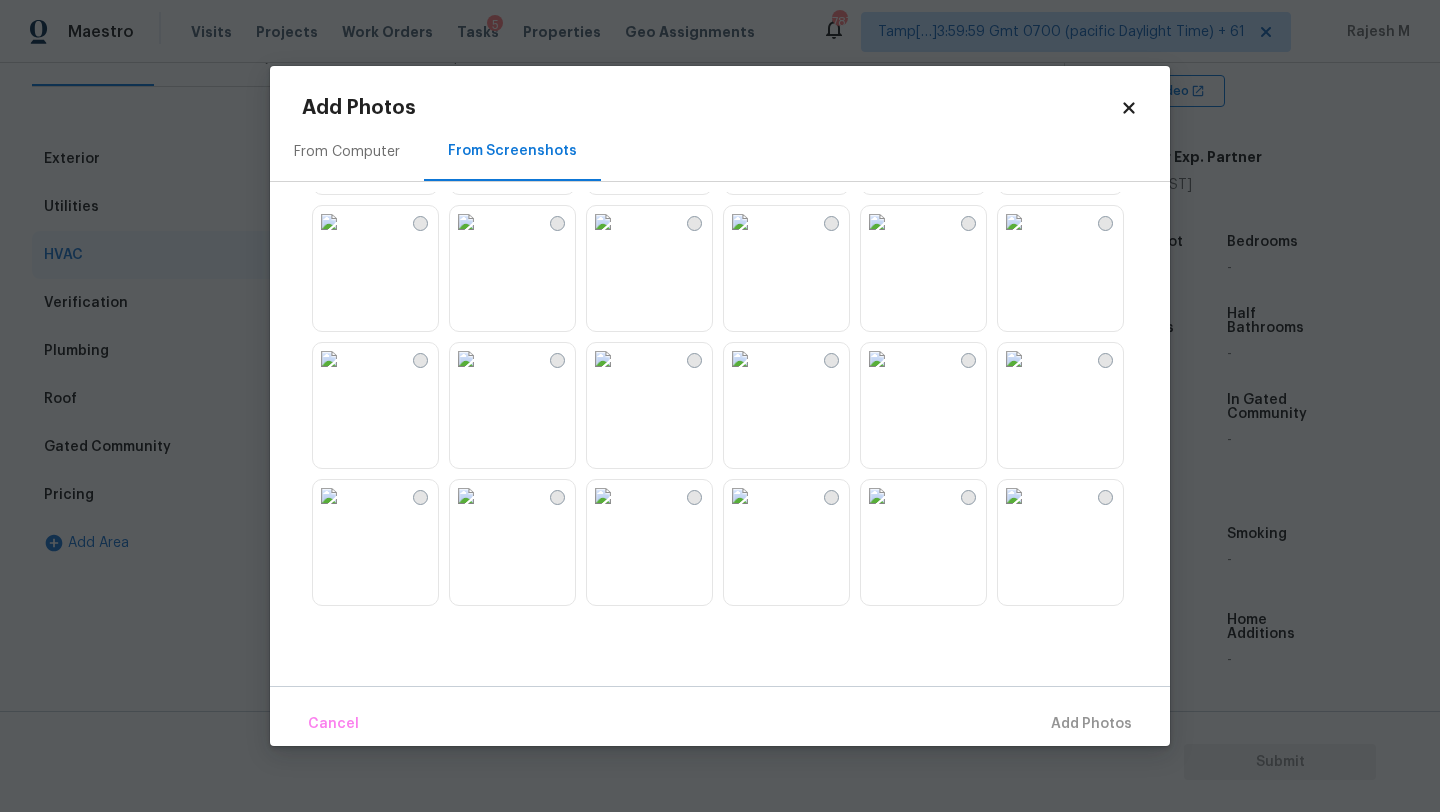 scroll, scrollTop: 1910, scrollLeft: 0, axis: vertical 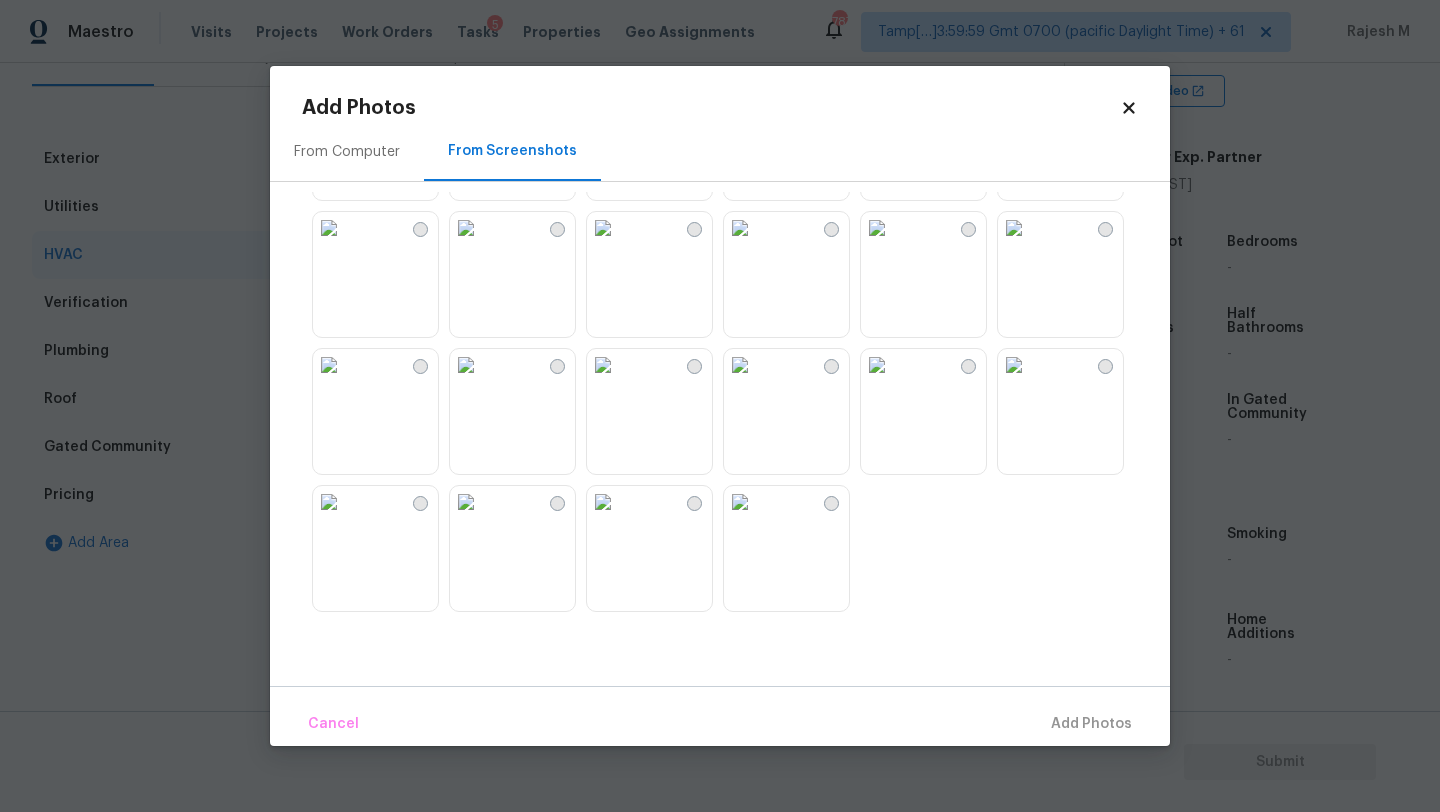 click at bounding box center [877, 365] 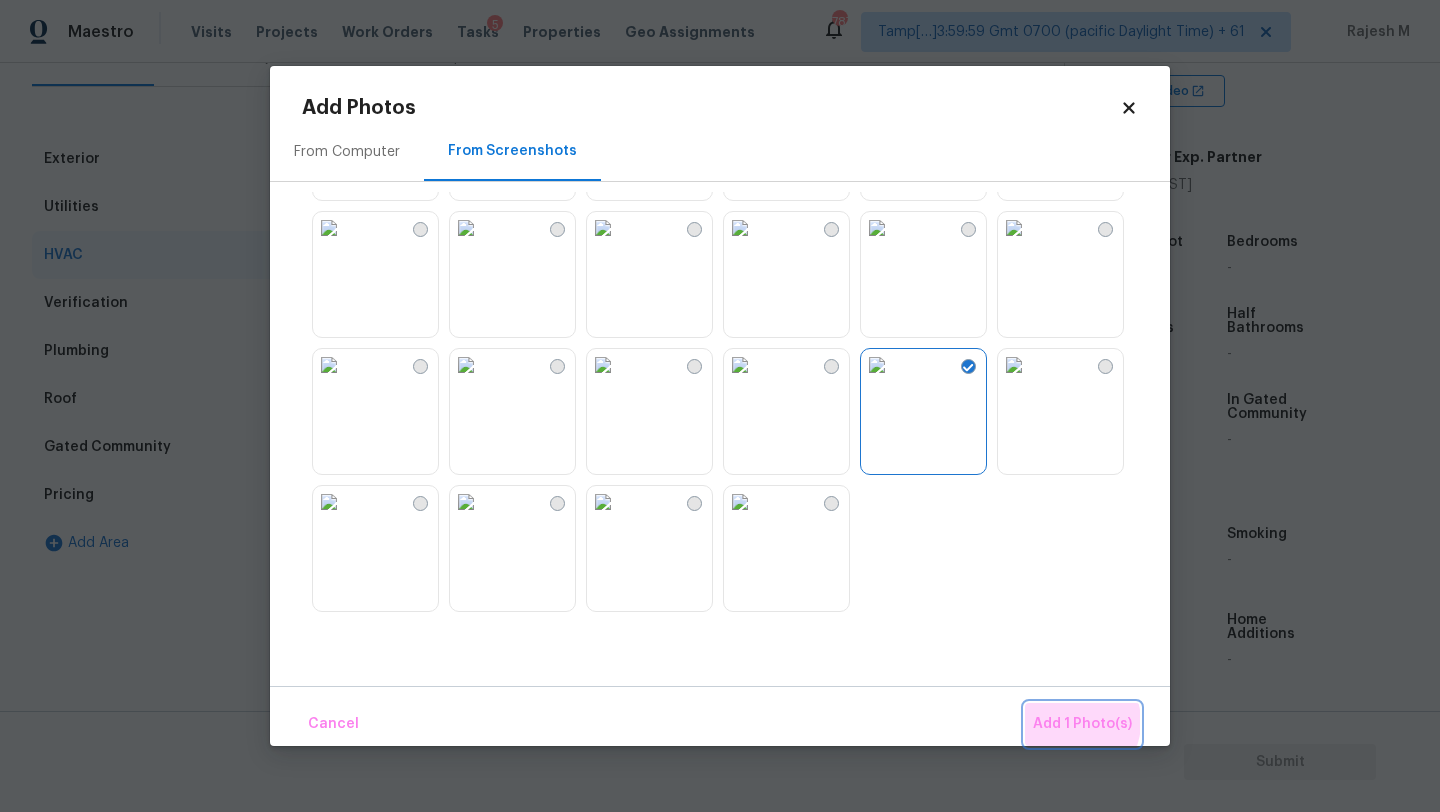 click on "Add 1 Photo(s)" at bounding box center [1082, 724] 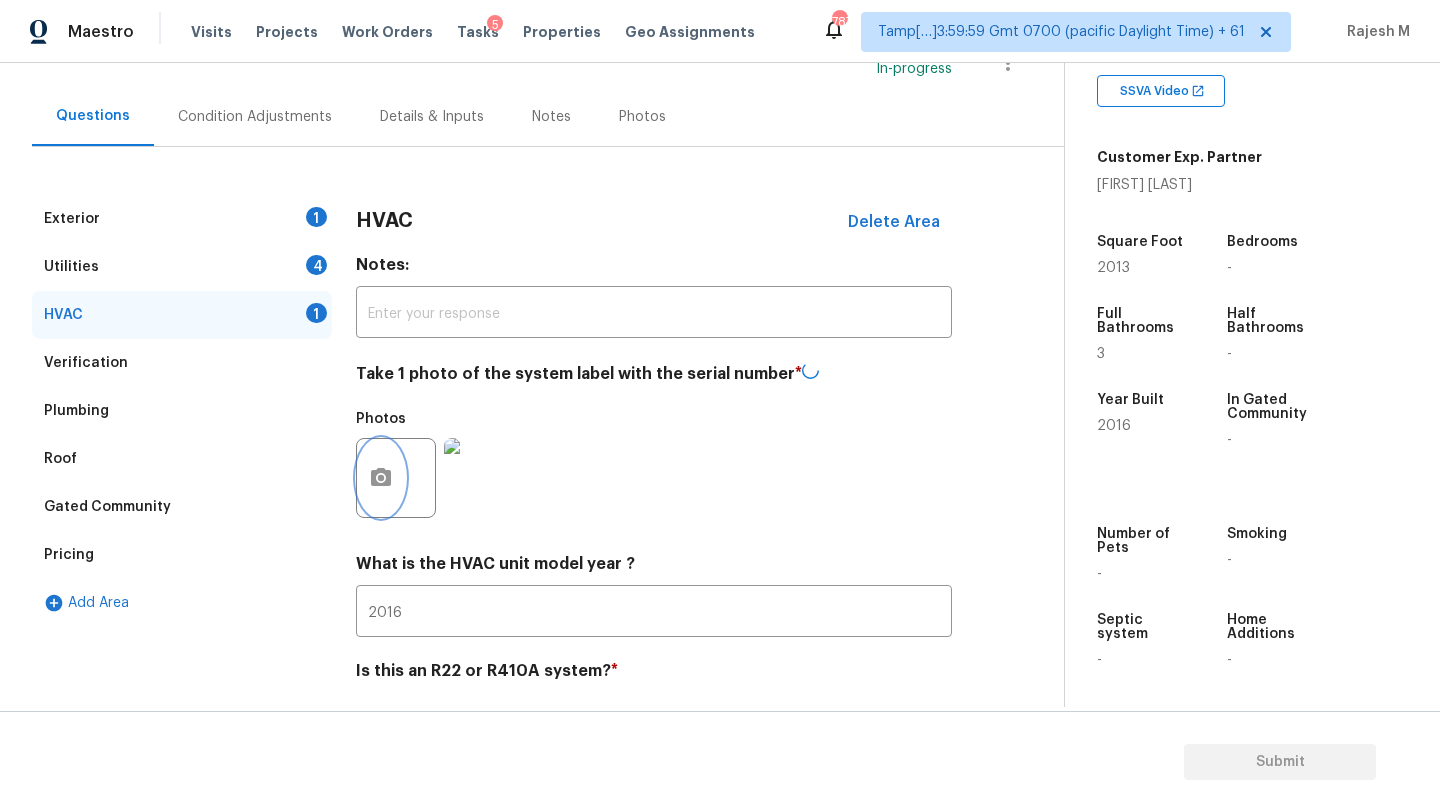 scroll, scrollTop: 98, scrollLeft: 0, axis: vertical 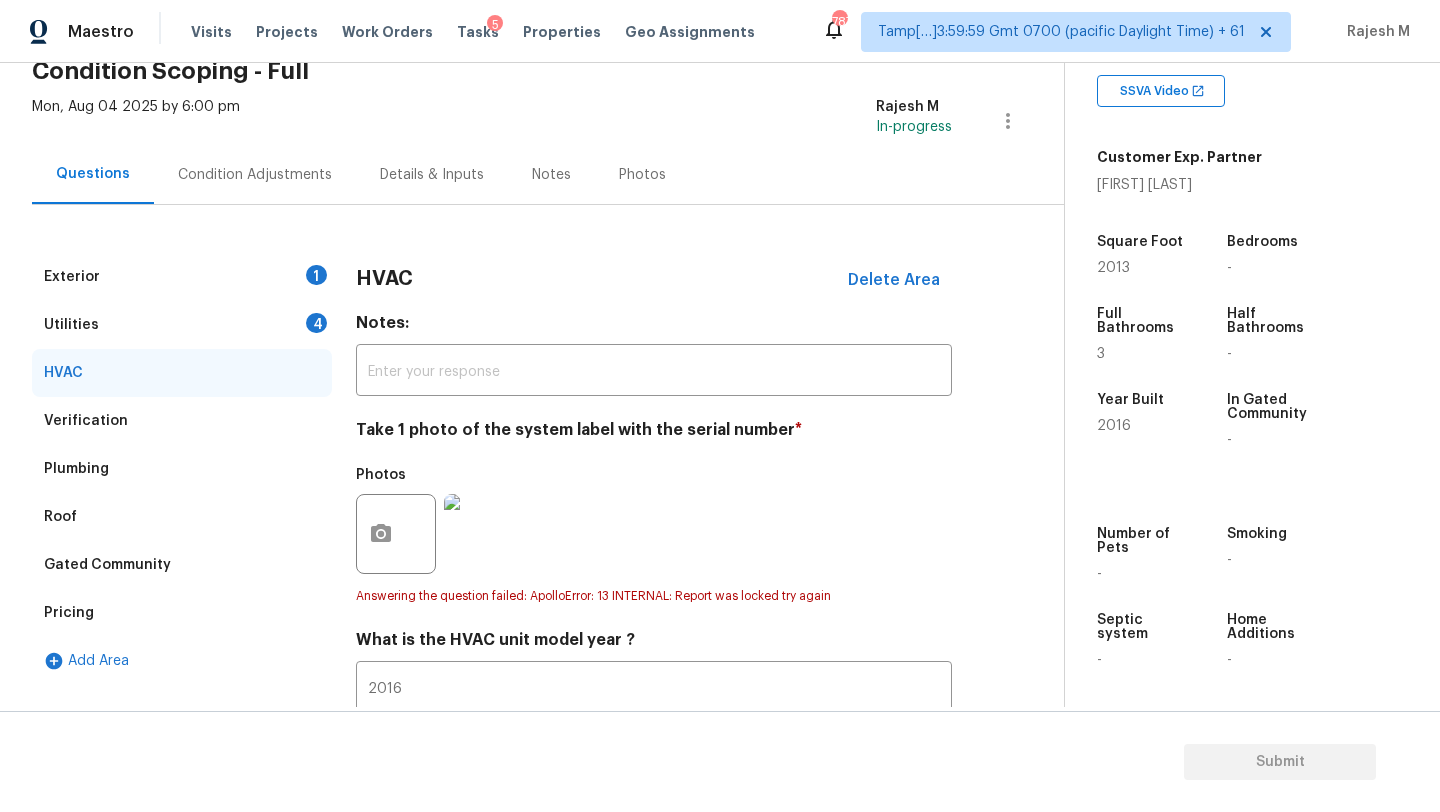 click on "Utilities 4" at bounding box center (182, 325) 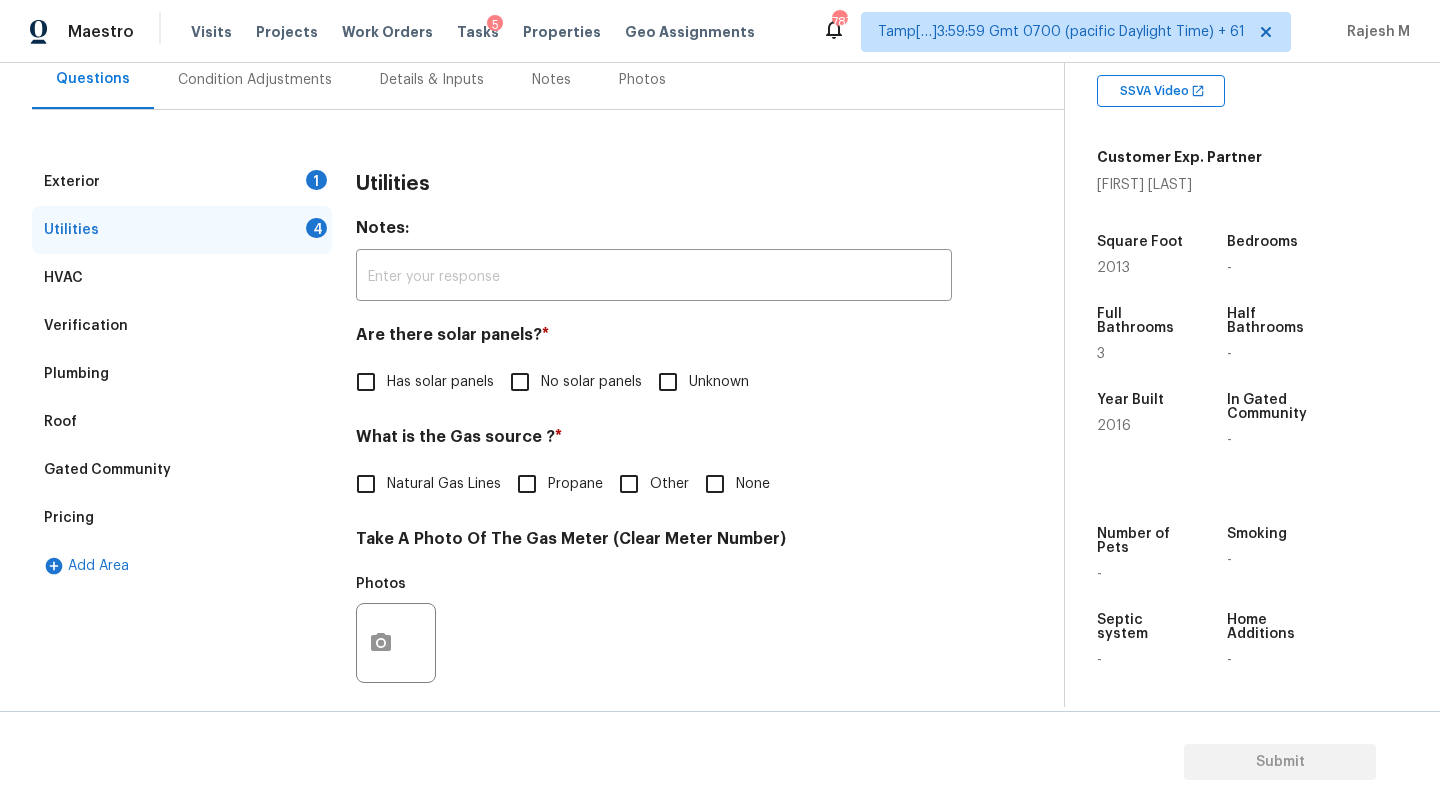 scroll, scrollTop: 277, scrollLeft: 0, axis: vertical 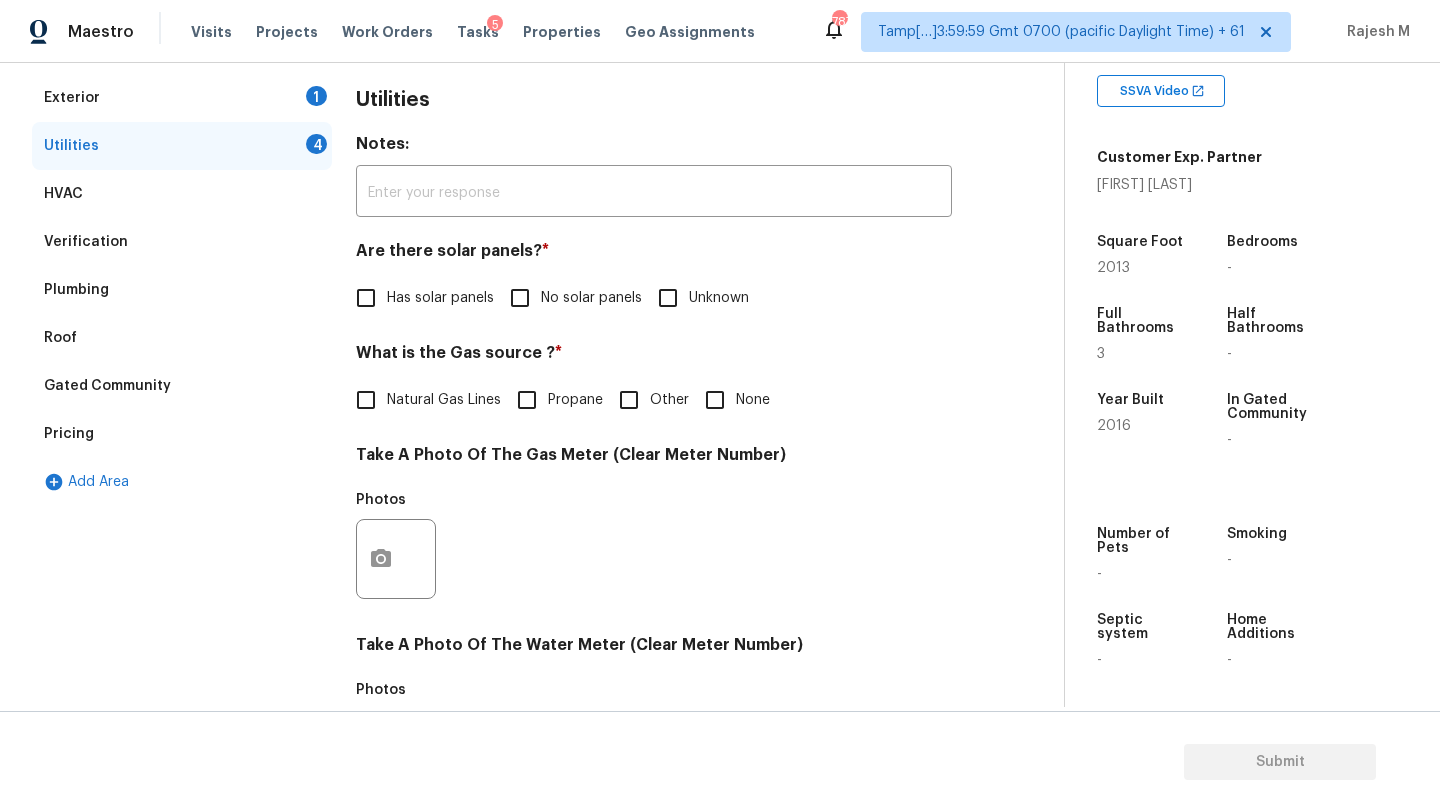 click on "Has solar panels" at bounding box center (419, 298) 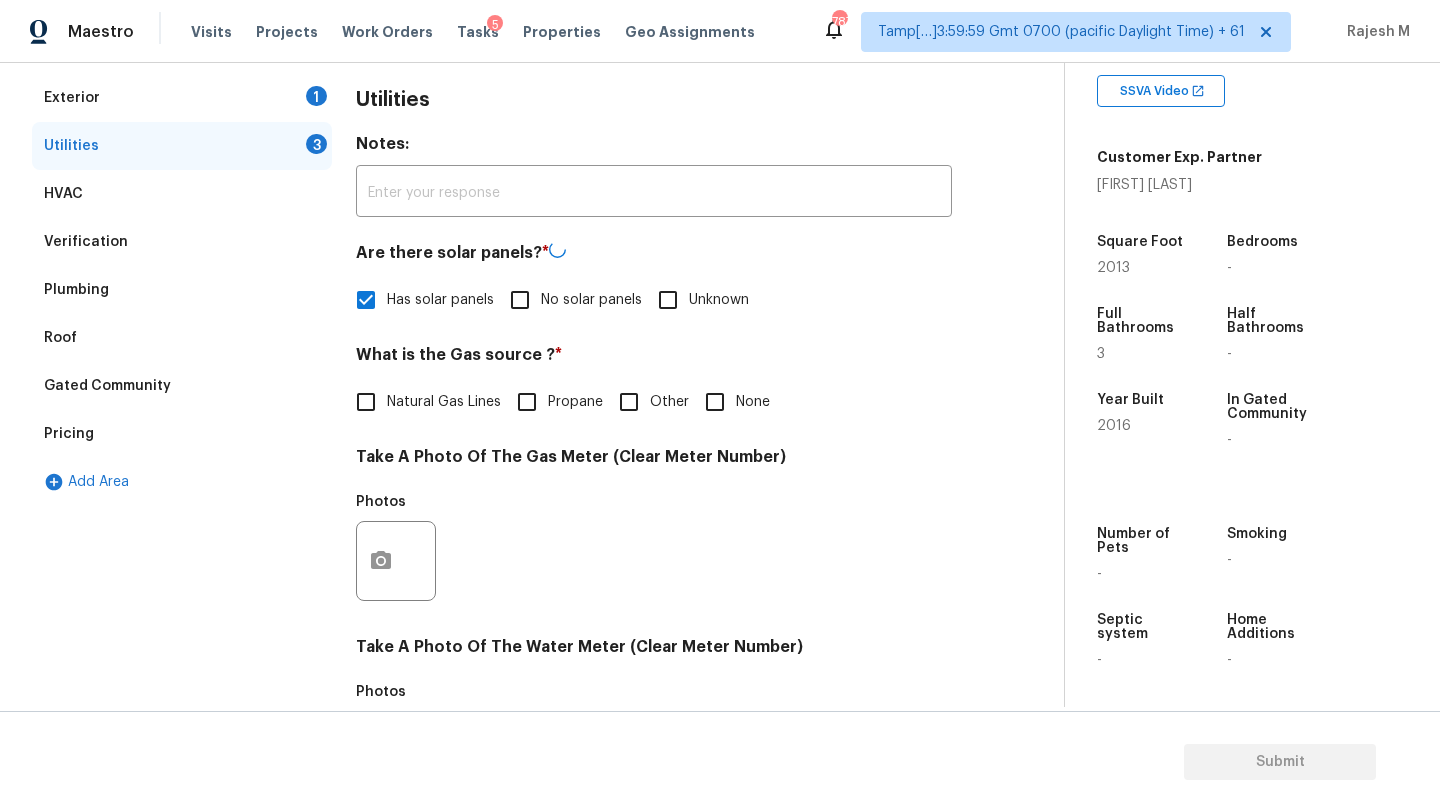 click on "Natural Gas Lines" at bounding box center (444, 402) 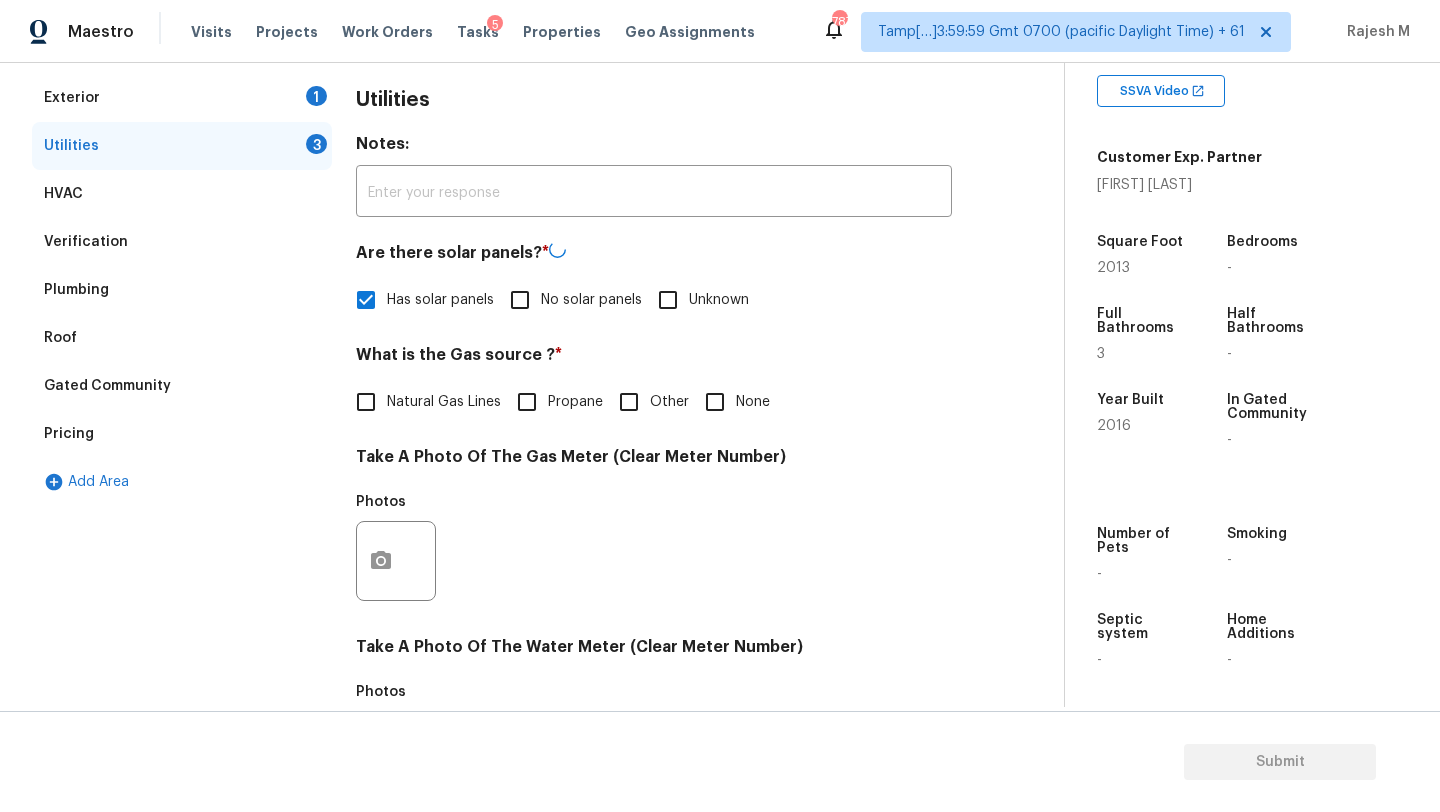 click on "Natural Gas Lines" at bounding box center [366, 402] 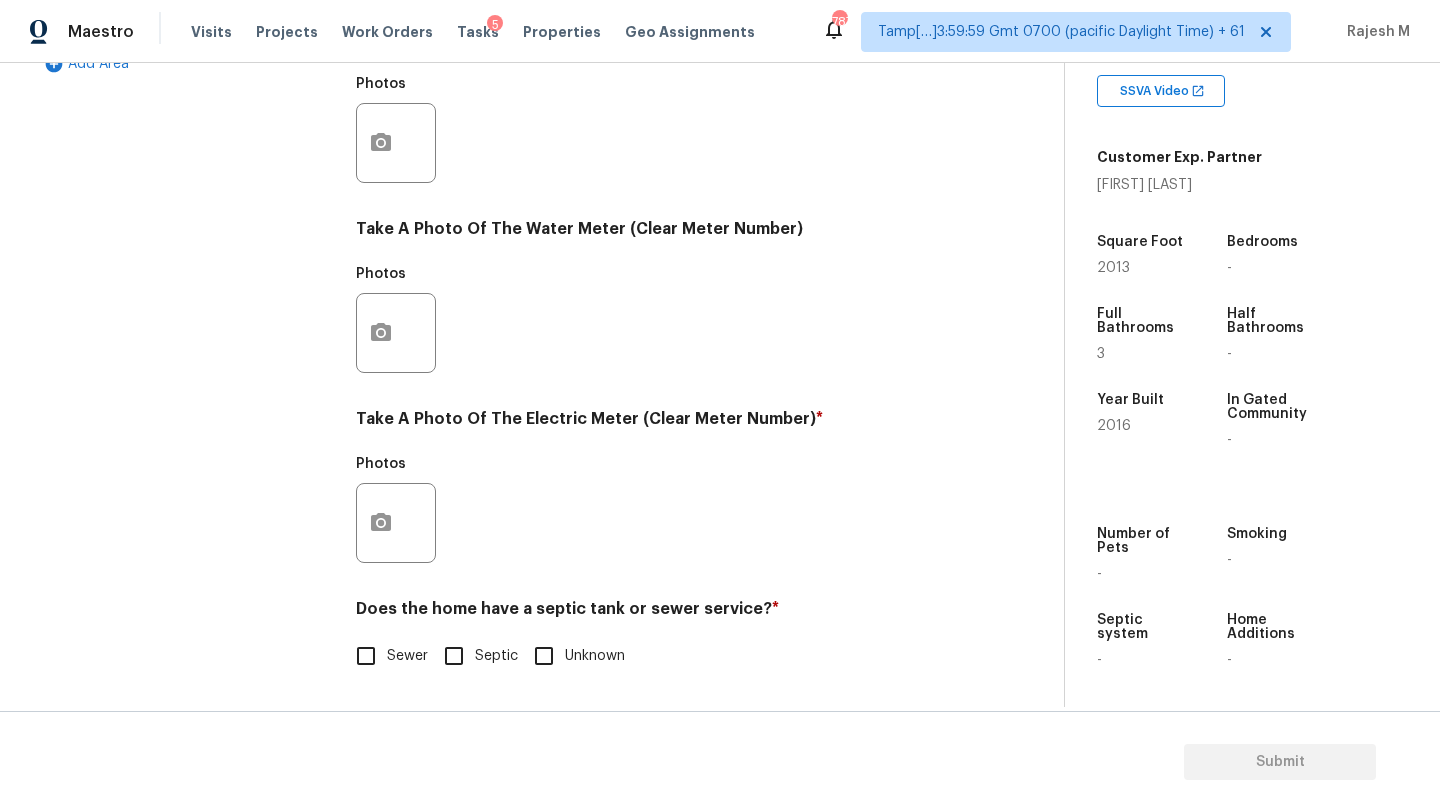 scroll, scrollTop: 693, scrollLeft: 0, axis: vertical 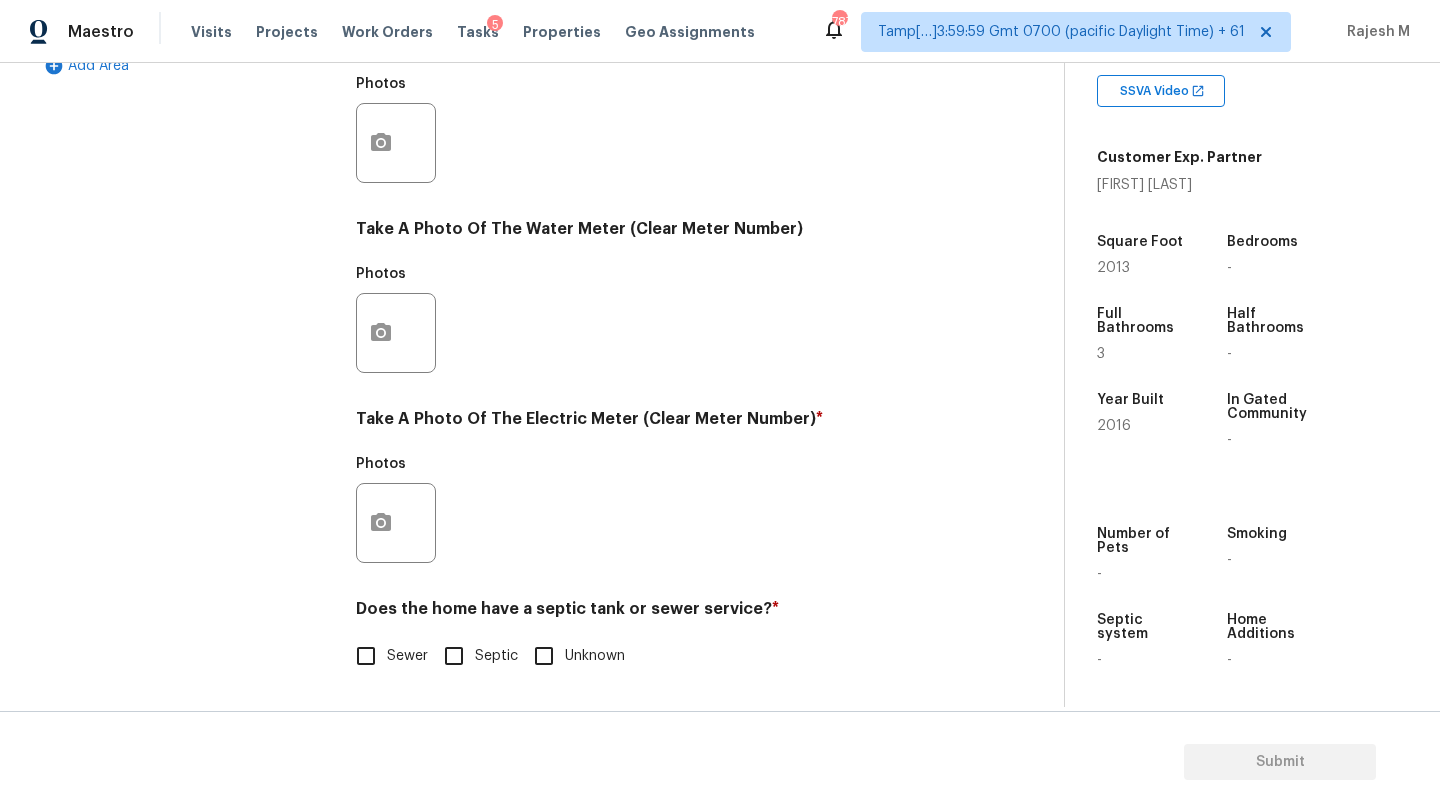 click on "Exterior 1 Utilities 2 HVAC Verification Plumbing Roof Gated Community Pricing Add Area Utilities Notes: ​ Are there solar panels?  * Has solar panels No solar panels Unknown What is the Gas source ?  * Natural Gas Lines Propane Other None Take A Photo Of The Gas Meter (Clear Meter Number) Photos Take A Photo Of The Water Meter (Clear Meter Number) Photos Take A Photo Of The Electric Meter (Clear Meter Number)  * Photos Does the home have a septic tank or sewer service?  * Sewer Septic Unknown" at bounding box center (524, 179) 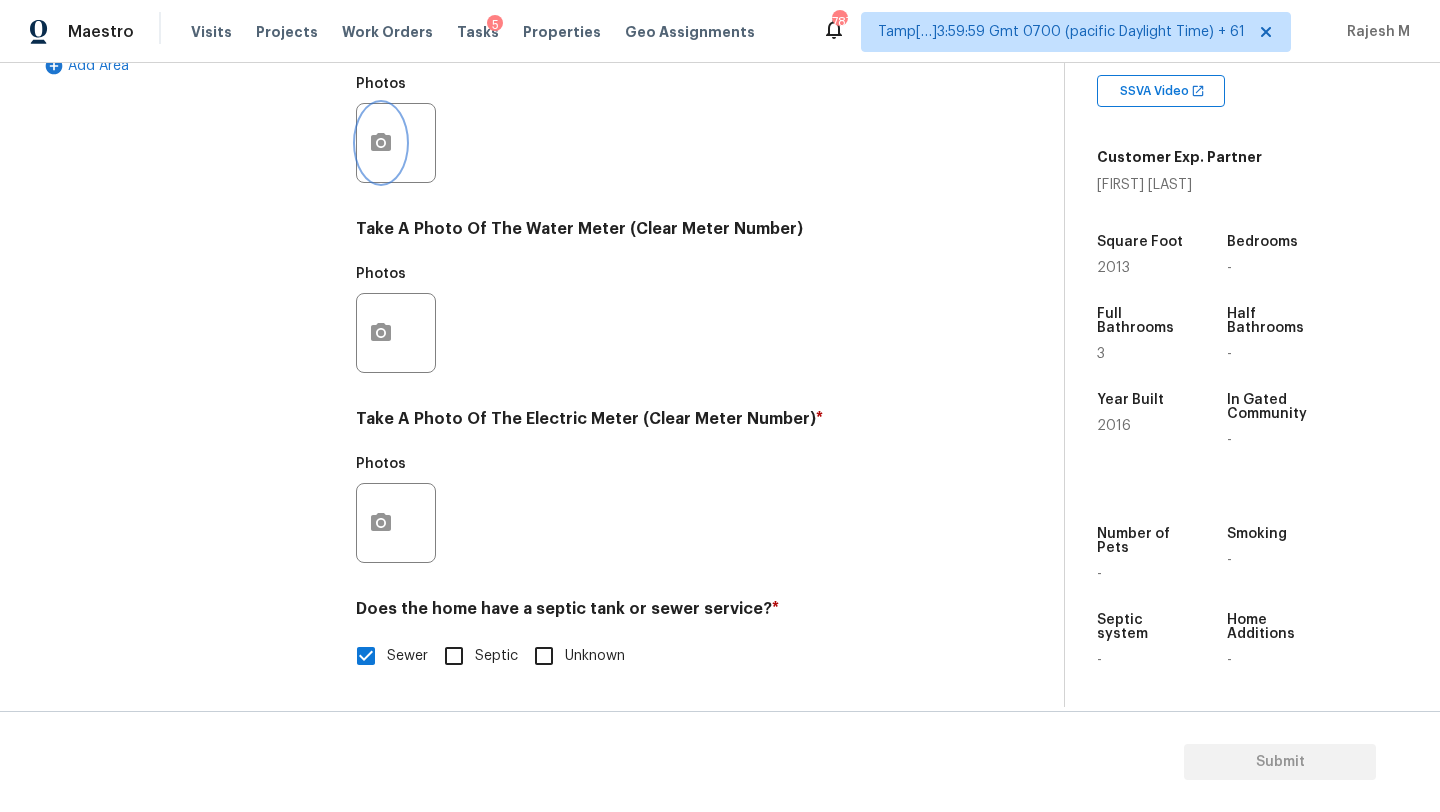 click at bounding box center (381, 143) 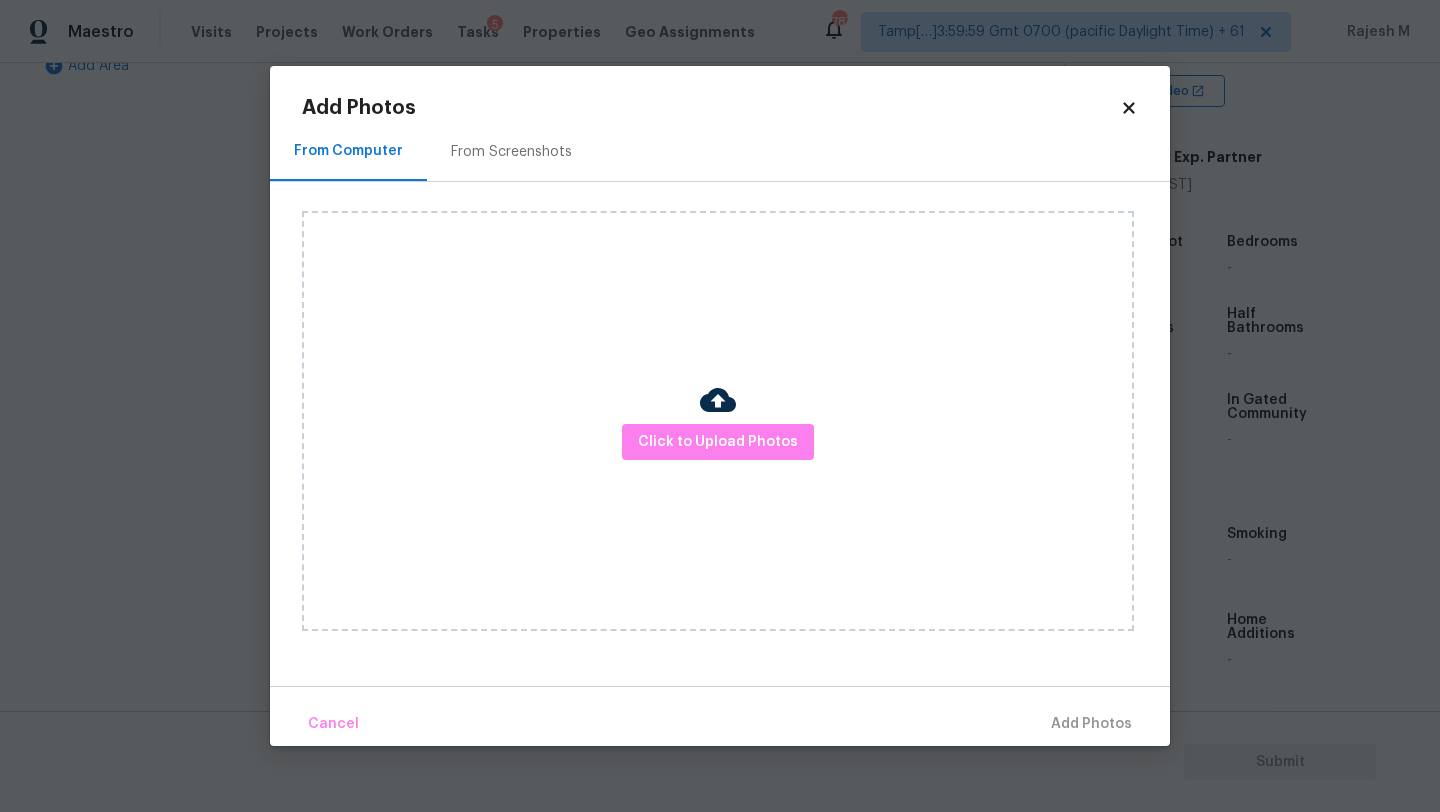 click on "From Screenshots" at bounding box center (511, 151) 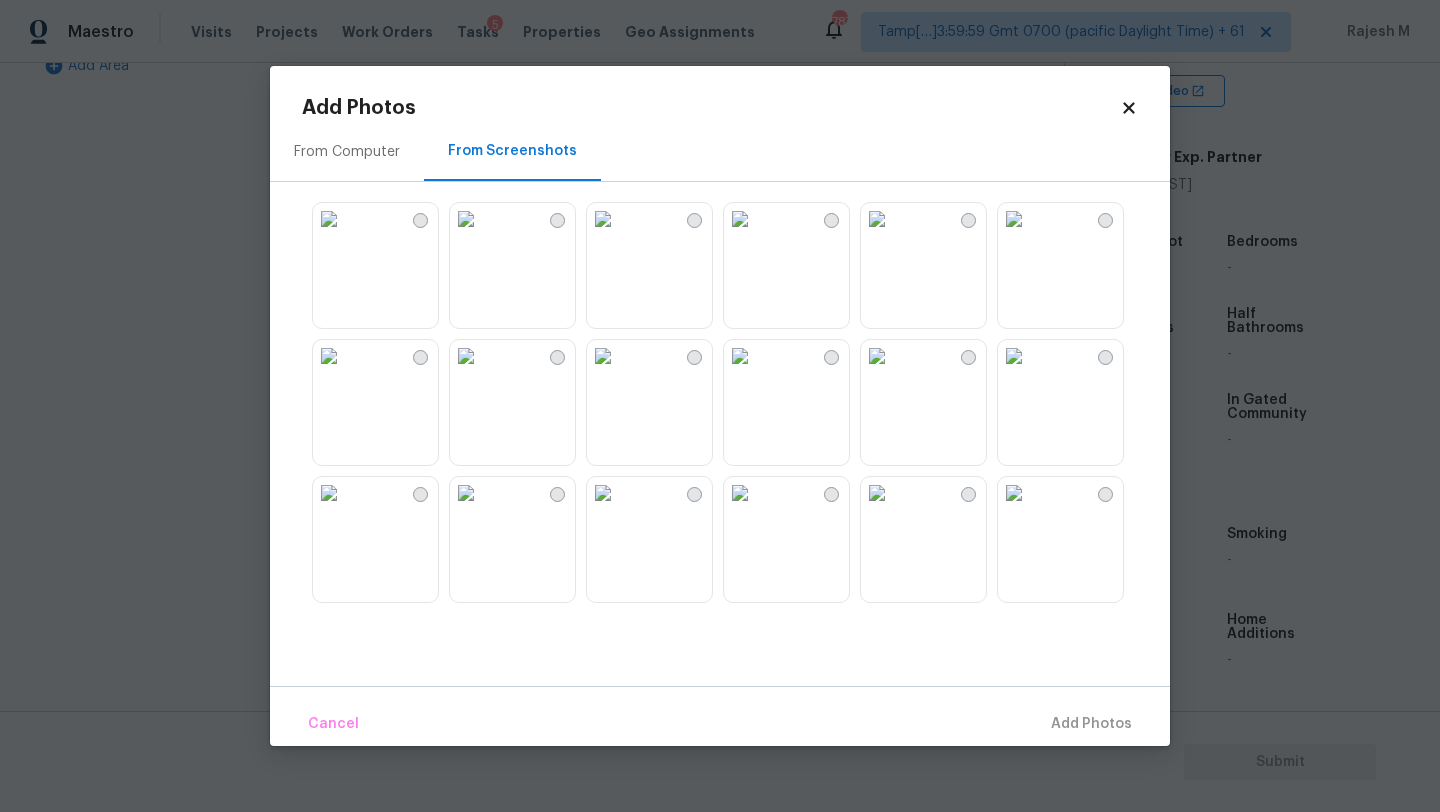 click at bounding box center [329, 219] 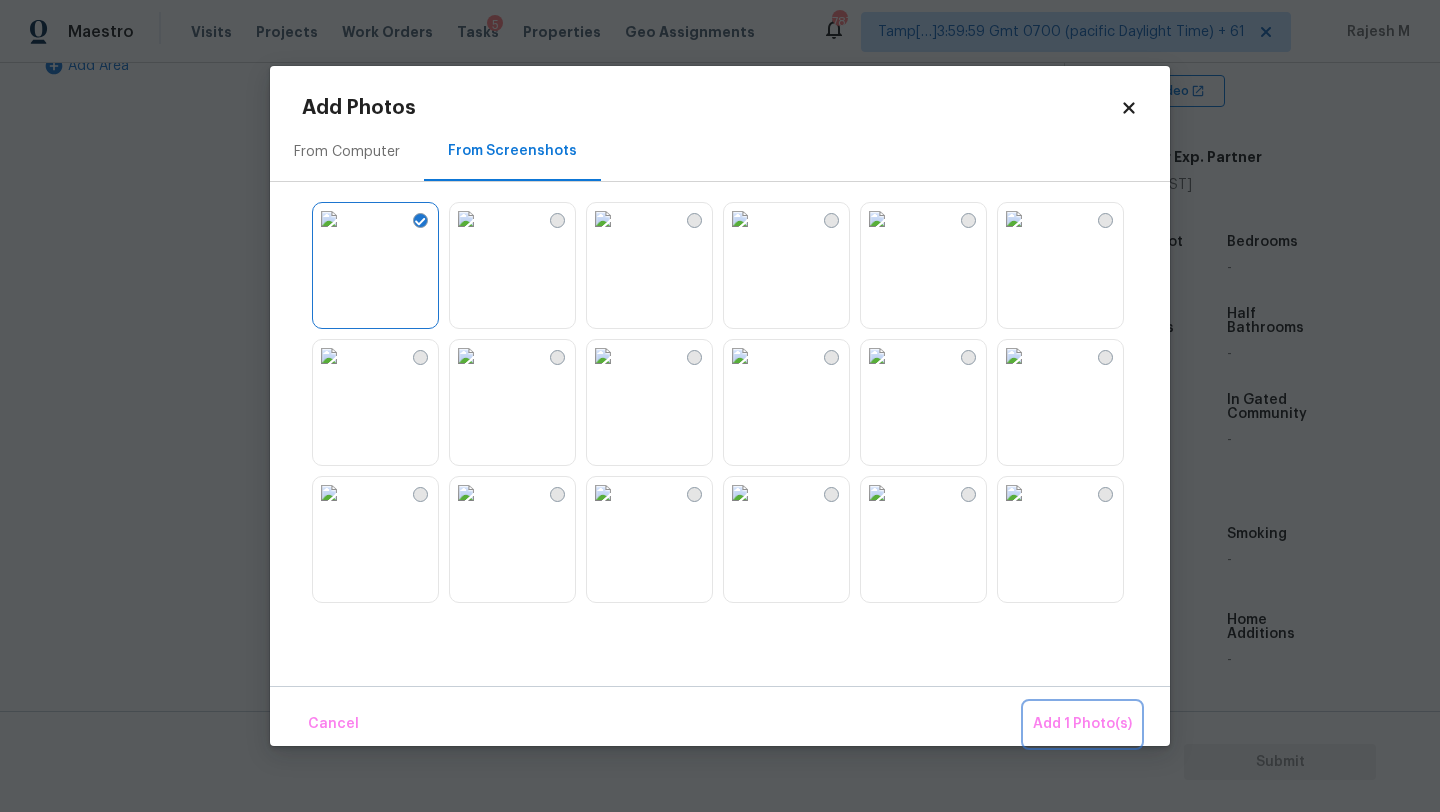 click on "Add 1 Photo(s)" at bounding box center (1082, 724) 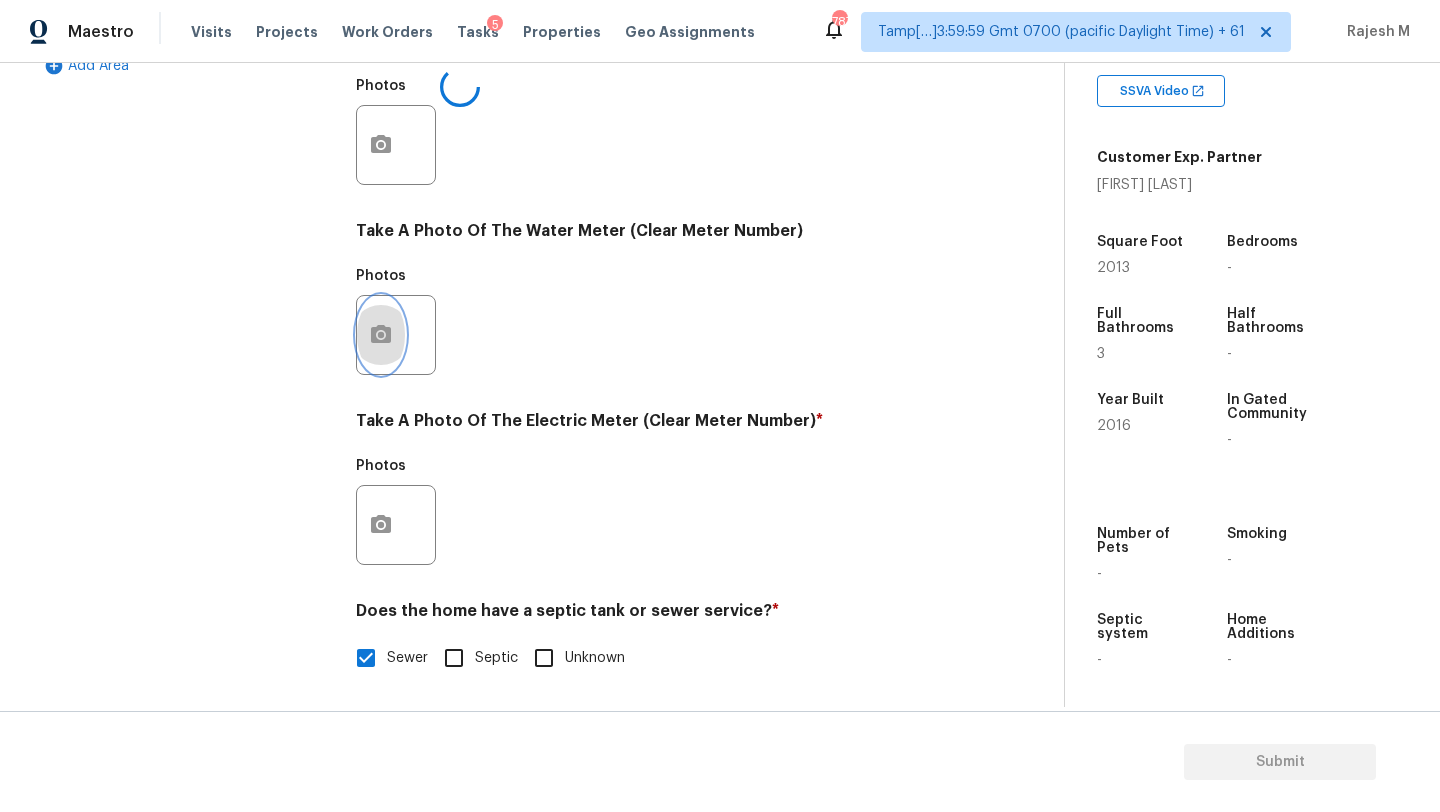 click at bounding box center [381, 335] 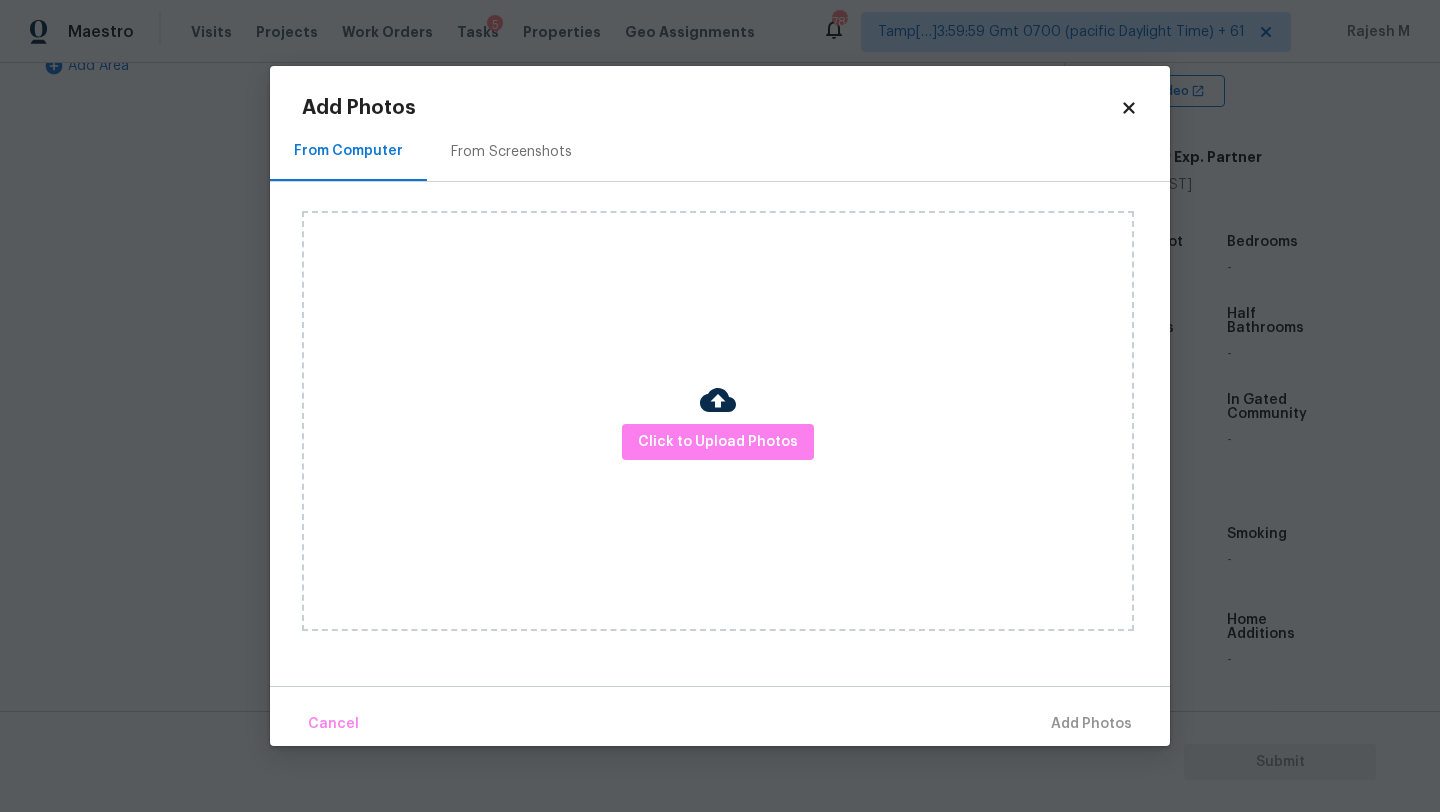 click on "Click to Upload Photos" at bounding box center [736, 421] 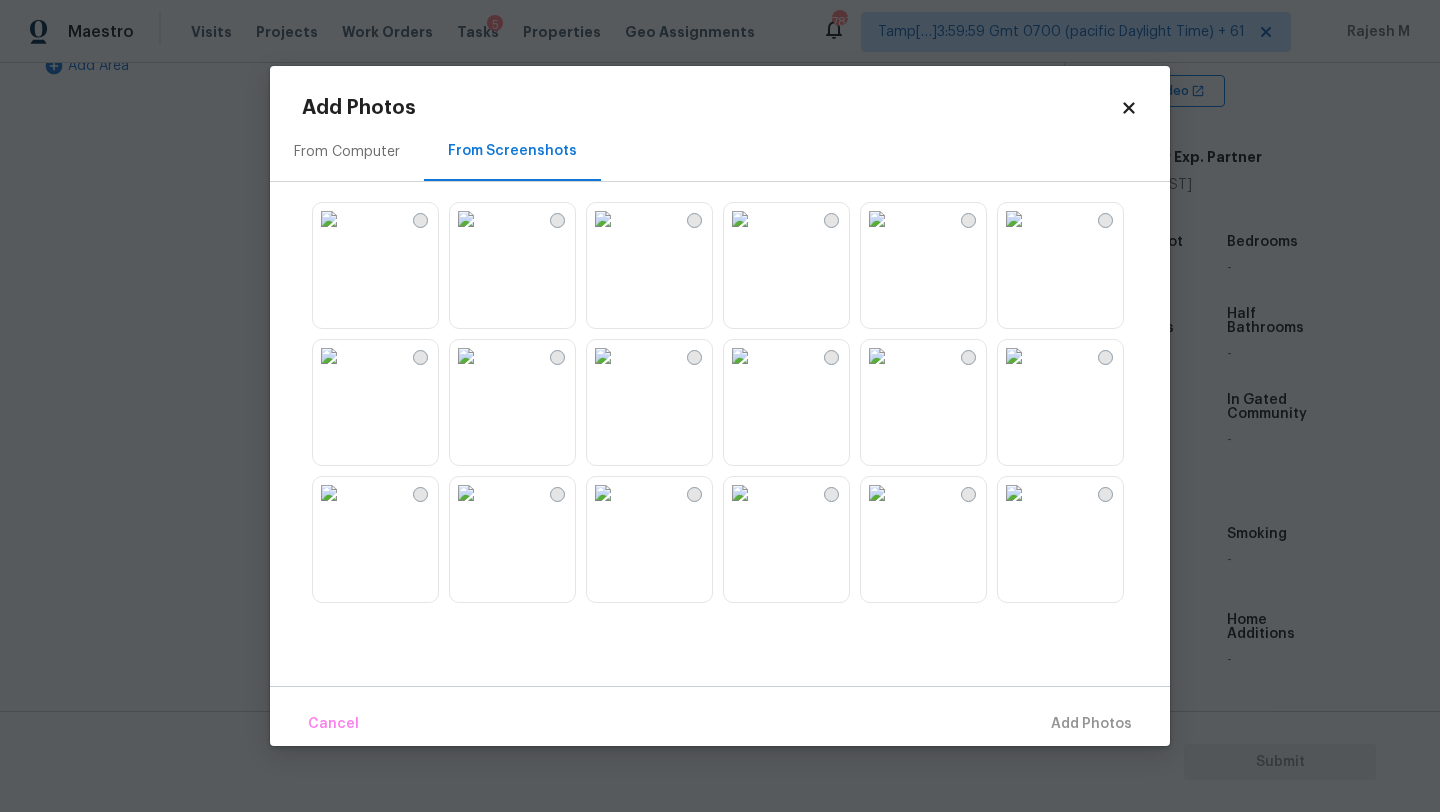 click at bounding box center [329, 219] 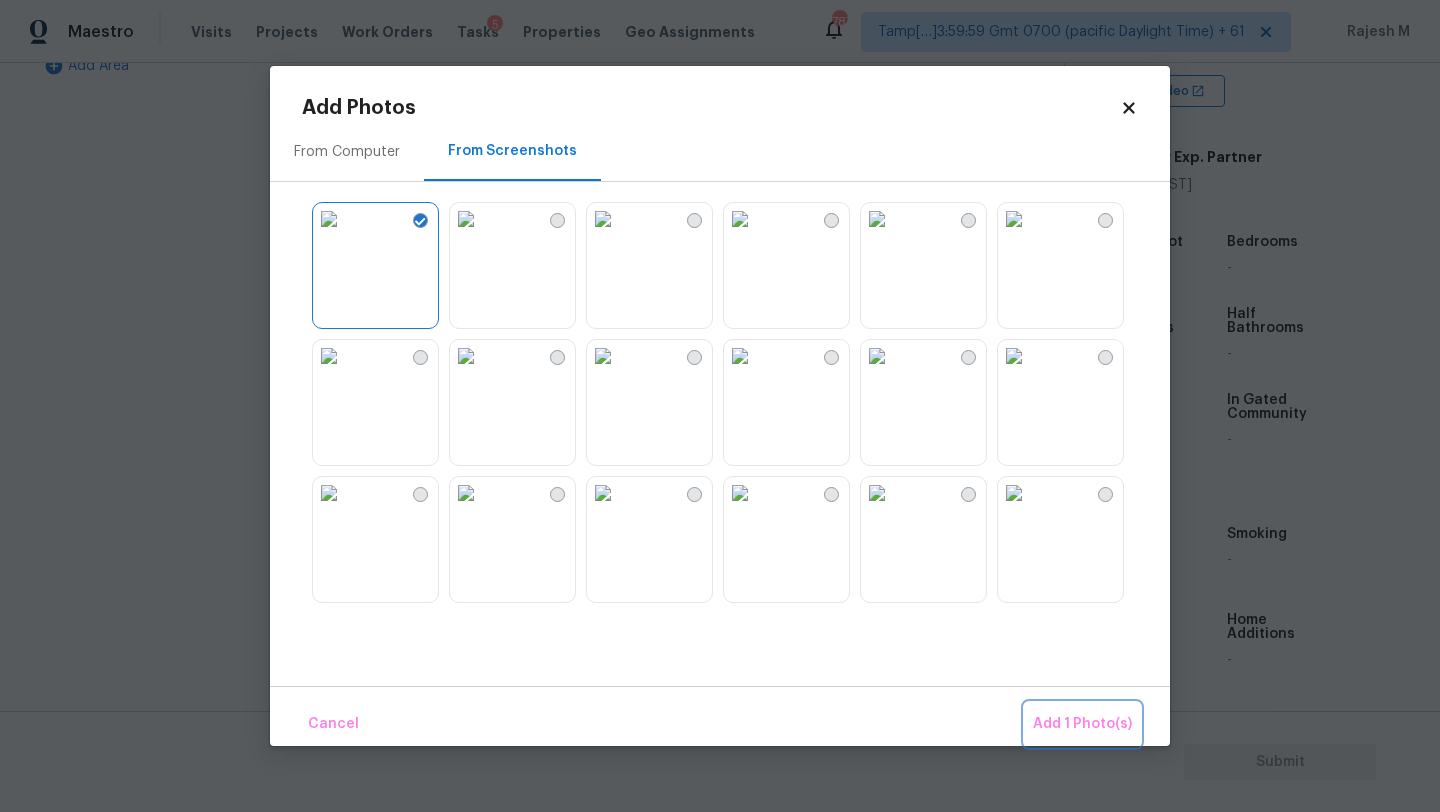click on "Add 1 Photo(s)" at bounding box center (1082, 724) 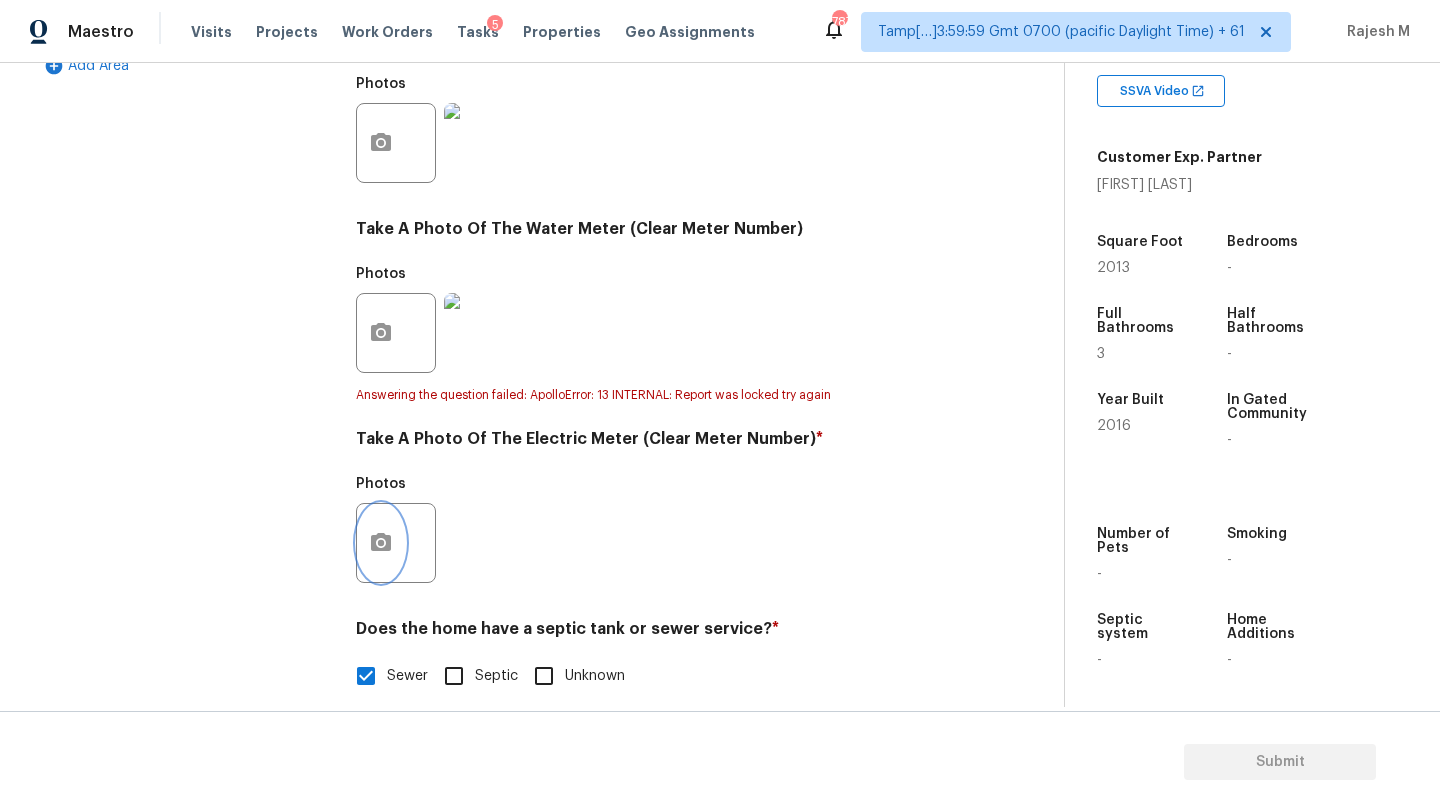 click at bounding box center [381, 543] 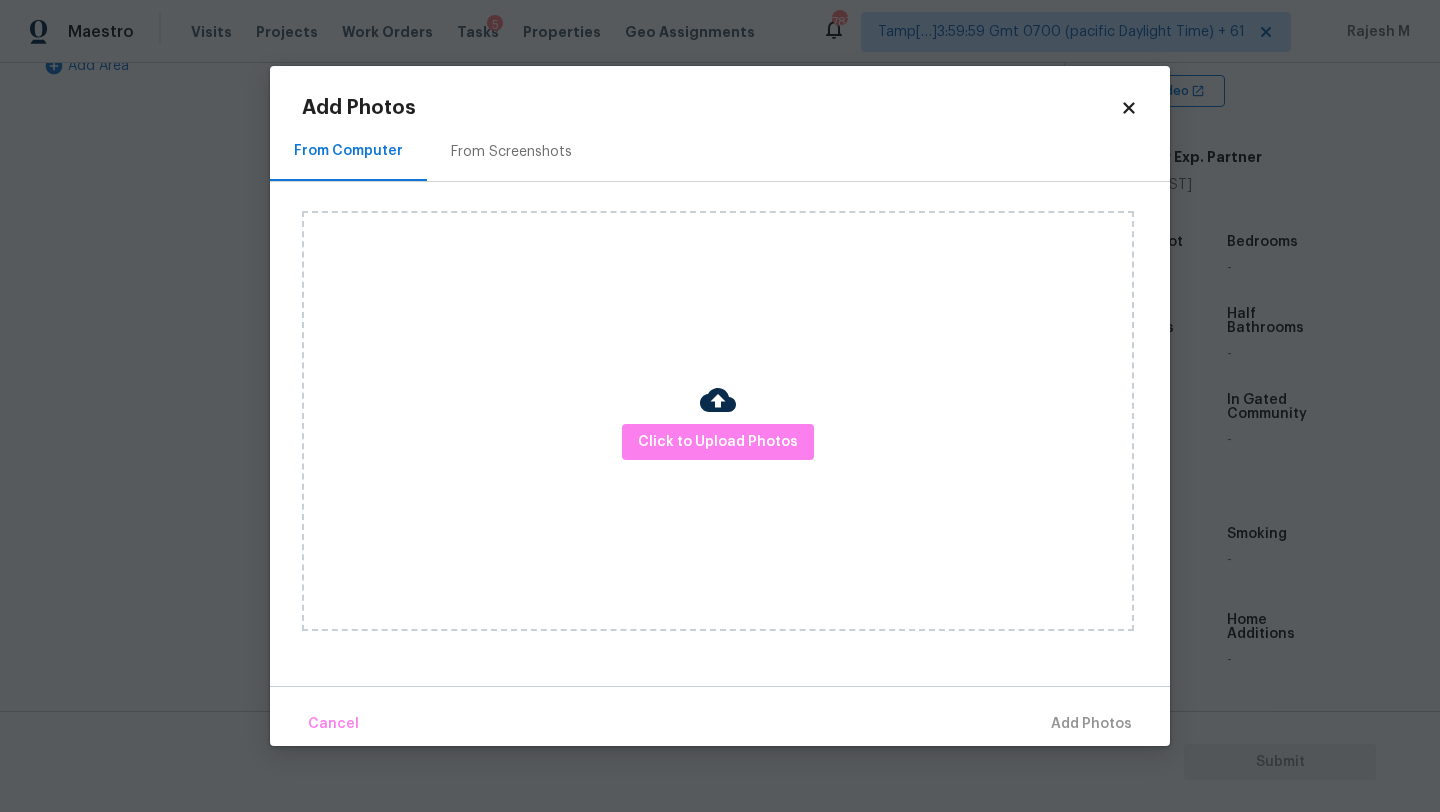 click on "From Screenshots" at bounding box center (511, 152) 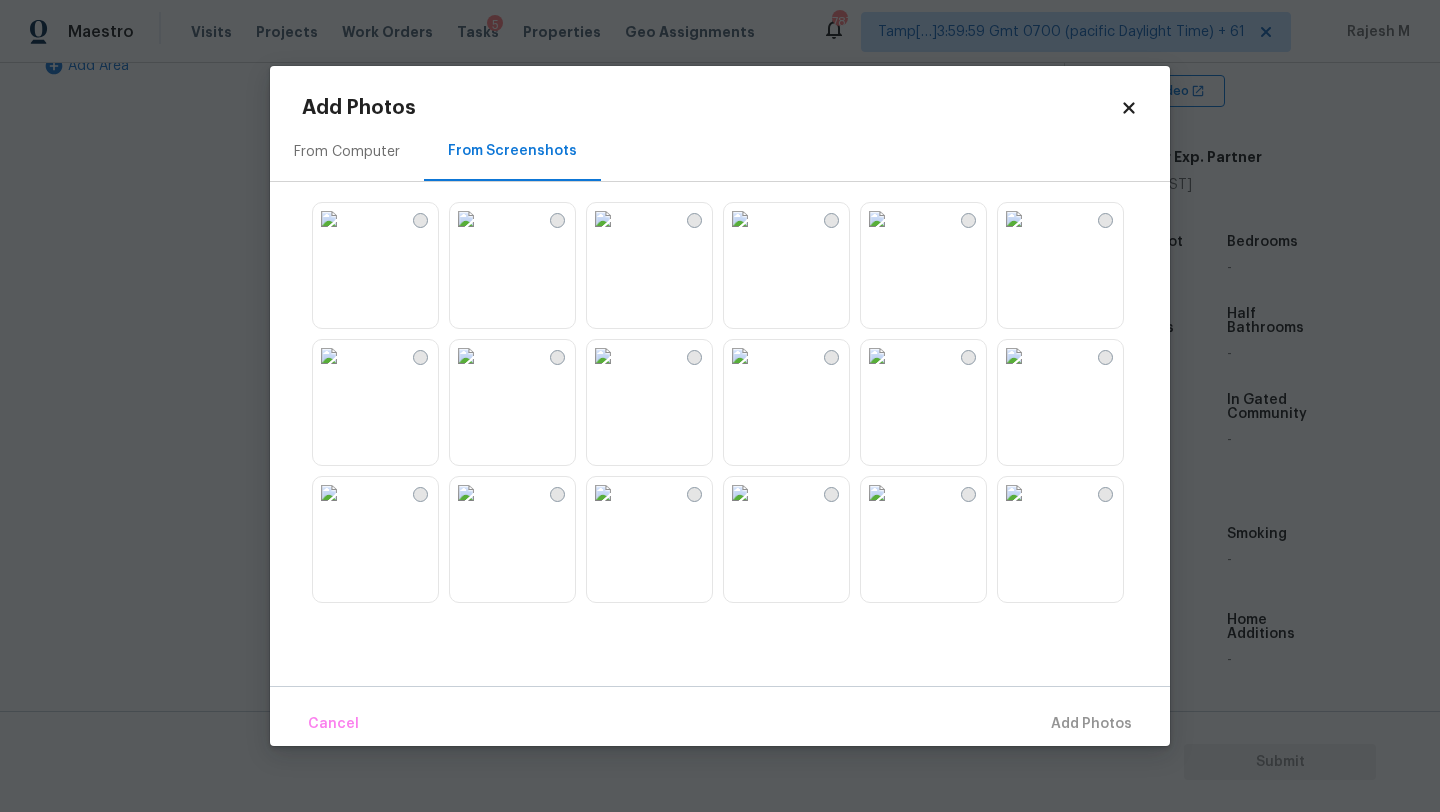 click at bounding box center (329, 219) 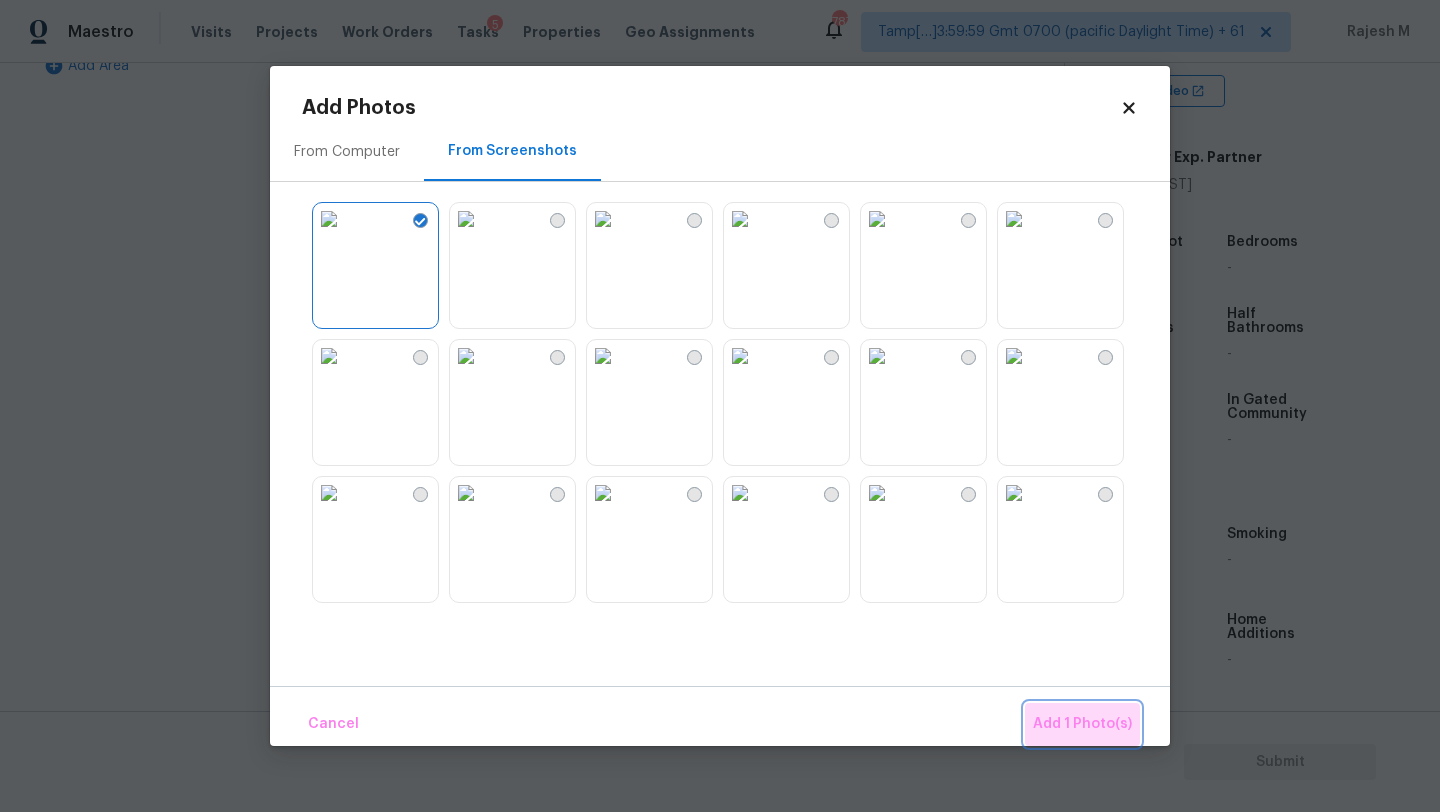 click on "Add 1 Photo(s)" at bounding box center (1082, 724) 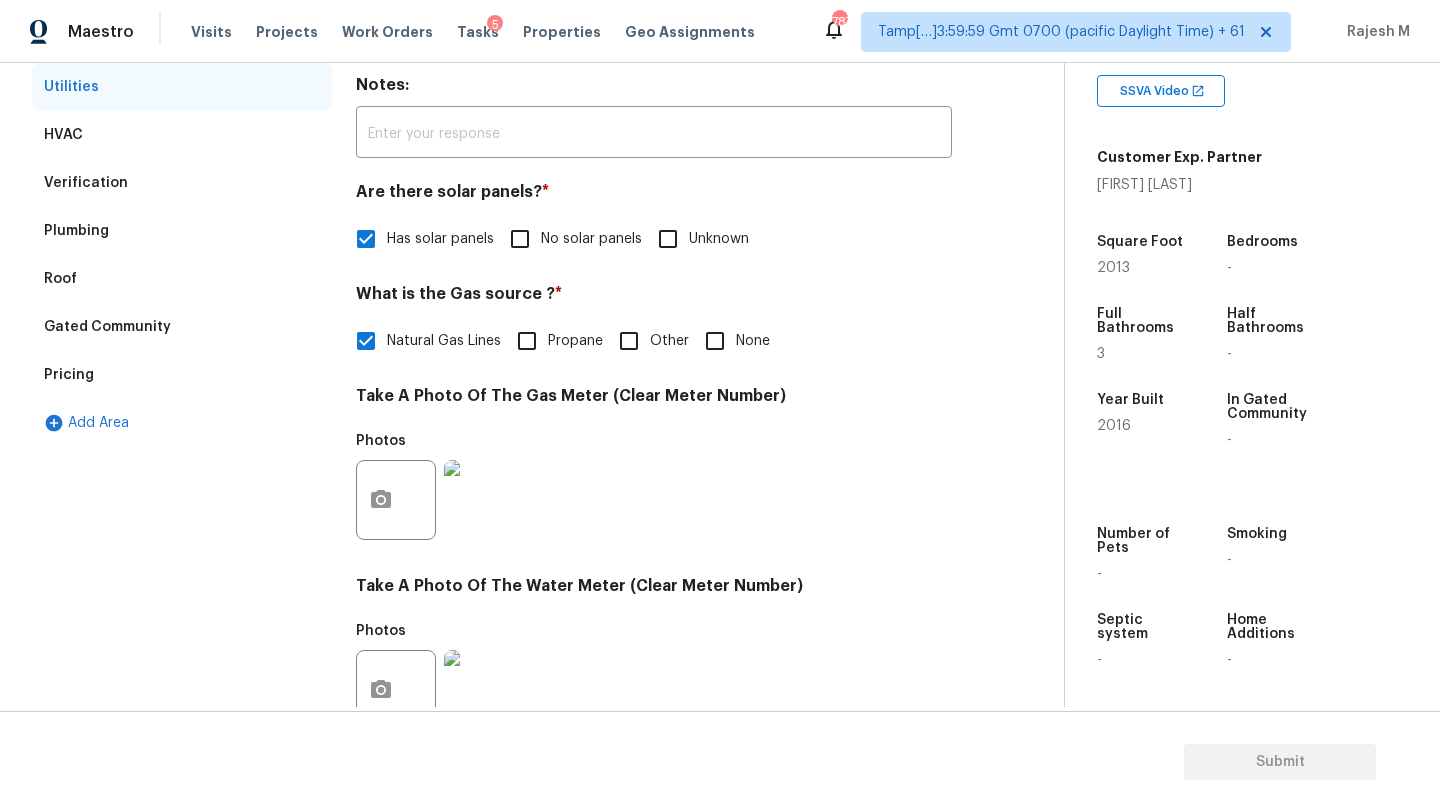 scroll, scrollTop: 40, scrollLeft: 0, axis: vertical 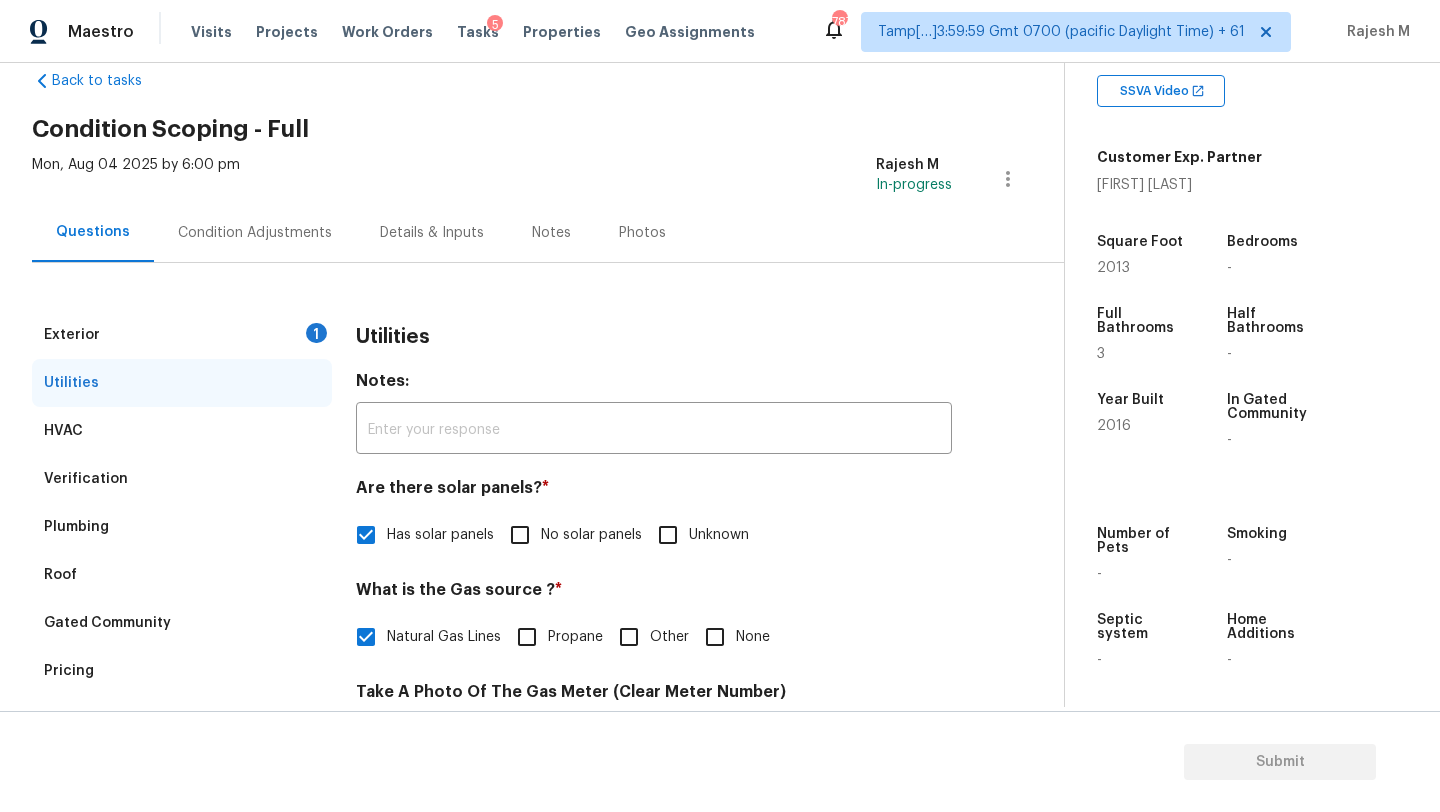 click on "Exterior 1" at bounding box center (182, 335) 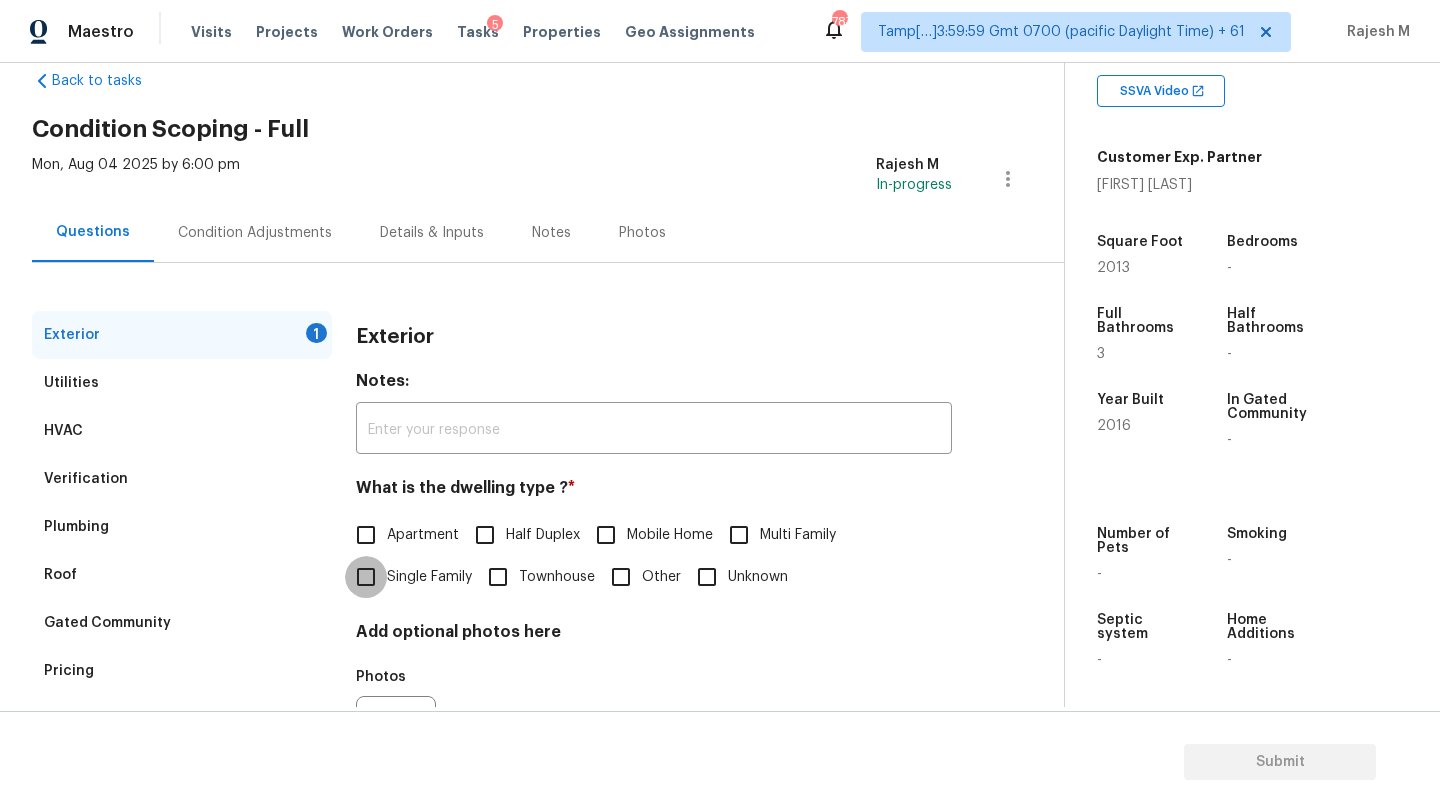 click on "Single Family" at bounding box center (366, 577) 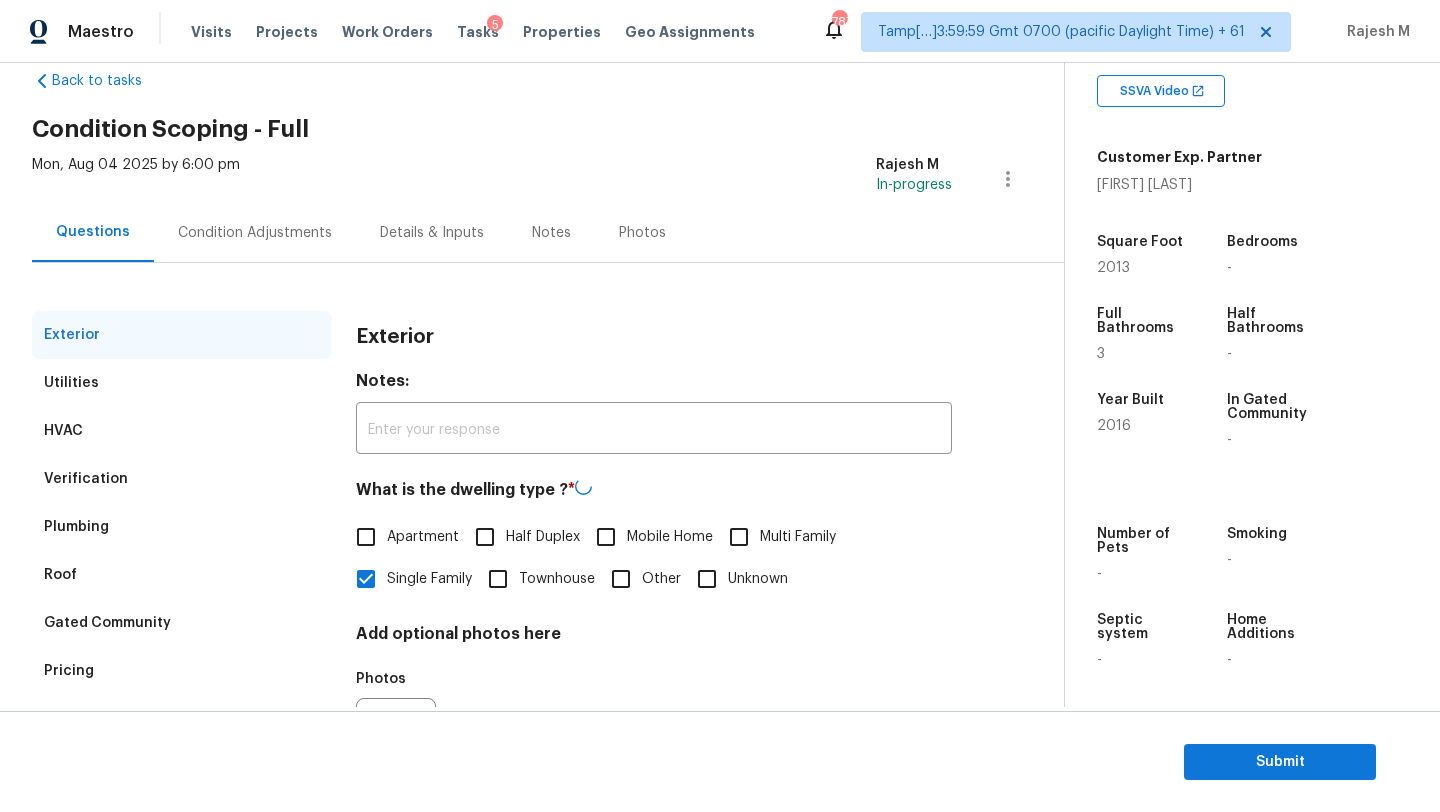 click on "Condition Adjustments" at bounding box center [255, 232] 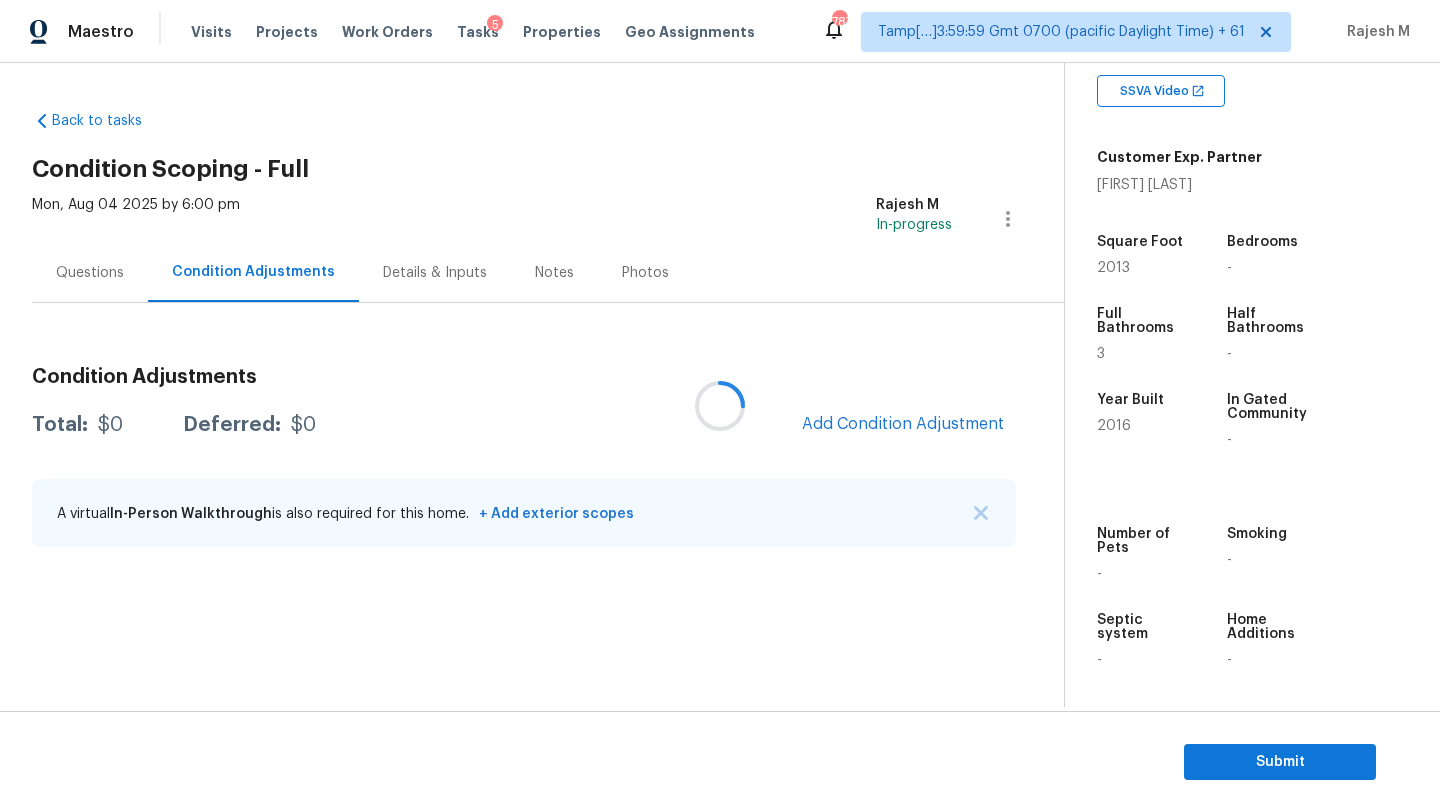 scroll, scrollTop: 0, scrollLeft: 0, axis: both 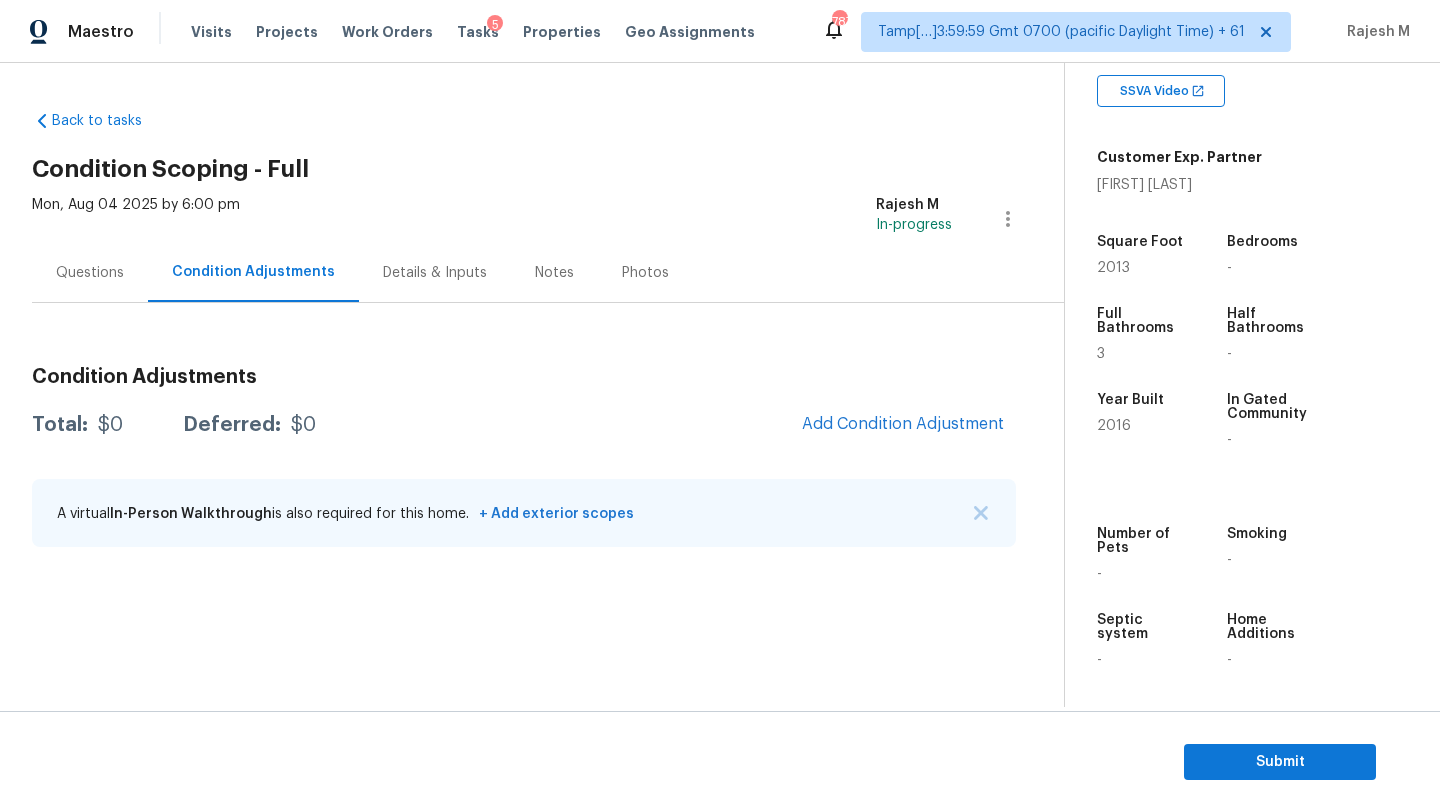 click on "Condition Adjustments Total:  $0 Deferred:  $0 Add Condition Adjustment A virtual  In-Person Walkthrough  is also required for this home.   + Add exterior scopes" at bounding box center (524, 458) 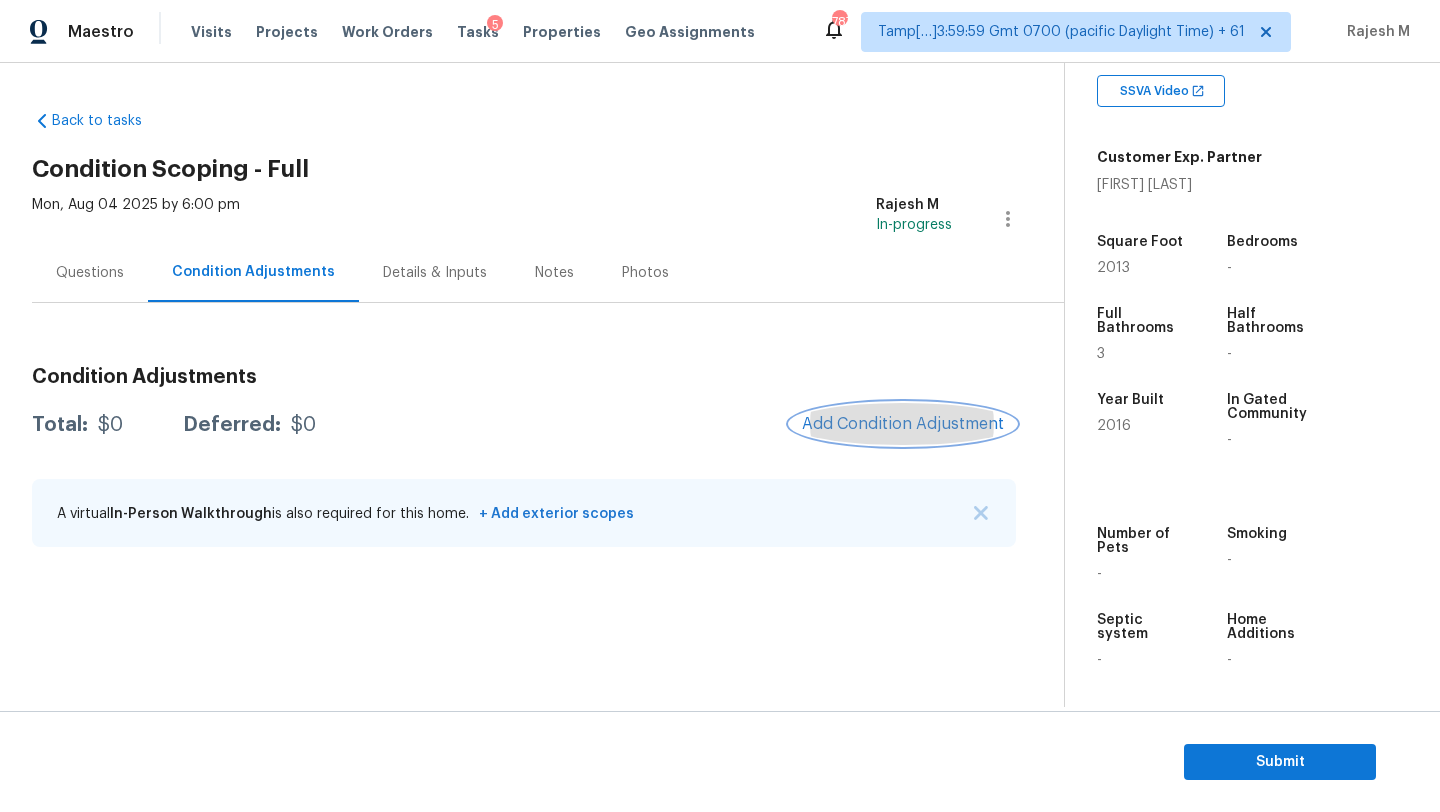 click on "Add Condition Adjustment" at bounding box center (903, 424) 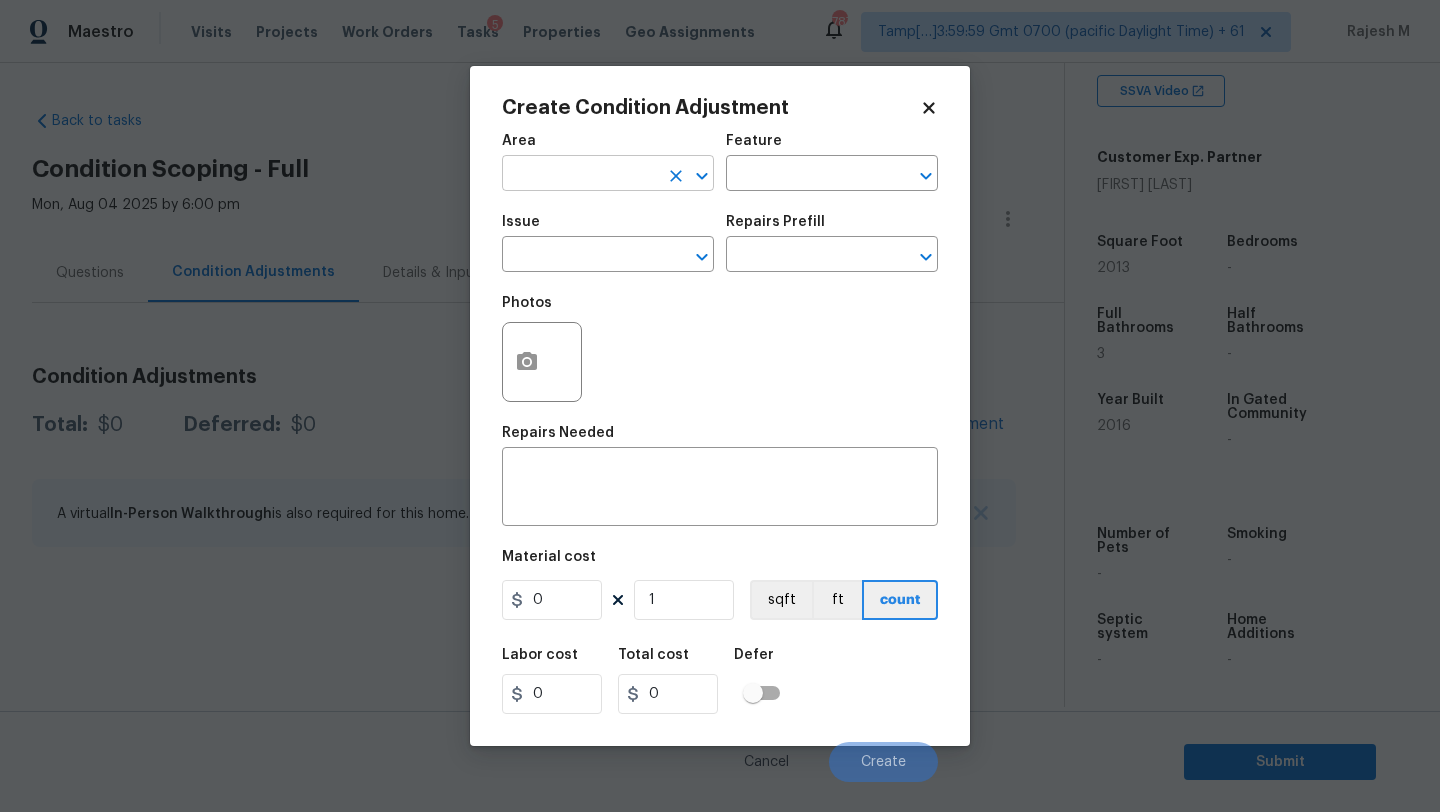 click at bounding box center (580, 175) 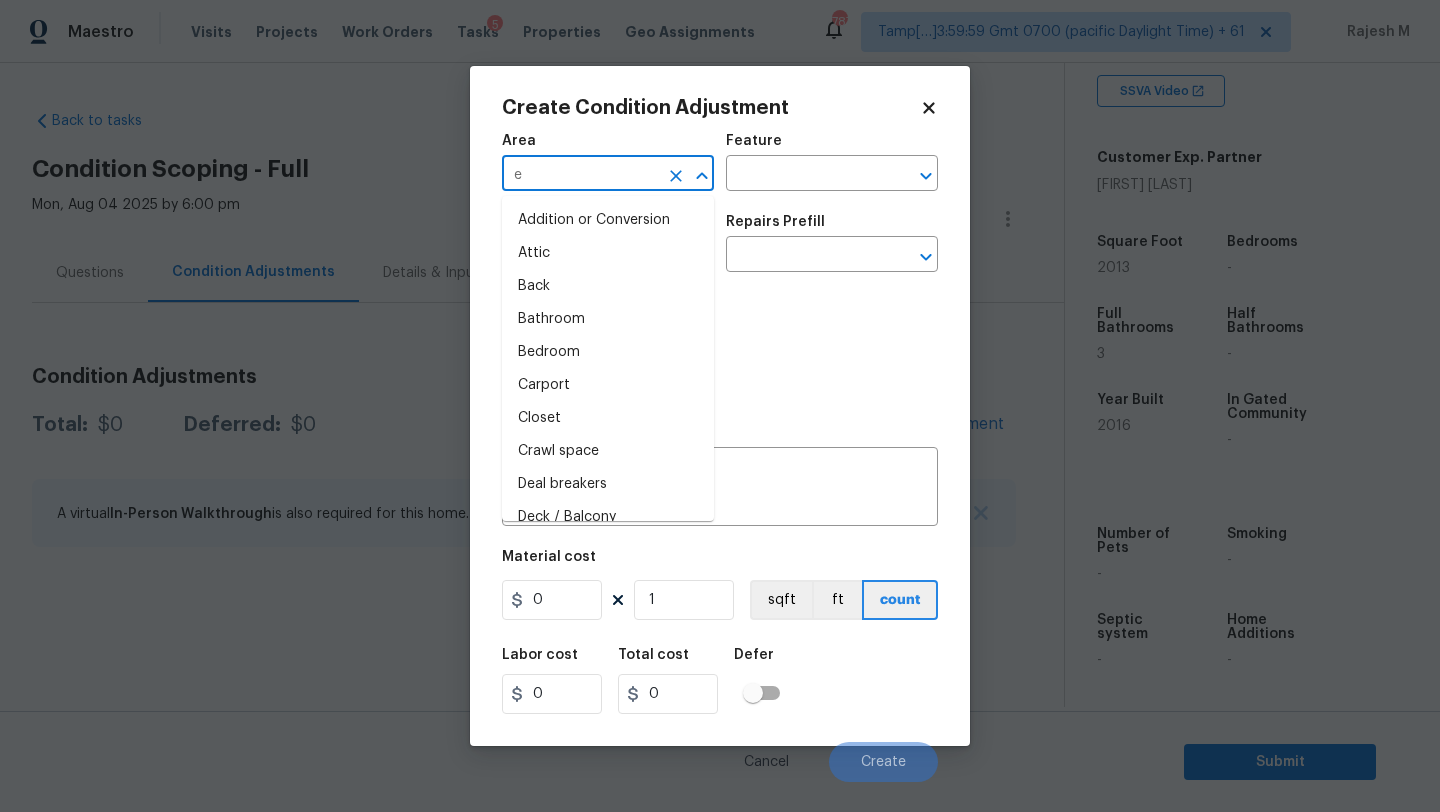 type on "ex" 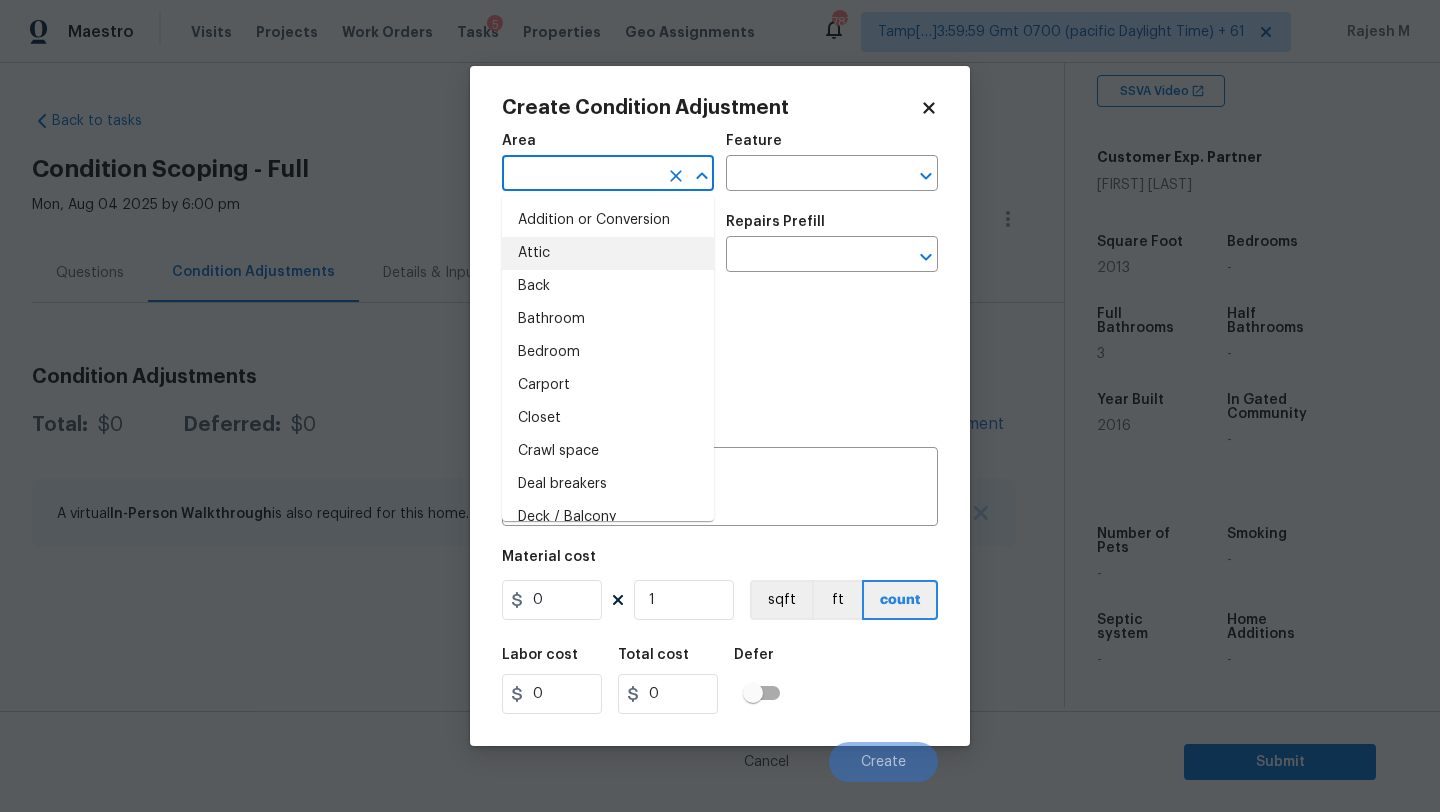 click on "Attic" at bounding box center (608, 253) 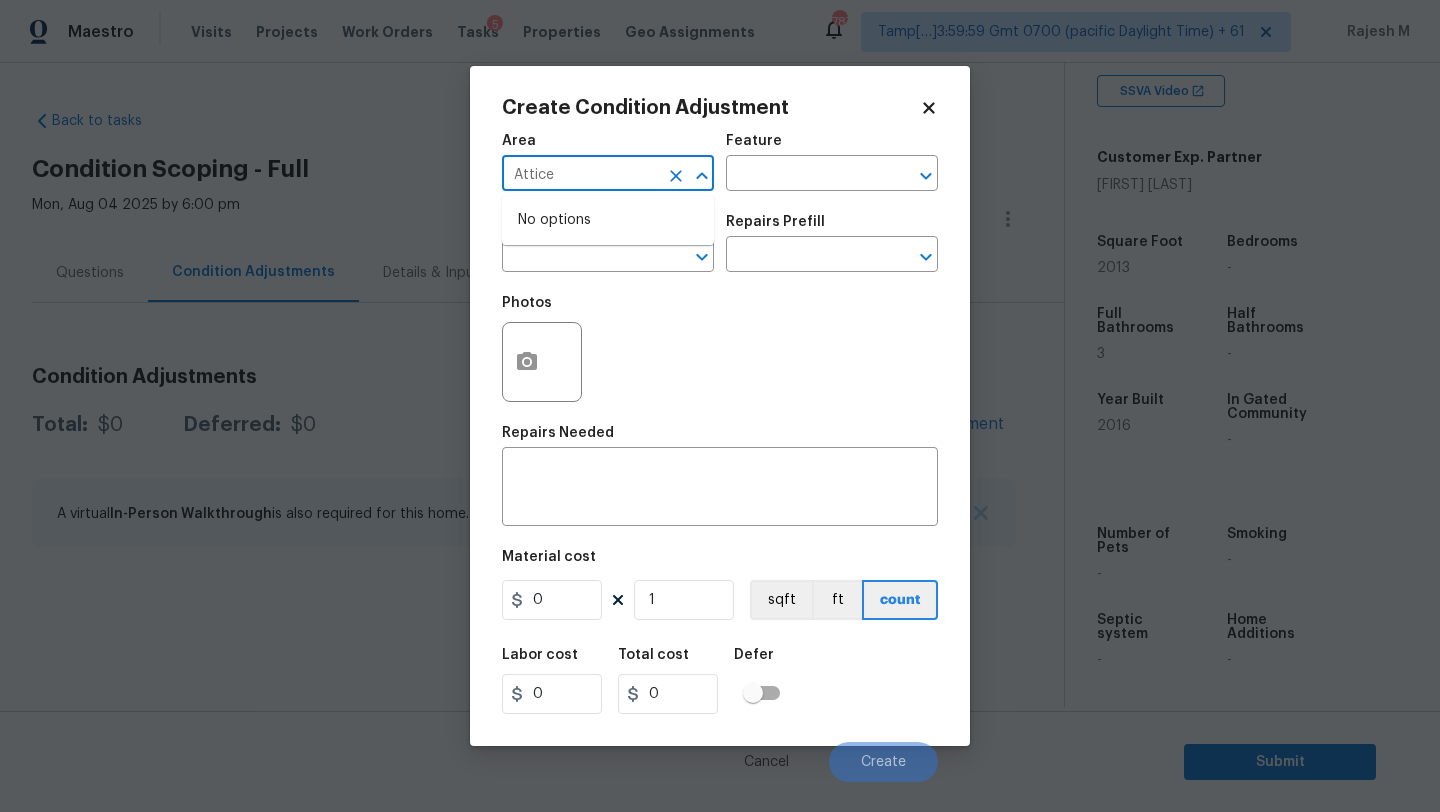 type on "Atticex" 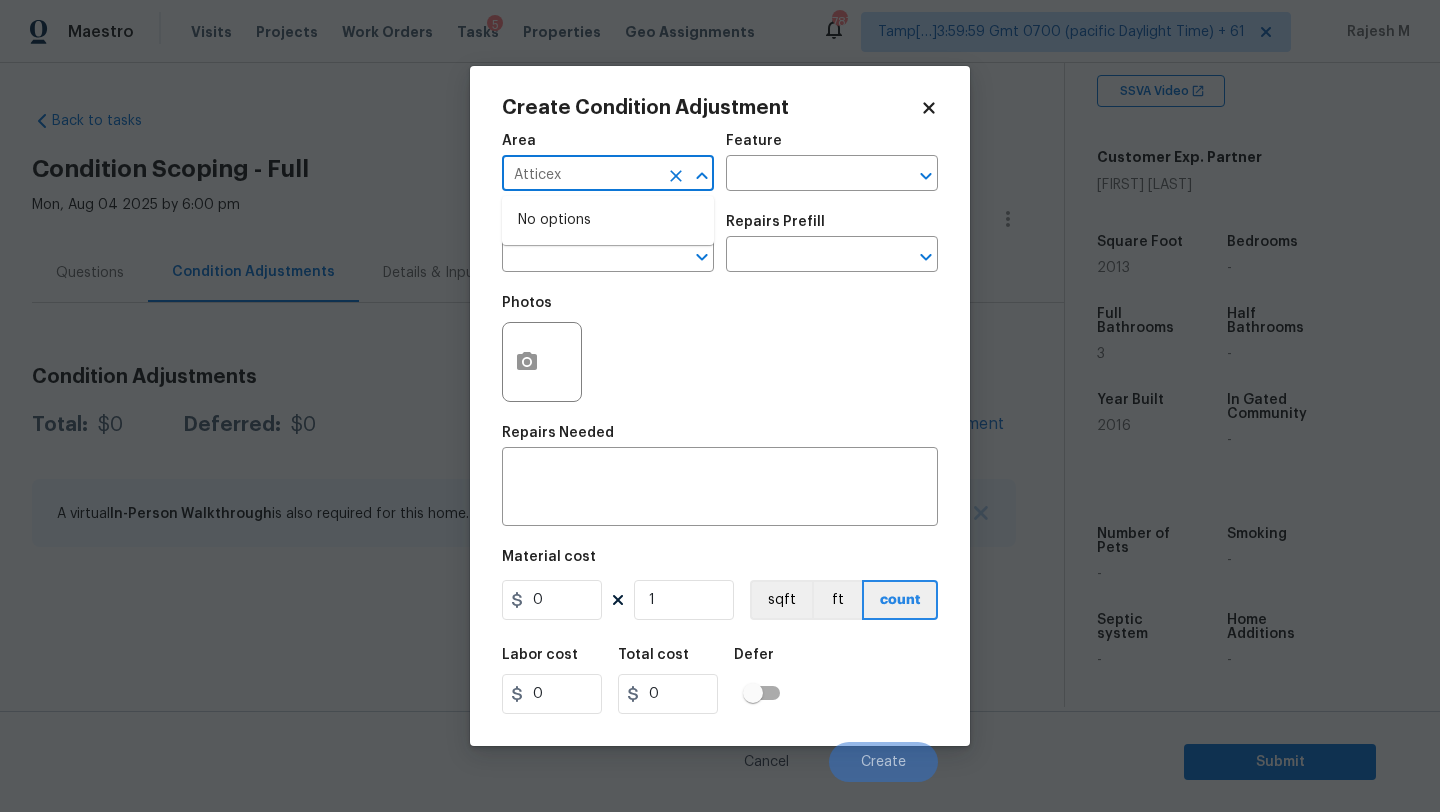 click 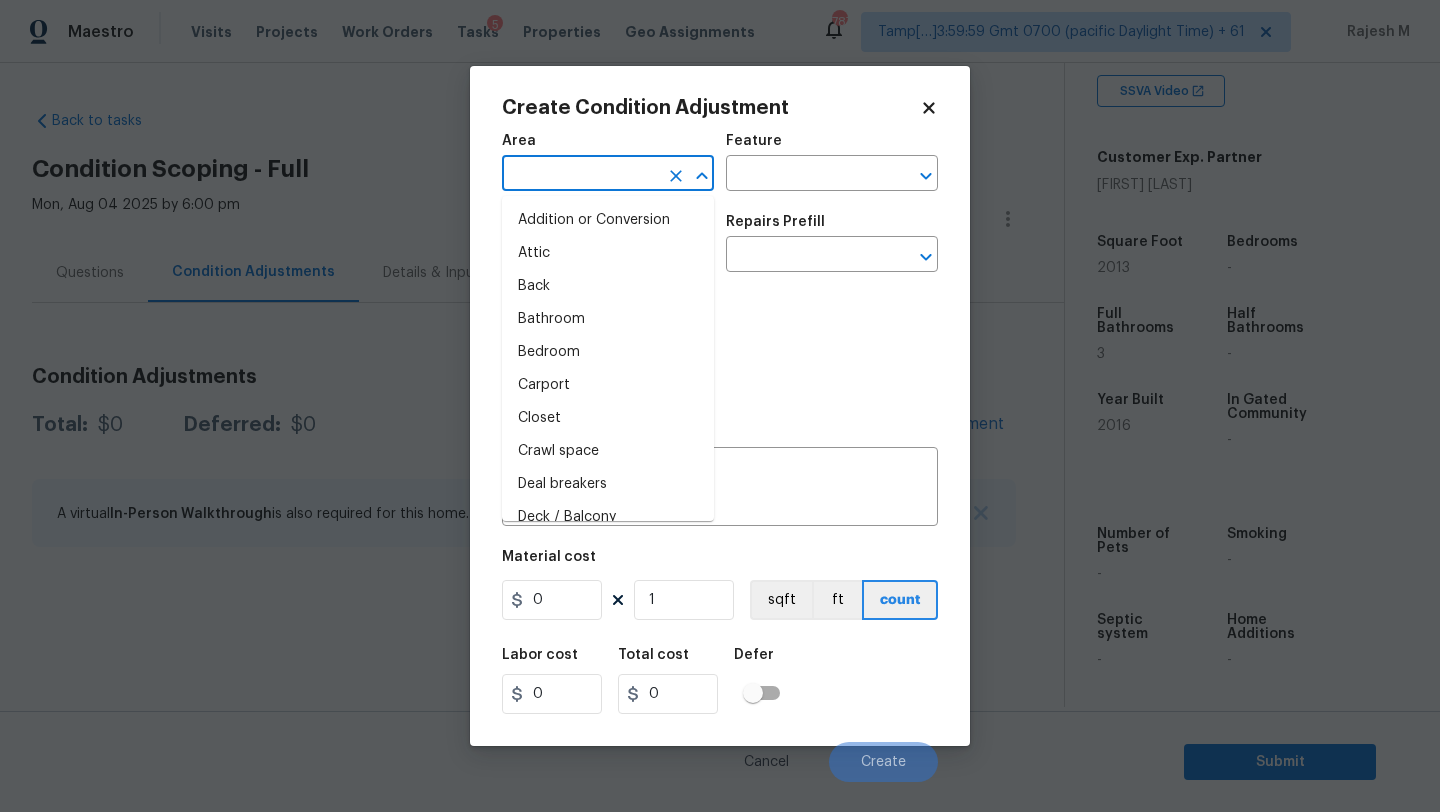 click at bounding box center (580, 175) 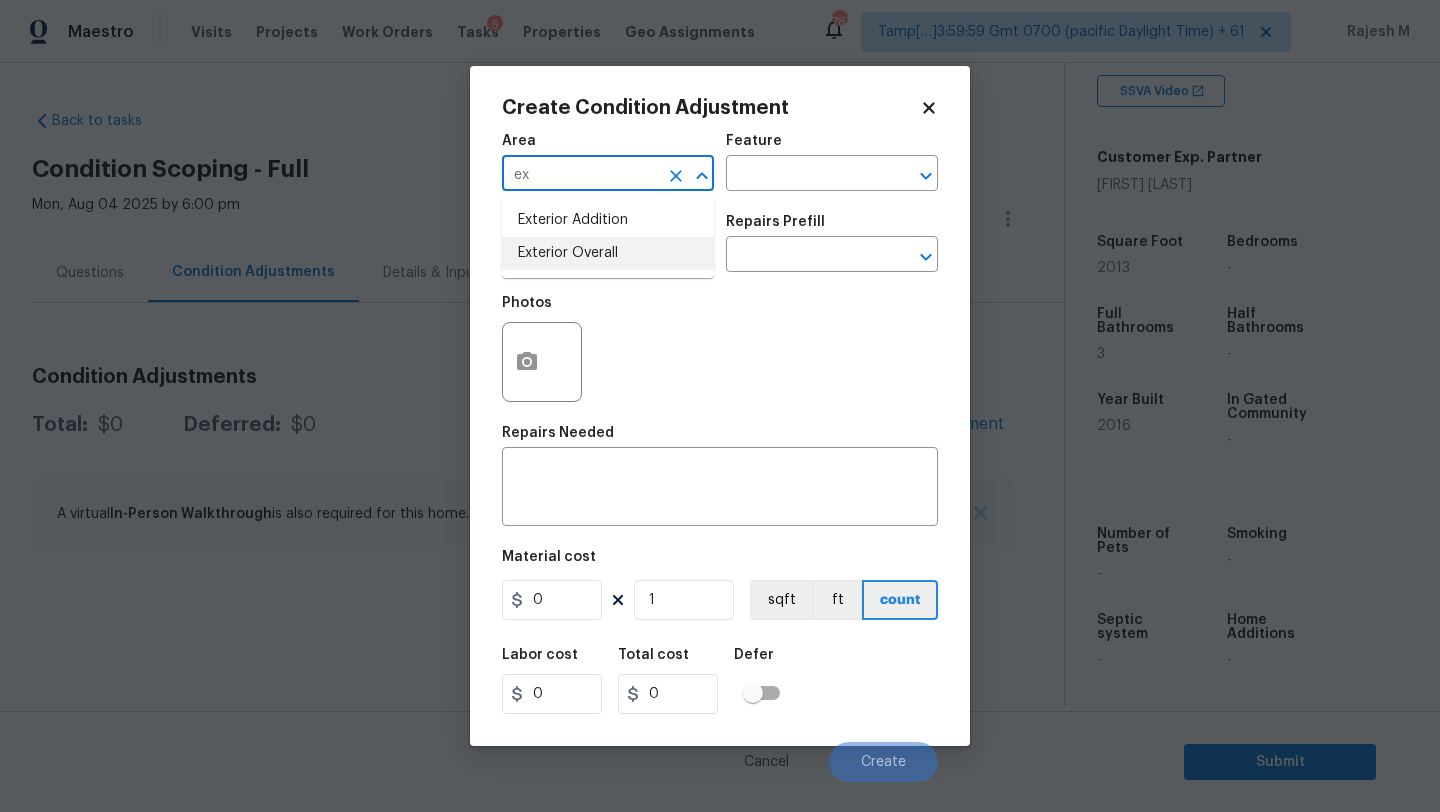 click on "Exterior Overall" at bounding box center [608, 253] 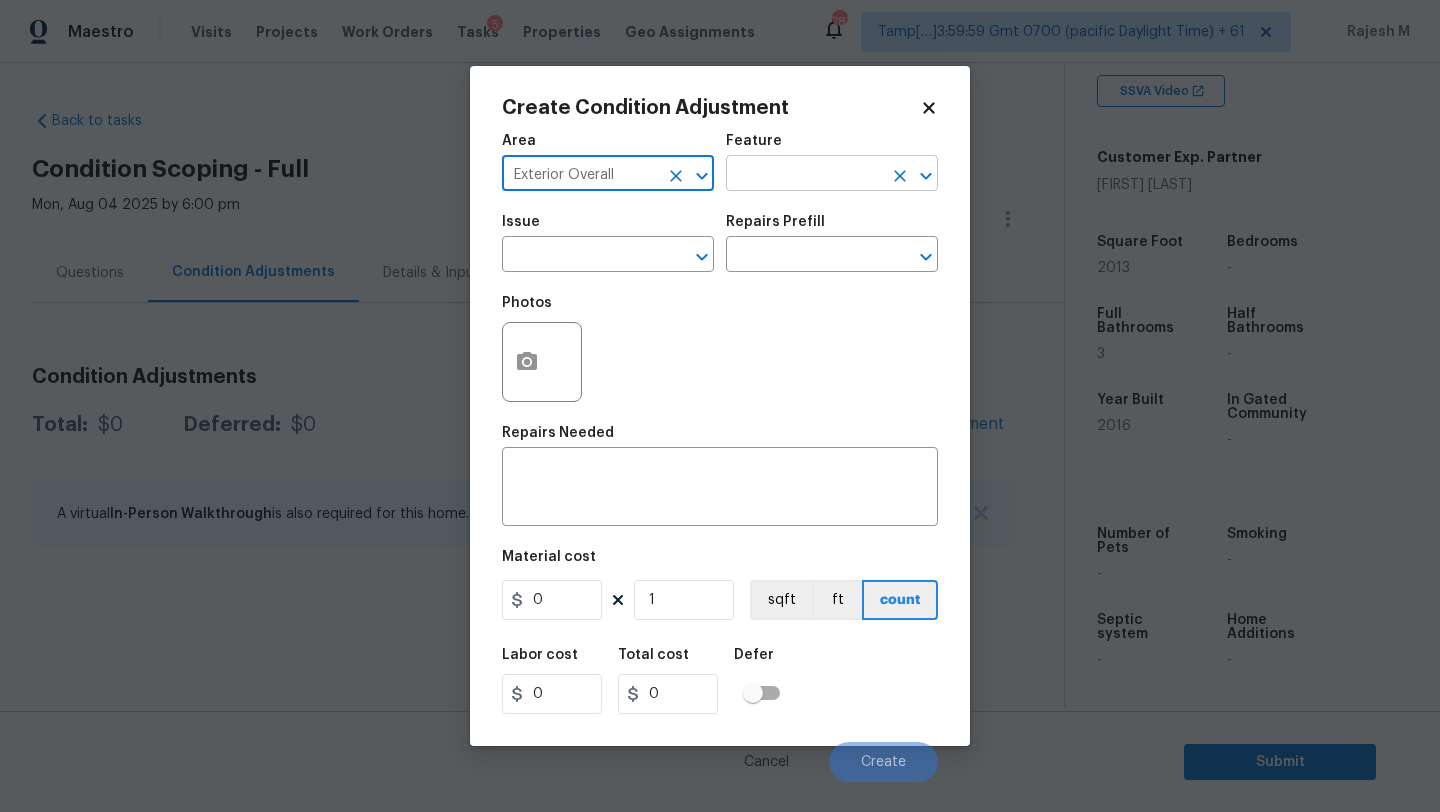 type on "Exterior Overall" 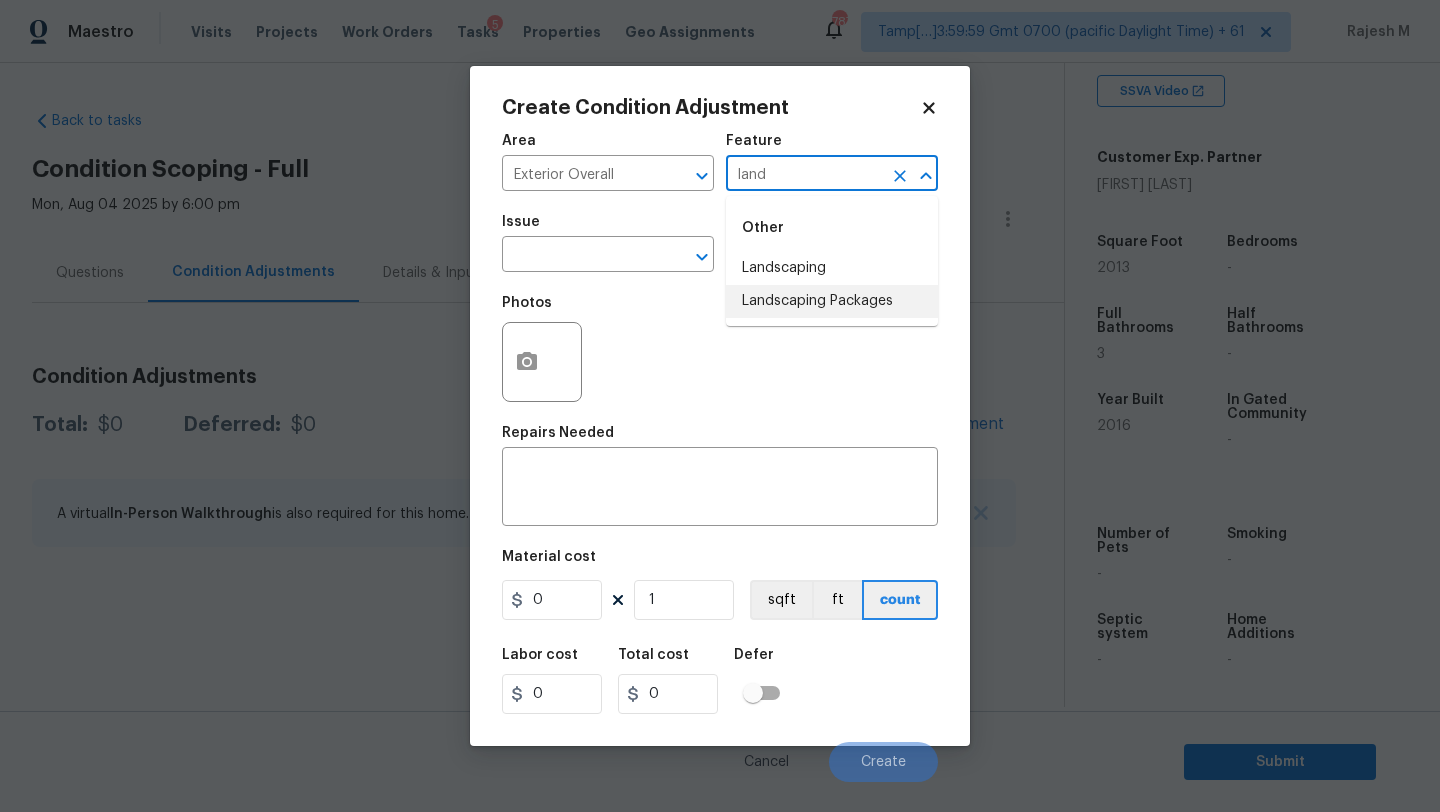 click on "Landscaping Packages" at bounding box center (832, 301) 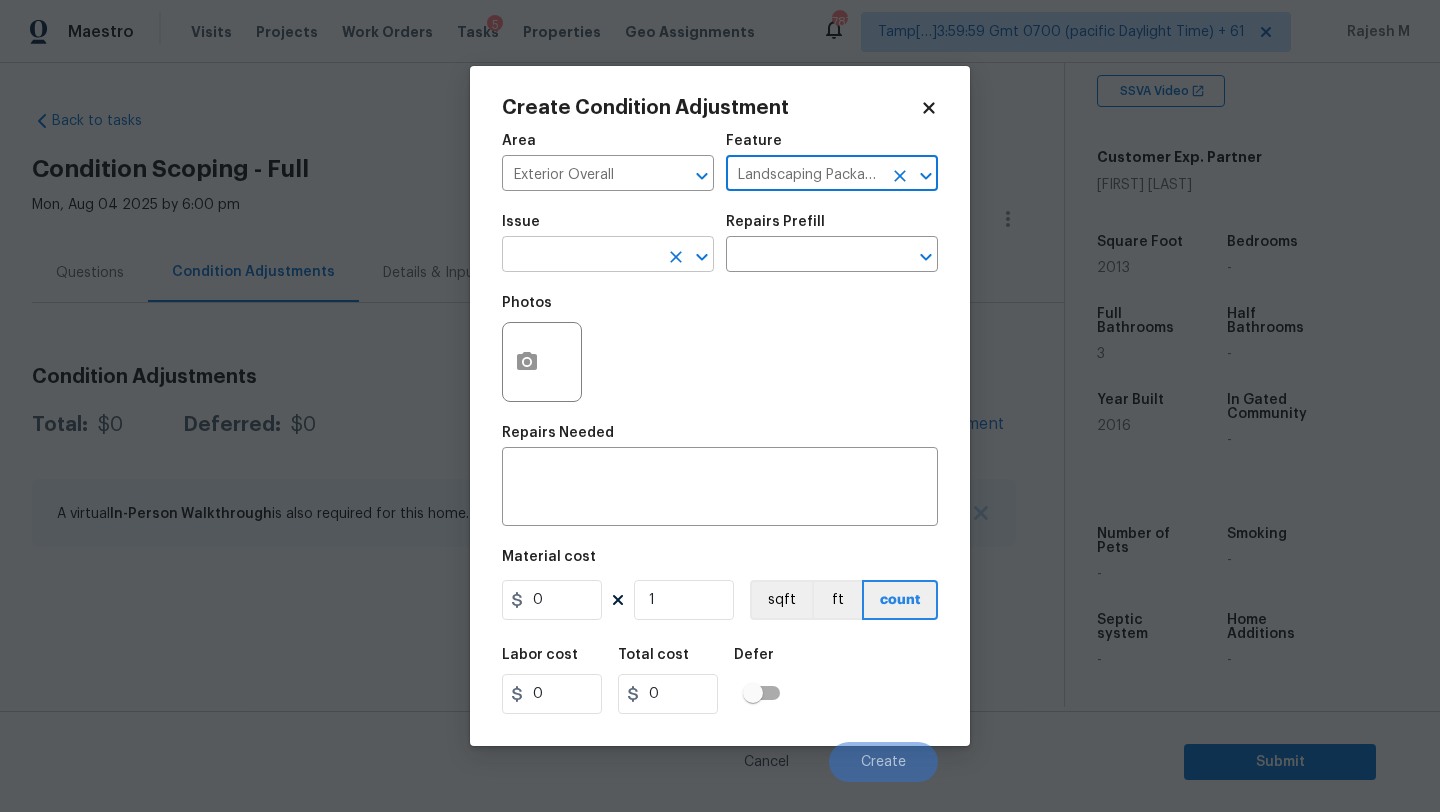 type on "Landscaping Packages" 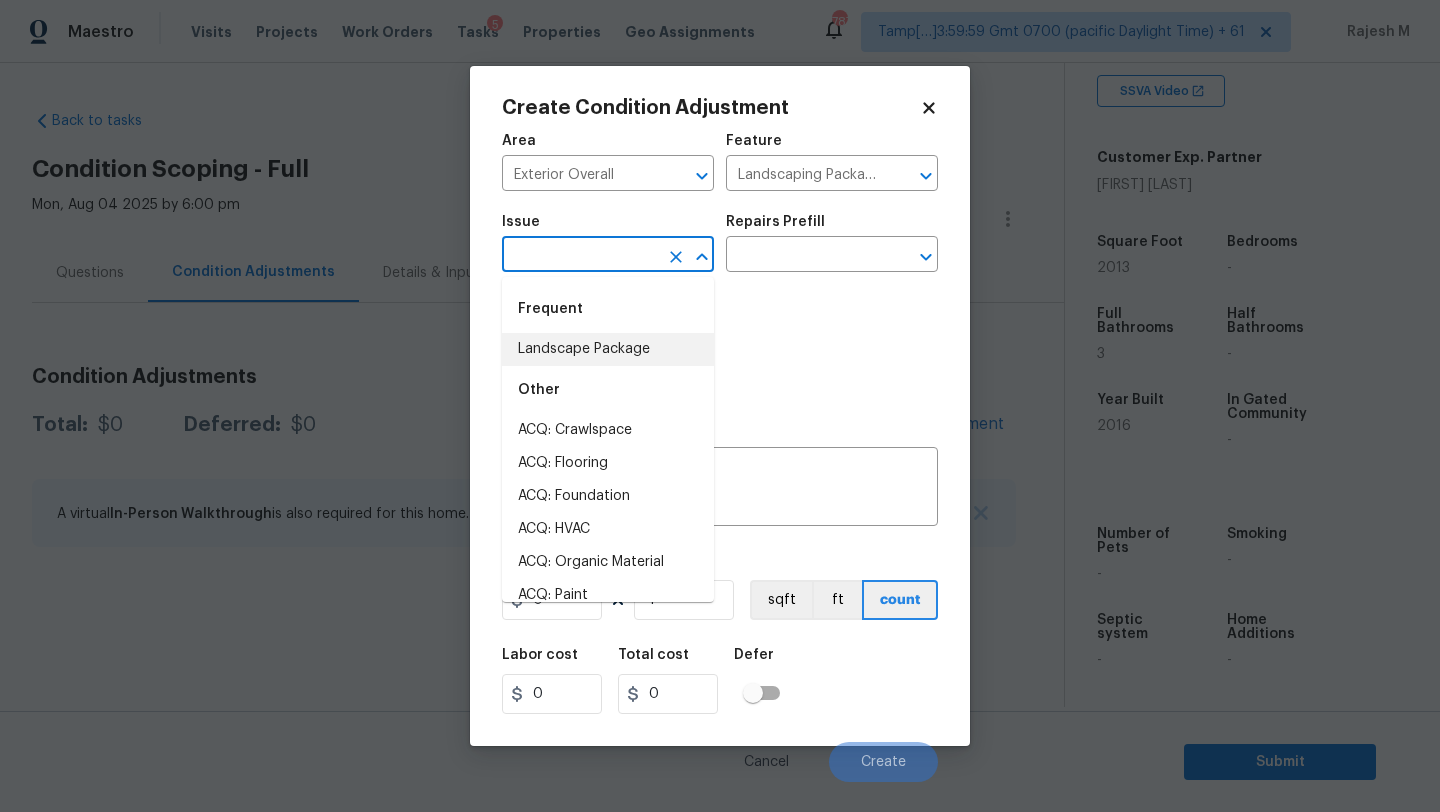 click on "Landscape Package" at bounding box center [608, 349] 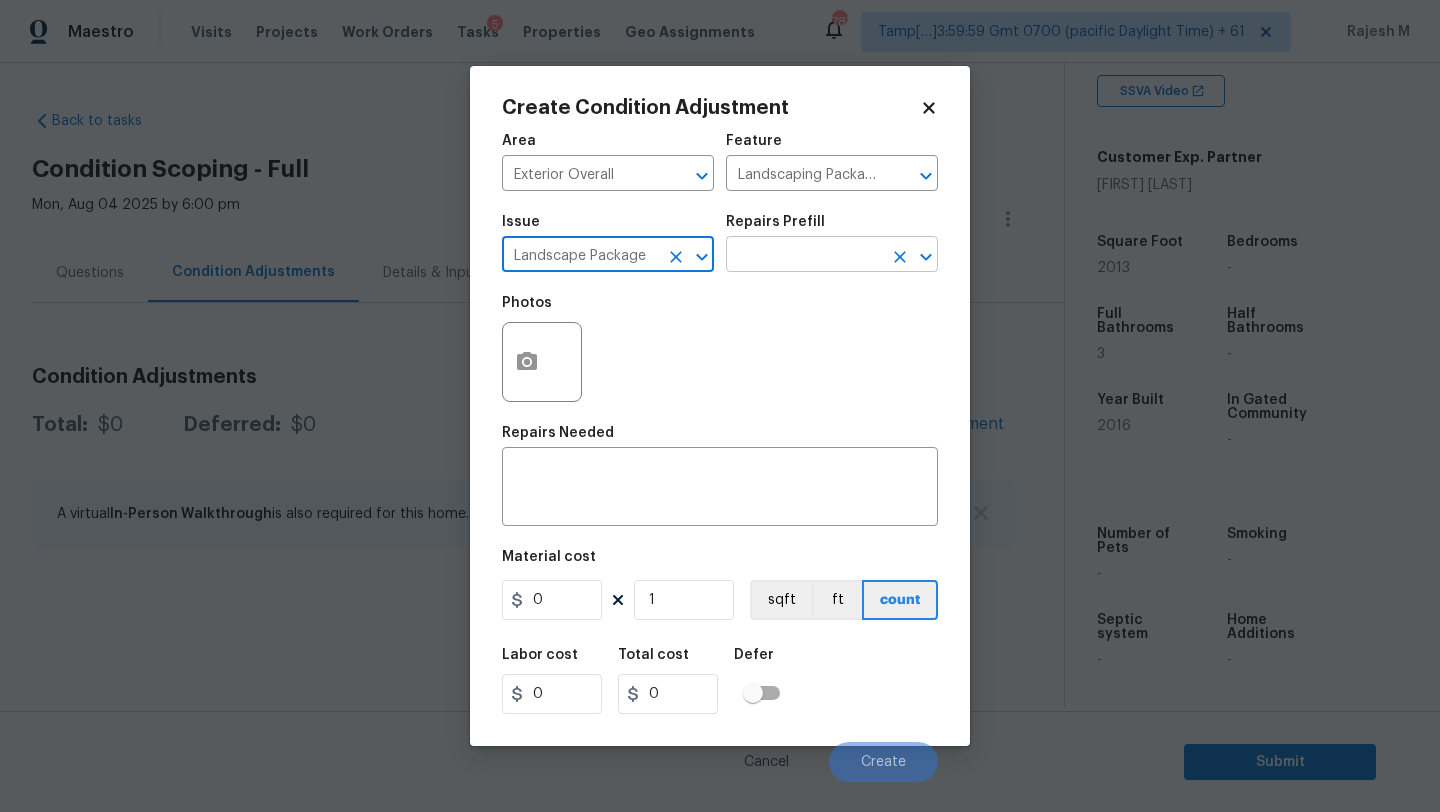 click at bounding box center [804, 256] 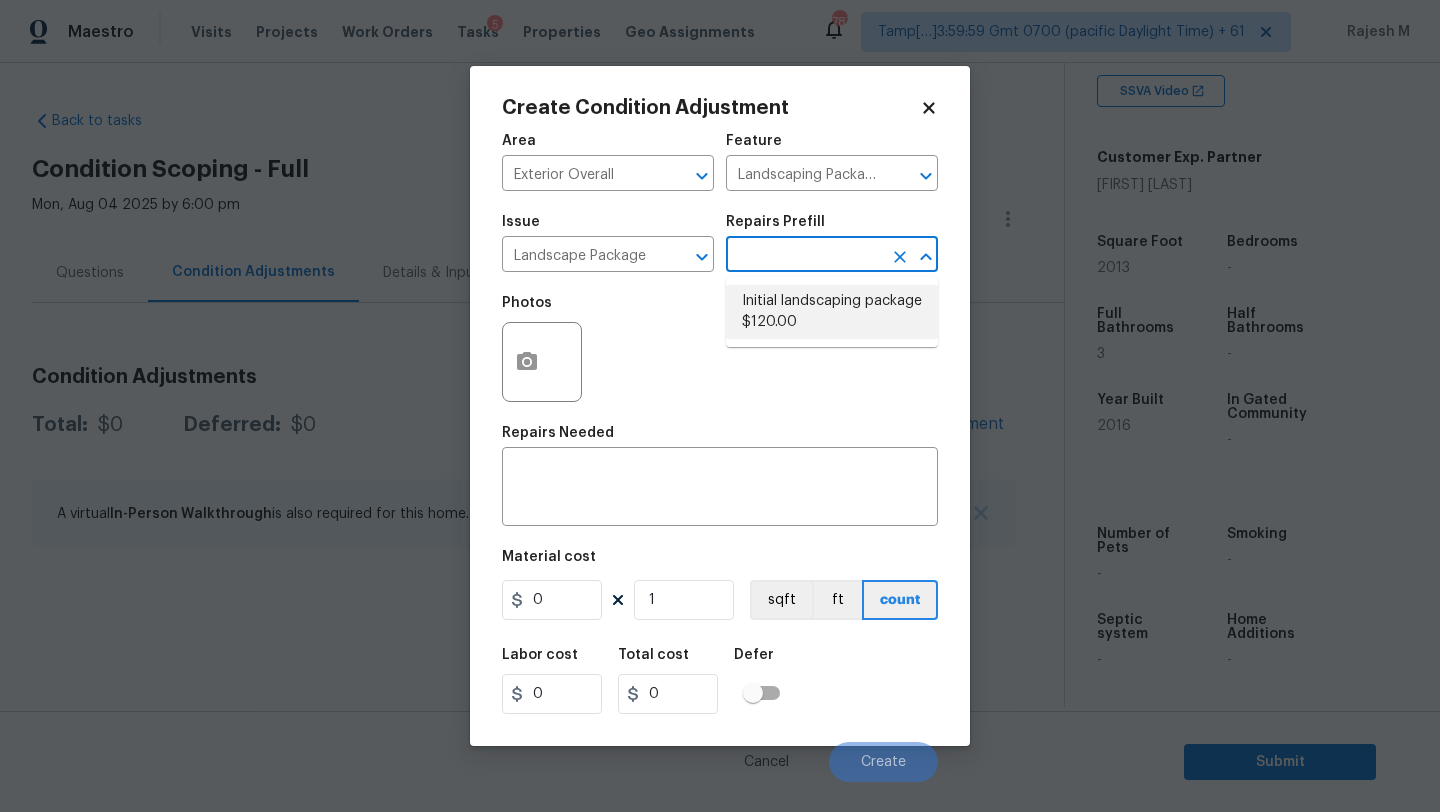 click on "Initial landscaping package $120.00" at bounding box center [832, 312] 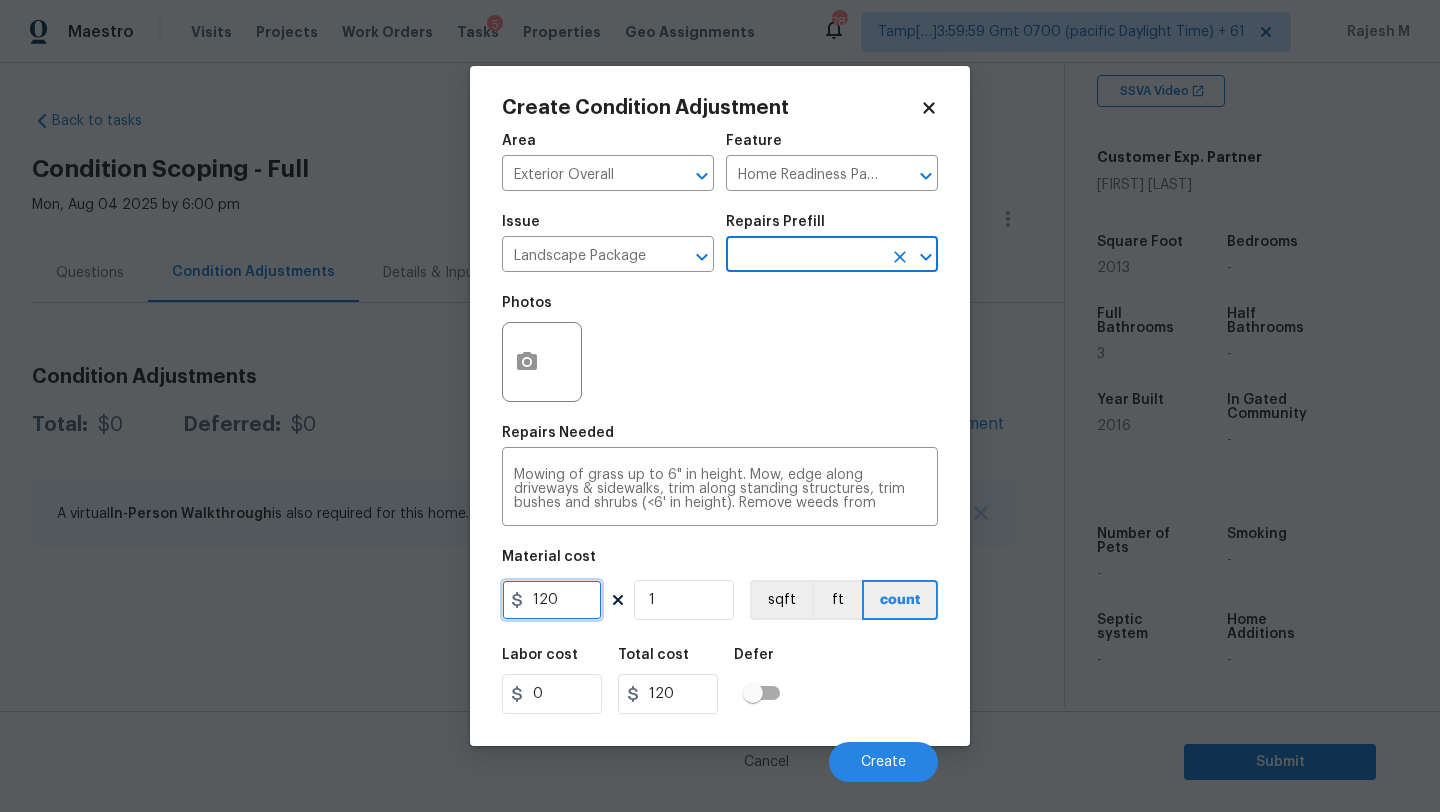 click on "120" at bounding box center [552, 600] 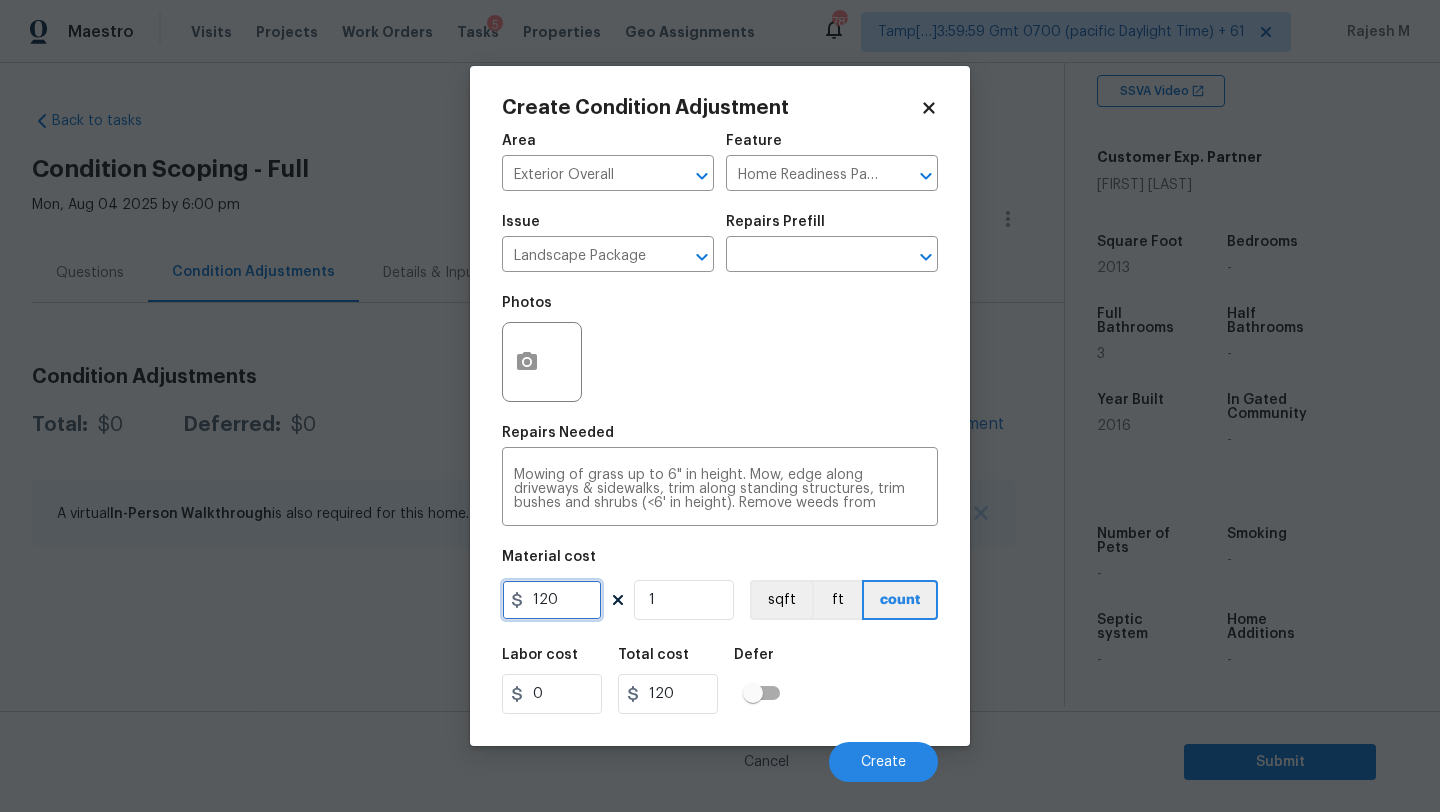 click on "120" at bounding box center (552, 600) 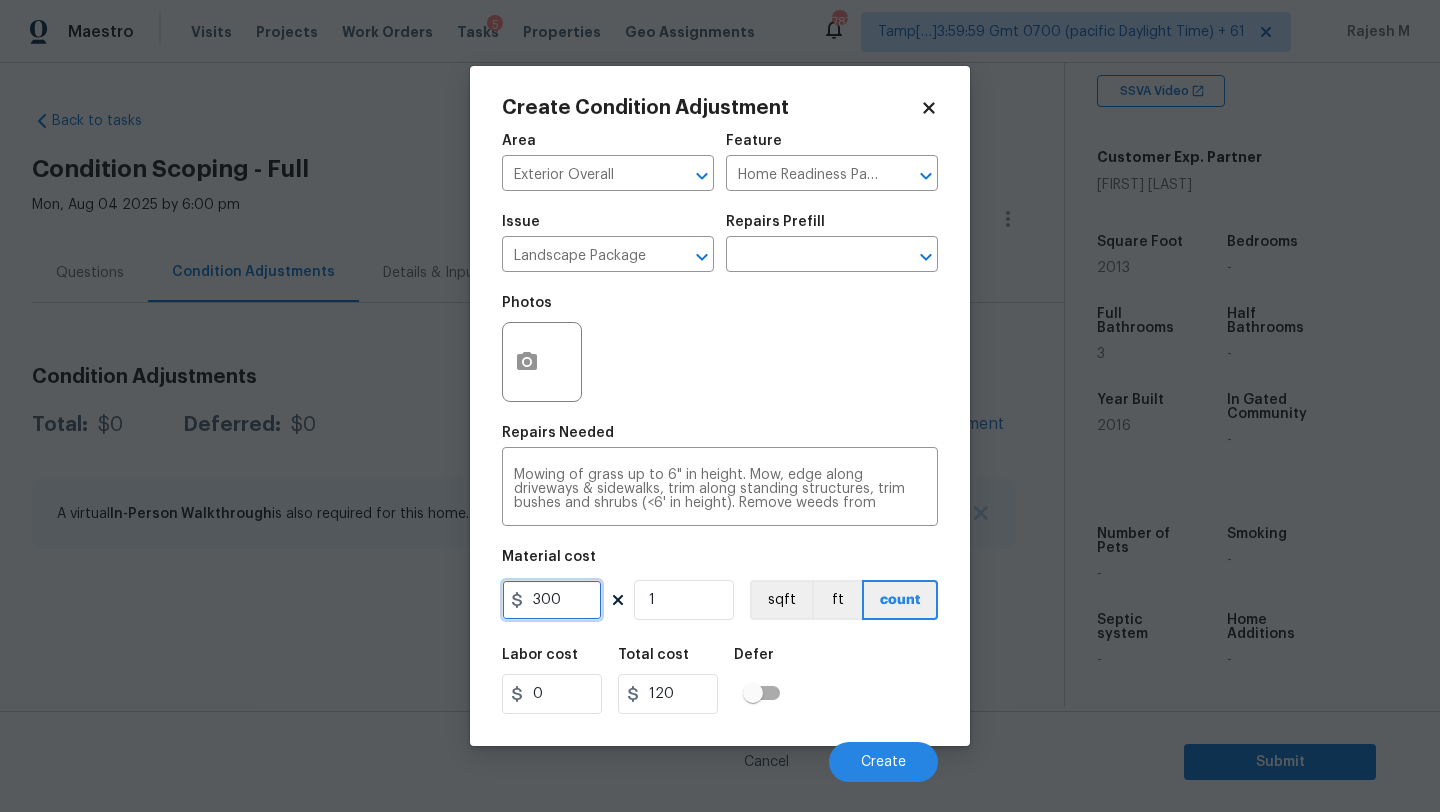 type on "300" 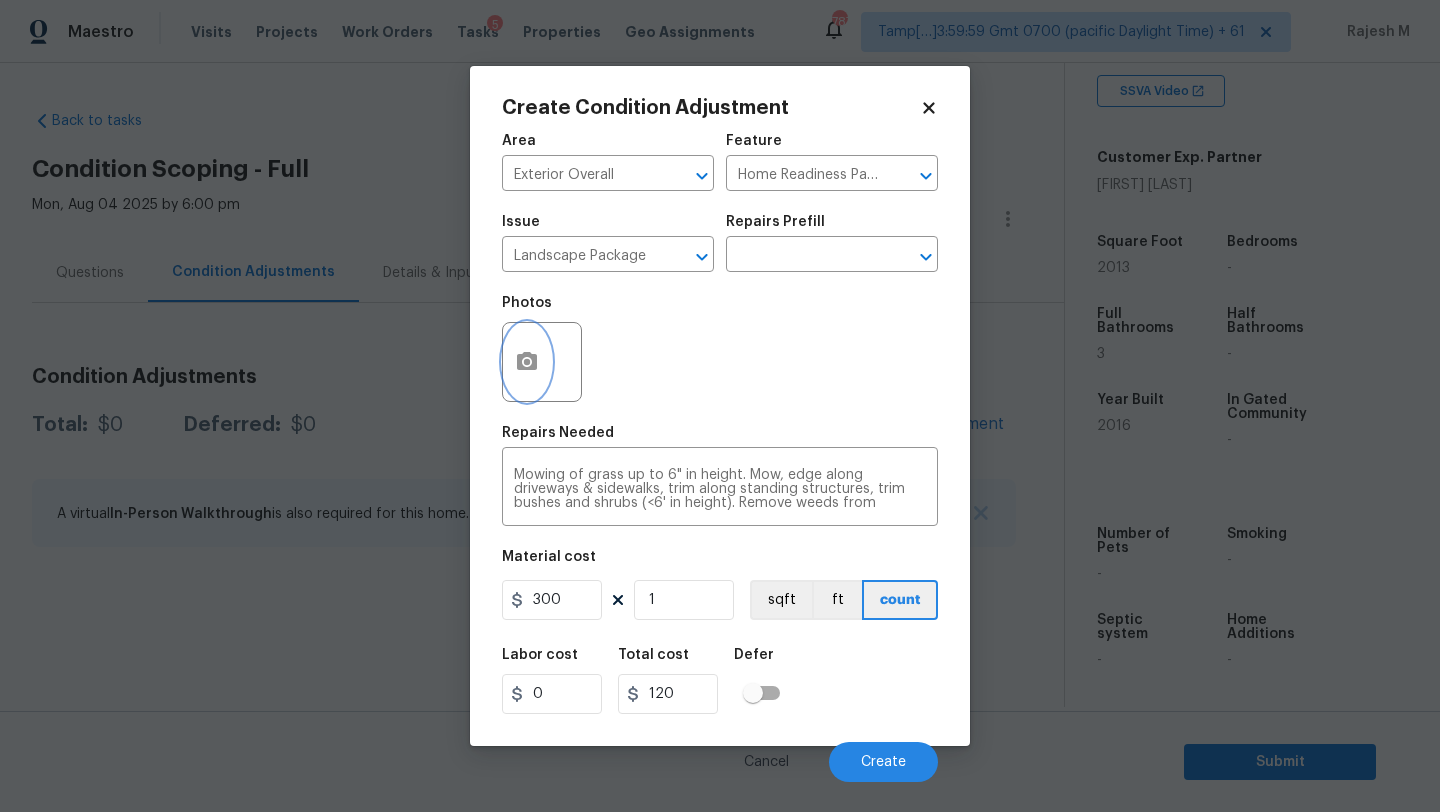 type on "300" 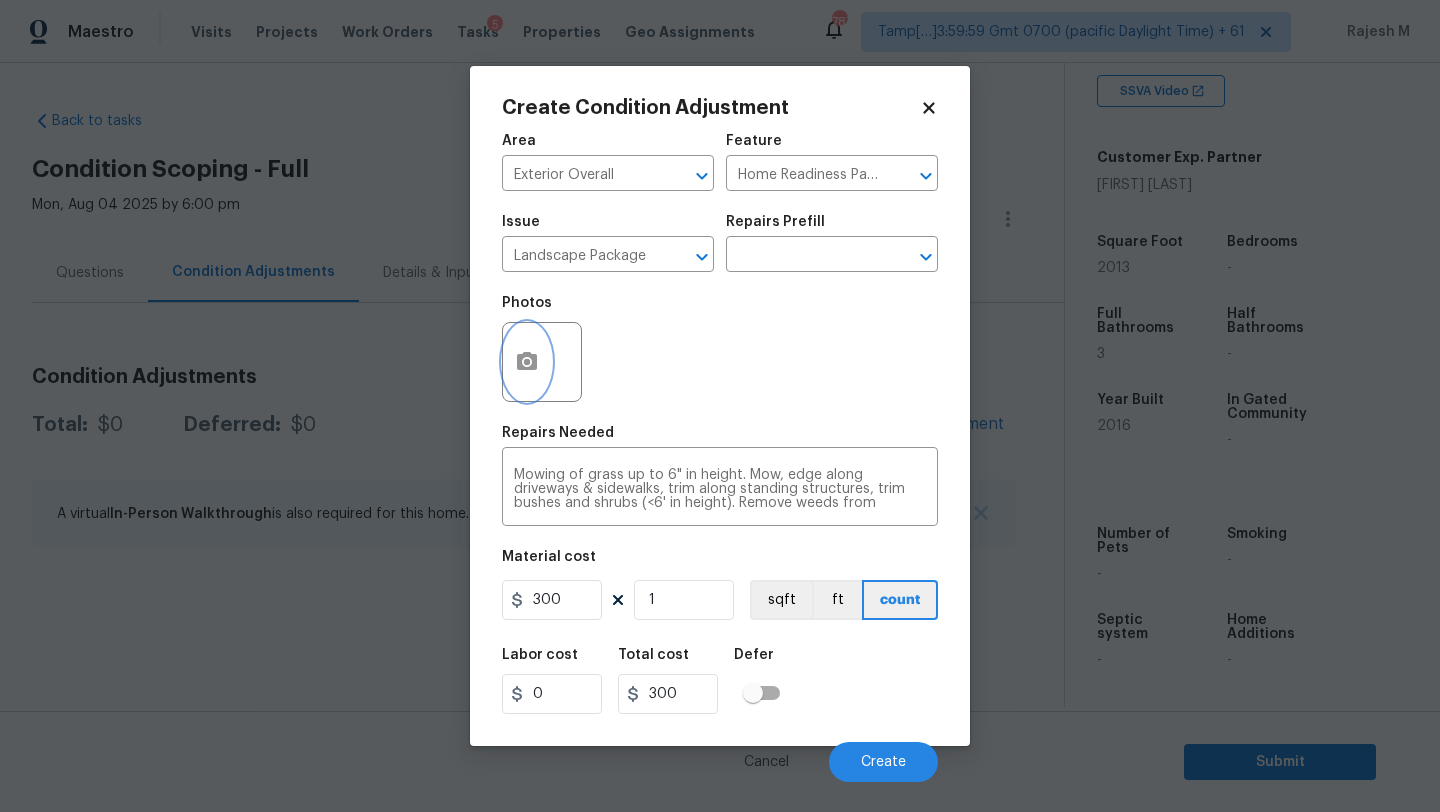 click 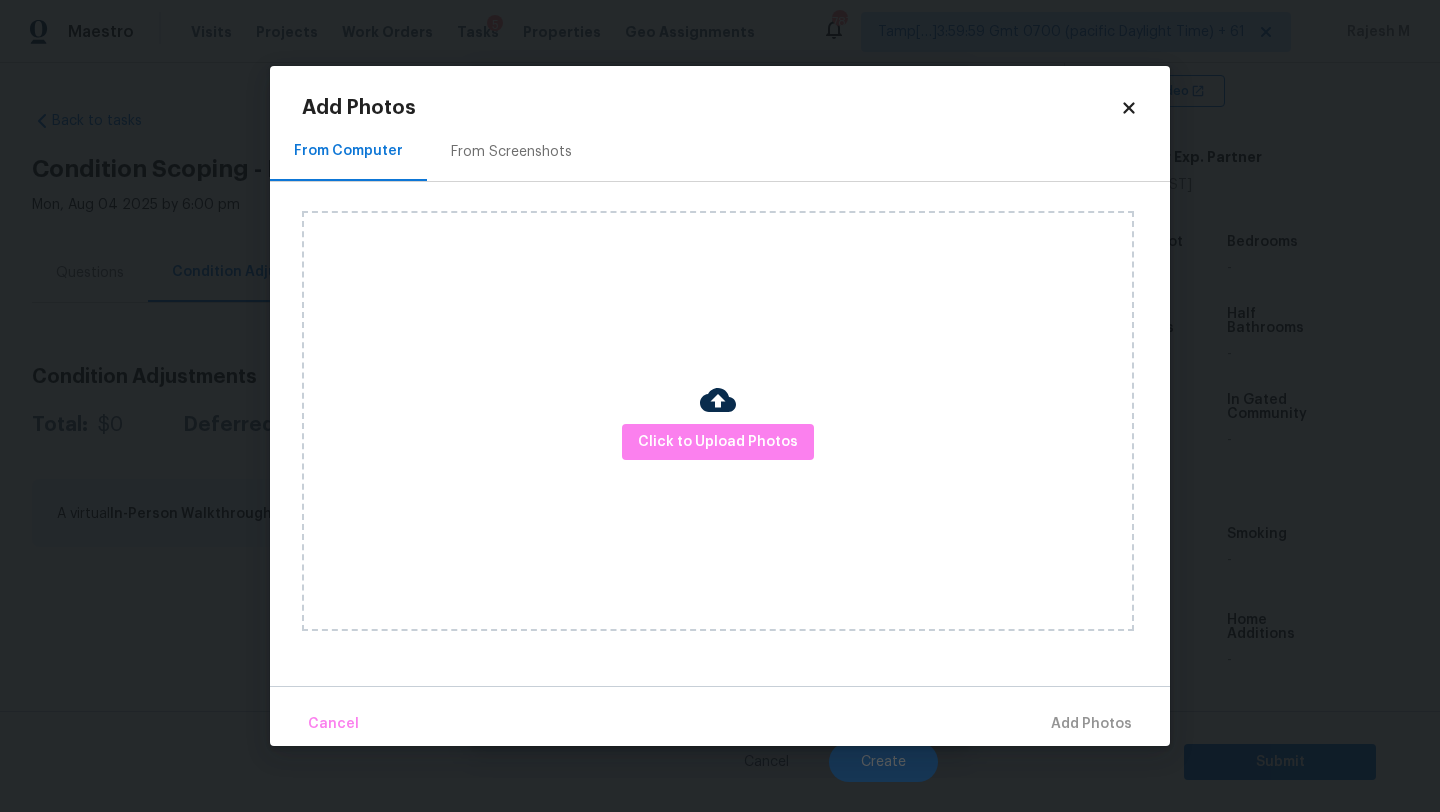 click on "From Screenshots" at bounding box center [511, 152] 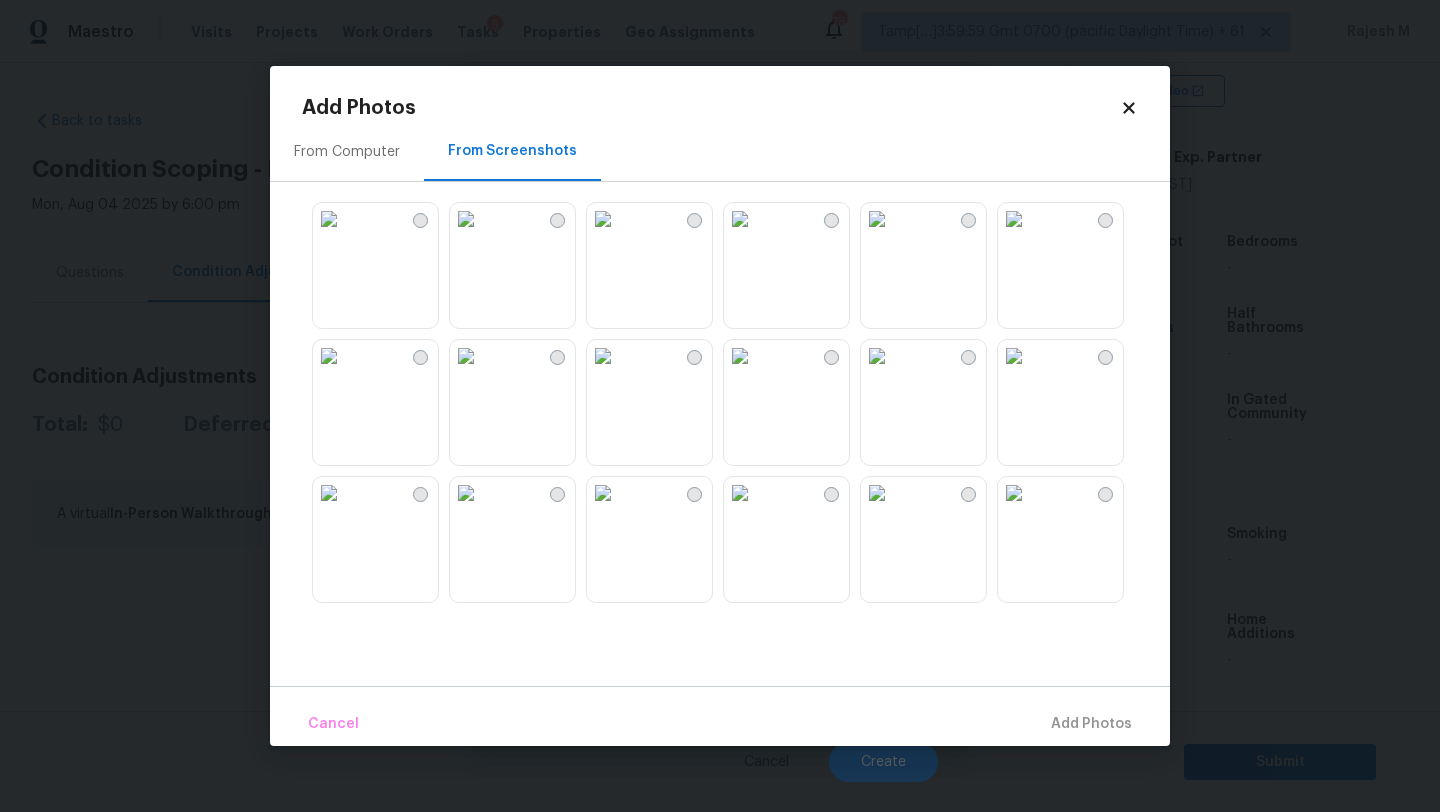 click at bounding box center (603, 356) 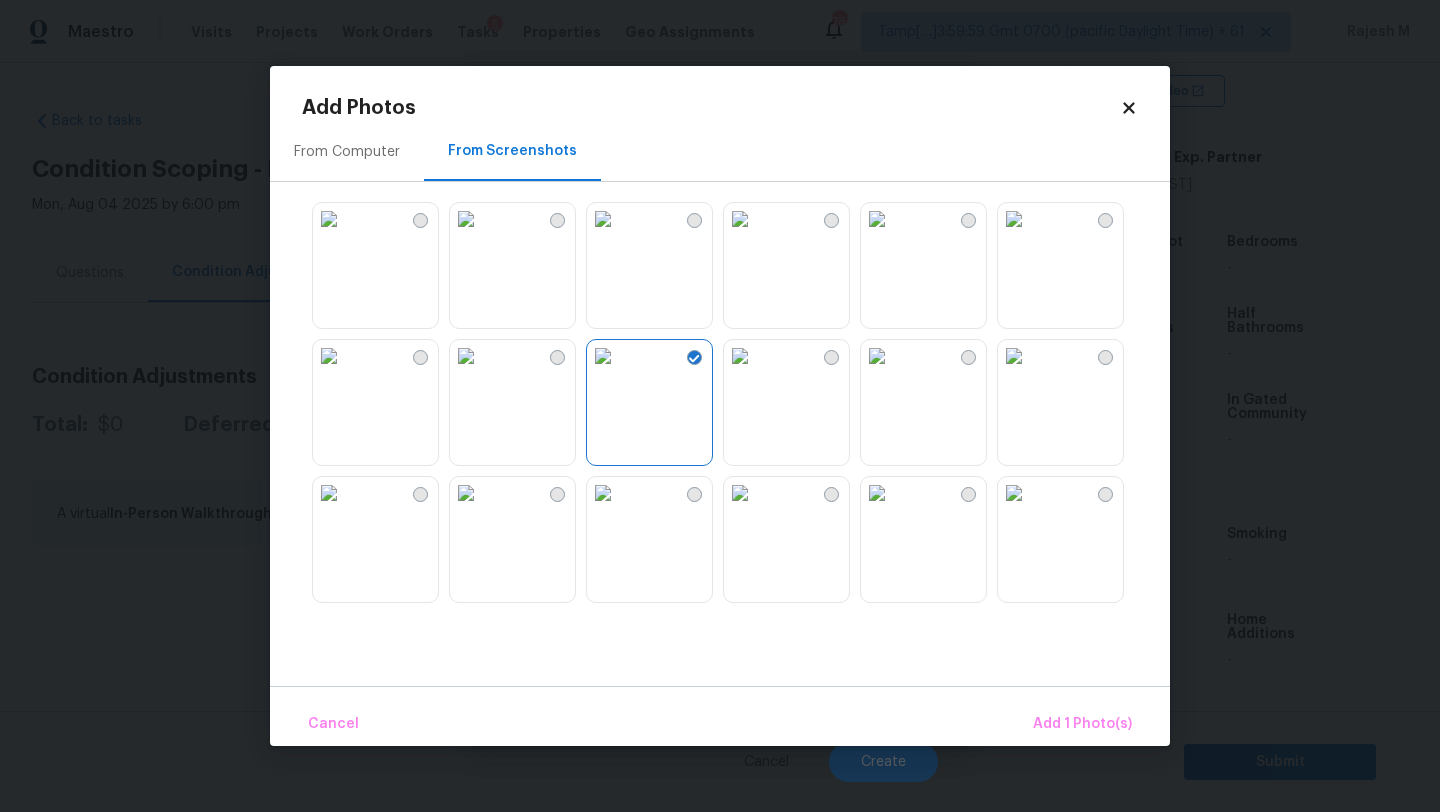 drag, startPoint x: 394, startPoint y: 564, endPoint x: 828, endPoint y: 248, distance: 536.8538 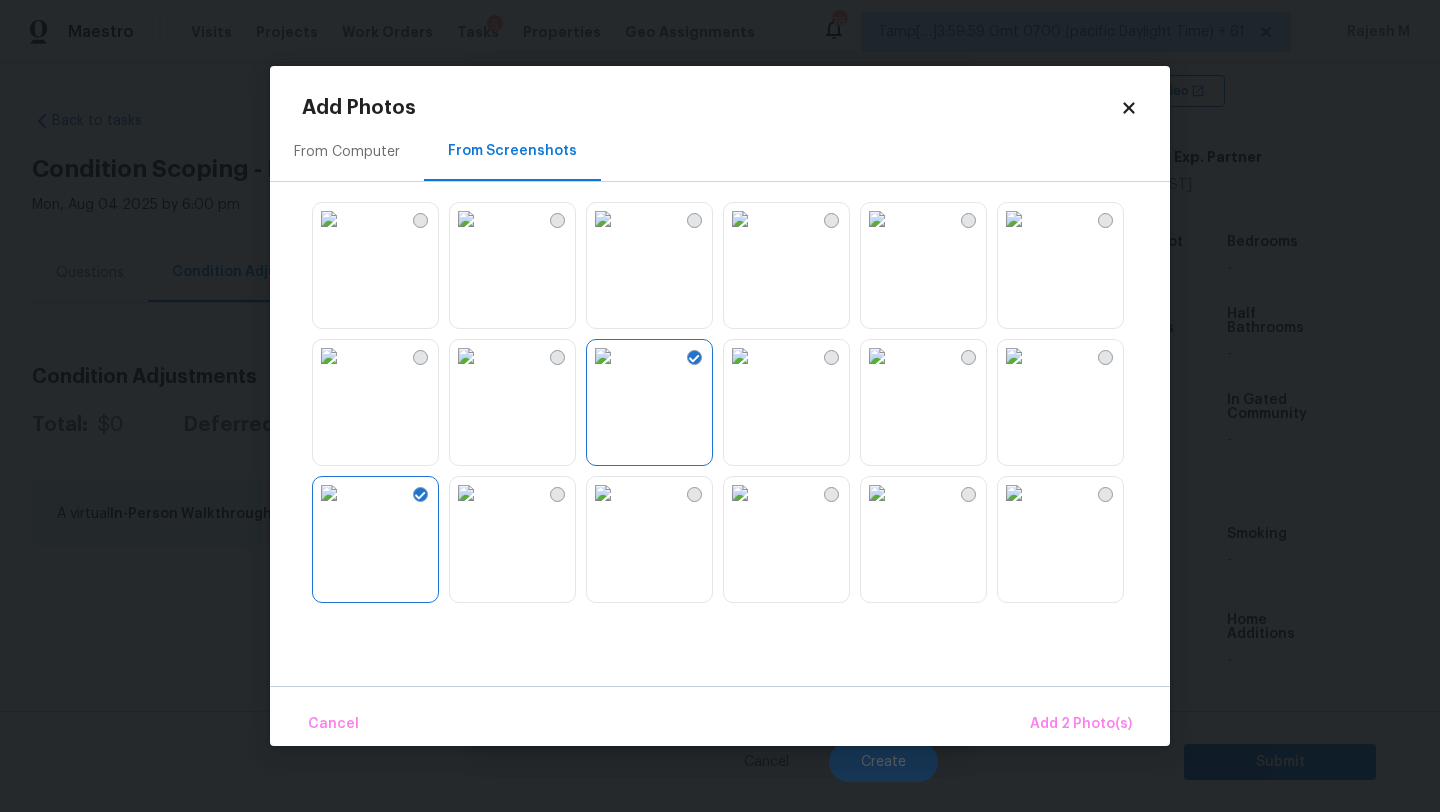 click at bounding box center (877, 219) 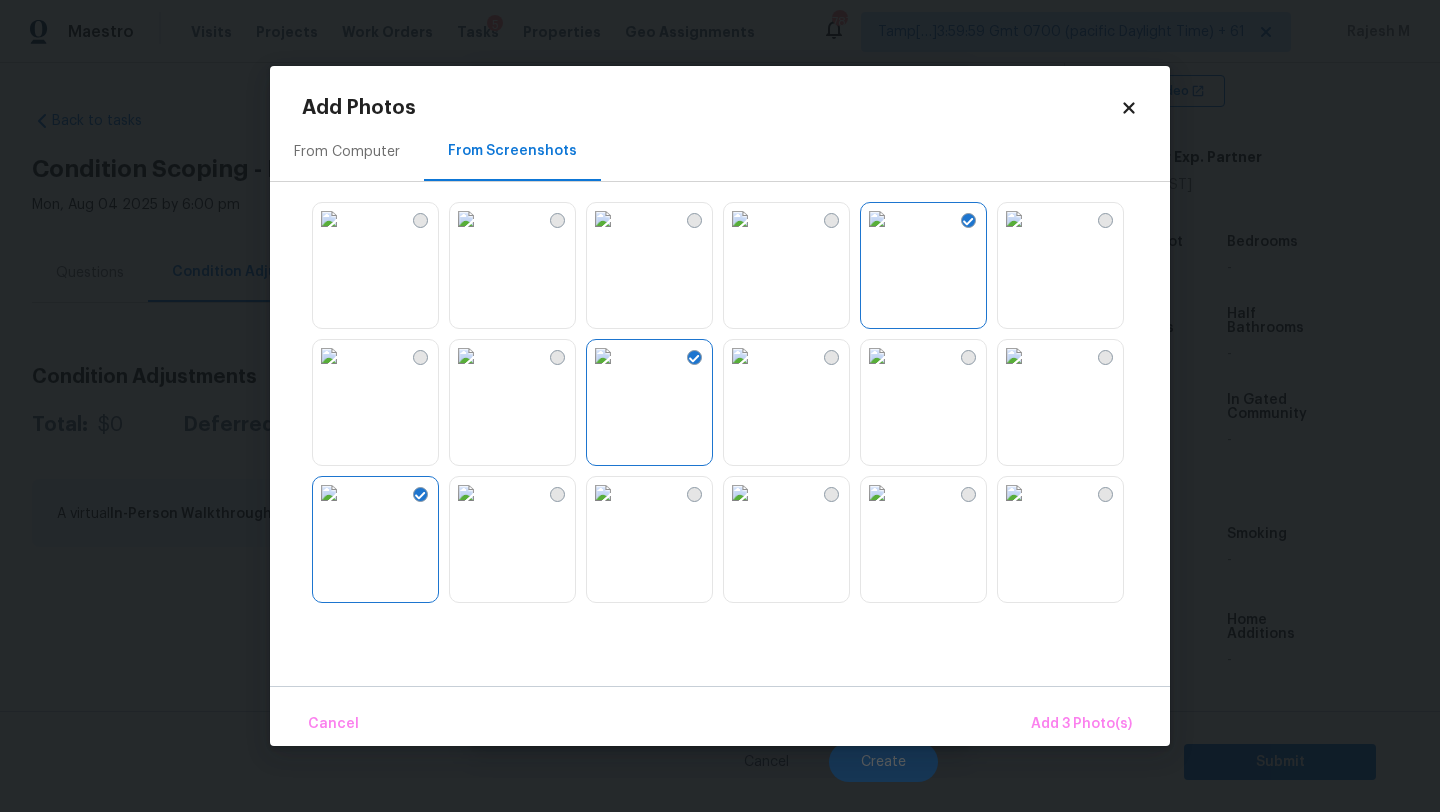 click at bounding box center [1014, 493] 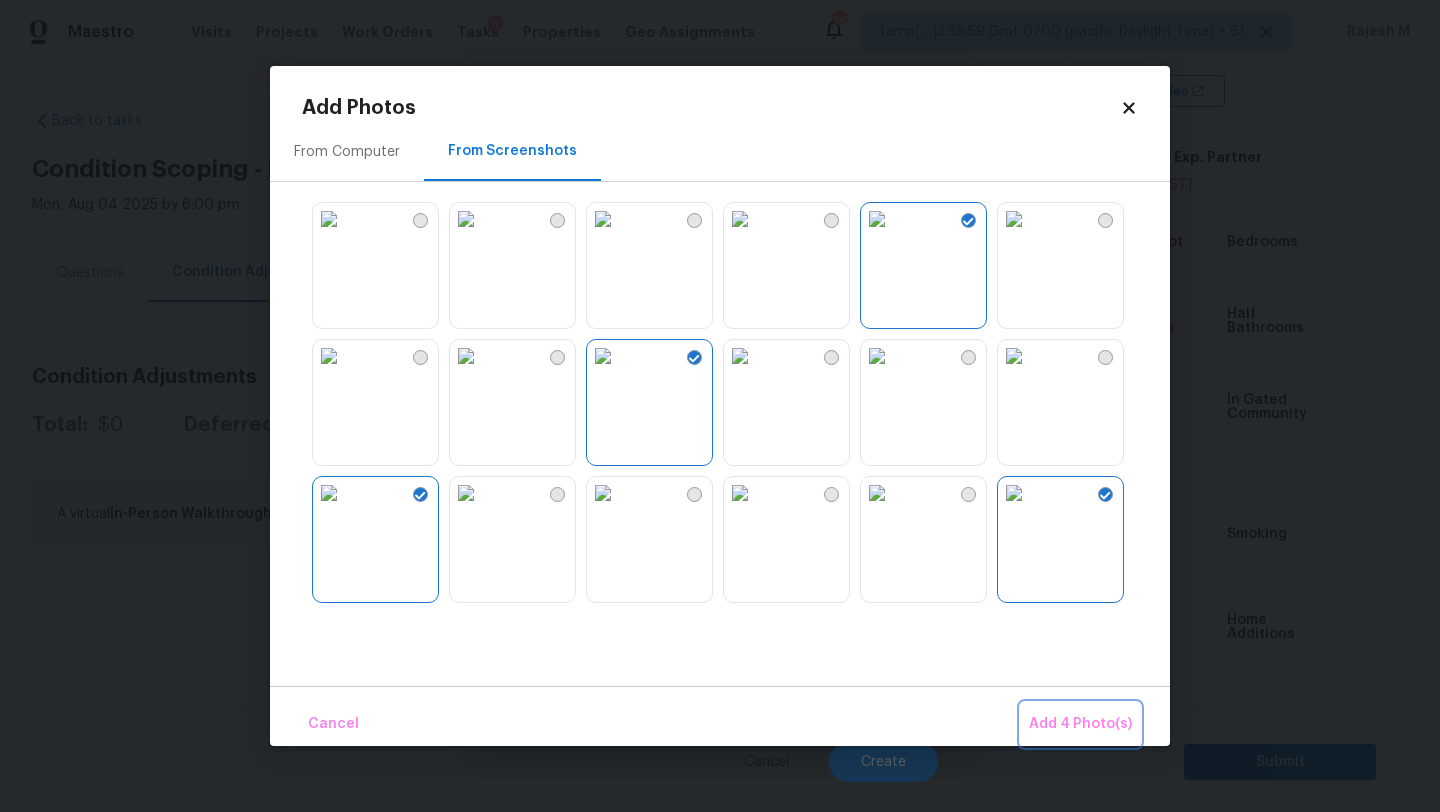 click on "Add 4 Photo(s)" at bounding box center [1080, 724] 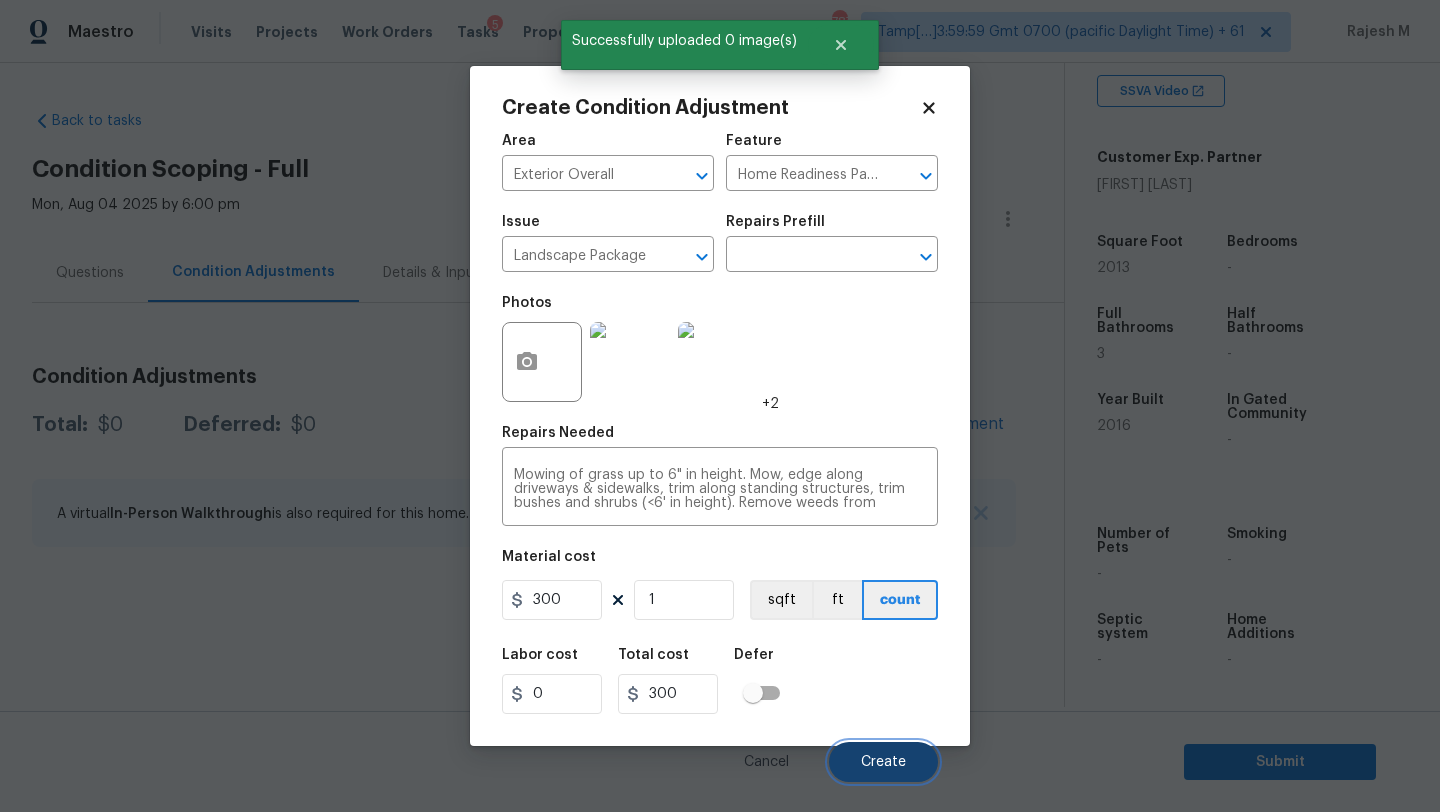 click on "Create" at bounding box center (883, 762) 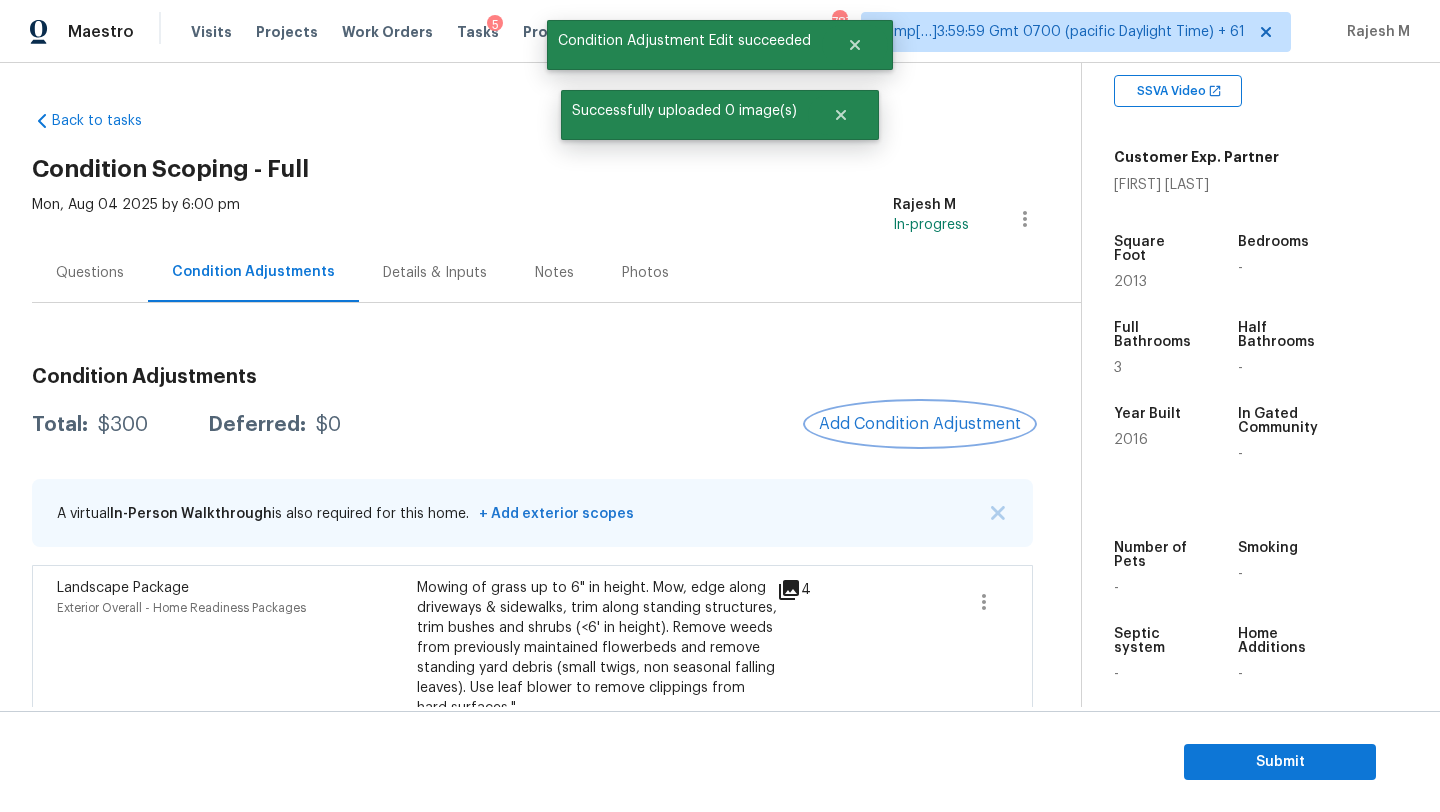 click on "Add Condition Adjustment" at bounding box center [920, 424] 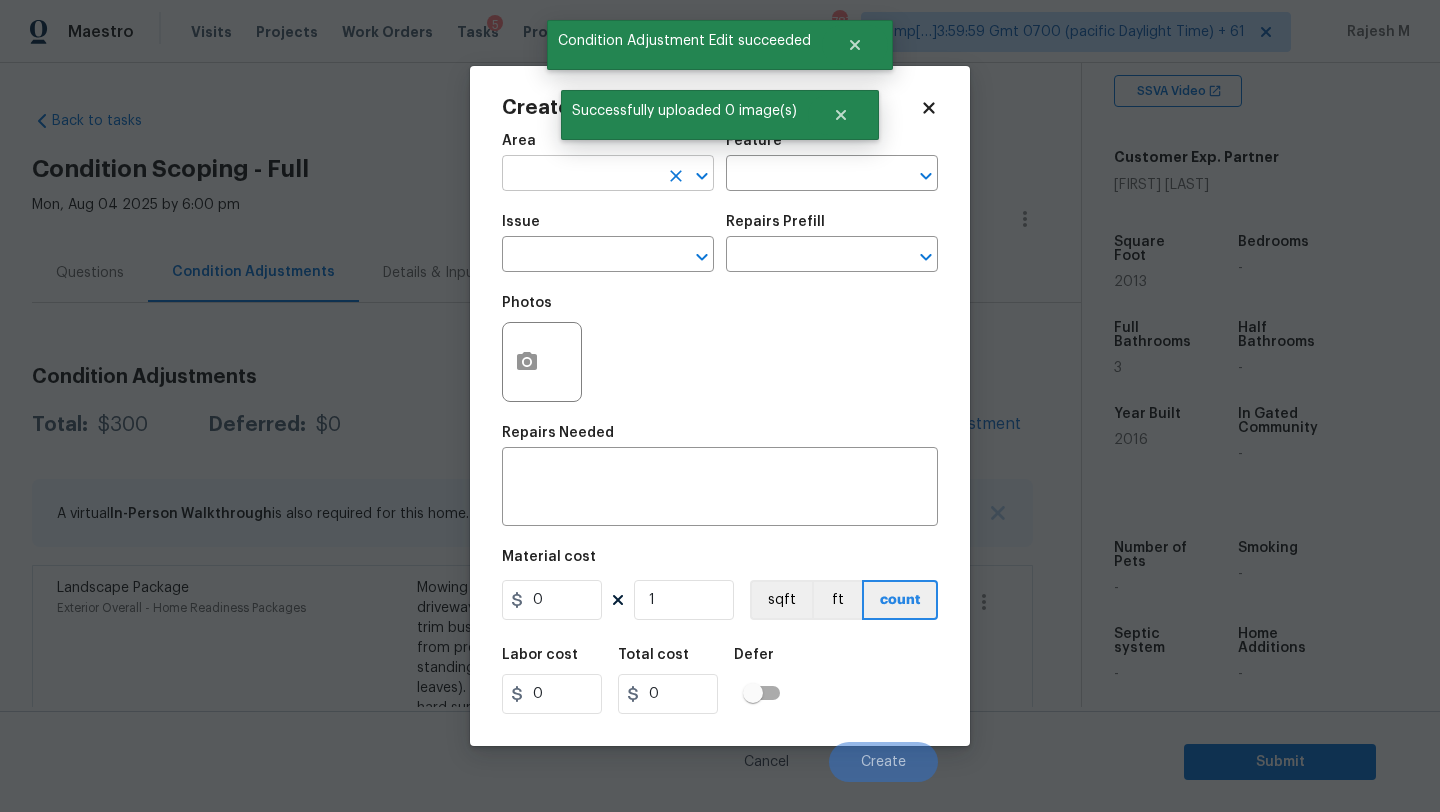 click at bounding box center (580, 175) 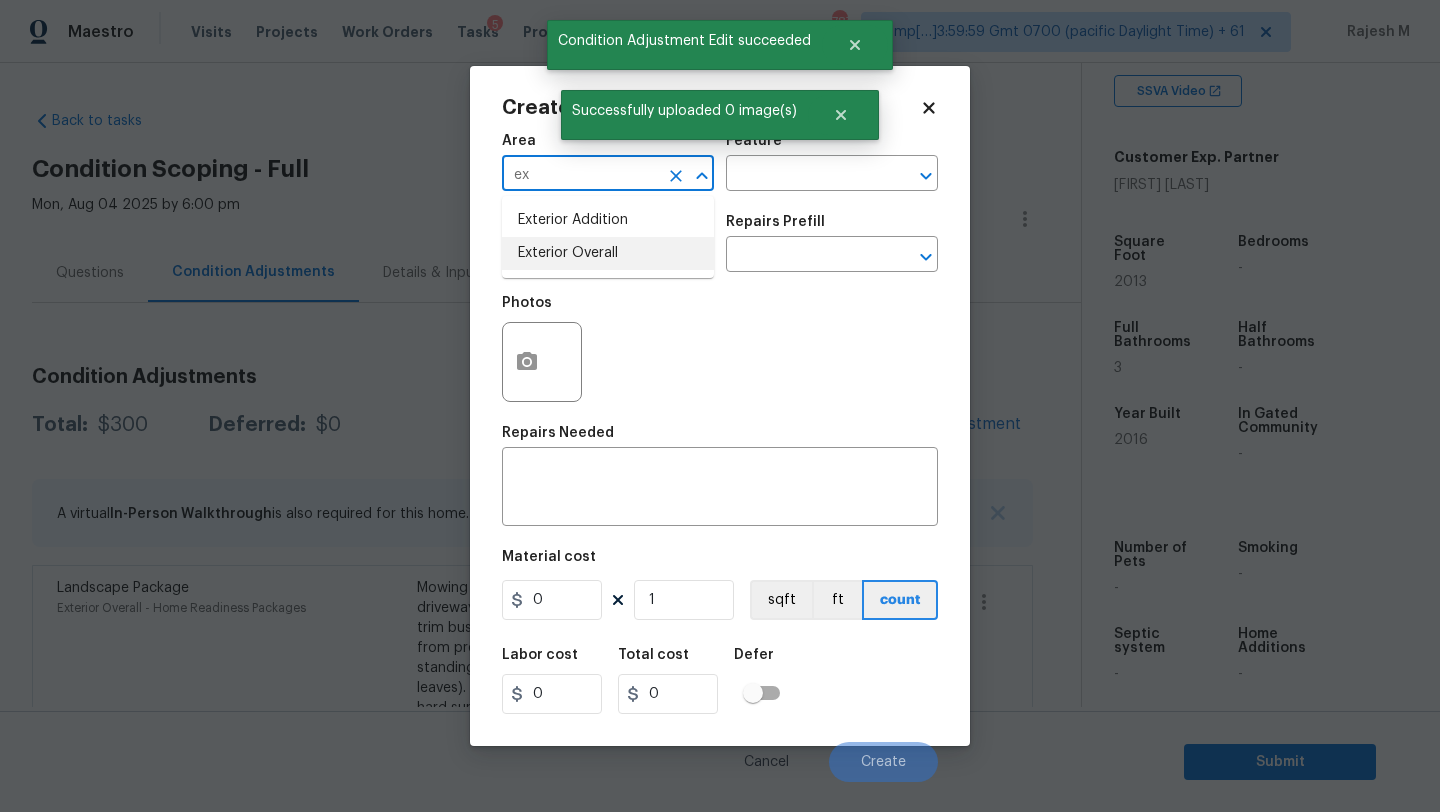 click on "Exterior Overall" at bounding box center [608, 253] 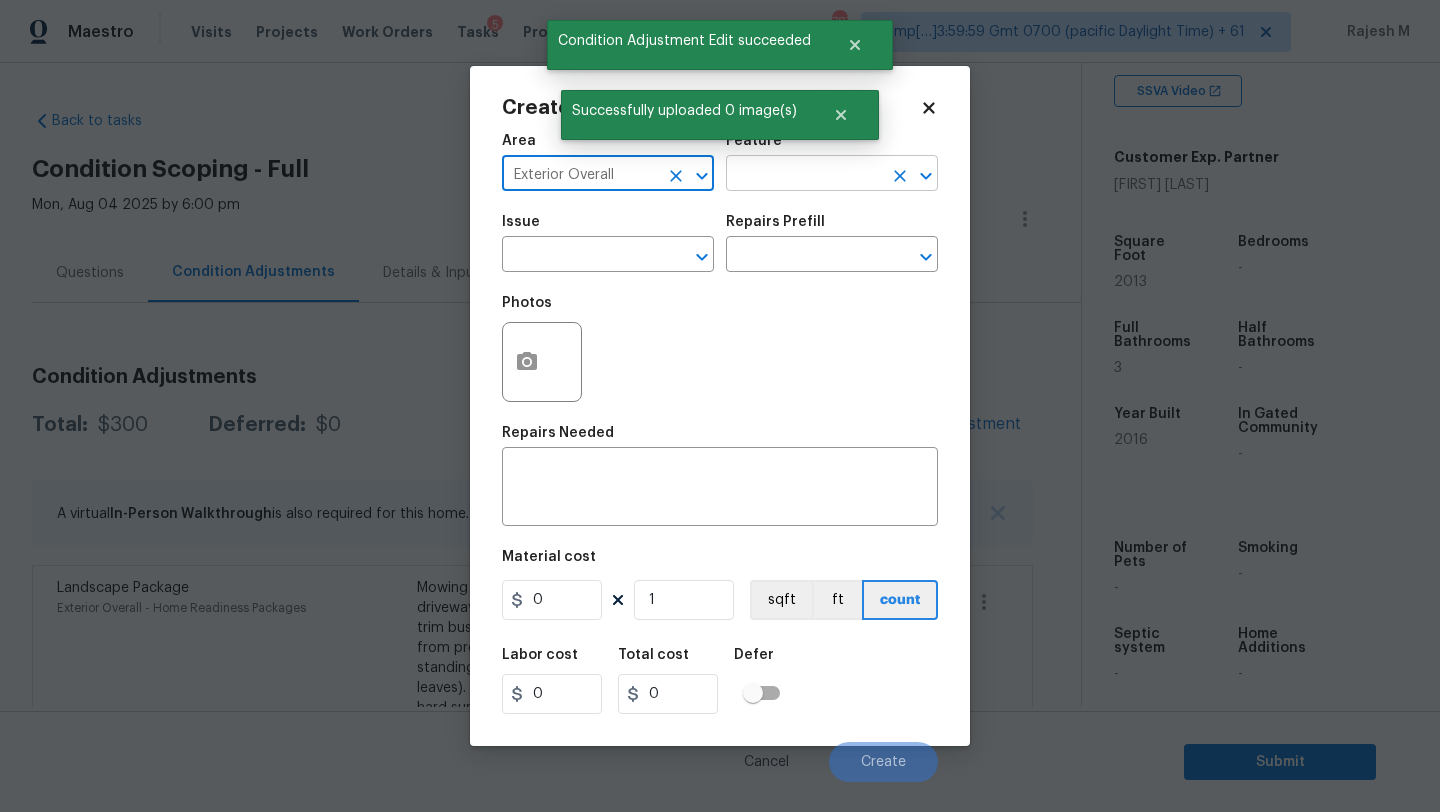 type on "Exterior Overall" 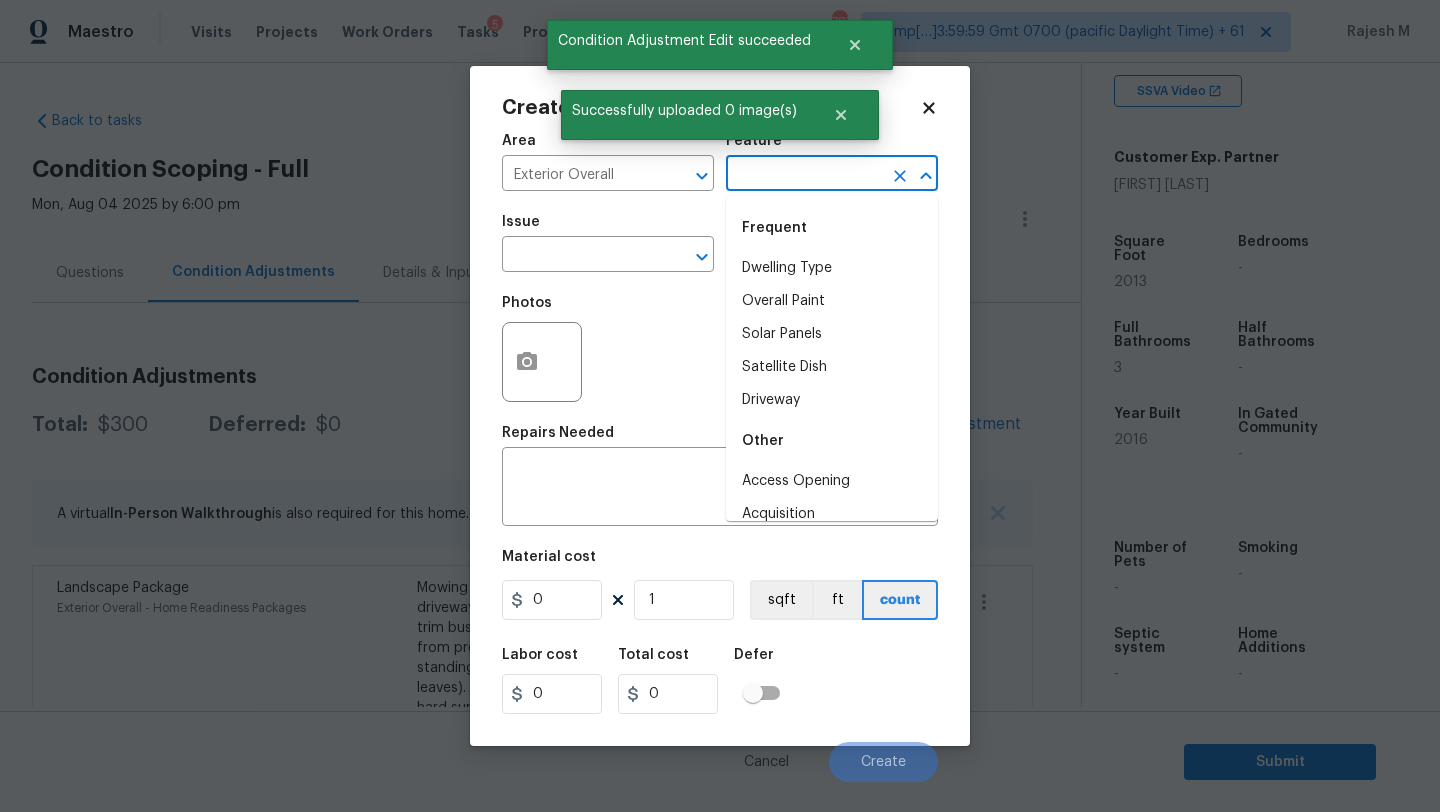 click at bounding box center [804, 175] 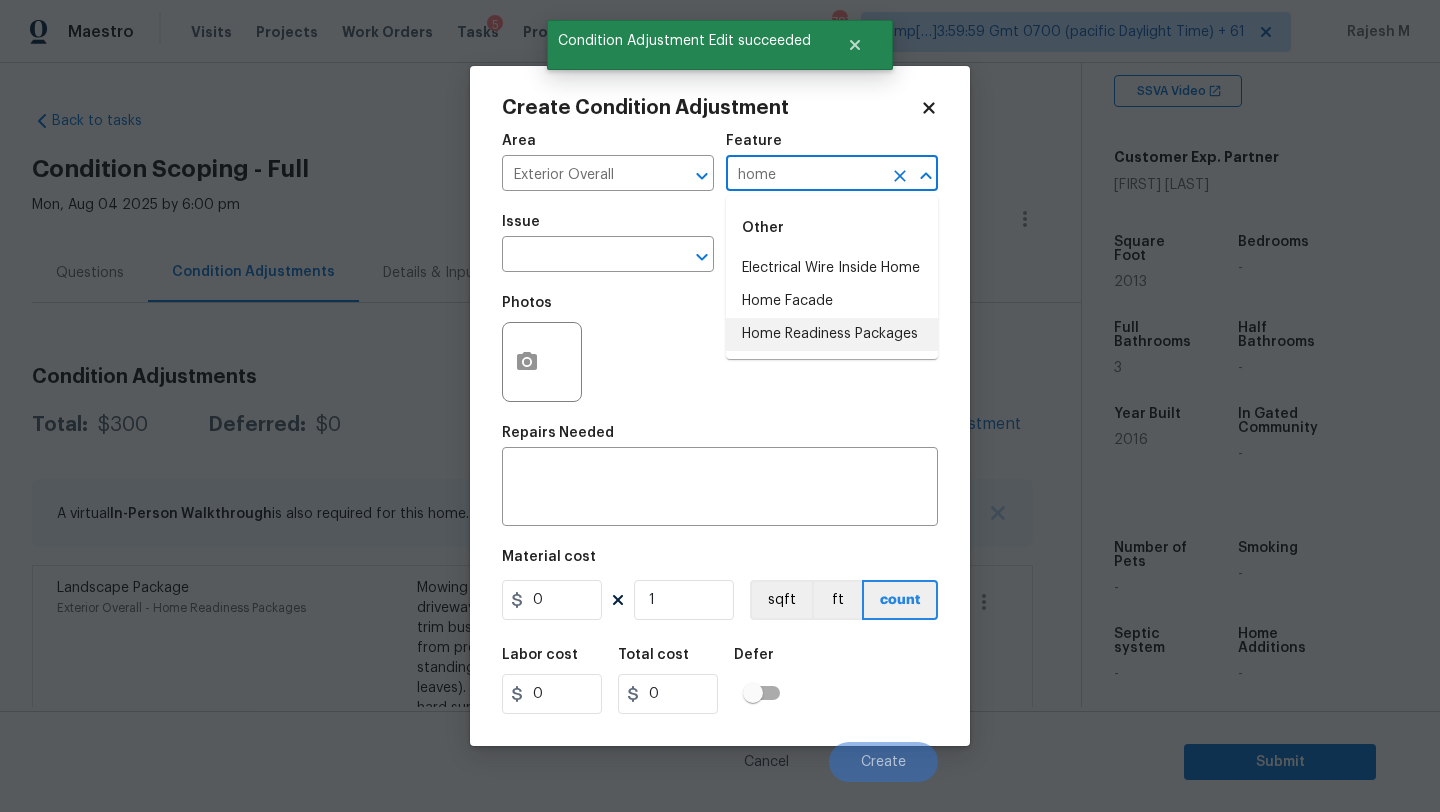 click on "Home Readiness Packages" at bounding box center [832, 334] 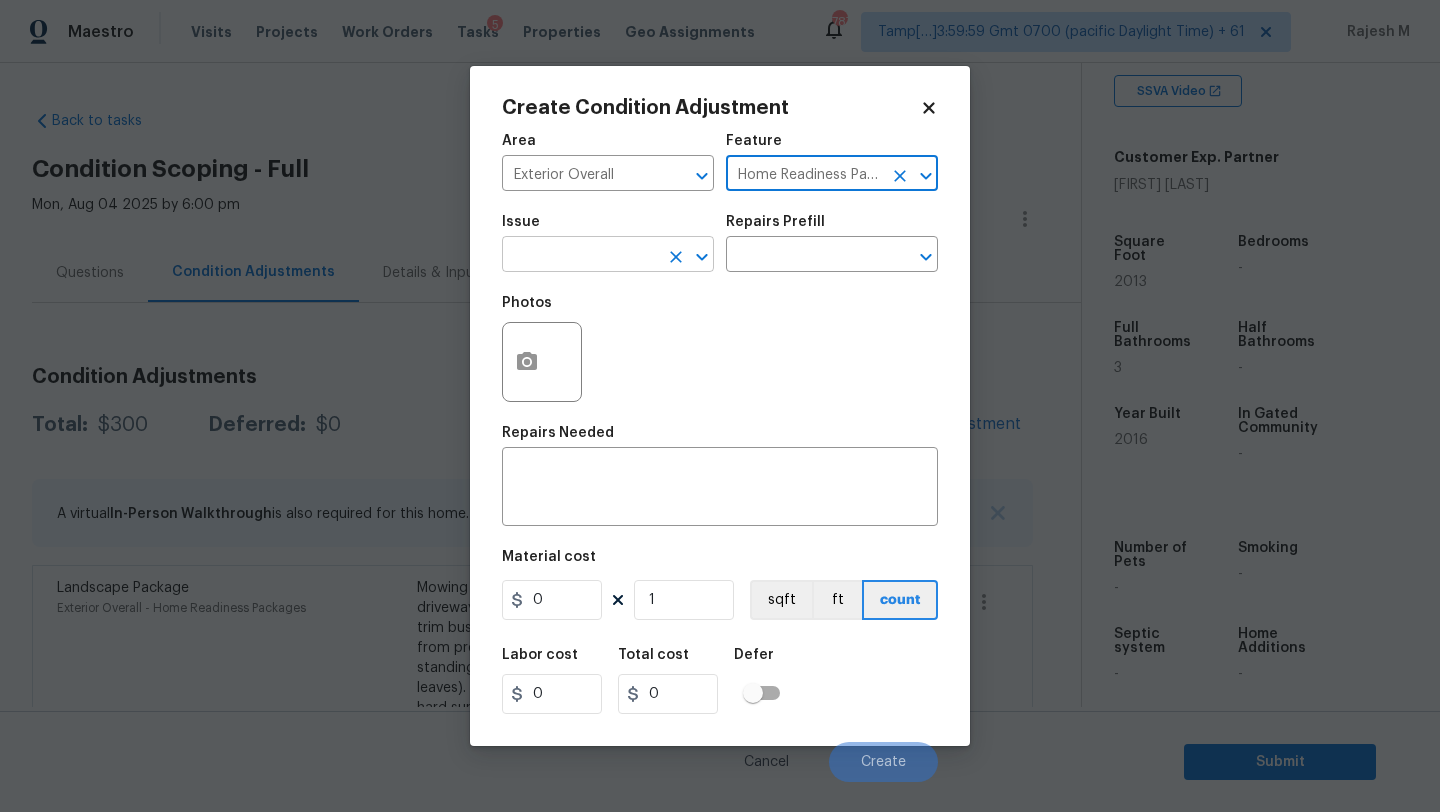 type on "Home Readiness Packages" 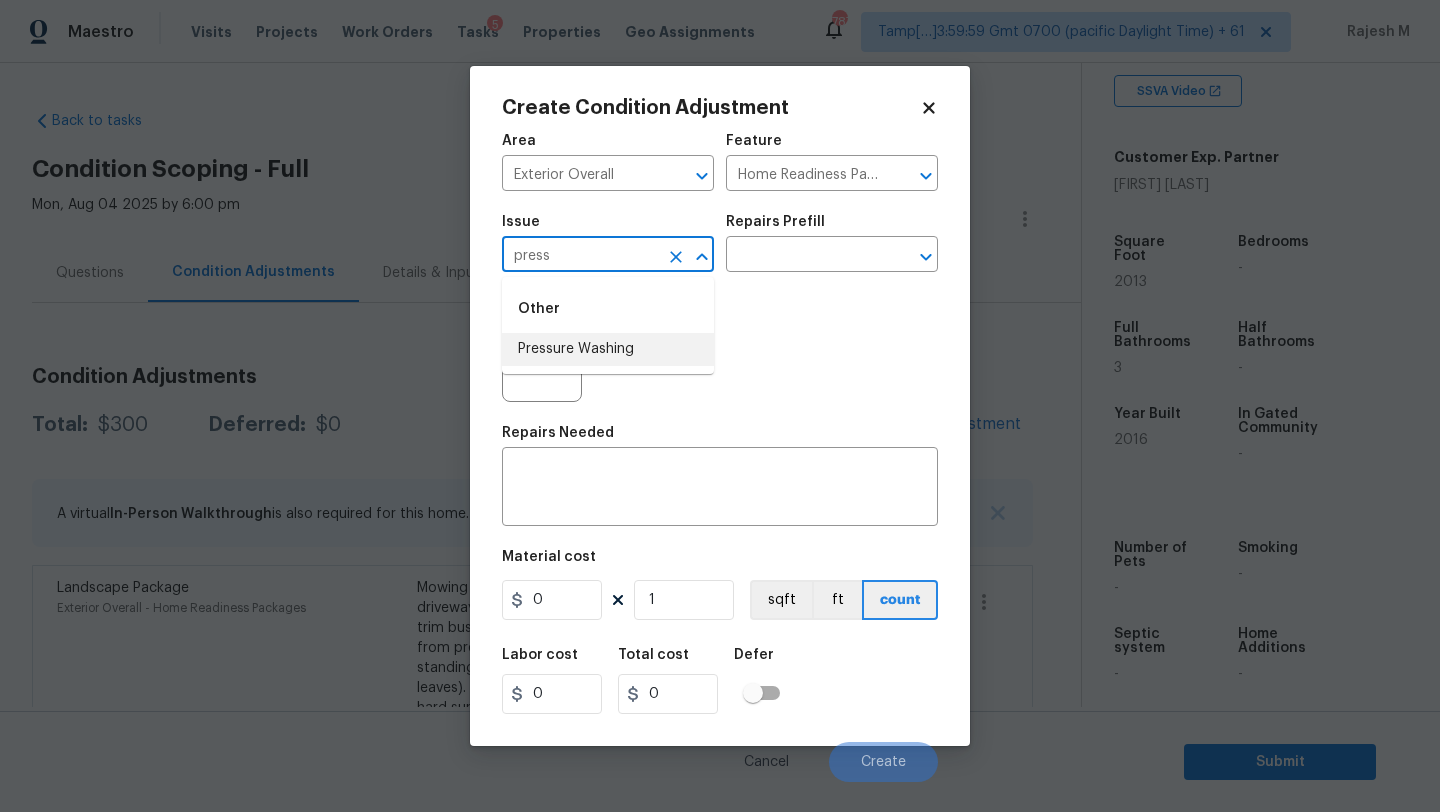 click on "Pressure Washing" at bounding box center [608, 349] 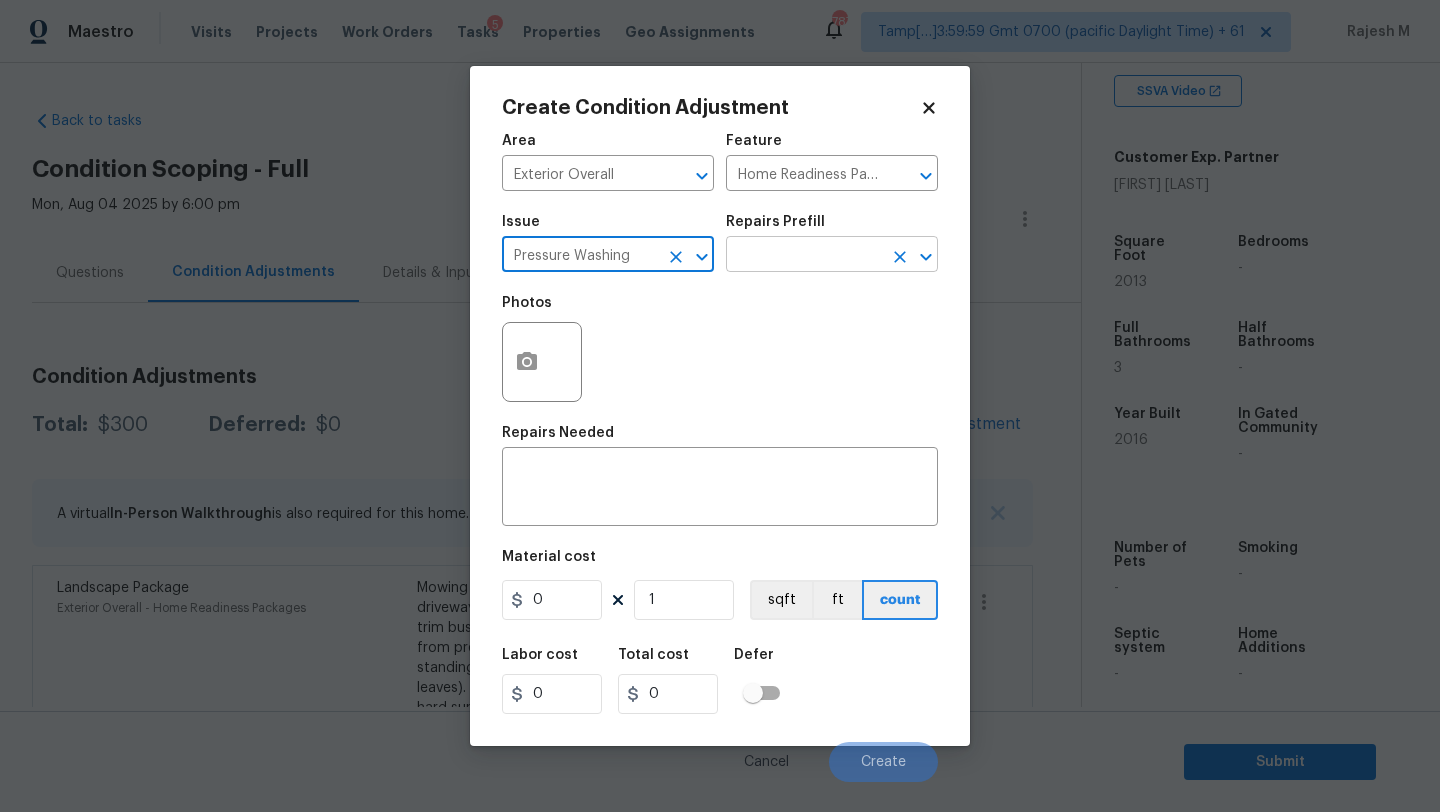 type on "Pressure Washing" 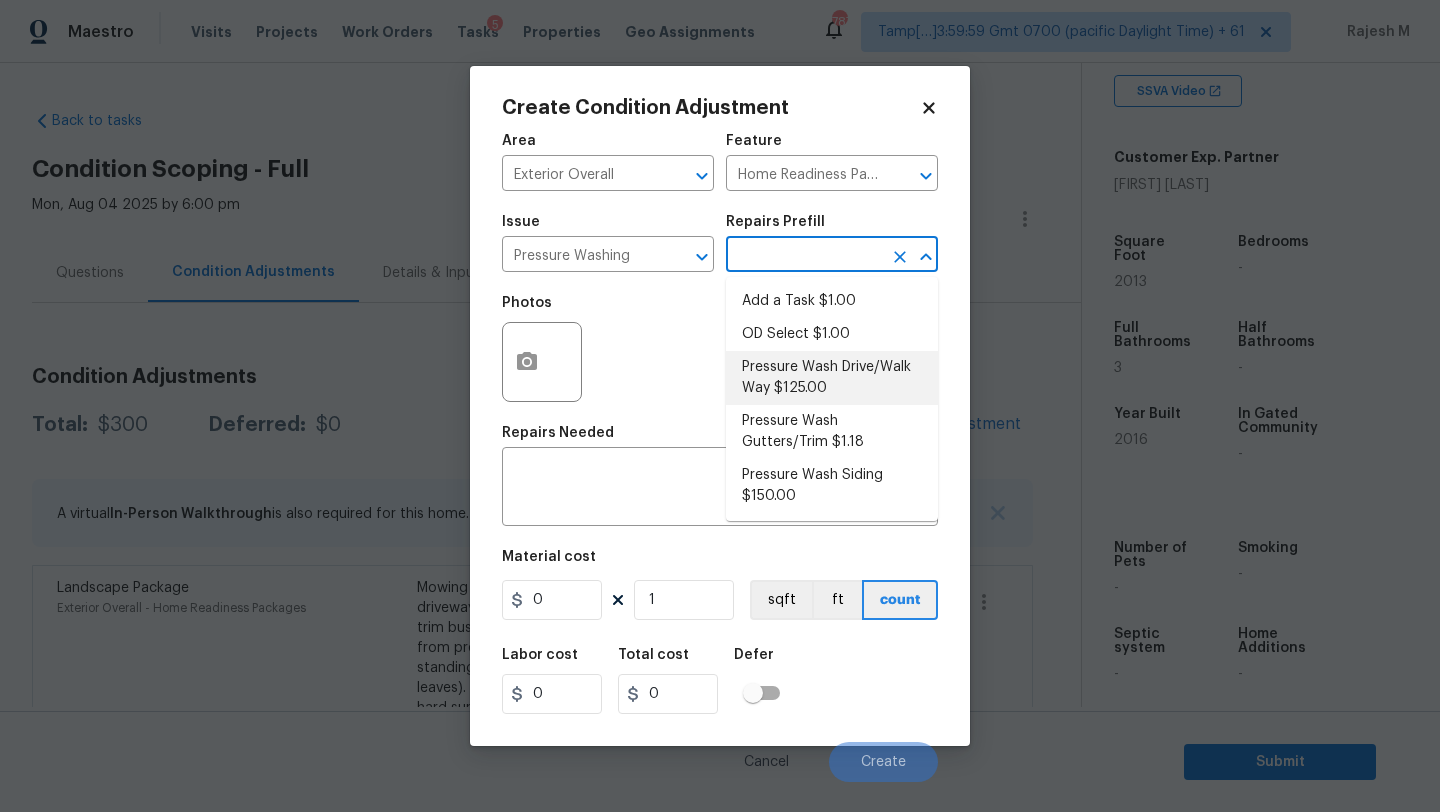 click on "Pressure Wash Drive/Walk Way $125.00" at bounding box center [832, 378] 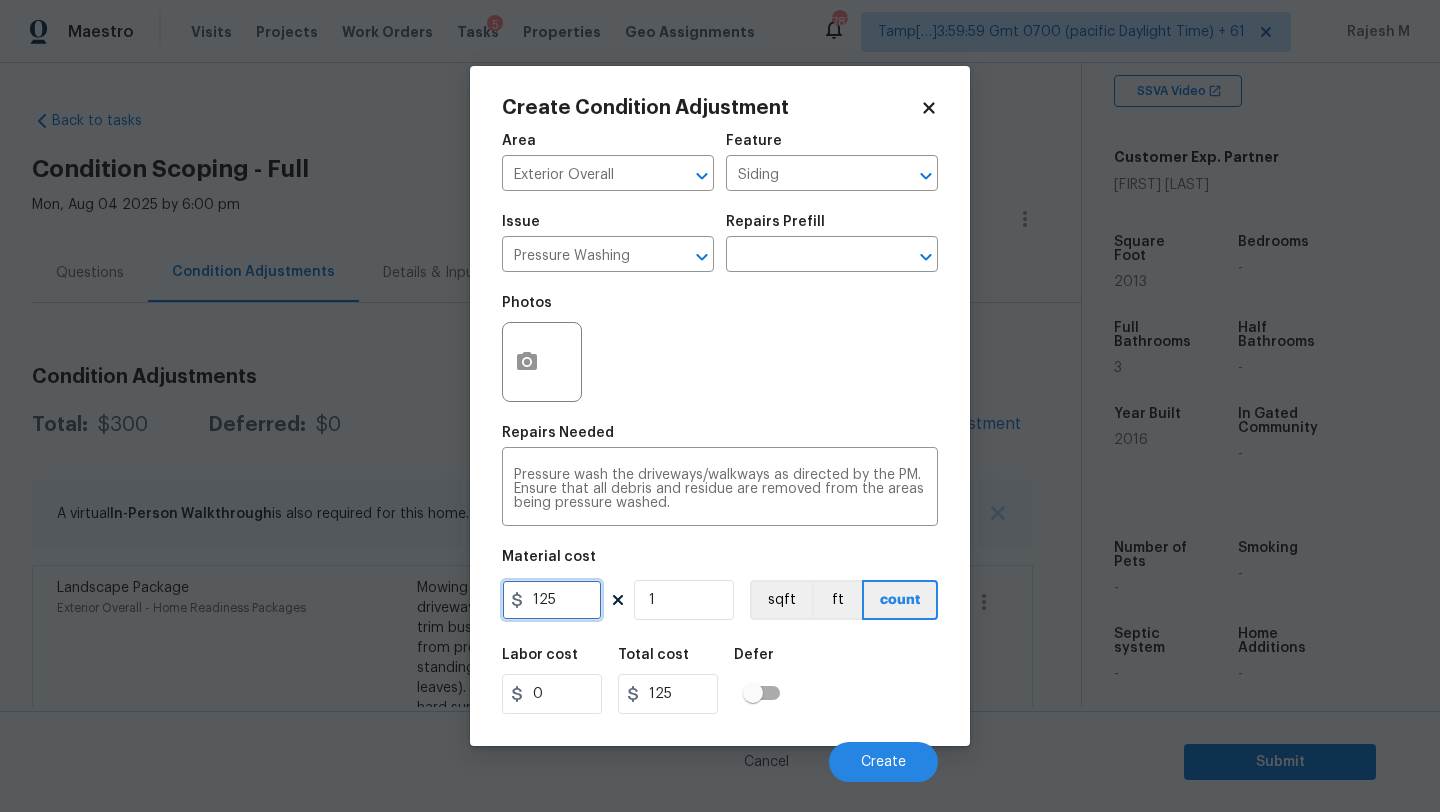 click on "125" at bounding box center (552, 600) 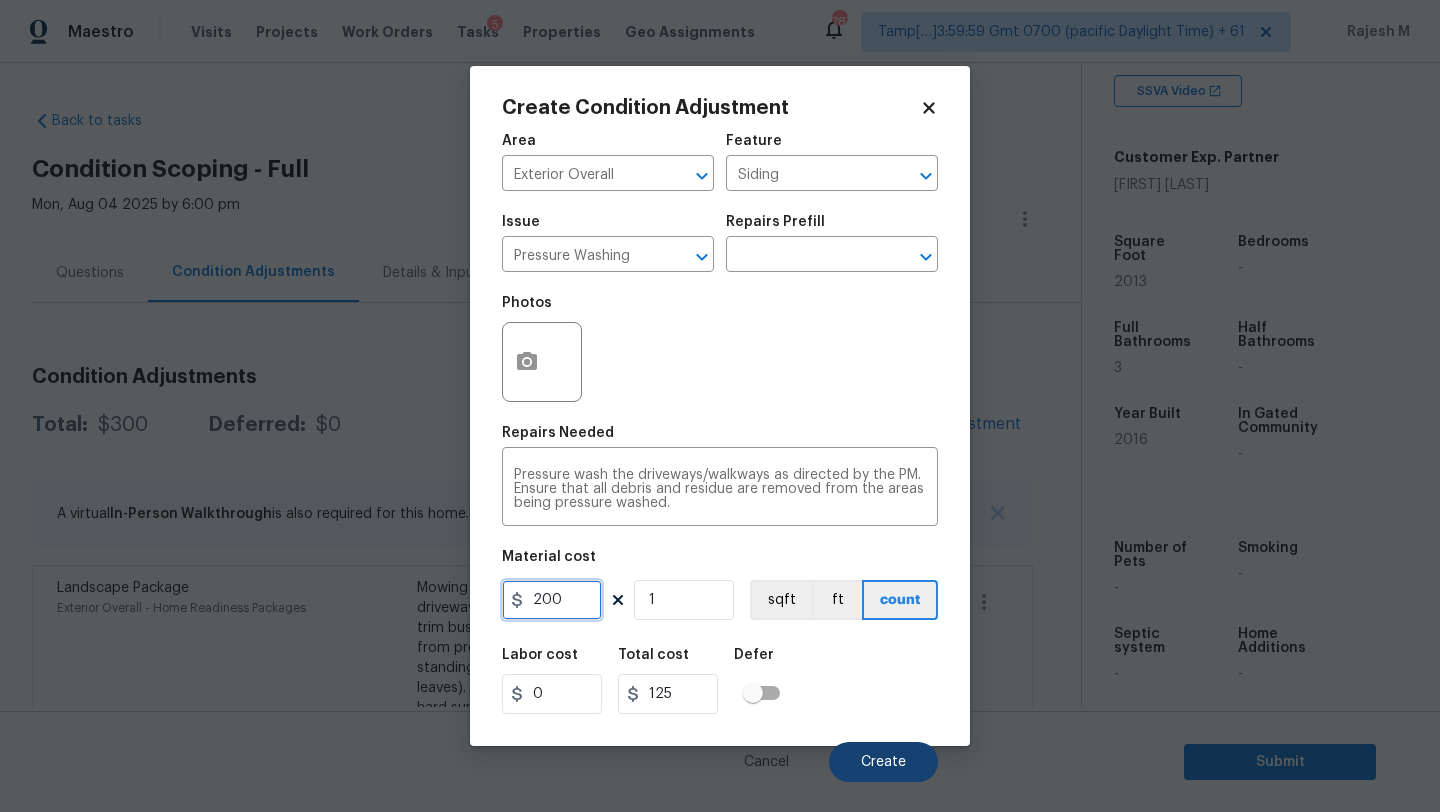 type on "200" 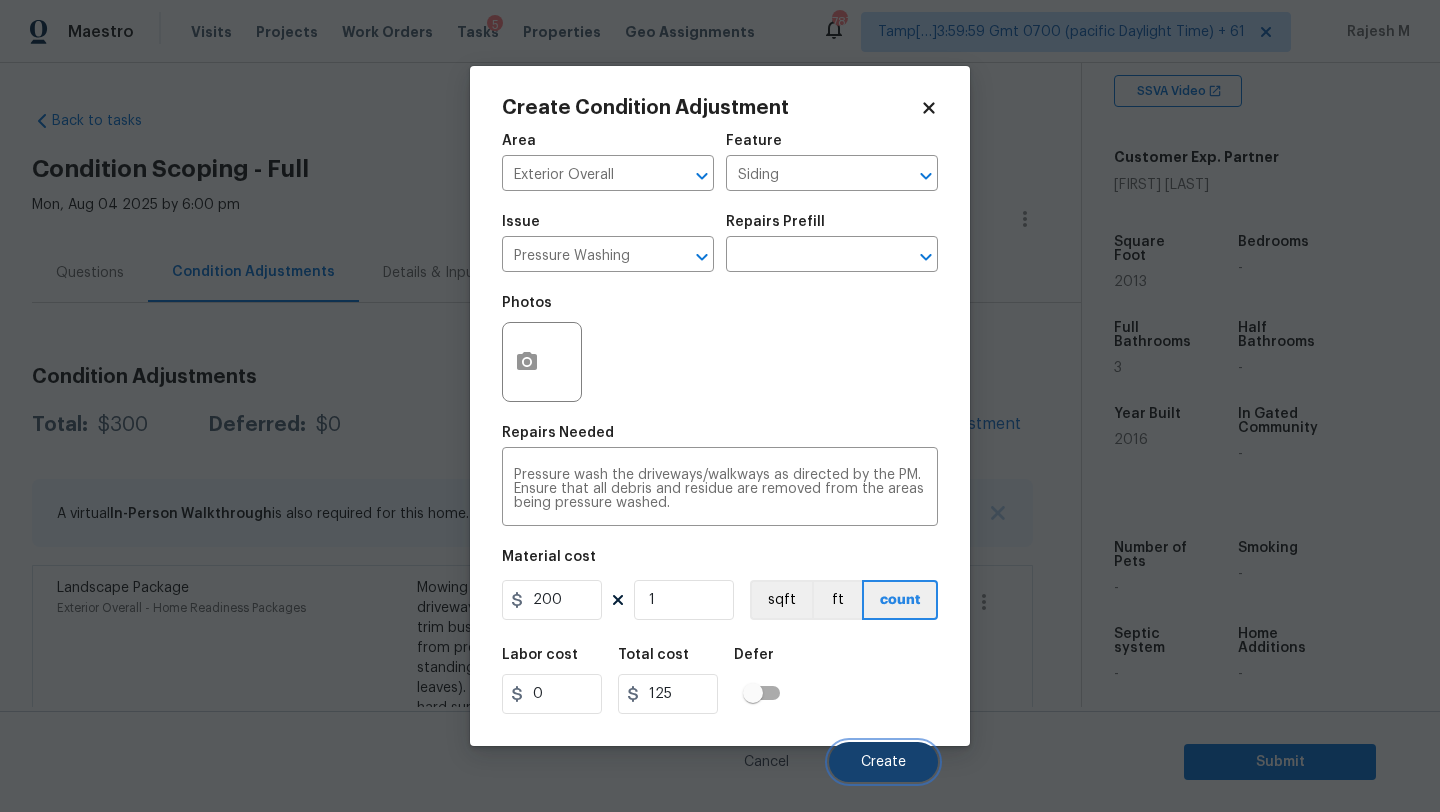 type on "200" 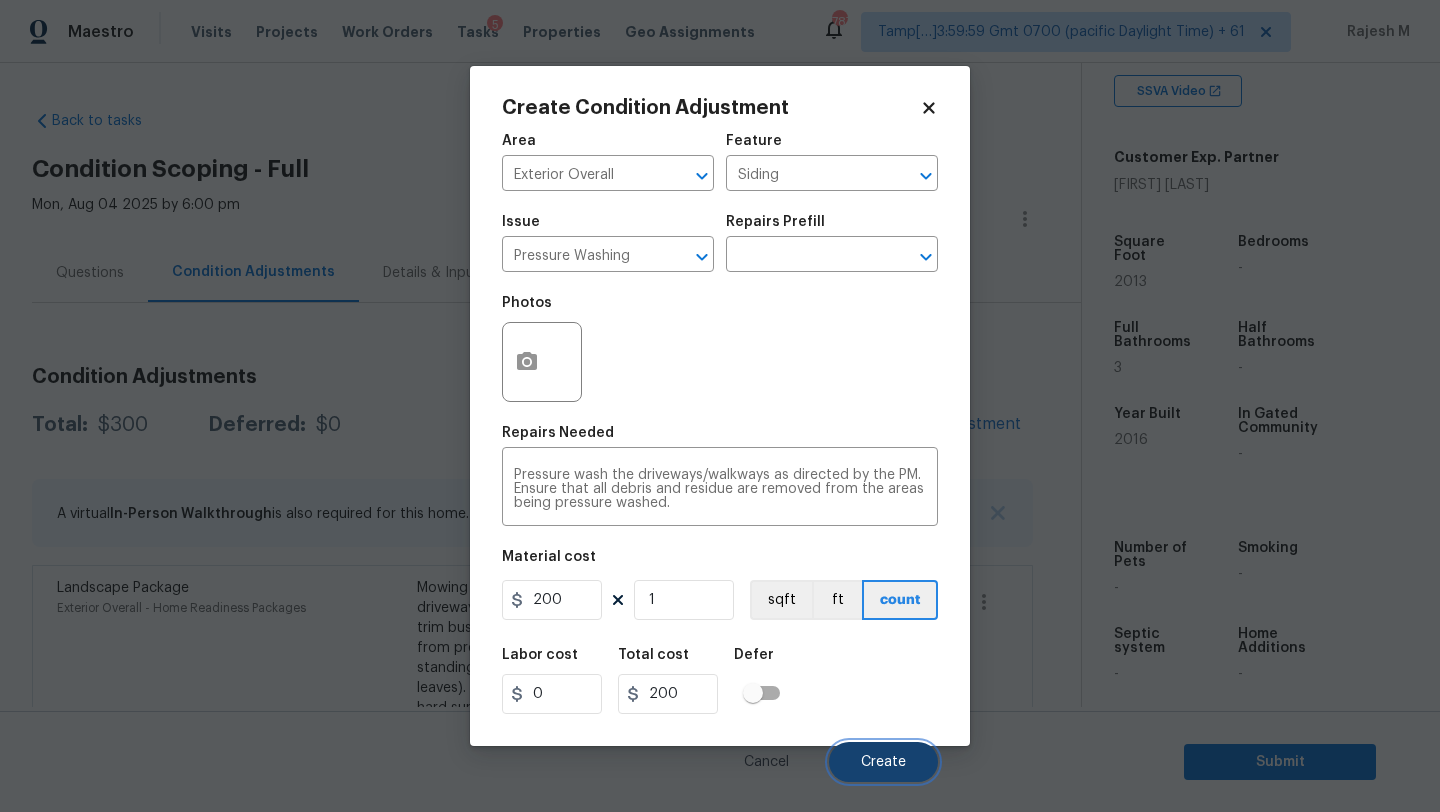click on "Create" at bounding box center [883, 762] 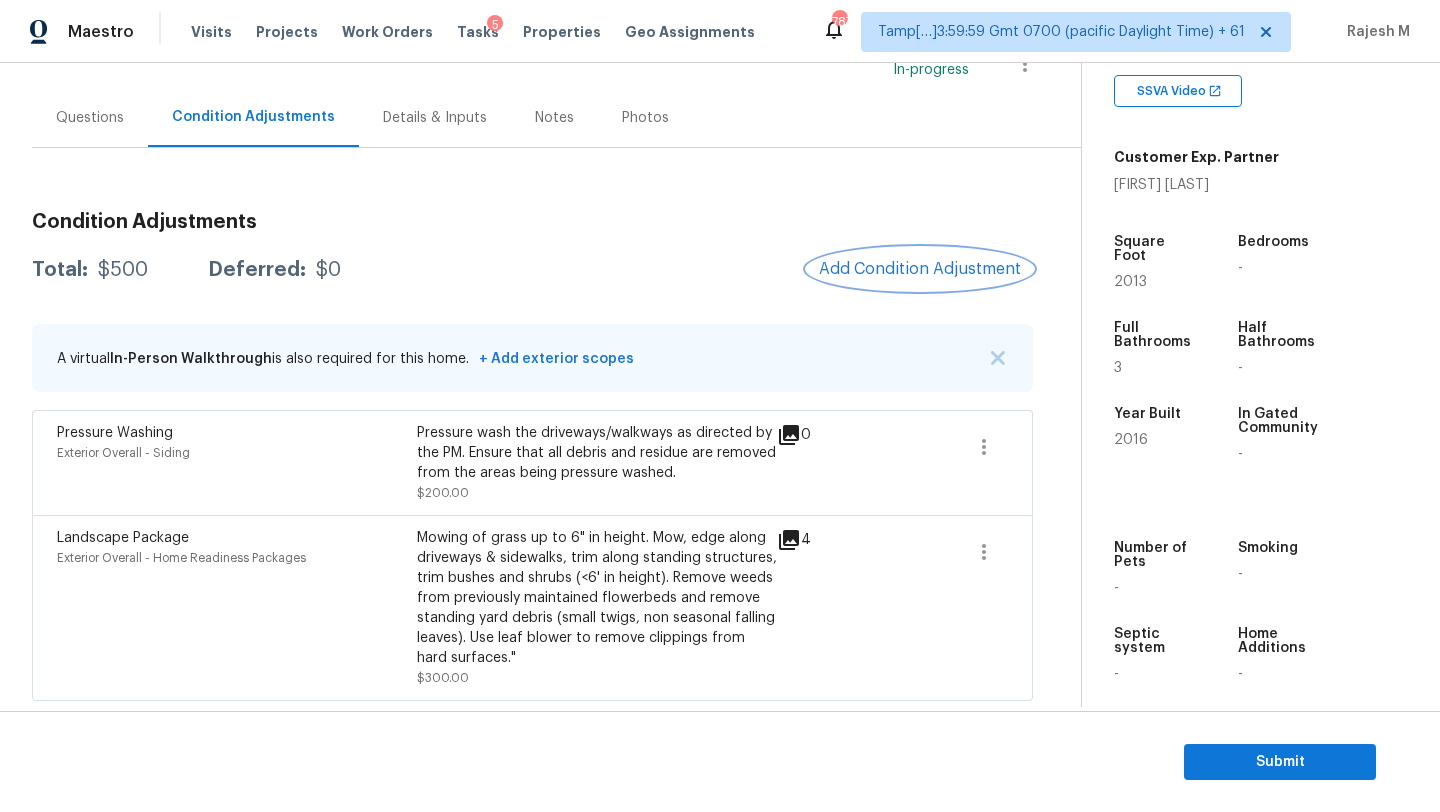 scroll, scrollTop: 47, scrollLeft: 0, axis: vertical 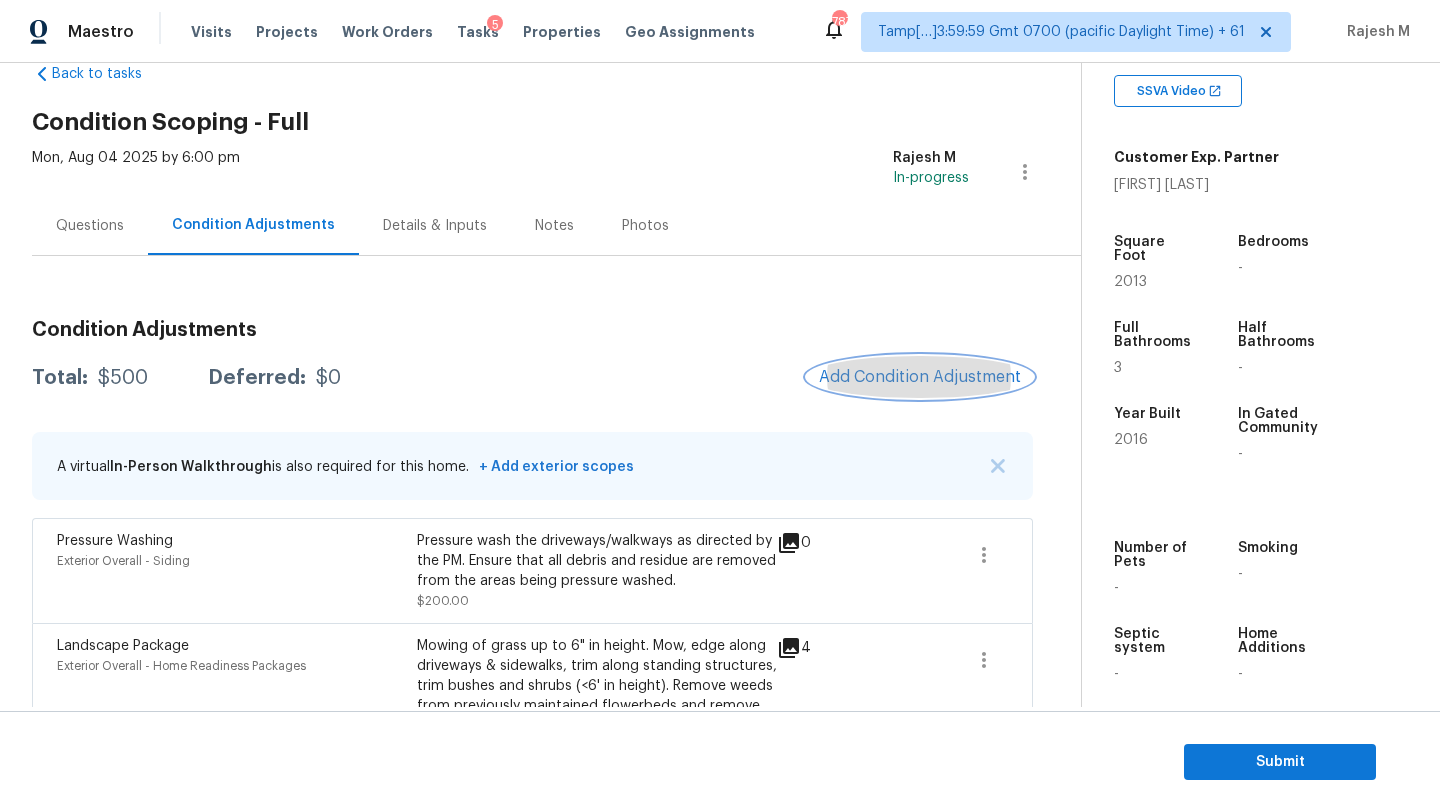 click on "Add Condition Adjustment" at bounding box center (920, 377) 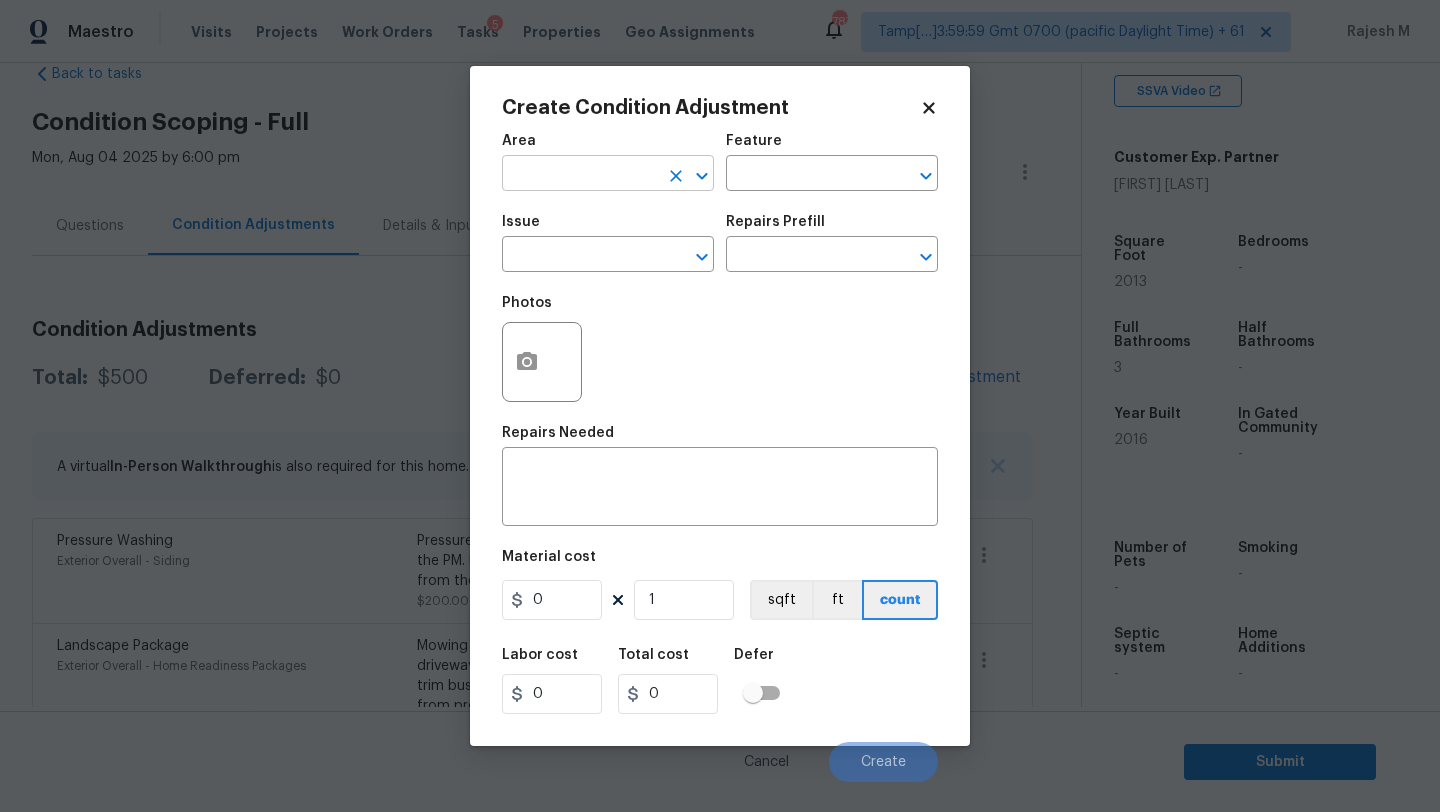 click at bounding box center (580, 175) 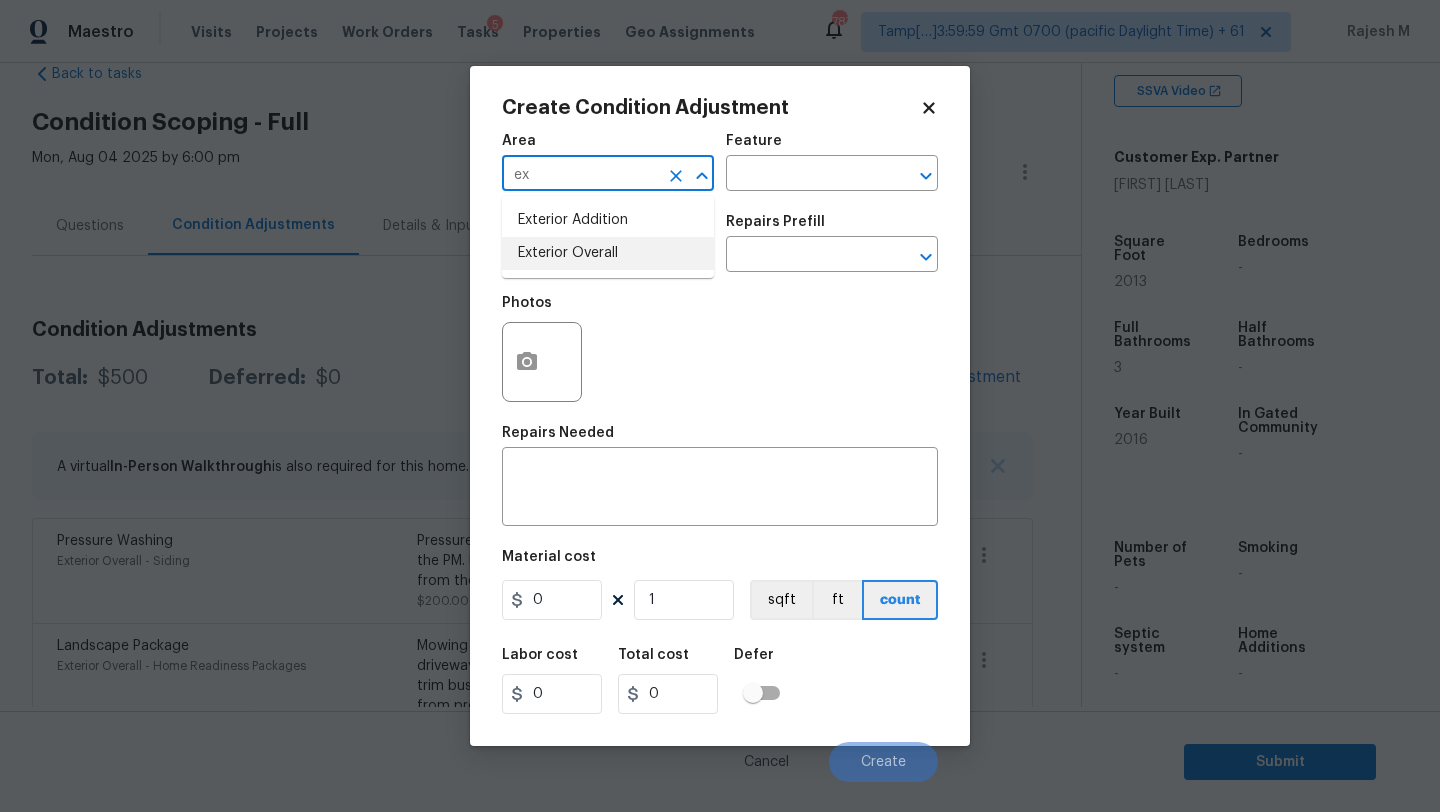 click on "Exterior Overall" at bounding box center [608, 253] 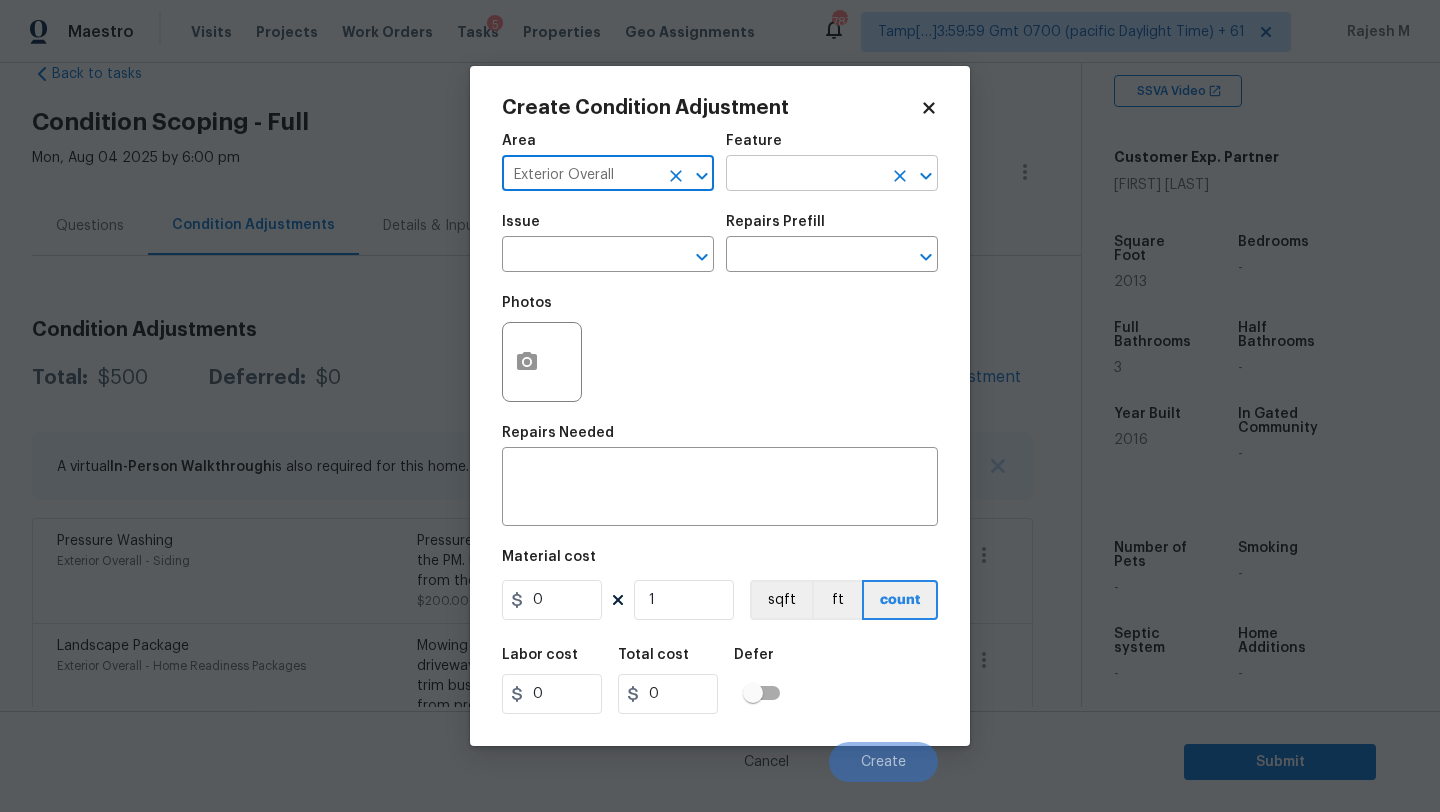type on "Exterior Overall" 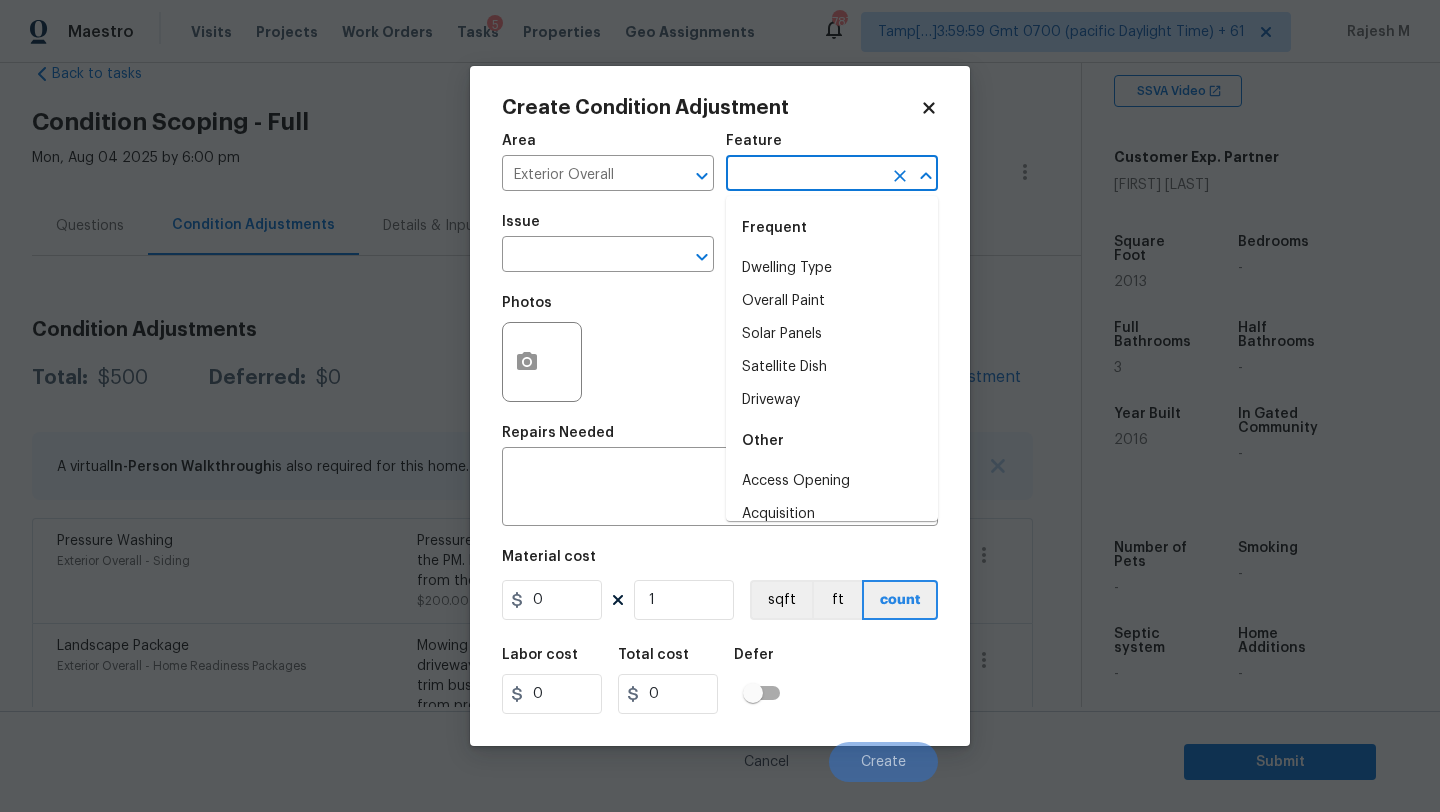 click at bounding box center (804, 175) 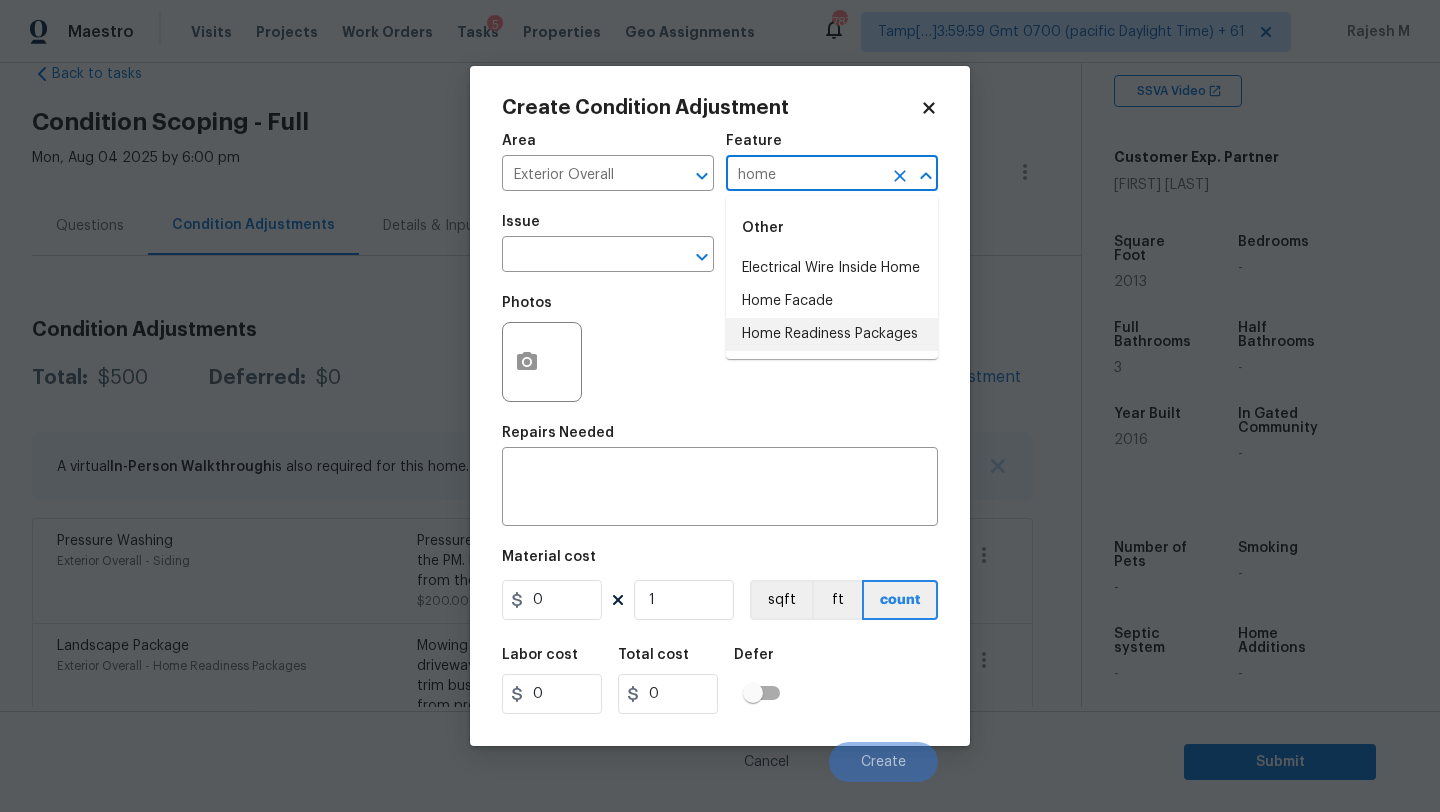 click on "Home Readiness Packages" at bounding box center [832, 334] 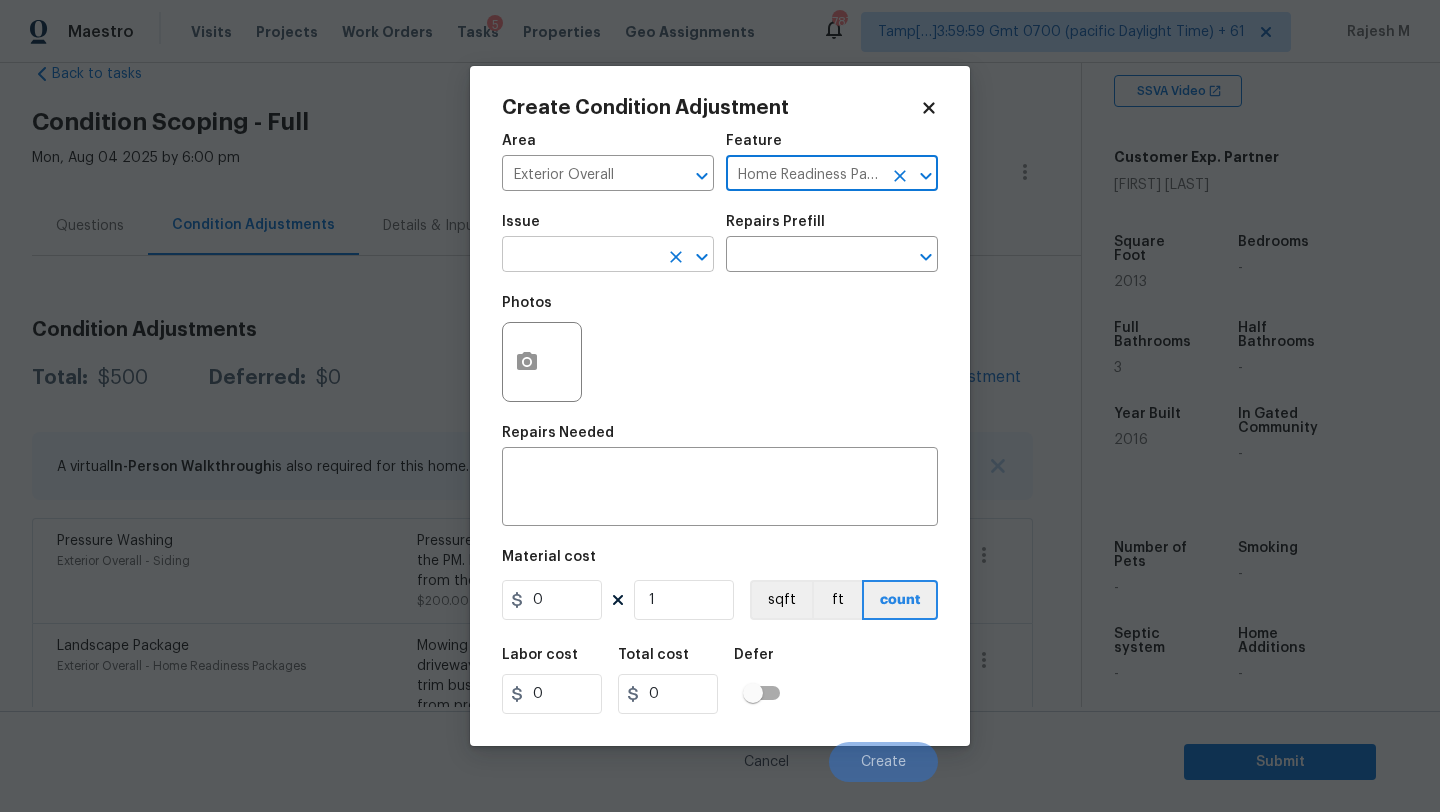 type on "Home Readiness Packages" 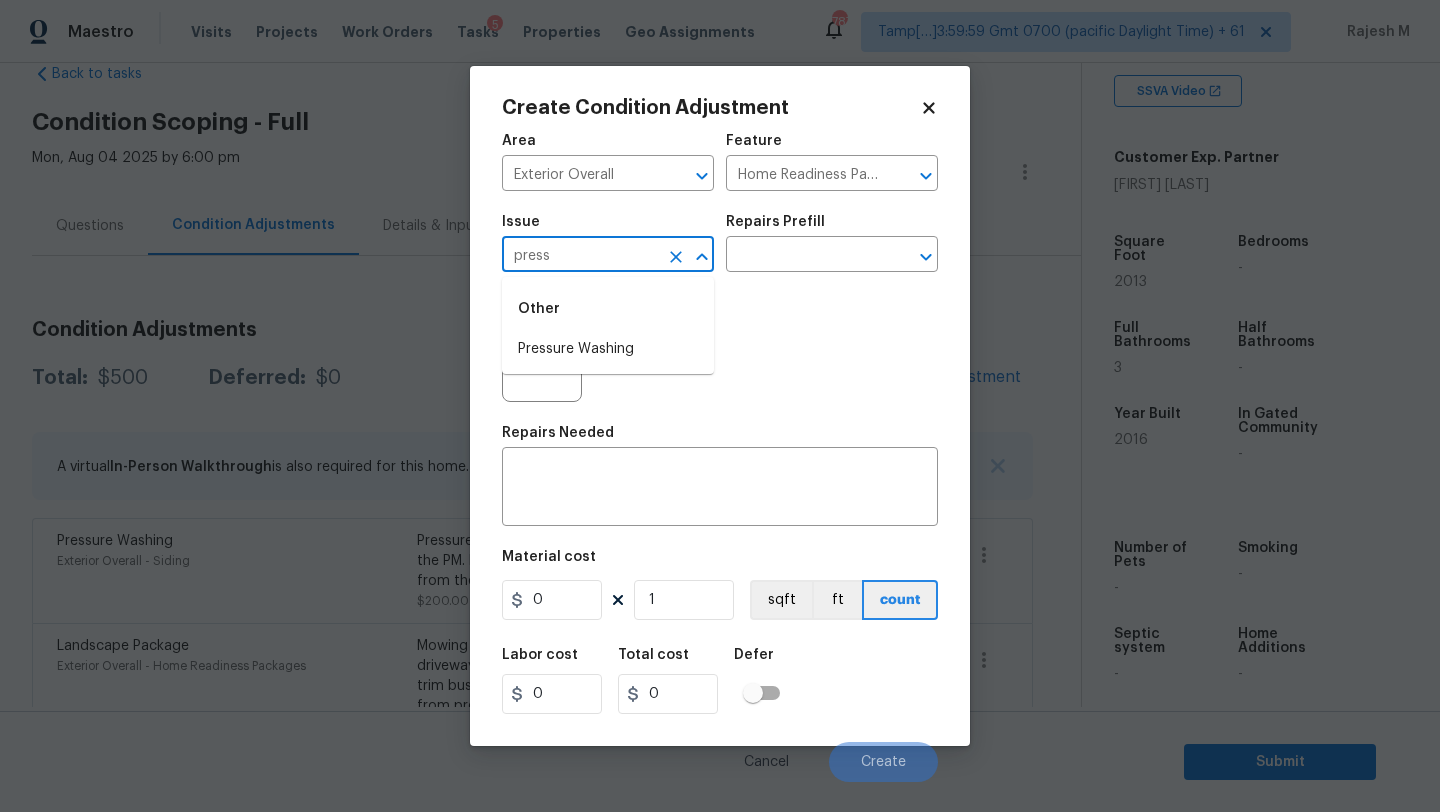 click on "Other" at bounding box center (608, 309) 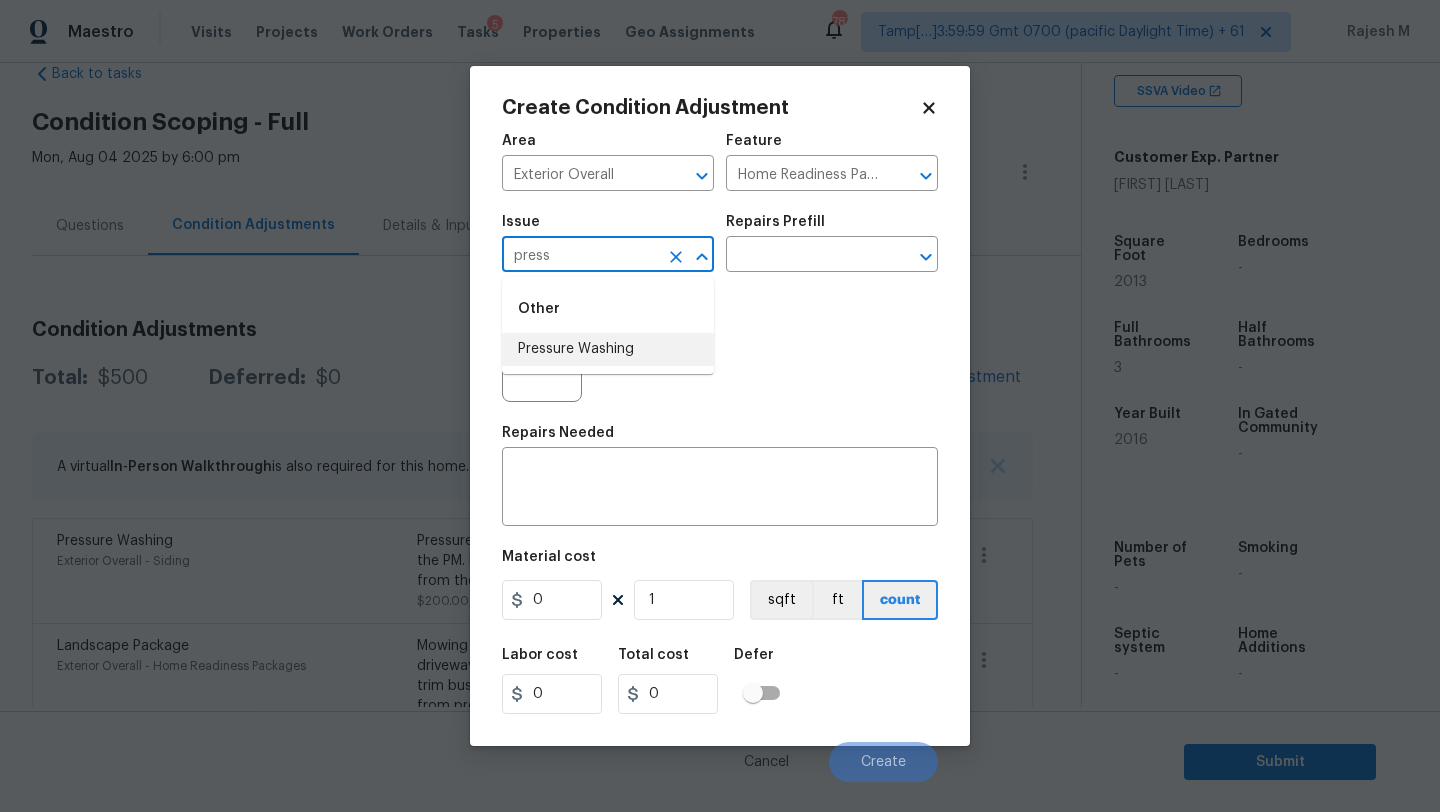 click on "Pressure Washing" at bounding box center [608, 349] 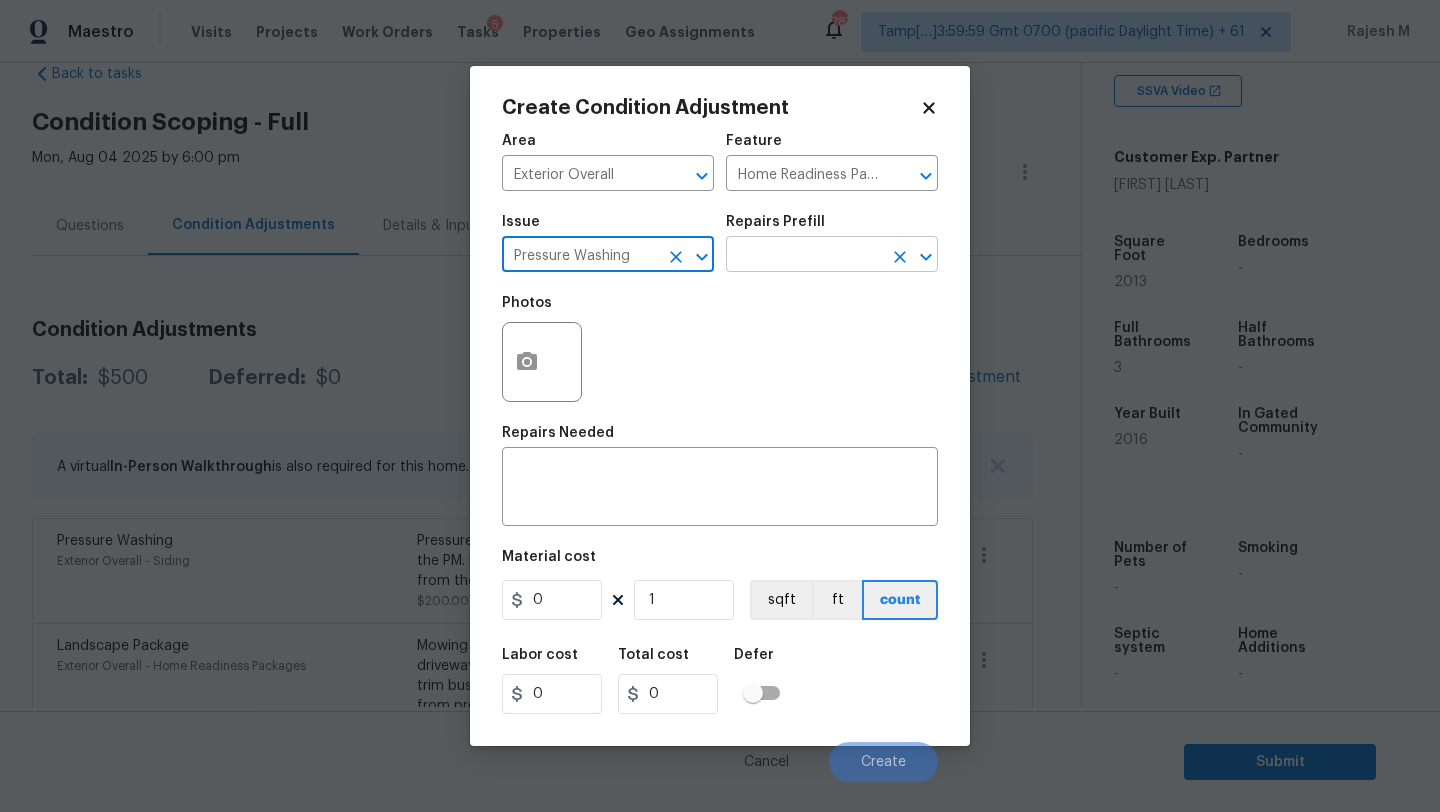 type on "Pressure Washing" 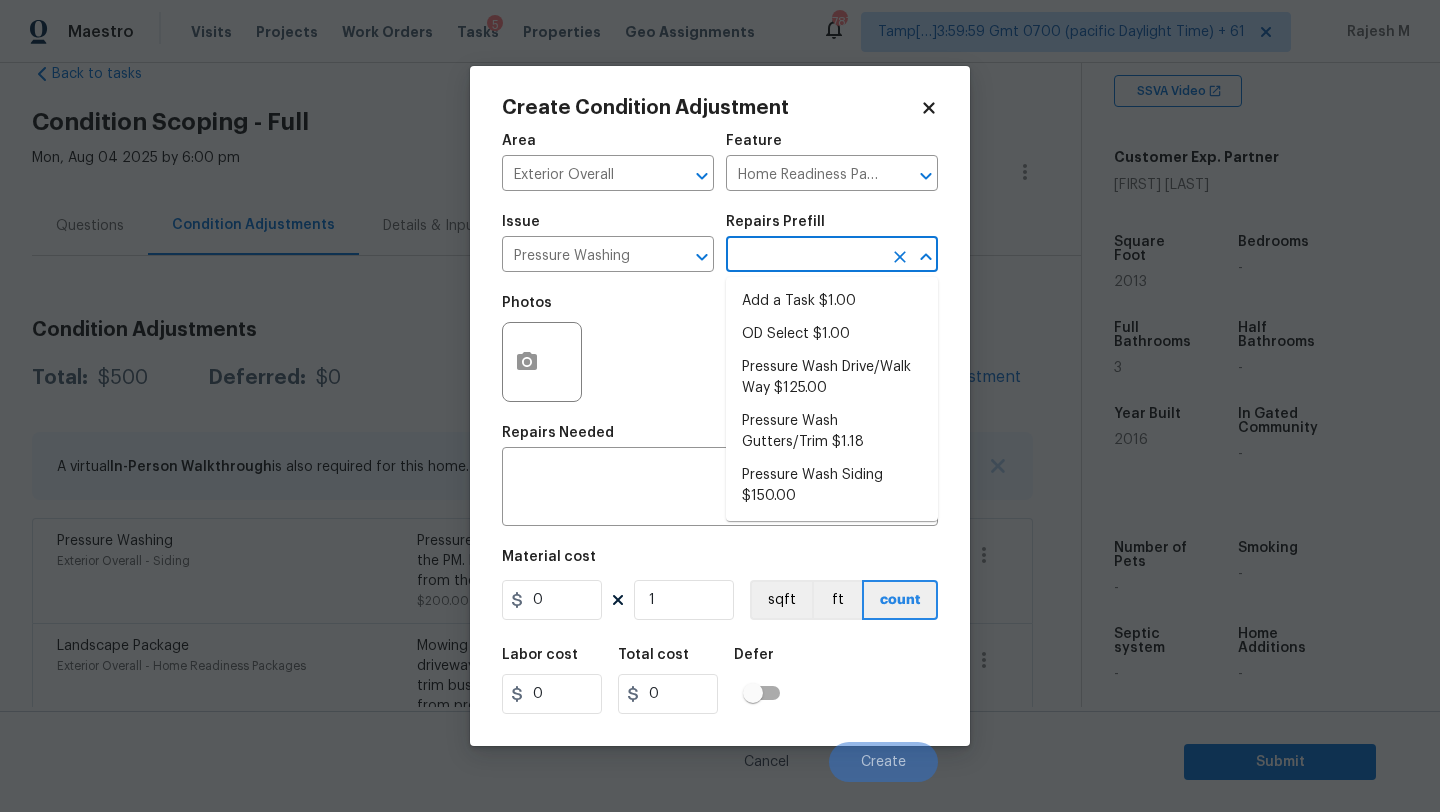 click at bounding box center (804, 256) 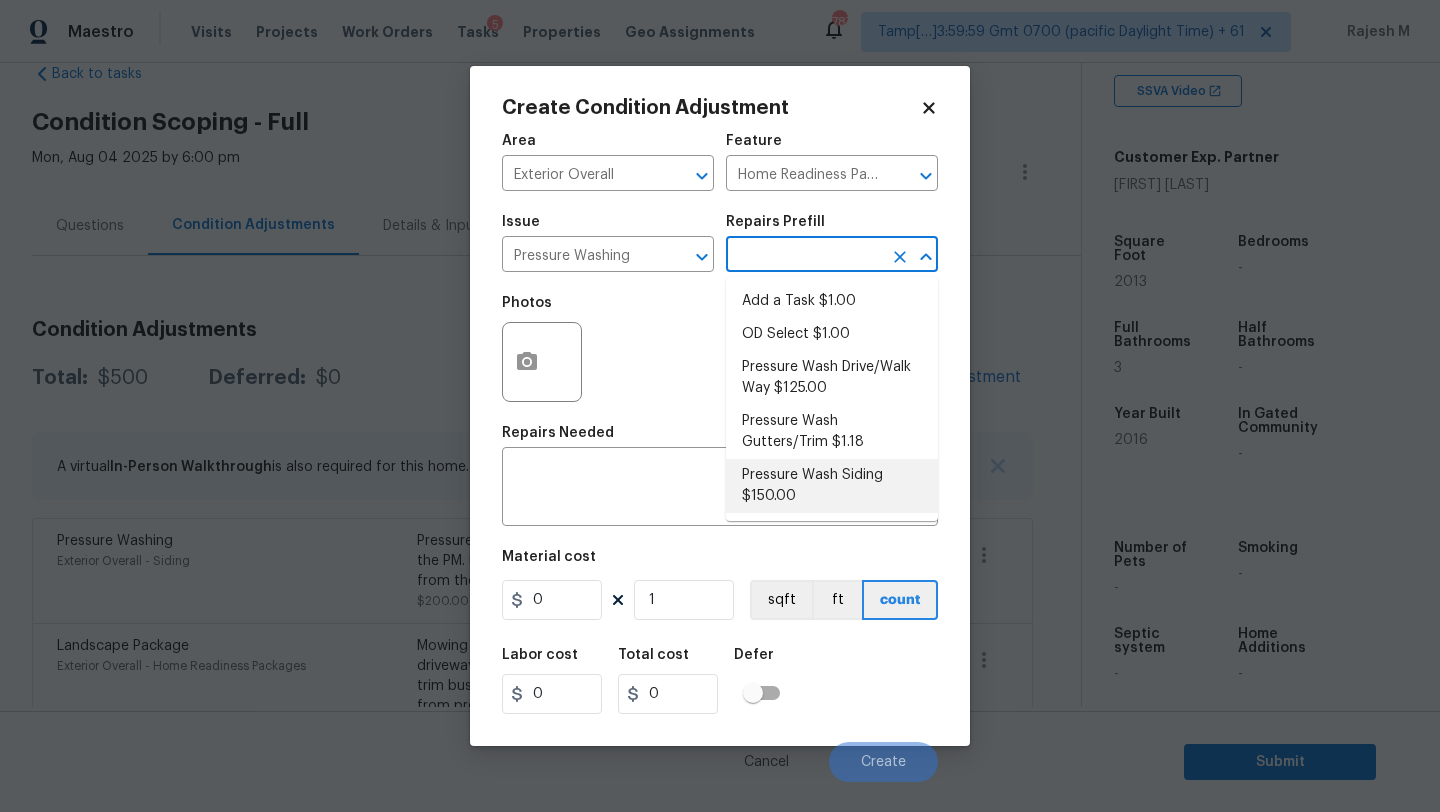 click on "Pressure Wash Siding $150.00" at bounding box center (832, 486) 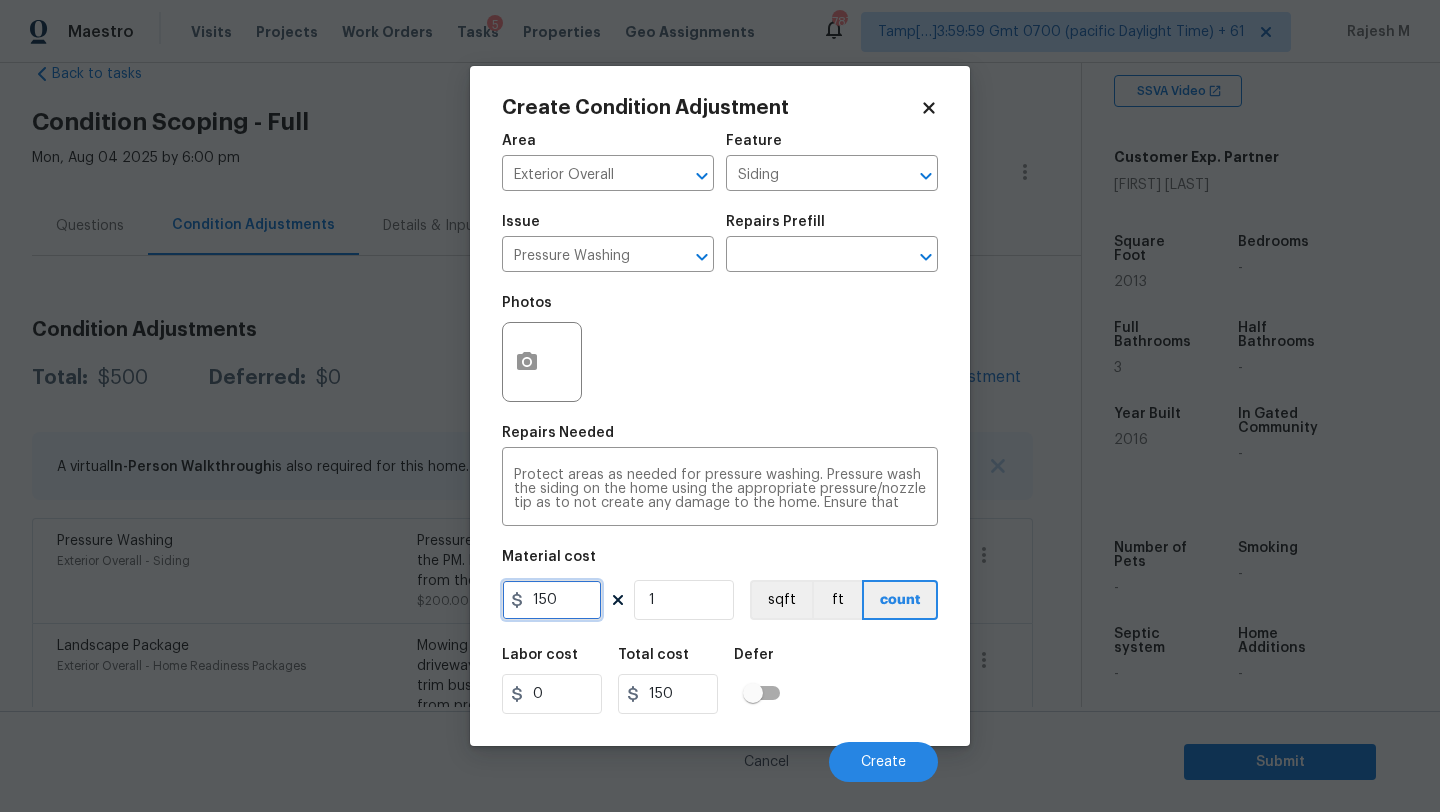 click on "150" at bounding box center [552, 600] 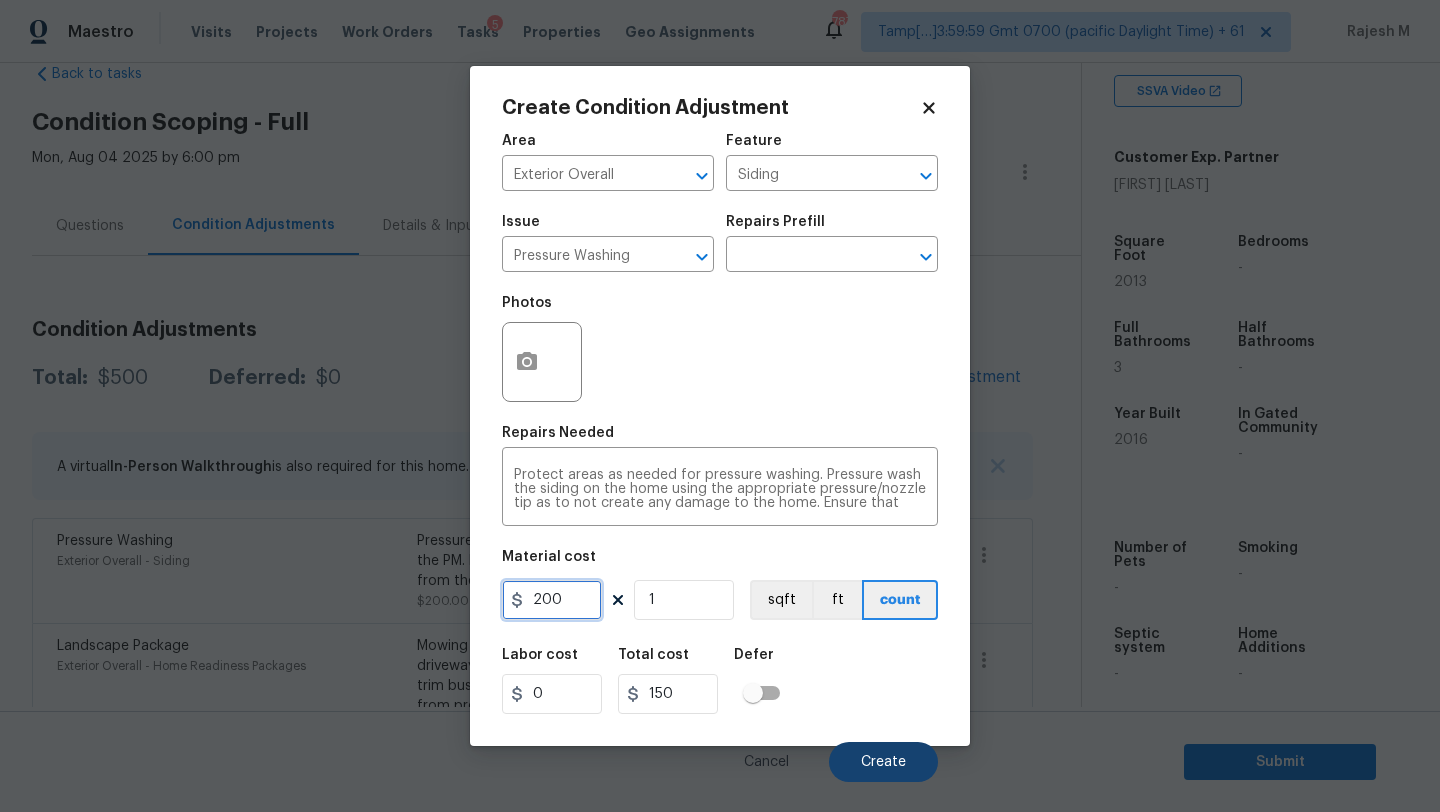 type on "200" 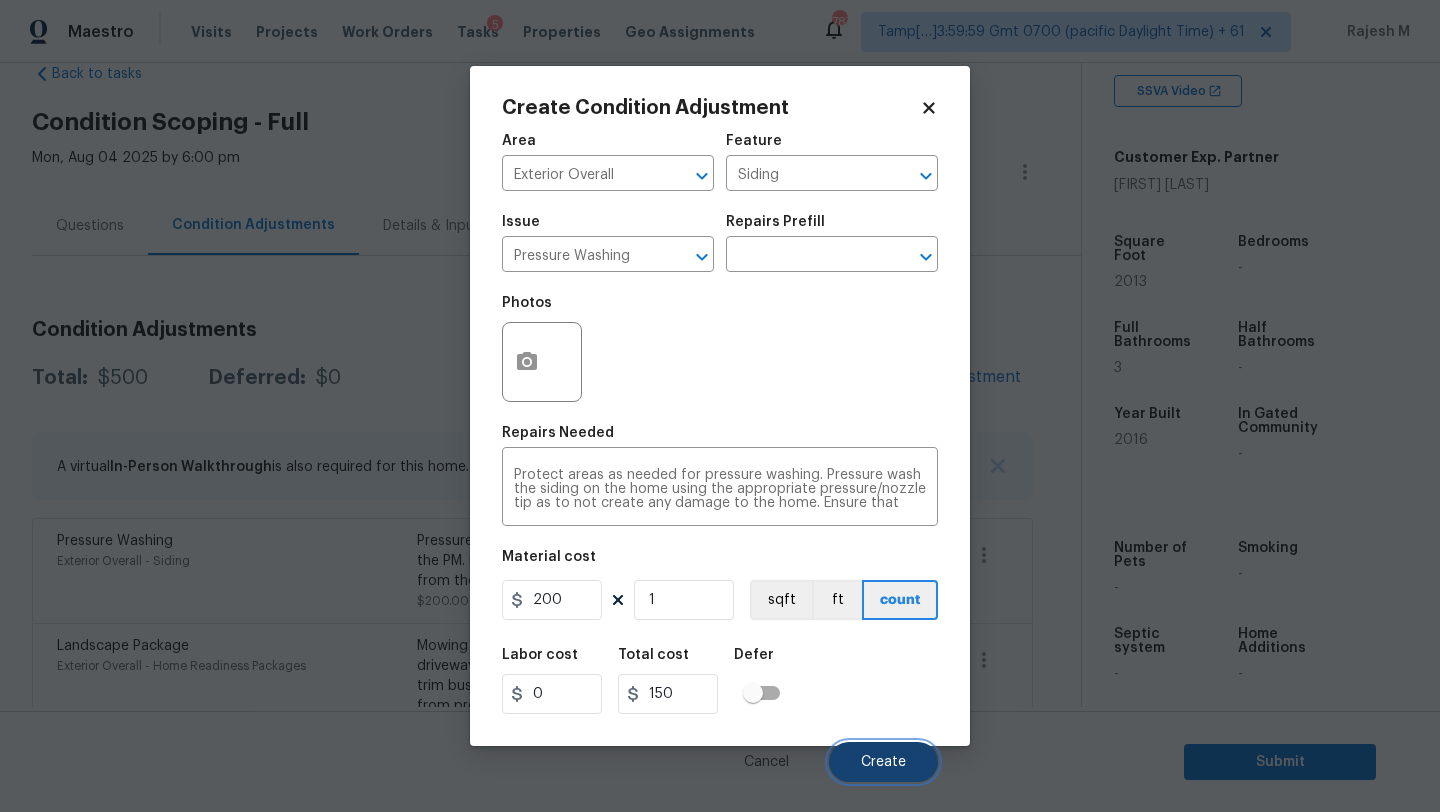 type on "200" 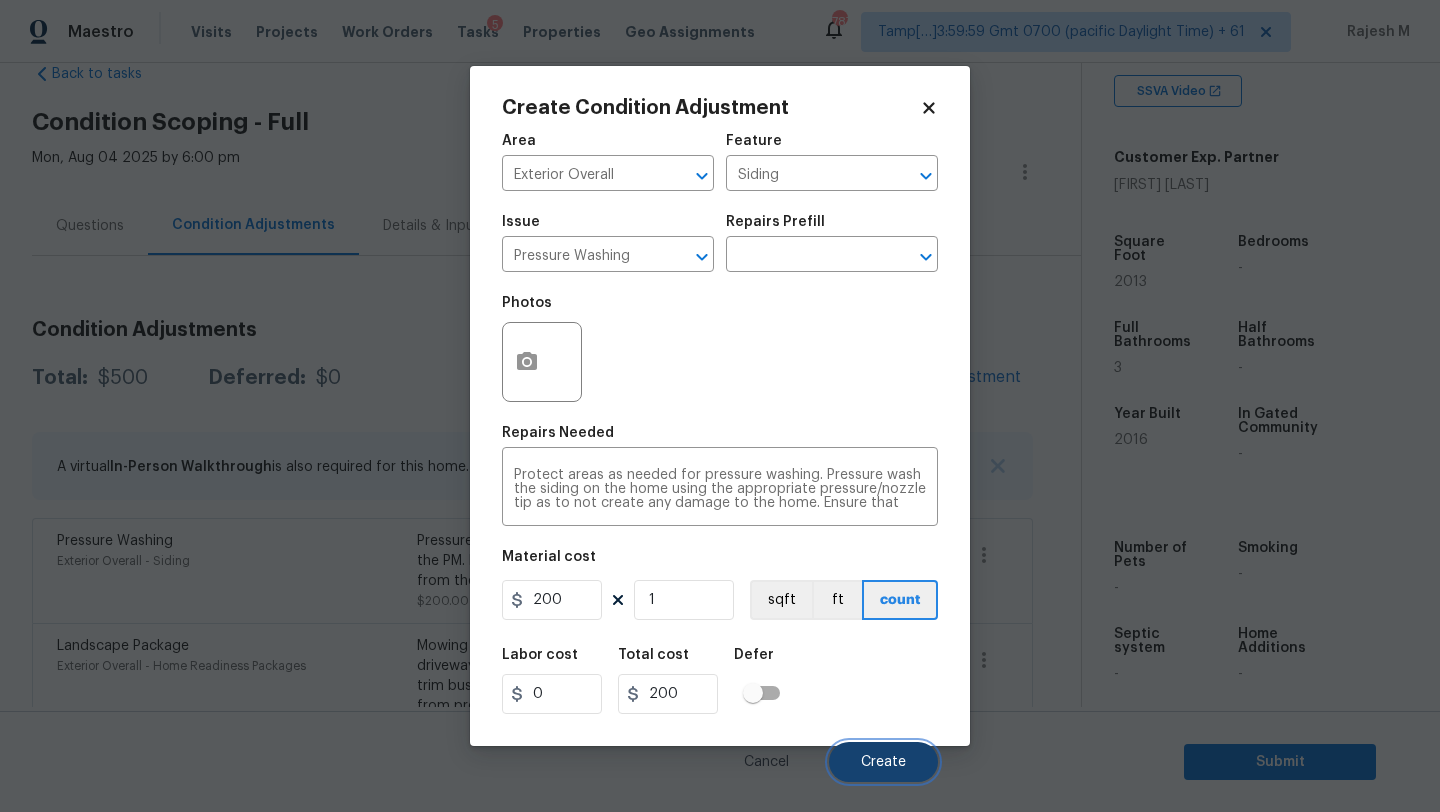 click on "Create" at bounding box center [883, 762] 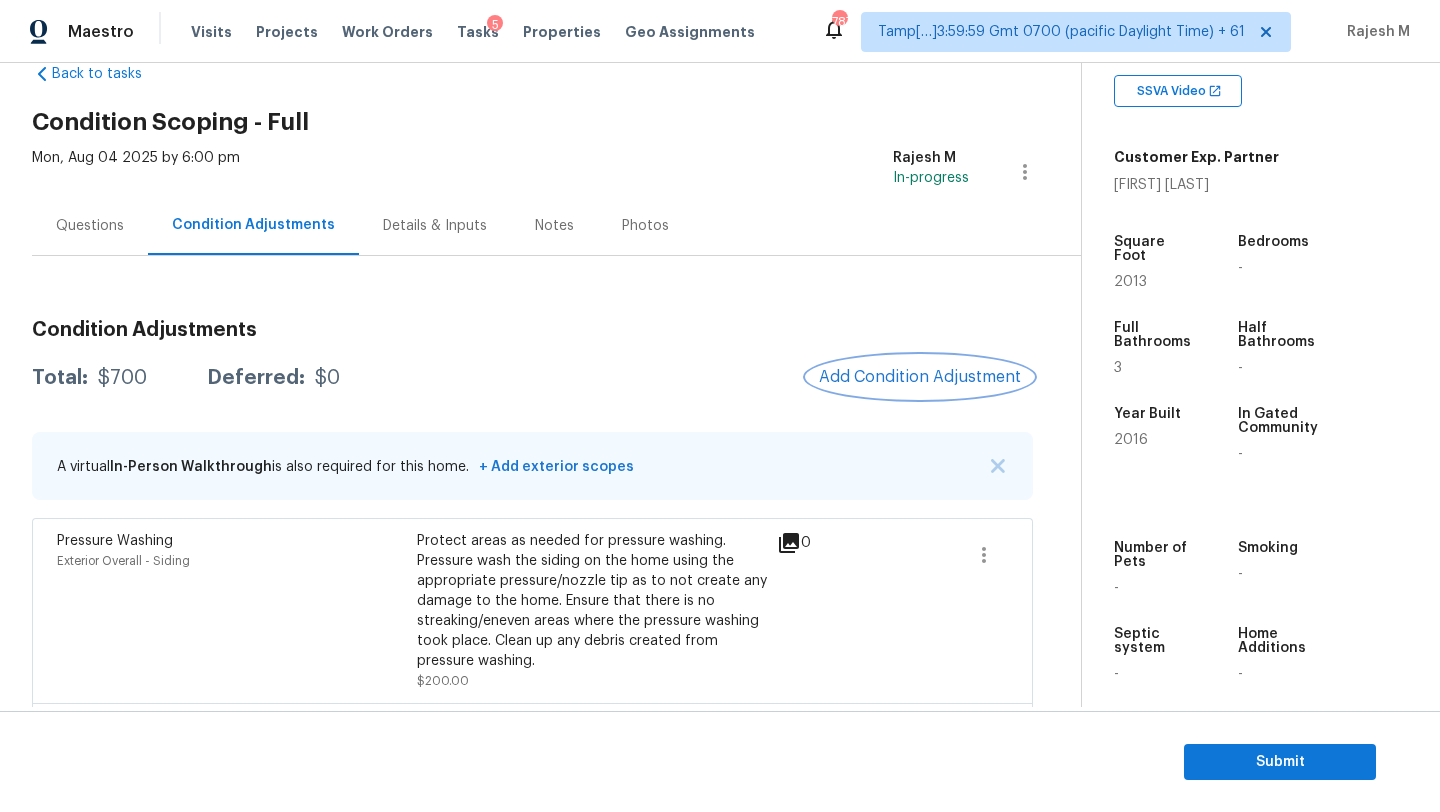 click on "Add Condition Adjustment" at bounding box center [920, 377] 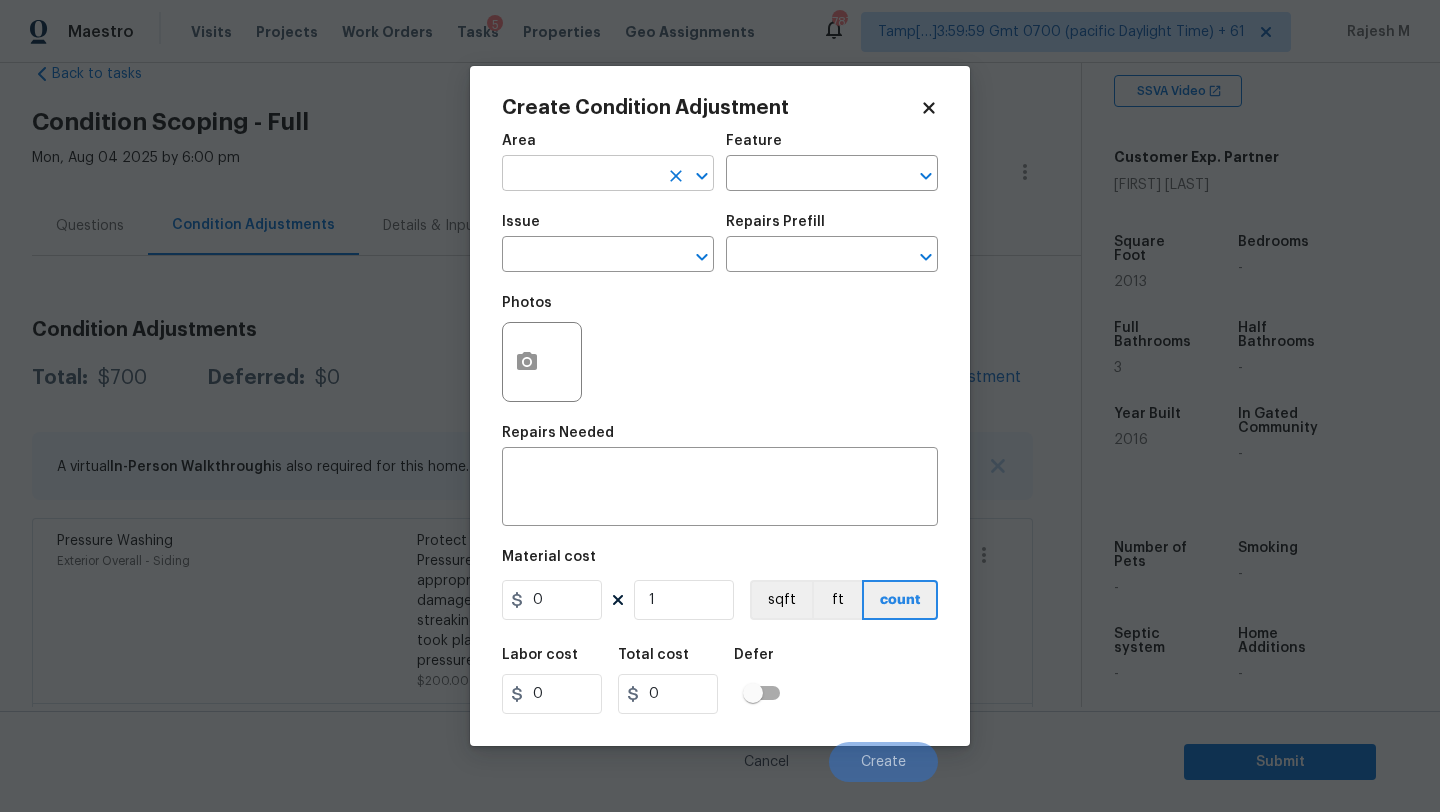 click at bounding box center (580, 175) 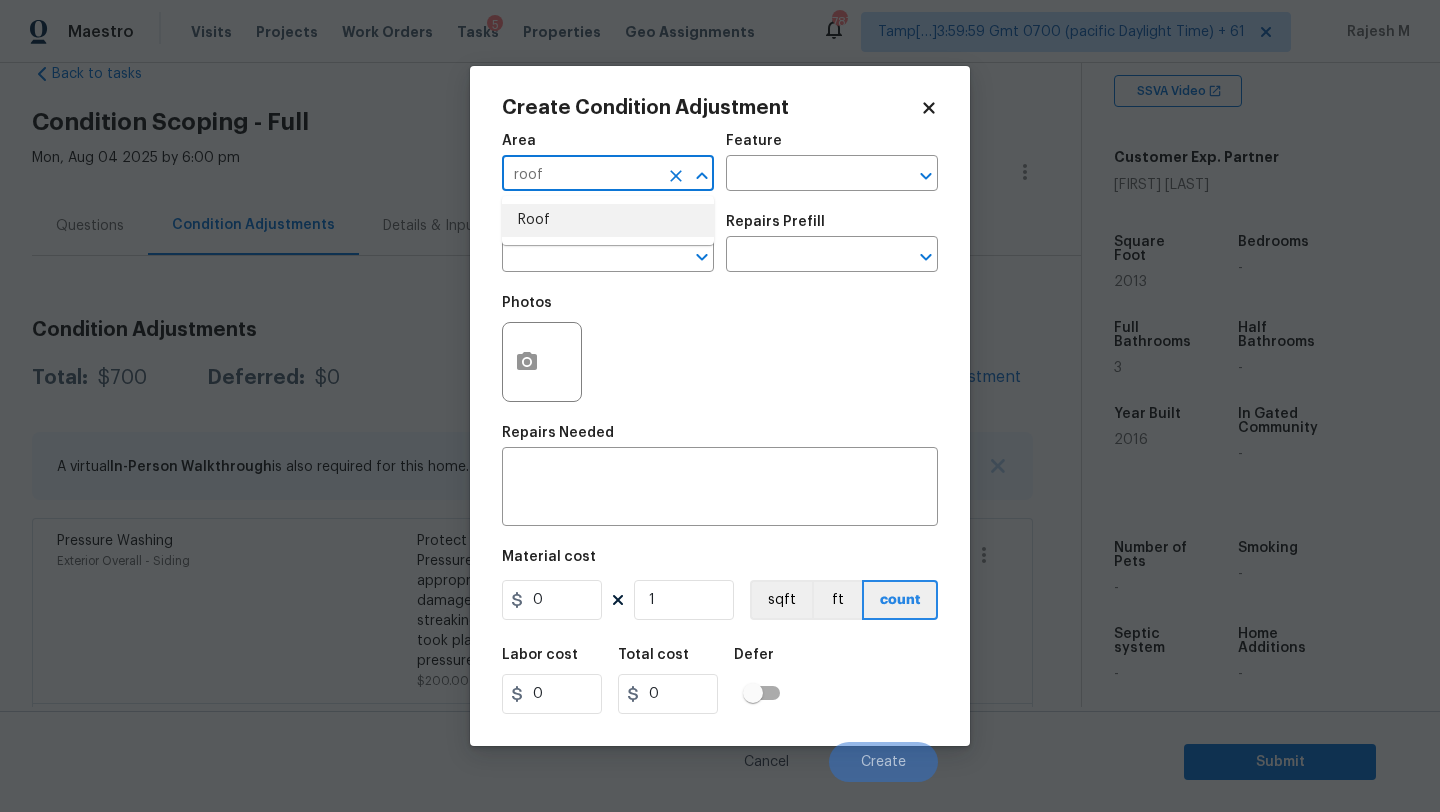 click on "Roof" at bounding box center [608, 220] 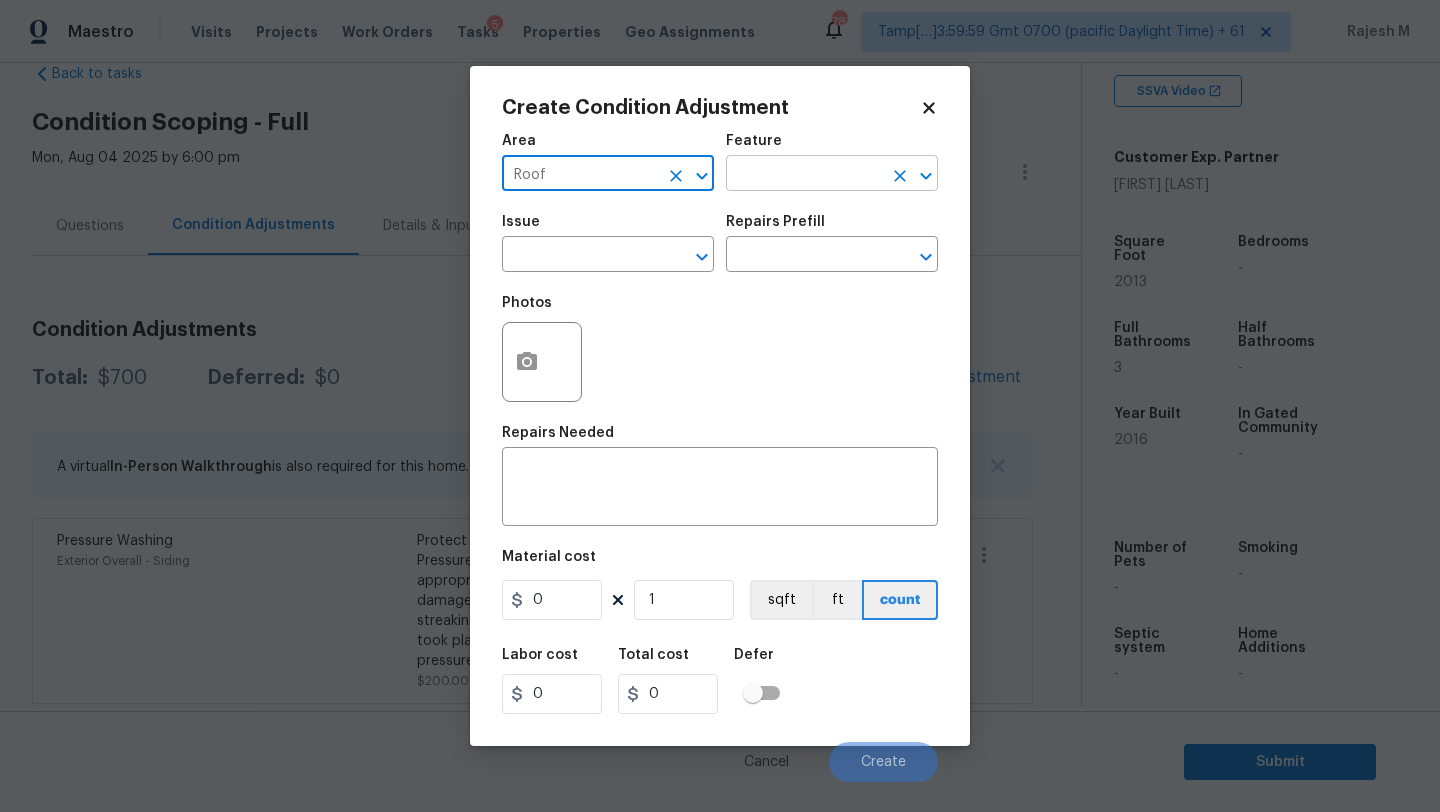 type on "Roof" 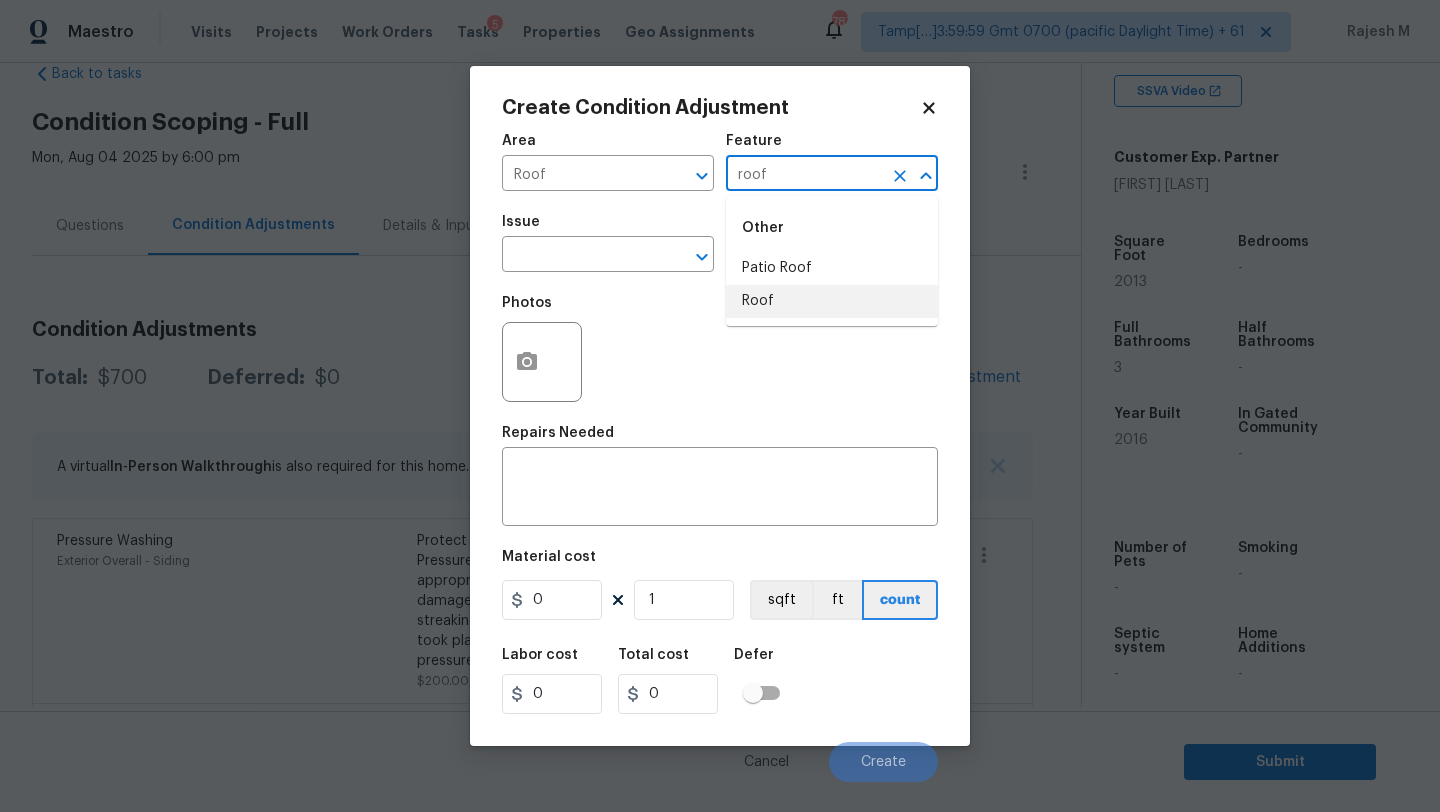 click on "Roof" at bounding box center (832, 301) 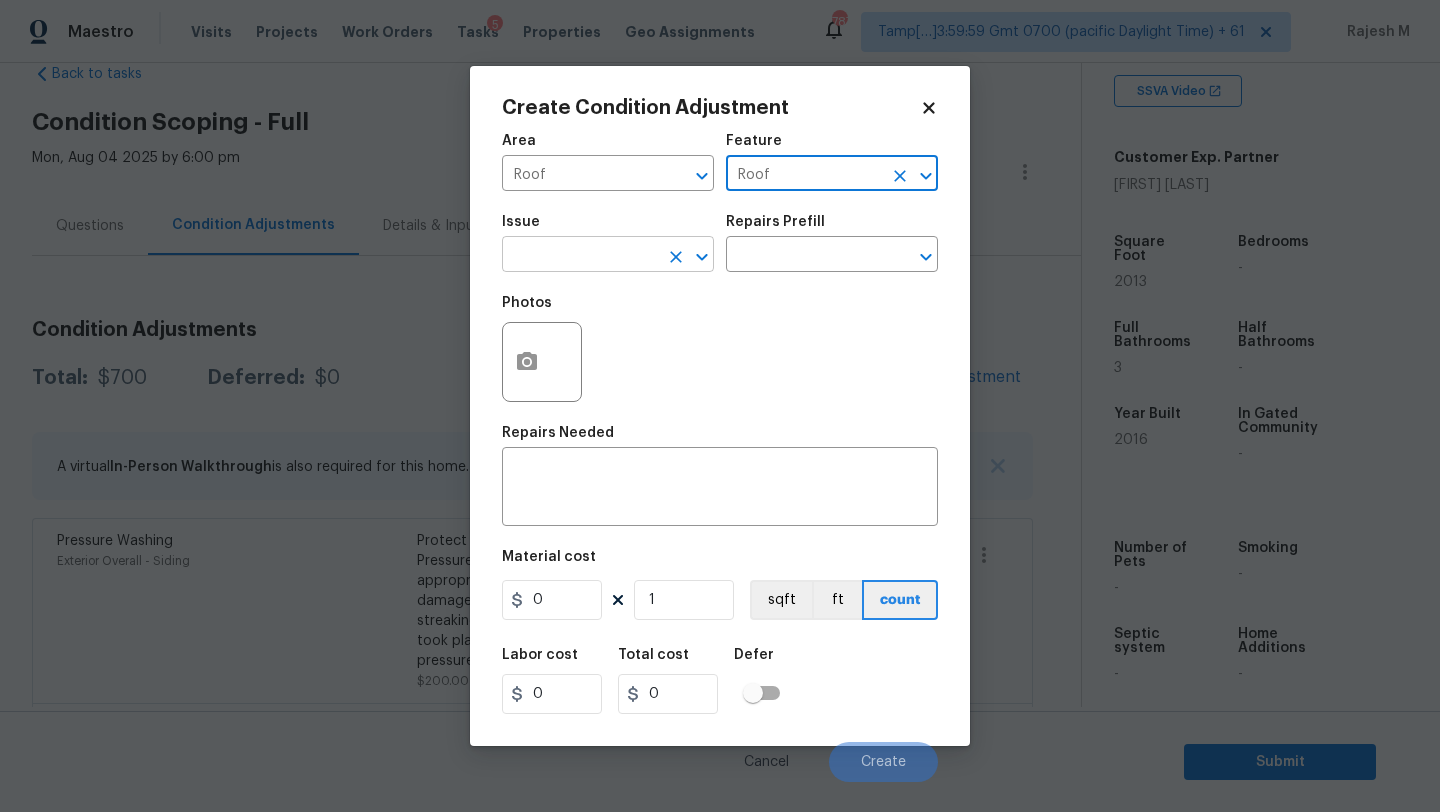 type on "Roof" 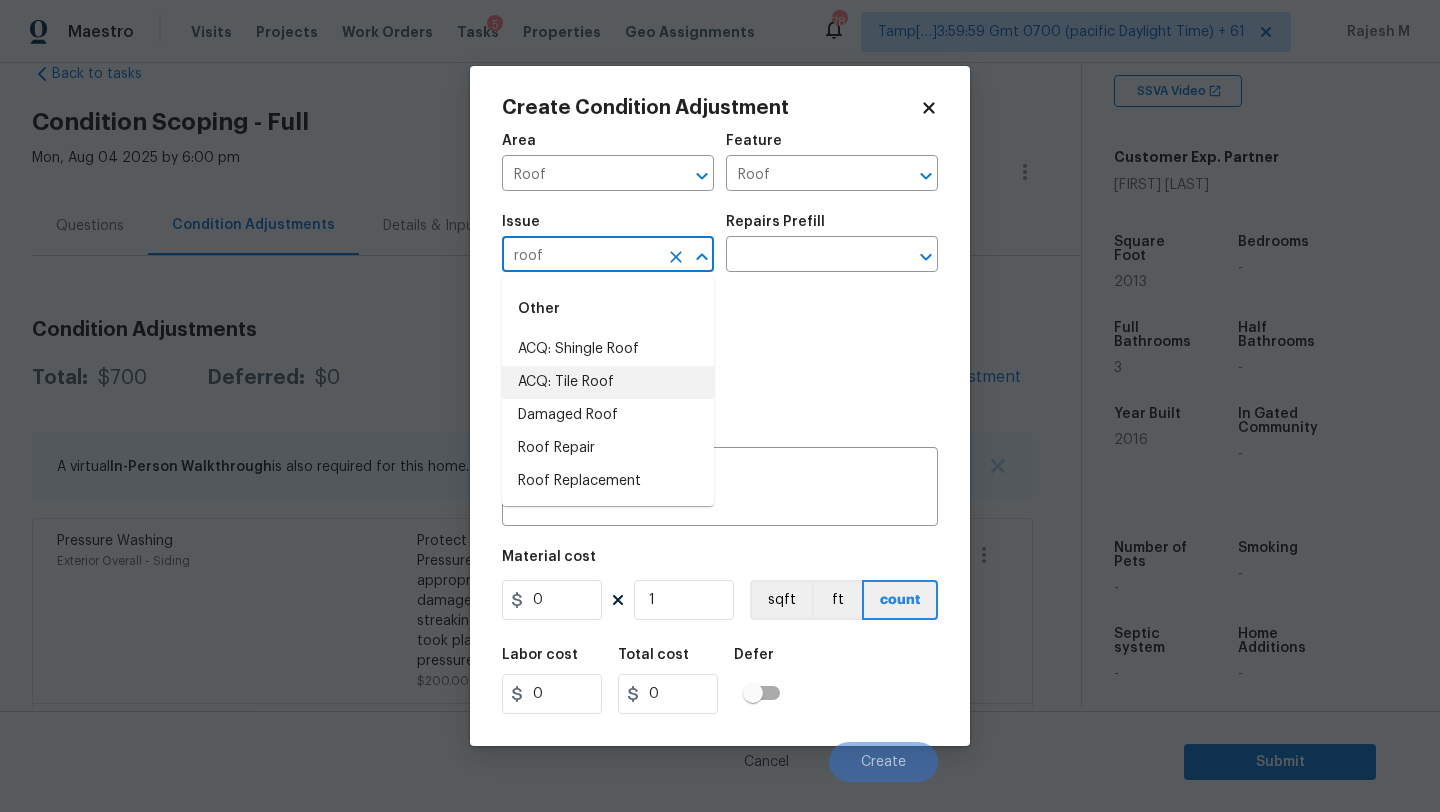 drag, startPoint x: 579, startPoint y: 342, endPoint x: 582, endPoint y: 389, distance: 47.095646 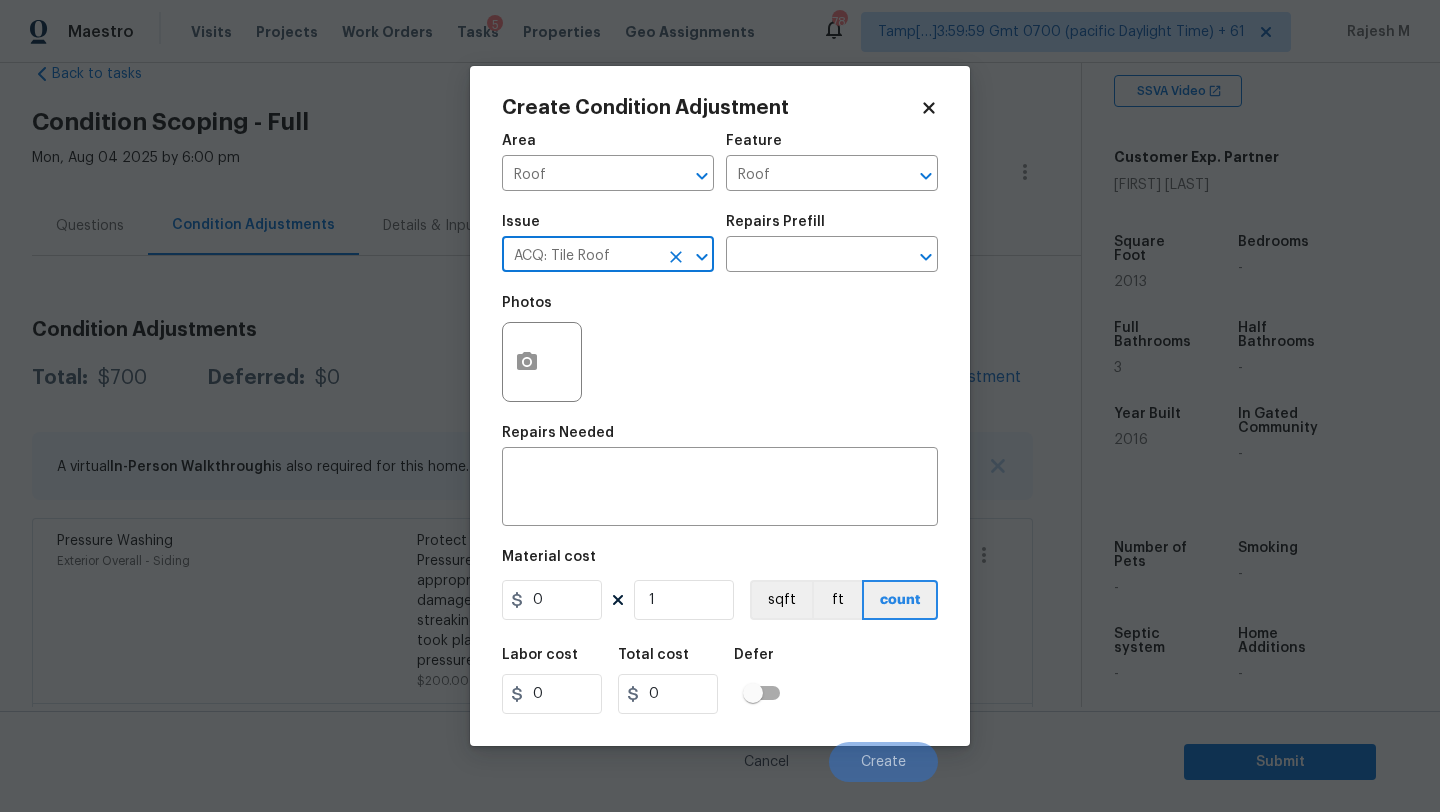 type on "ACQ: Tile Roof" 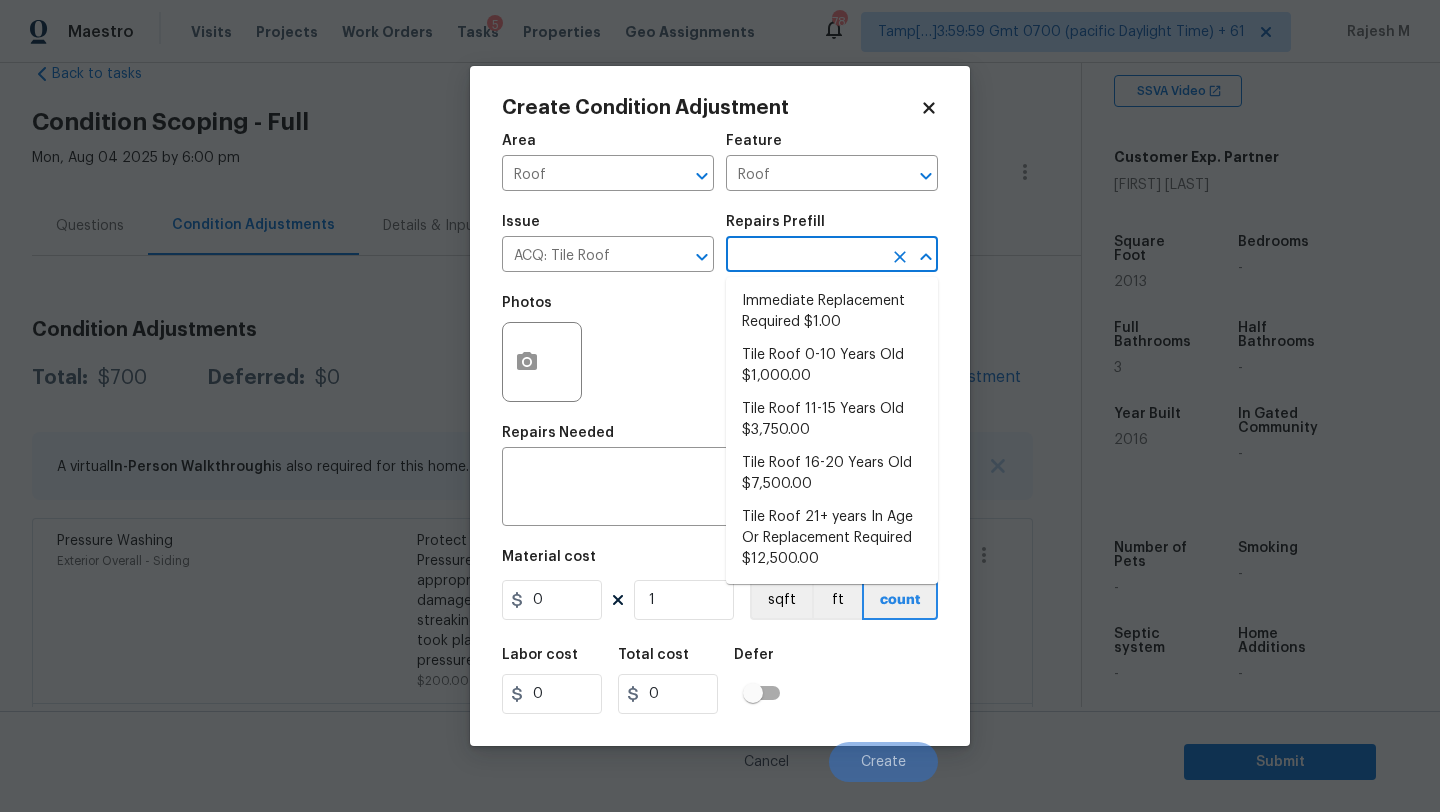 click at bounding box center (804, 256) 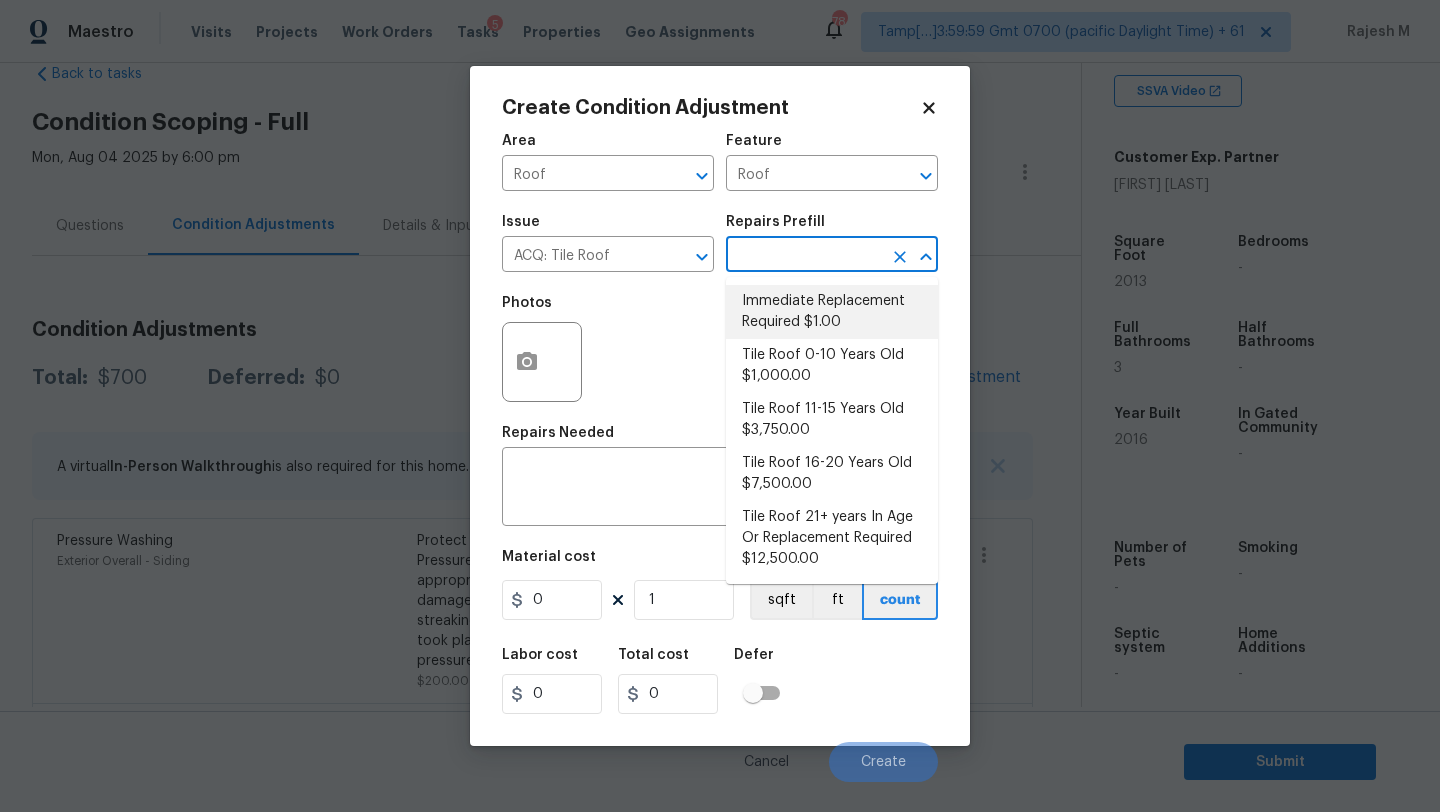 click on "Immediate Replacement Required $1.00" at bounding box center [832, 312] 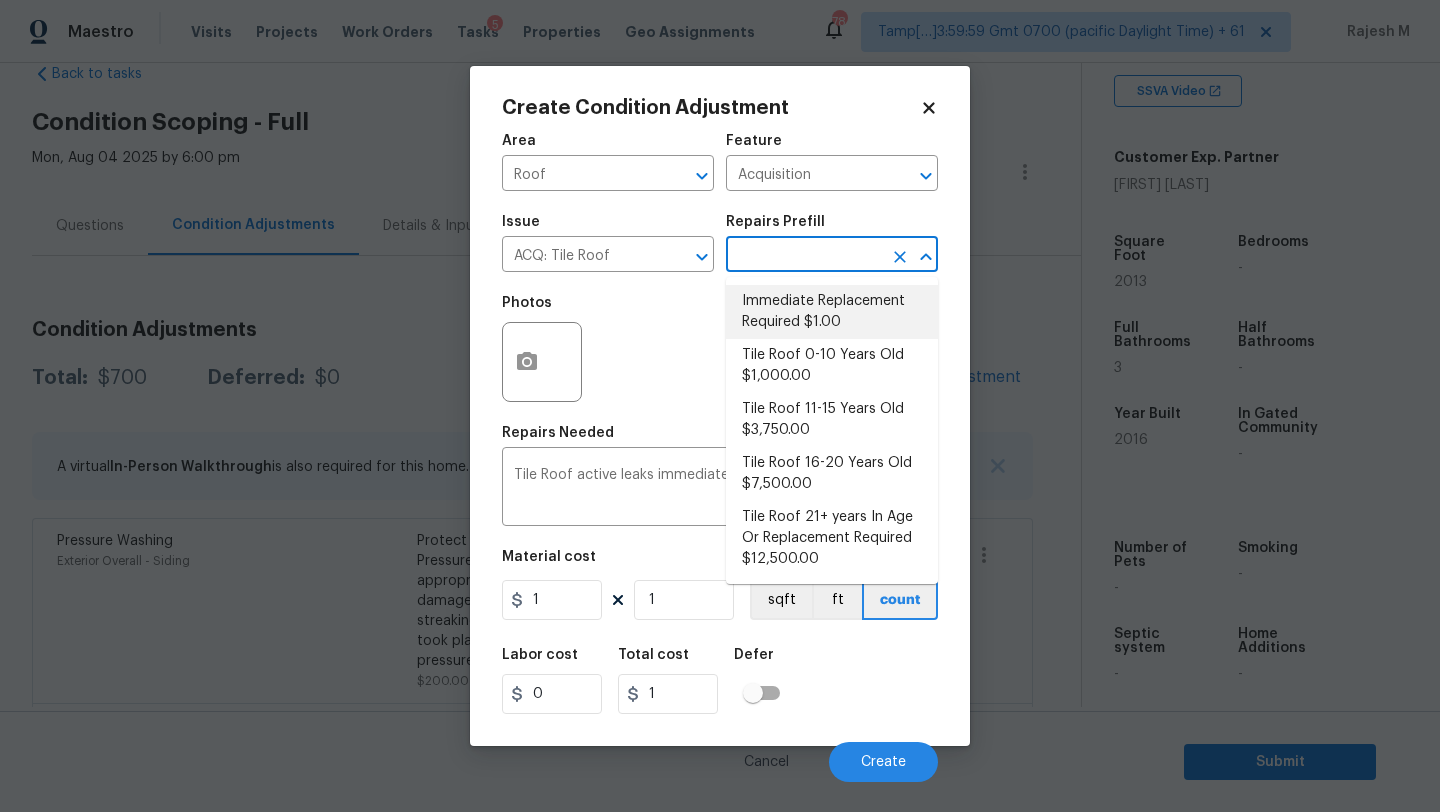 click at bounding box center [804, 256] 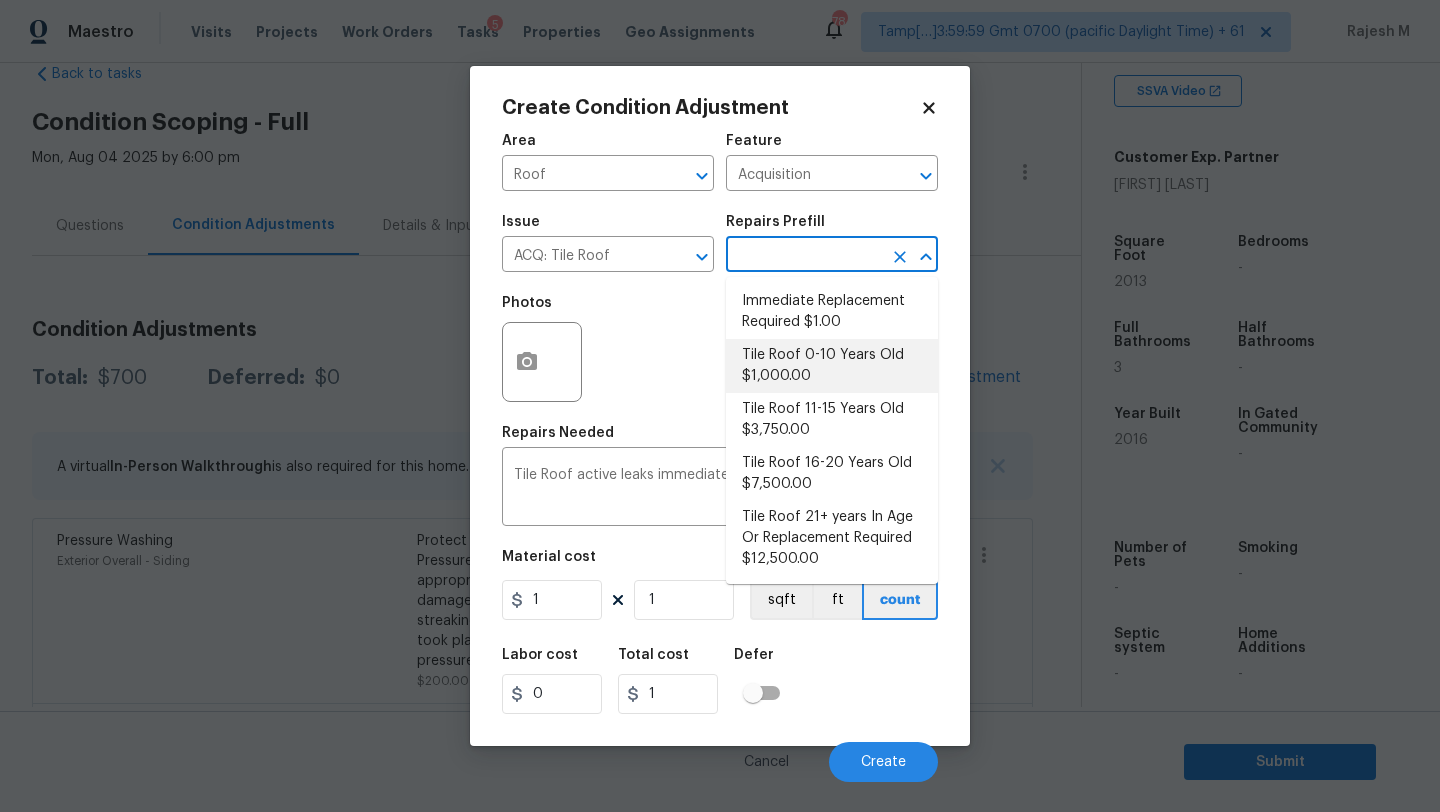 click on "Tile Roof 0-10 Years Old $1,000.00" at bounding box center (832, 366) 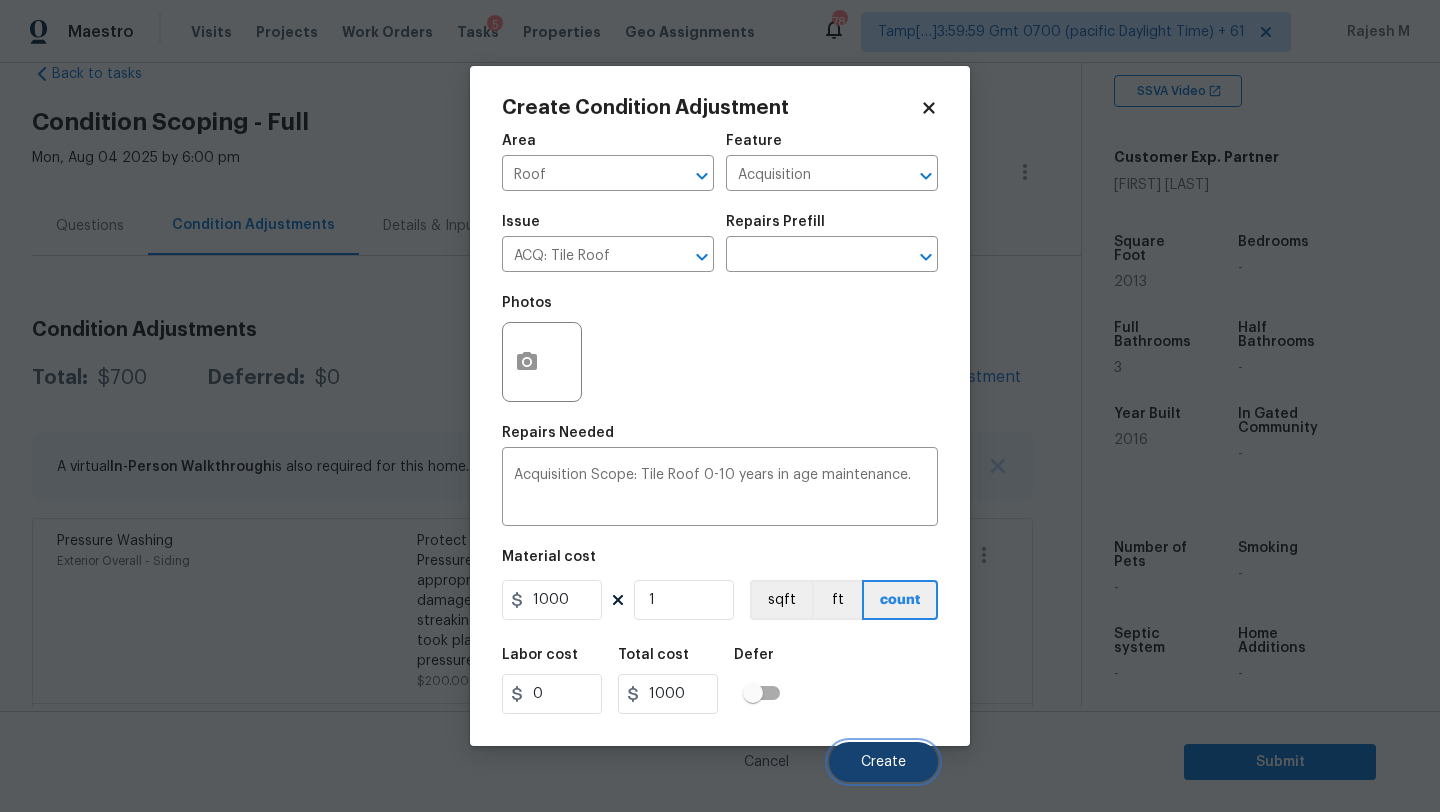 click on "Create" at bounding box center (883, 762) 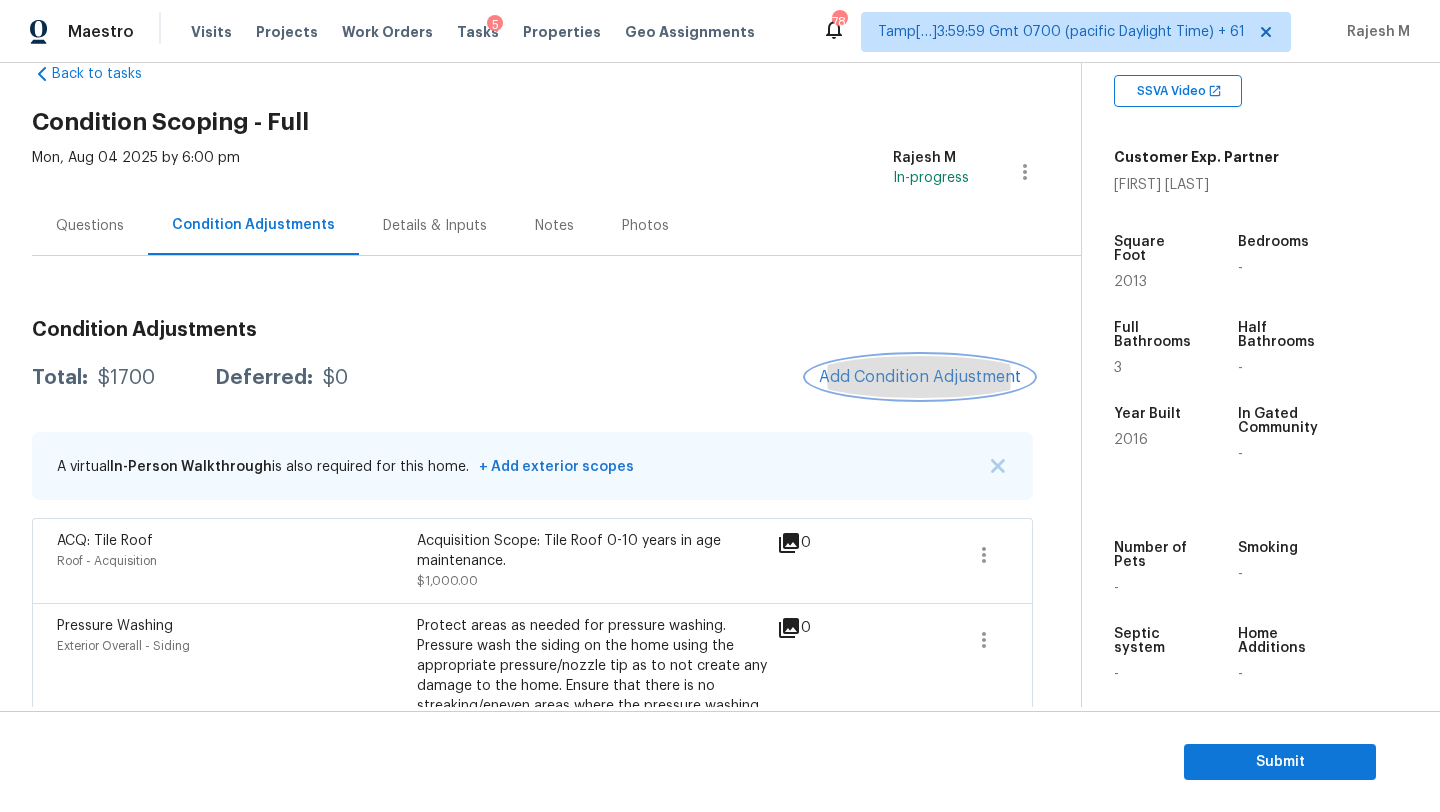 click on "Add Condition Adjustment" at bounding box center (920, 377) 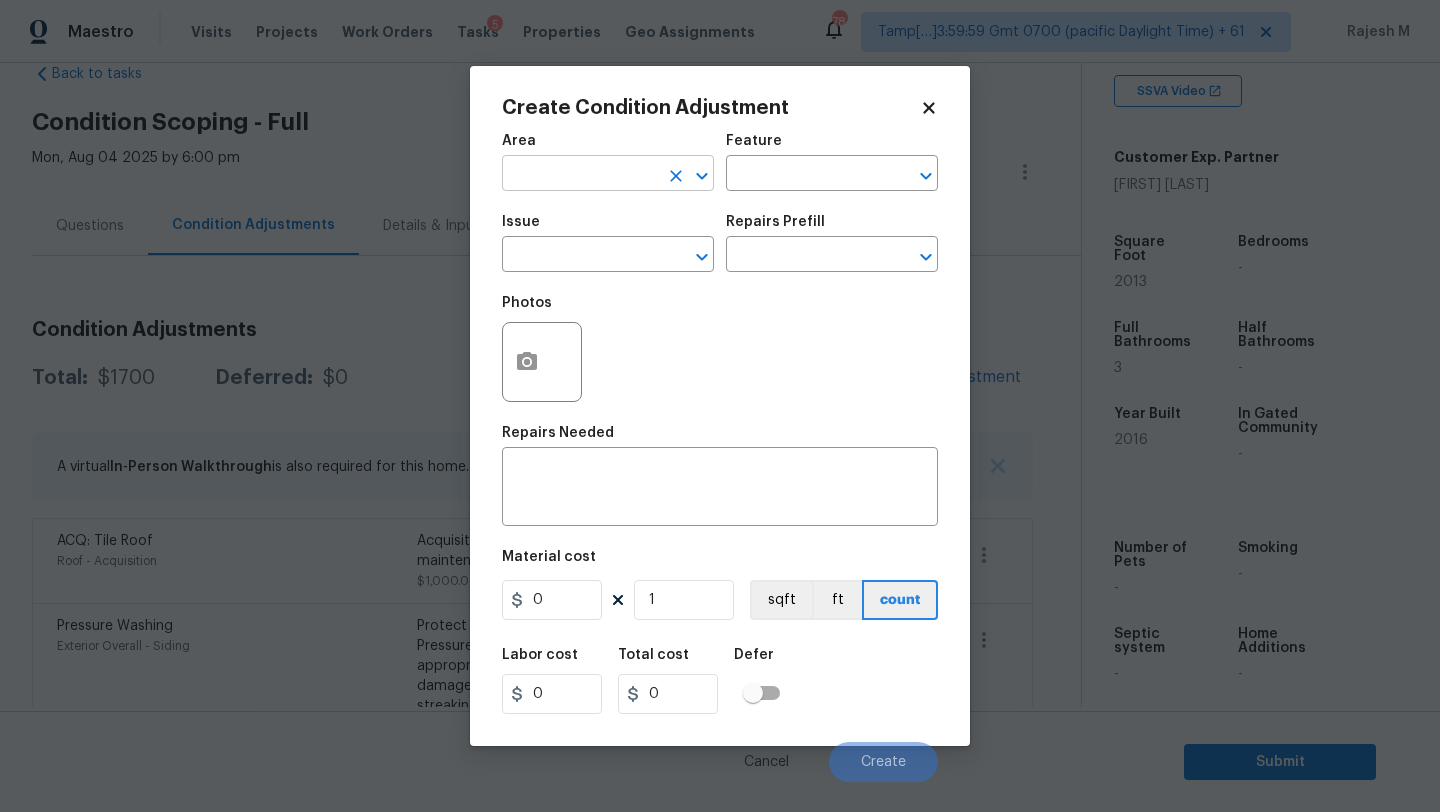 click at bounding box center [580, 175] 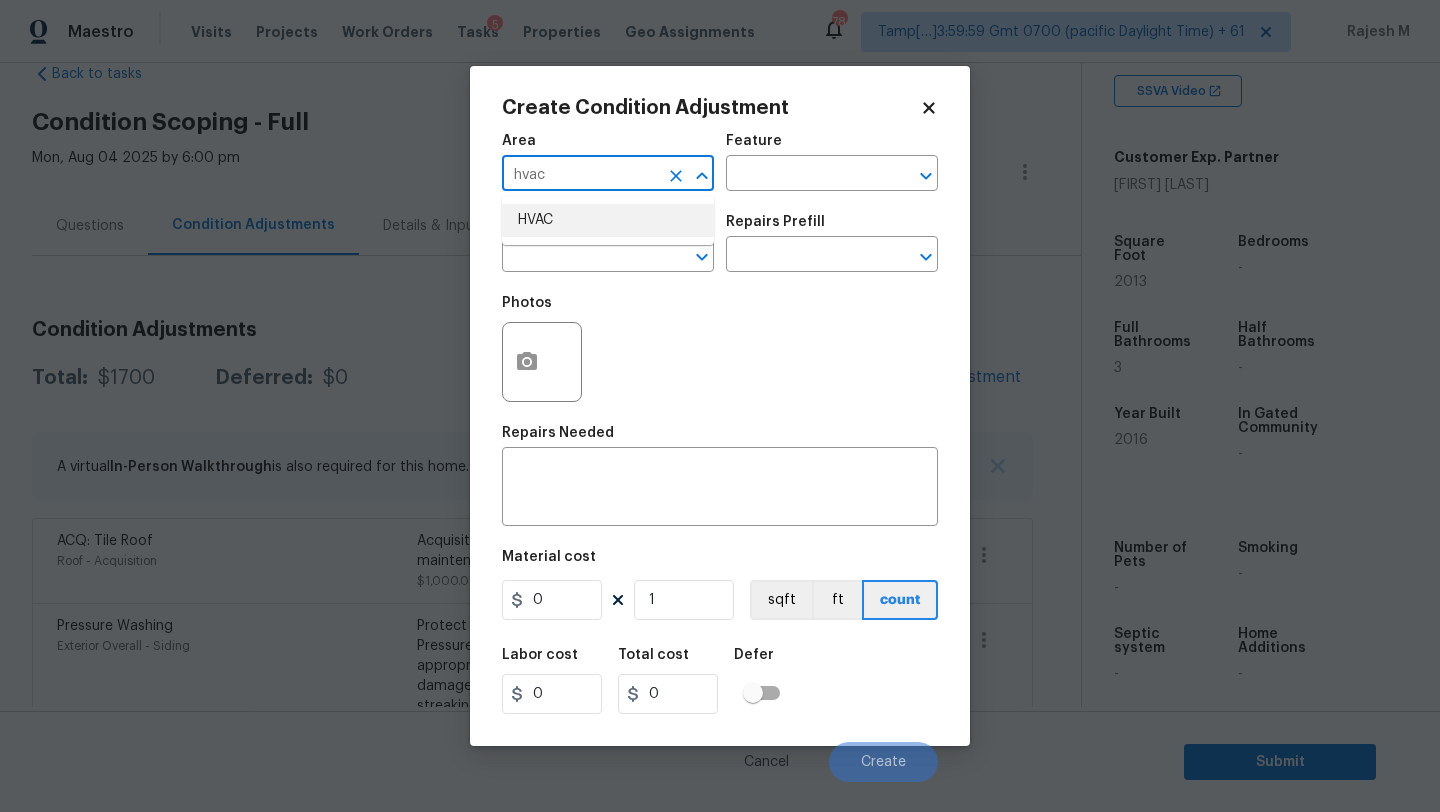 click on "HVAC" at bounding box center (608, 220) 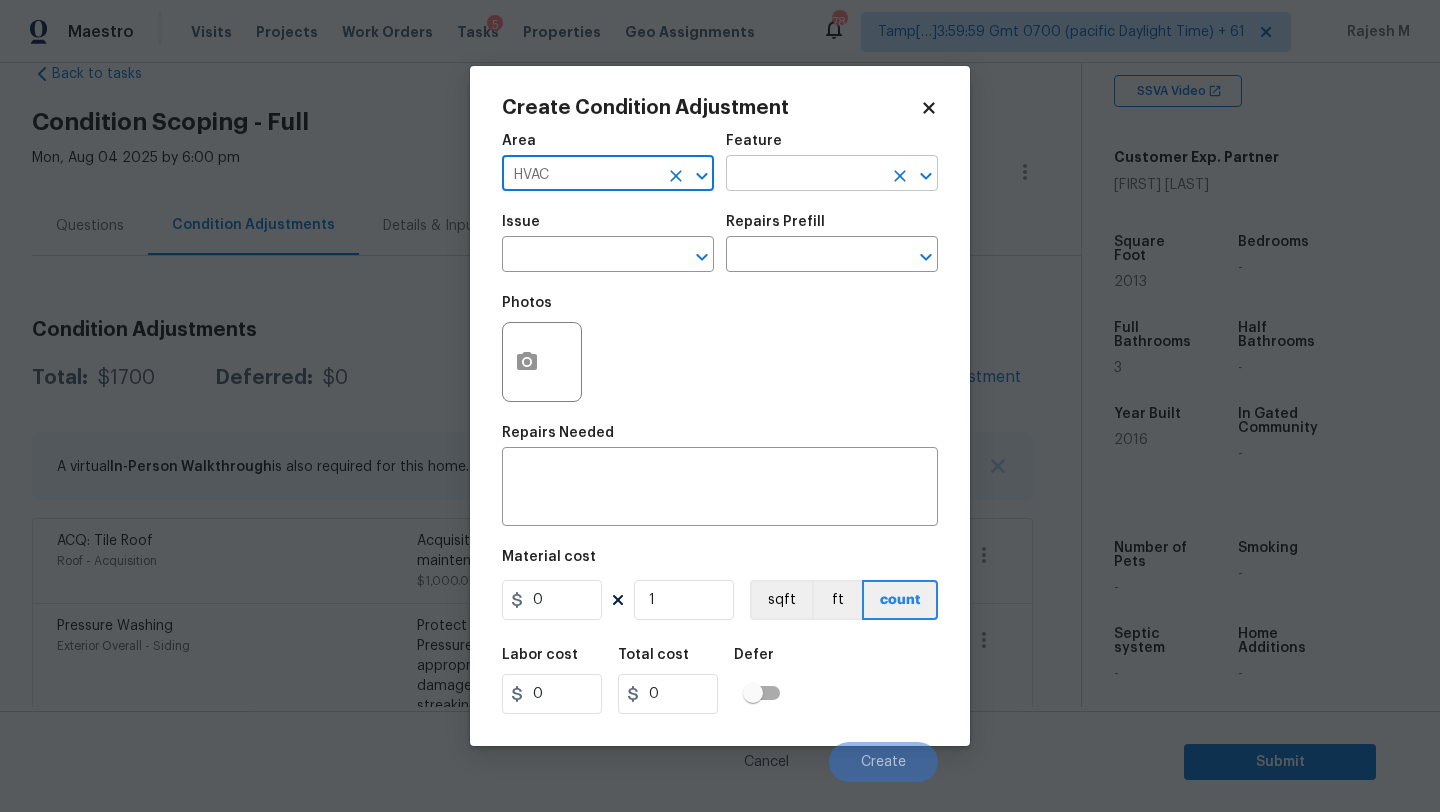 type on "HVAC" 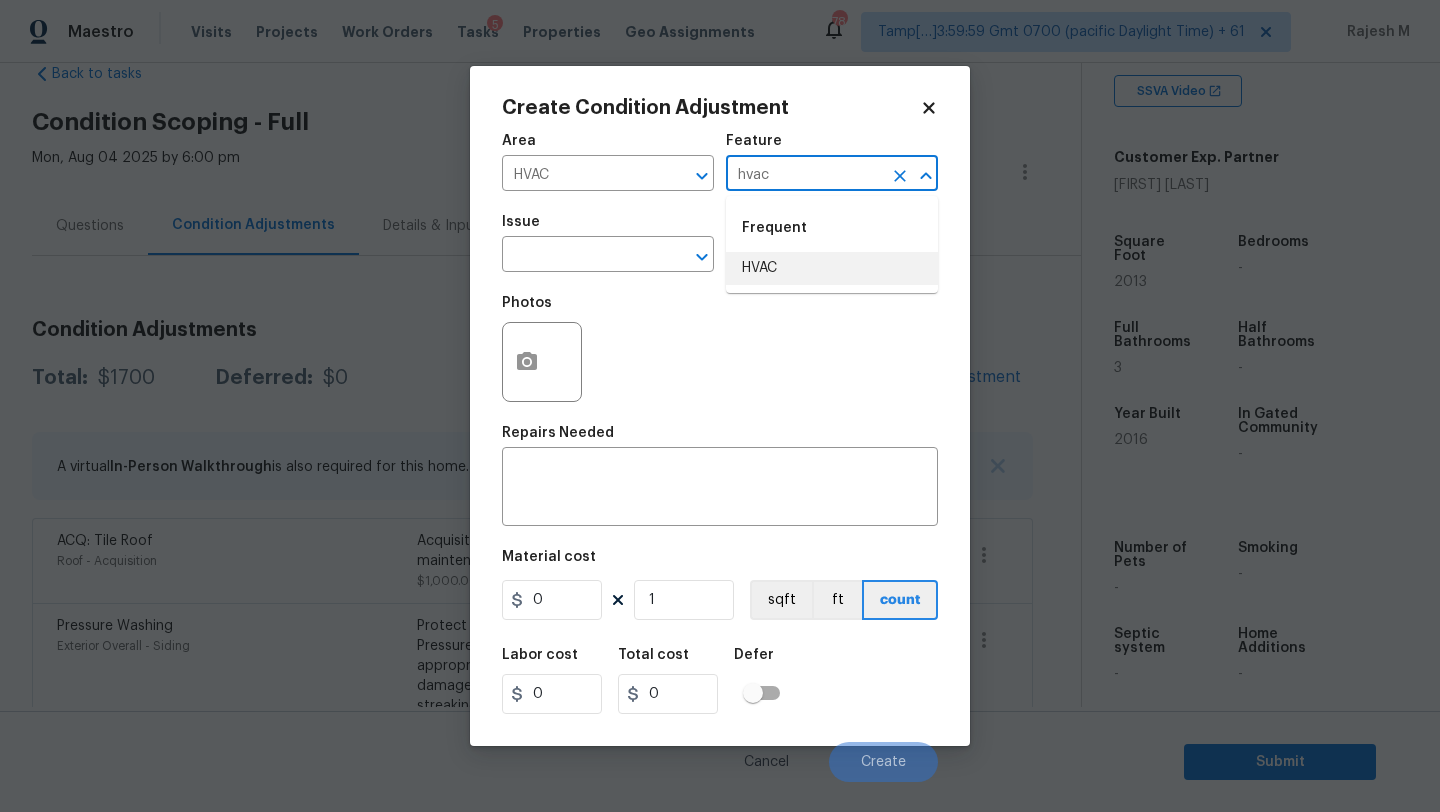 click on "HVAC" at bounding box center [832, 268] 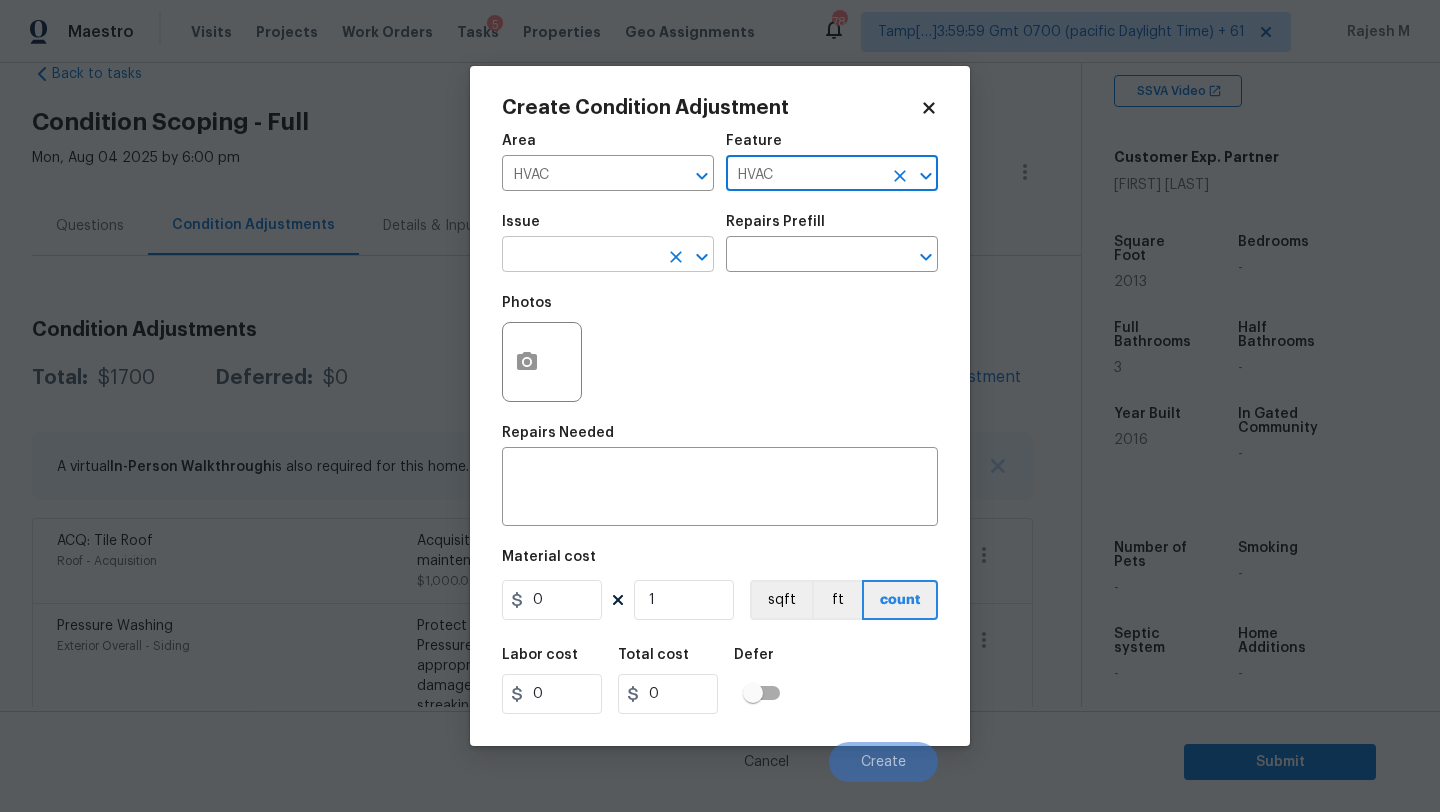 type on "HVAC" 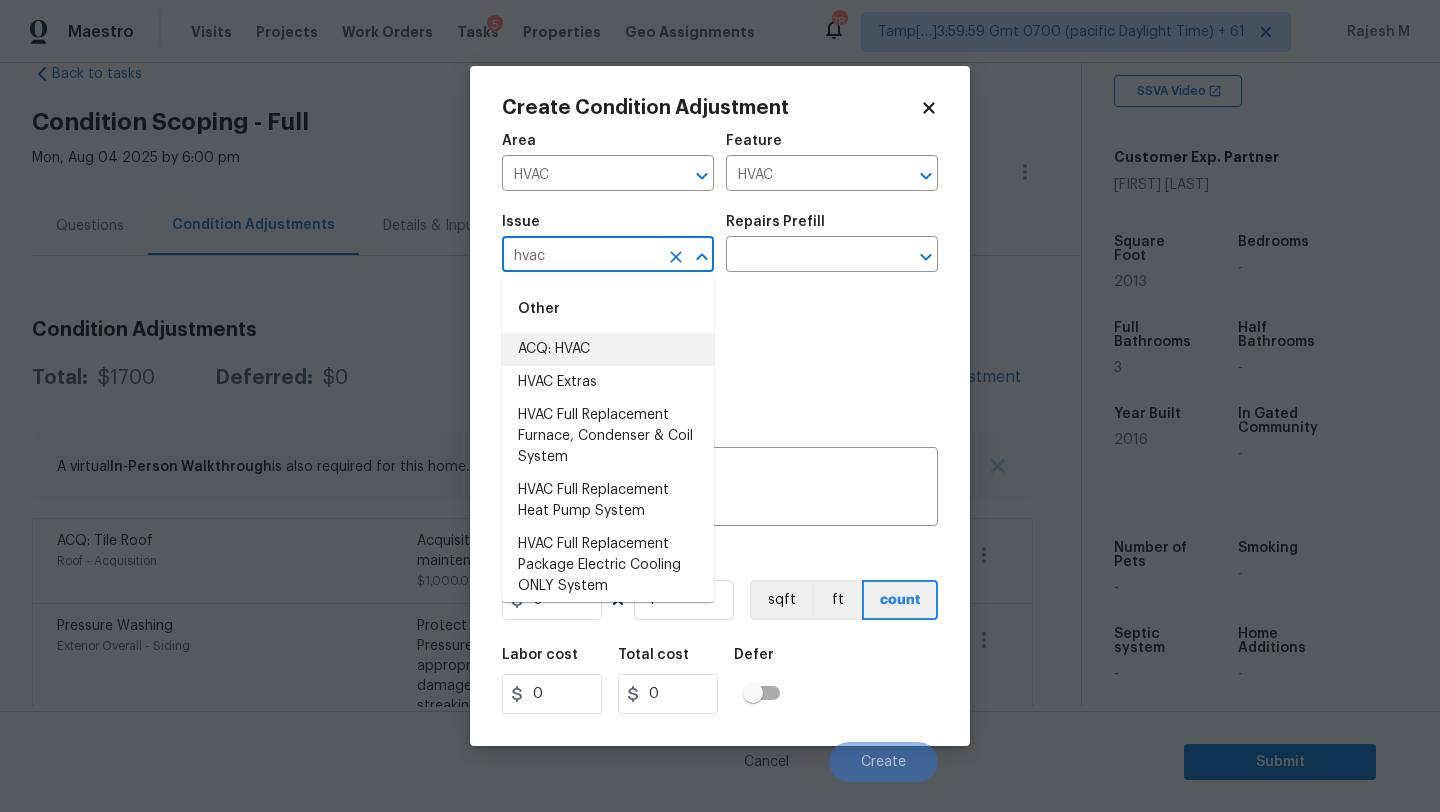 click on "ACQ: HVAC" at bounding box center [608, 349] 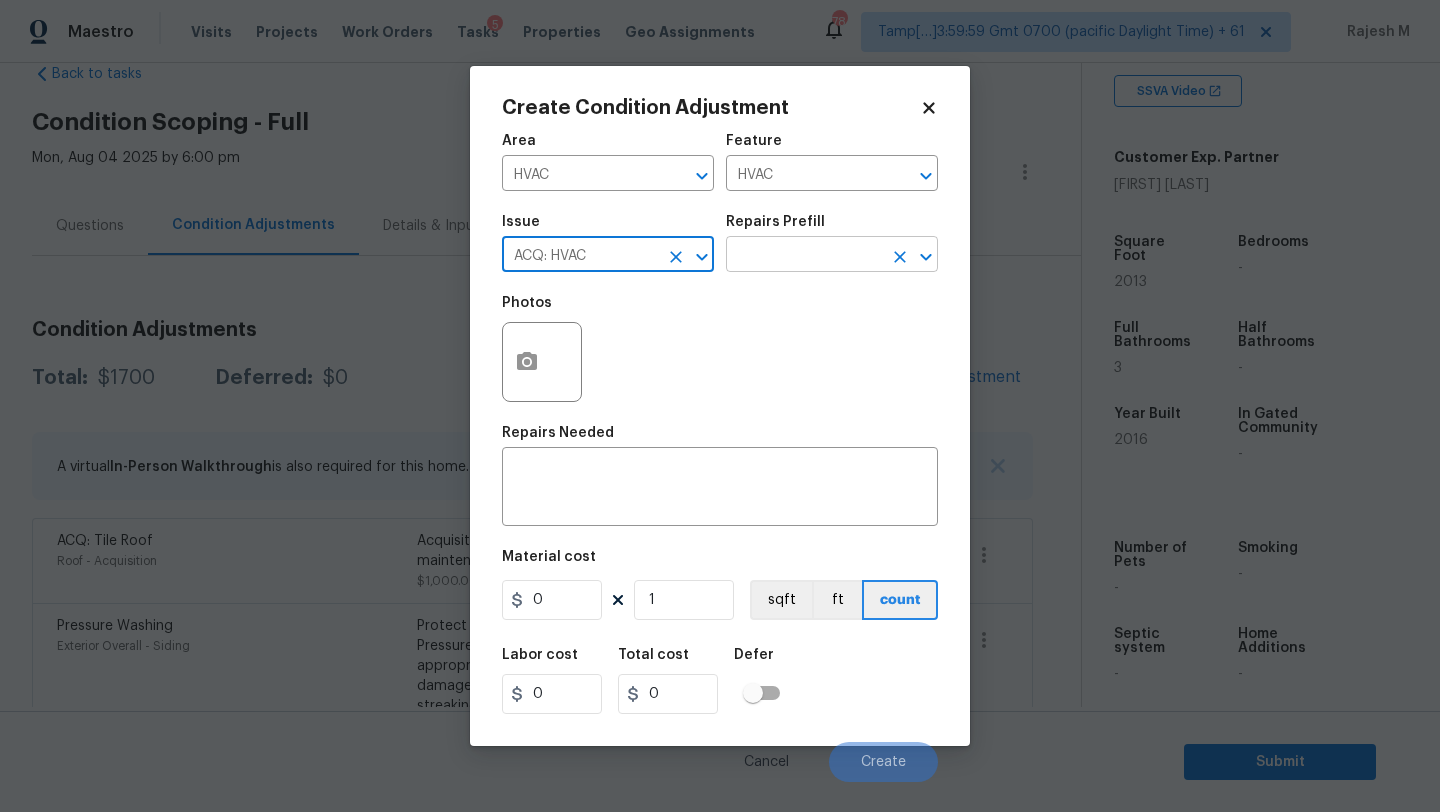 type on "ACQ: HVAC" 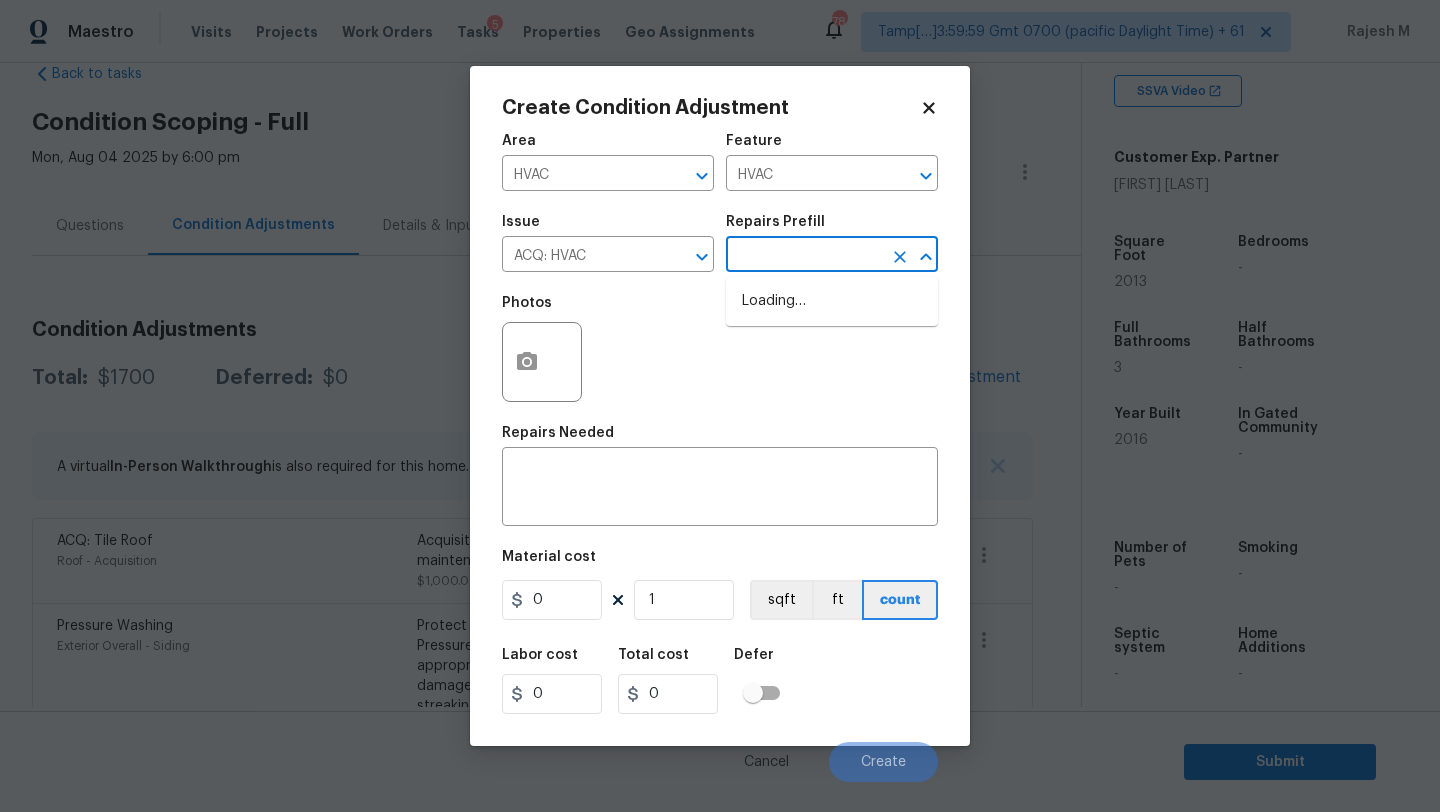 click at bounding box center (804, 256) 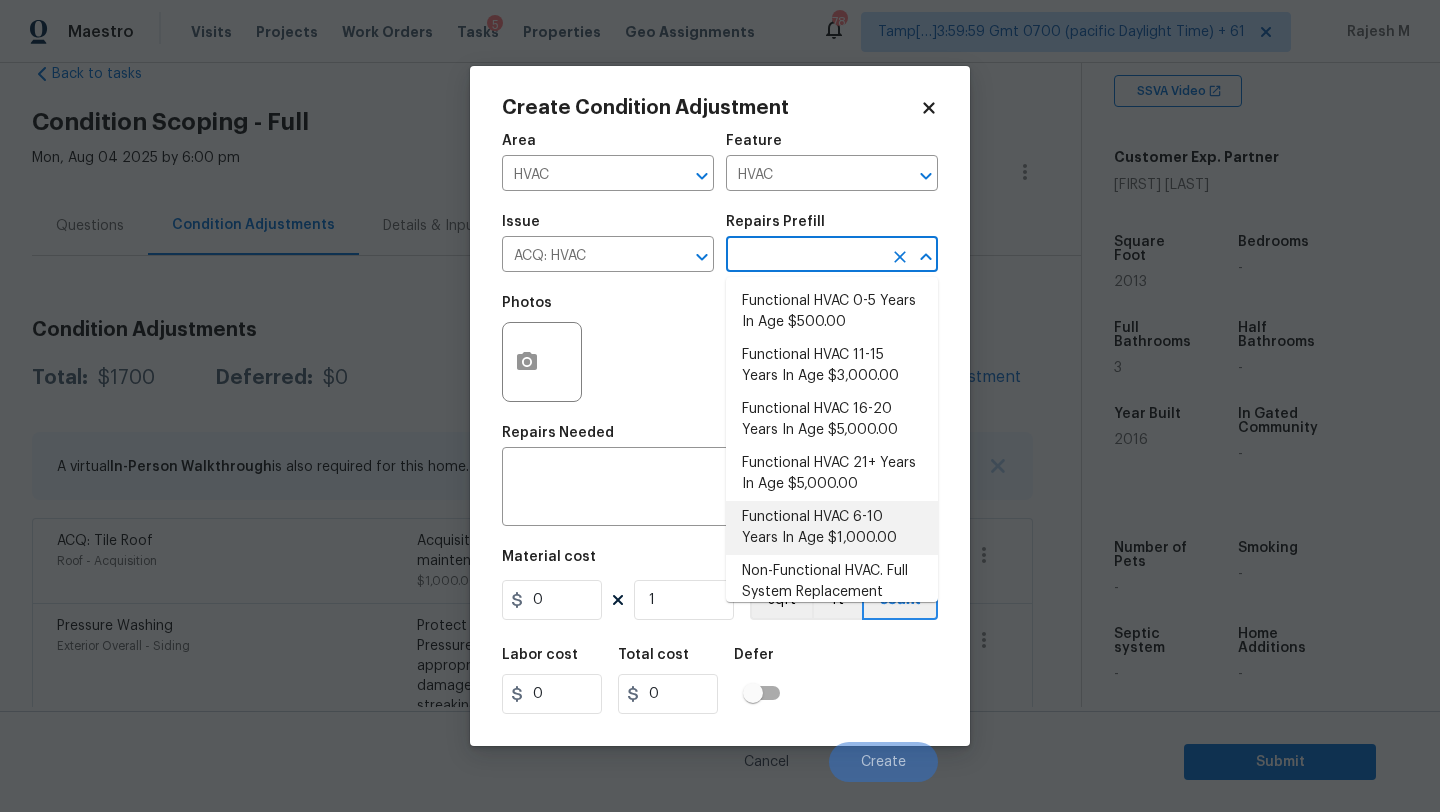 click on "Functional HVAC 6-10 Years In Age $1,000.00" at bounding box center [832, 528] 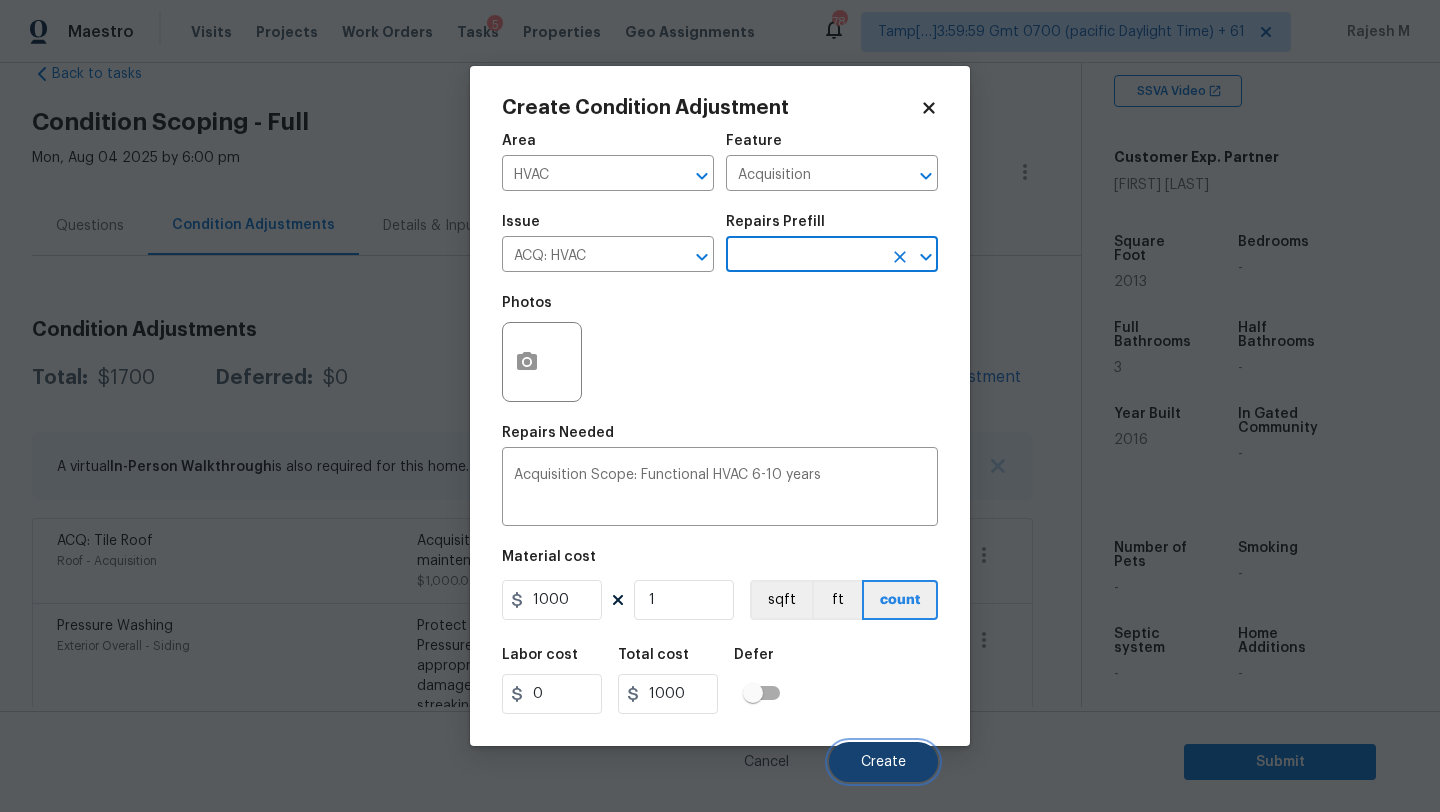 click on "Create" at bounding box center (883, 762) 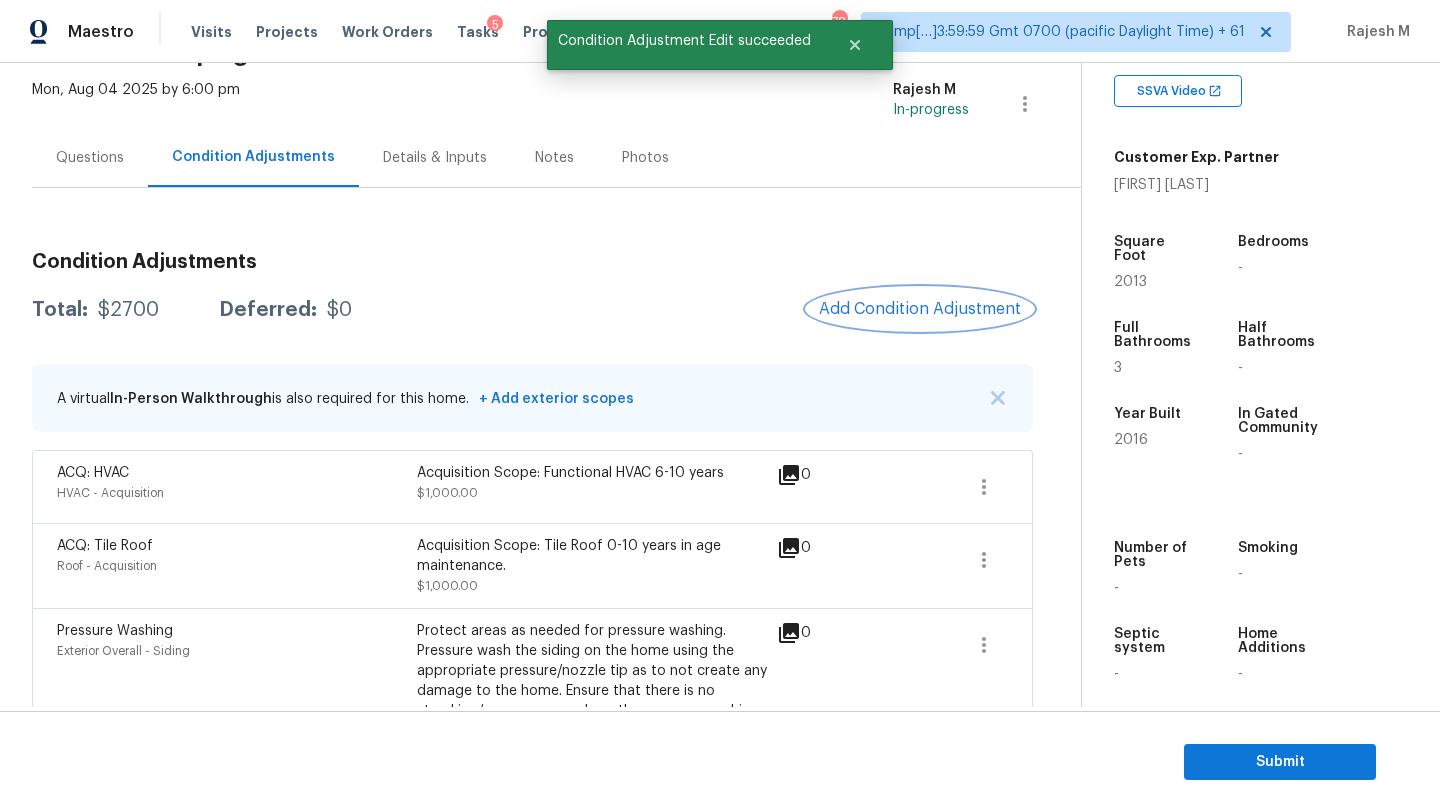 scroll, scrollTop: 5, scrollLeft: 0, axis: vertical 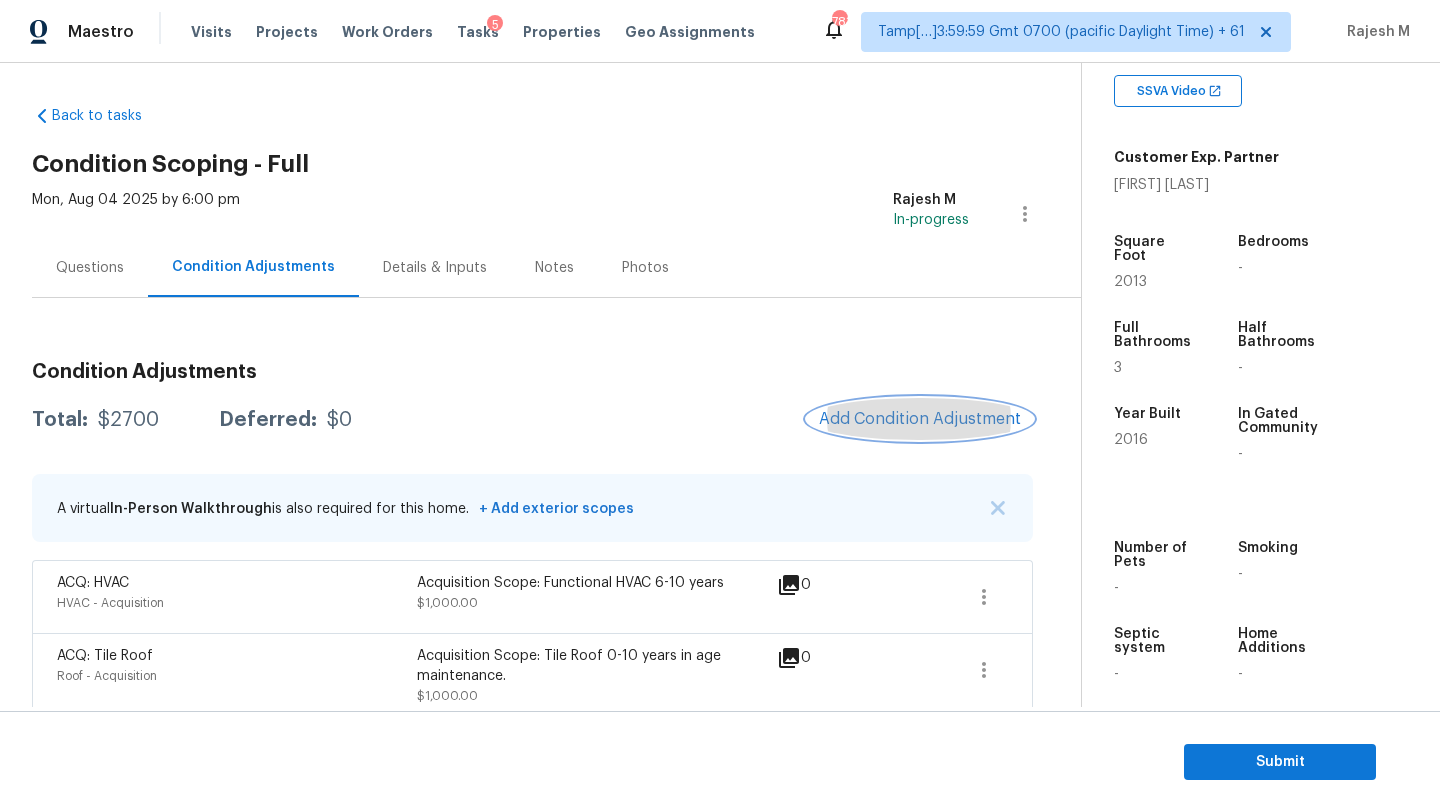 click on "Add Condition Adjustment" at bounding box center [920, 419] 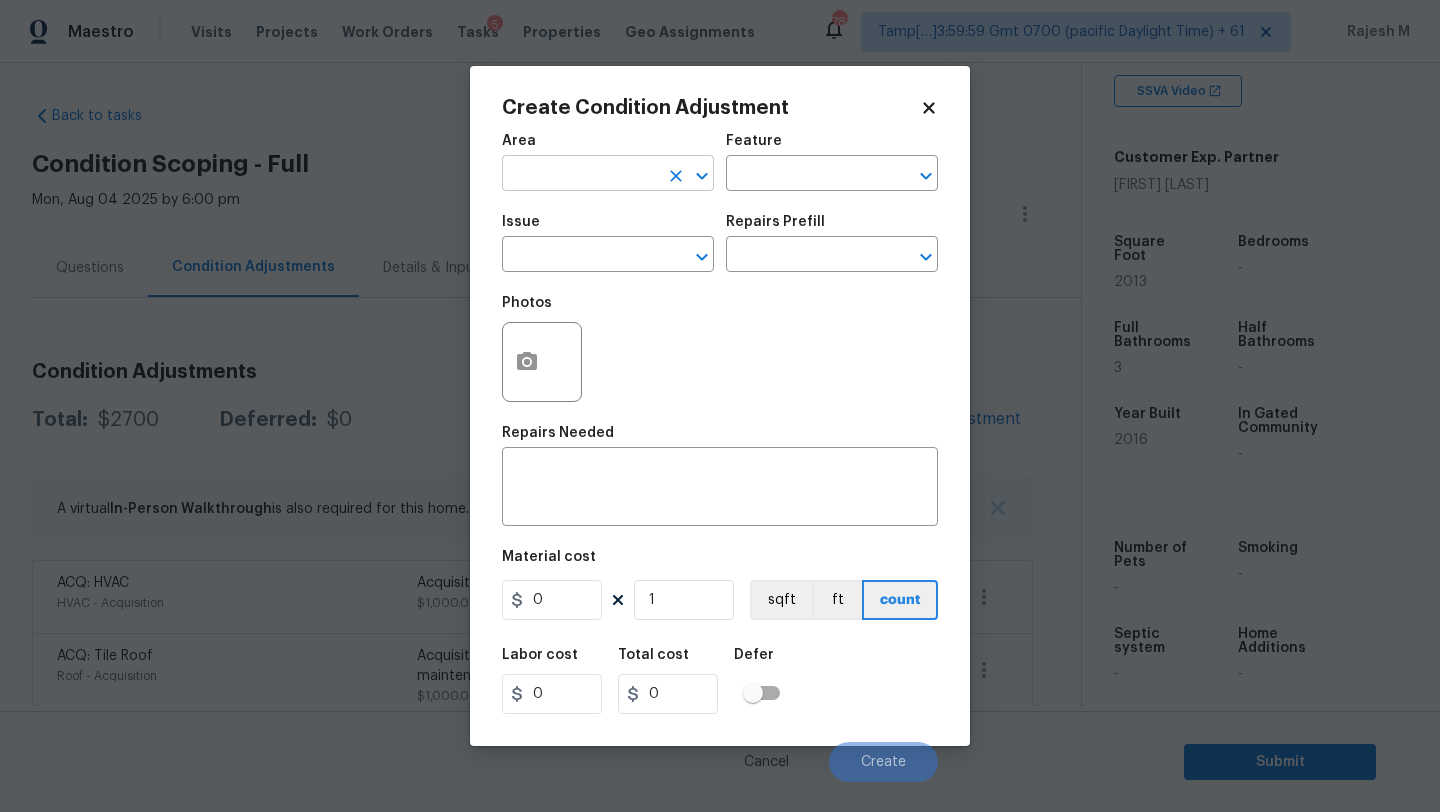 click at bounding box center (580, 175) 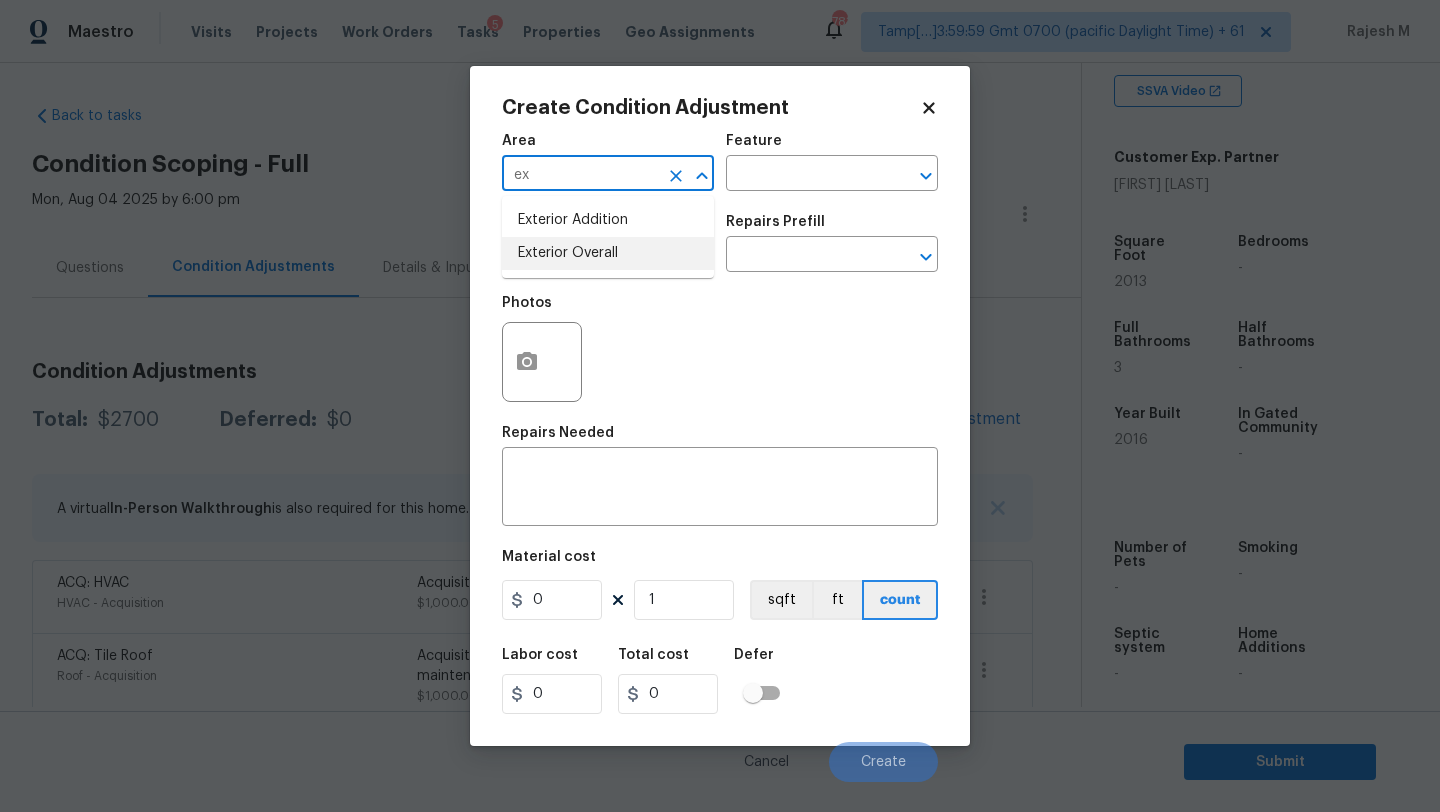 click on "Exterior Overall" at bounding box center (608, 253) 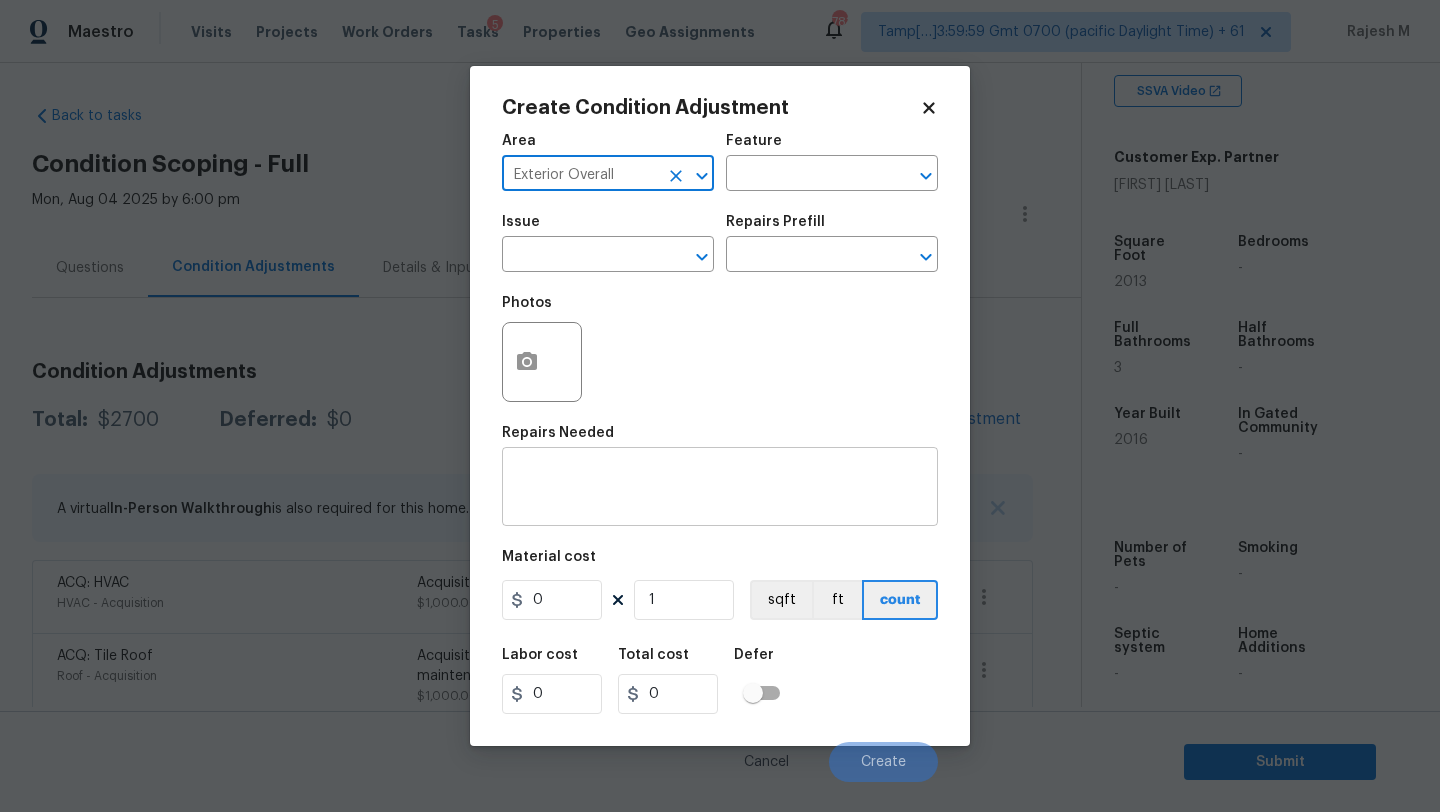 type on "Exterior Overall" 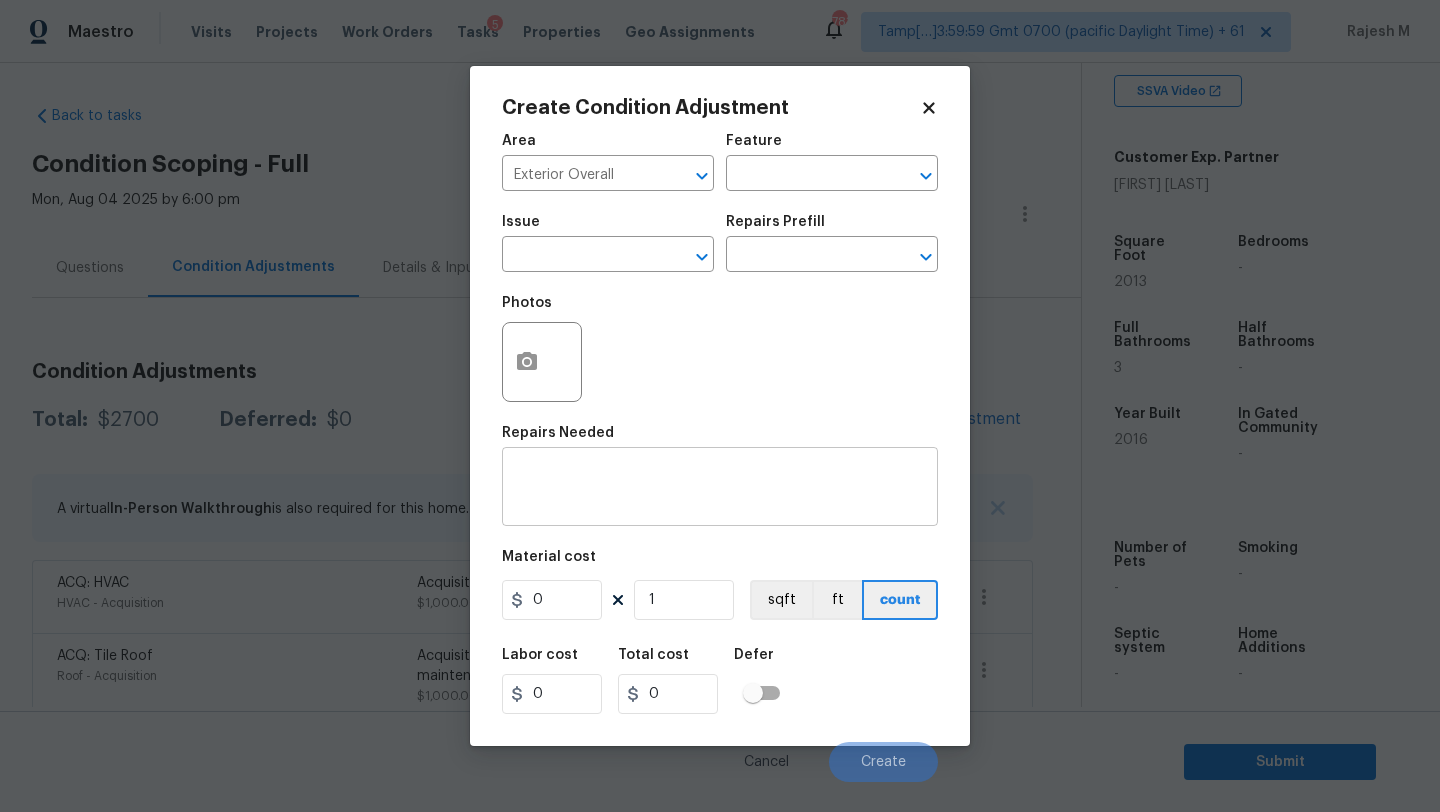 click on "x ​" at bounding box center [720, 489] 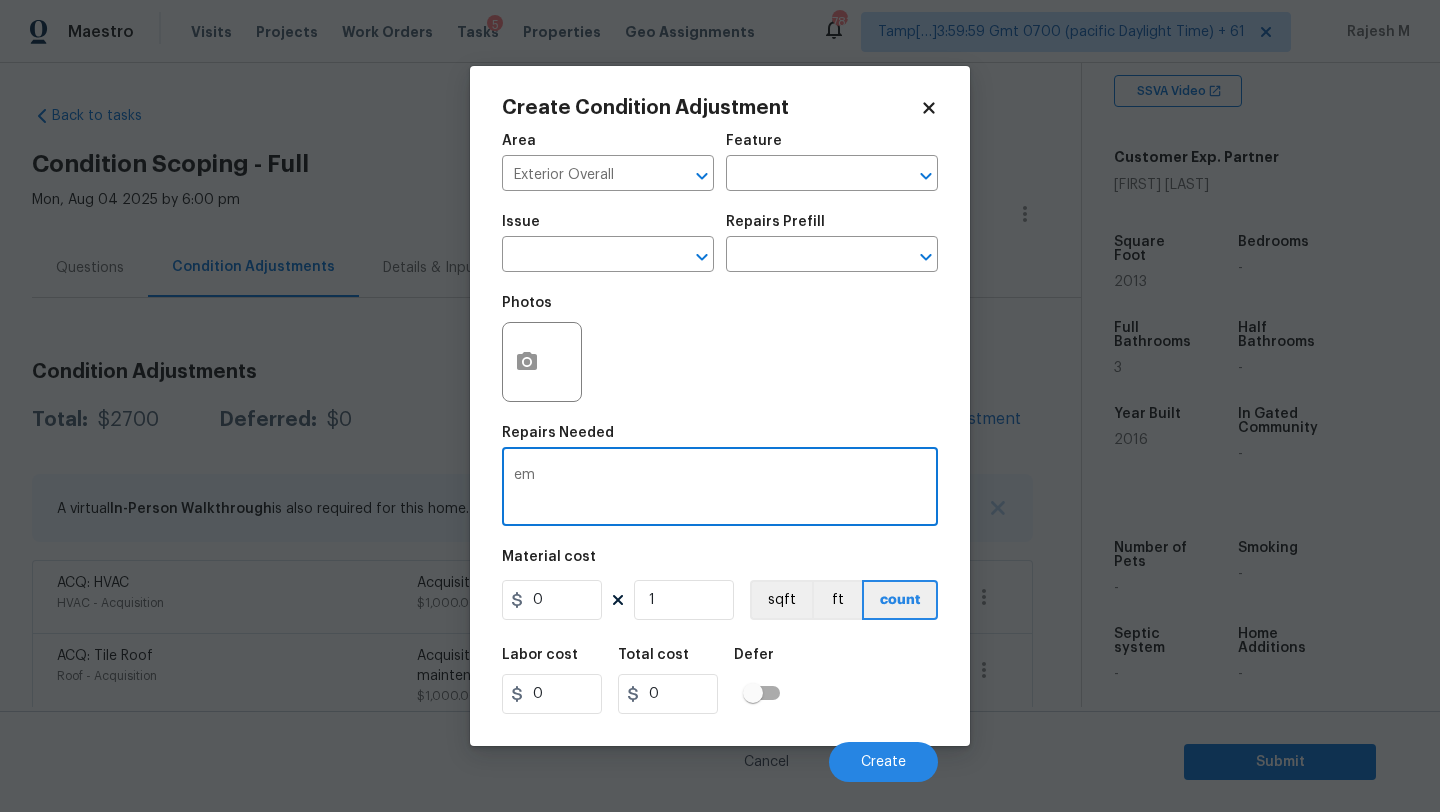 type on "e" 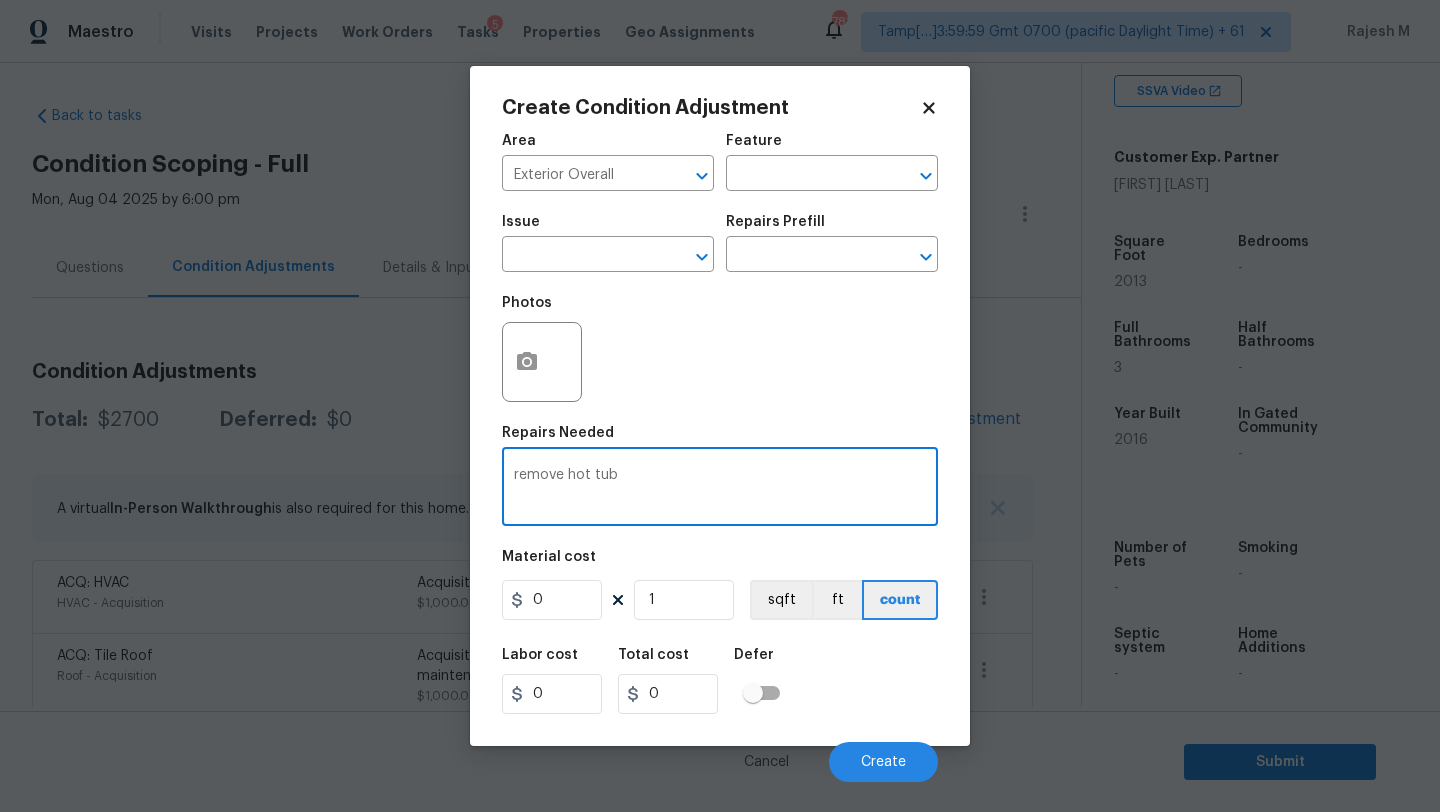 type on "remove hot tub" 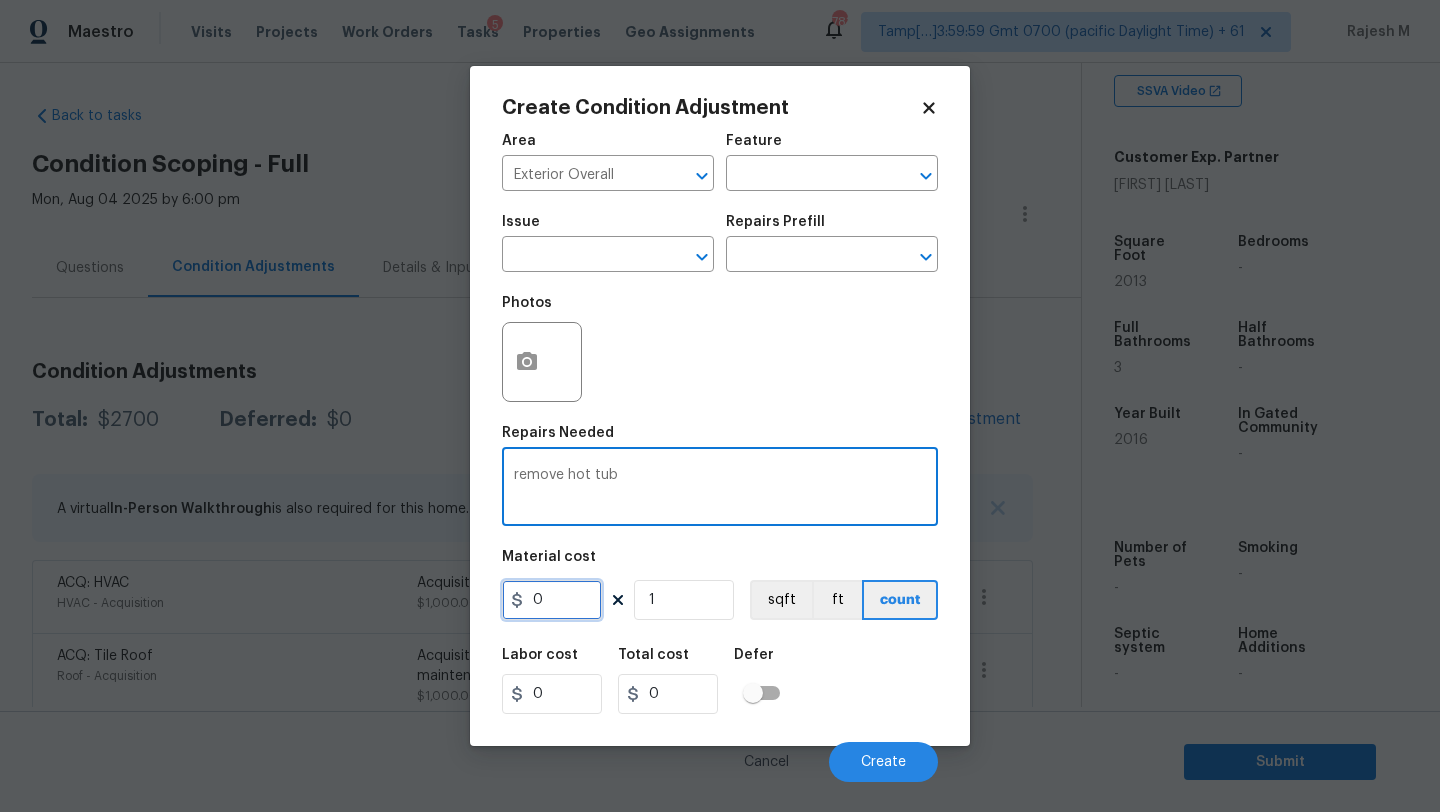 click on "0" at bounding box center (552, 600) 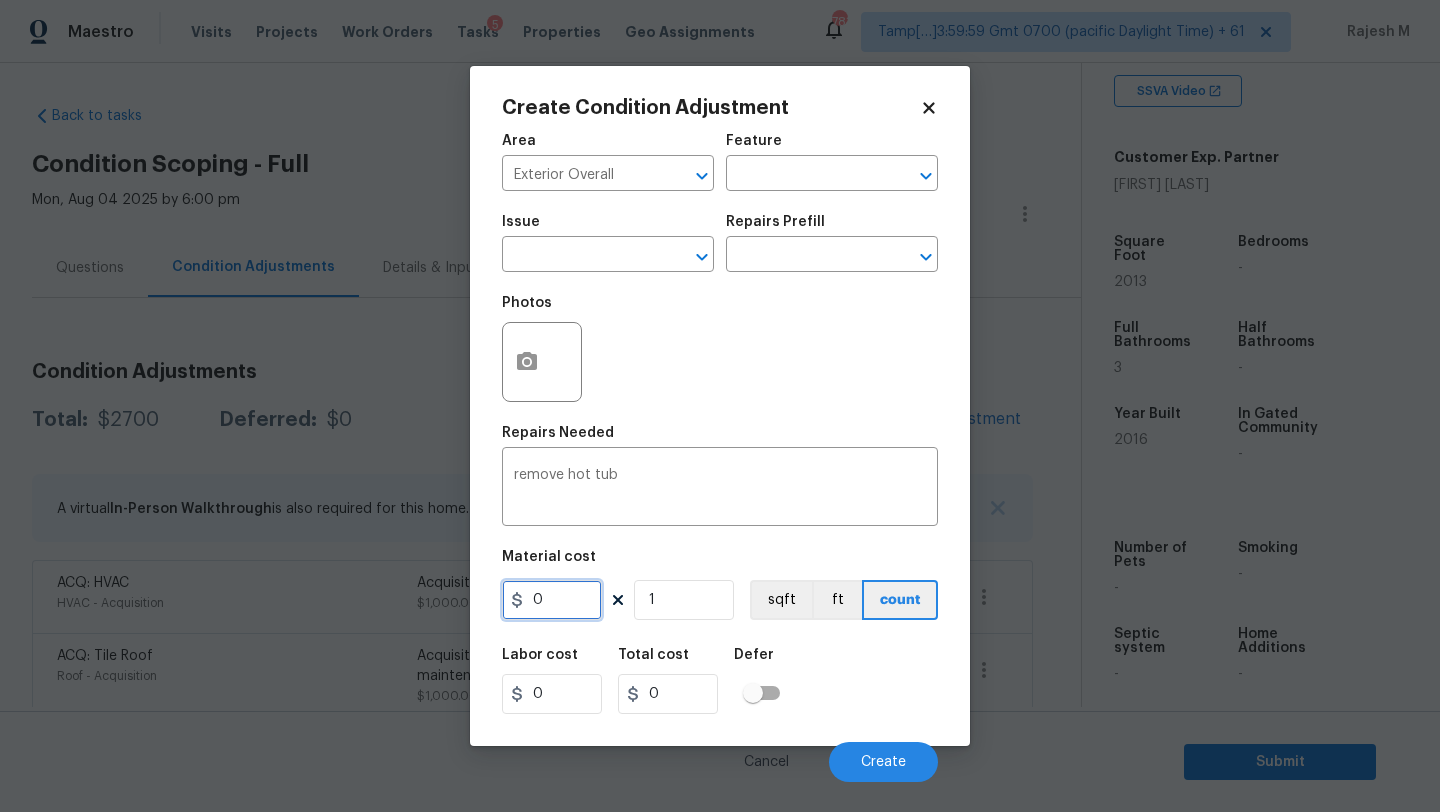 click on "0" at bounding box center (552, 600) 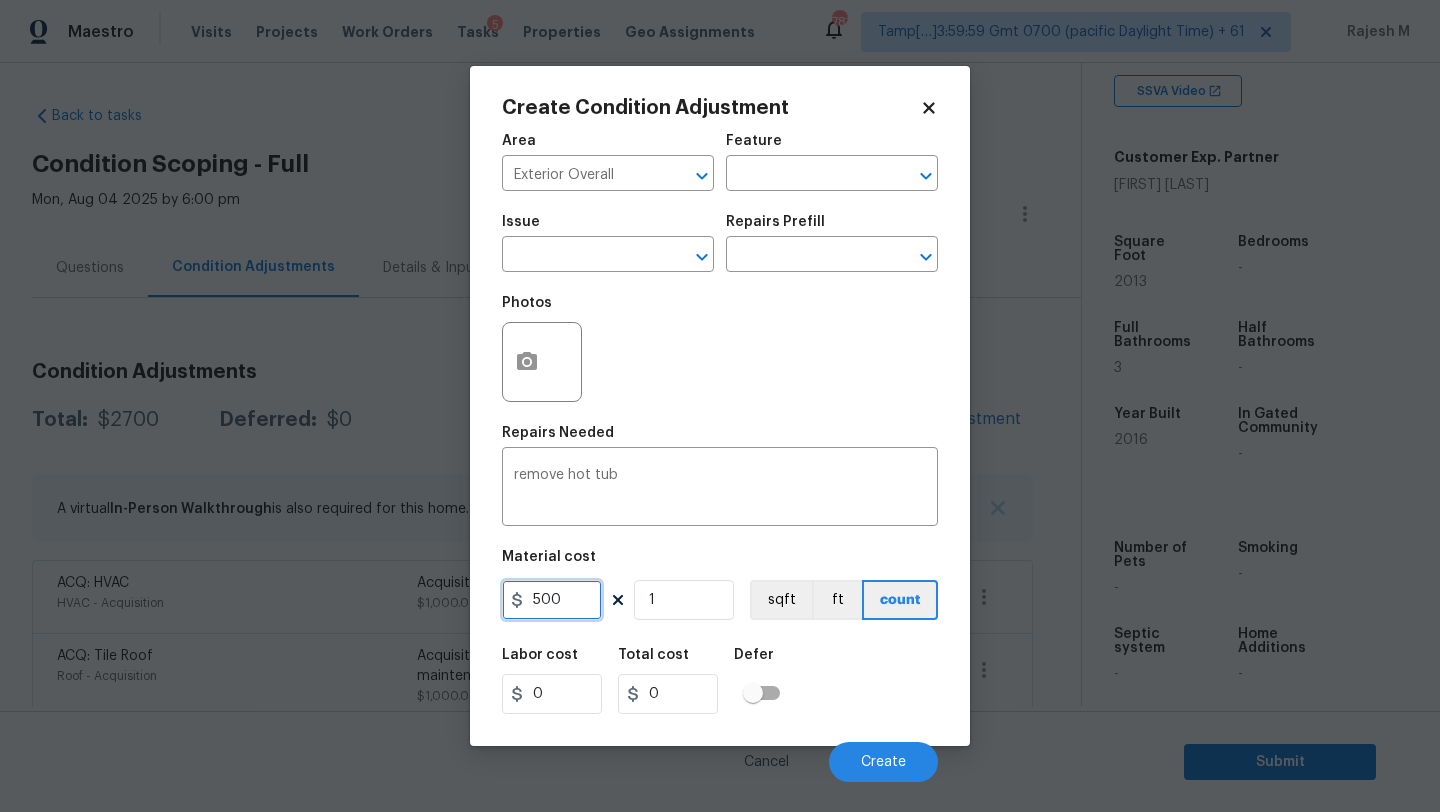 type on "500" 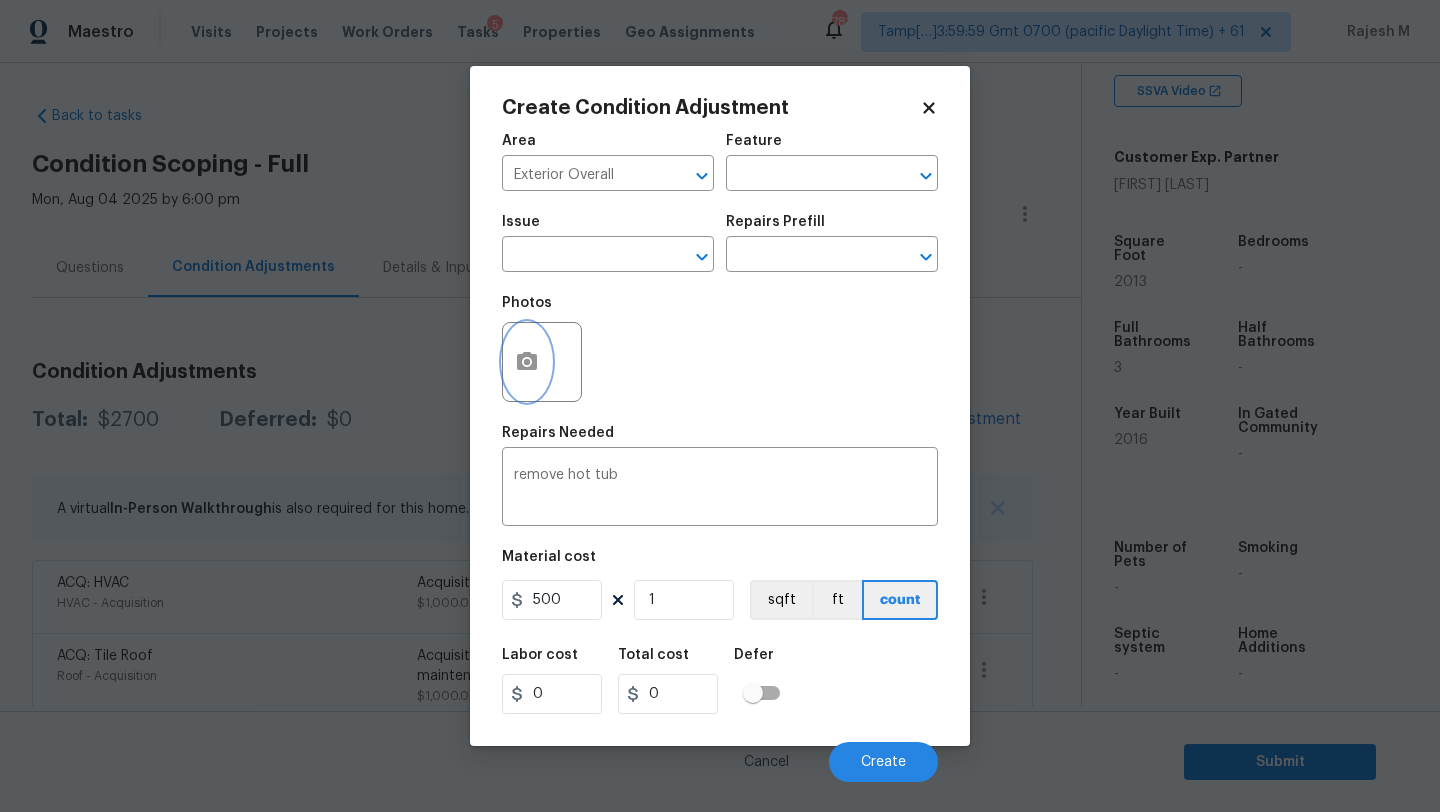 type on "500" 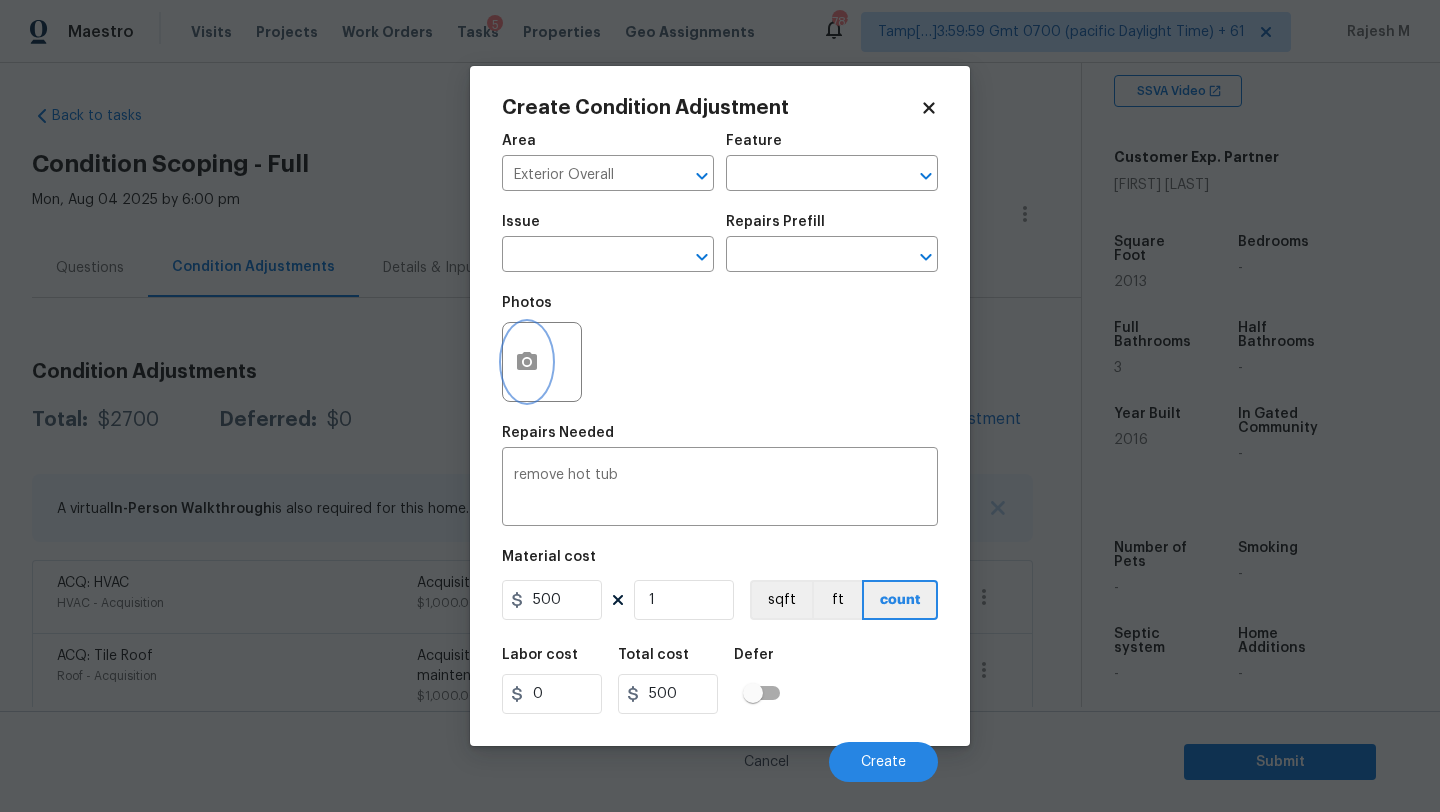 click at bounding box center [527, 362] 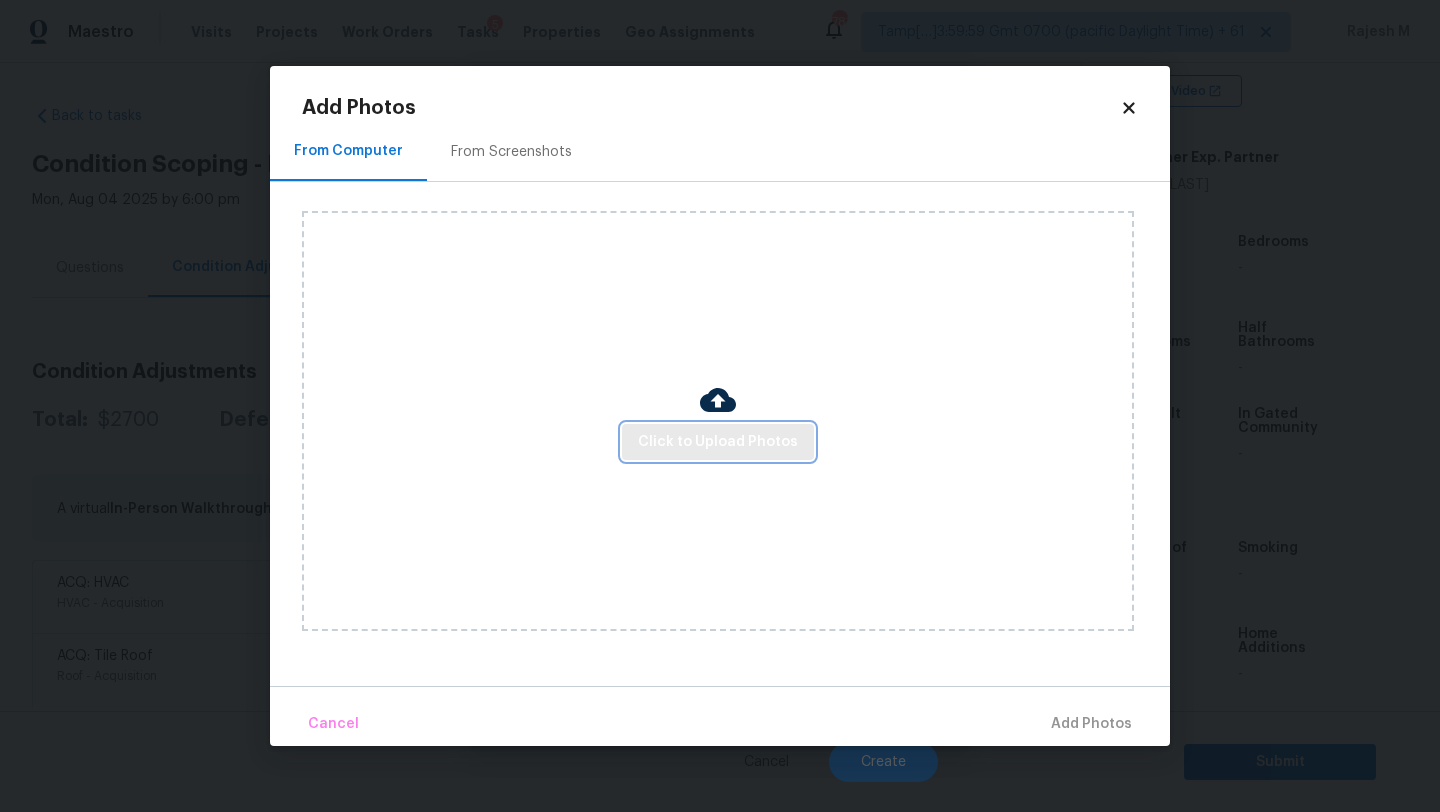 click on "Click to Upload Photos" at bounding box center [718, 442] 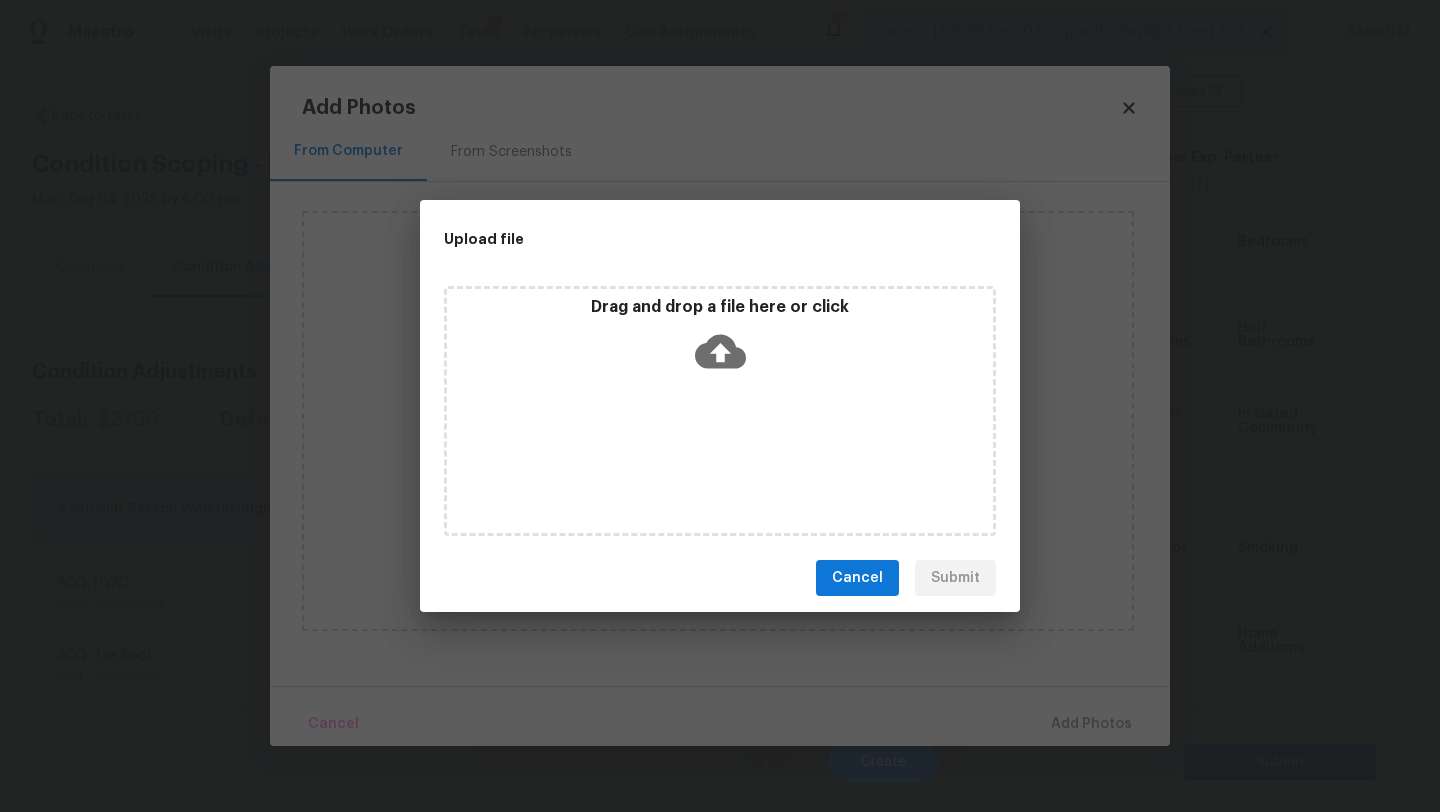 click on "Drag and drop a file here or click" at bounding box center (720, 307) 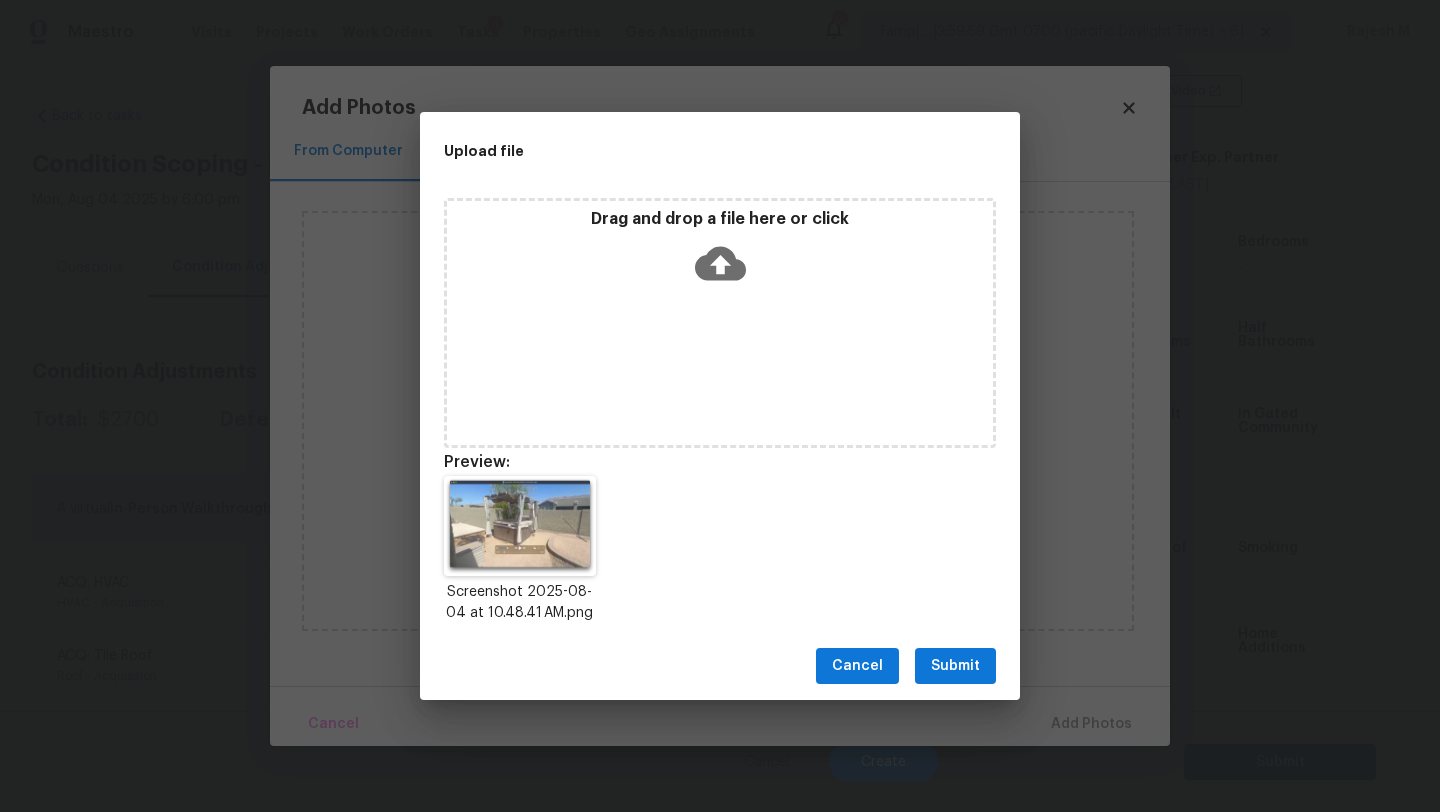 click on "Submit" at bounding box center [955, 666] 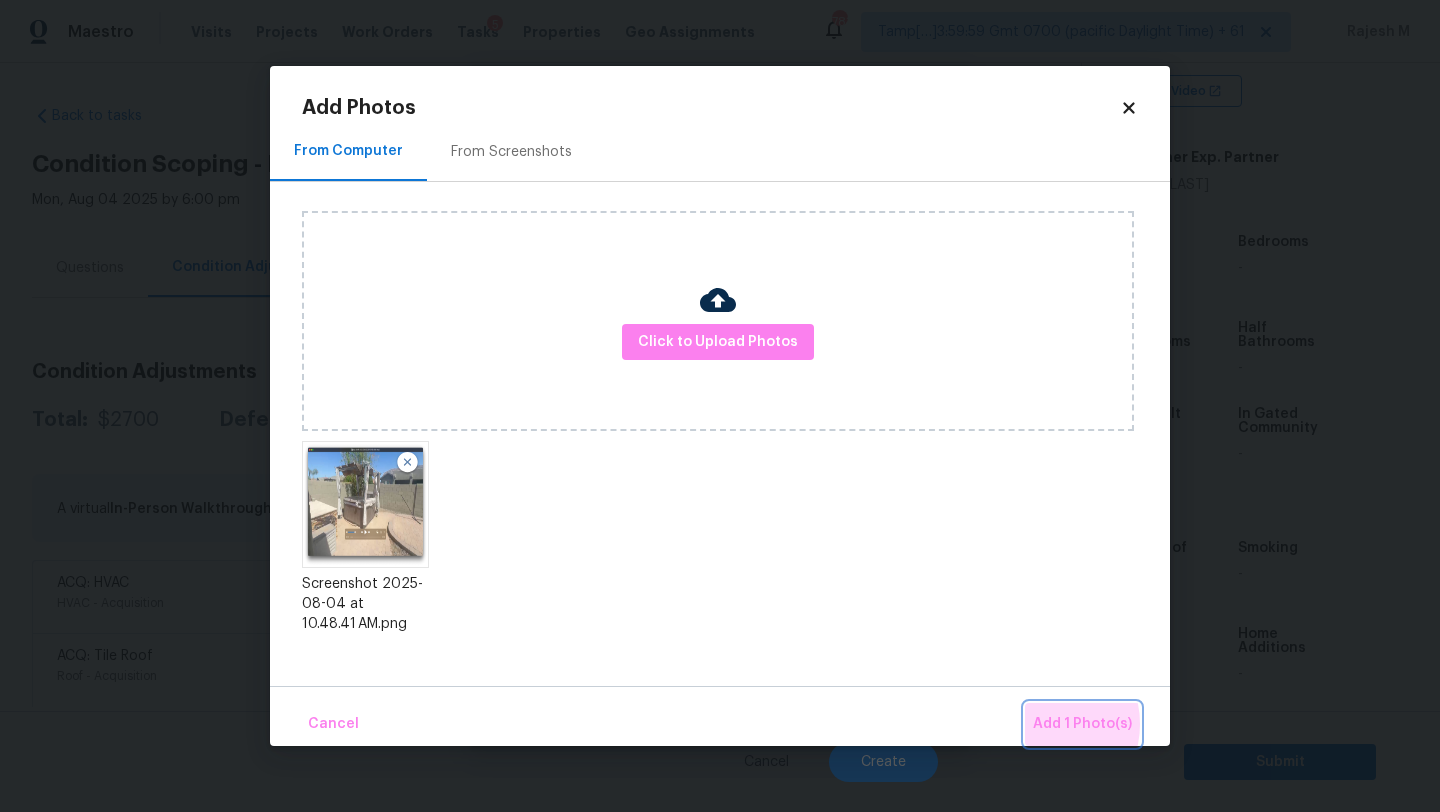 click on "Add 1 Photo(s)" at bounding box center [1082, 724] 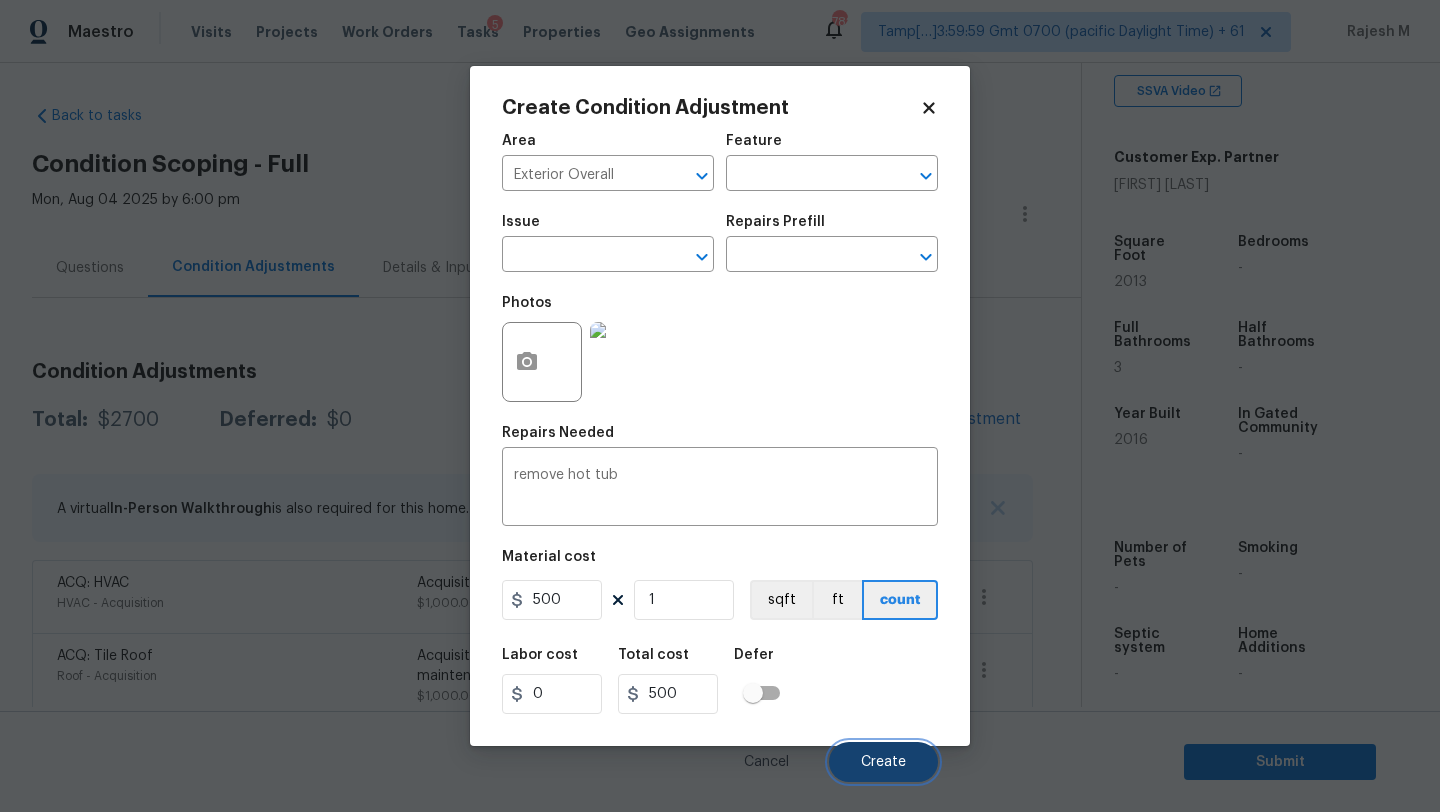 click on "Create" at bounding box center (883, 762) 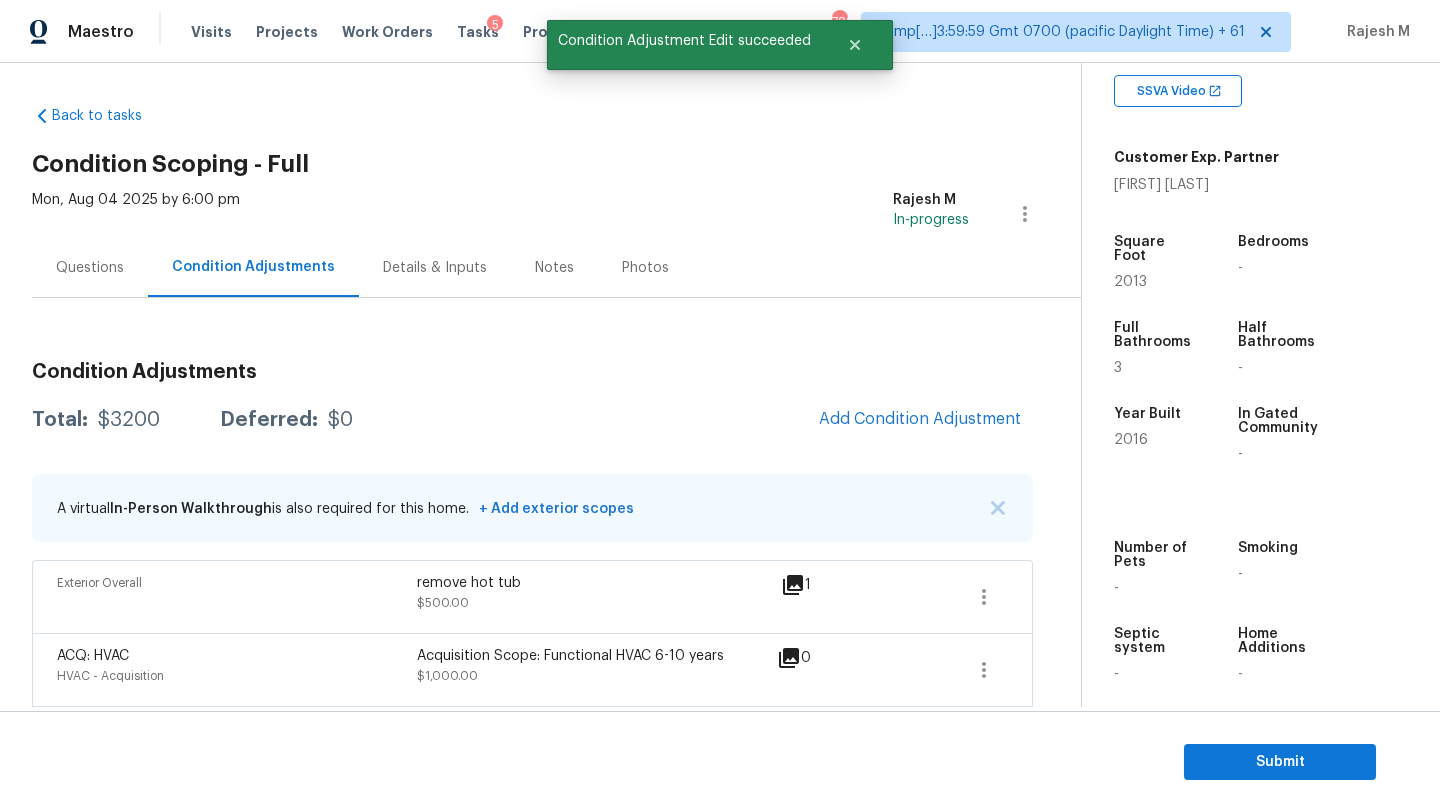 click on "Questions" at bounding box center [90, 268] 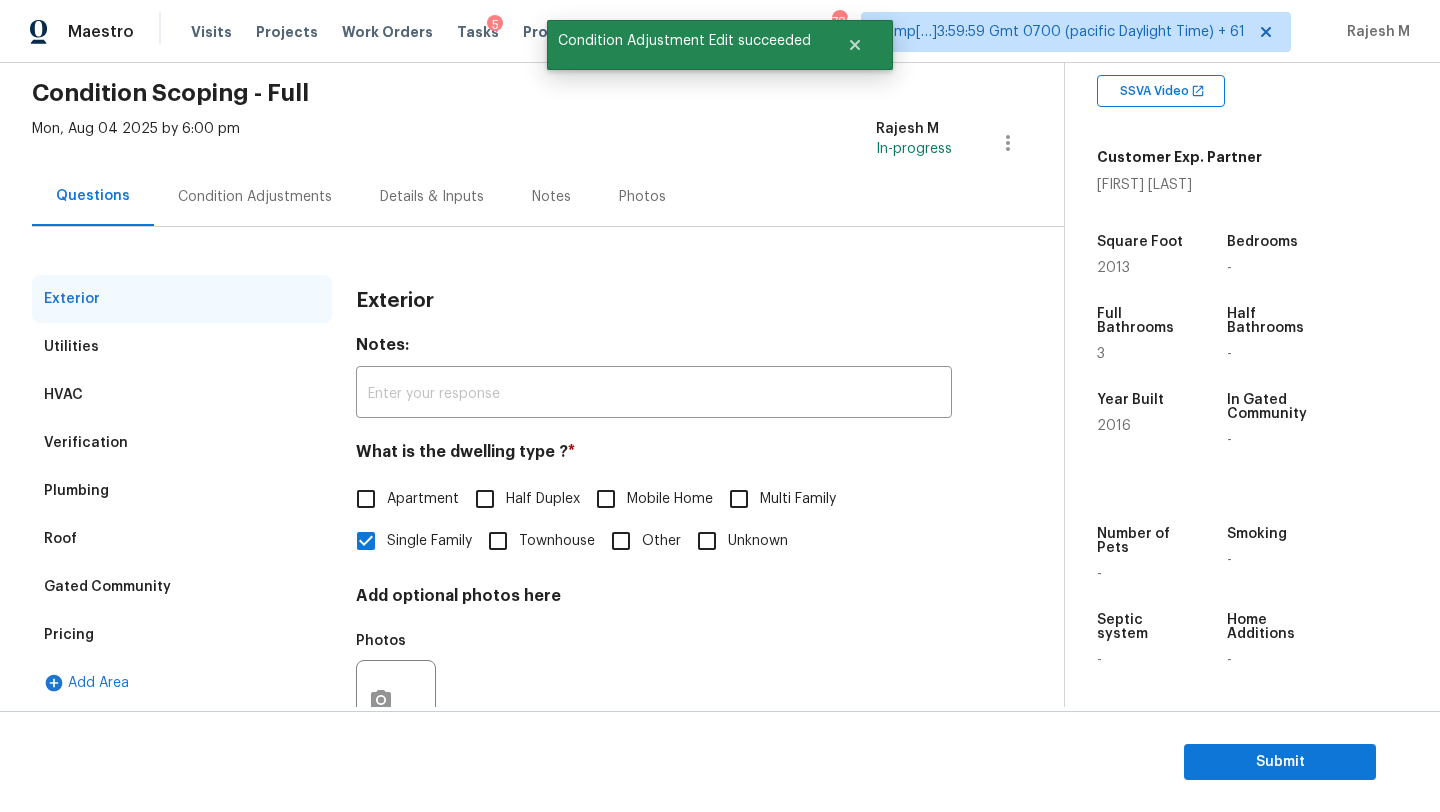 scroll, scrollTop: 151, scrollLeft: 0, axis: vertical 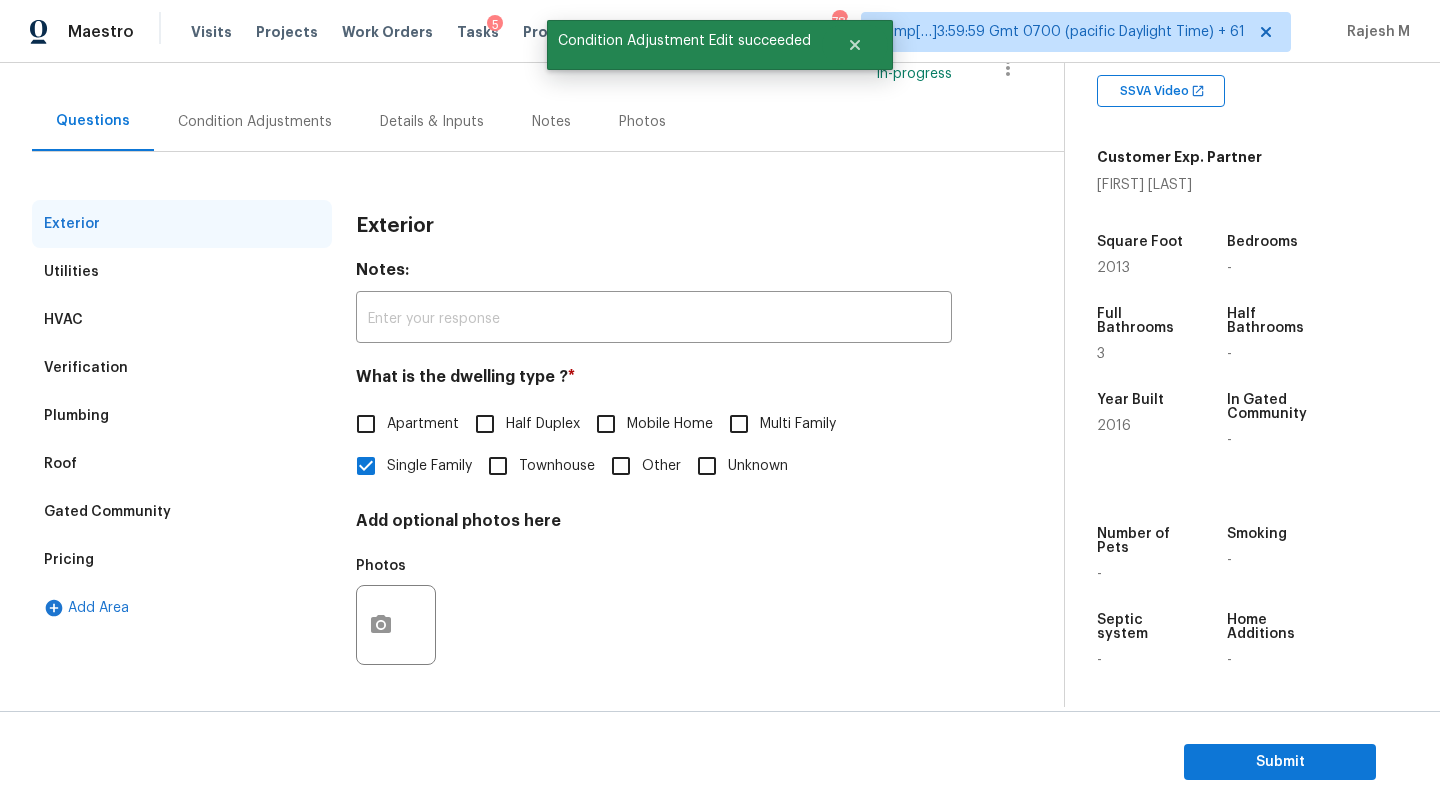 click on "Utilities" at bounding box center (182, 272) 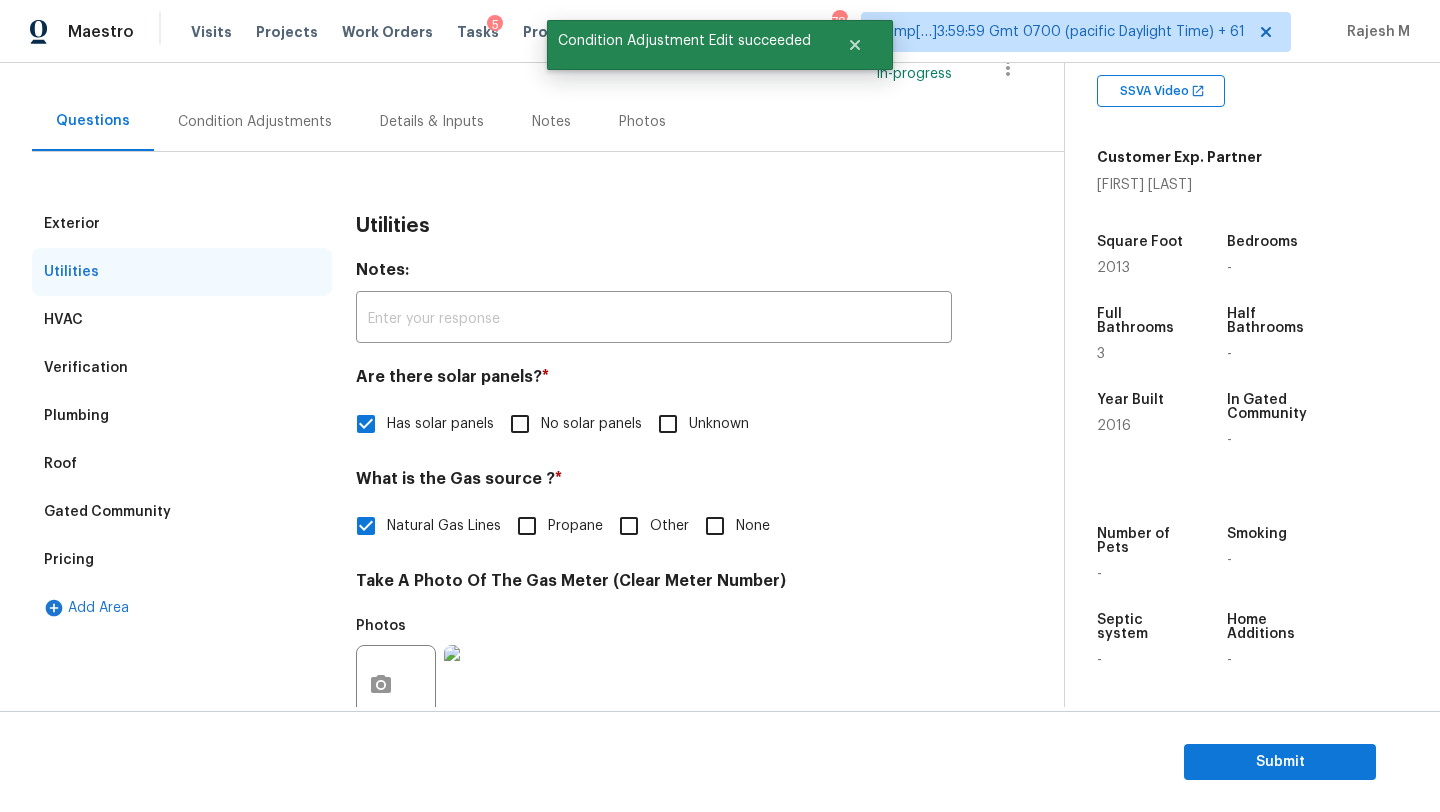 scroll, scrollTop: 348, scrollLeft: 0, axis: vertical 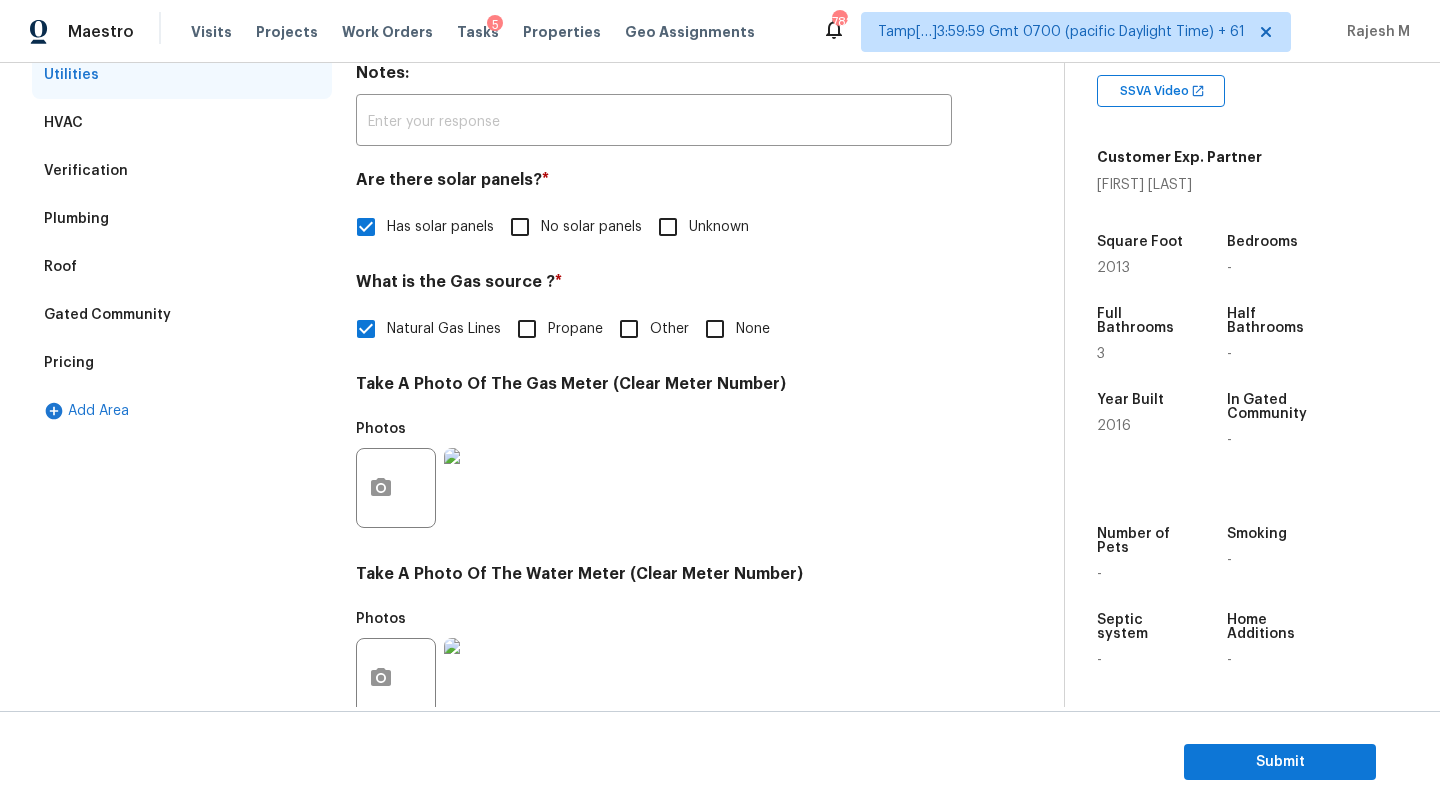 click at bounding box center [484, 488] 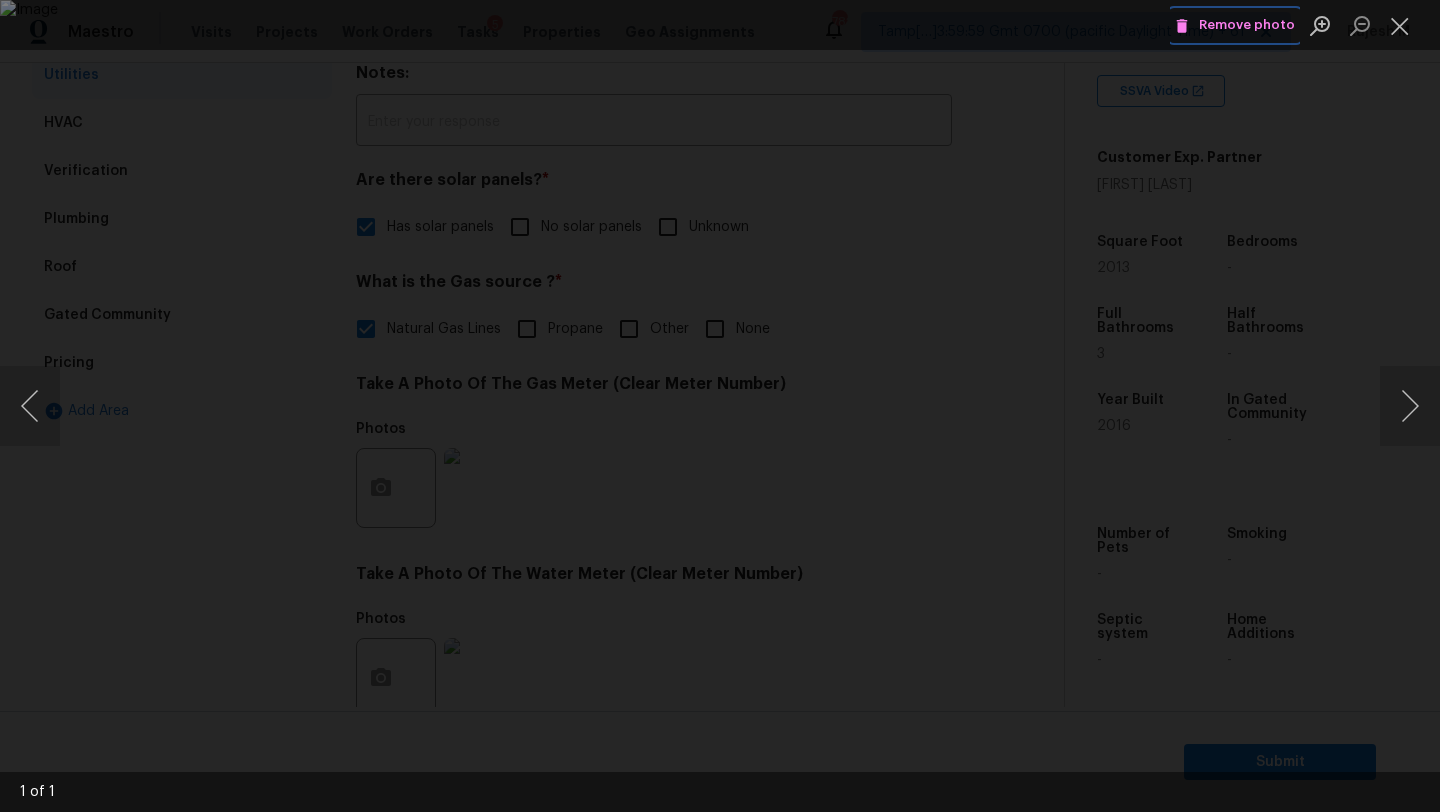 click on "Remove photo" at bounding box center [1235, 25] 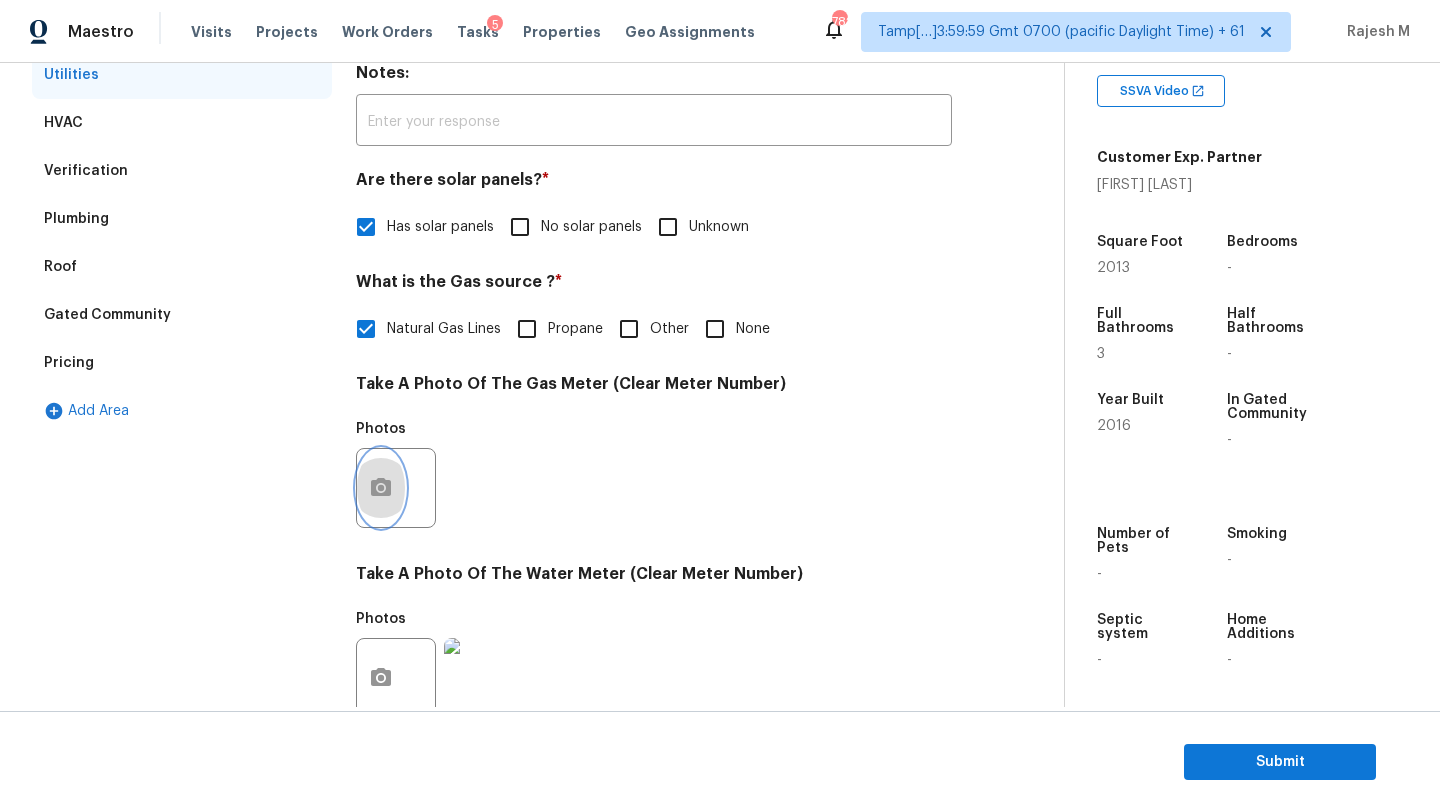 click 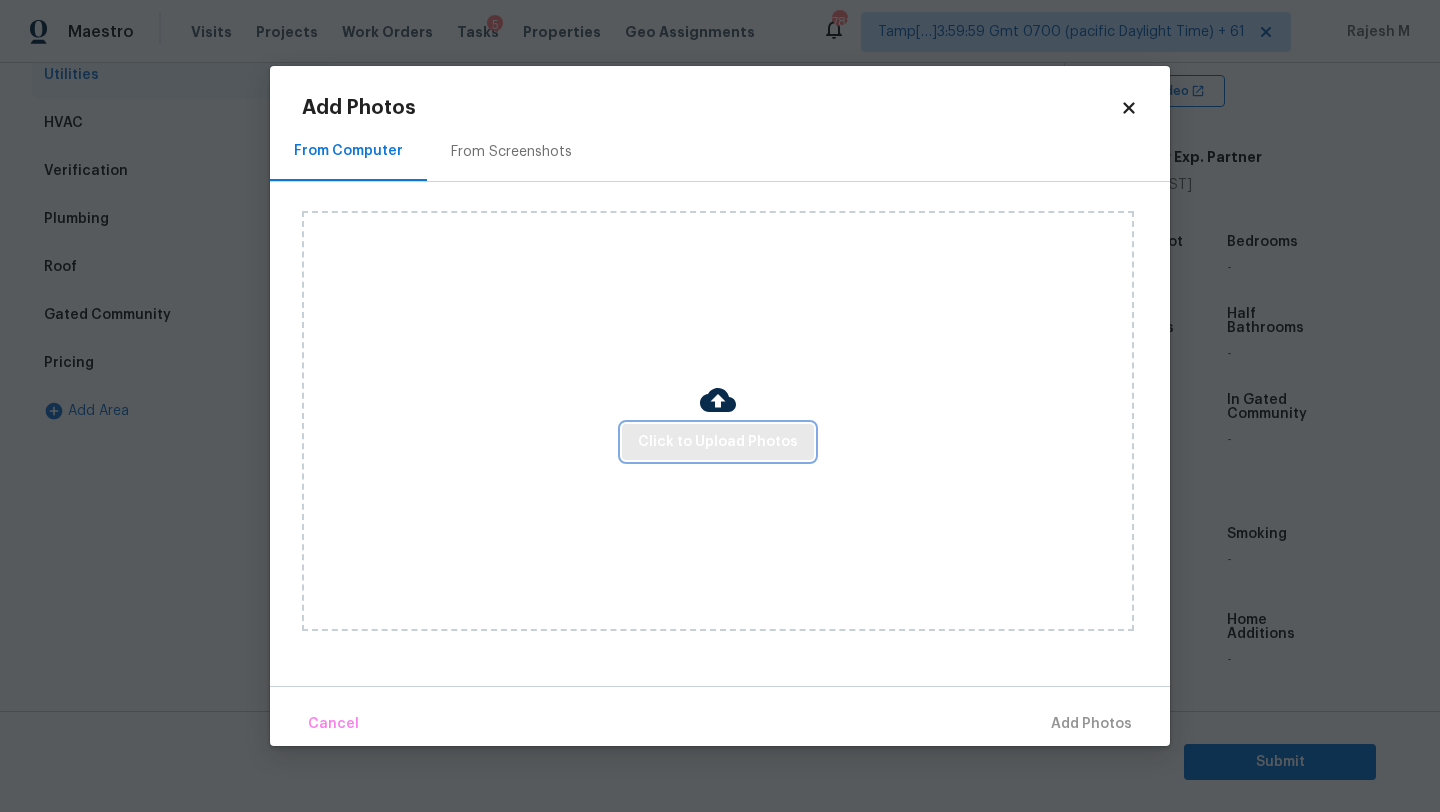 click on "Click to Upload Photos" at bounding box center [718, 442] 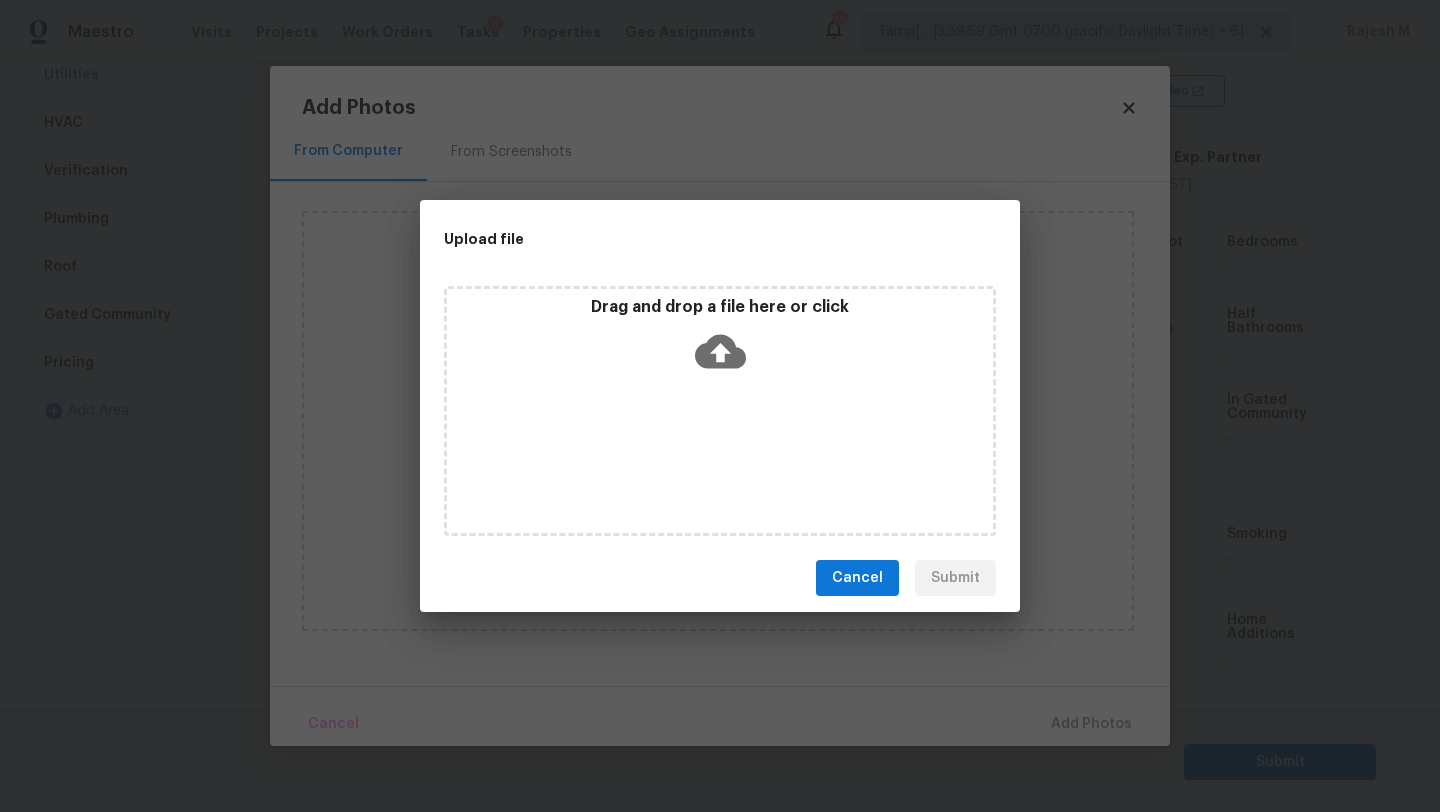 click on "Drag and drop a file here or click" at bounding box center (720, 340) 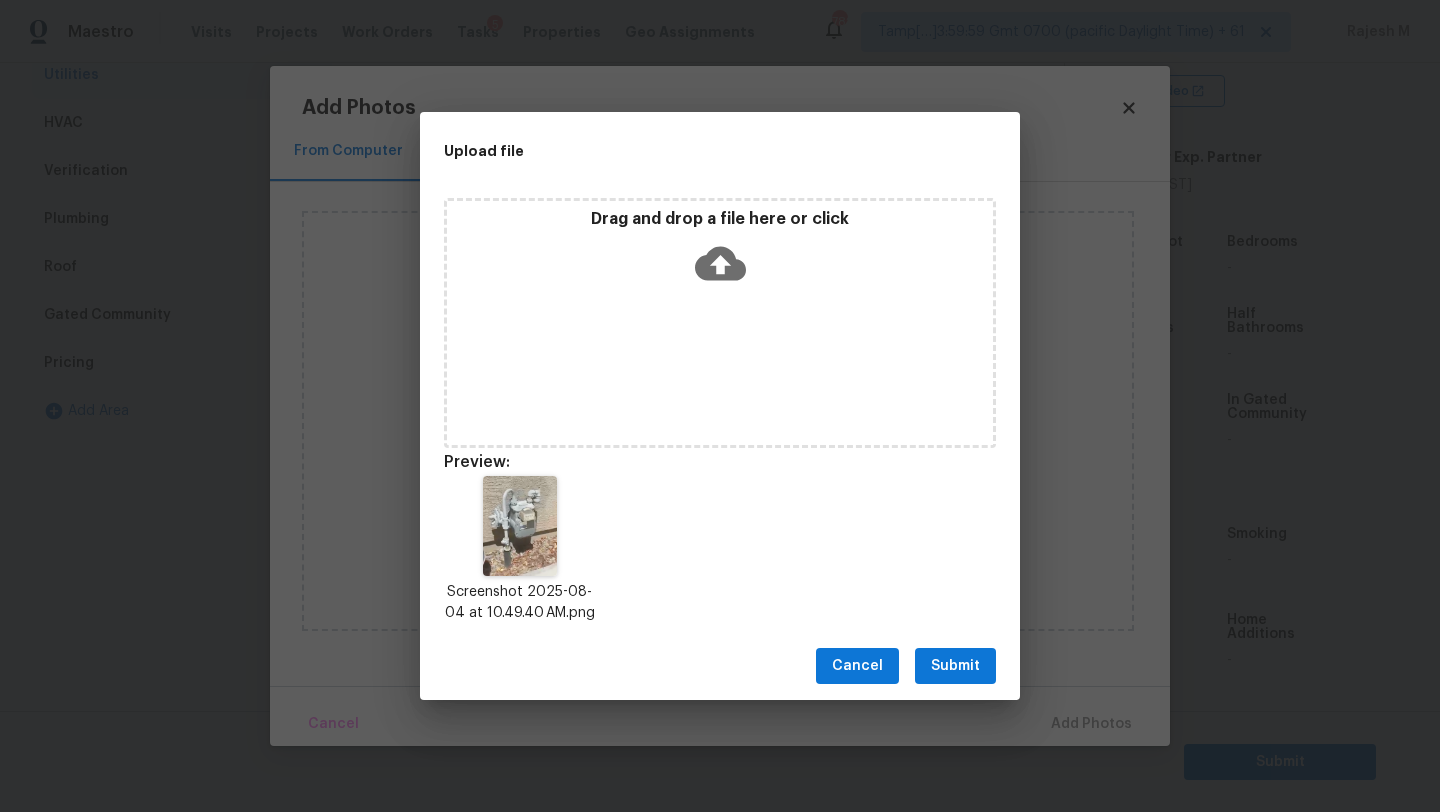 click on "Submit" at bounding box center (955, 666) 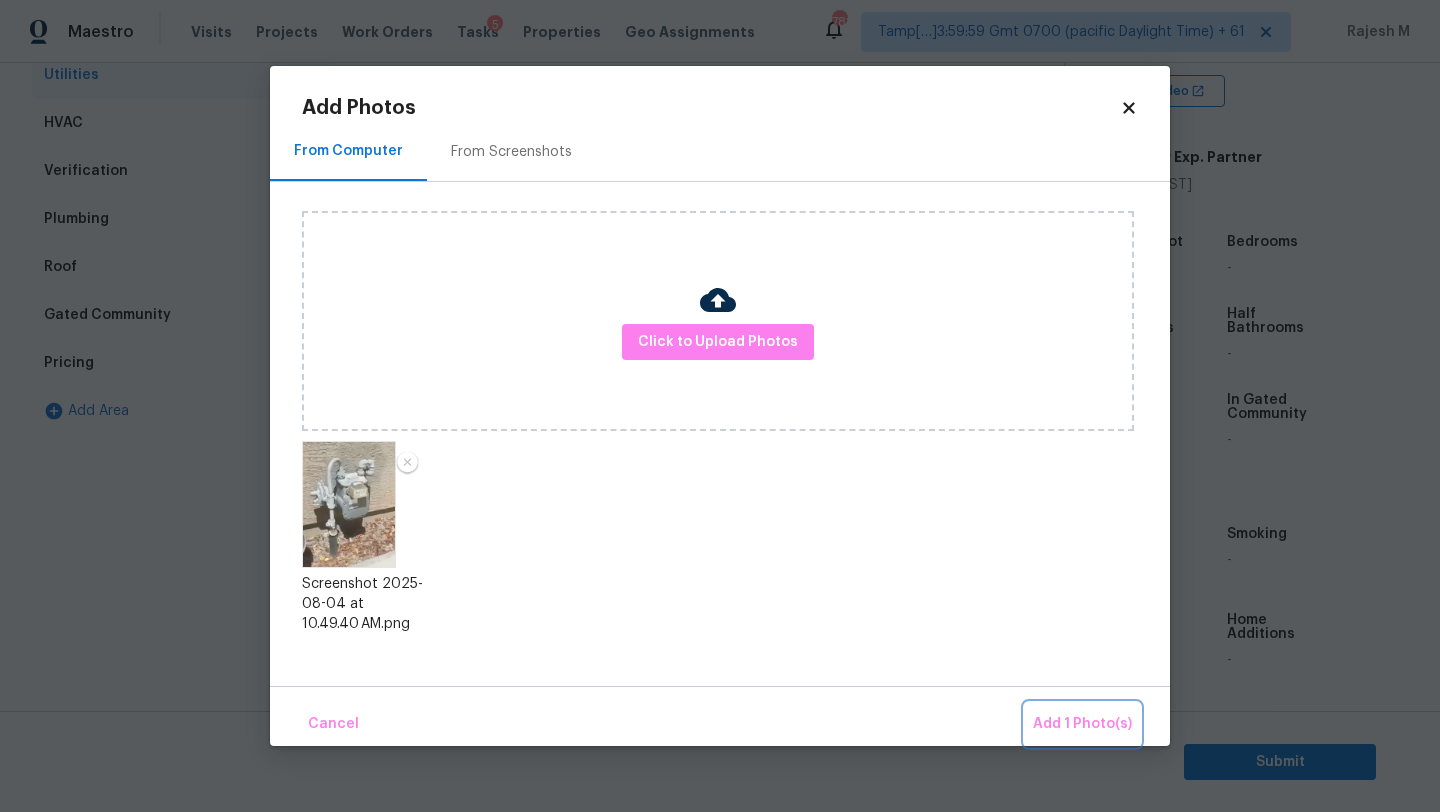 click on "Add 1 Photo(s)" at bounding box center (1082, 724) 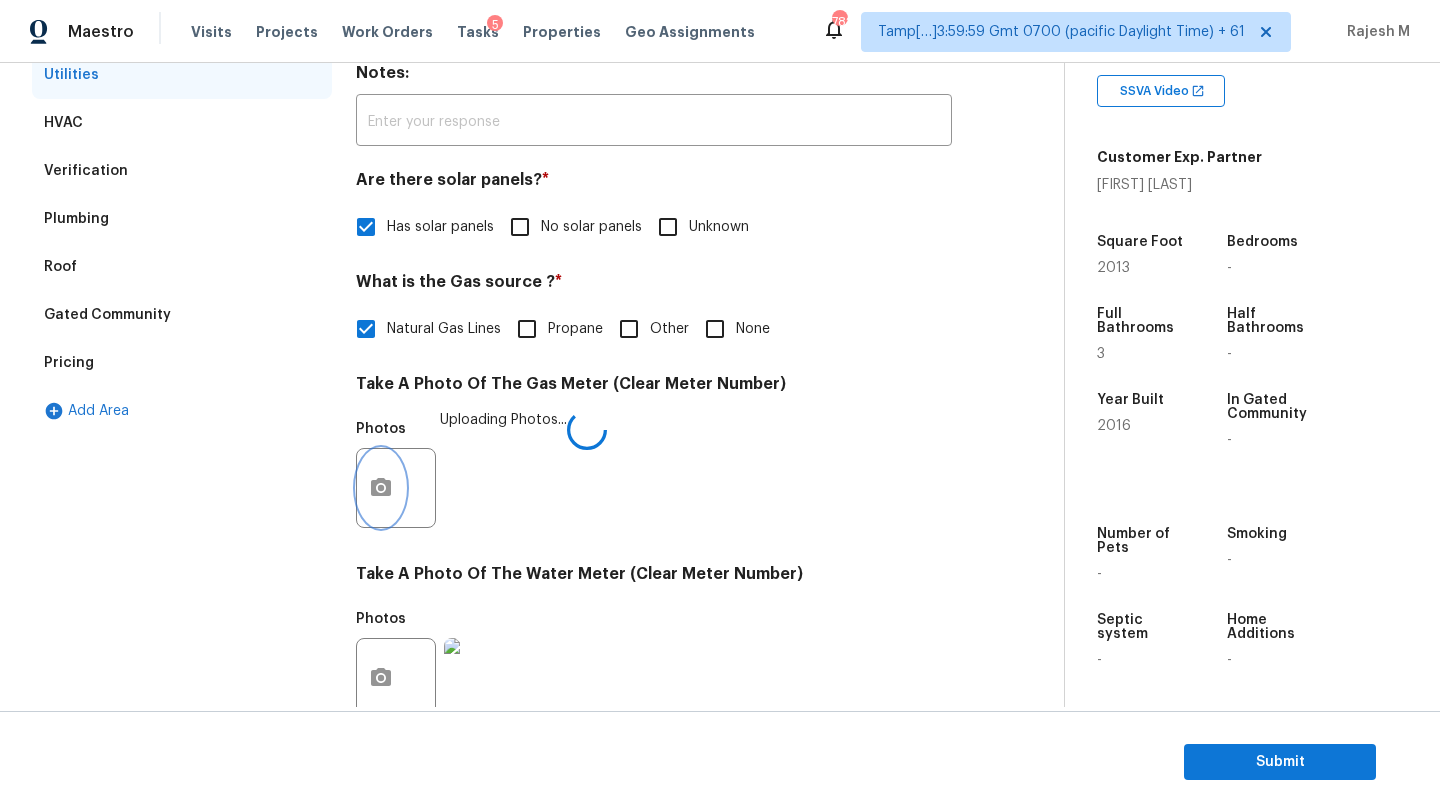 scroll, scrollTop: 693, scrollLeft: 0, axis: vertical 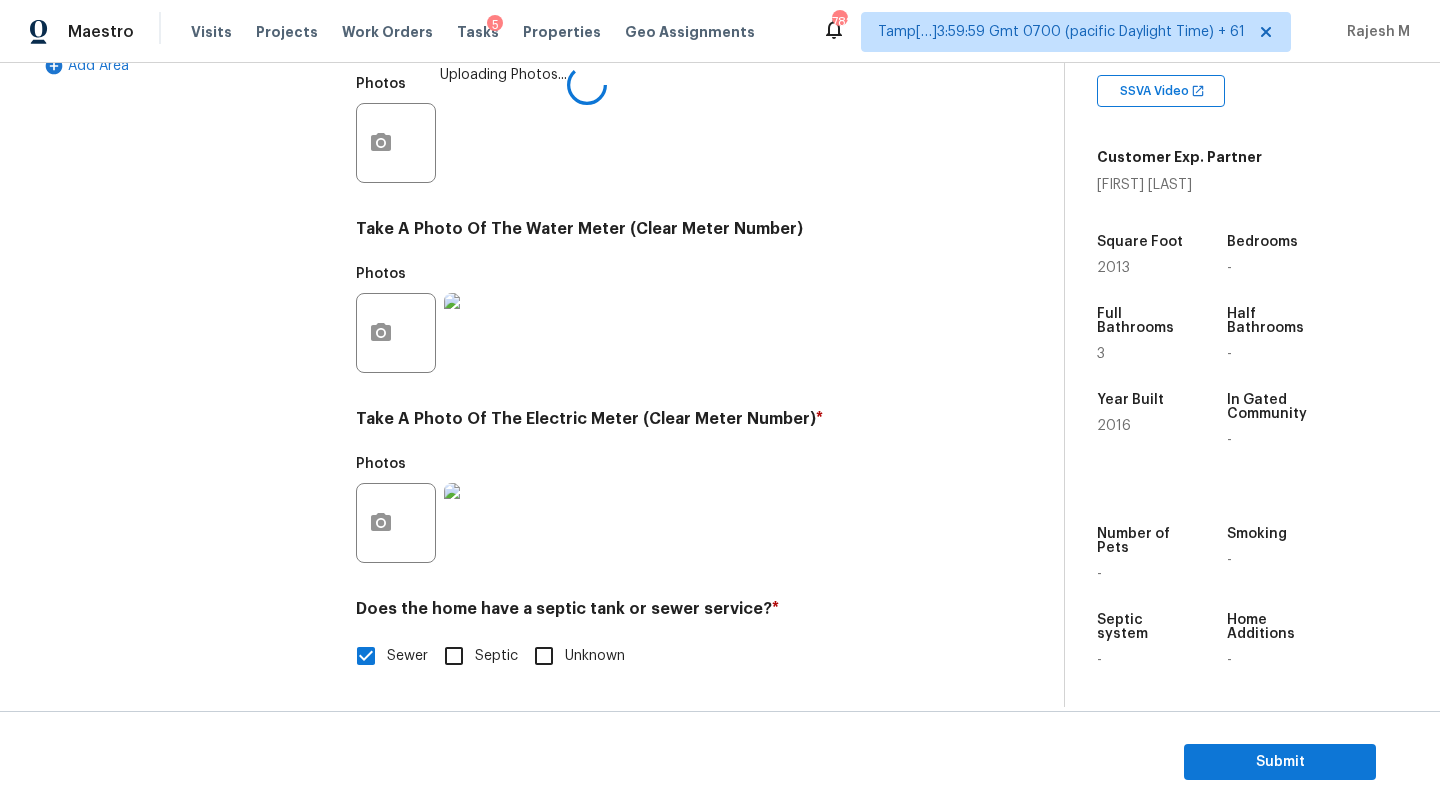 click at bounding box center (484, 523) 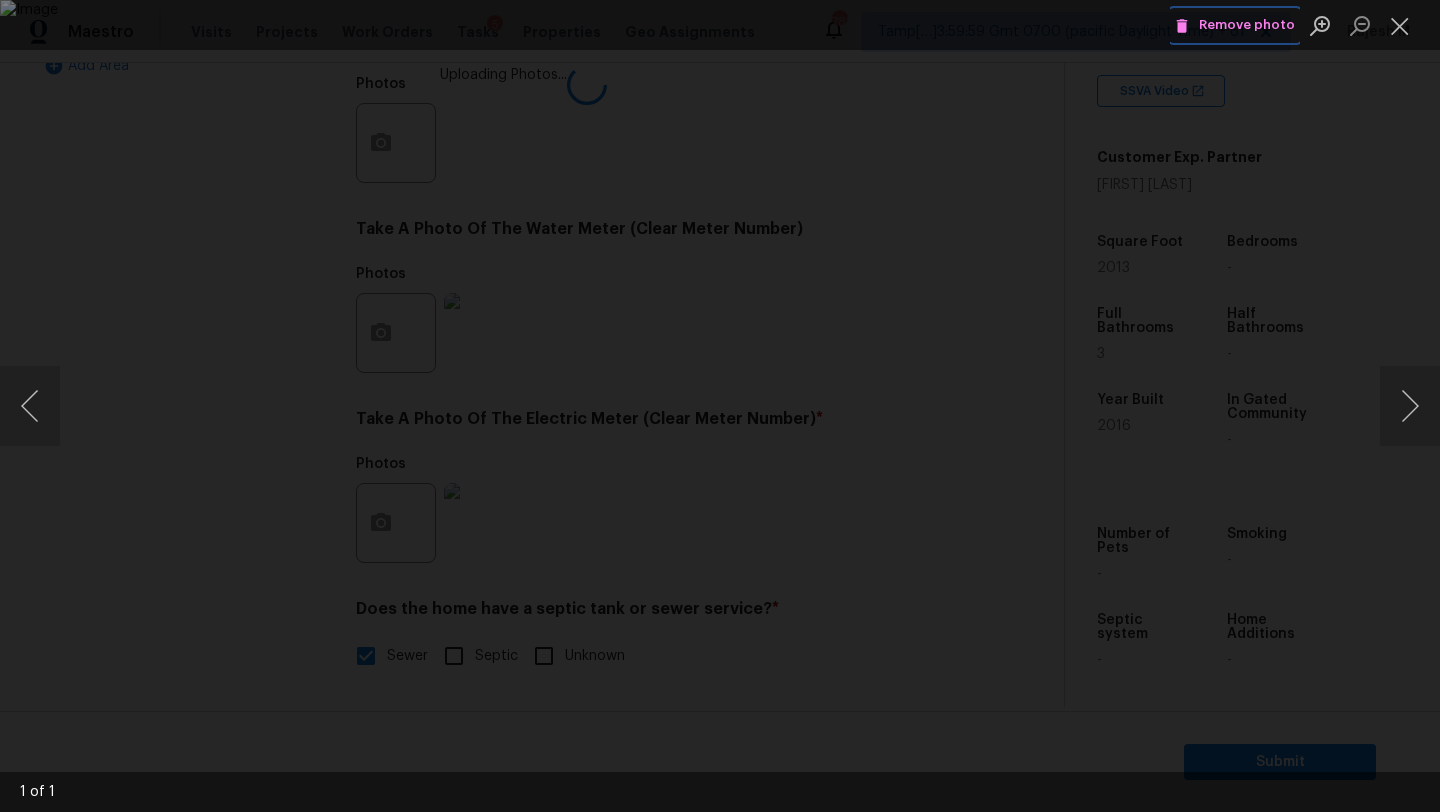 click on "Remove photo" at bounding box center (1235, 25) 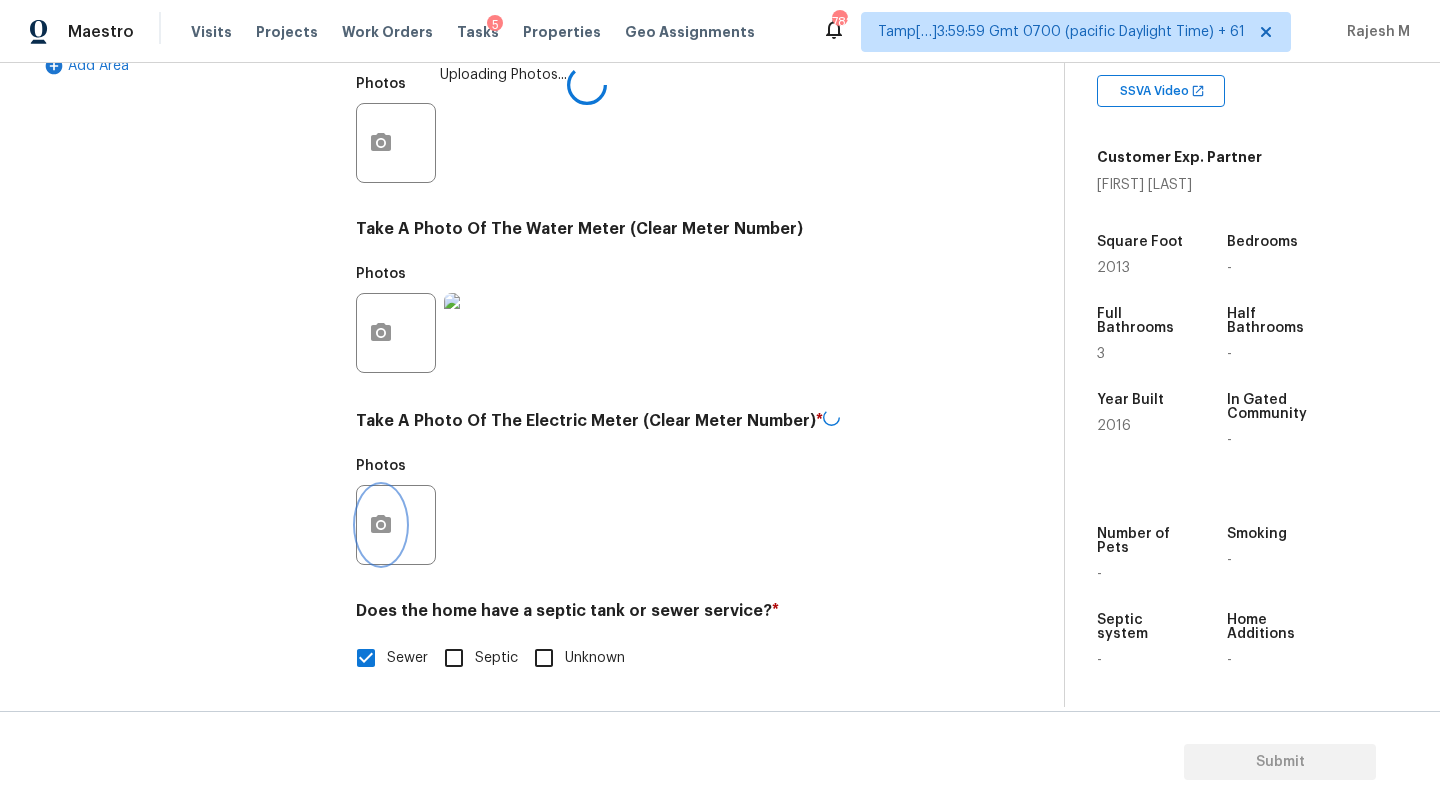 click 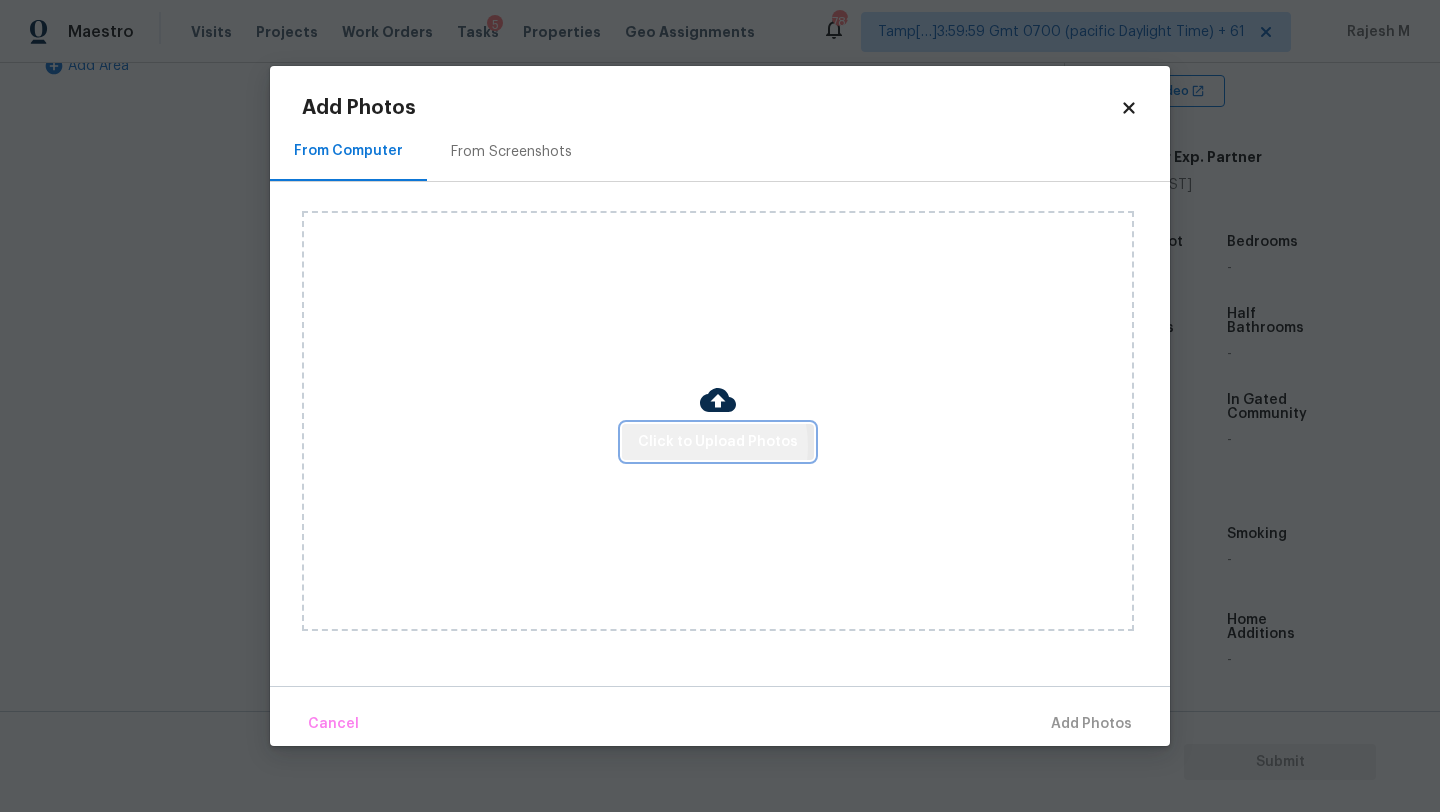 click on "Click to Upload Photos" at bounding box center (718, 442) 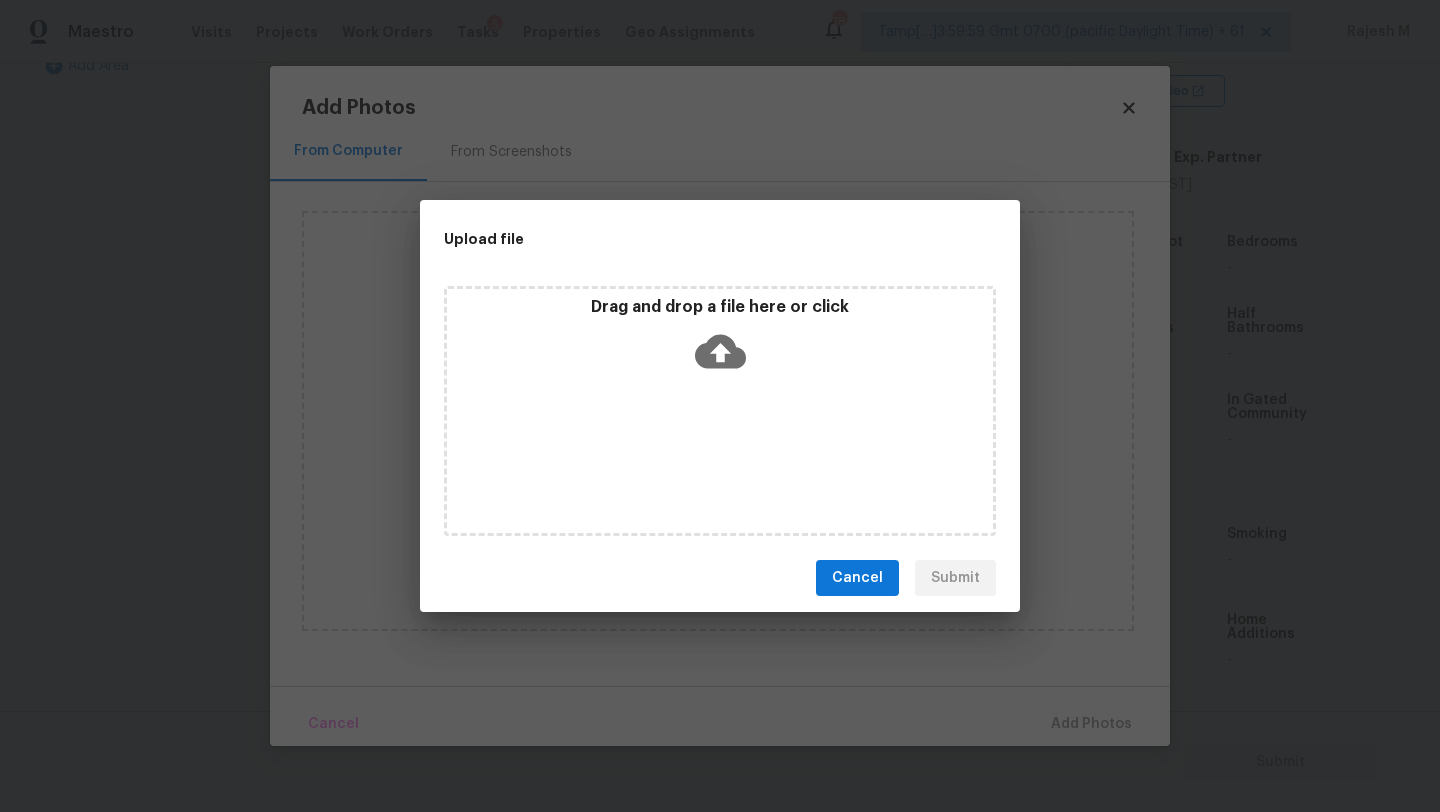 click on "Drag and drop a file here or click" at bounding box center (720, 411) 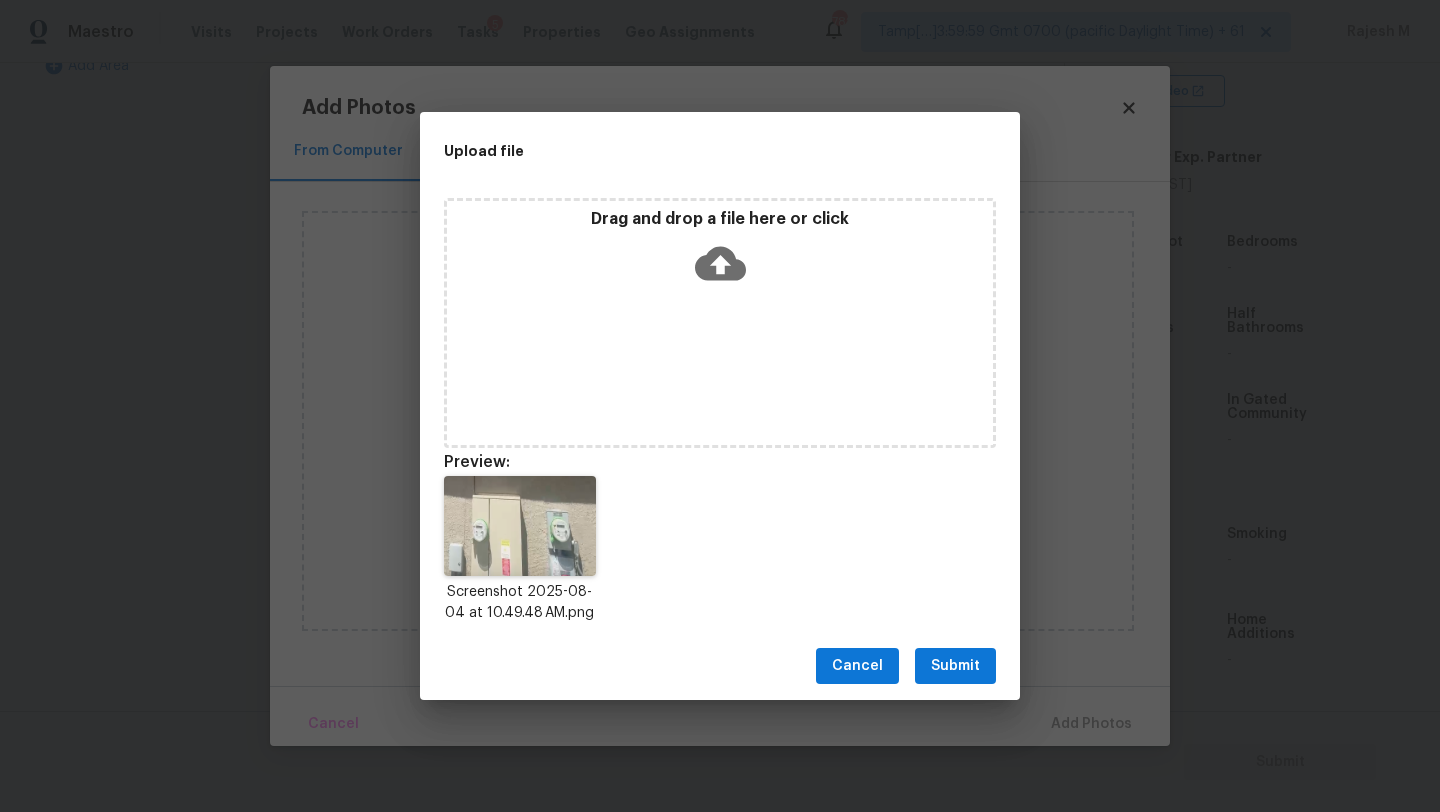 click on "Submit" at bounding box center [955, 666] 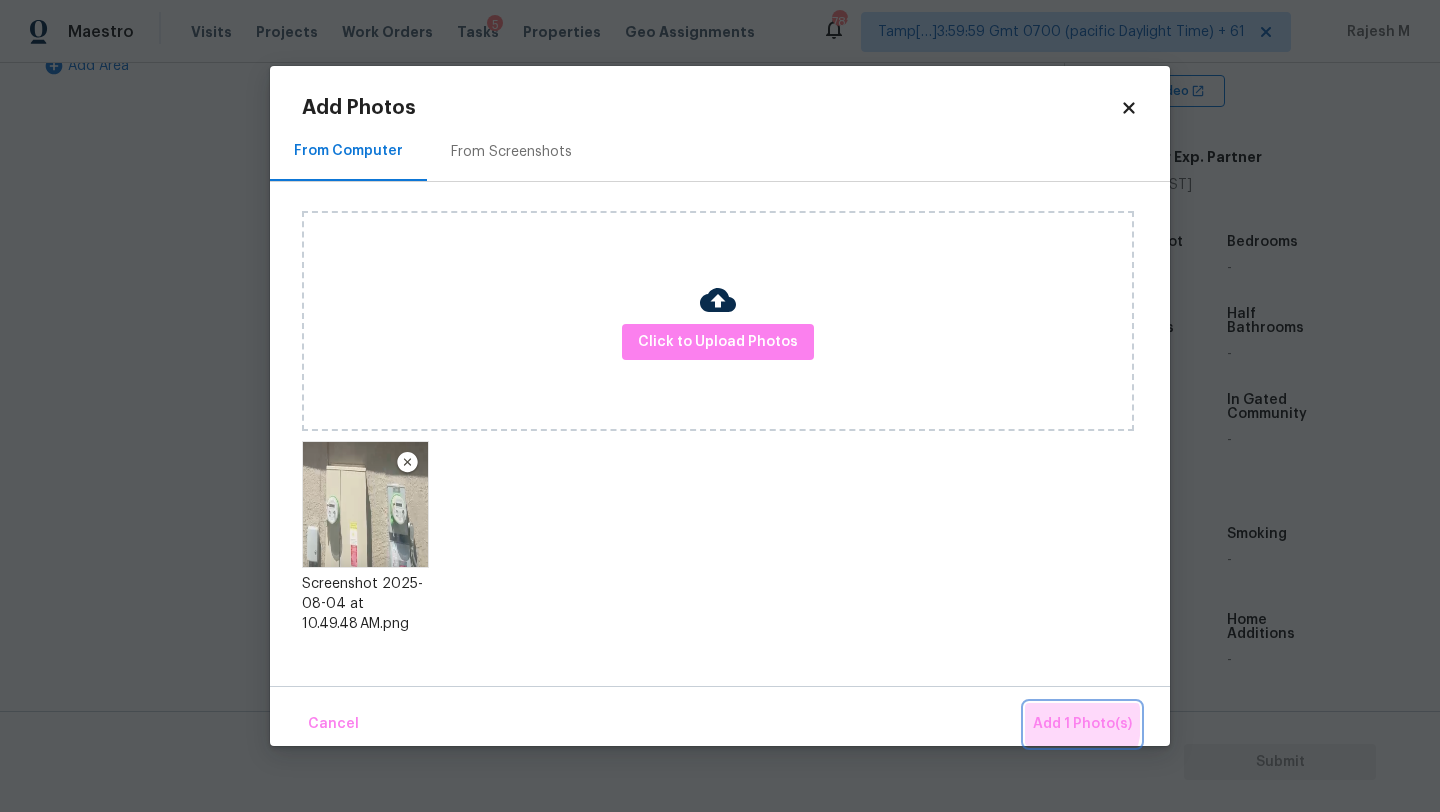 click on "Add 1 Photo(s)" at bounding box center [1082, 724] 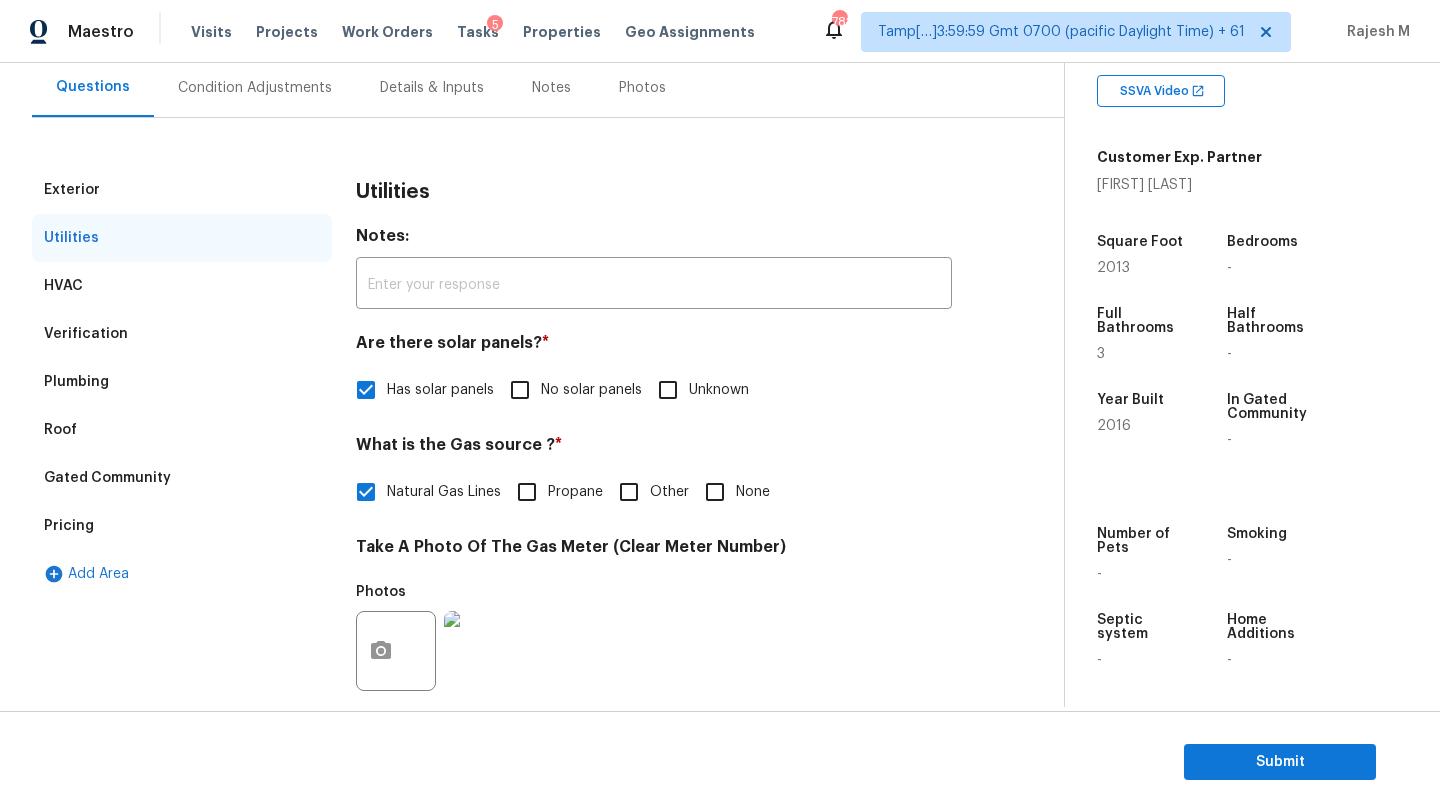 scroll, scrollTop: 17, scrollLeft: 0, axis: vertical 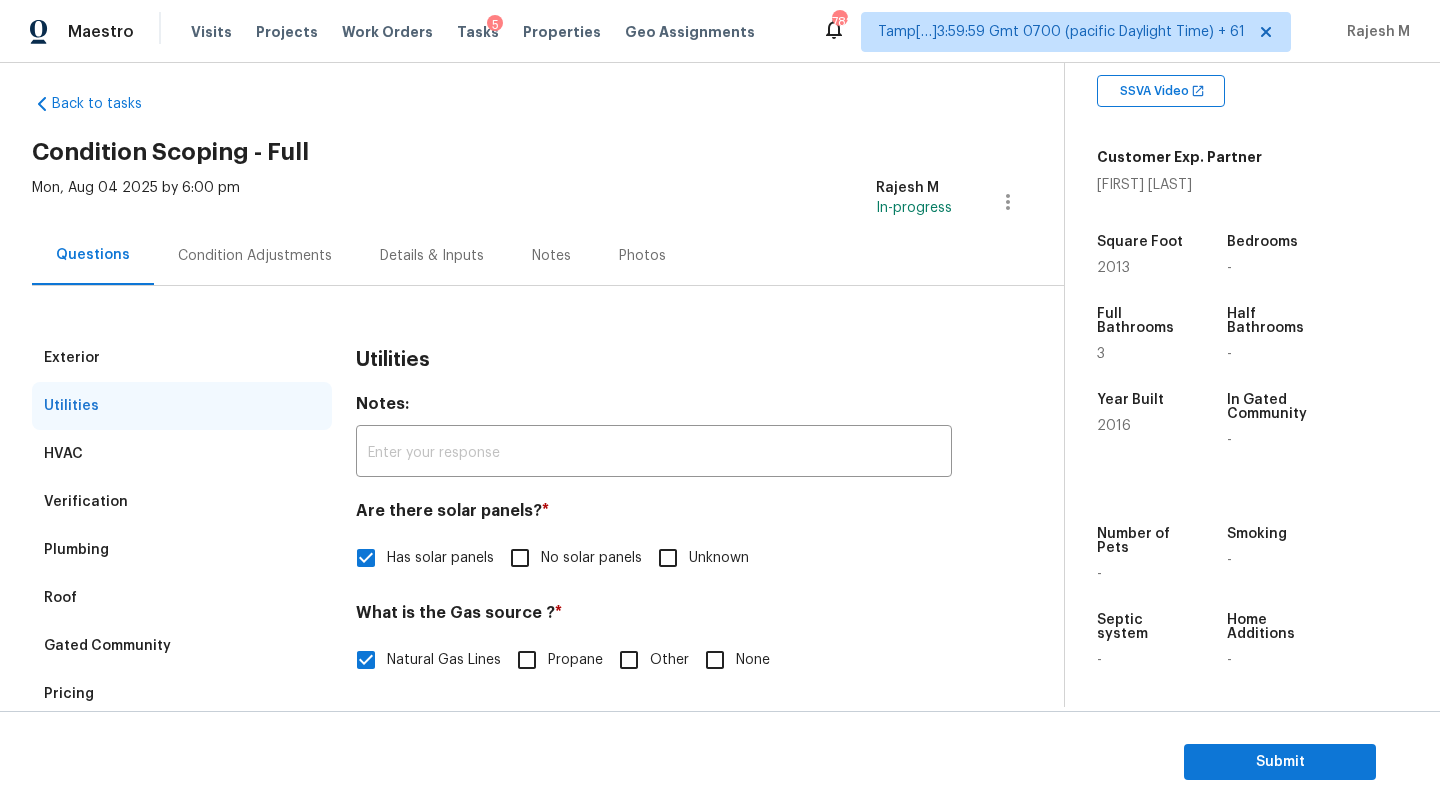 click on "Condition Adjustments" at bounding box center [255, 256] 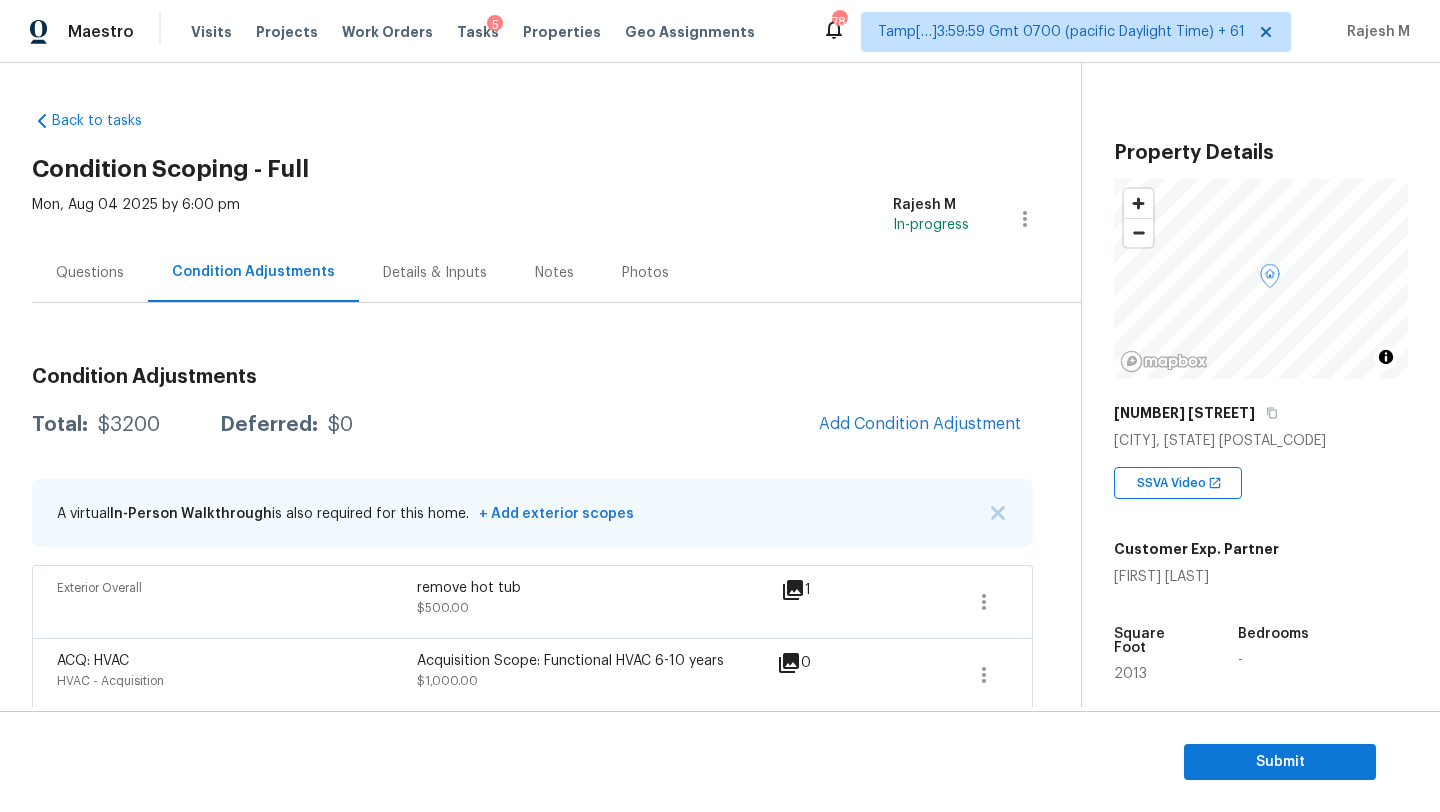 scroll, scrollTop: 0, scrollLeft: 0, axis: both 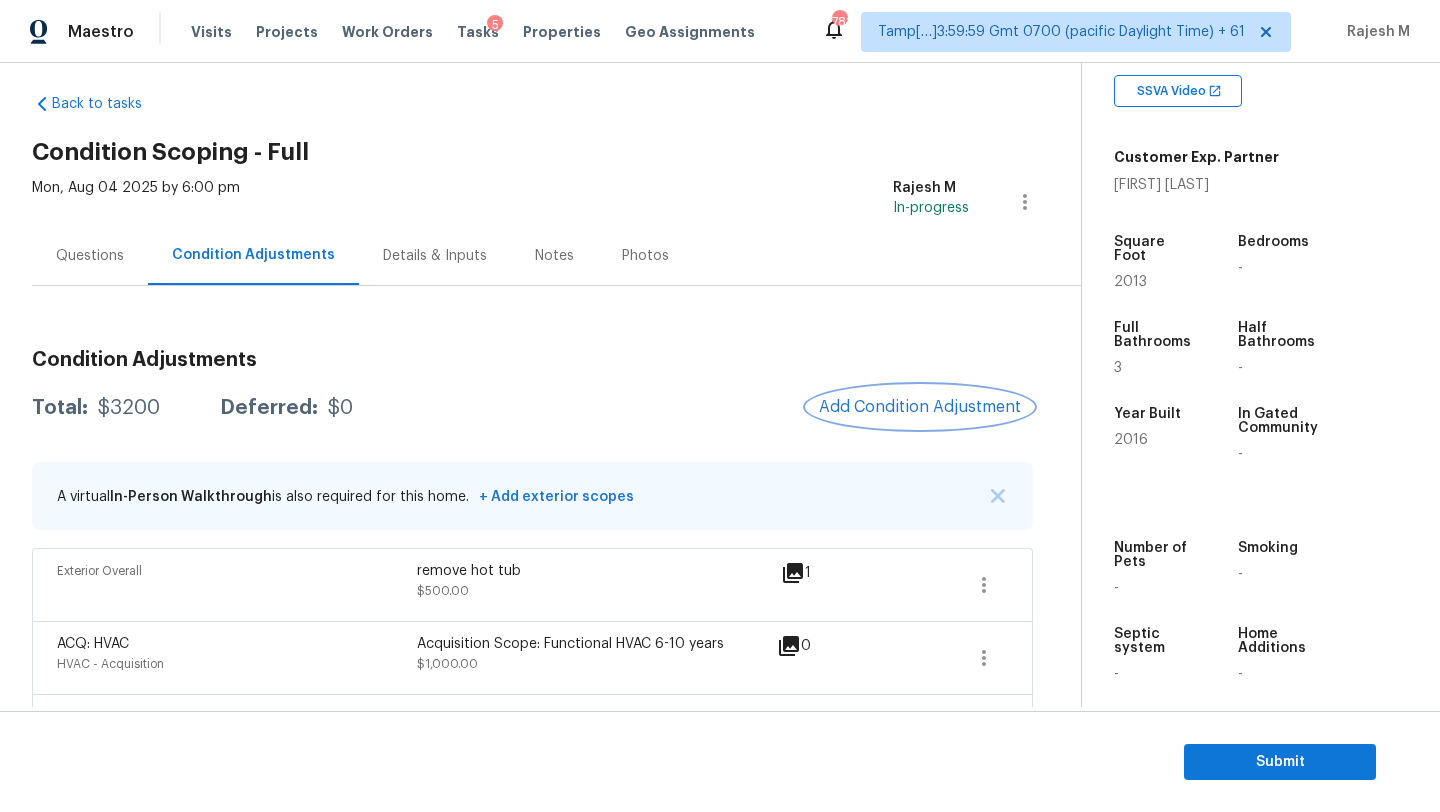 click on "Add Condition Adjustment" at bounding box center [920, 407] 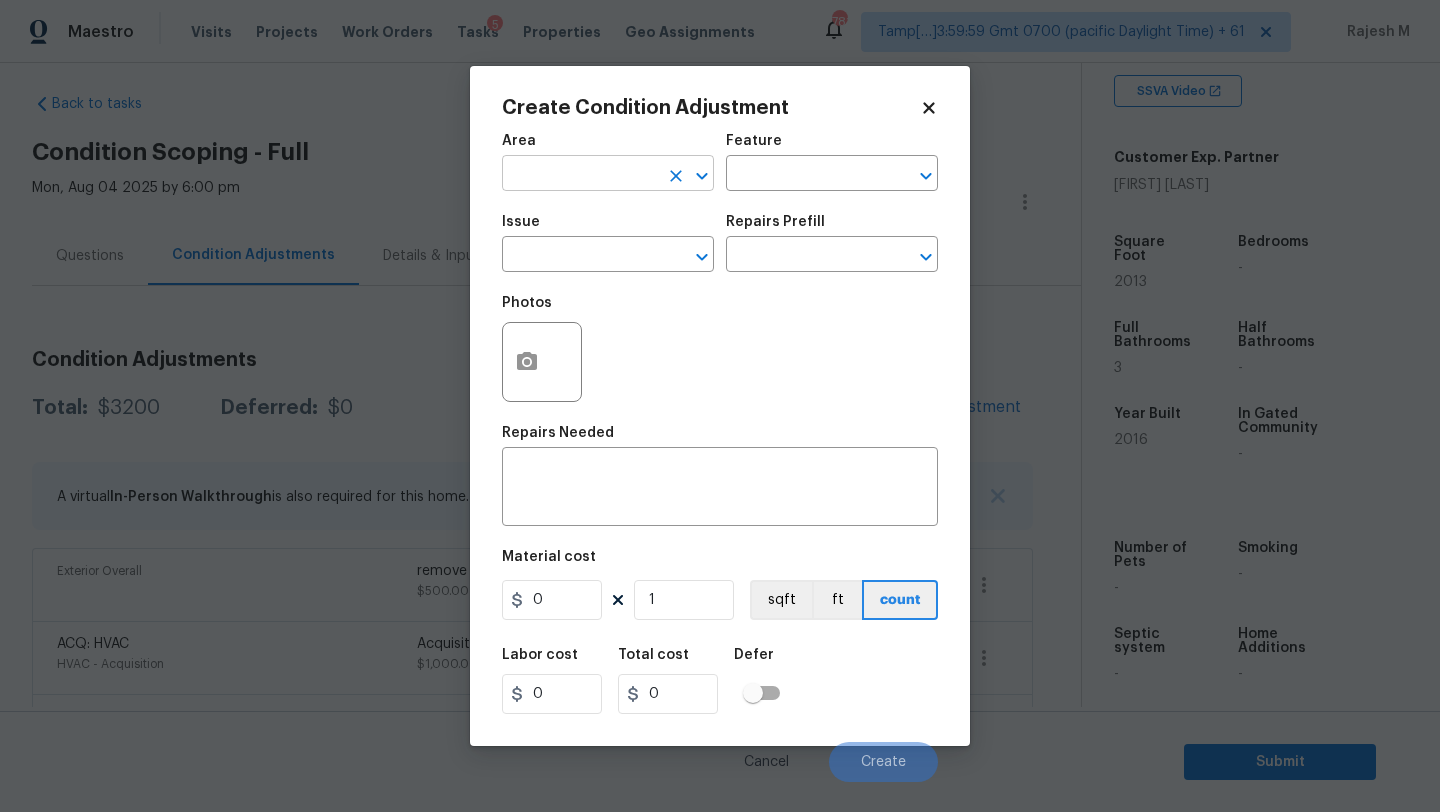 click at bounding box center (580, 175) 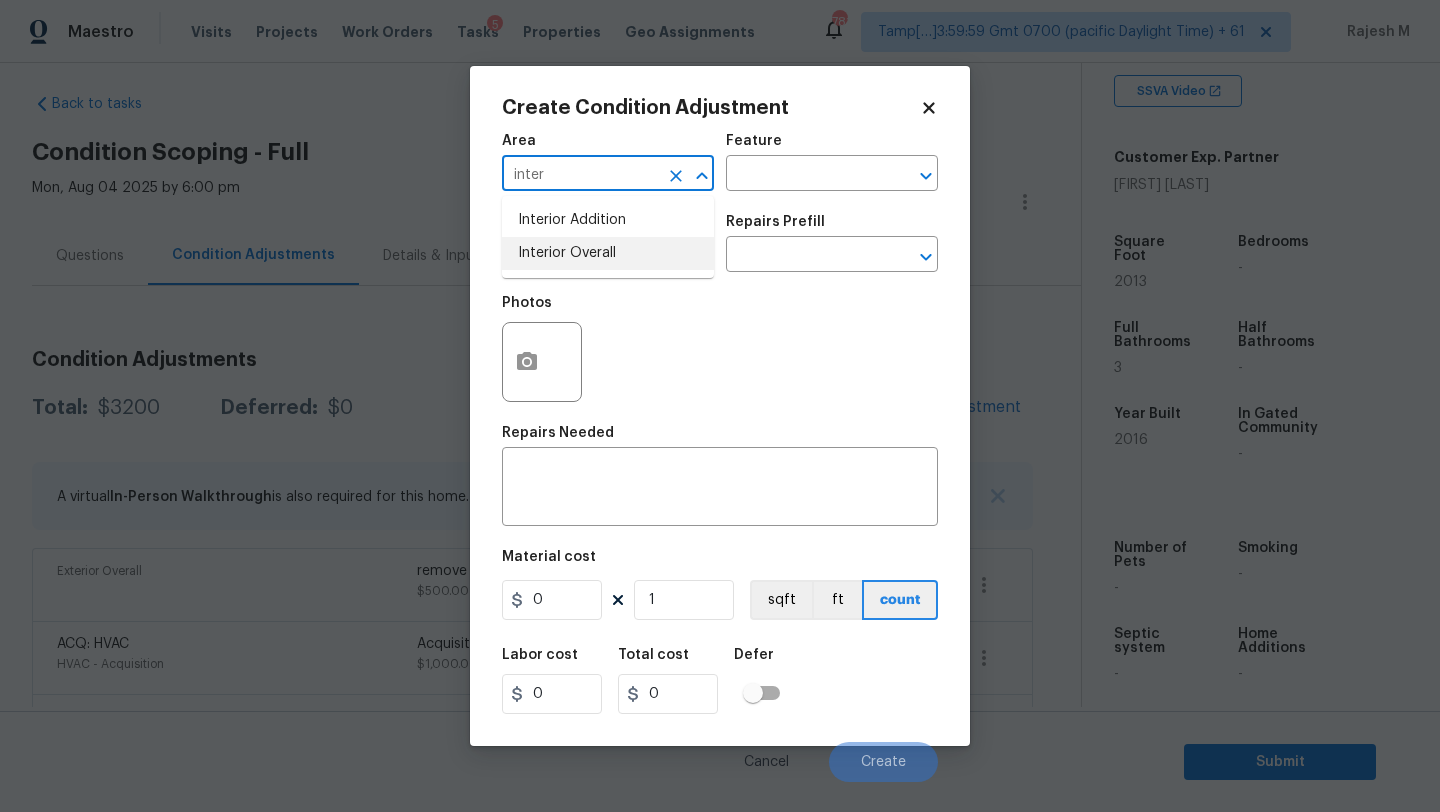 click on "Interior Overall" at bounding box center [608, 253] 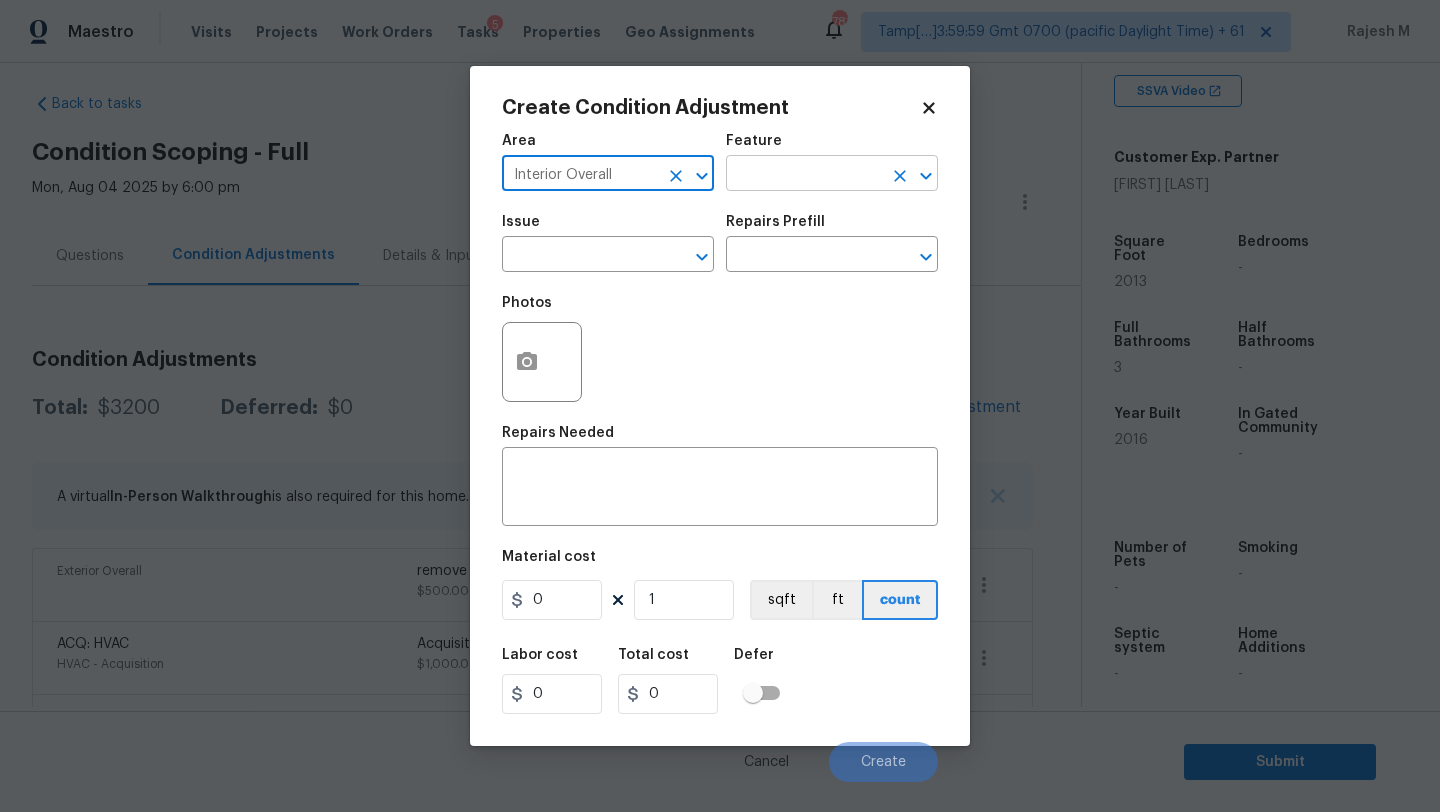 type on "Interior Overall" 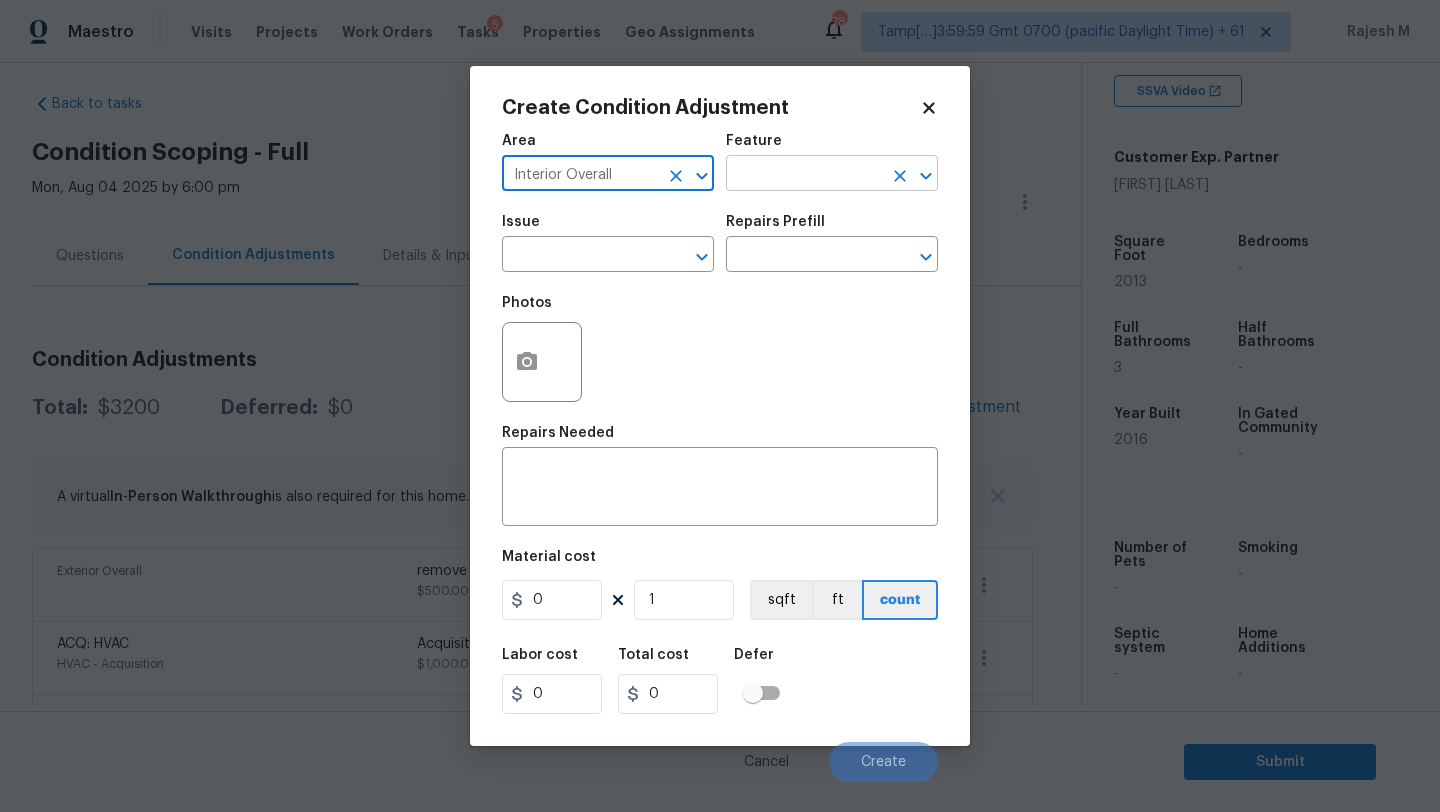 click at bounding box center (804, 175) 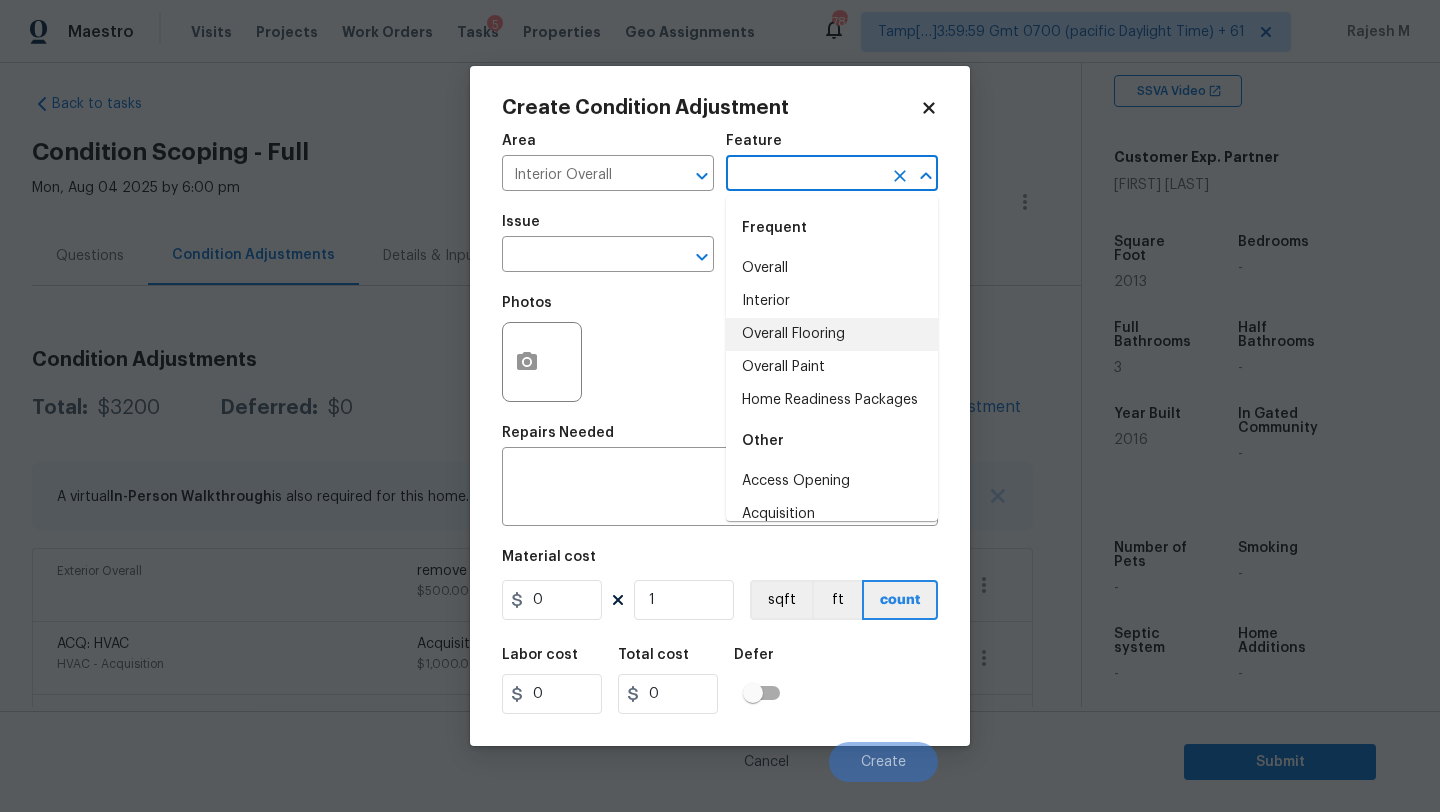 click on "Overall Flooring" at bounding box center (832, 334) 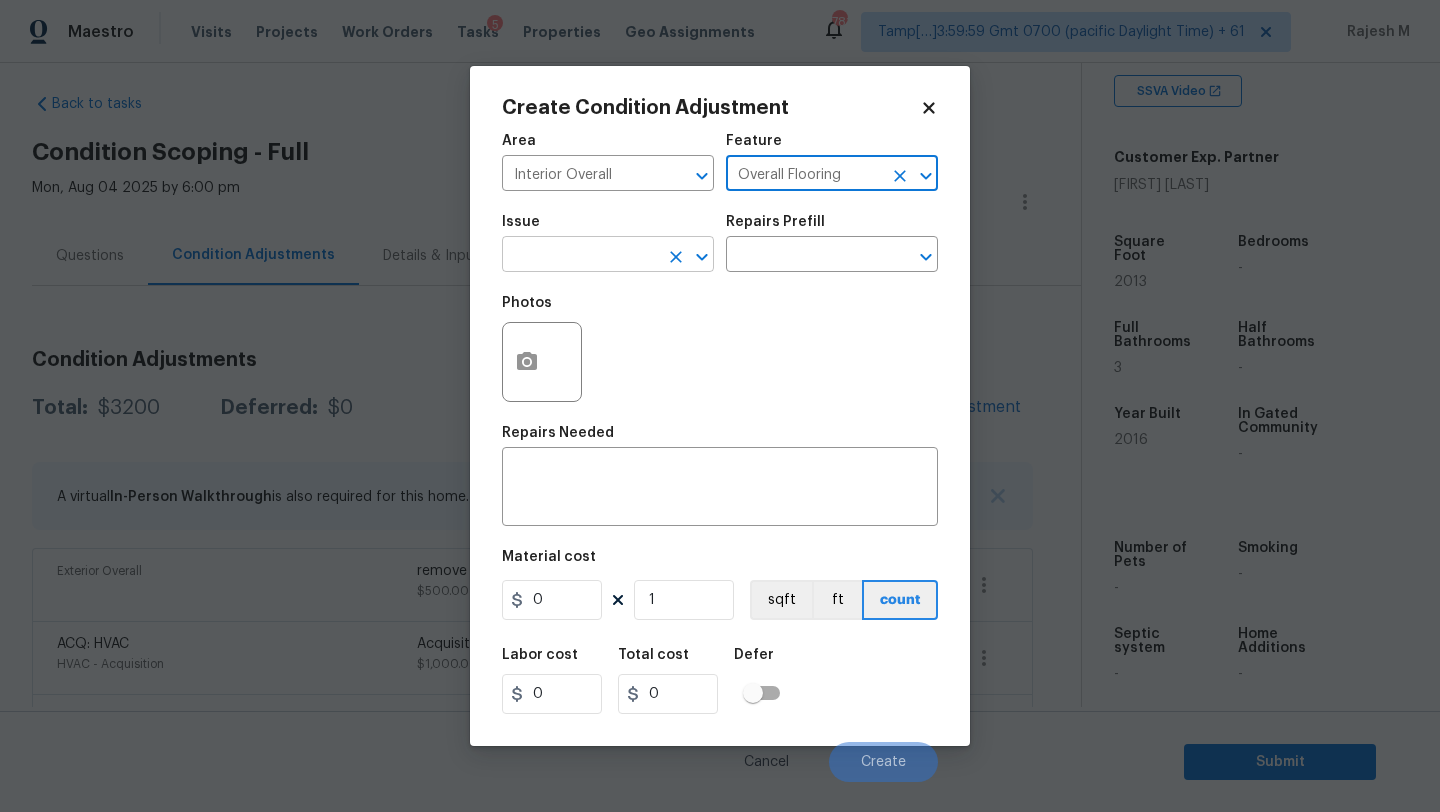 click at bounding box center (580, 256) 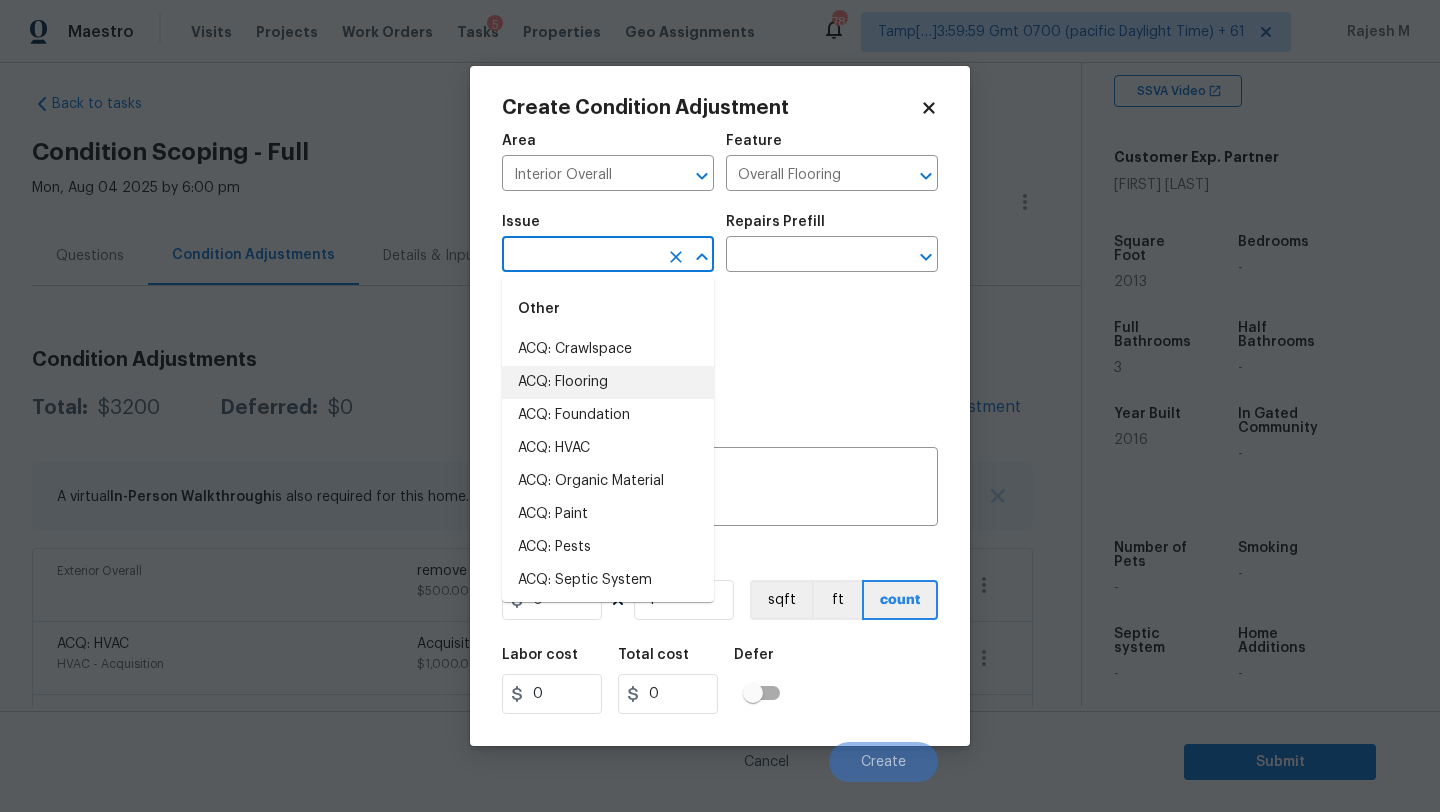 click on "ACQ: Flooring" at bounding box center (608, 382) 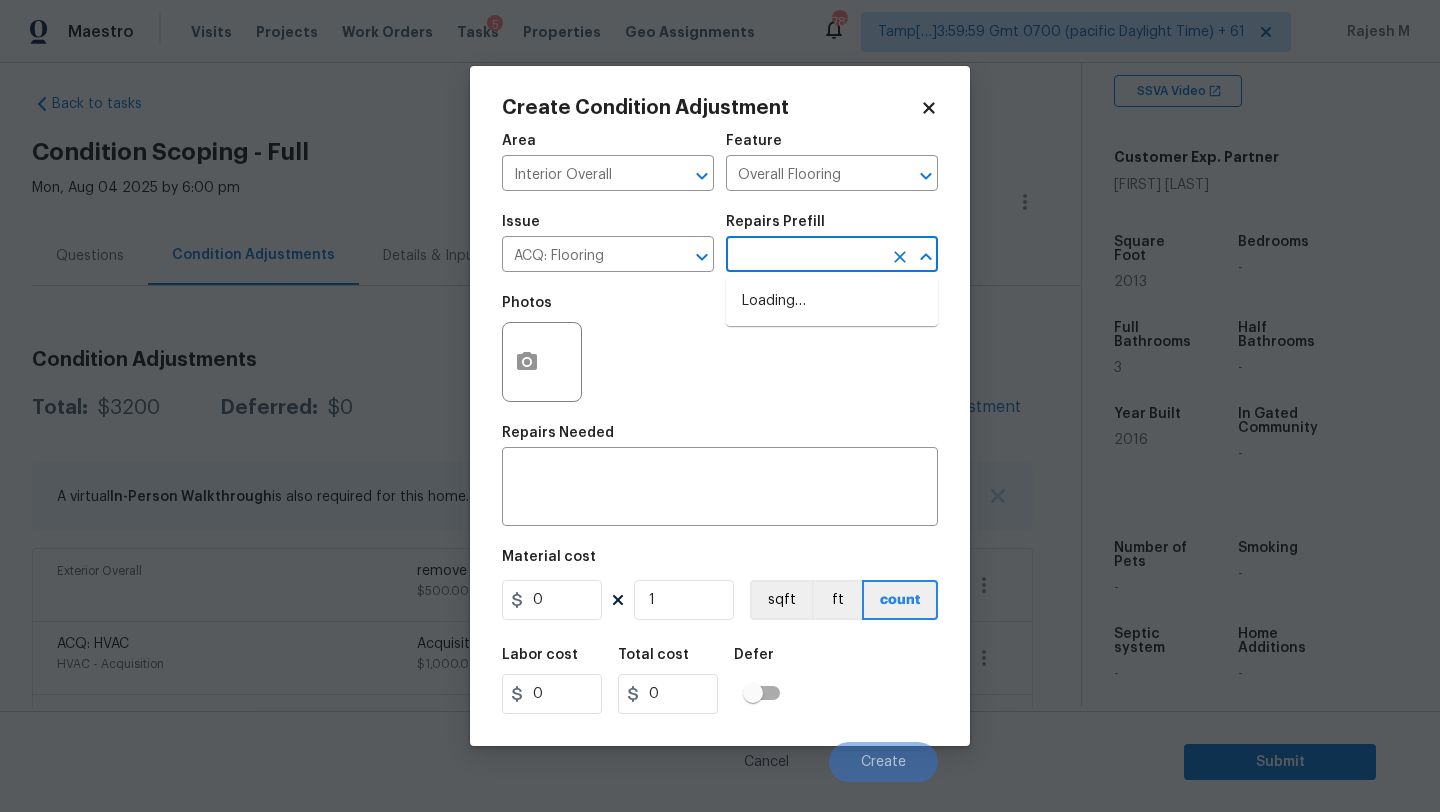click at bounding box center [804, 256] 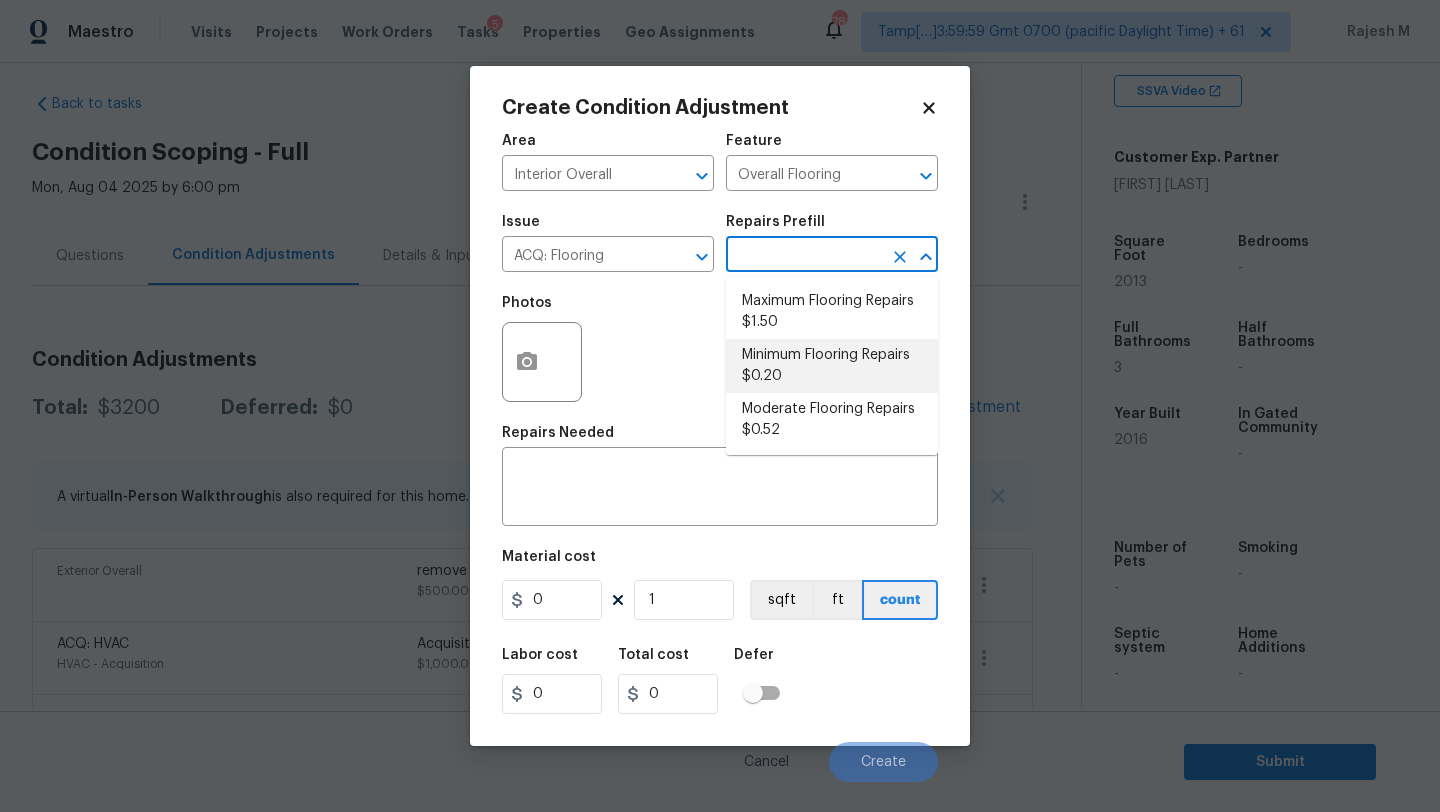click on "Minimum Flooring Repairs $0.20" at bounding box center (832, 366) 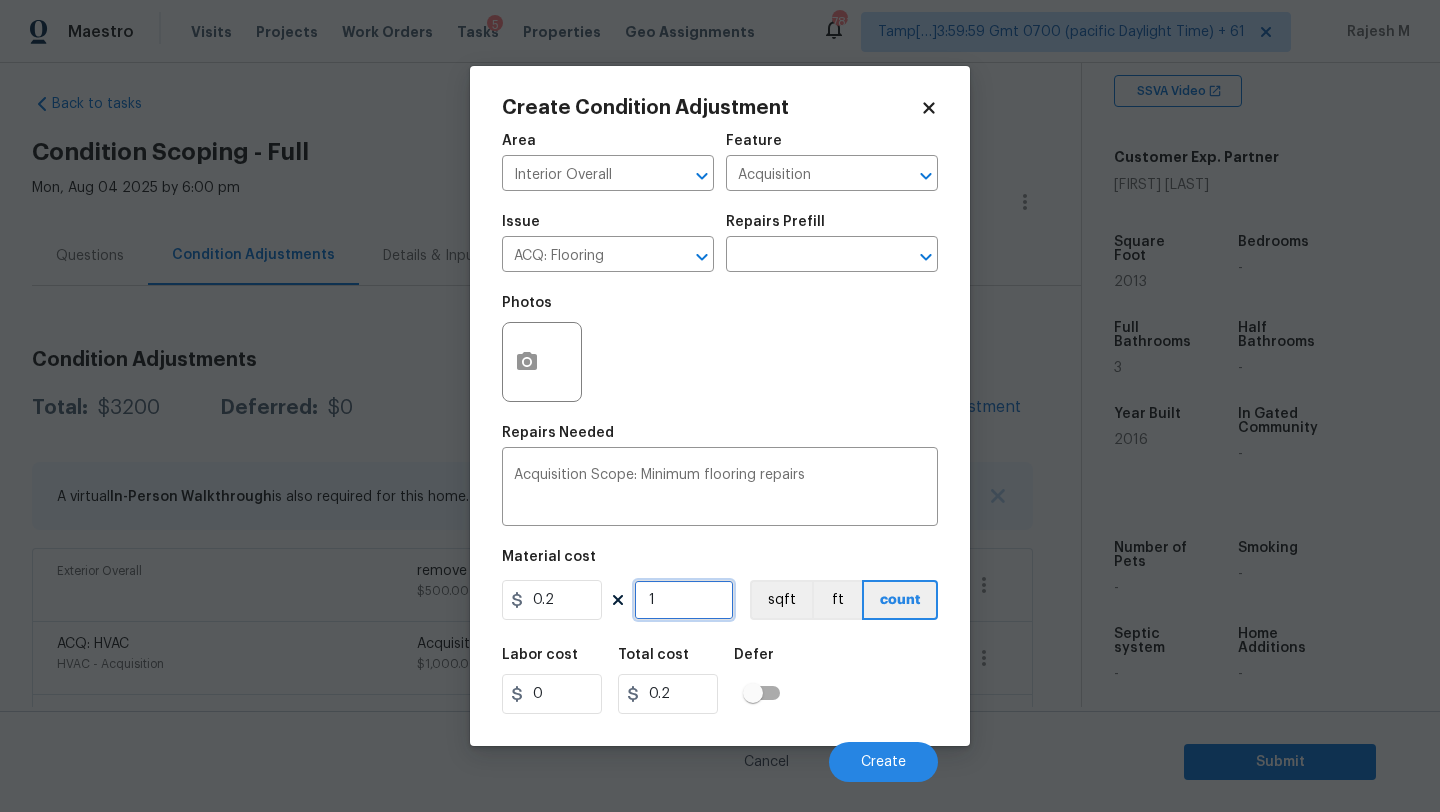 click on "1" at bounding box center (684, 600) 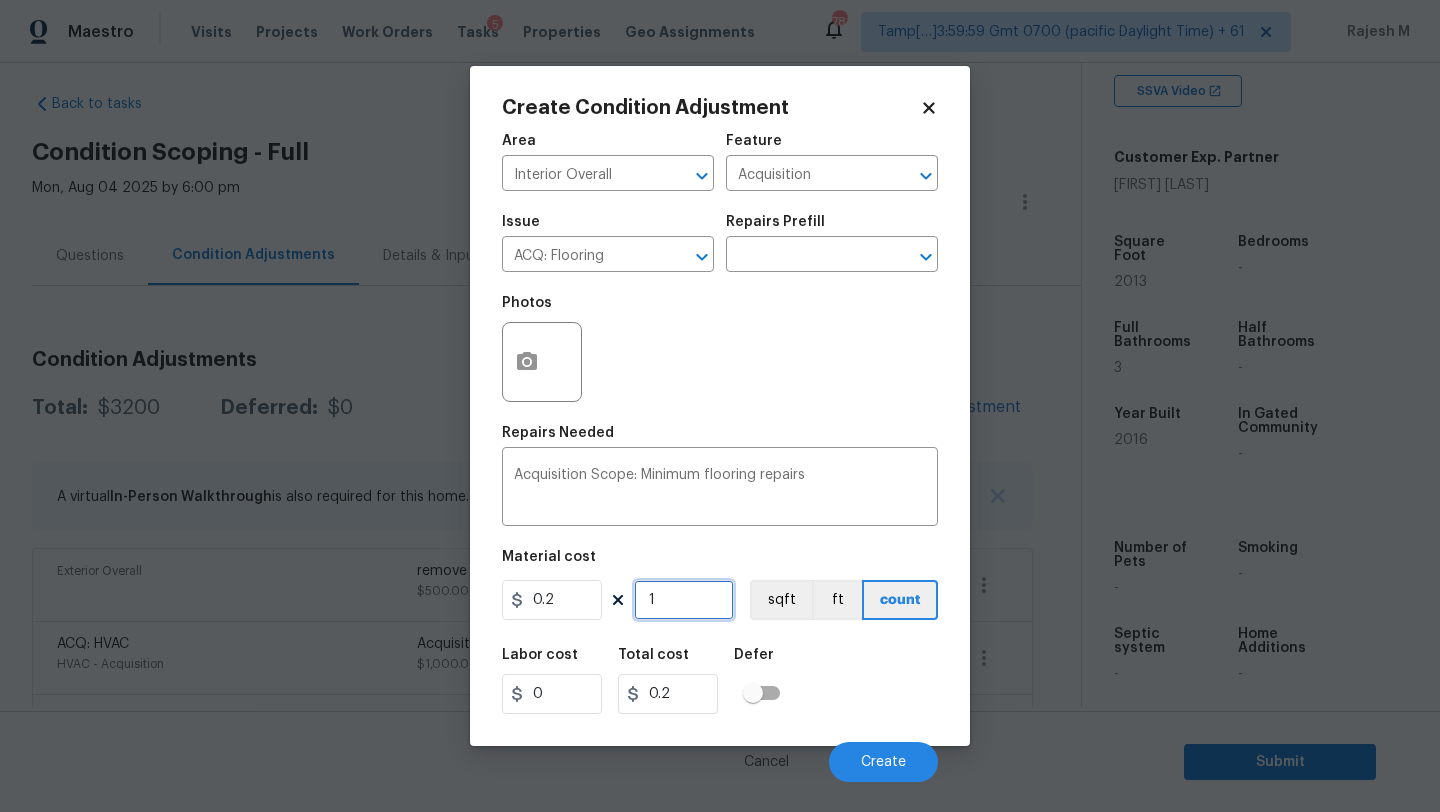 click on "1" at bounding box center (684, 600) 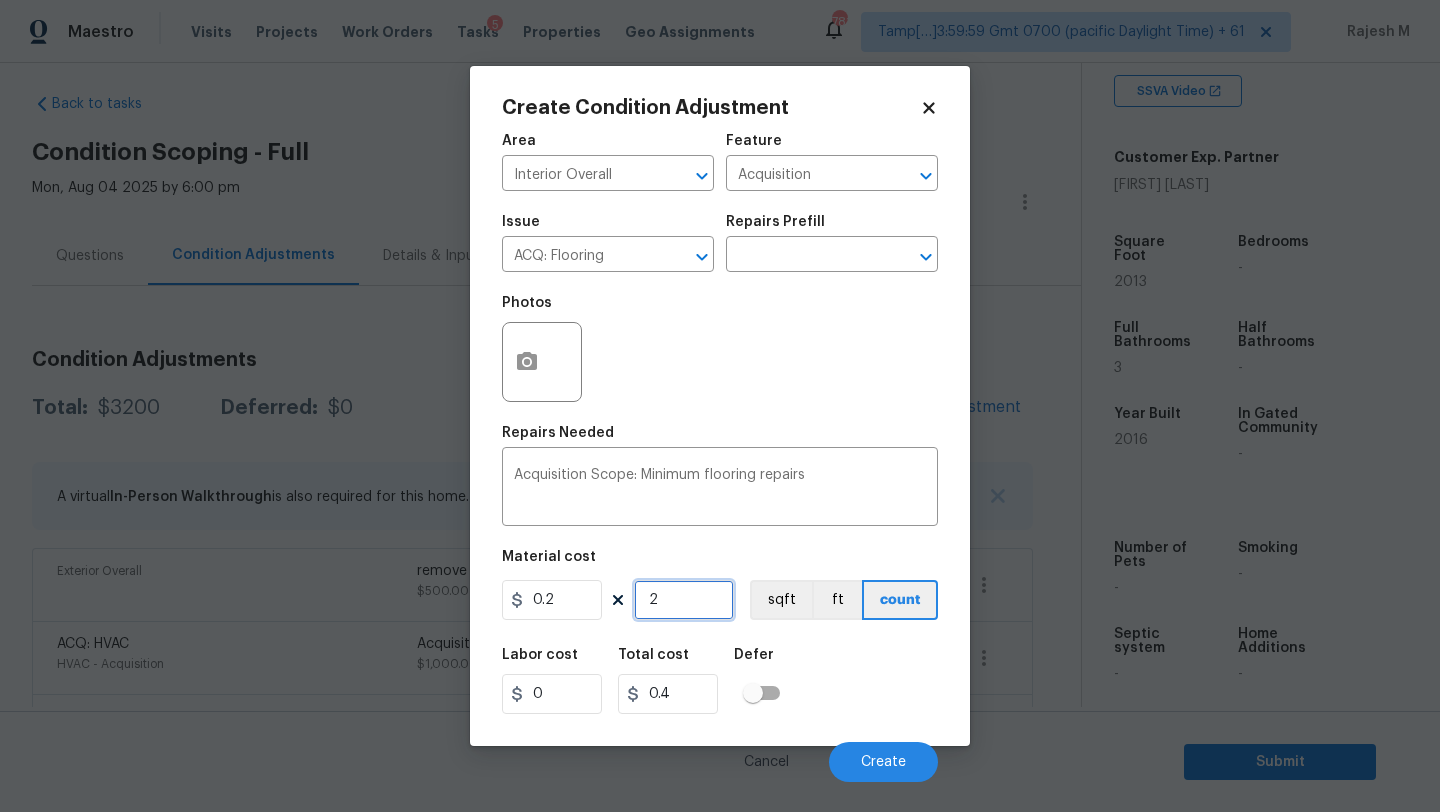 type on "21" 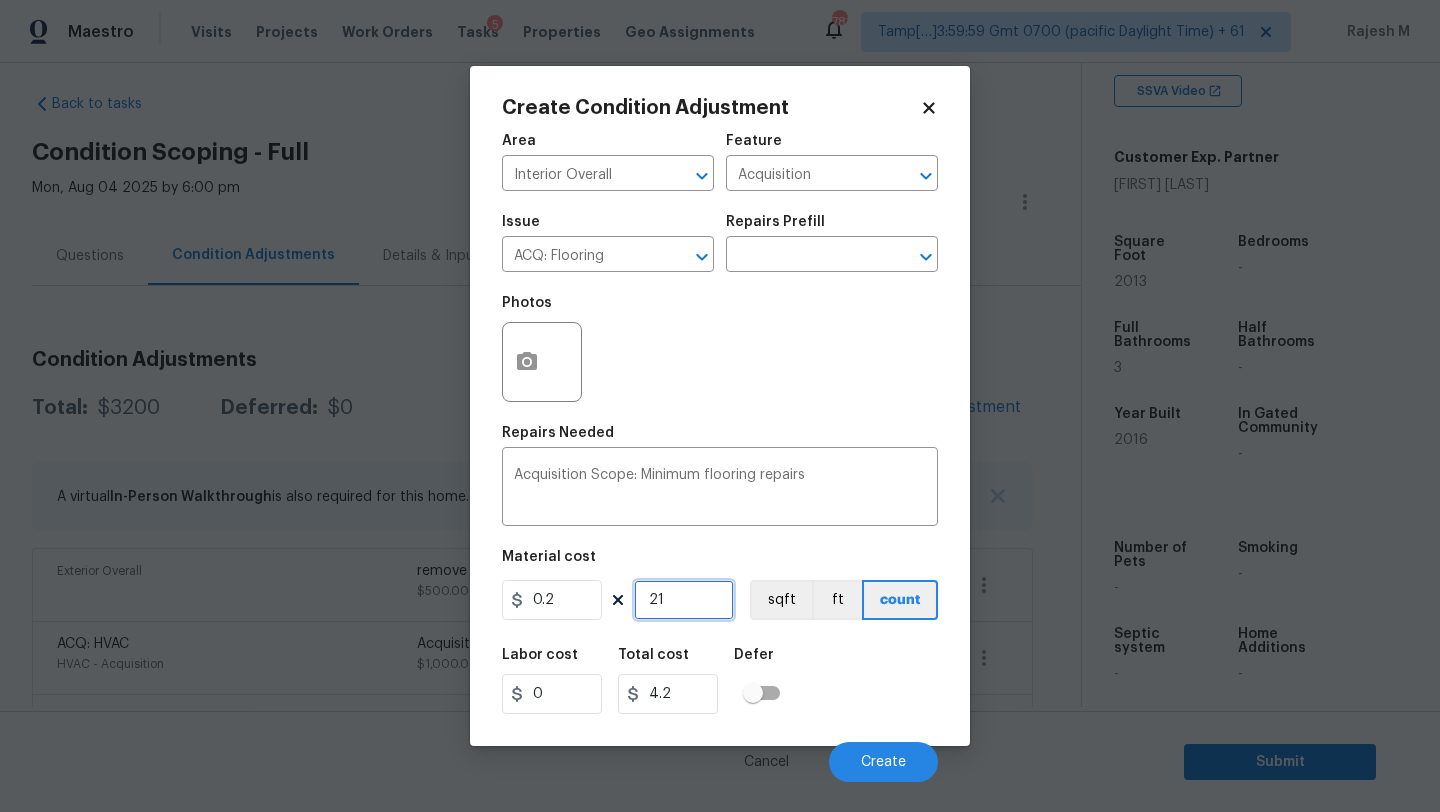 type on "2" 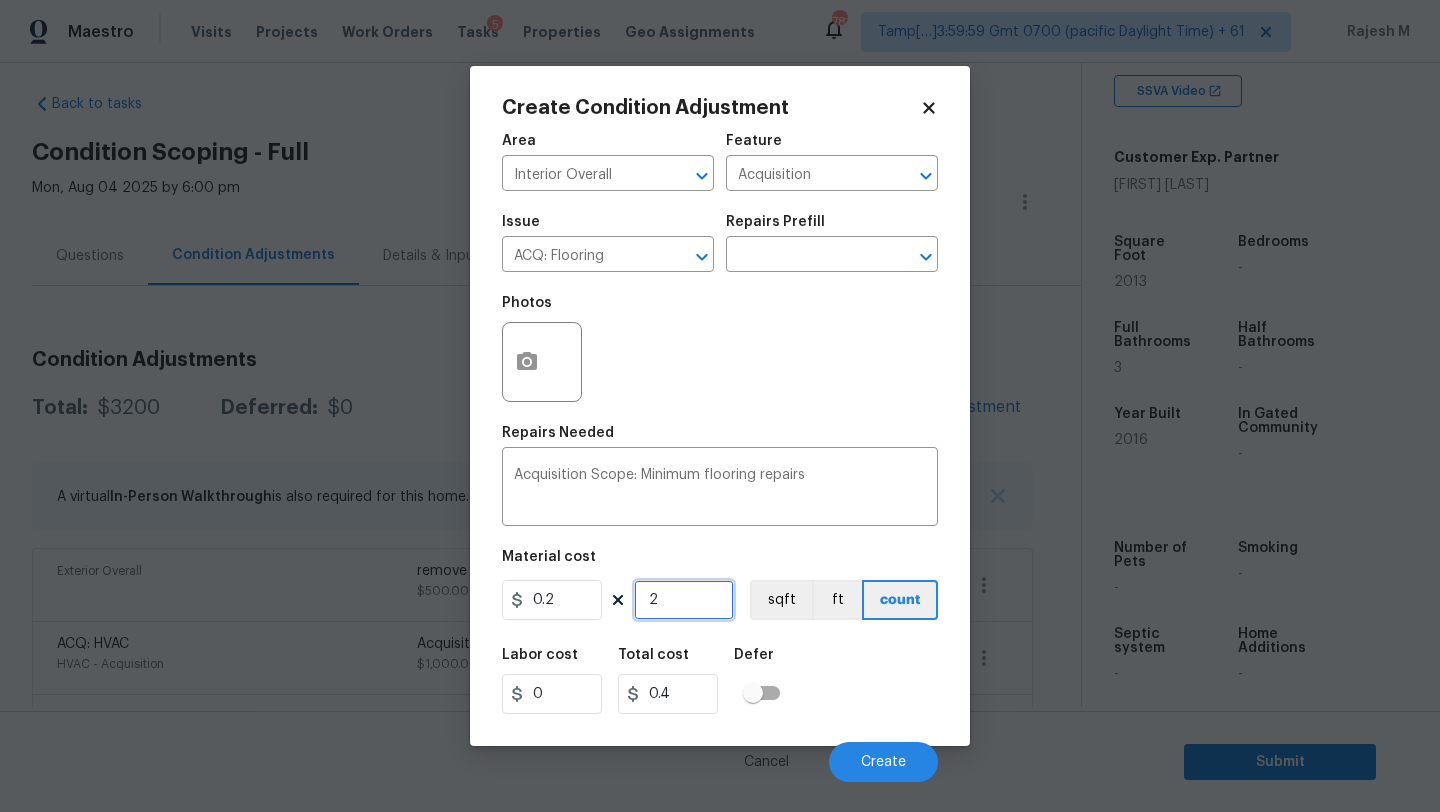 type on "20" 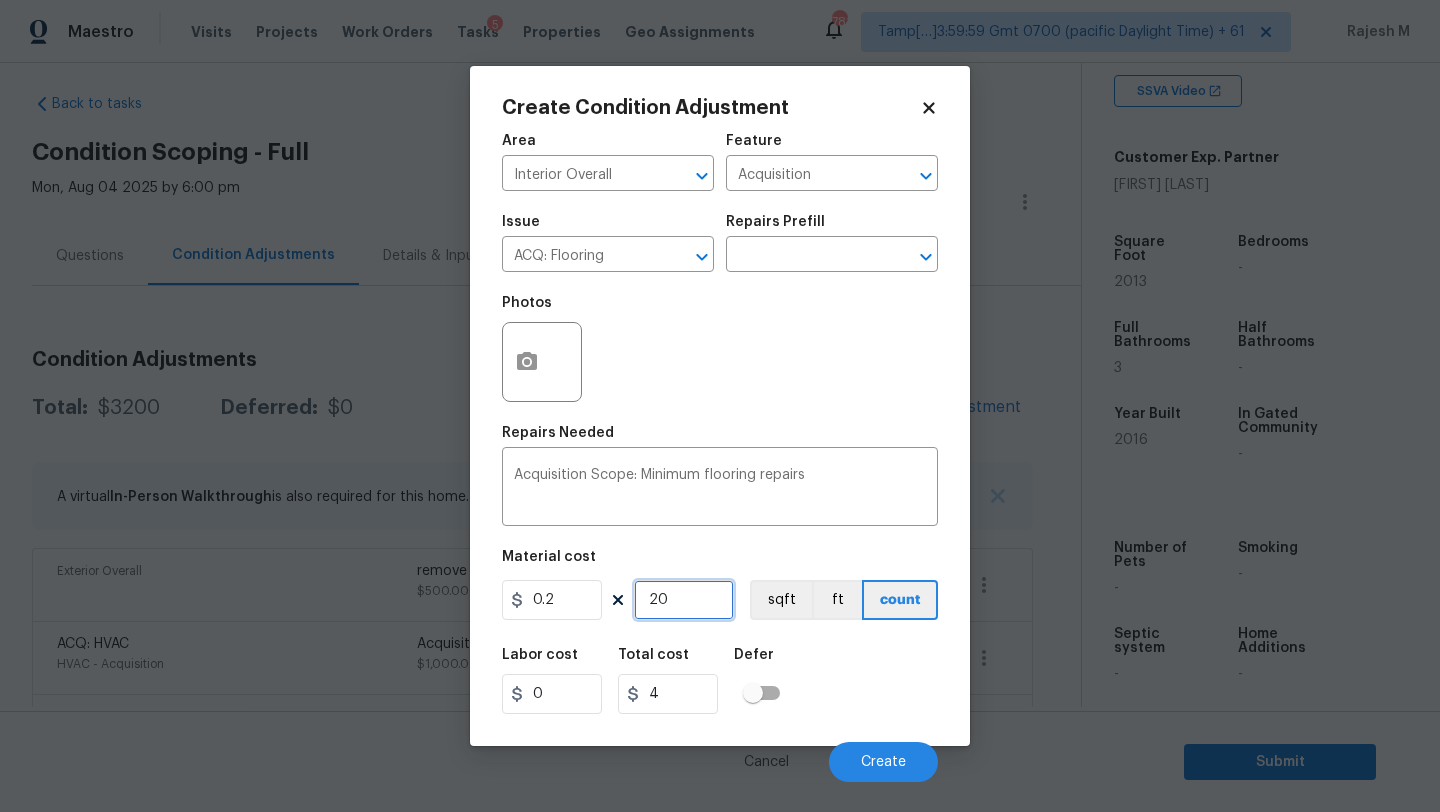 type on "201" 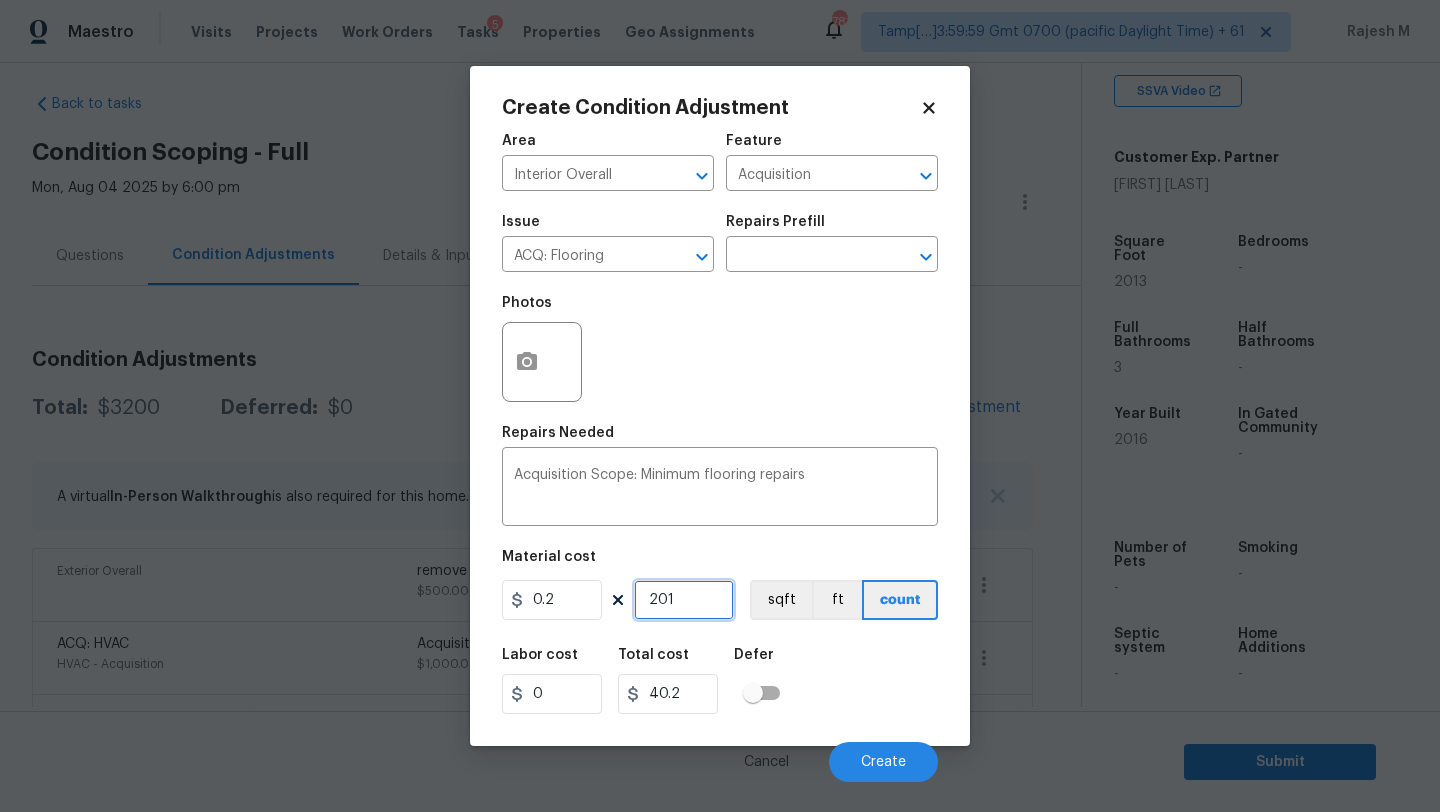type on "2013" 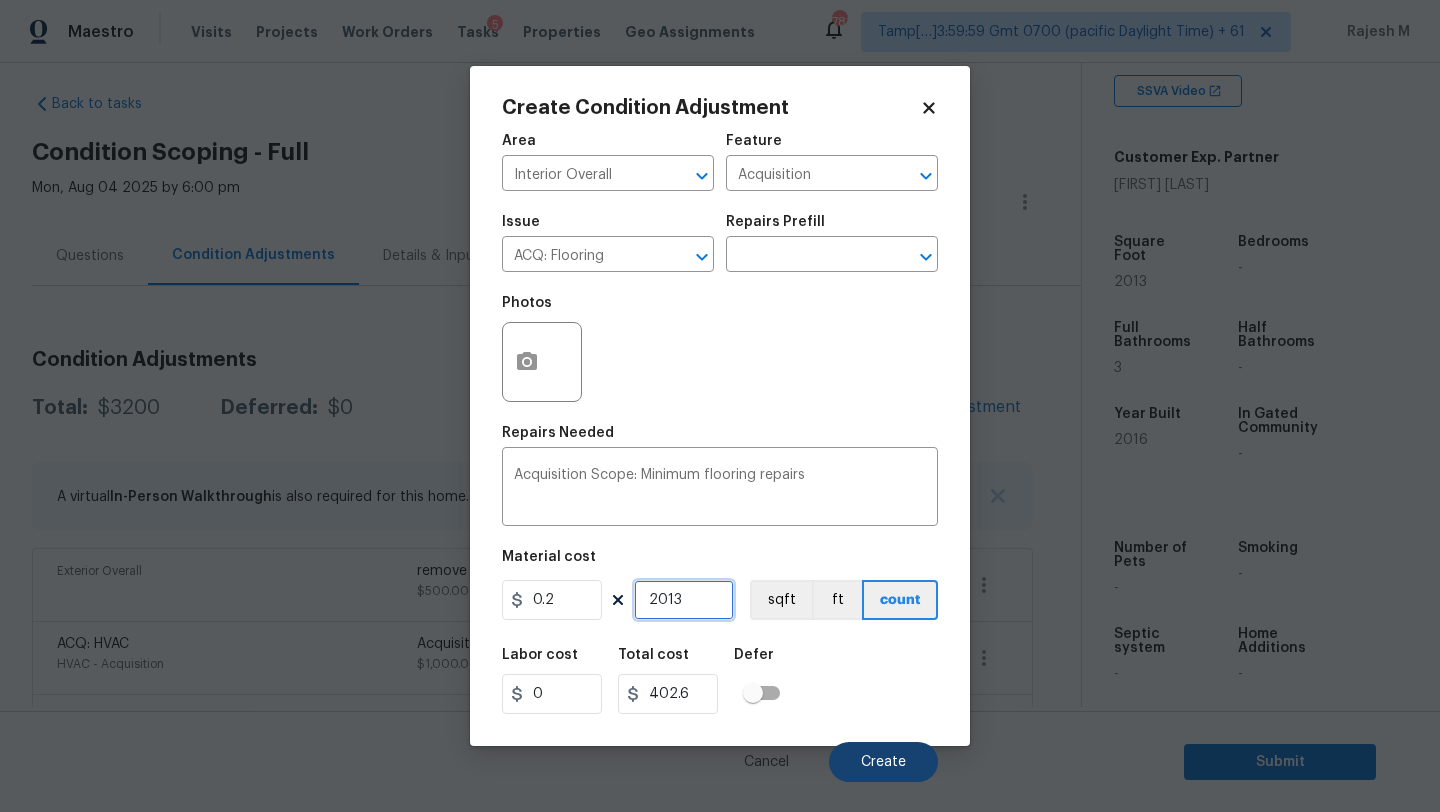 type on "2013" 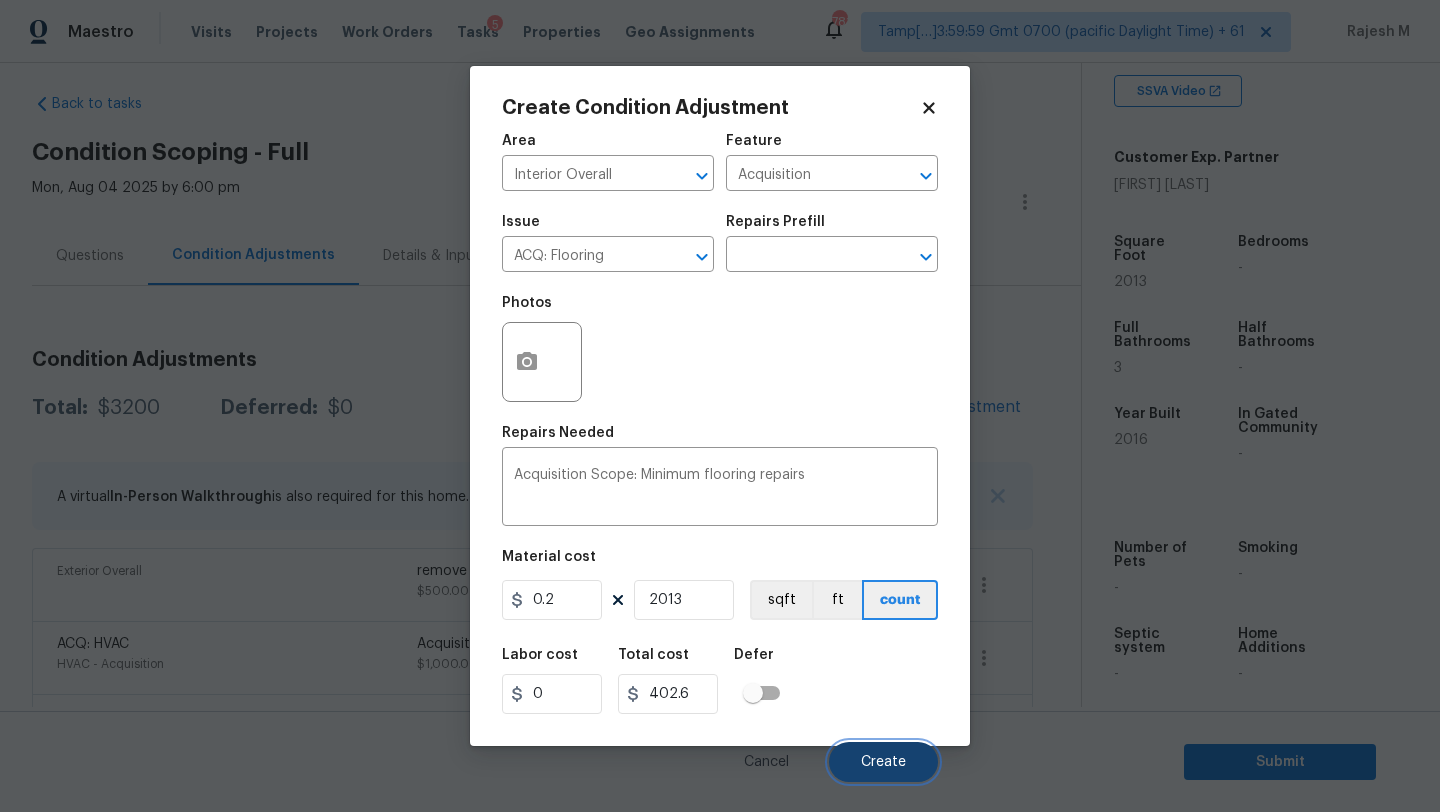 click on "Create" at bounding box center (883, 762) 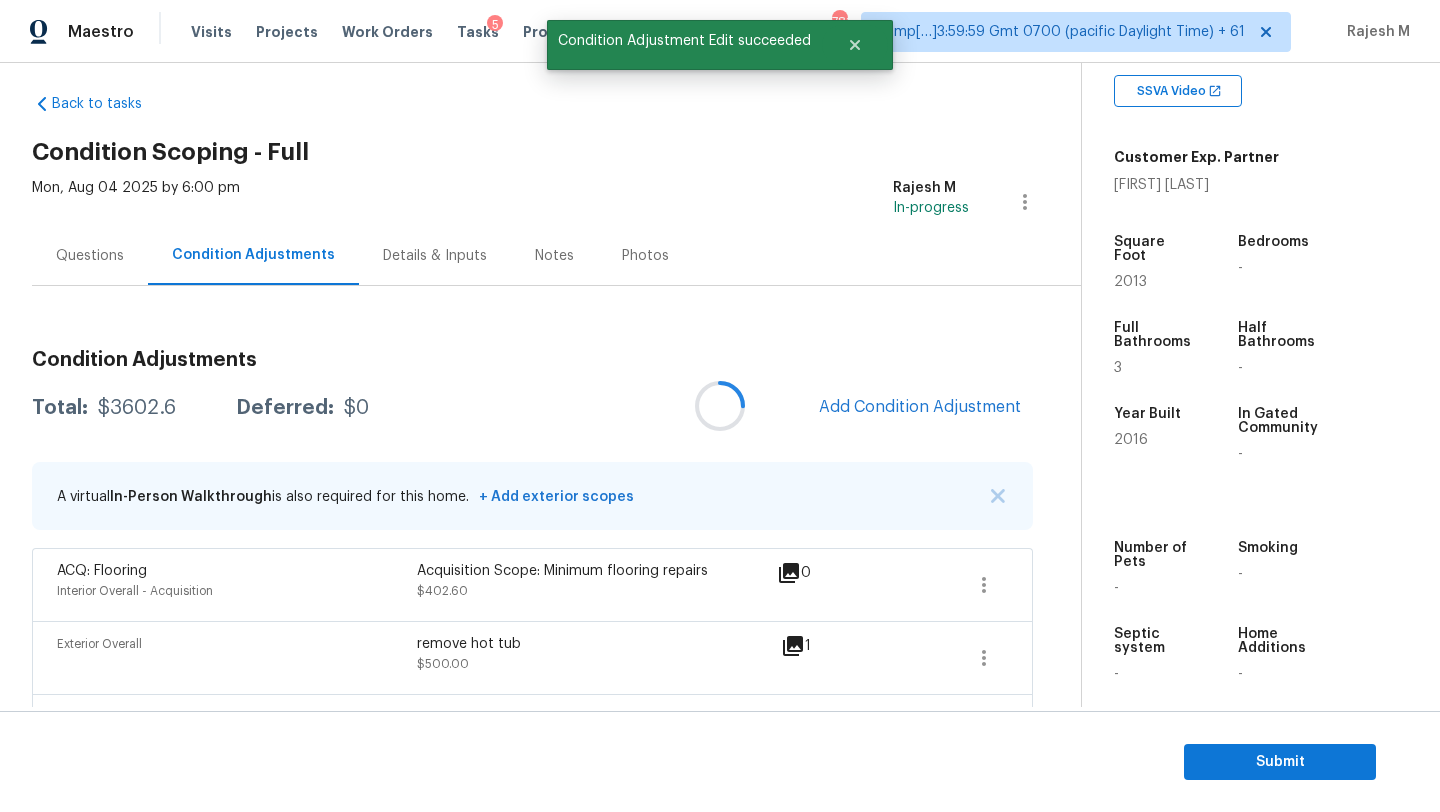 click at bounding box center (720, 406) 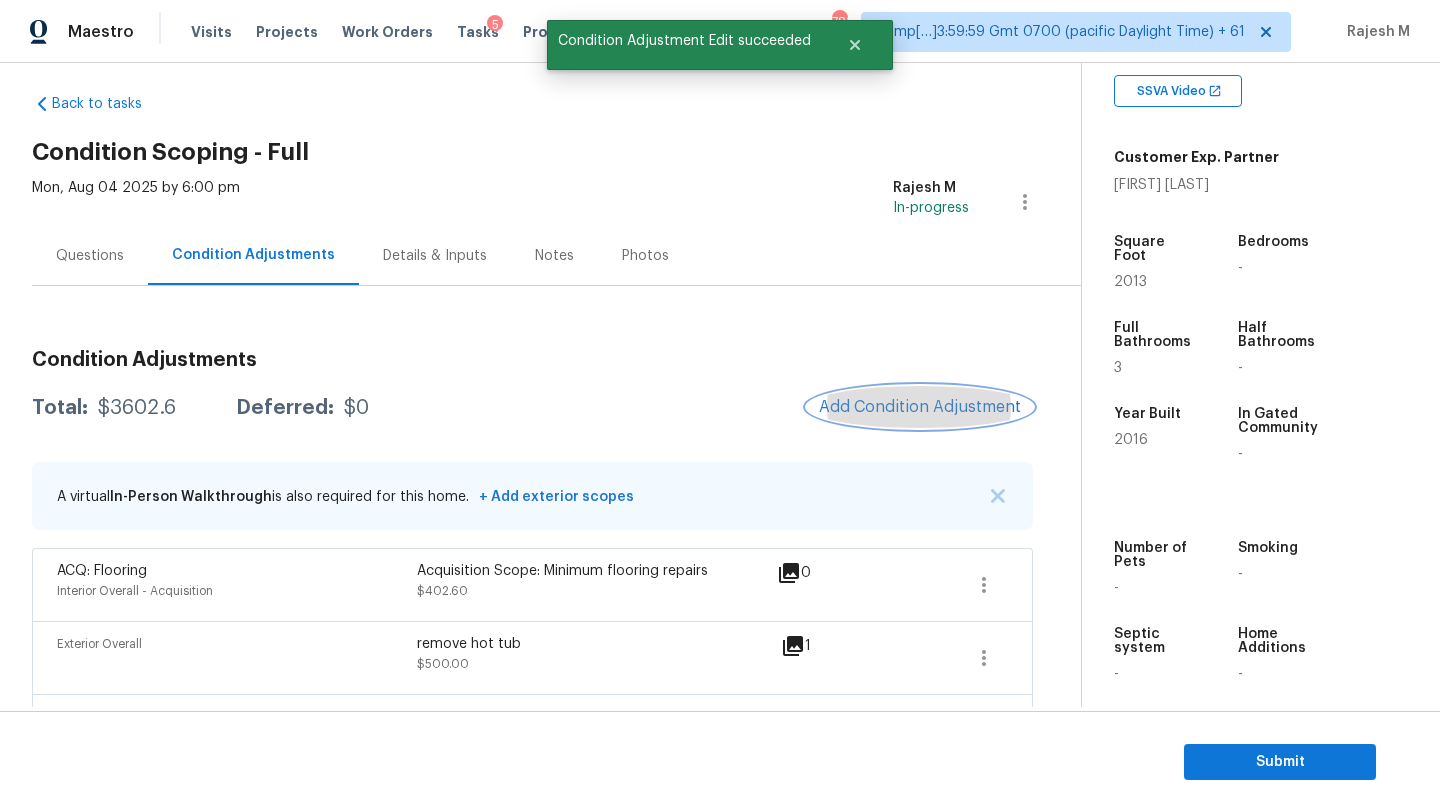 click on "Add Condition Adjustment" at bounding box center [920, 407] 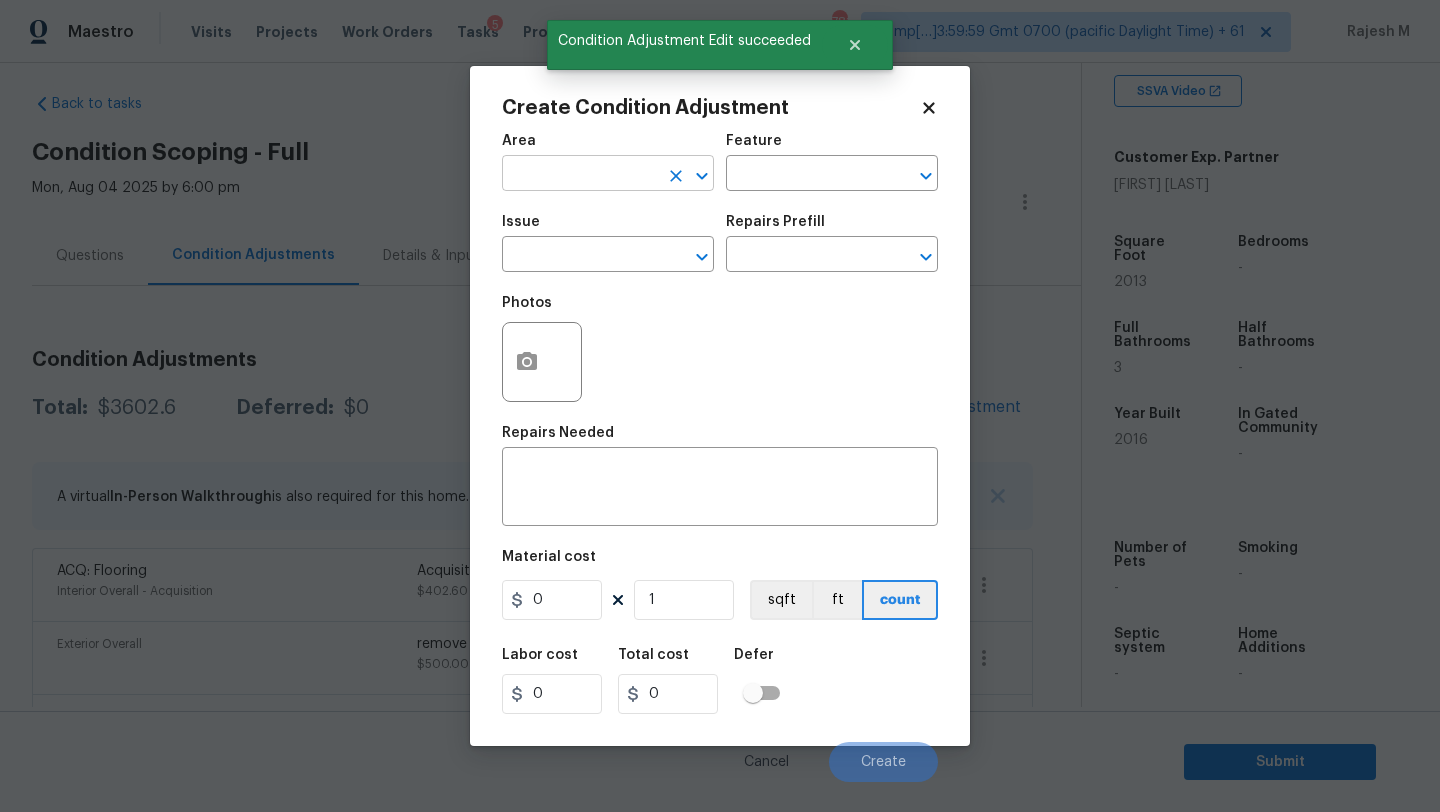 click at bounding box center (580, 175) 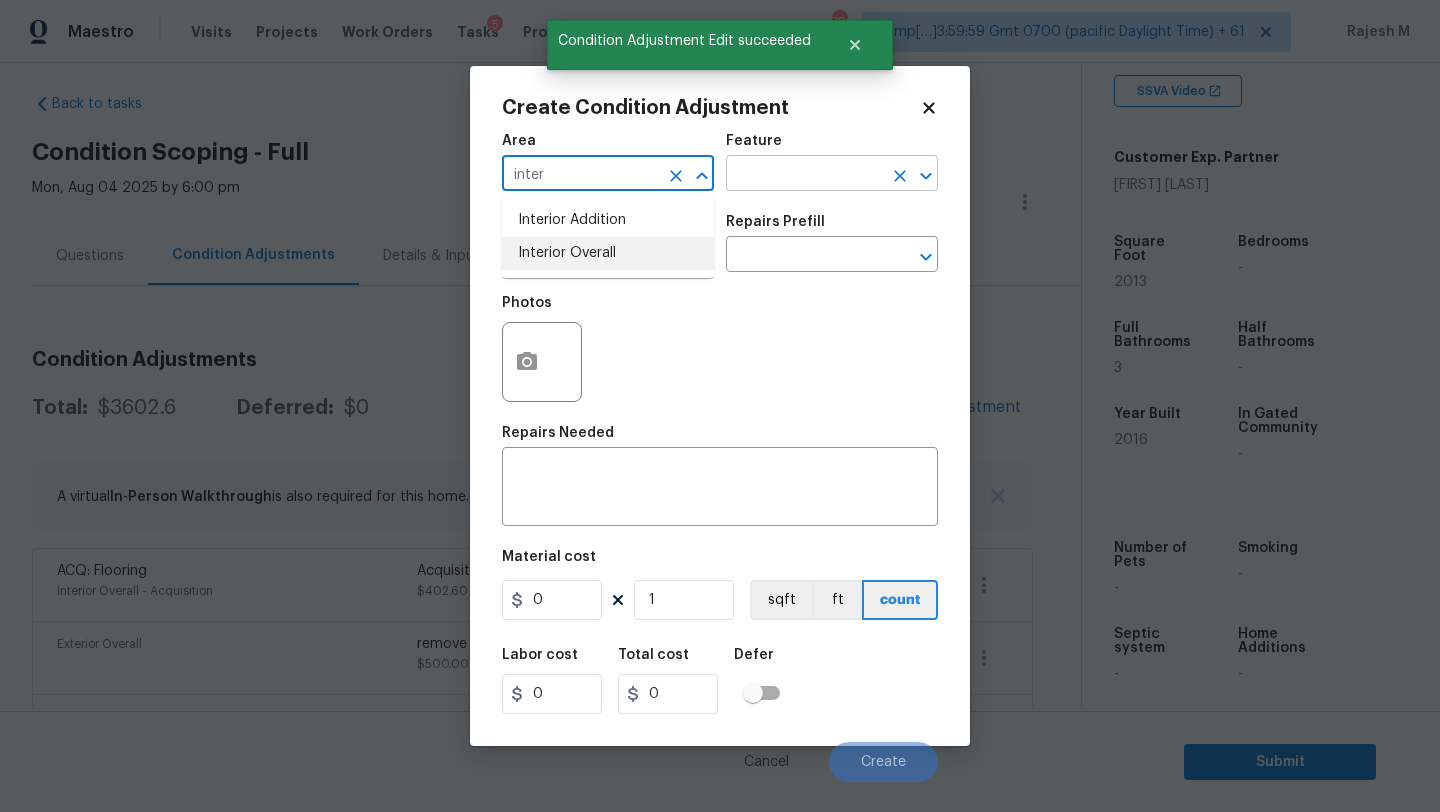 drag, startPoint x: 605, startPoint y: 247, endPoint x: 731, endPoint y: 174, distance: 145.61937 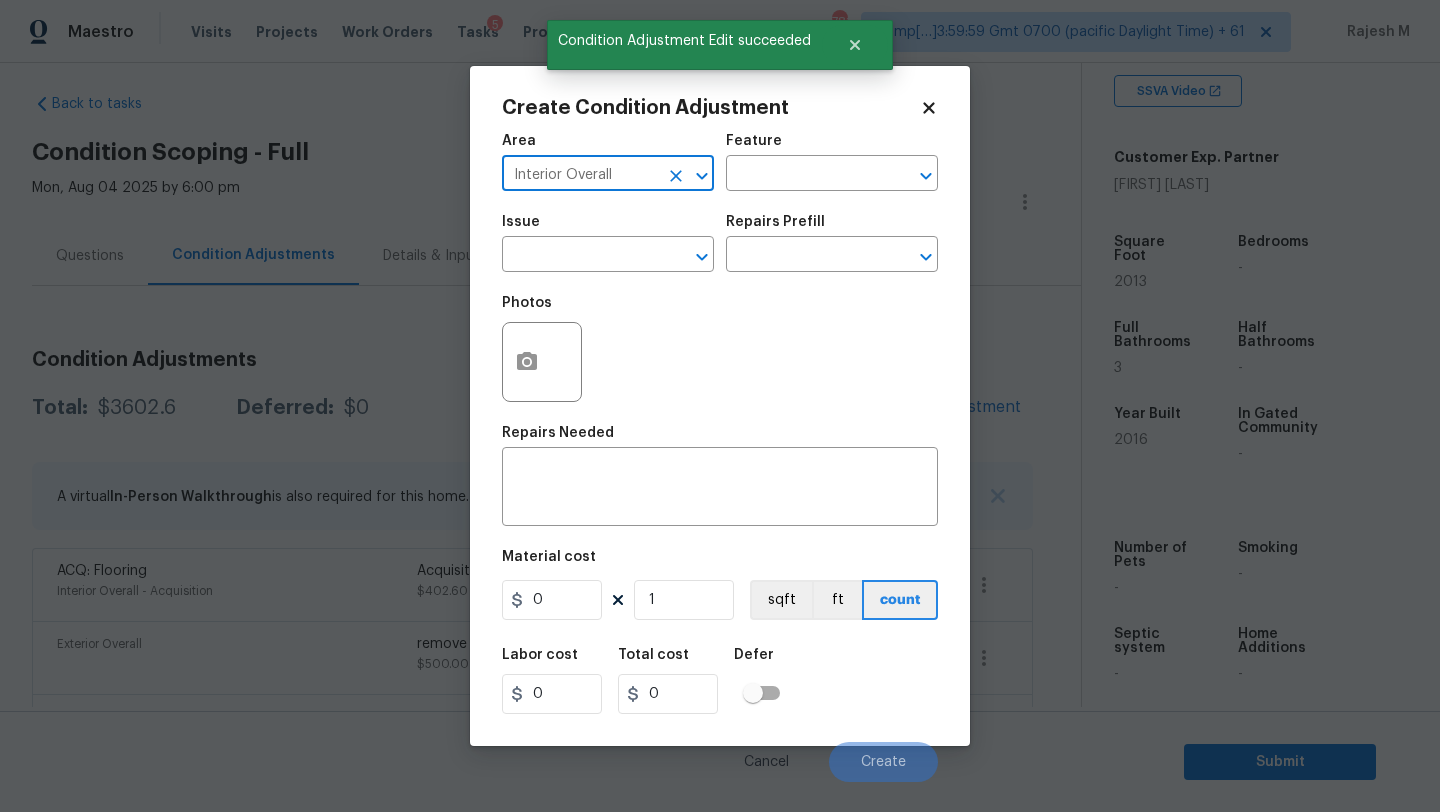 type on "Interior Overall" 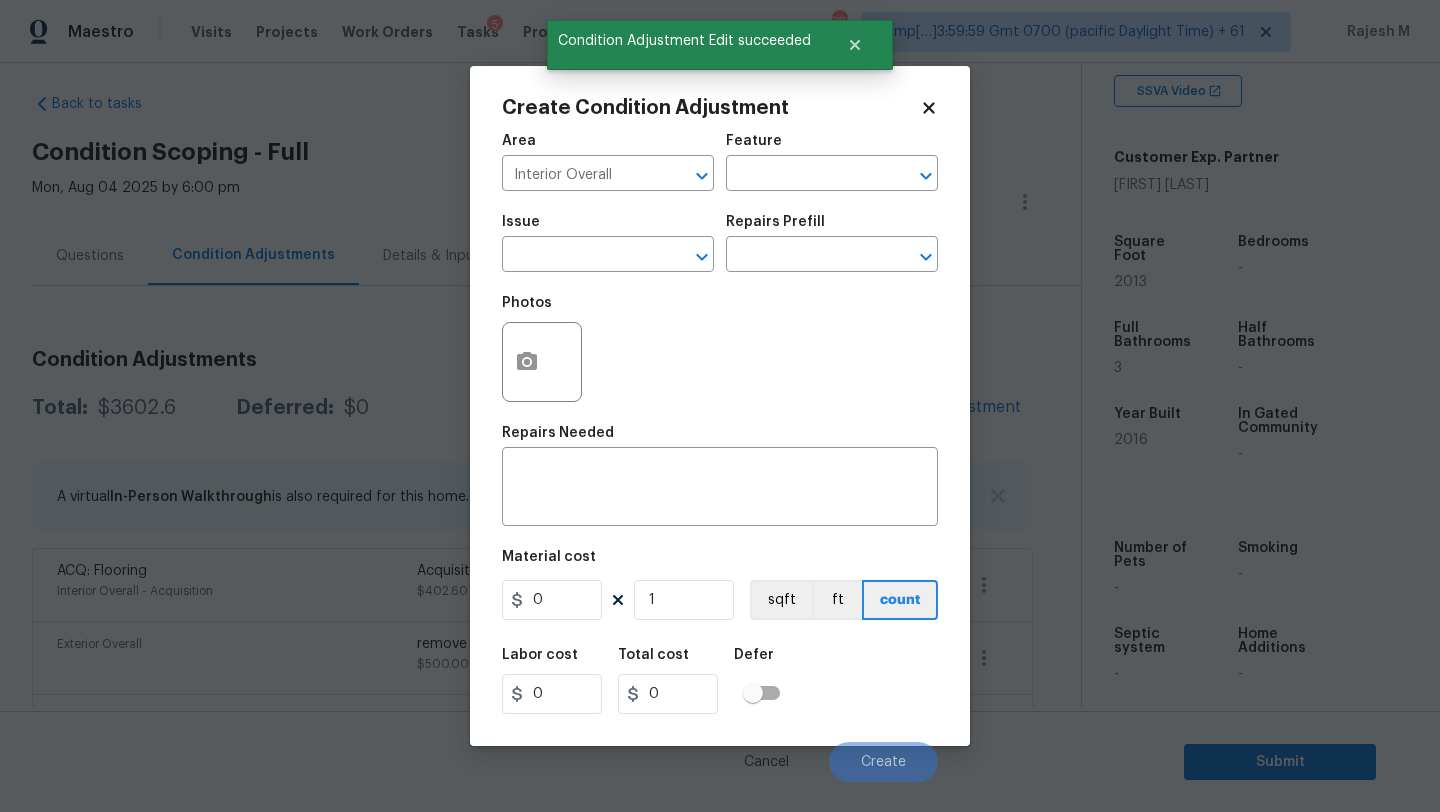click on "Feature" at bounding box center [832, 147] 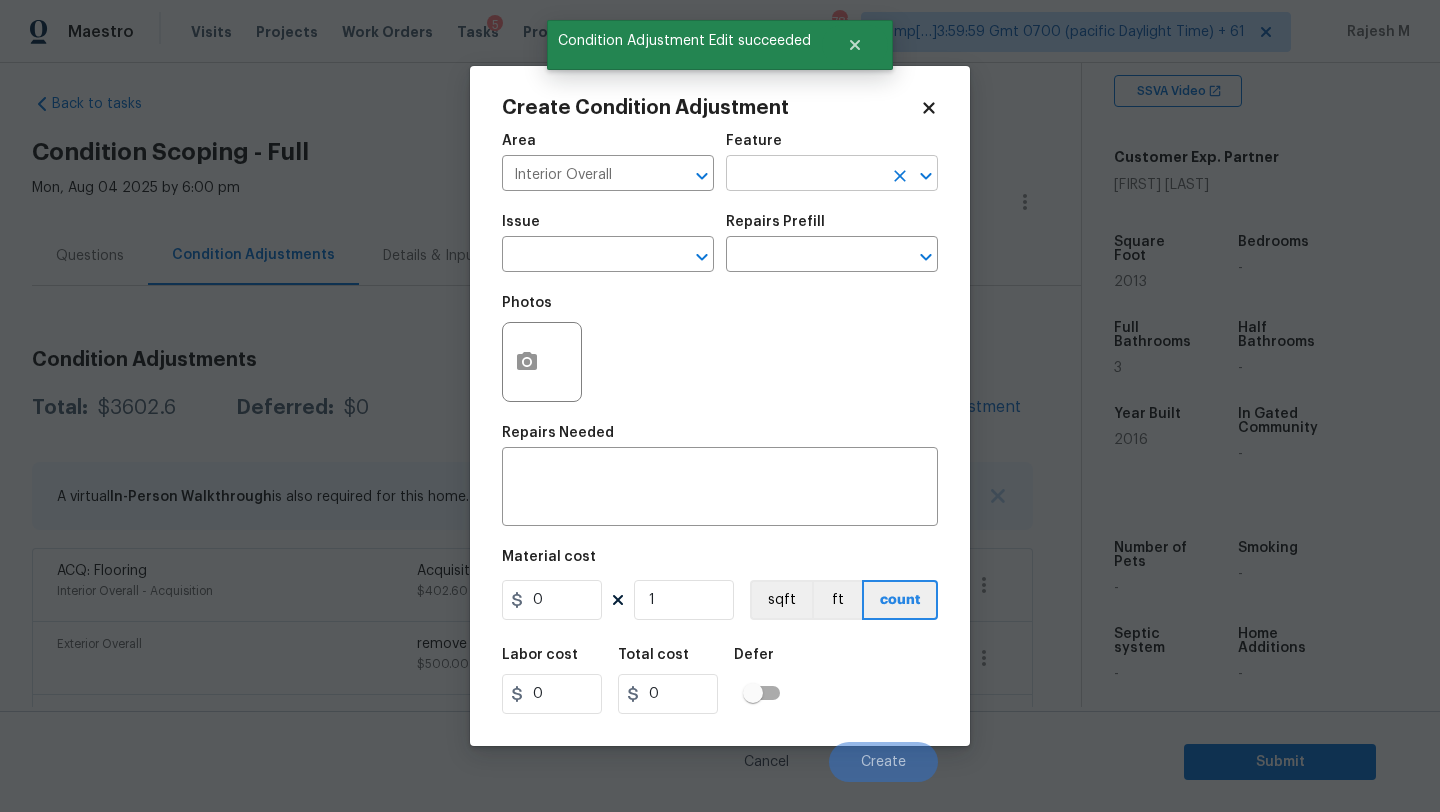 click at bounding box center [804, 175] 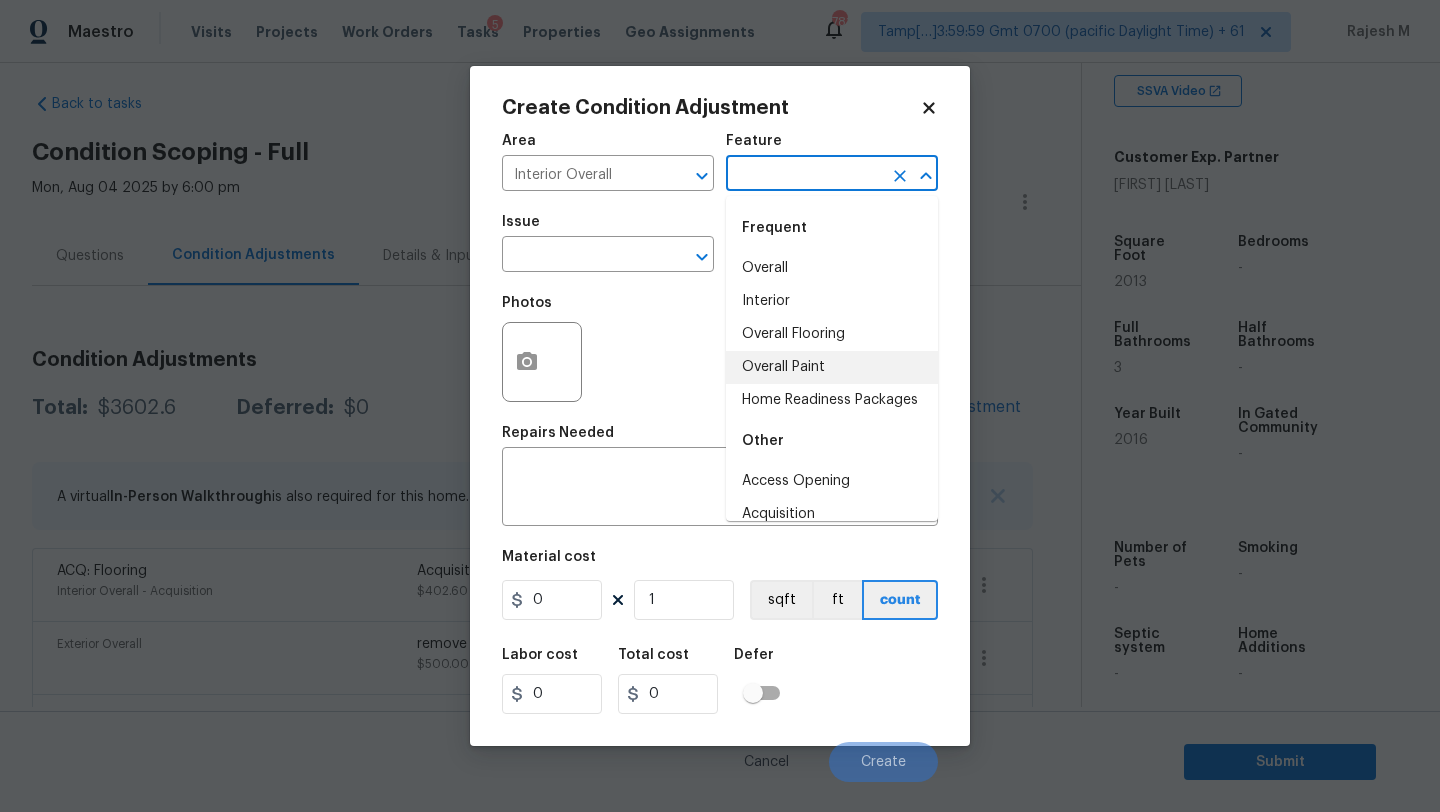 click on "Overall Paint" at bounding box center [832, 367] 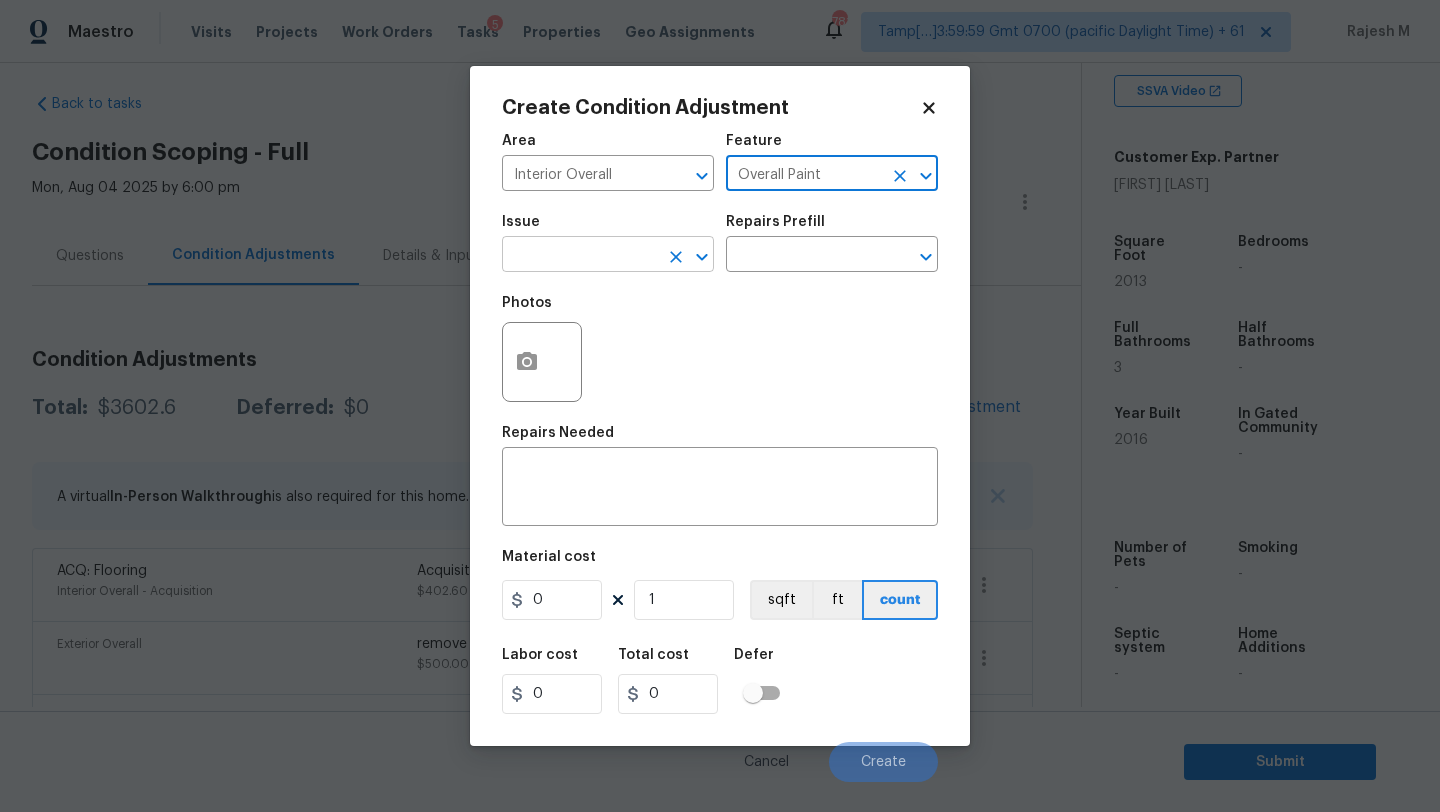 click at bounding box center [580, 256] 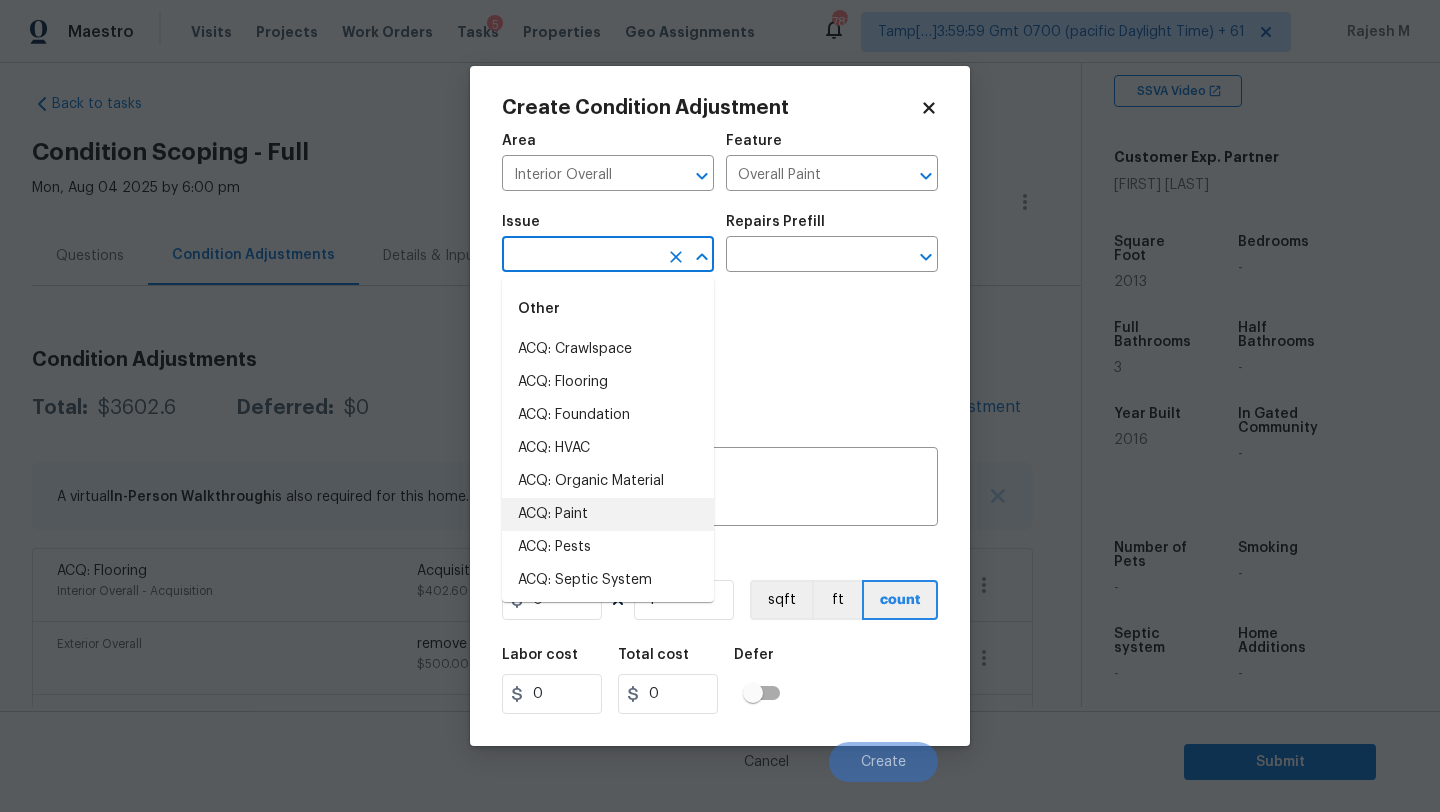 click on "ACQ: Paint" at bounding box center (608, 514) 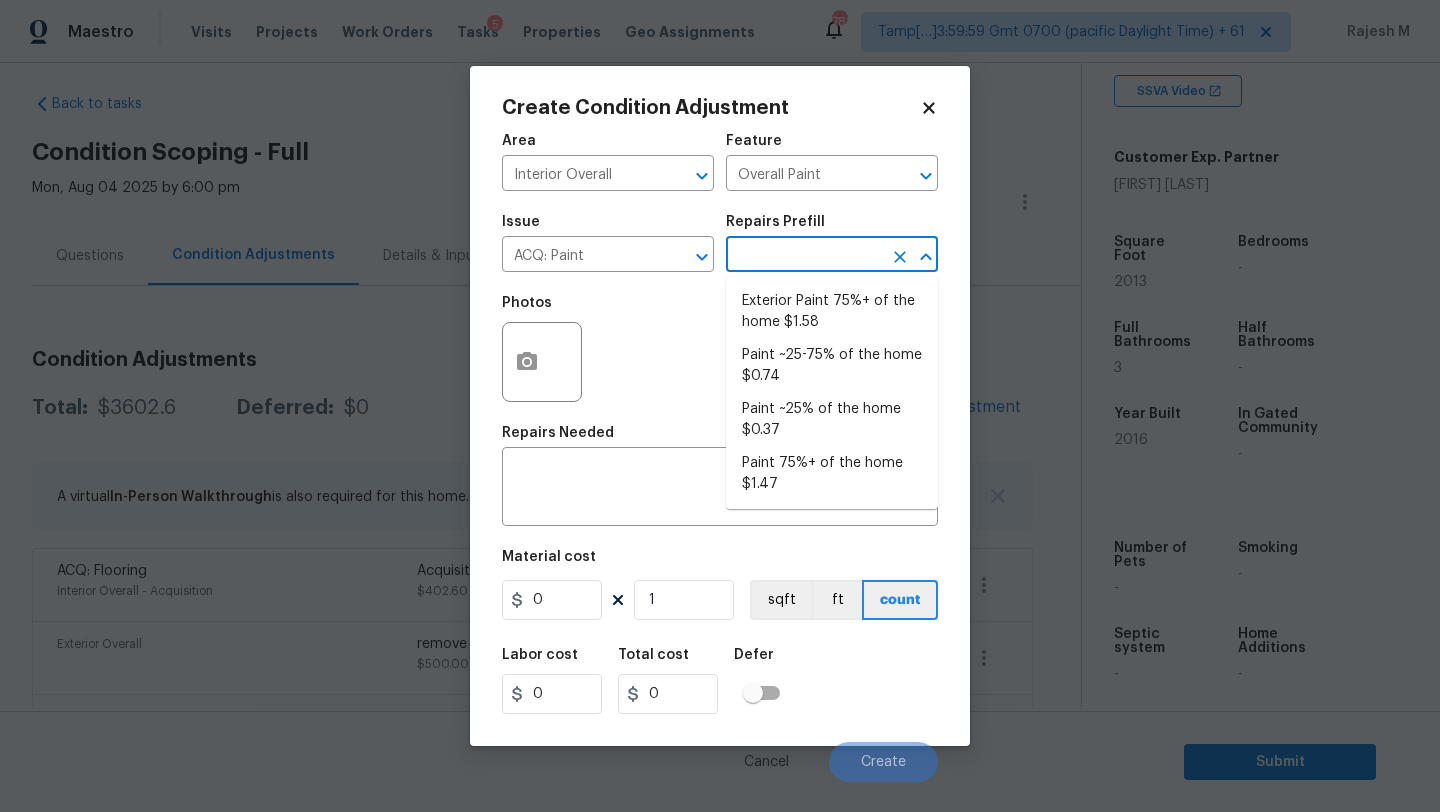 click at bounding box center [804, 256] 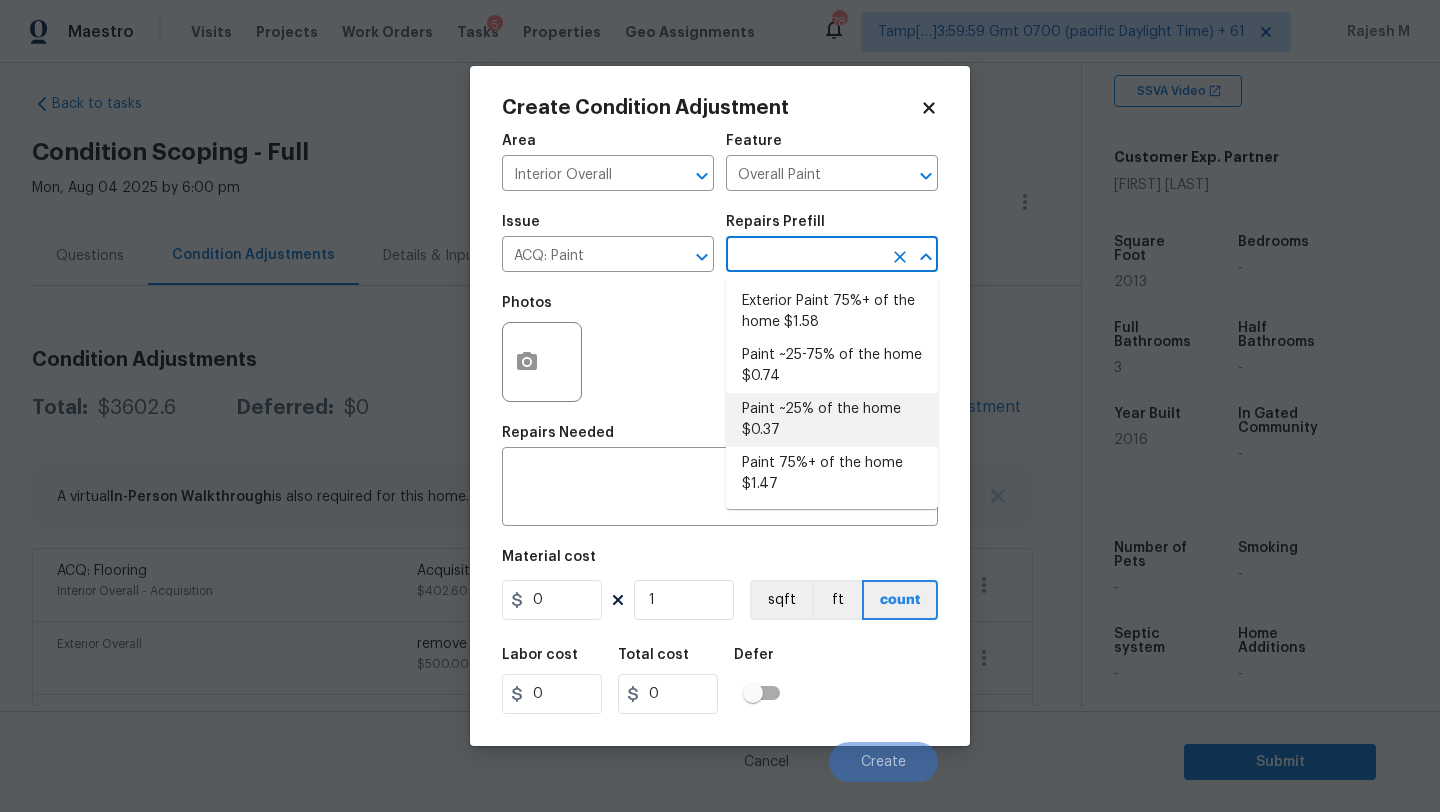 click on "Paint ~25% of the home $0.37" at bounding box center [832, 420] 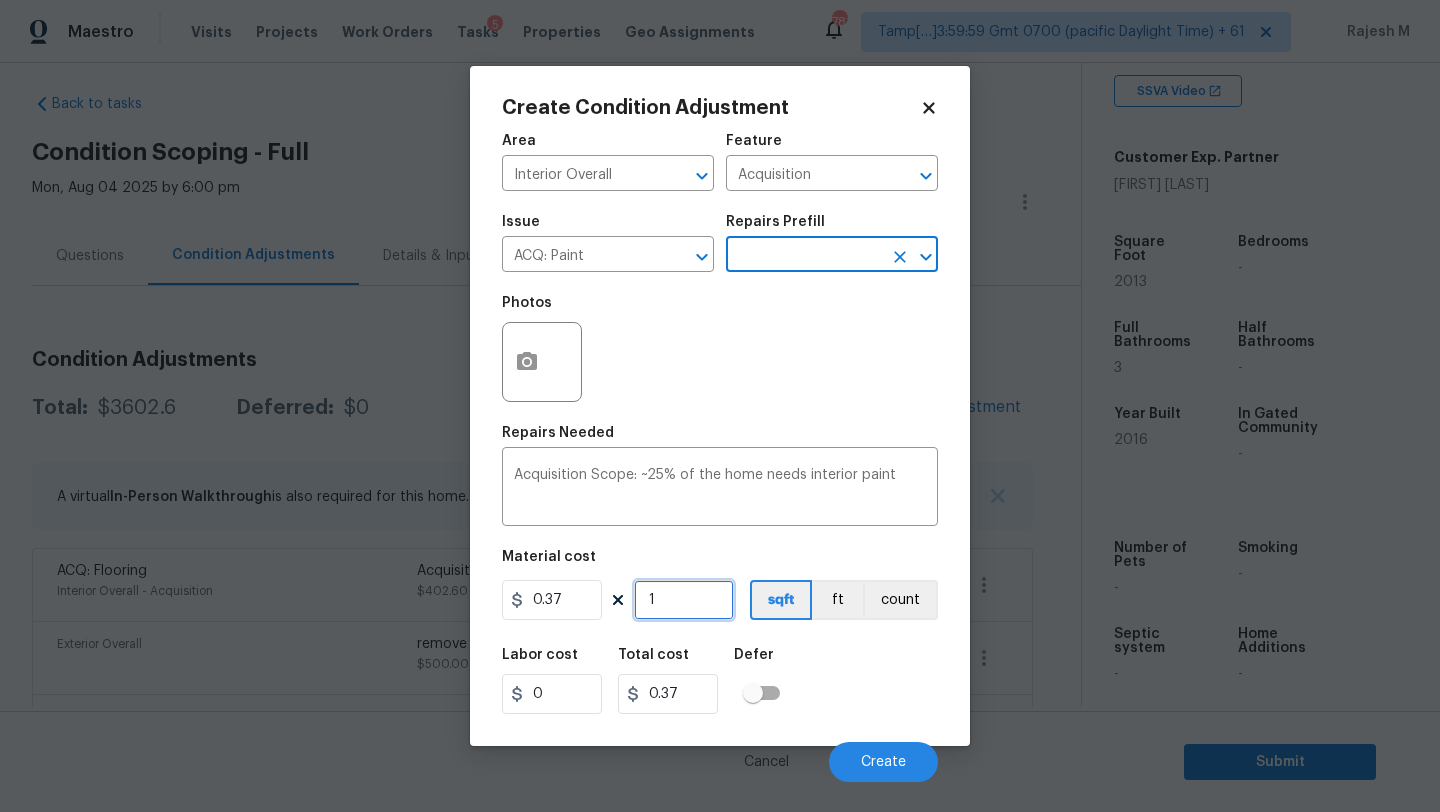 click on "1" at bounding box center [684, 600] 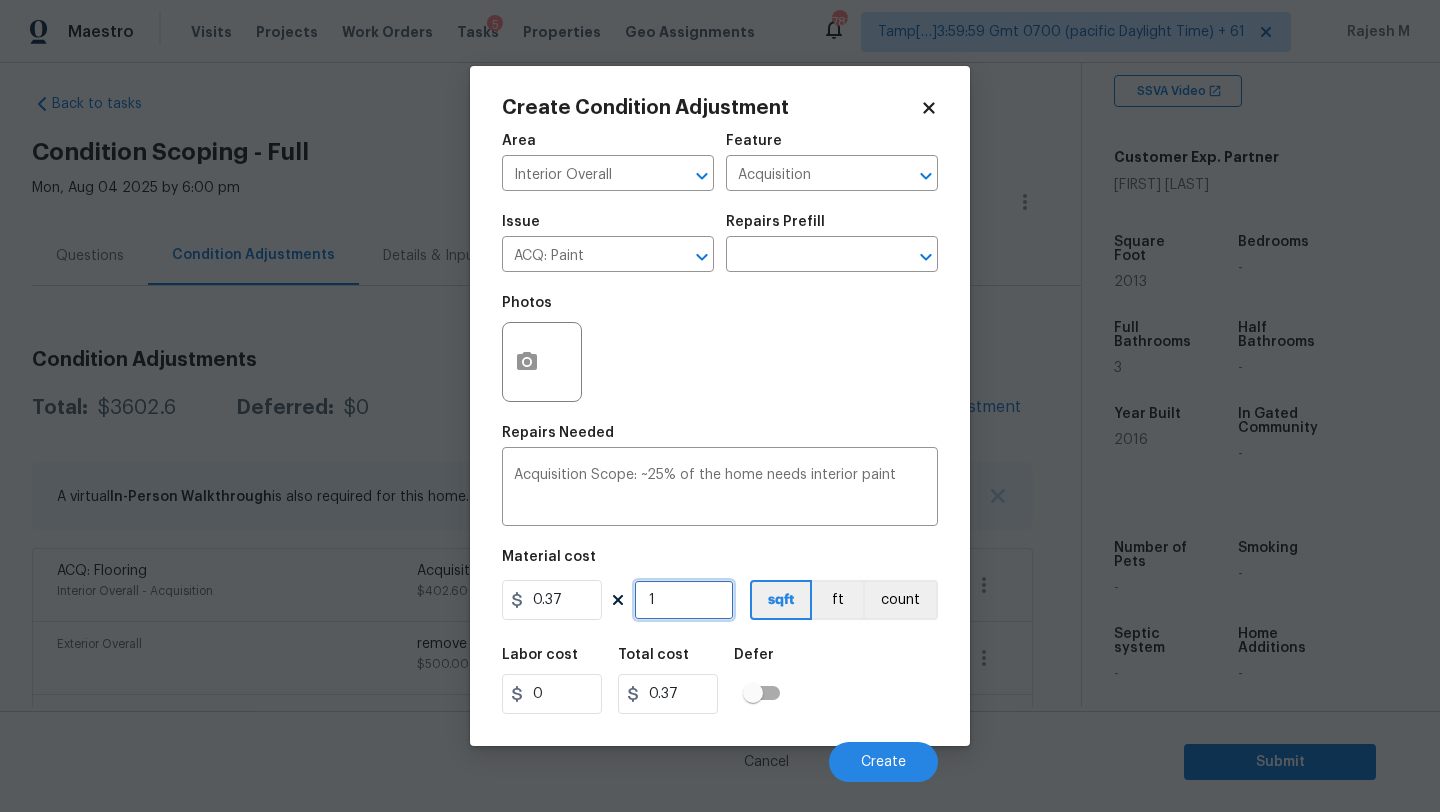 click on "1" at bounding box center (684, 600) 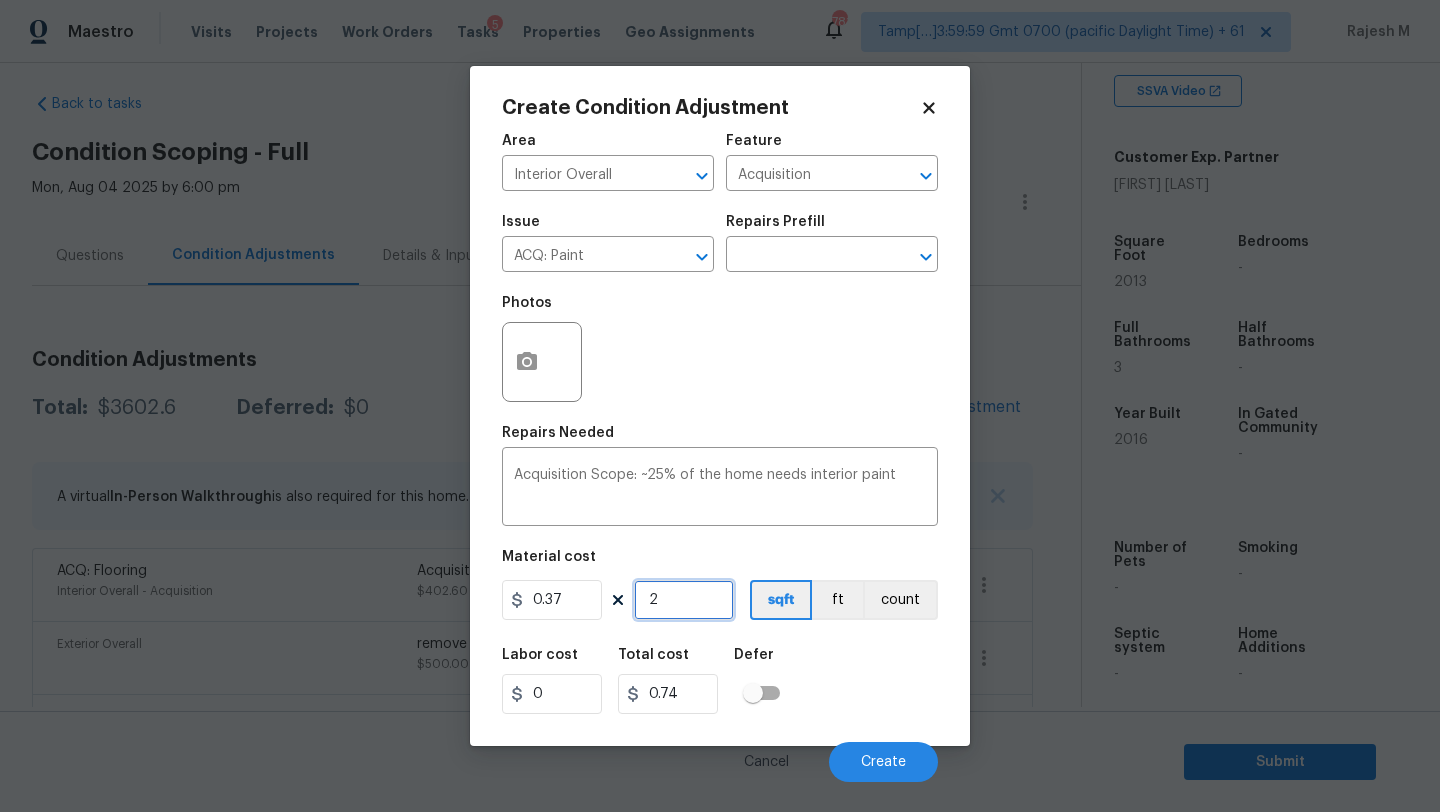 type on "20" 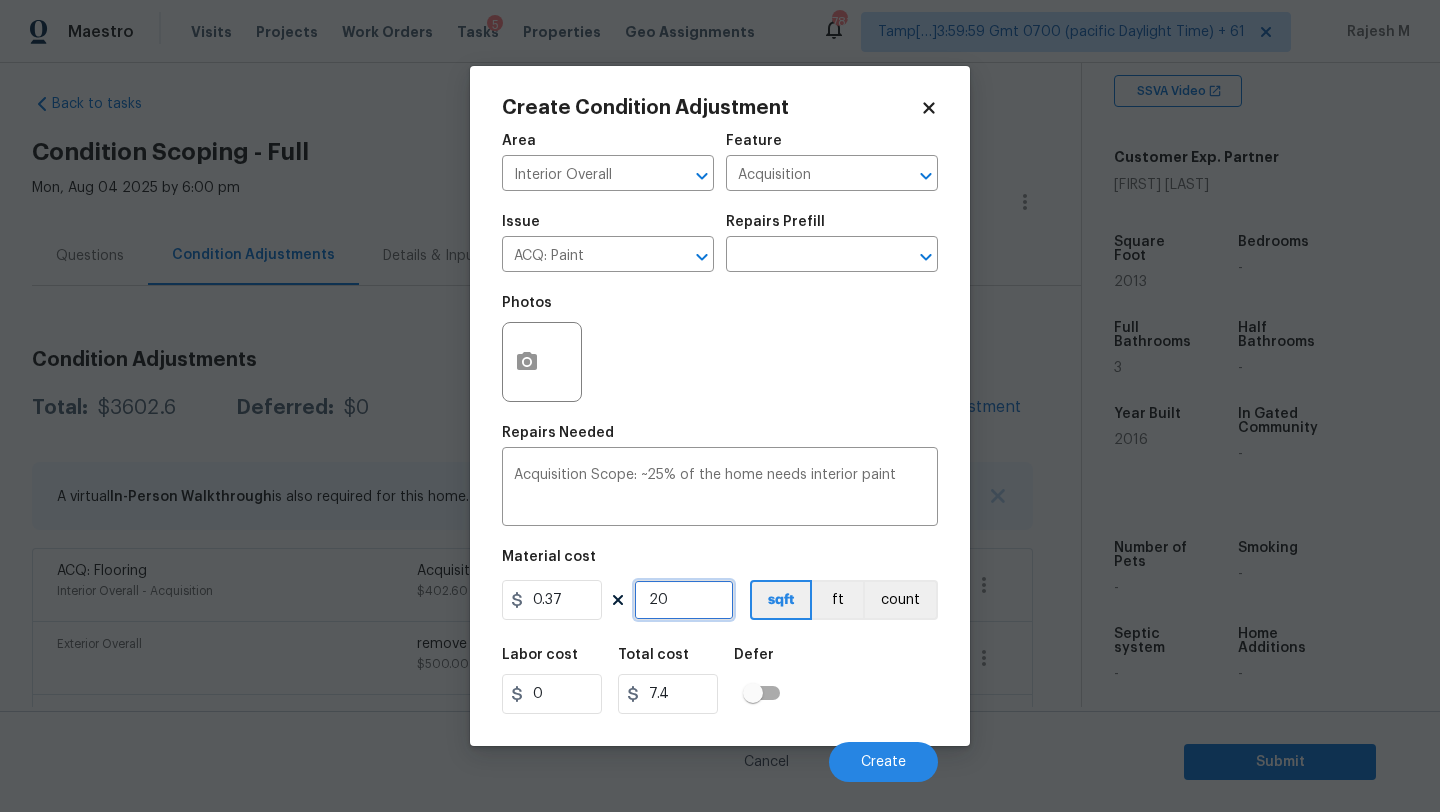 type on "201" 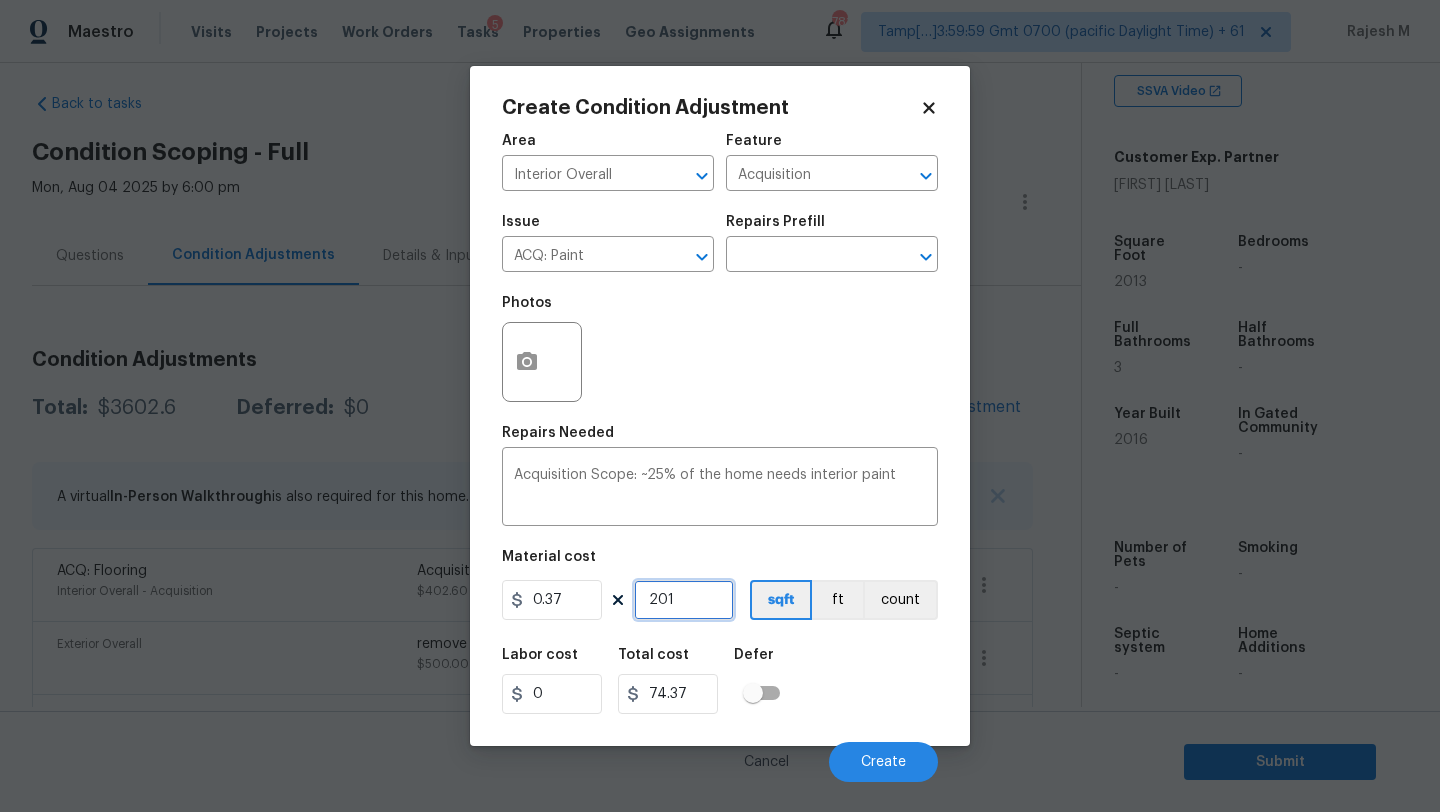 type on "2013" 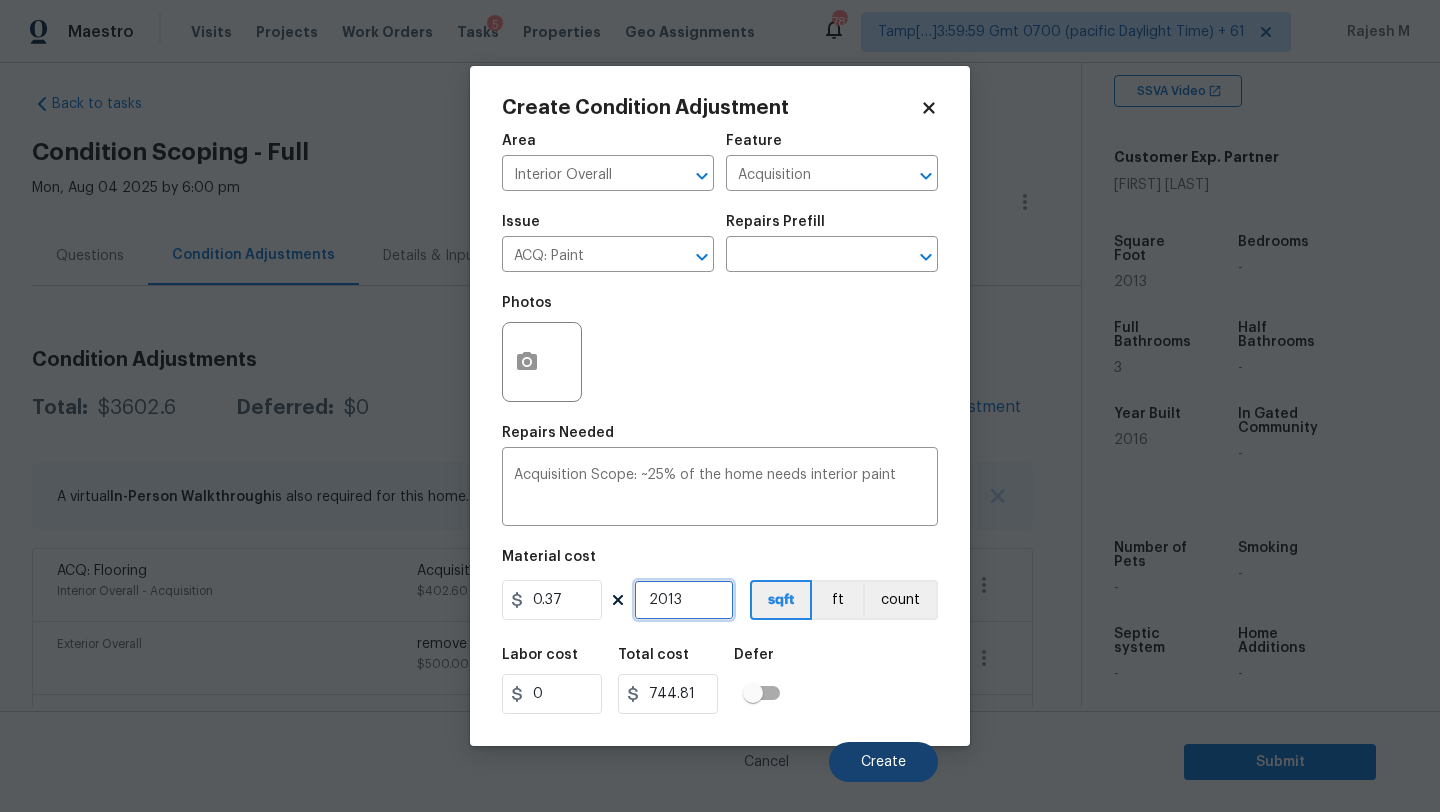 type on "2013" 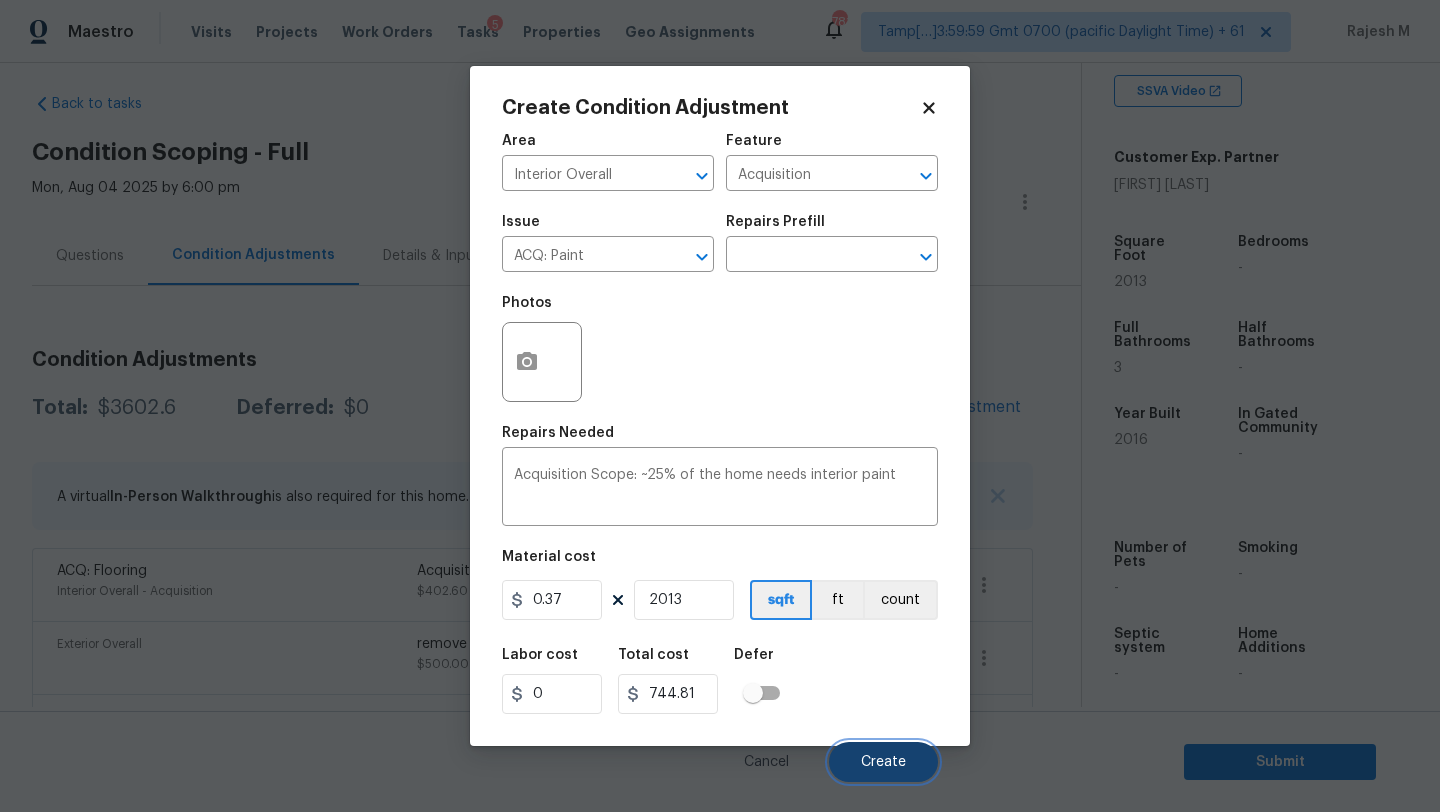 click on "Create" at bounding box center (883, 762) 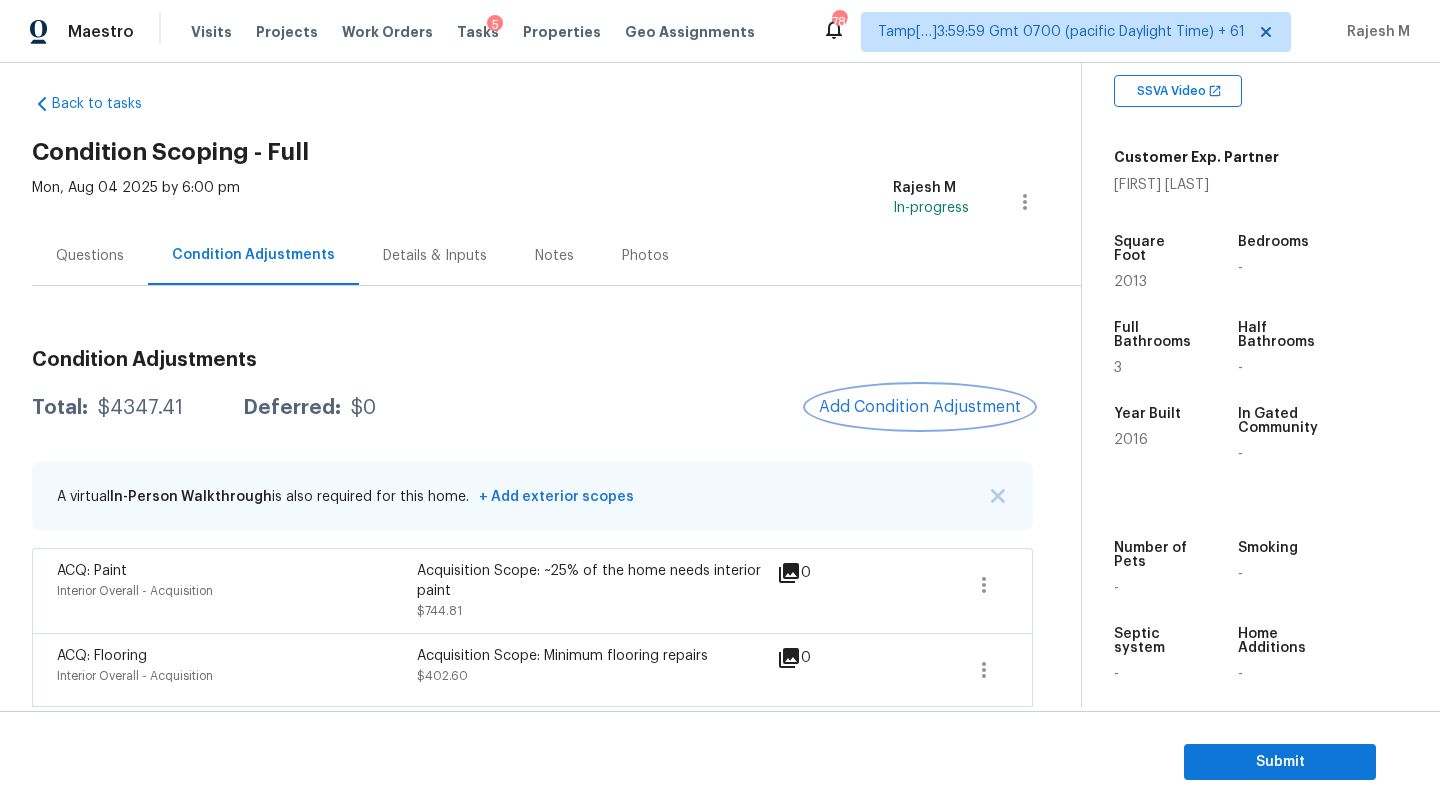 click on "Add Condition Adjustment" at bounding box center (920, 407) 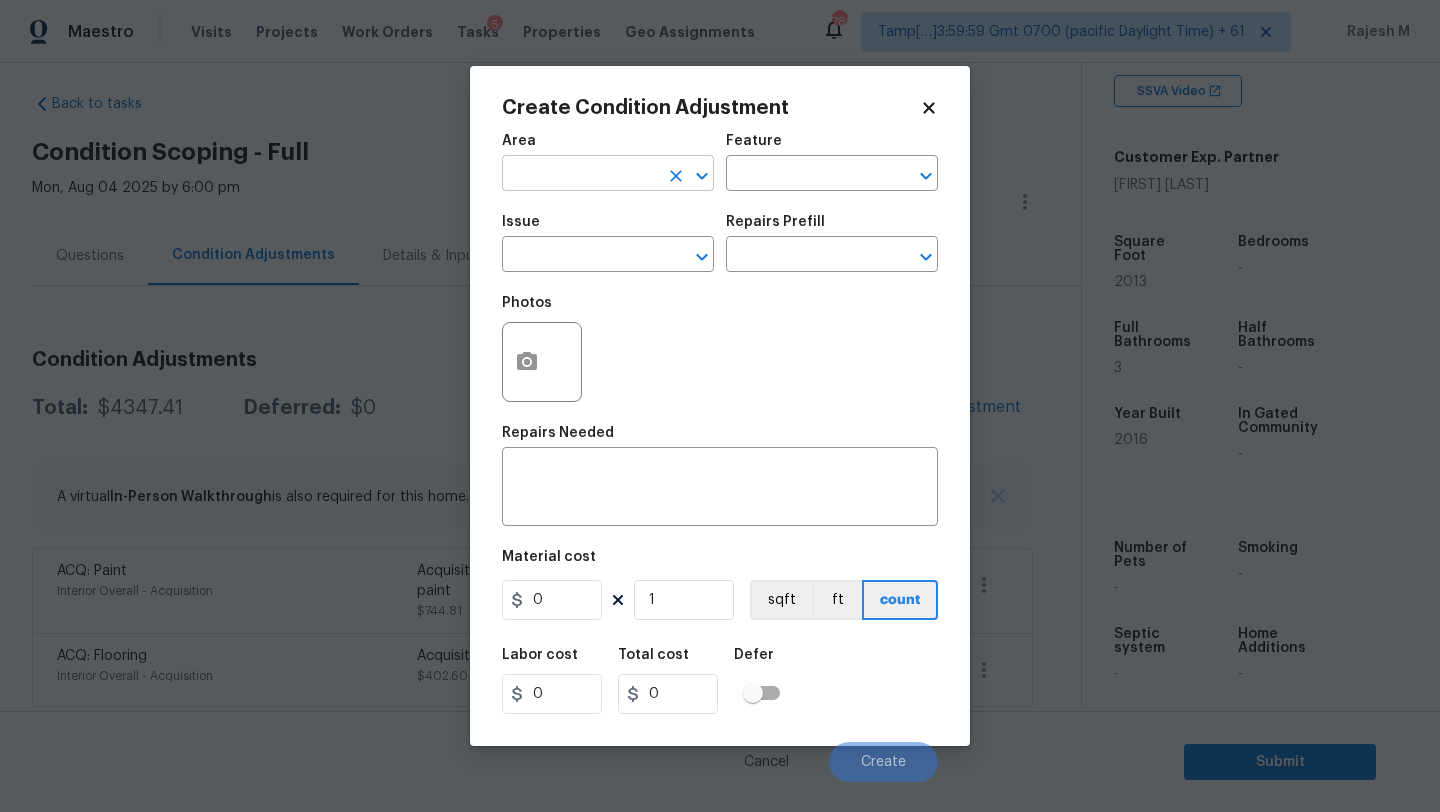 click at bounding box center (580, 175) 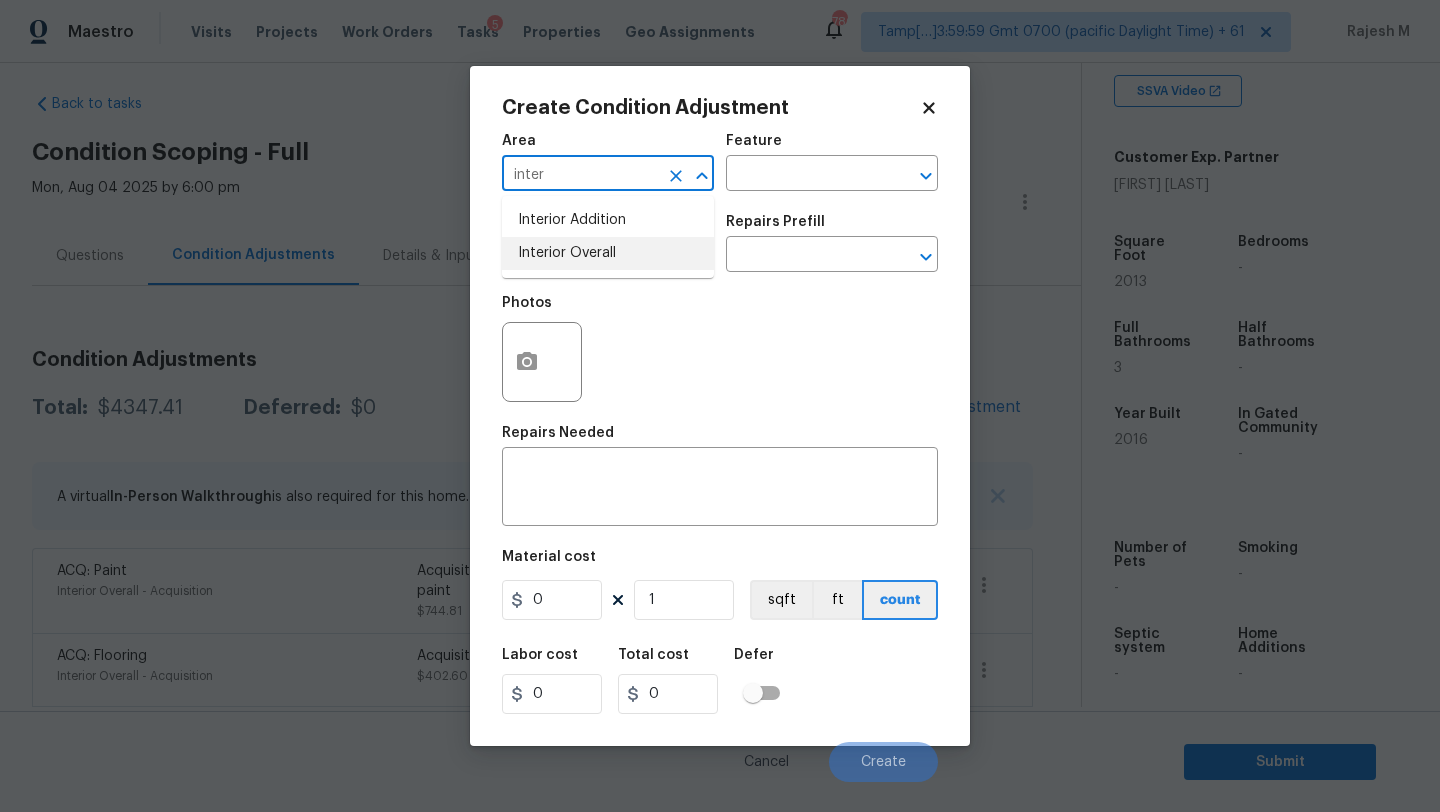 click on "Interior Overall" at bounding box center (608, 253) 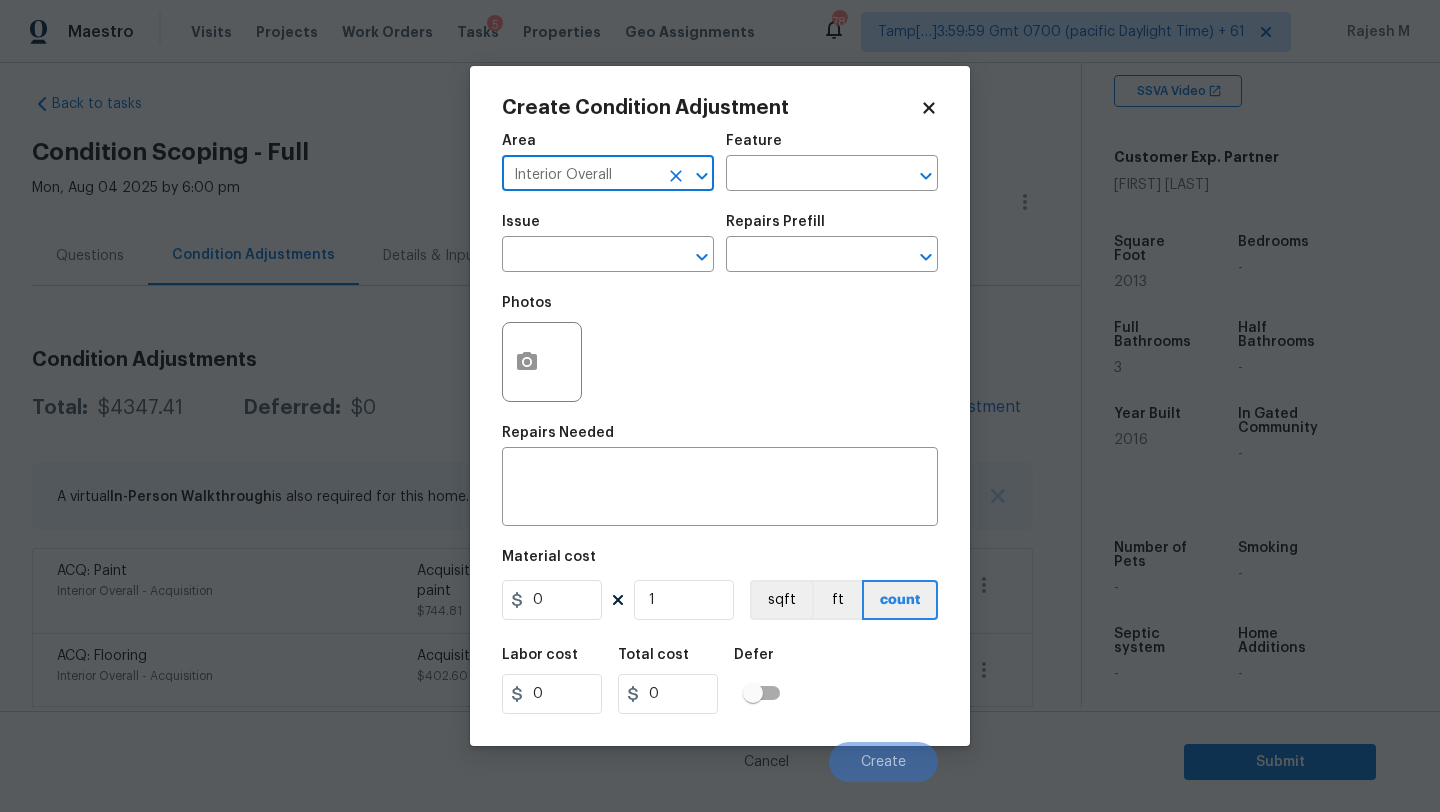 type on "Interior Overall" 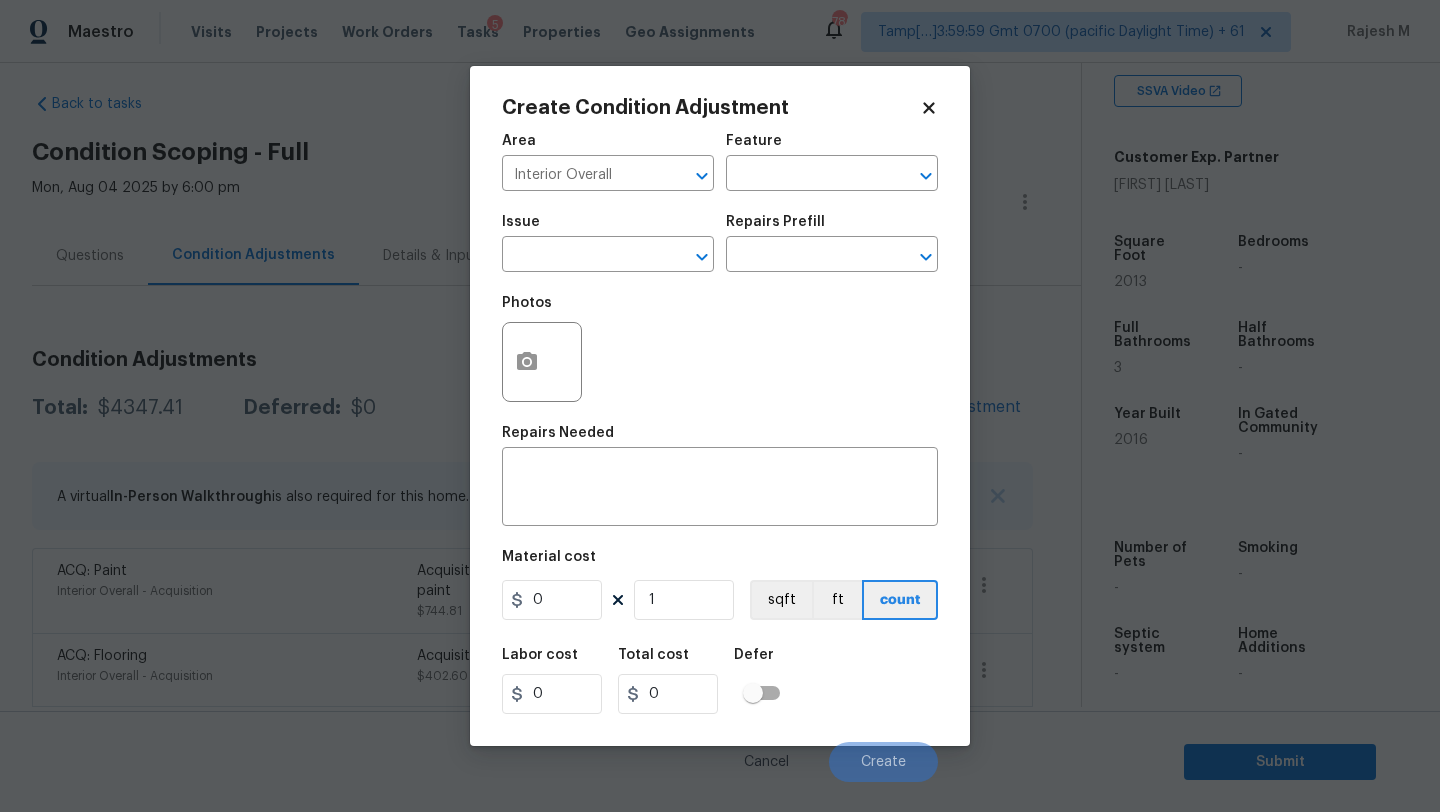 click on "Area Interior Overall ​ Feature ​" at bounding box center (720, 162) 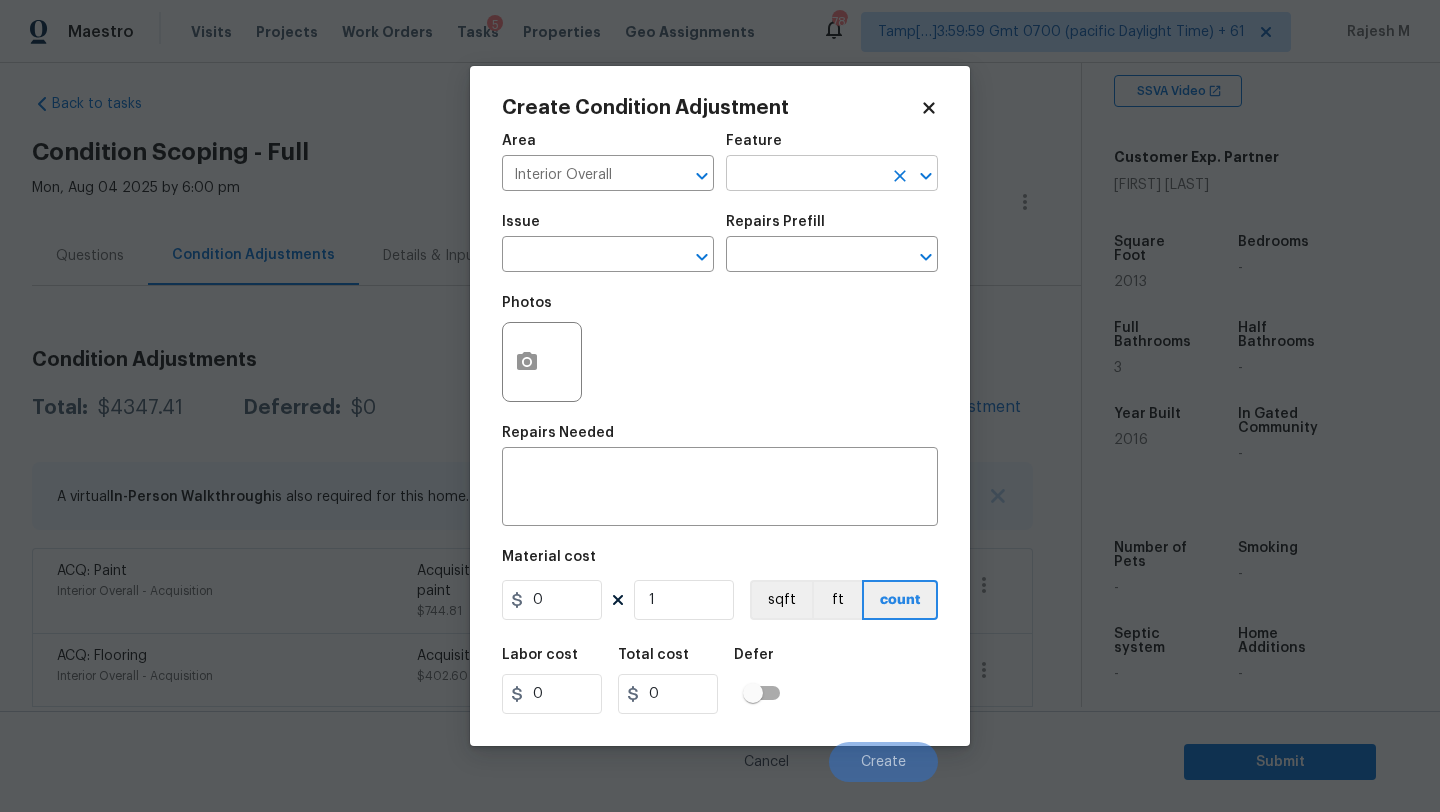 click at bounding box center (804, 175) 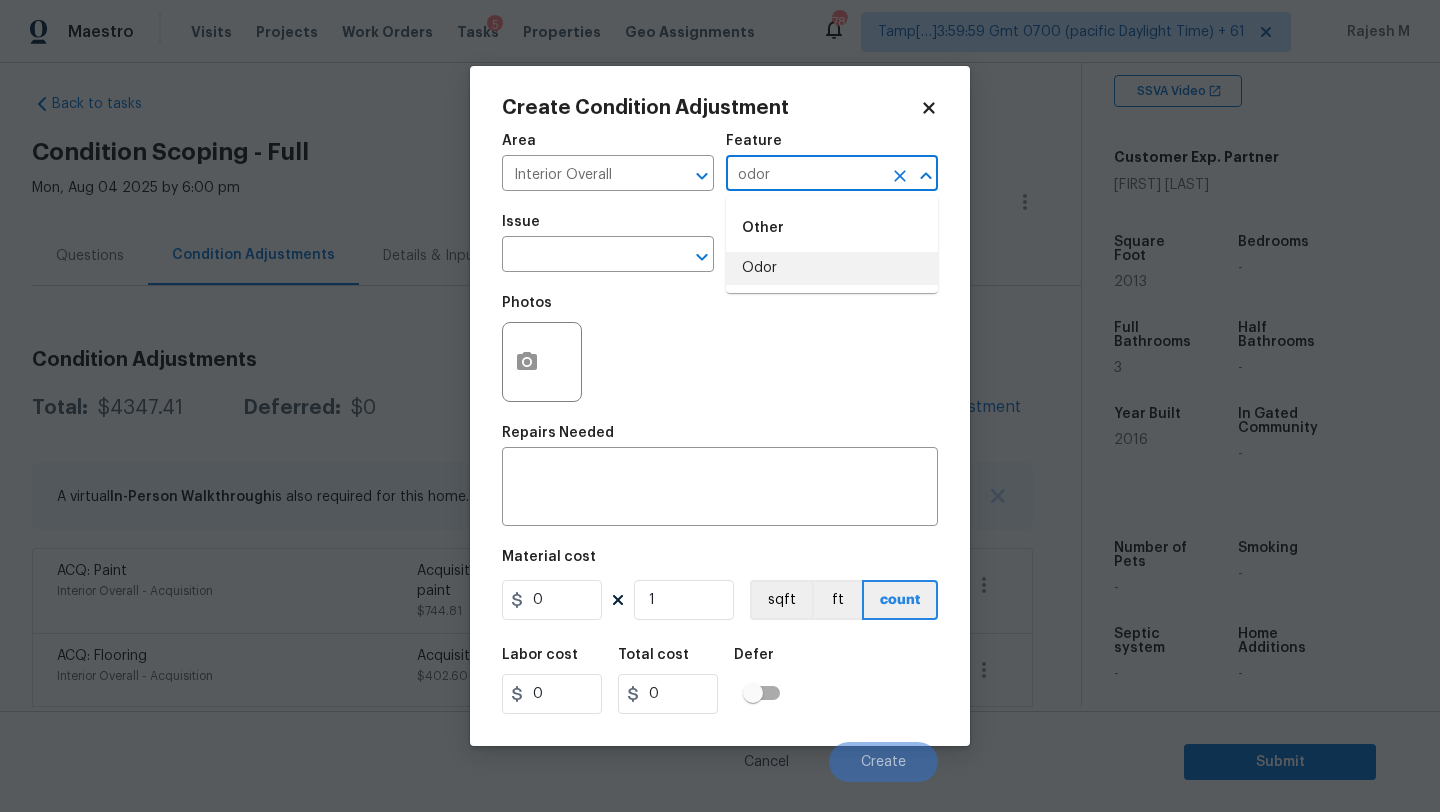 click on "Odor" at bounding box center [832, 268] 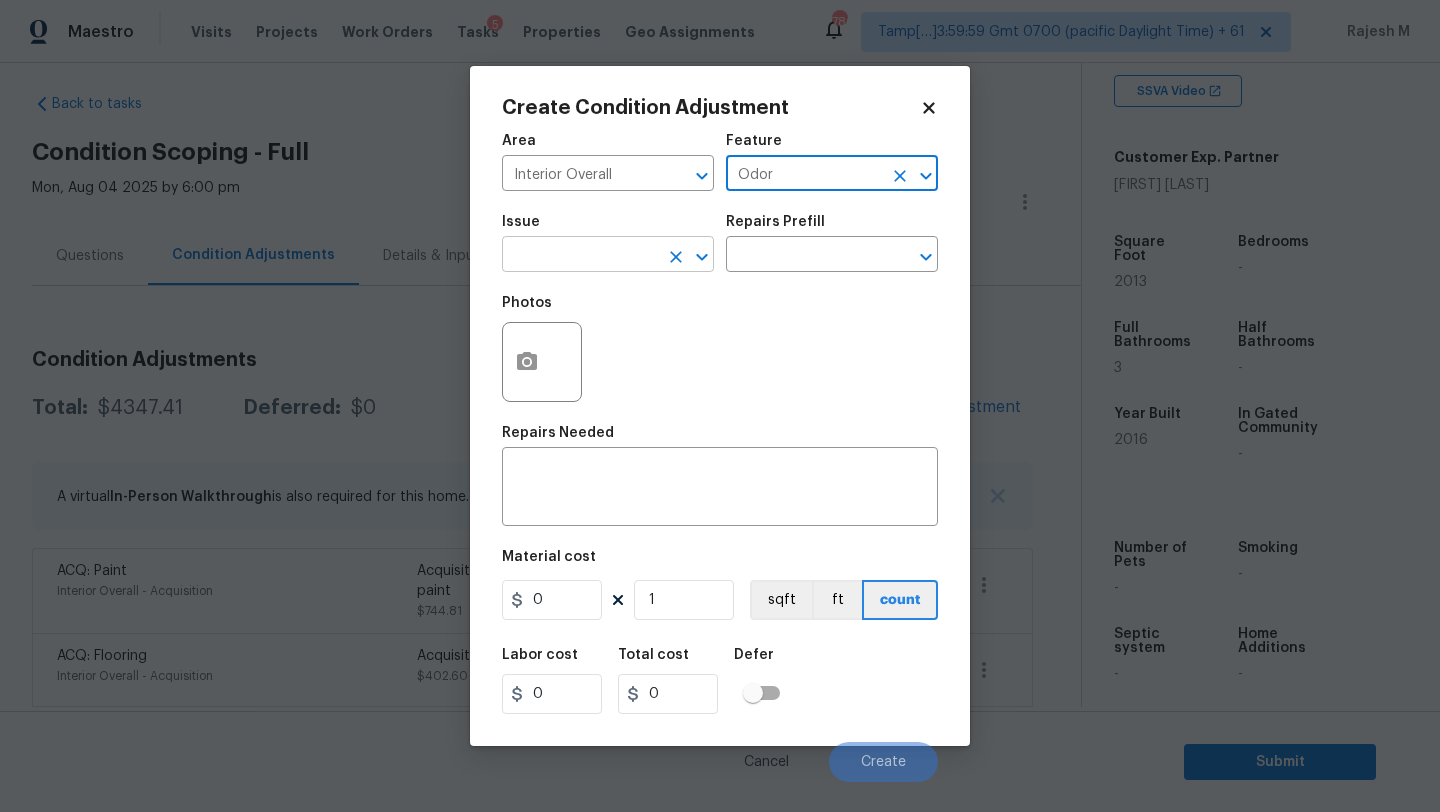 click on "​" at bounding box center (608, 256) 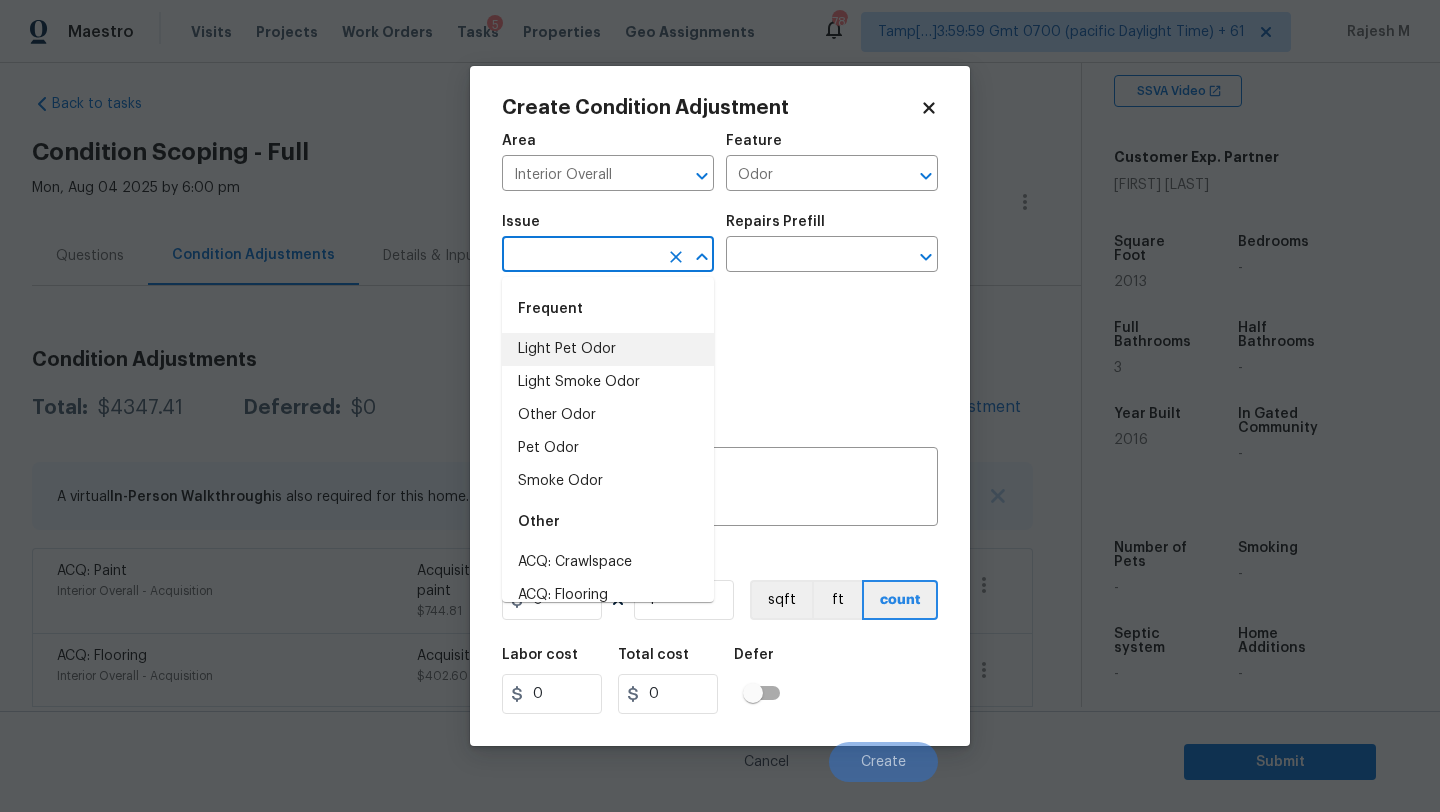 click on "Light Pet Odor" at bounding box center [608, 349] 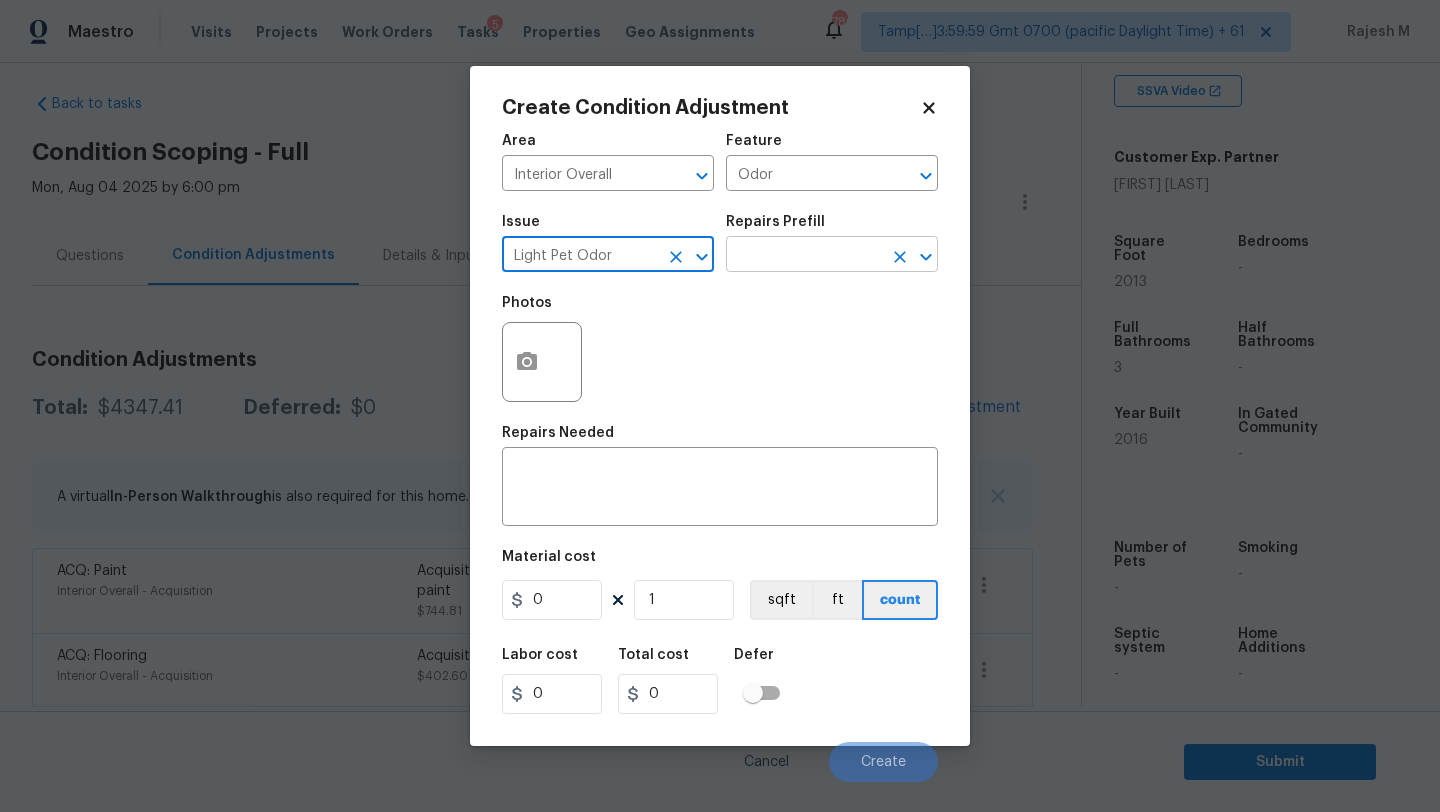 click at bounding box center (804, 256) 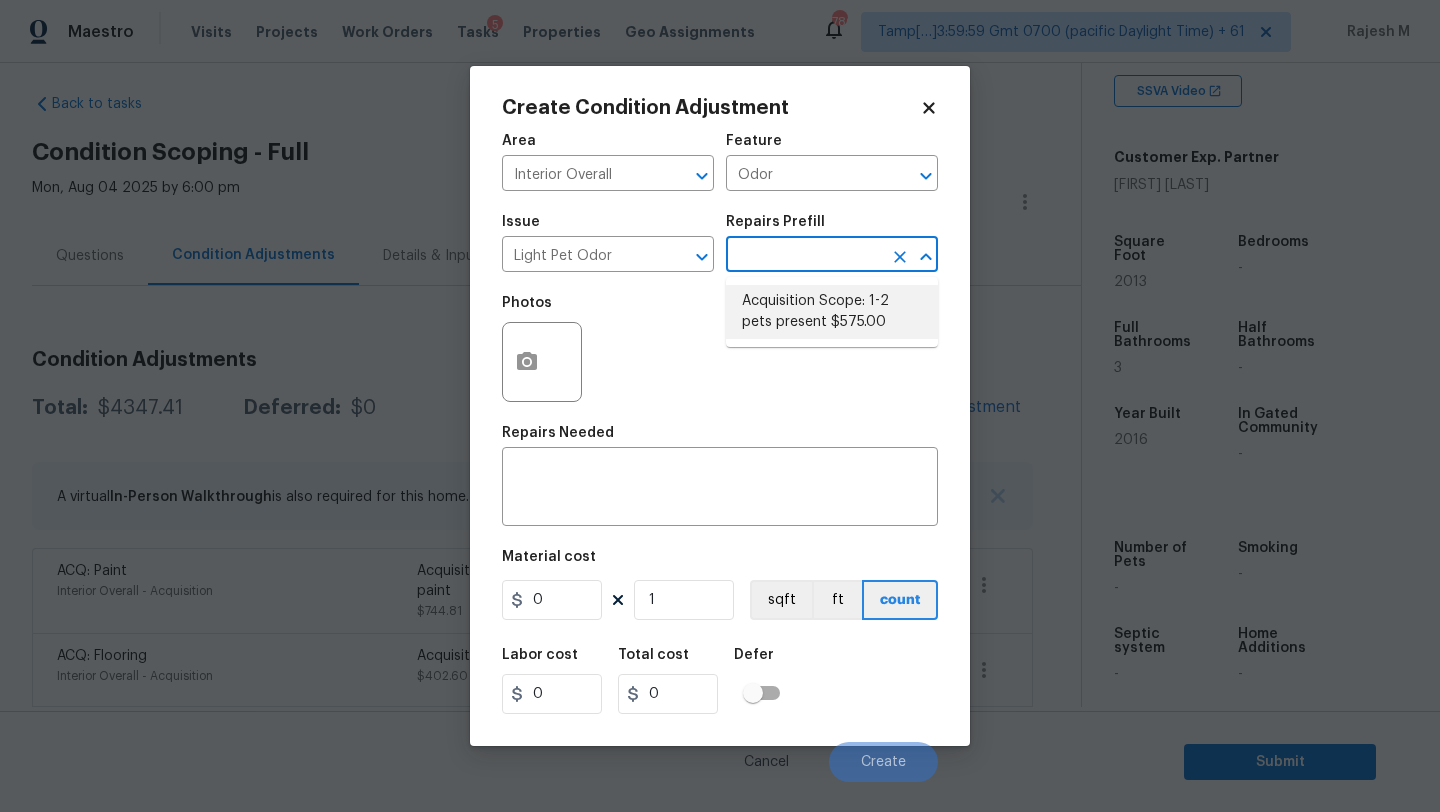 click on "Acquisition Scope: 1-2 pets present $575.00" at bounding box center [832, 312] 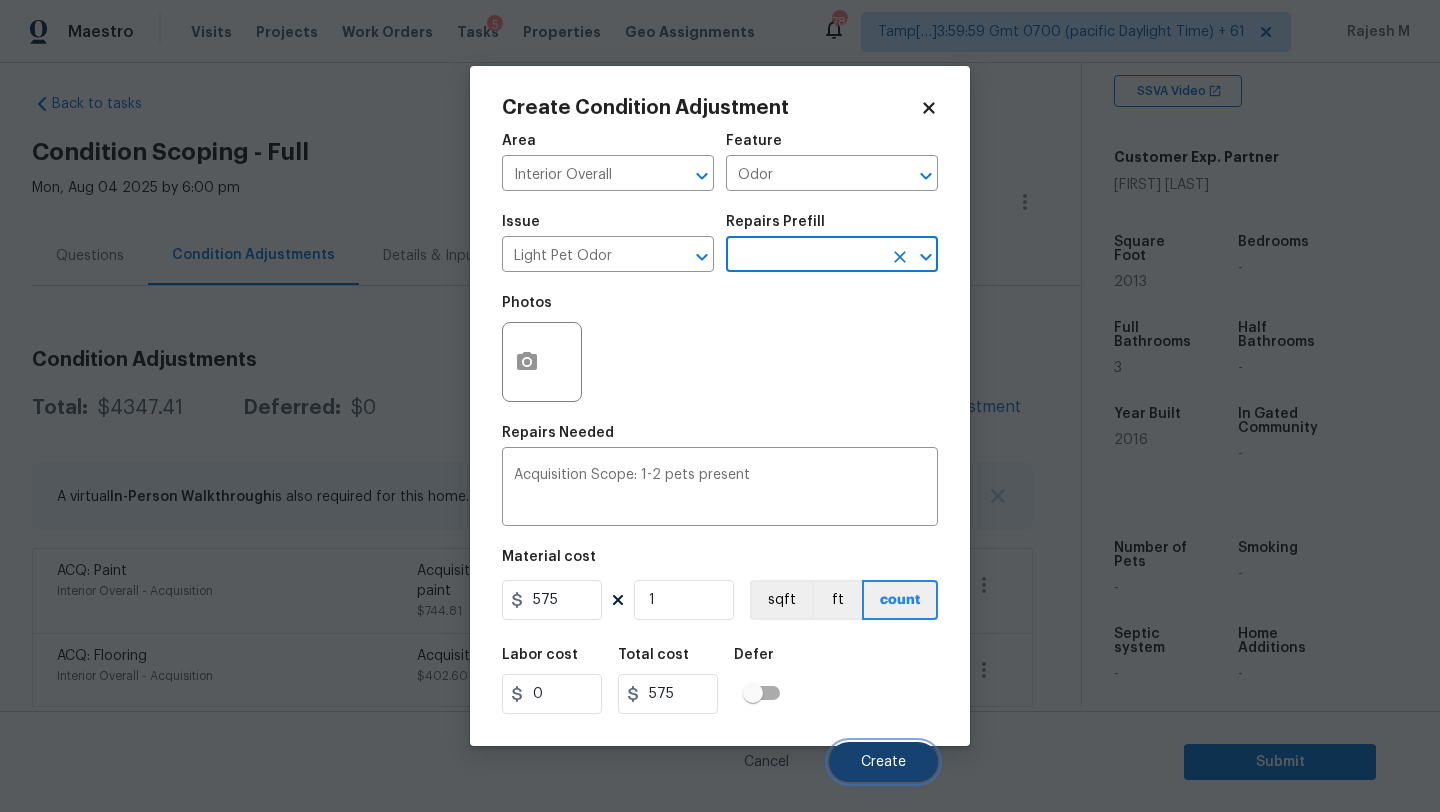 click on "Create" at bounding box center [883, 762] 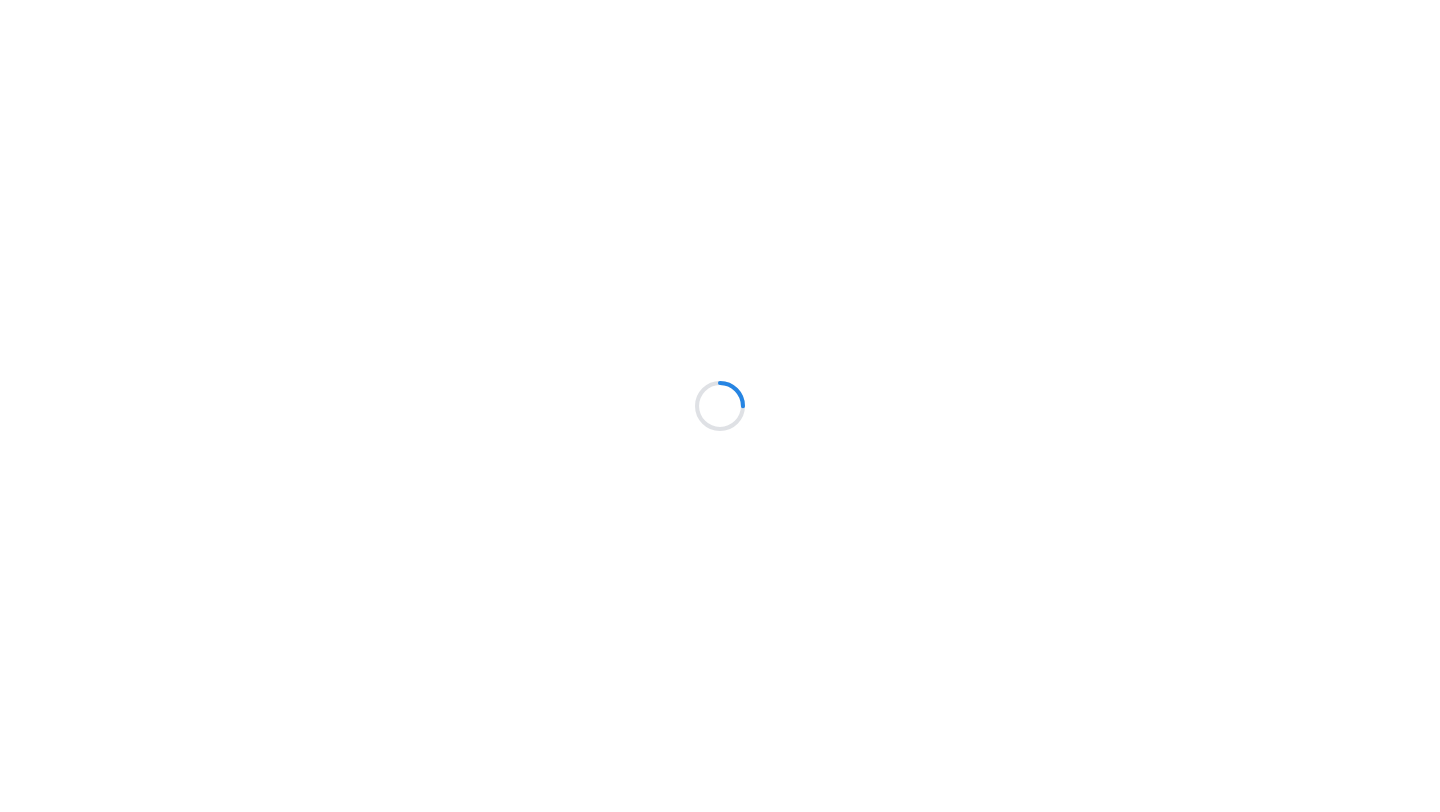 scroll, scrollTop: 0, scrollLeft: 0, axis: both 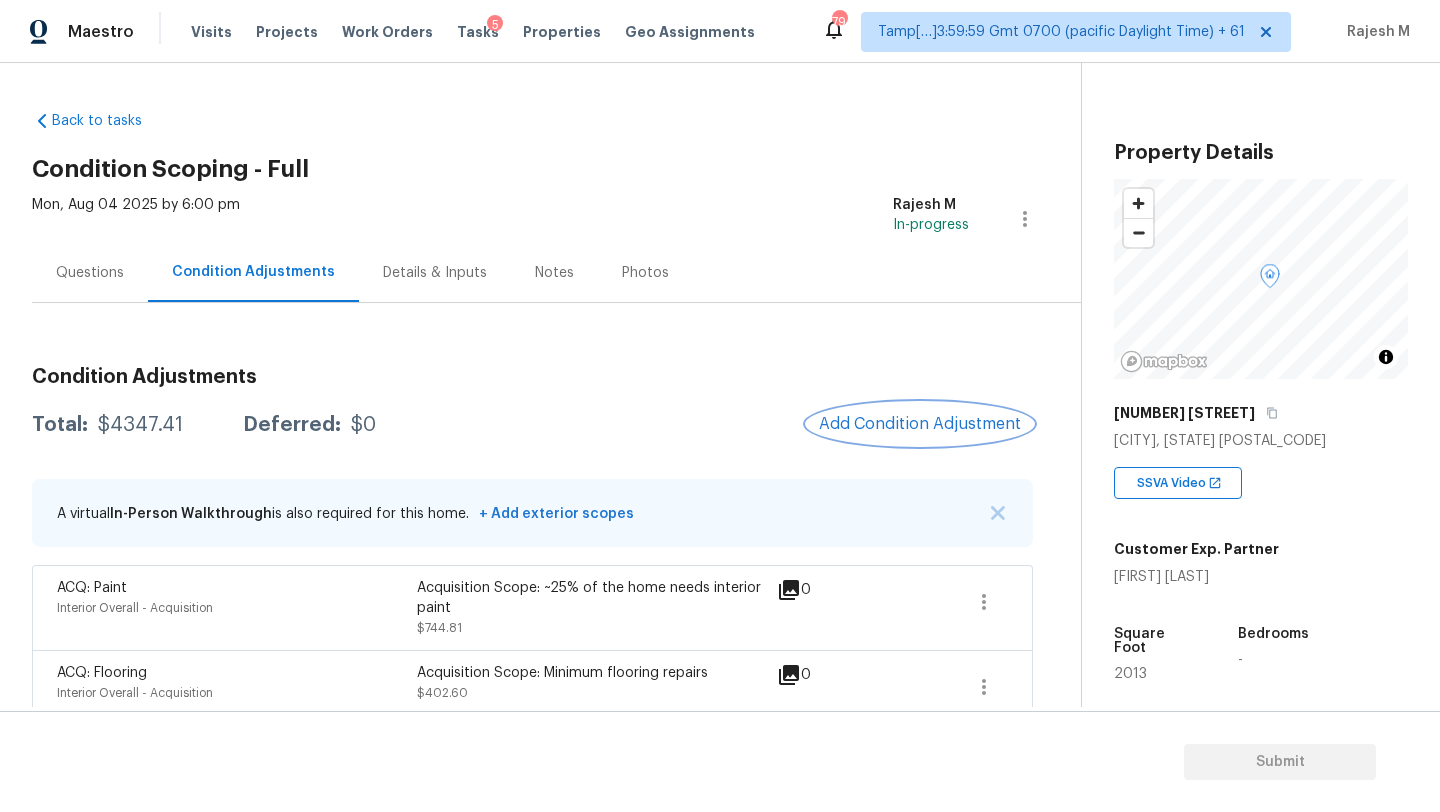 click on "Add Condition Adjustment" at bounding box center (920, 424) 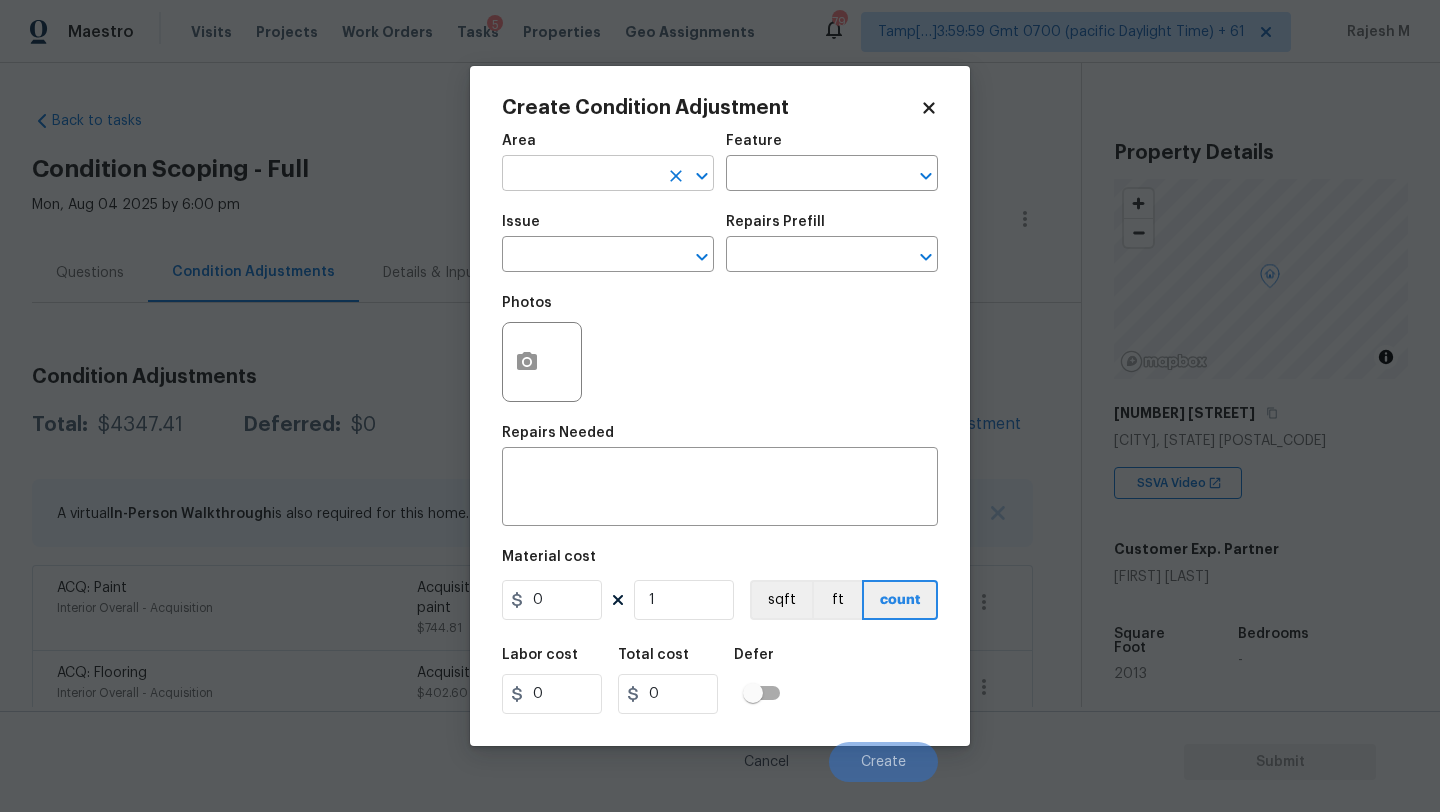 click at bounding box center (580, 175) 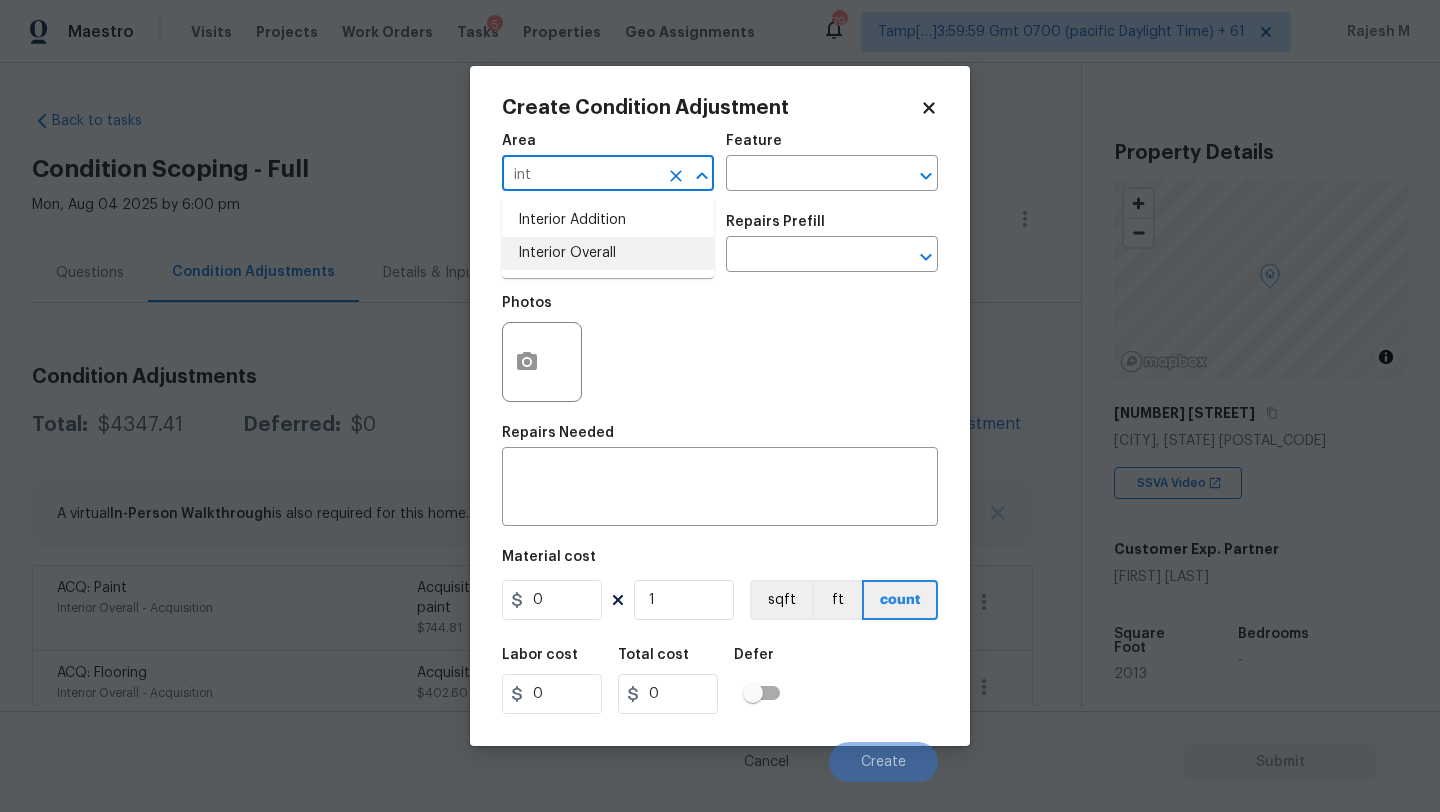 click on "Interior Overall" at bounding box center [608, 253] 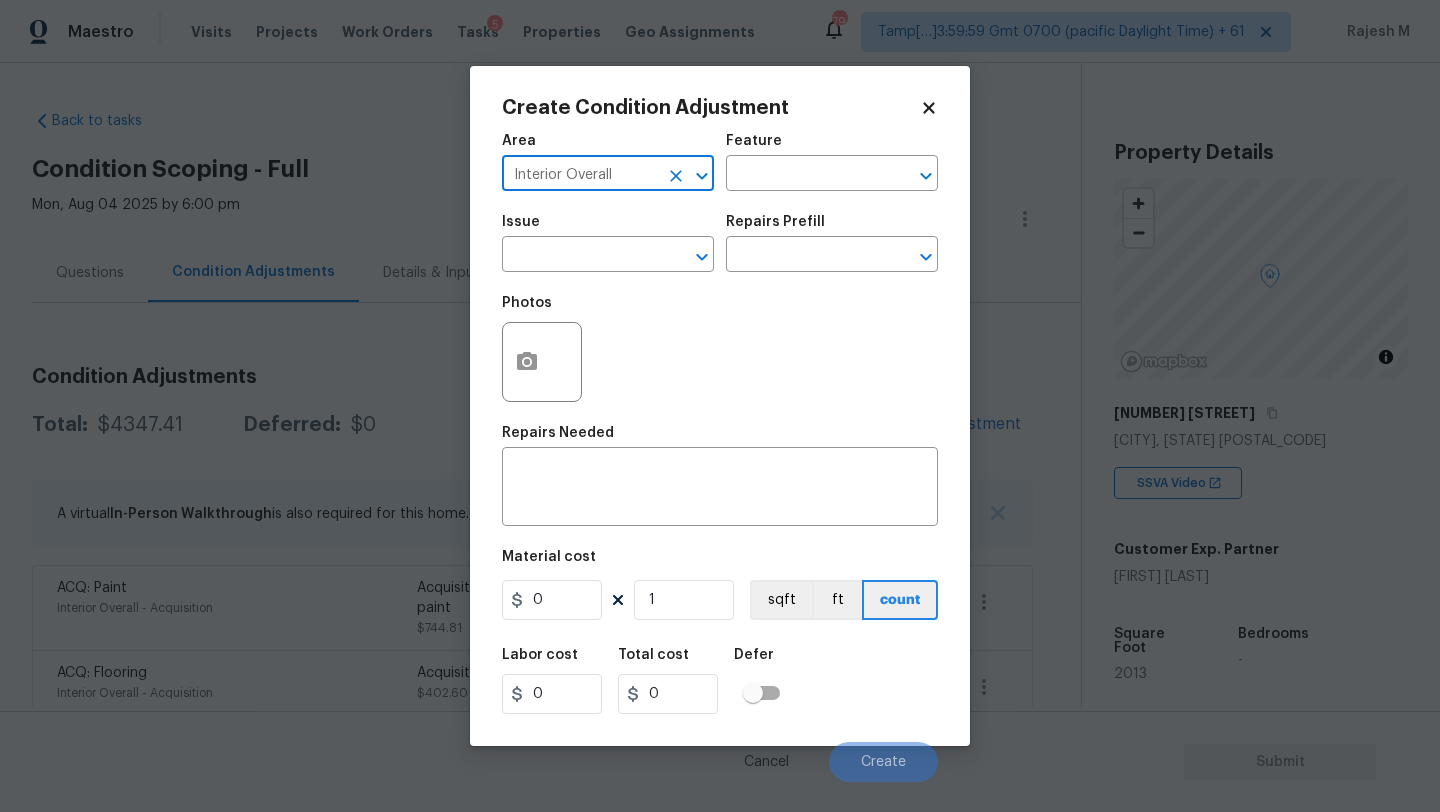 type on "Interior Overall" 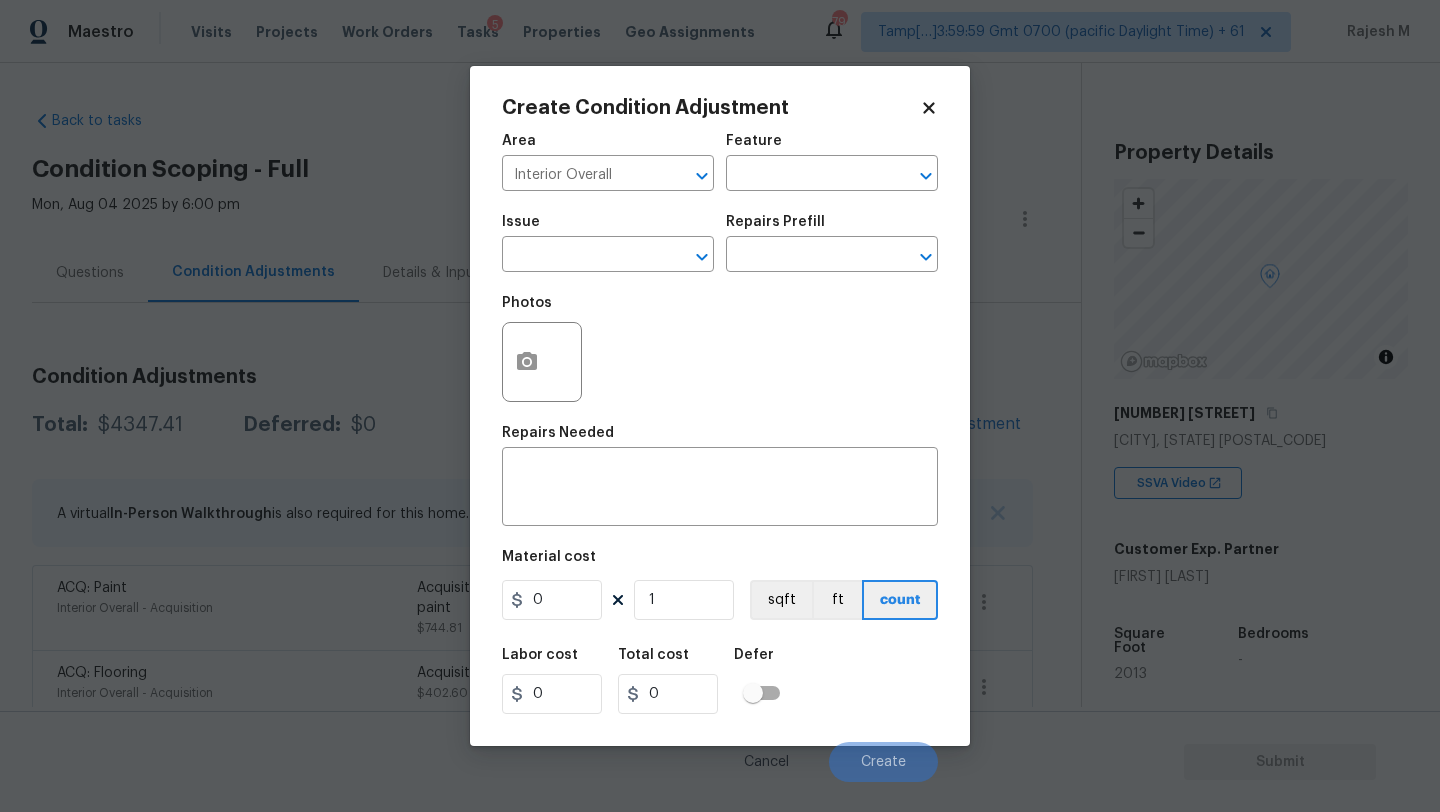 click on "Feature" at bounding box center [832, 147] 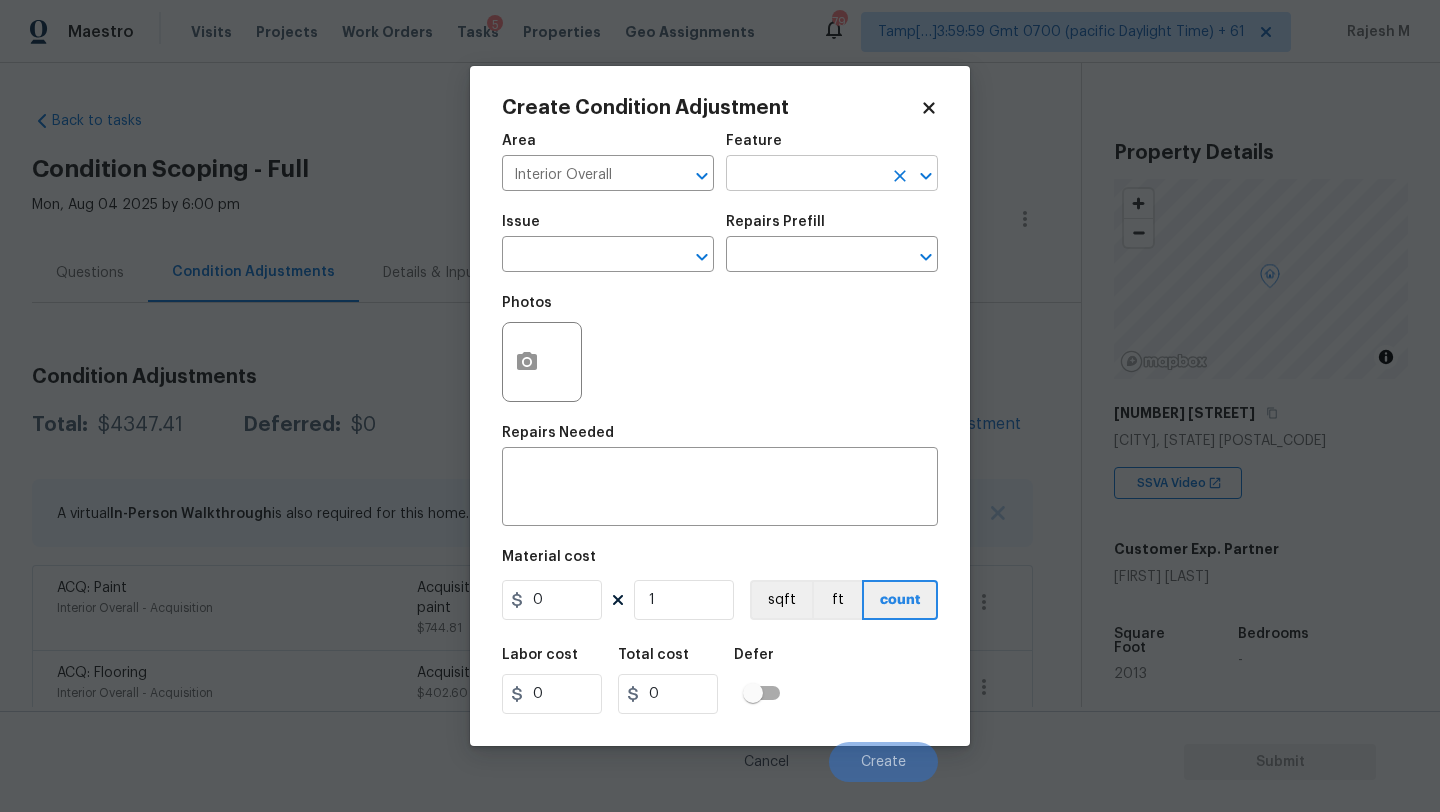 click at bounding box center [804, 175] 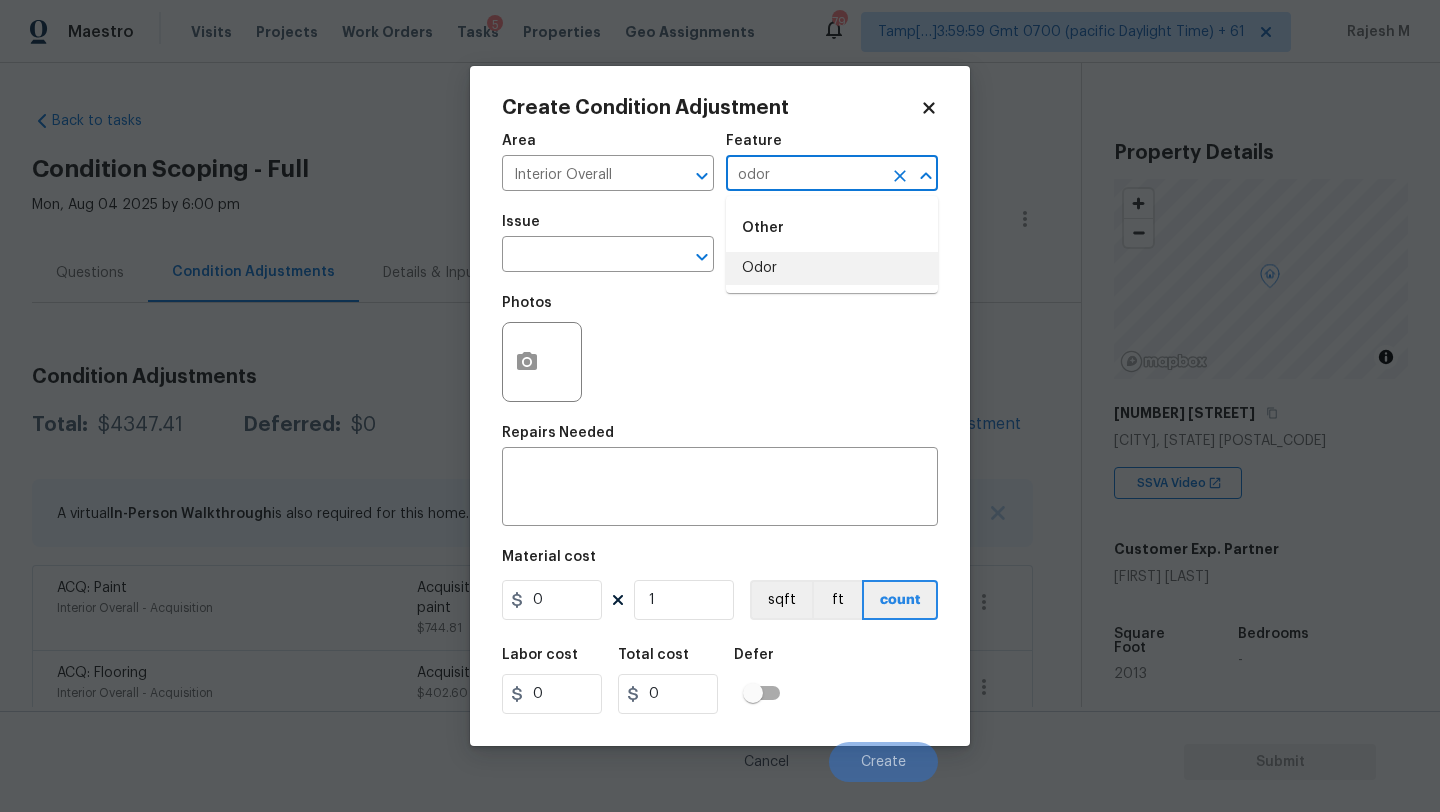 click on "Odor" at bounding box center [832, 268] 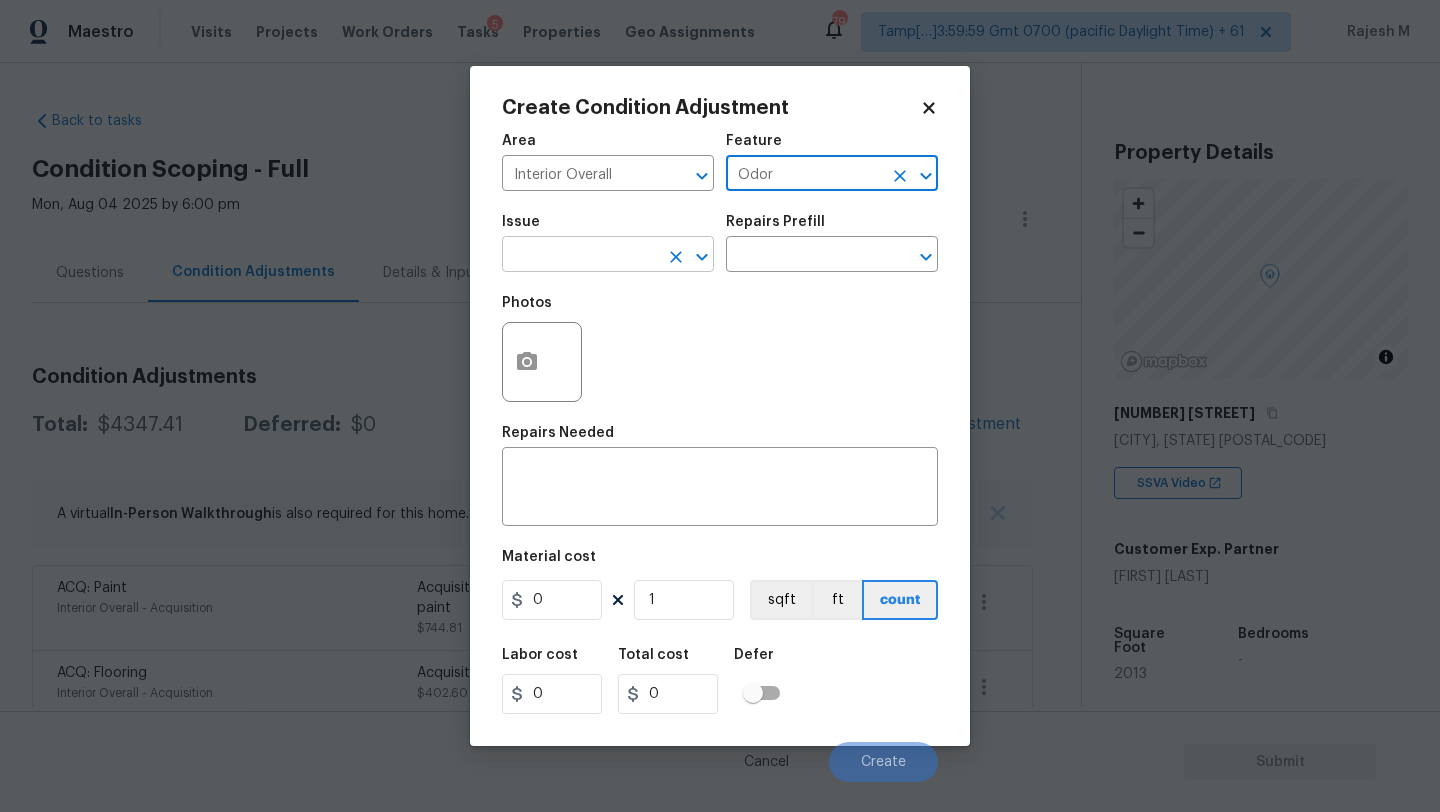 click 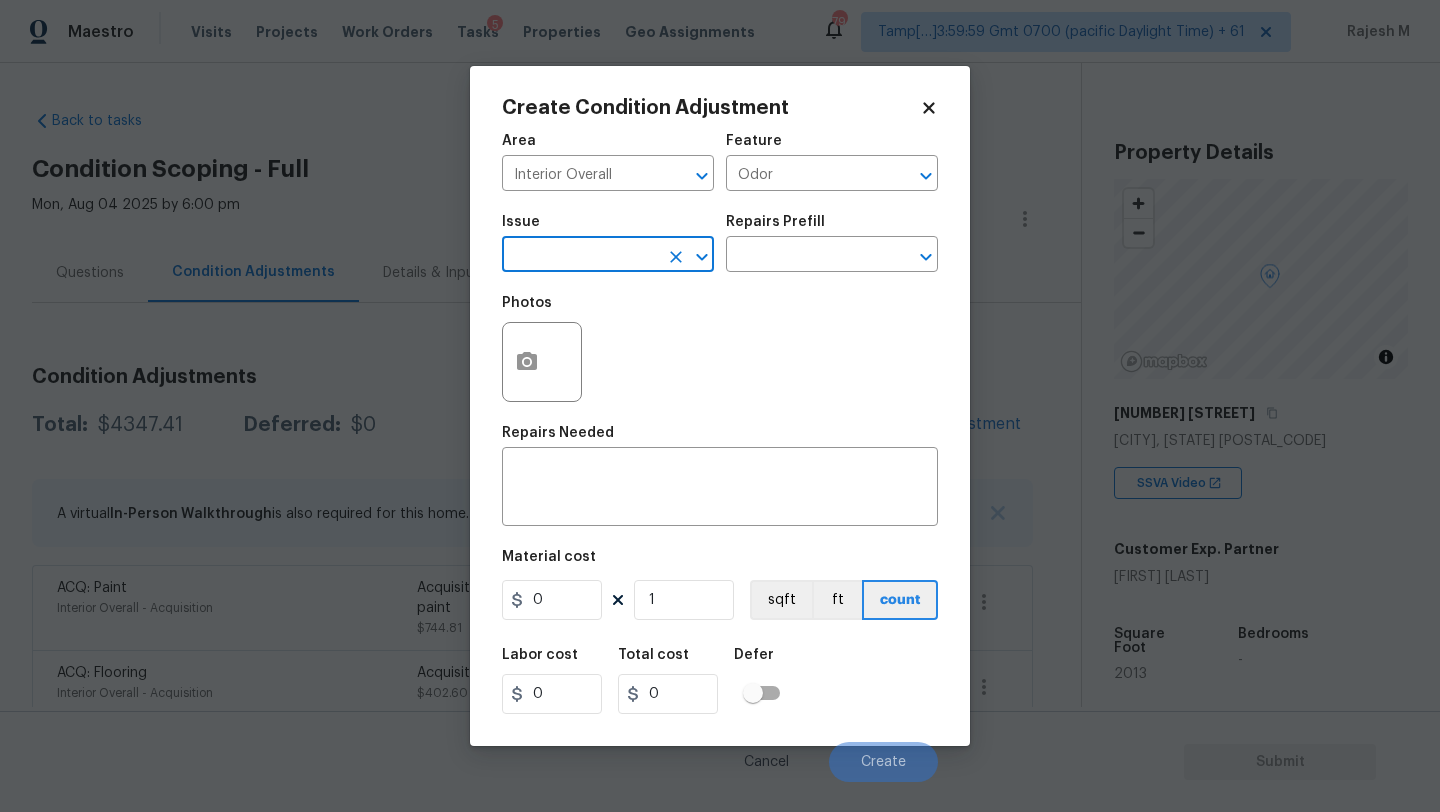 click at bounding box center [580, 256] 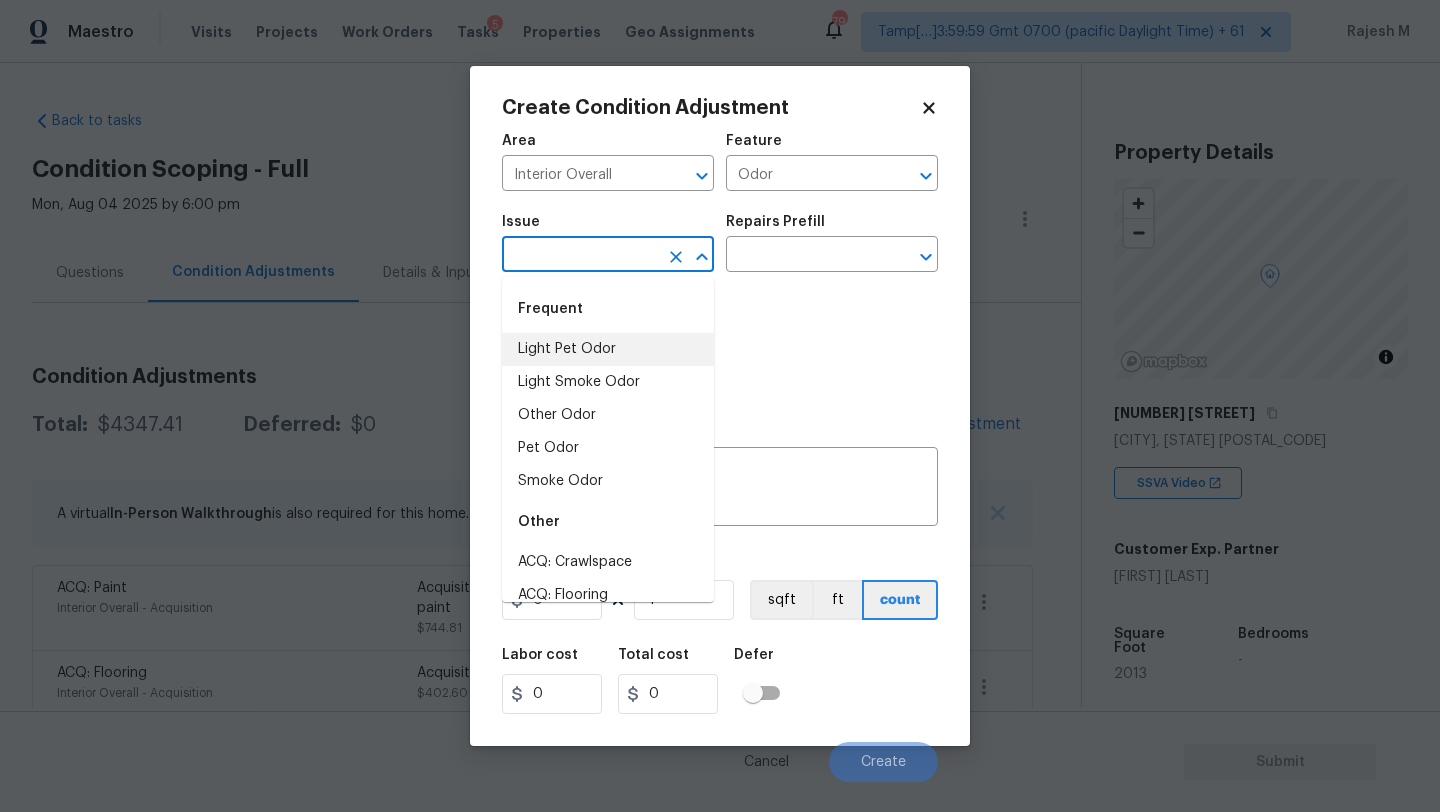 click on "Light Pet Odor" at bounding box center (608, 349) 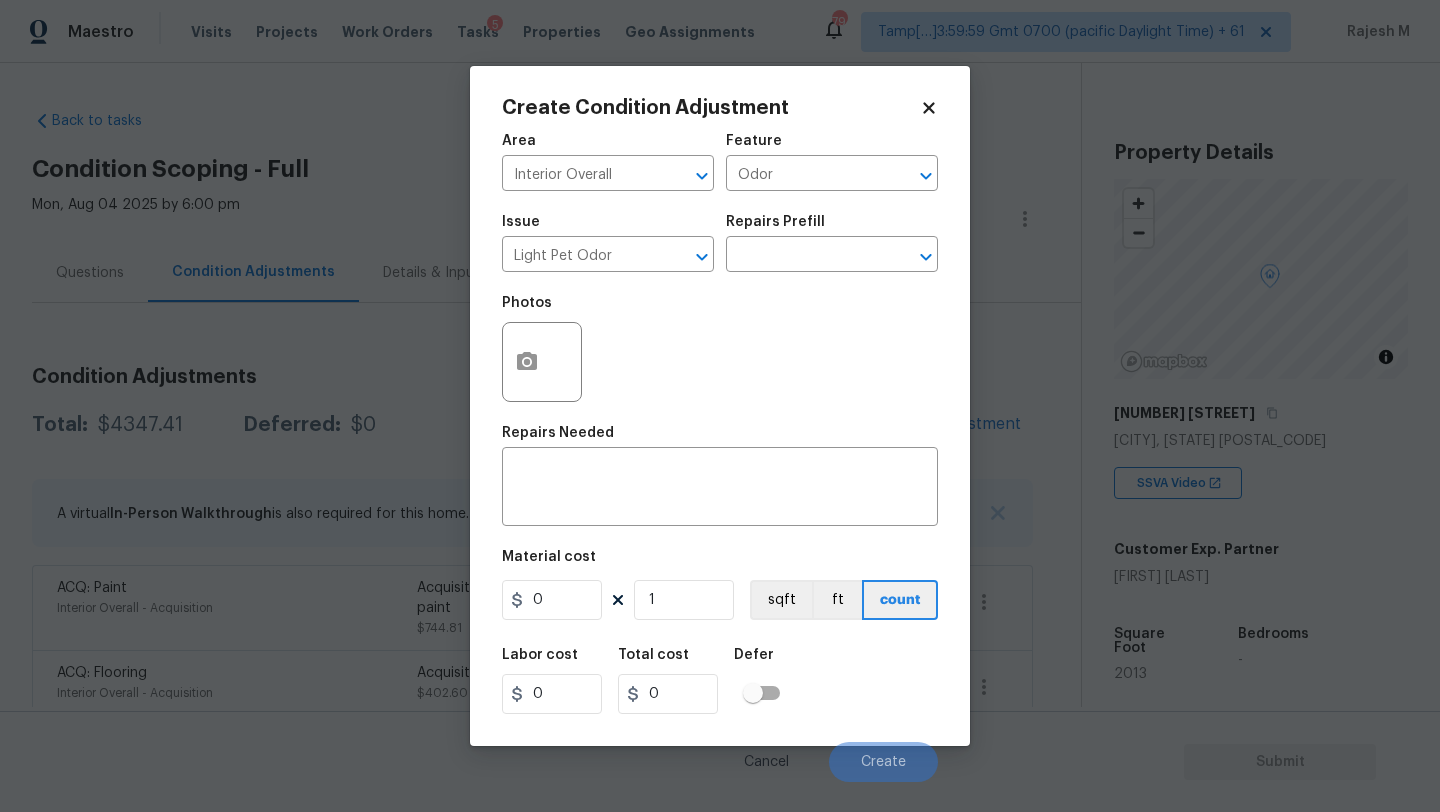 click on "Issue Light Pet Odor ​ Repairs Prefill ​" at bounding box center (720, 243) 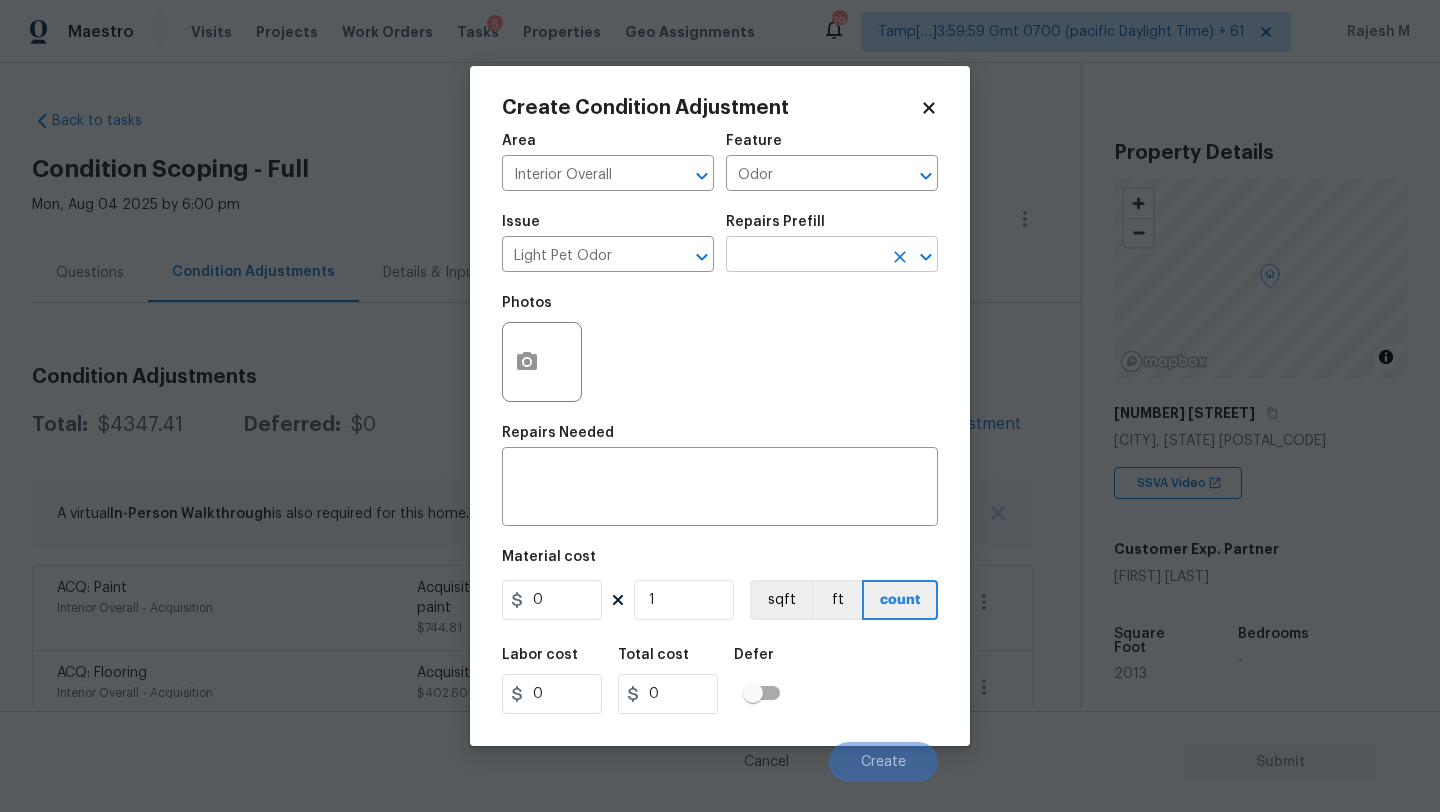 click at bounding box center (804, 256) 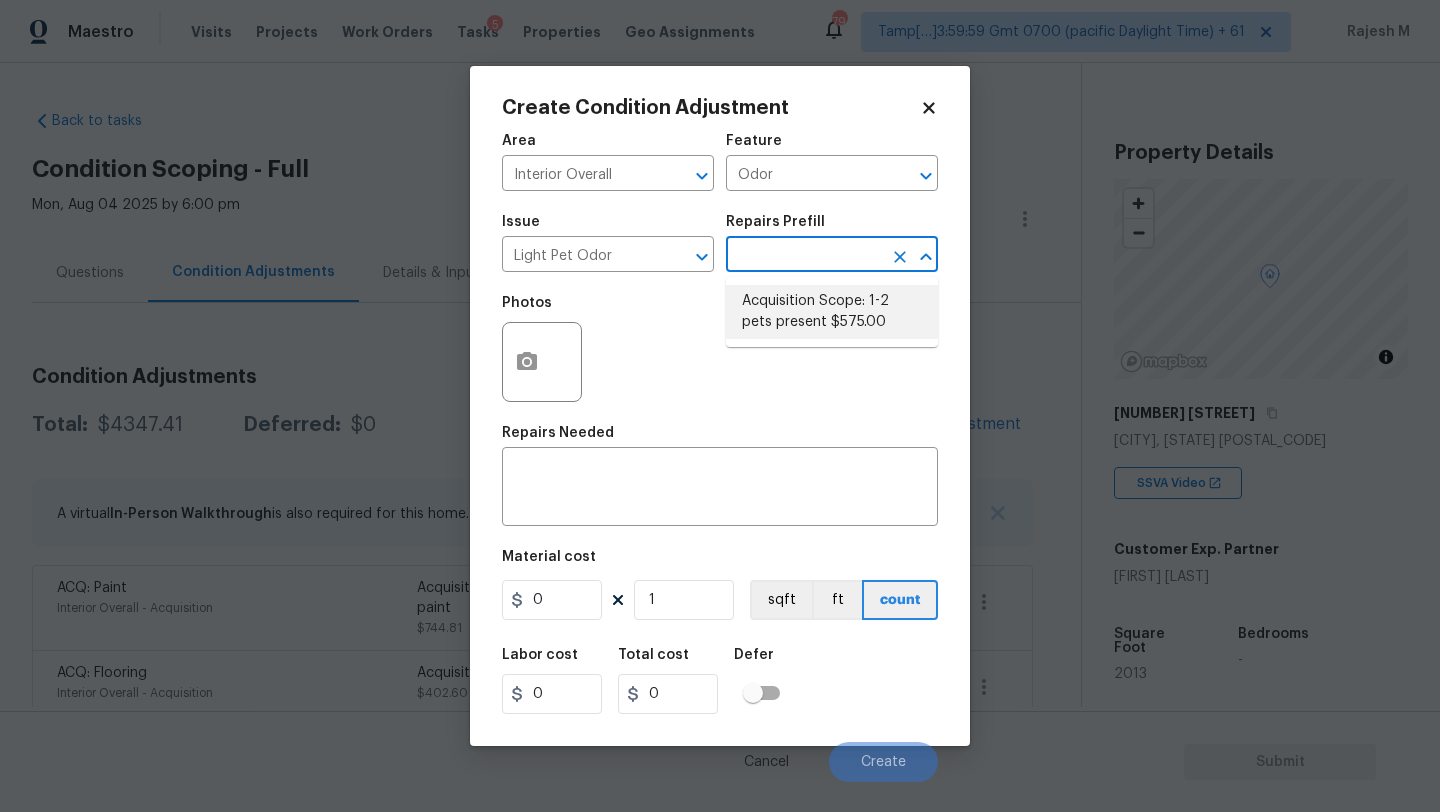 click on "Acquisition Scope: 1-2 pets present $575.00" at bounding box center [832, 312] 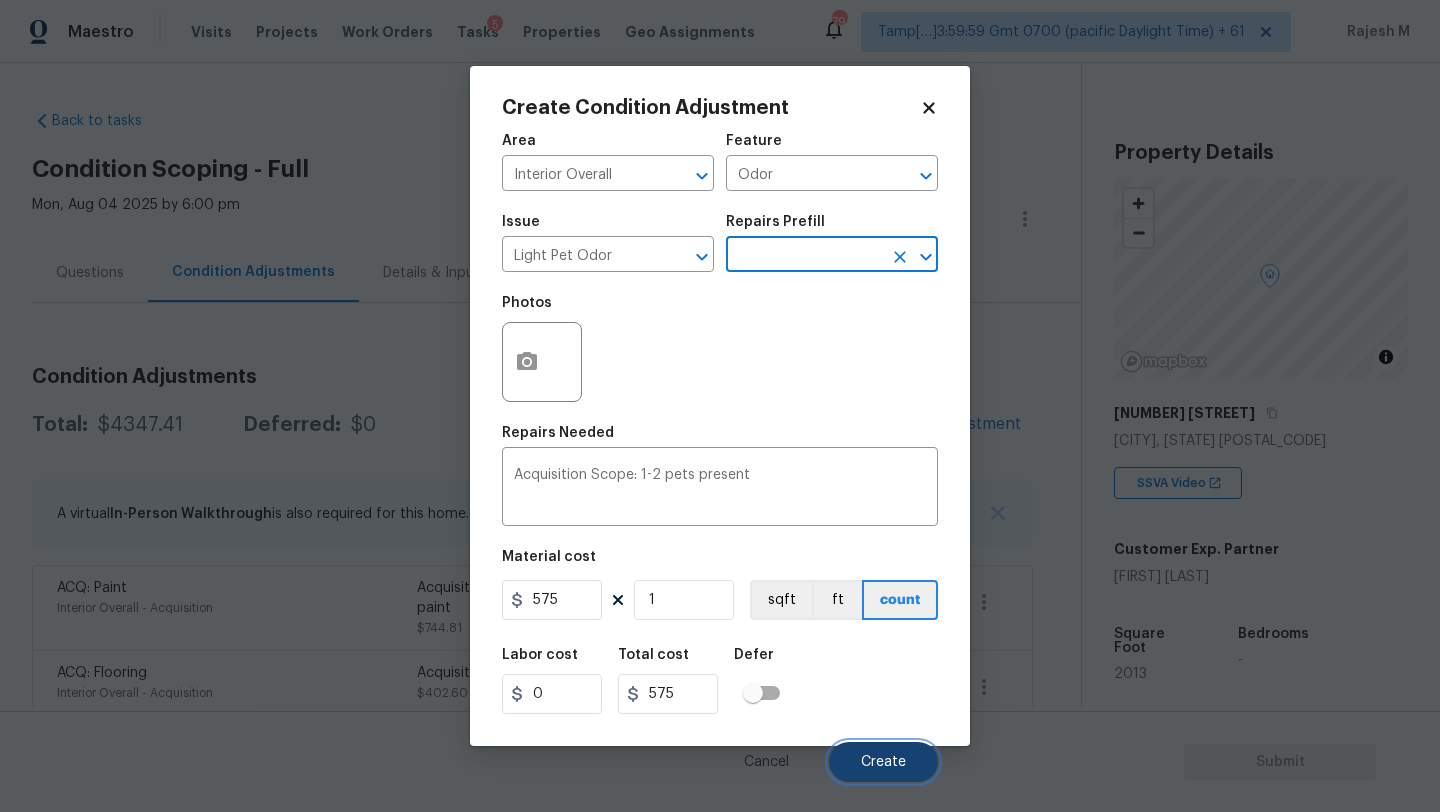 click on "Create" at bounding box center (883, 762) 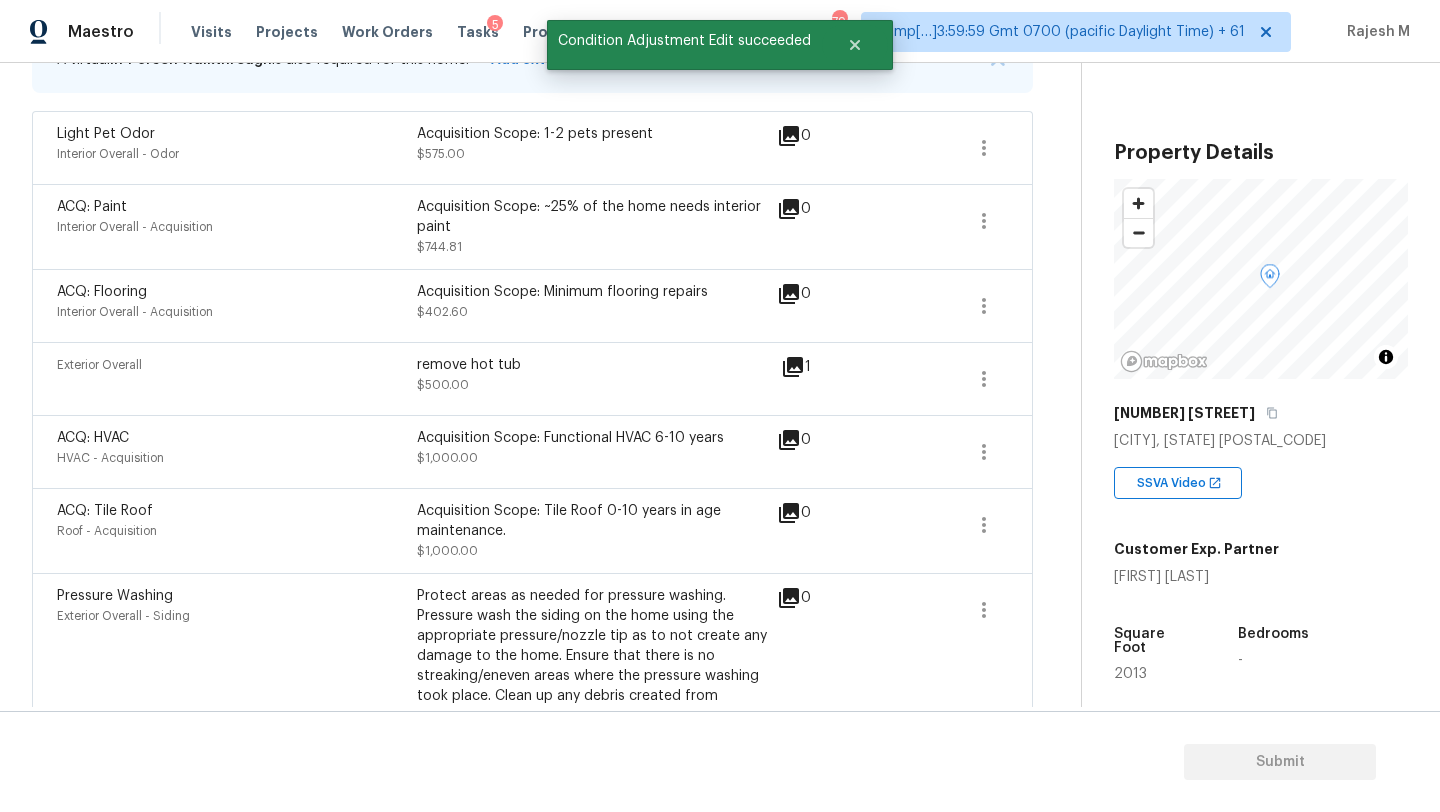 scroll, scrollTop: 0, scrollLeft: 0, axis: both 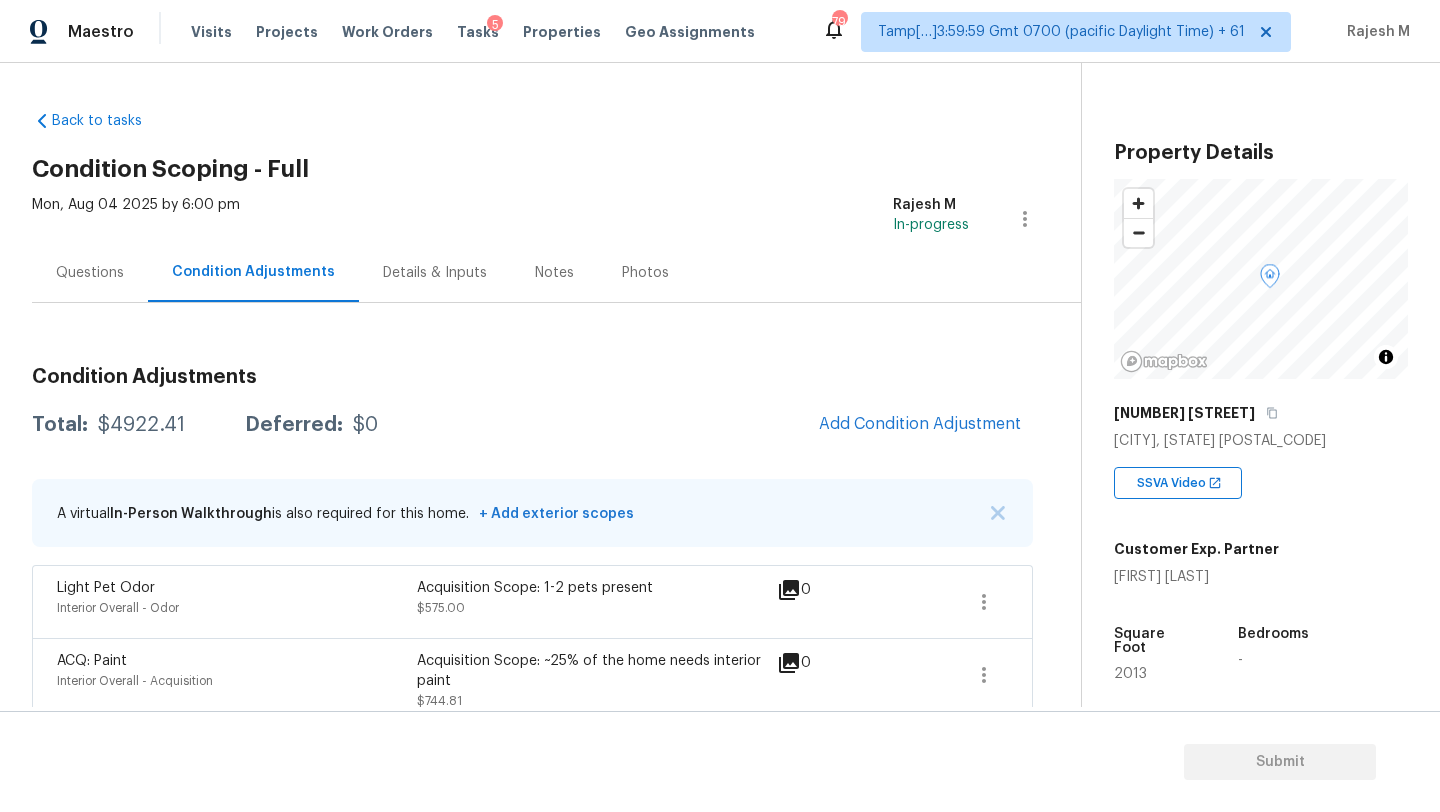 click on "Condition Adjustments Total:  $4922.41 Deferred:  $0 Add Condition Adjustment A virtual  In-Person Walkthrough  is also required for this home.   + Add exterior scopes Light Pet Odor Interior Overall - Odor Acquisition Scope: 1-2 pets present $575.00   0 ACQ: Paint Interior Overall - Acquisition Acquisition Scope: ~25% of the home needs interior paint $744.81   0 ACQ: Flooring Interior Overall - Acquisition Acquisition Scope: Minimum flooring repairs $402.60   0 Exterior Overall remove hot tub $500.00   1 ACQ: HVAC HVAC - Acquisition Acquisition Scope: Functional HVAC 6-10 years $1,000.00   0 ACQ: Tile Roof Roof - Acquisition Acquisition Scope: Tile Roof 0-10 years in age maintenance. $1,000.00   0 Pressure Washing Exterior Overall - Siding $200.00   0 Pressure Washing Exterior Overall - Siding Pressure wash the driveways/walkways as directed by the PM. Ensure that all debris and residue are removed from the areas being pressure washed. $200.00   0 Landscape Package Exterior Overall - Home Readiness Packages" at bounding box center (532, 927) 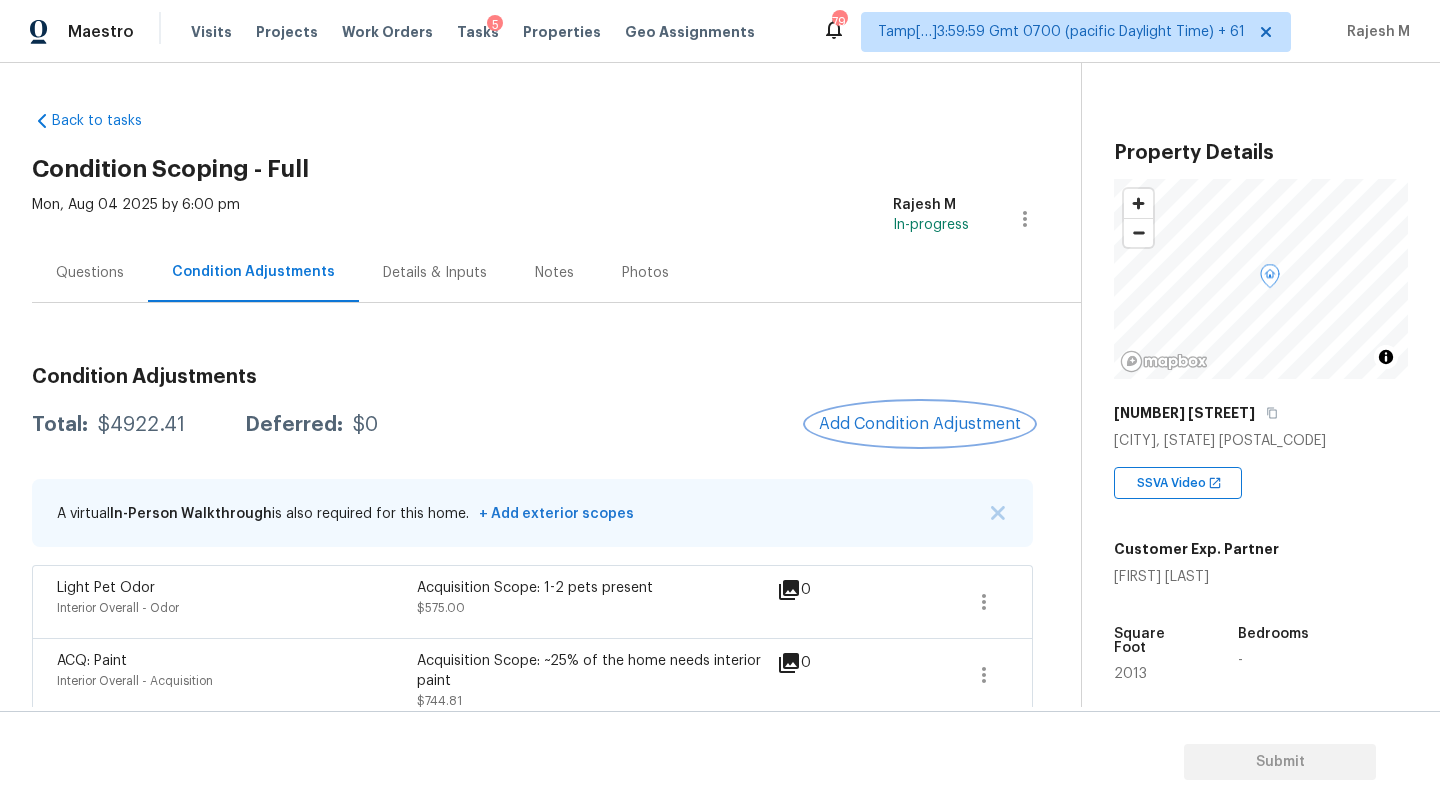 click on "Add Condition Adjustment" at bounding box center [920, 424] 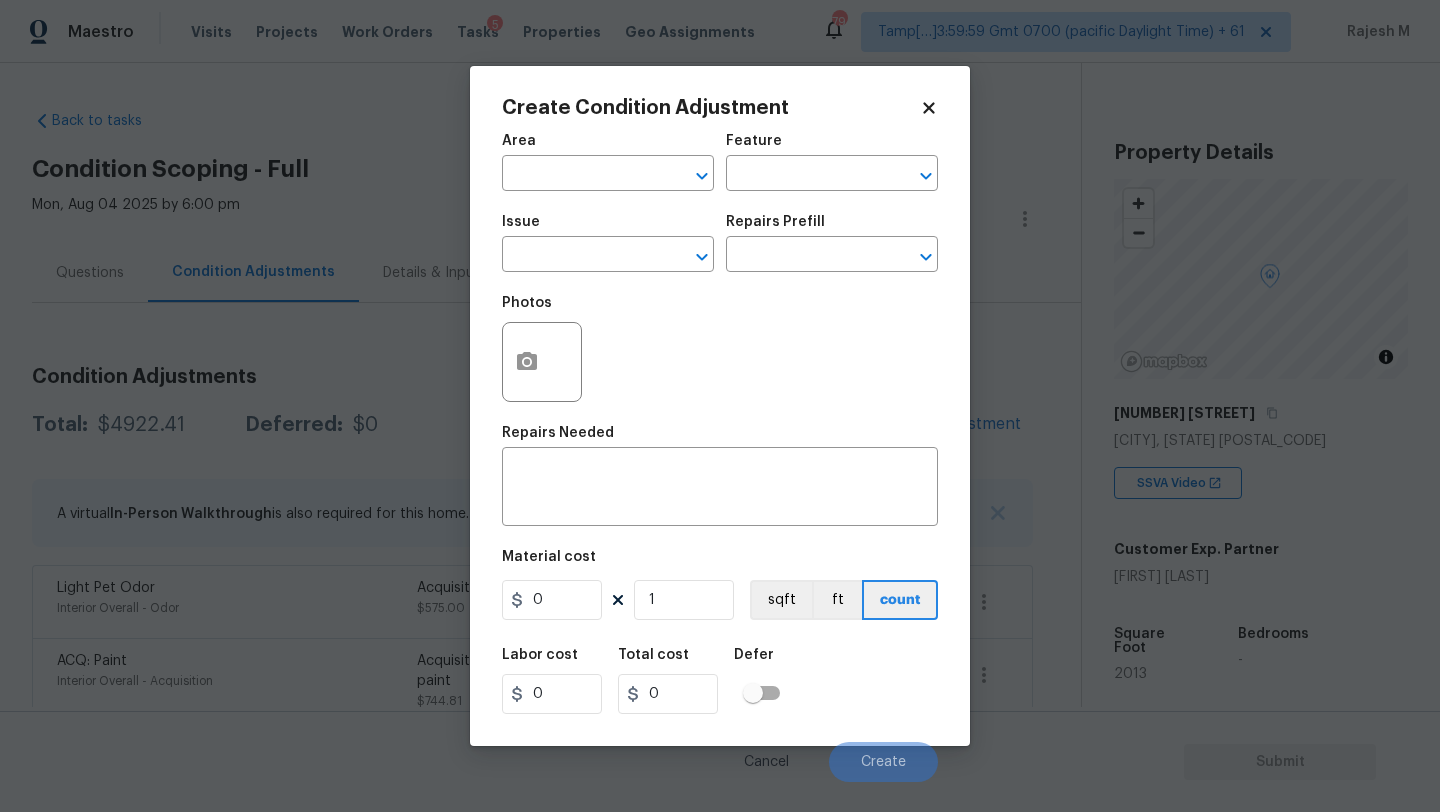 click on "Area" at bounding box center (608, 147) 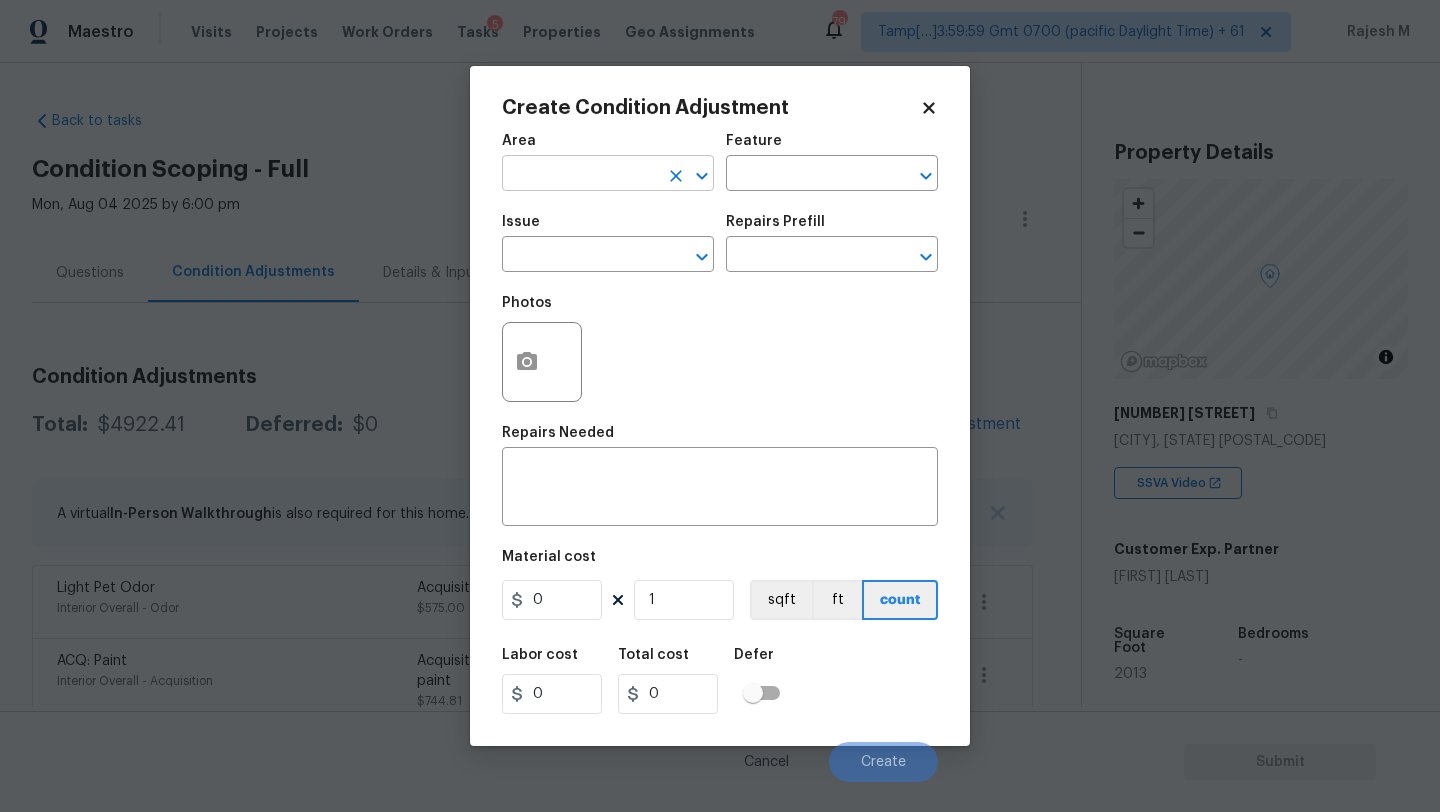 click at bounding box center [580, 175] 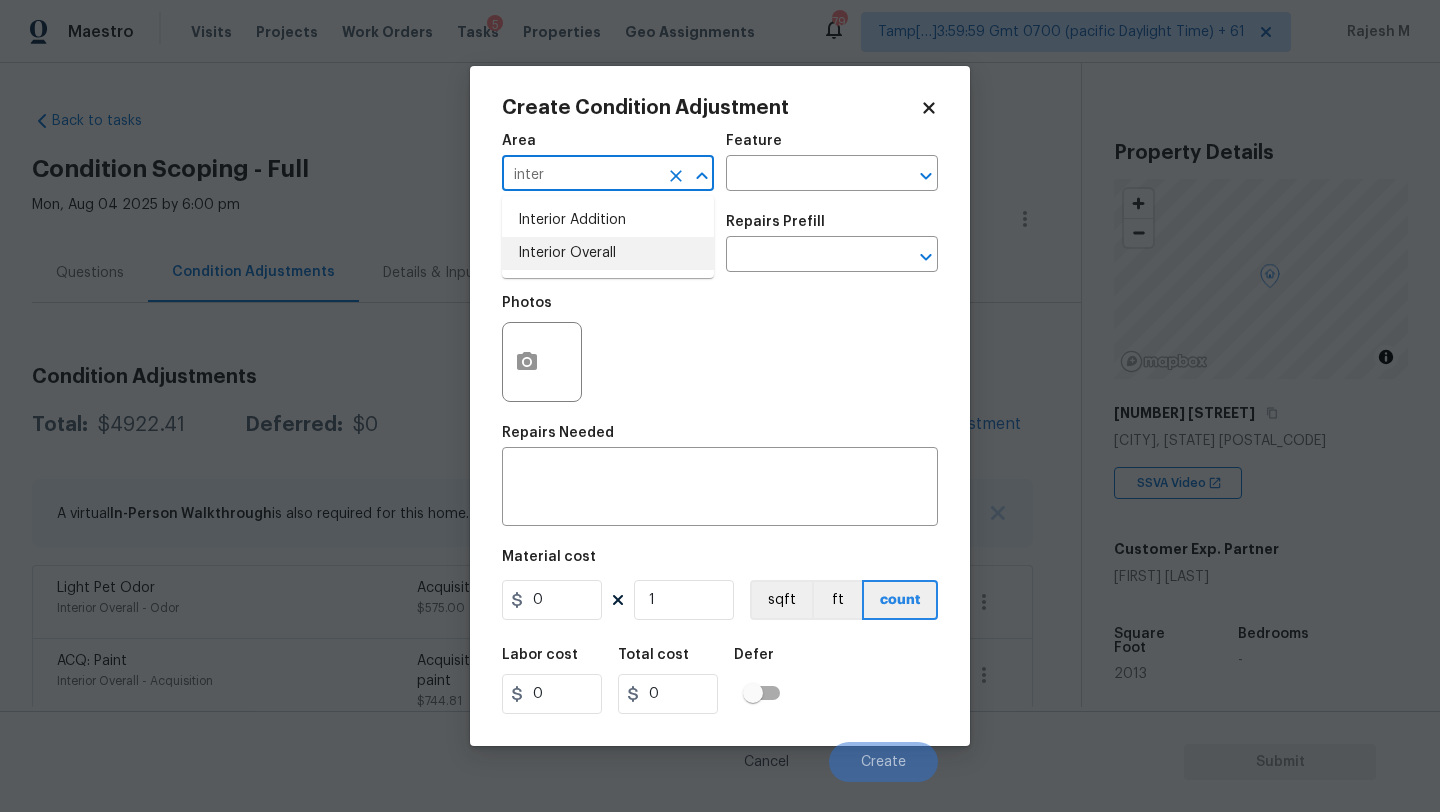 click on "Interior Overall" at bounding box center (608, 253) 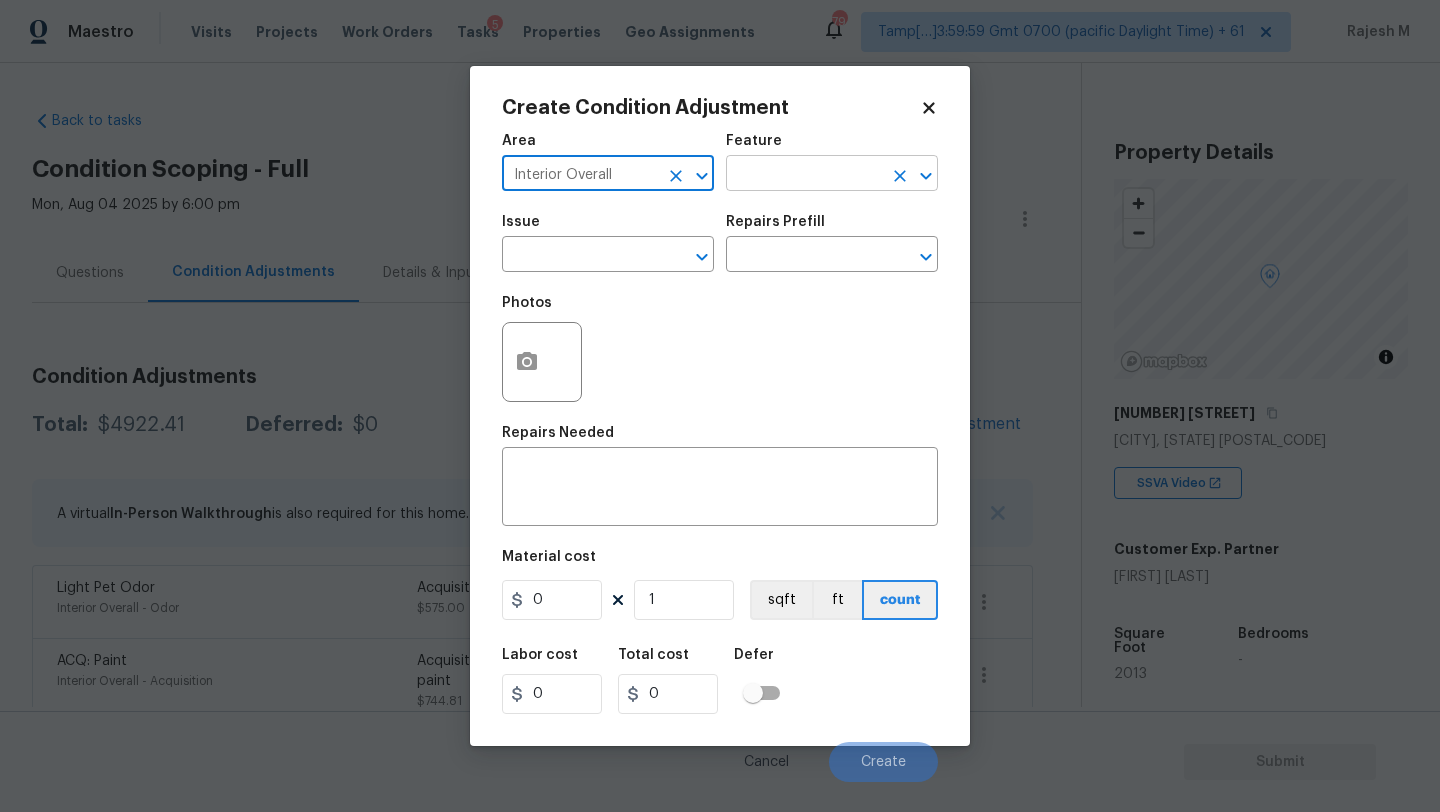 type on "Interior Overall" 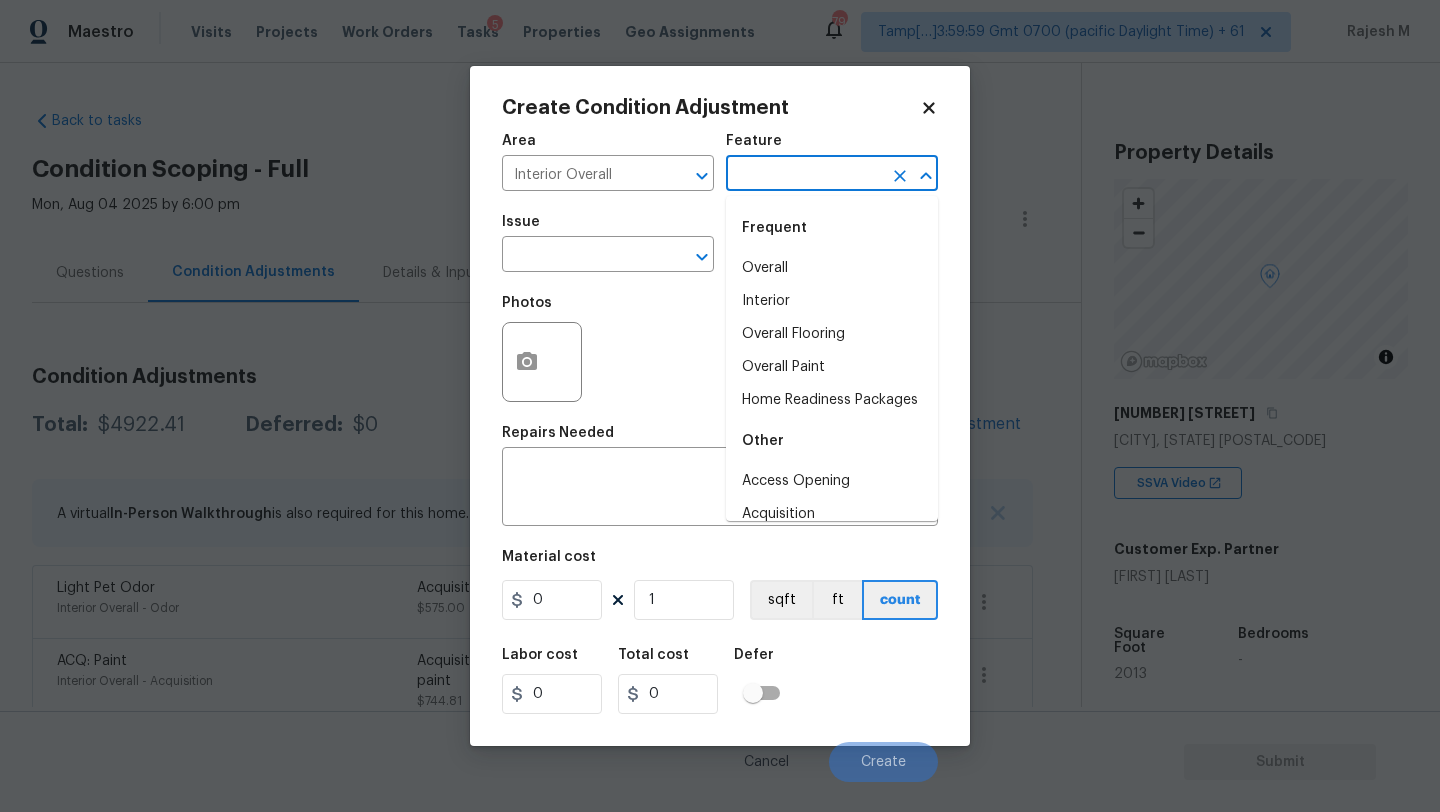 click at bounding box center (804, 175) 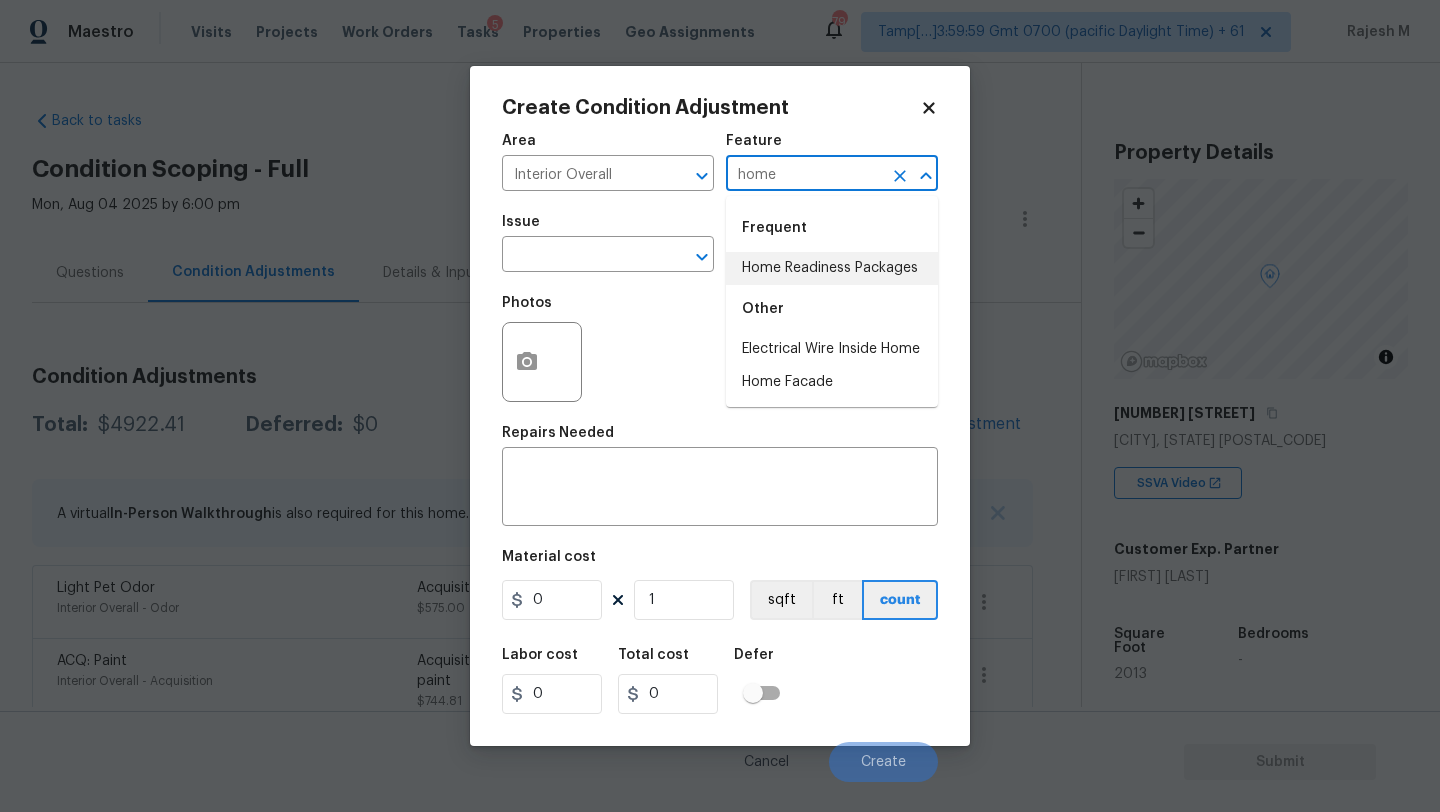 click on "Home Readiness Packages" at bounding box center (832, 268) 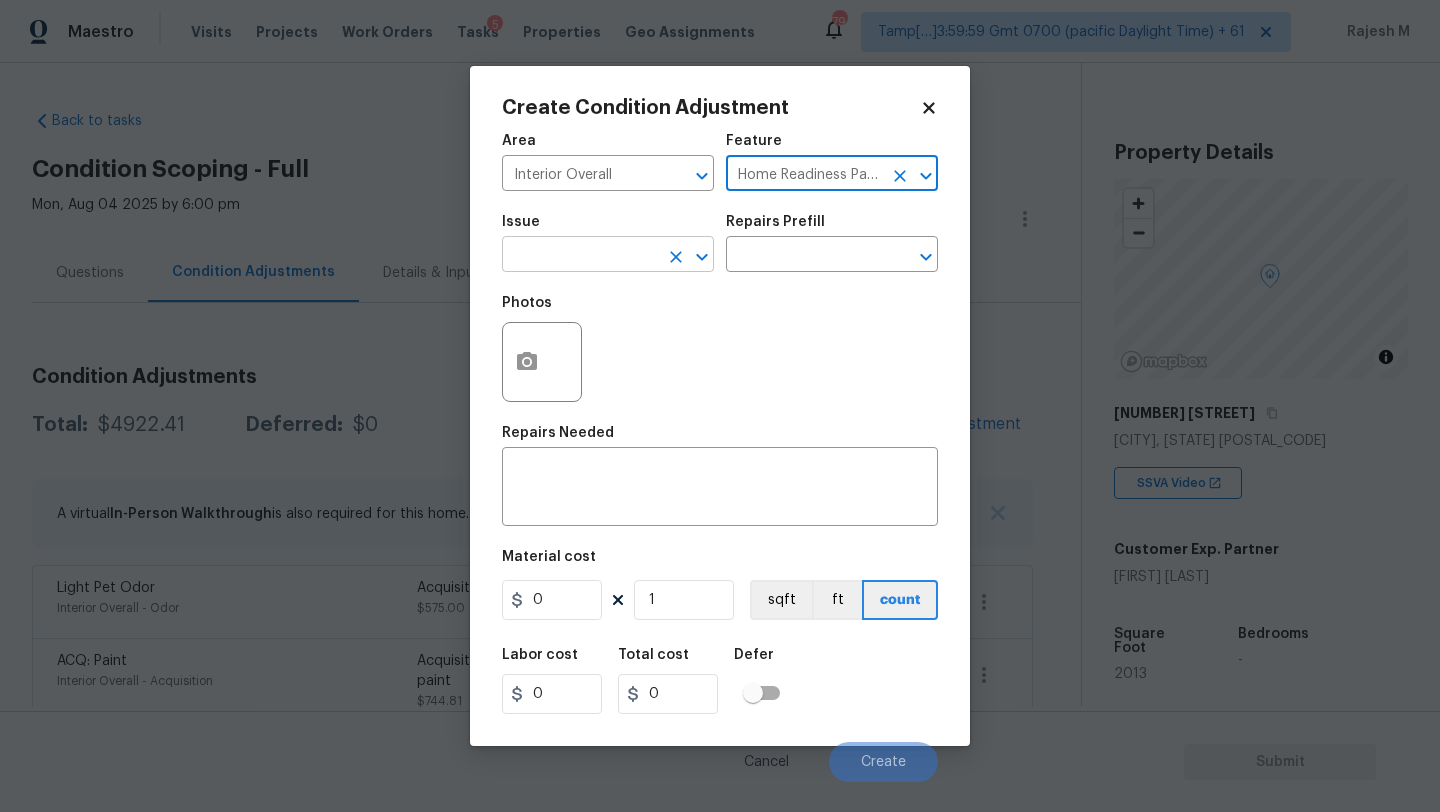 type on "Home Readiness Packages" 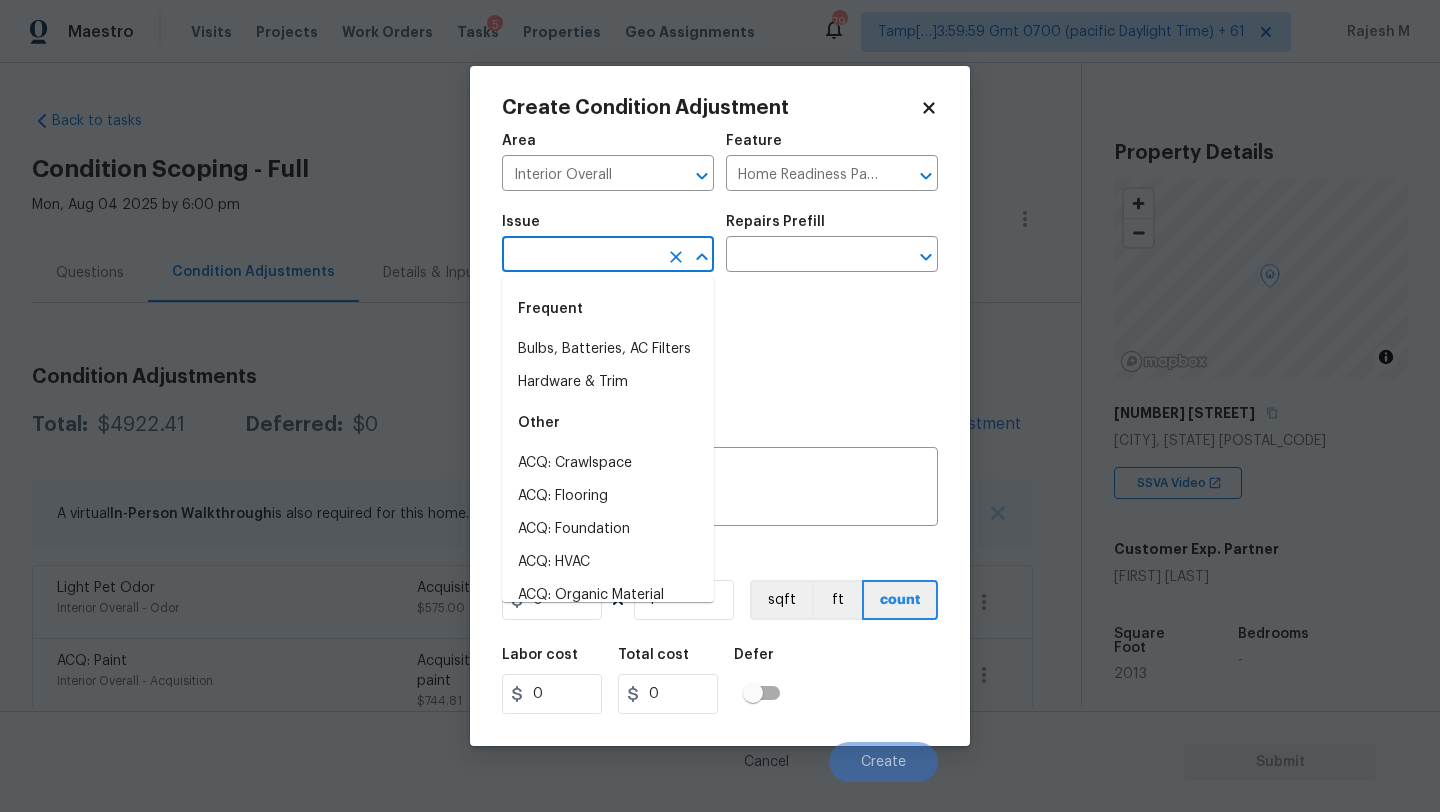 click at bounding box center [580, 256] 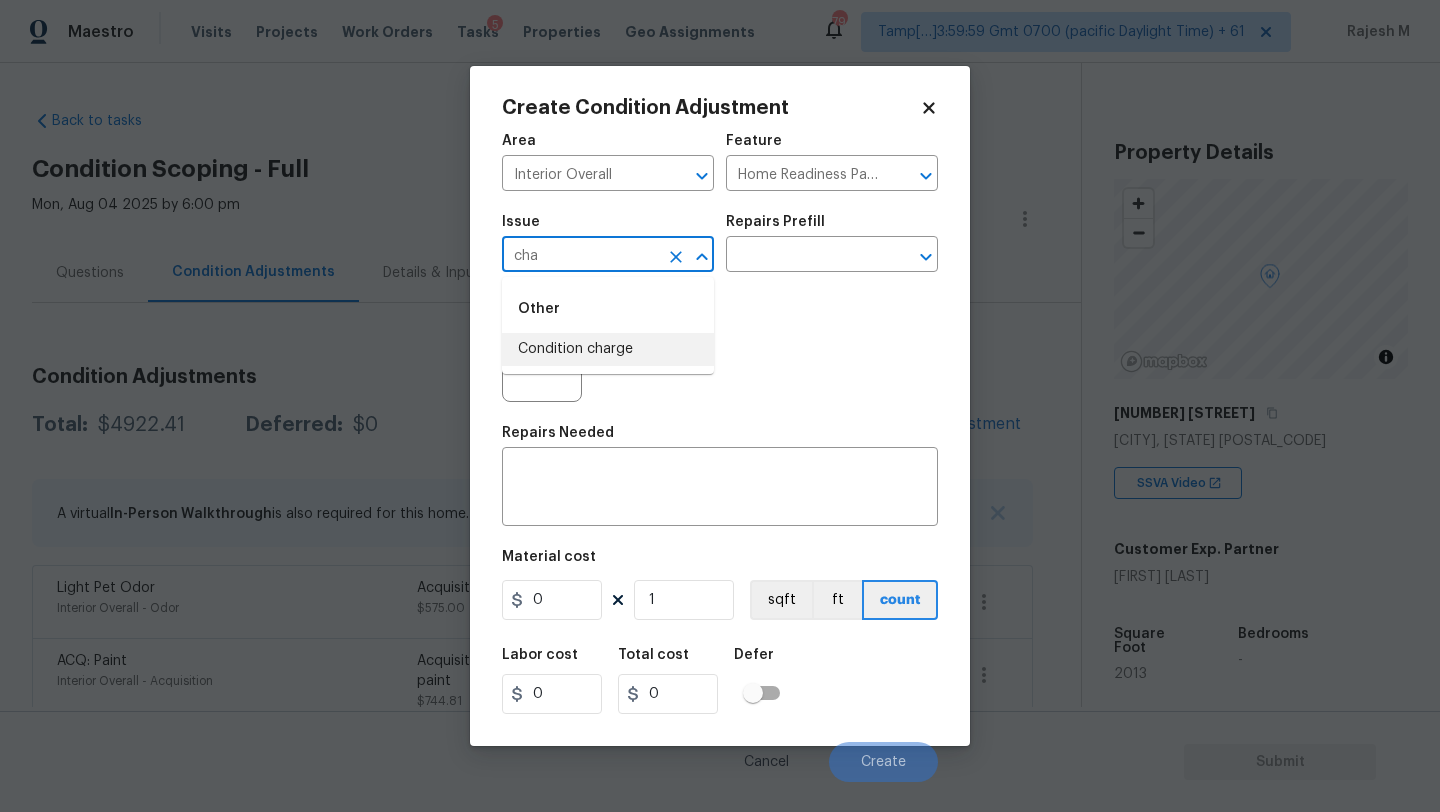 click on "Condition charge" at bounding box center [608, 349] 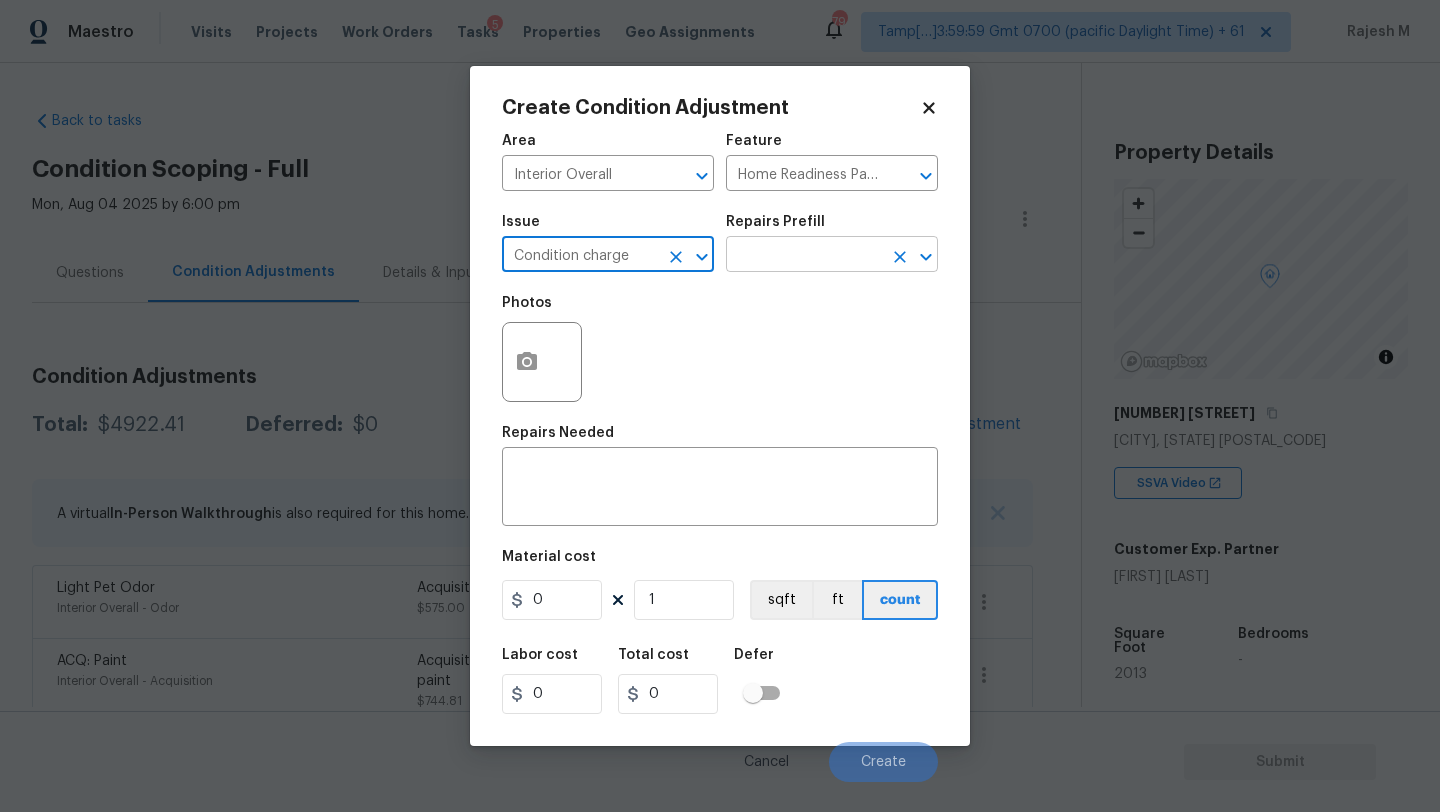 type on "Condition charge" 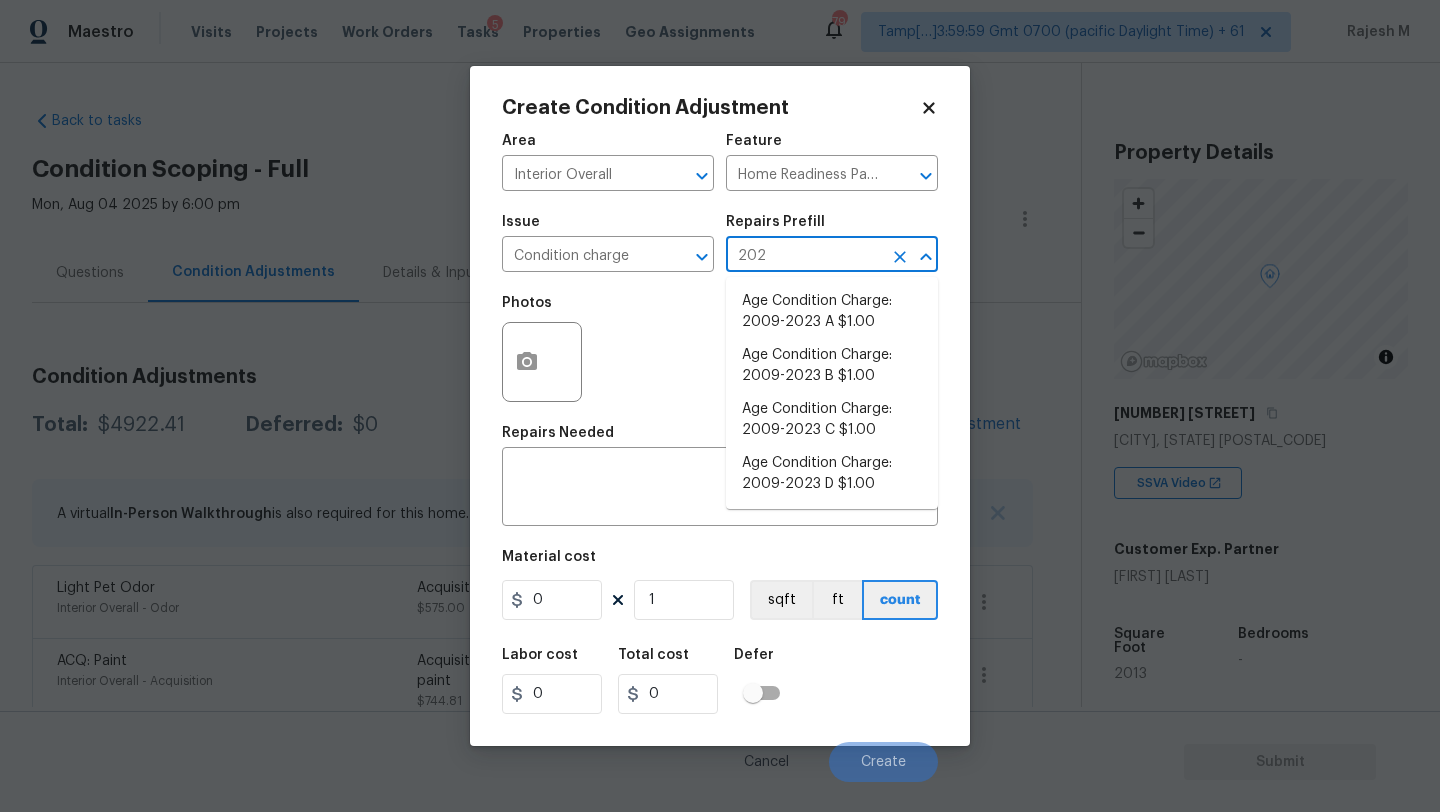 type on "2023" 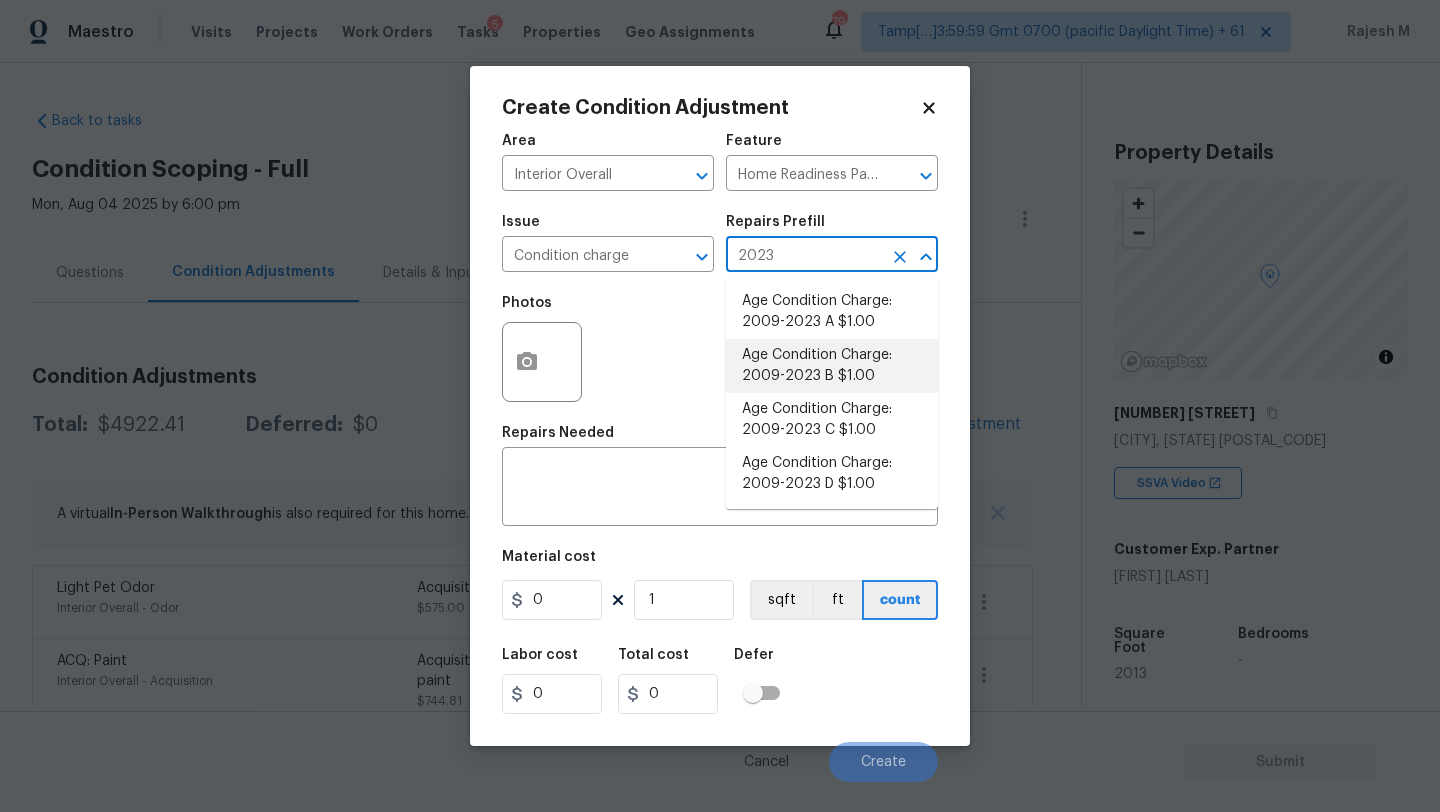 click on "Age Condition Charge: 2009-2023 B	 $1.00" at bounding box center (832, 366) 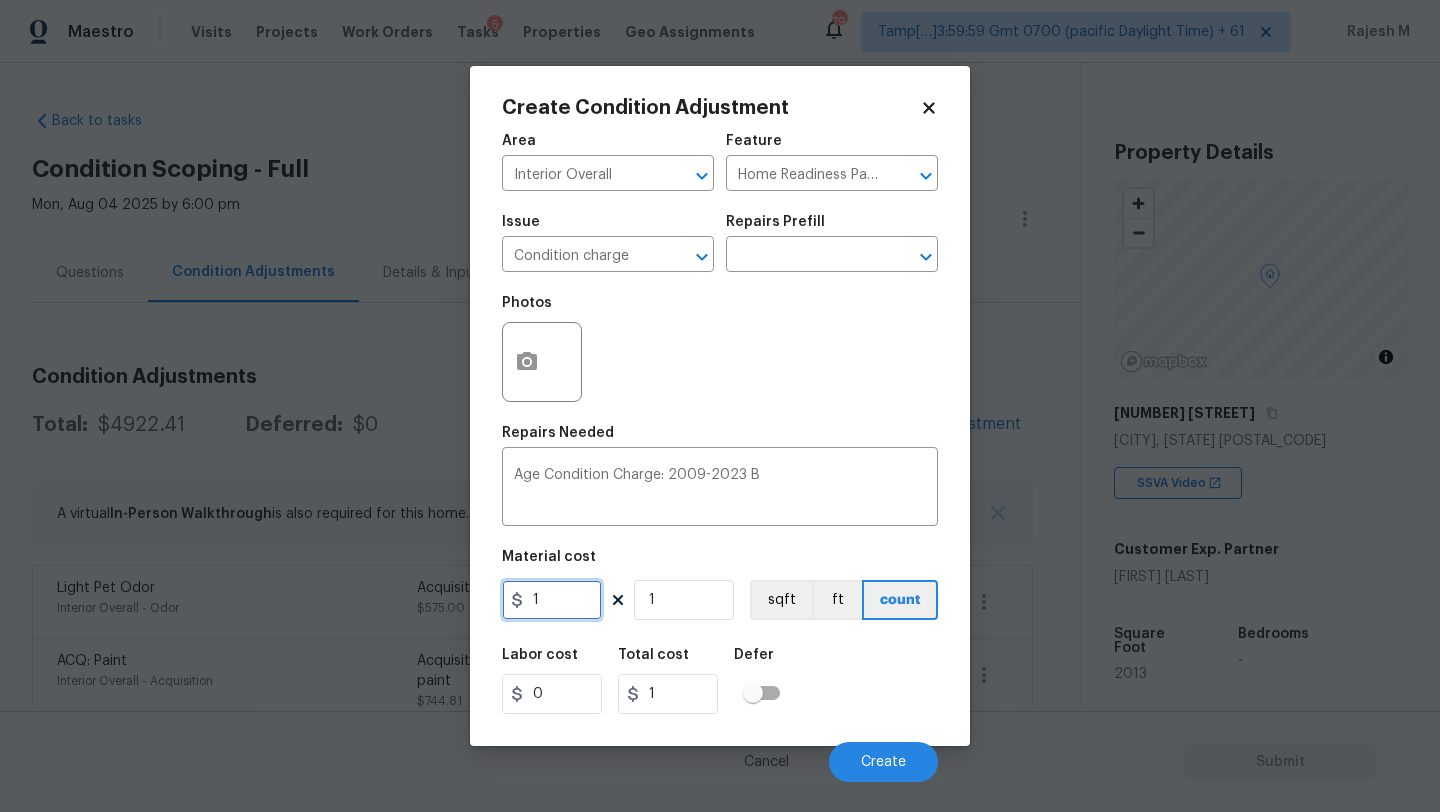 click on "1" at bounding box center (552, 600) 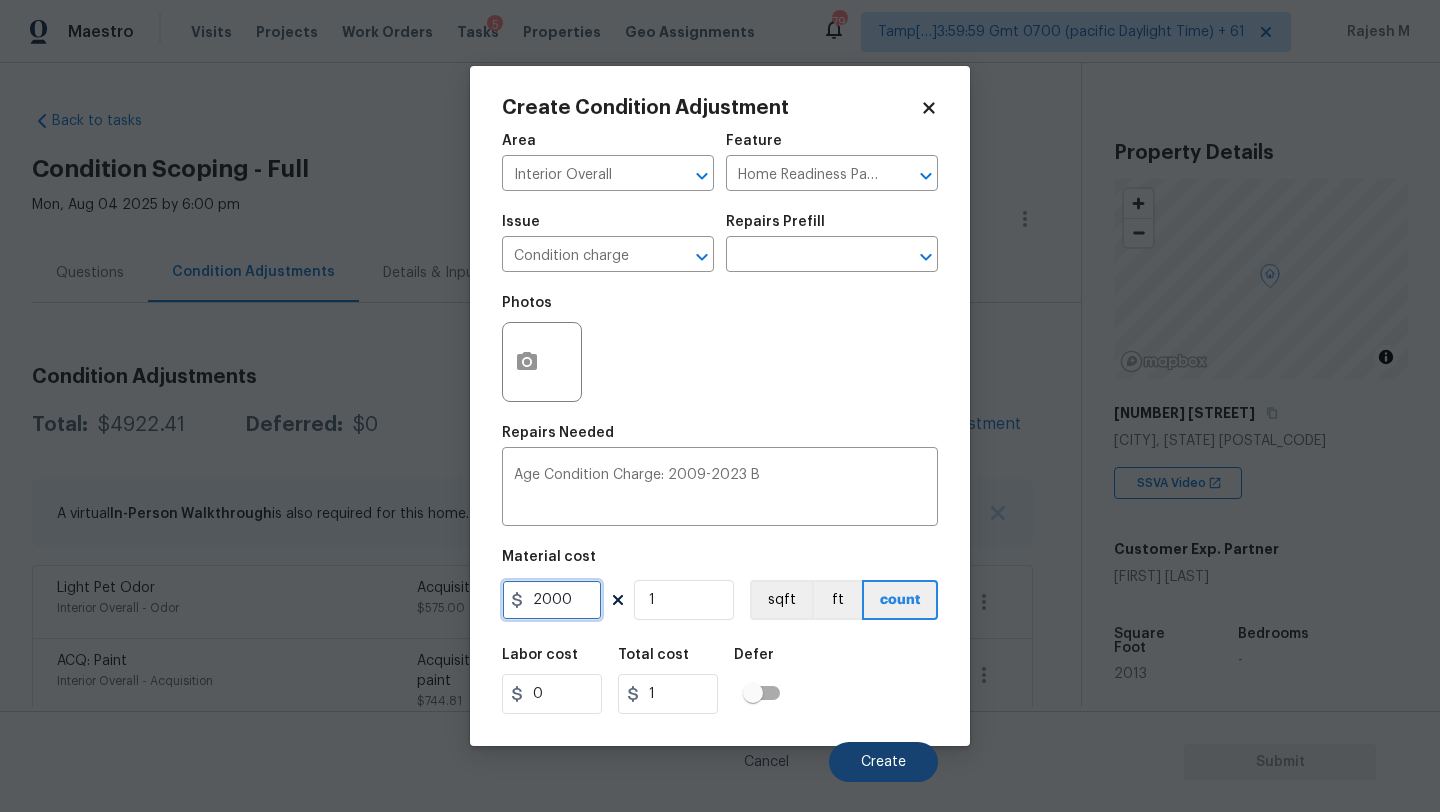 type on "2000" 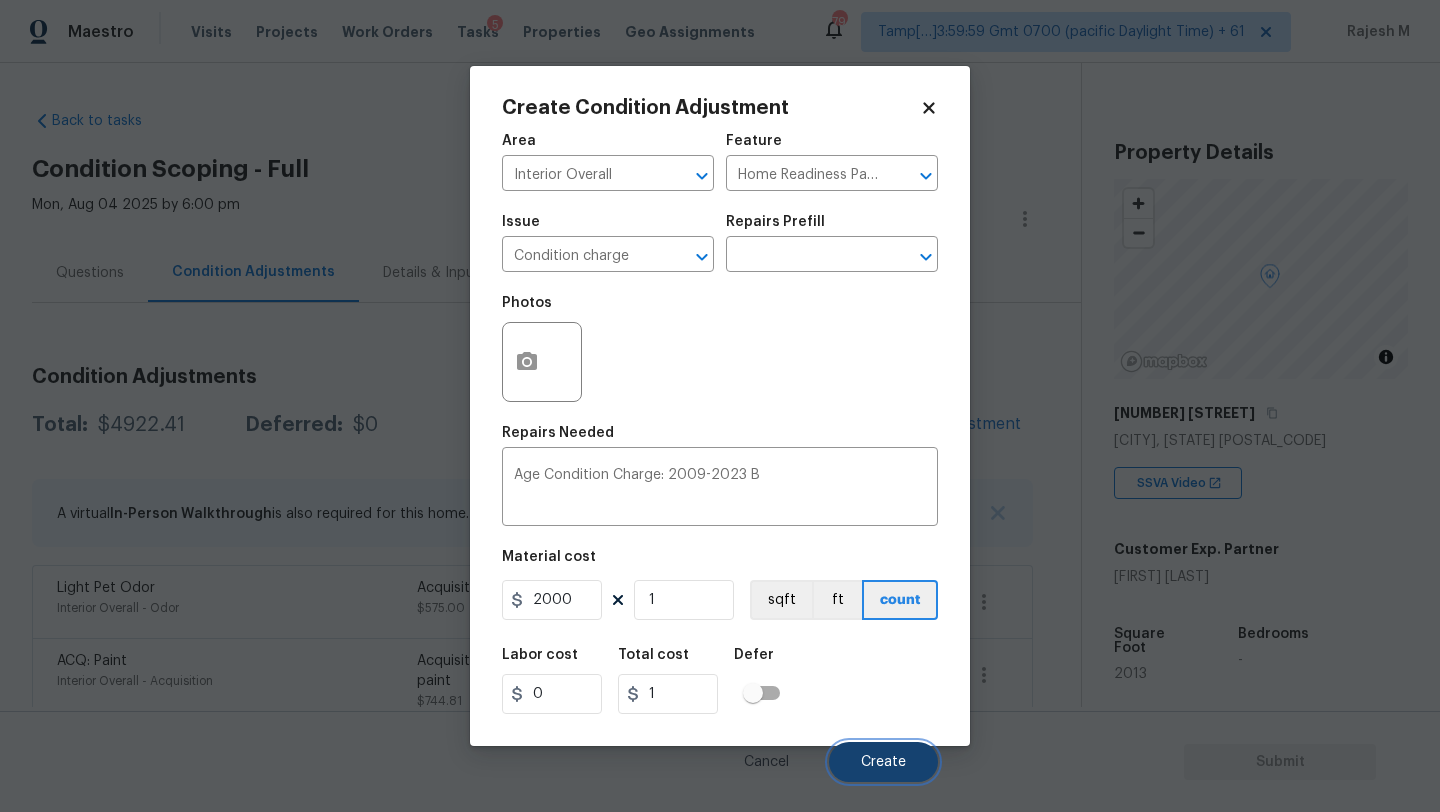 type on "2000" 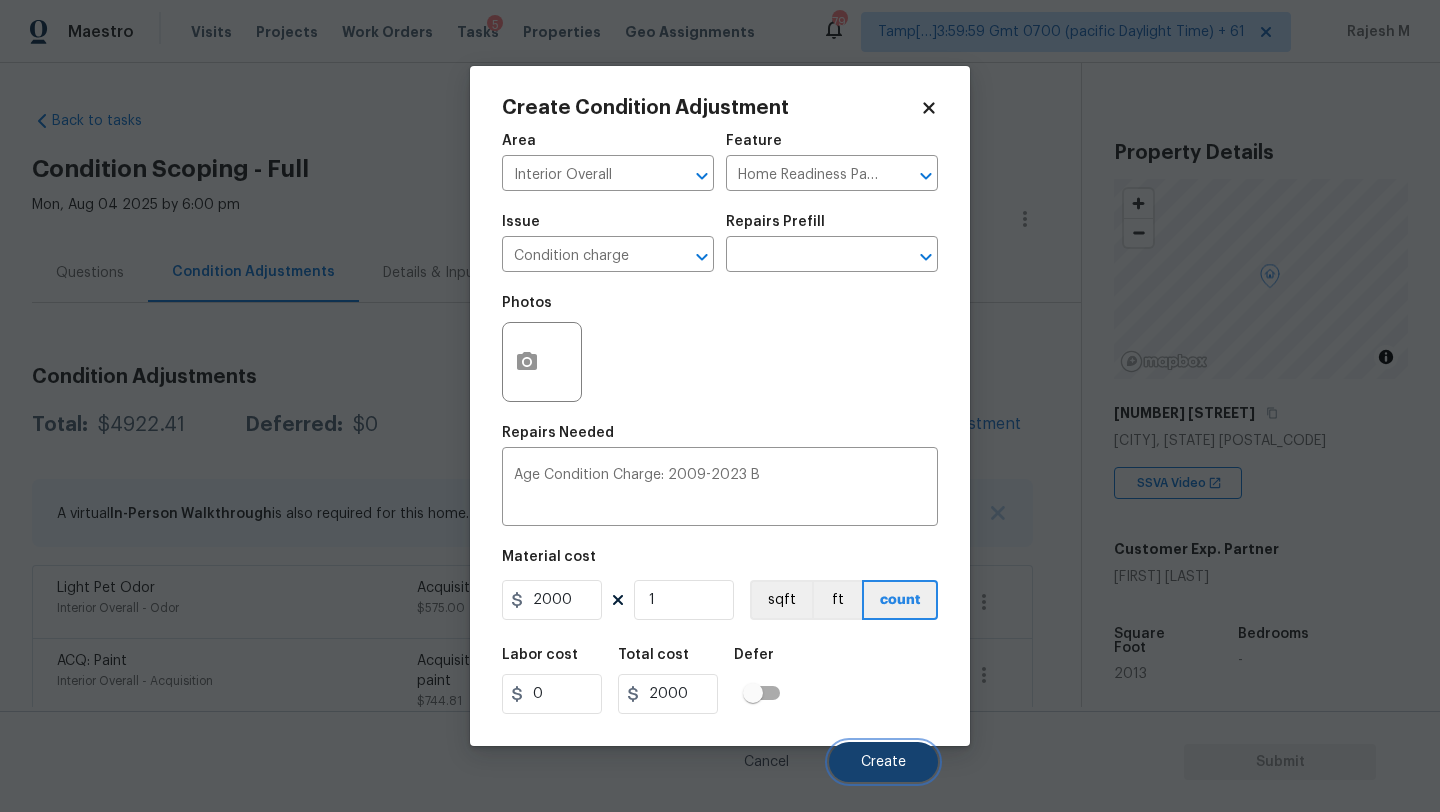 click on "Create" at bounding box center (883, 762) 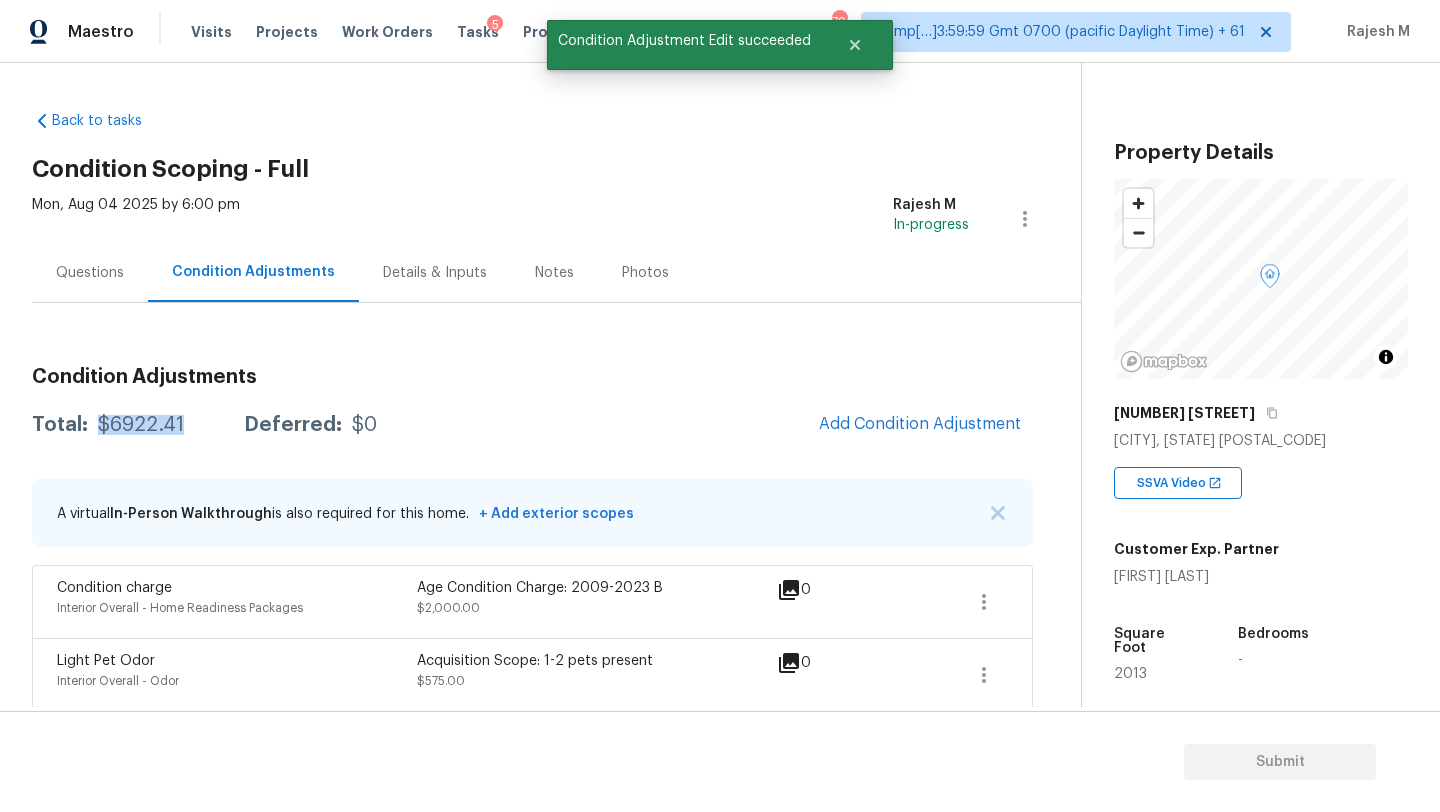 drag, startPoint x: 96, startPoint y: 425, endPoint x: 203, endPoint y: 426, distance: 107.00467 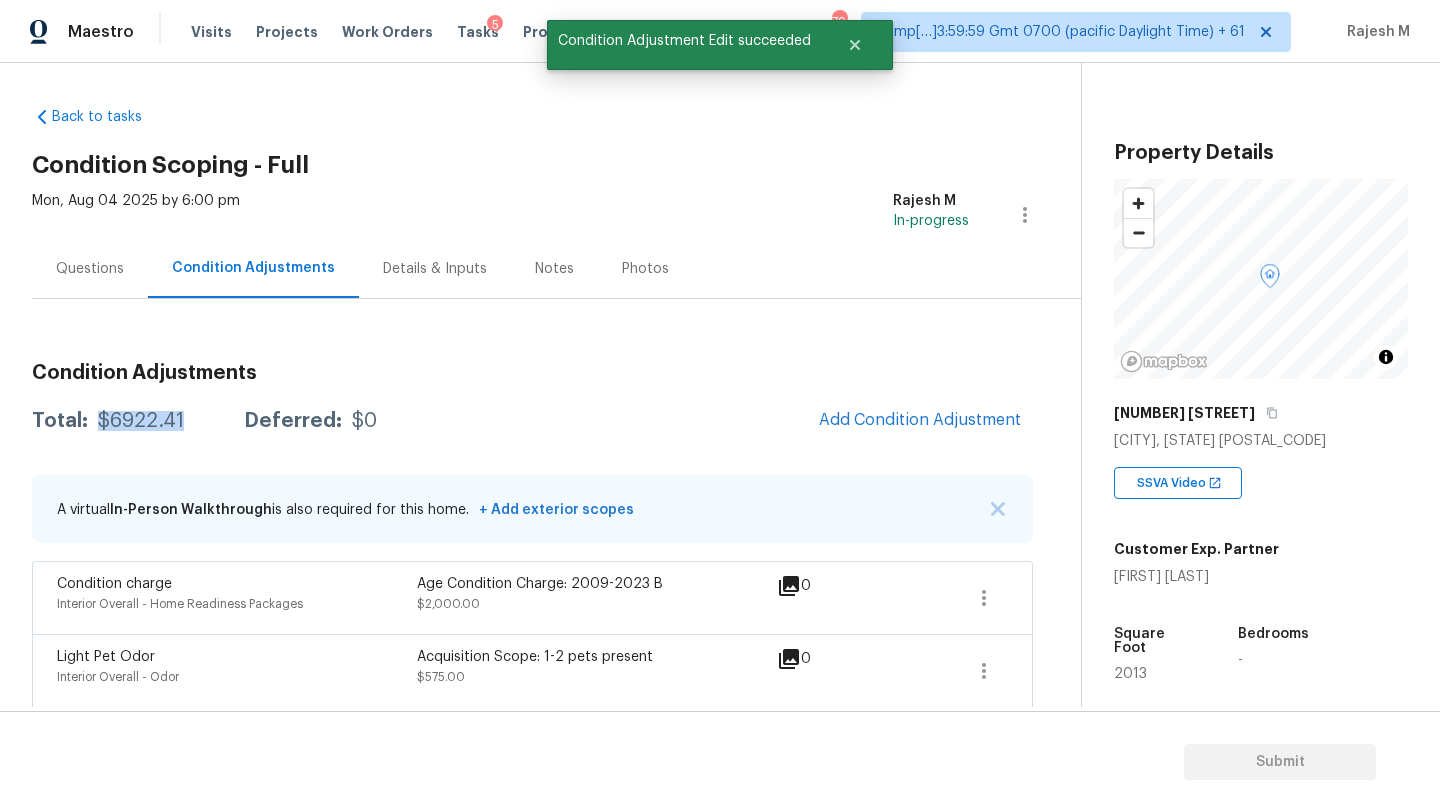 scroll, scrollTop: 0, scrollLeft: 0, axis: both 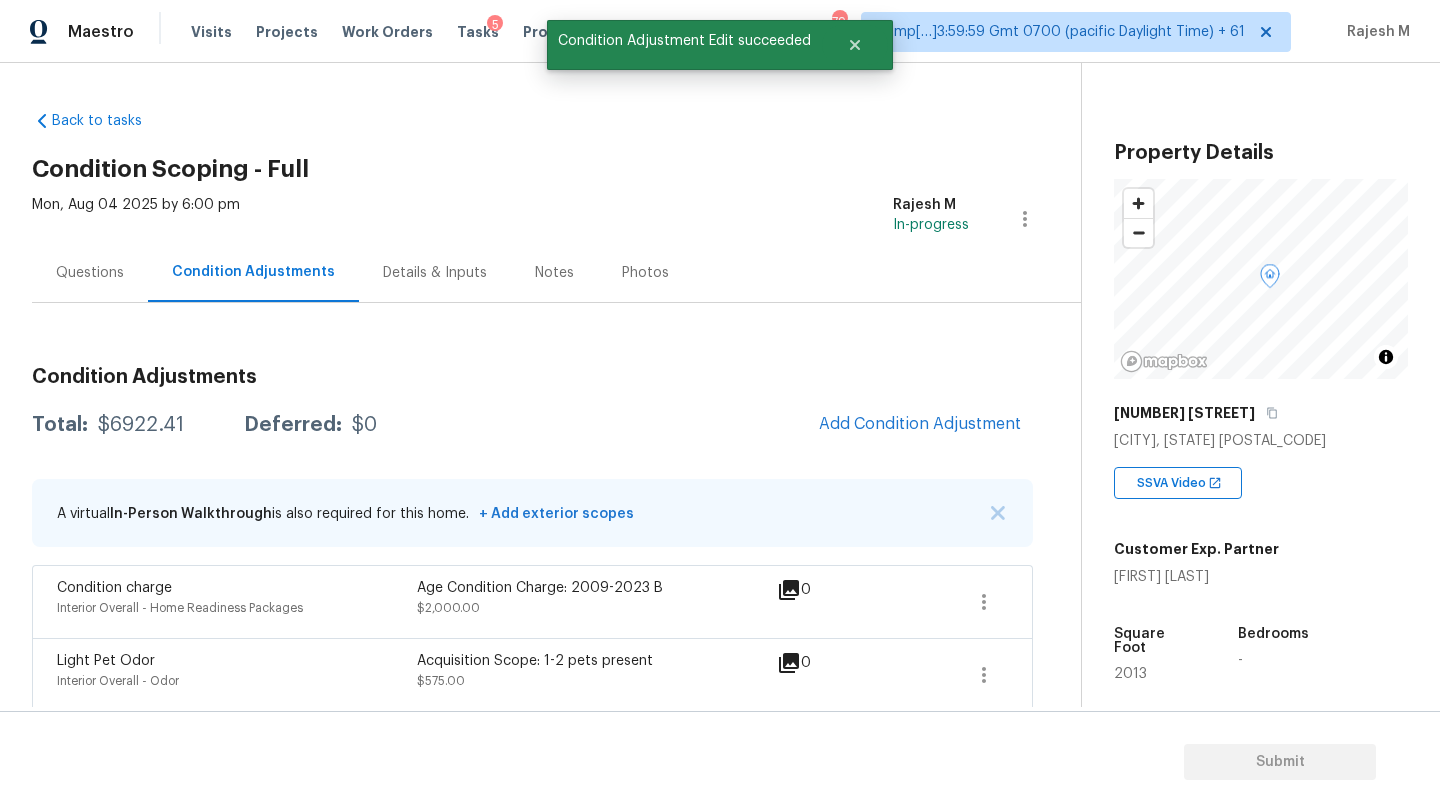 click on "Questions" at bounding box center [90, 273] 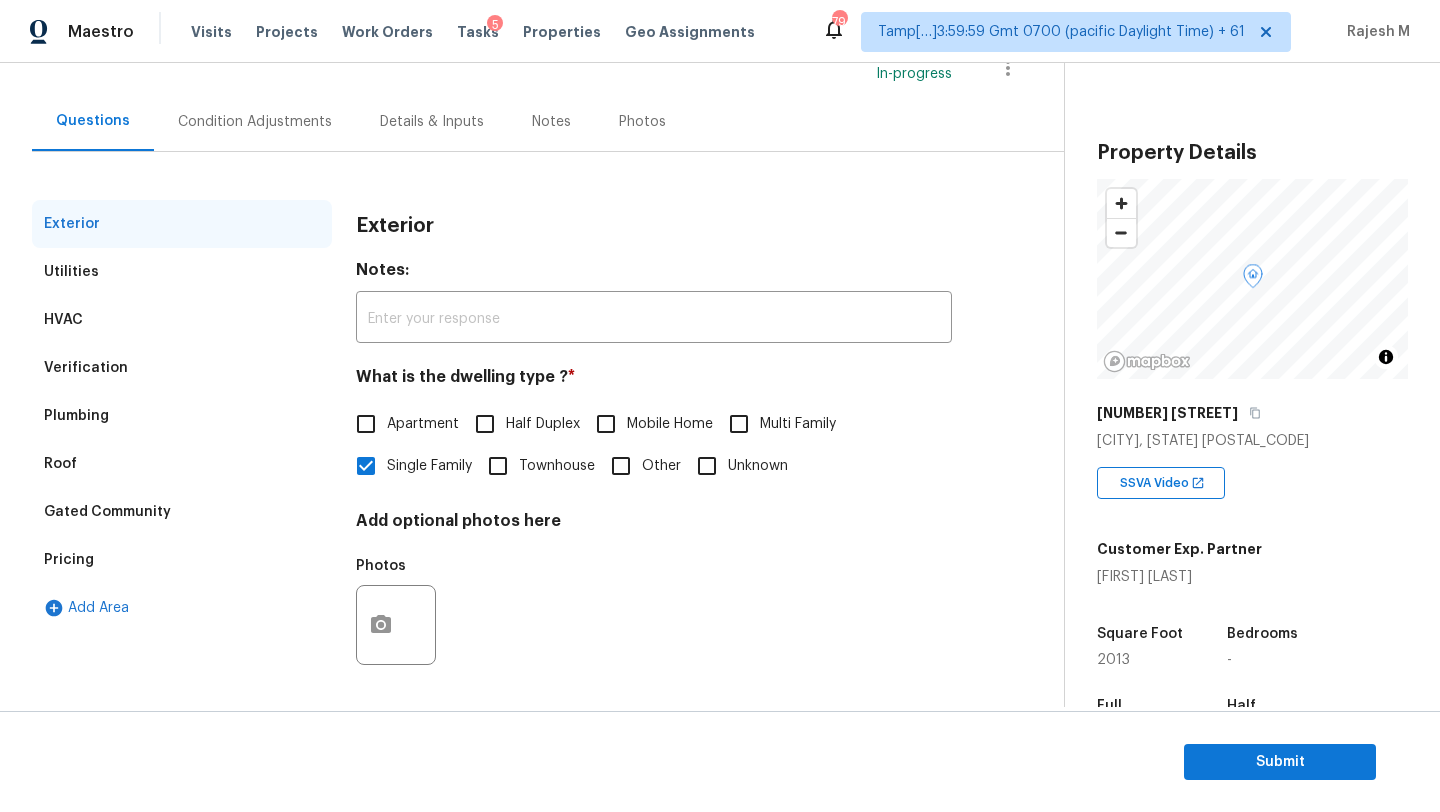 click on "Pricing" at bounding box center (182, 560) 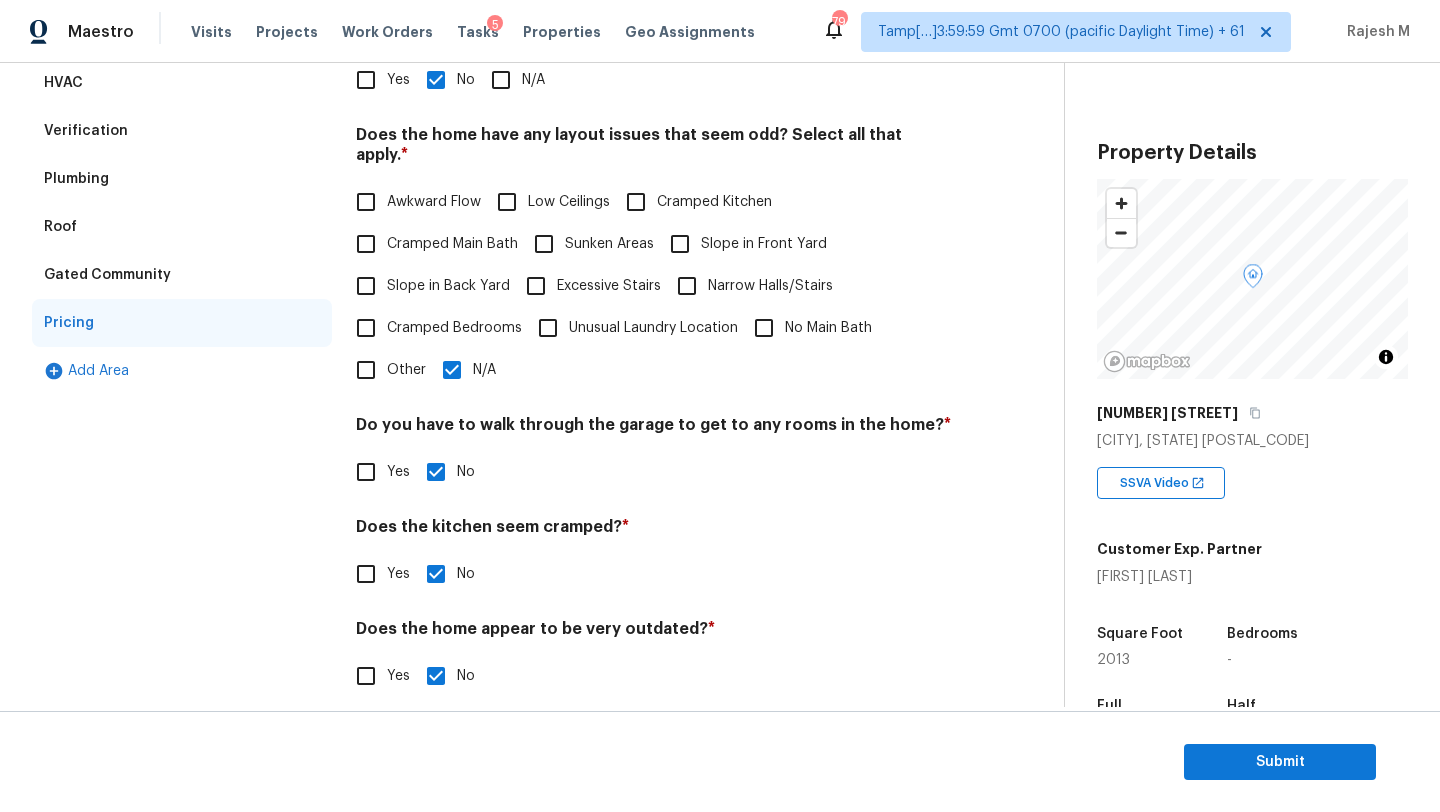 scroll, scrollTop: 106, scrollLeft: 0, axis: vertical 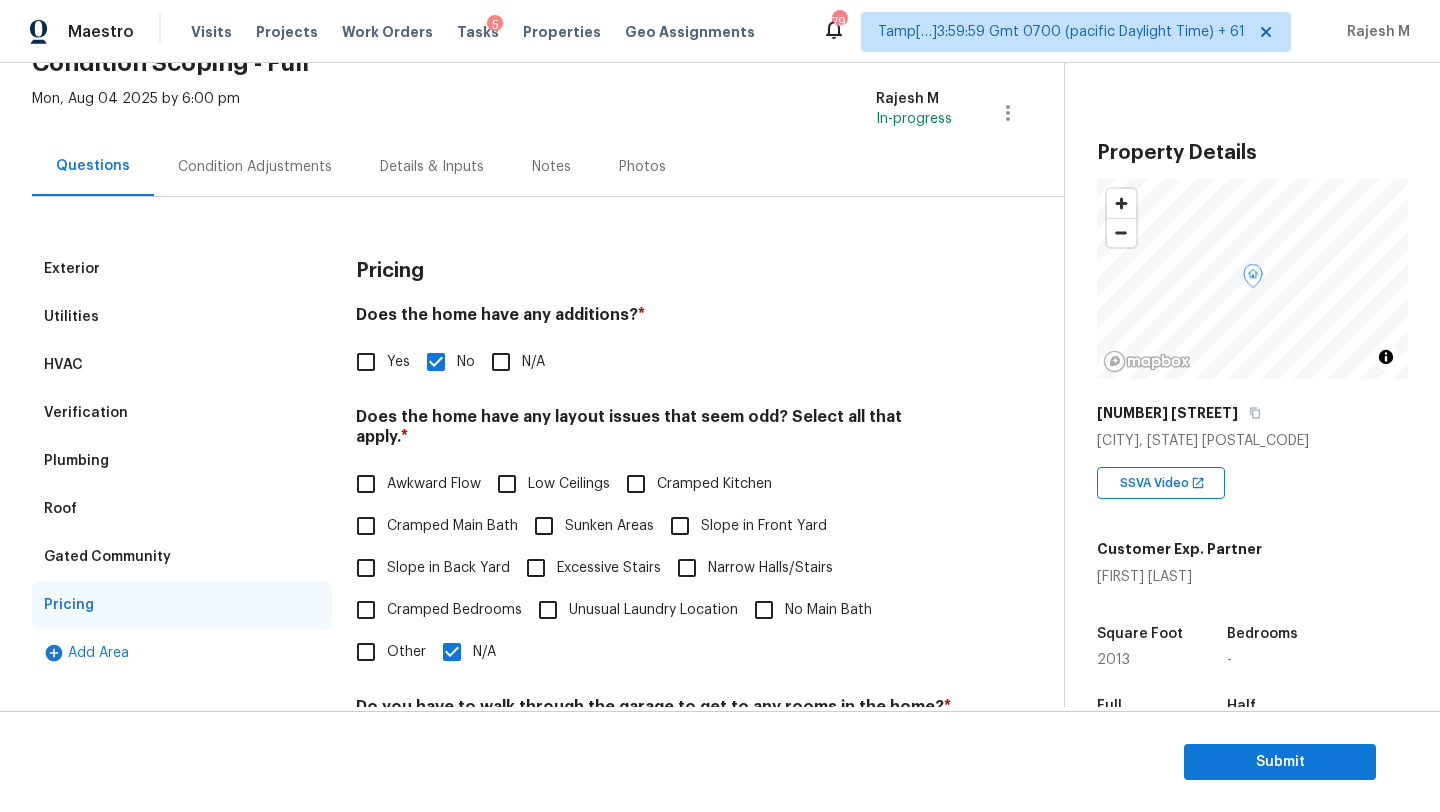 click on "HVAC" at bounding box center (182, 365) 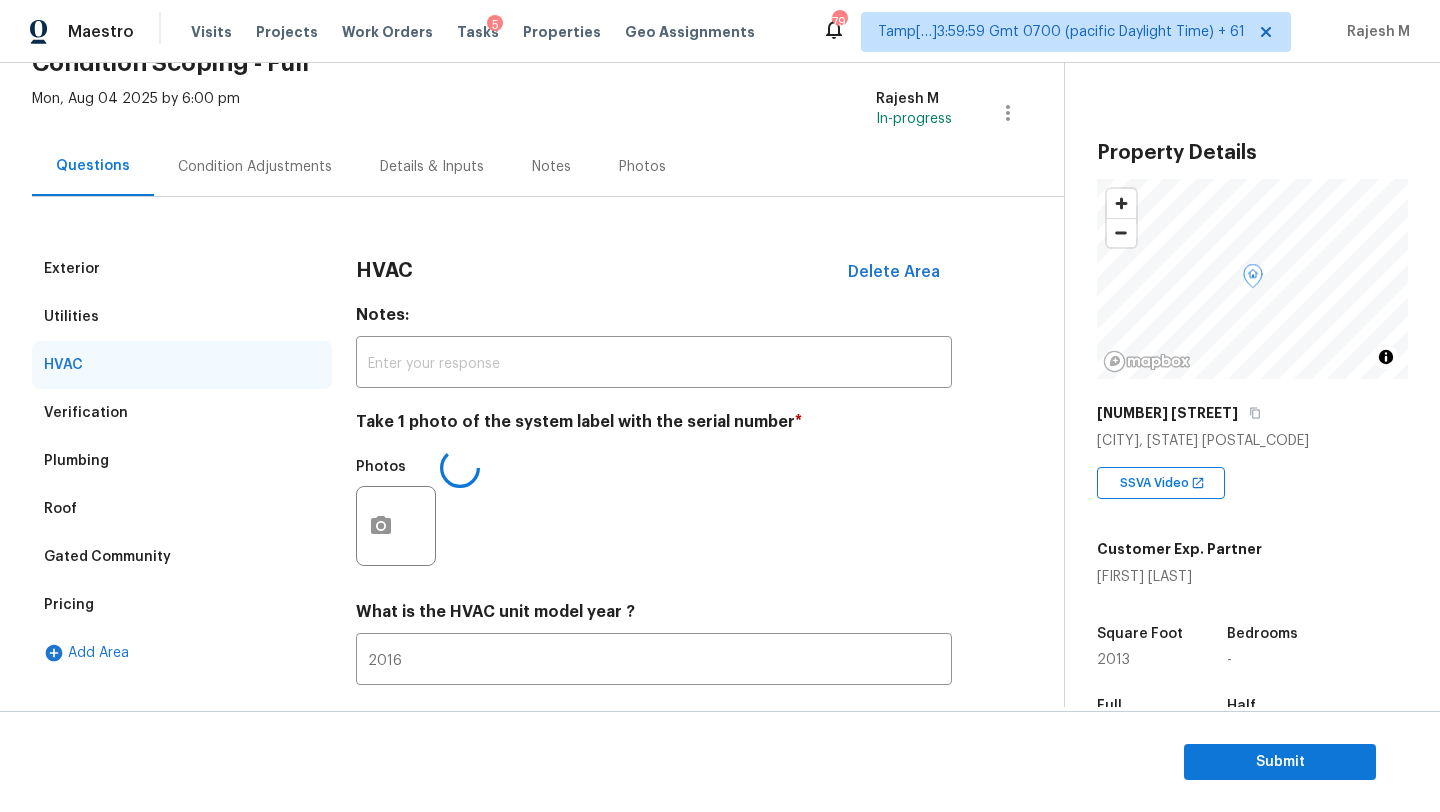 click on "Verification" at bounding box center [182, 413] 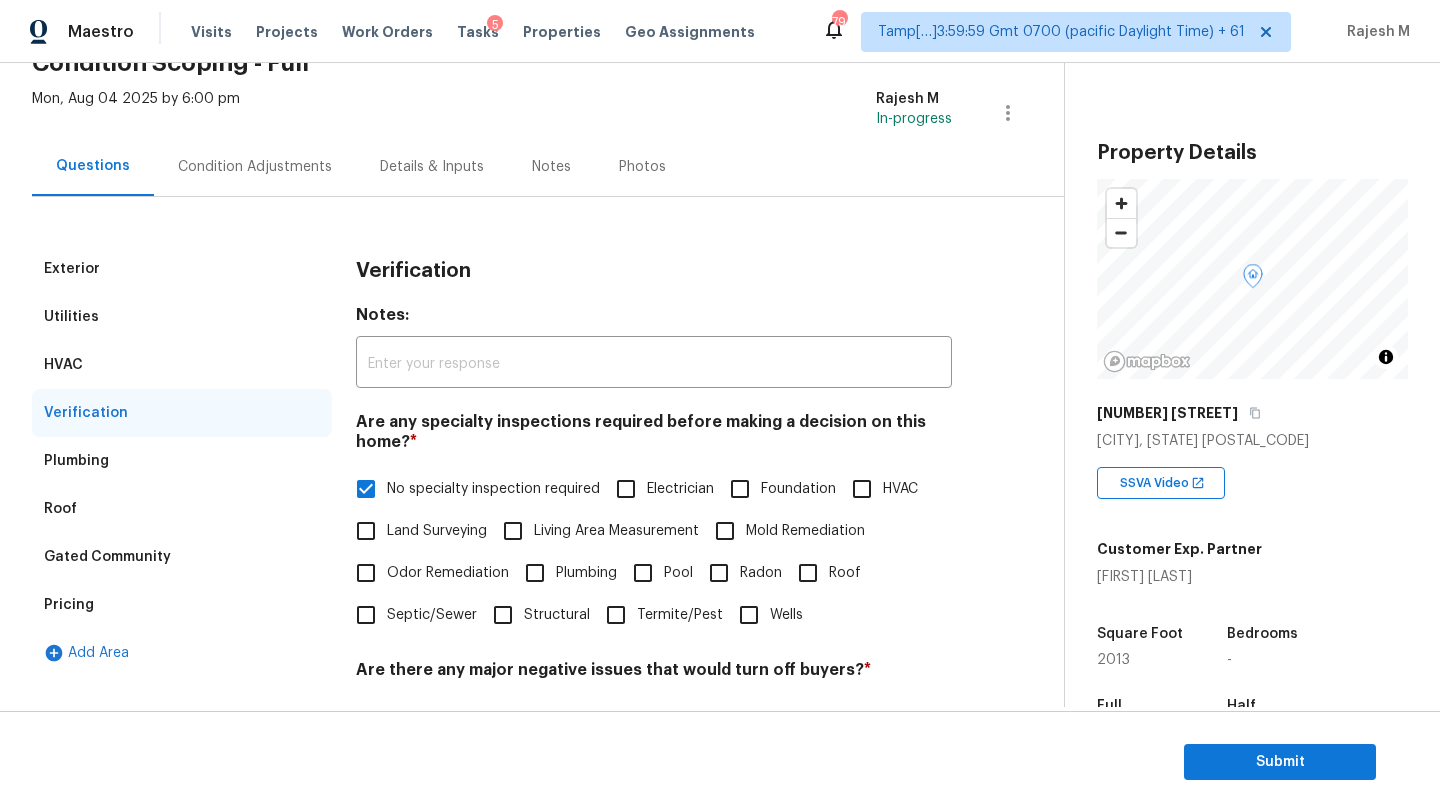 scroll, scrollTop: 289, scrollLeft: 0, axis: vertical 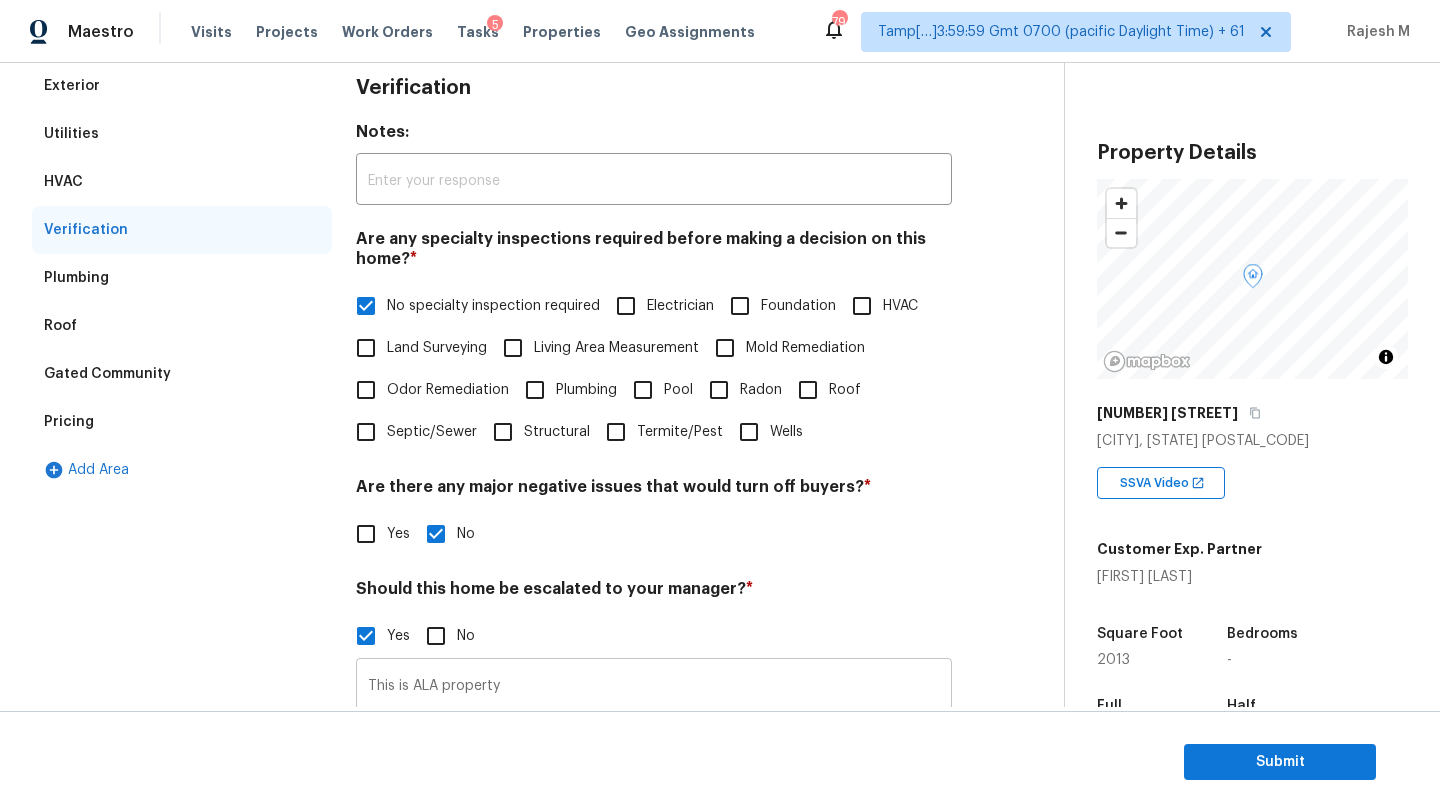 click on "This is ALA property" at bounding box center (654, 686) 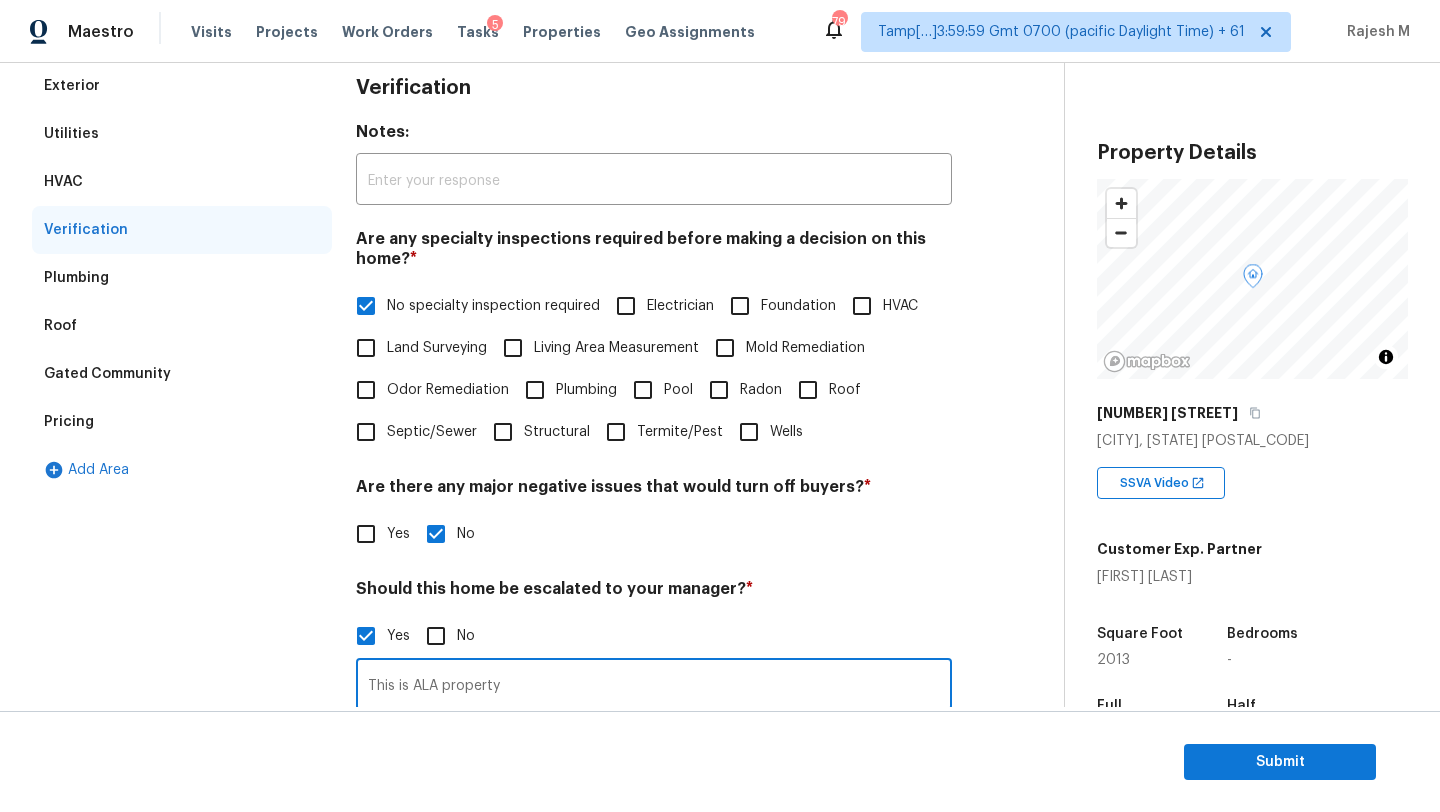 click on "This is ALA property" at bounding box center [654, 686] 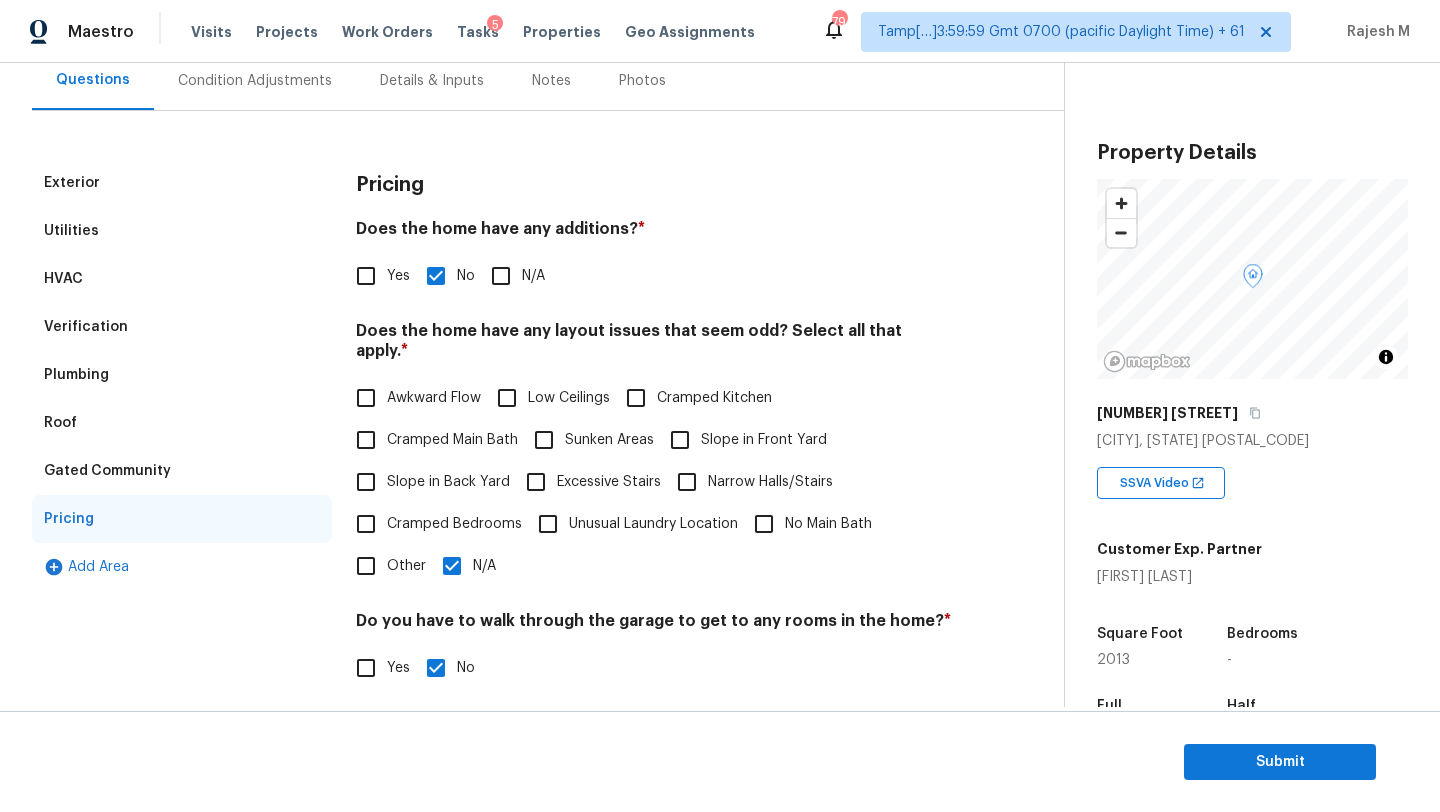 scroll, scrollTop: 0, scrollLeft: 0, axis: both 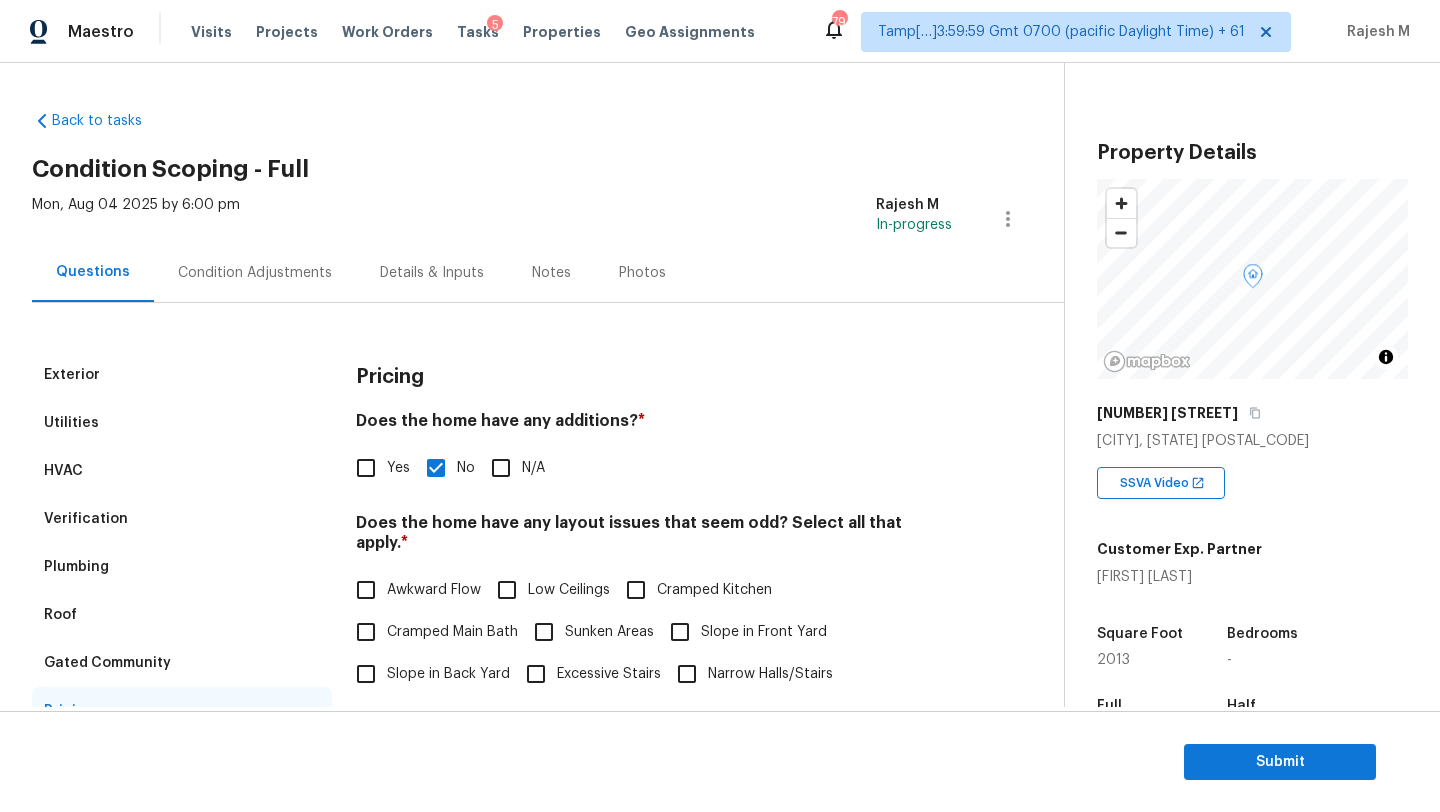 click on "Verification" at bounding box center (182, 519) 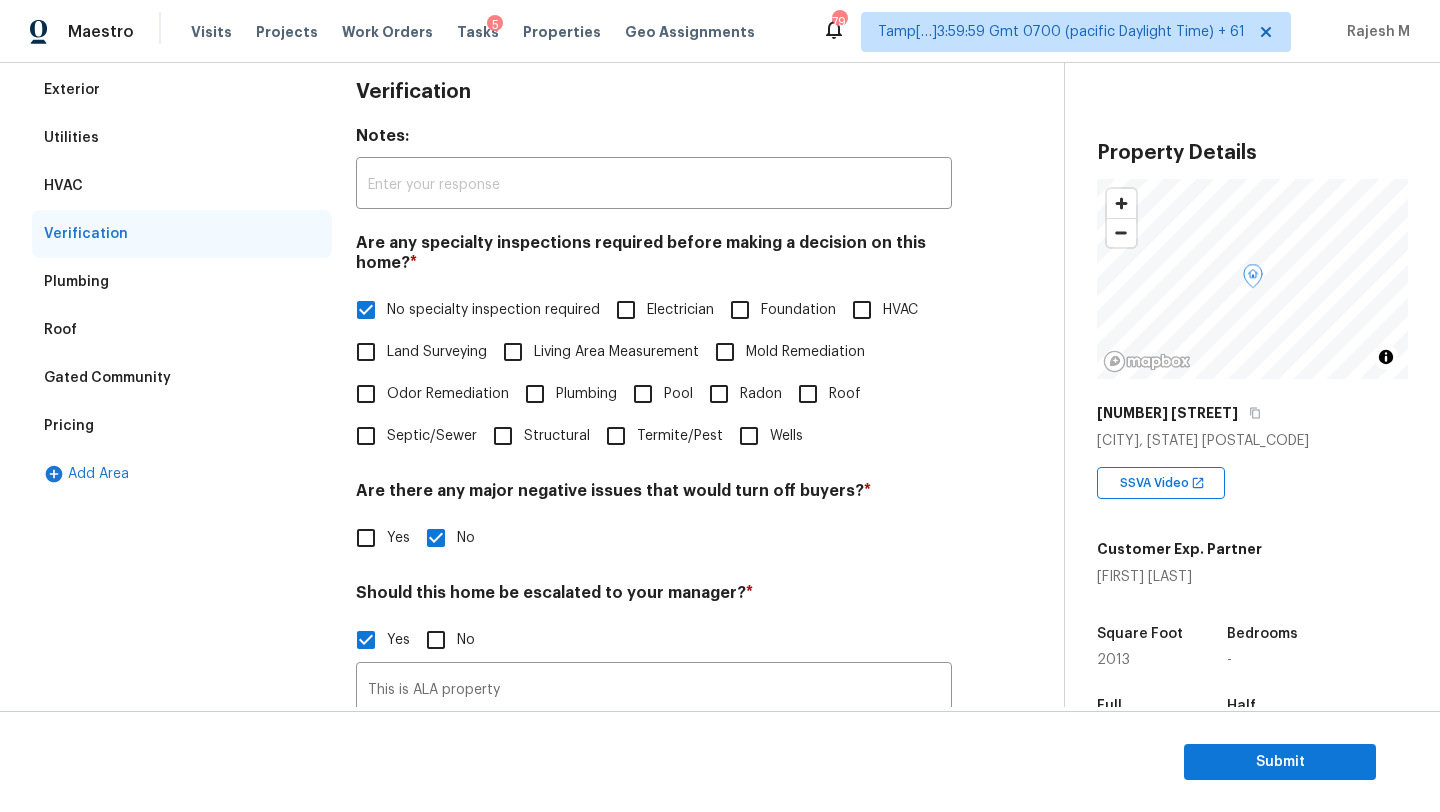 scroll, scrollTop: 0, scrollLeft: 0, axis: both 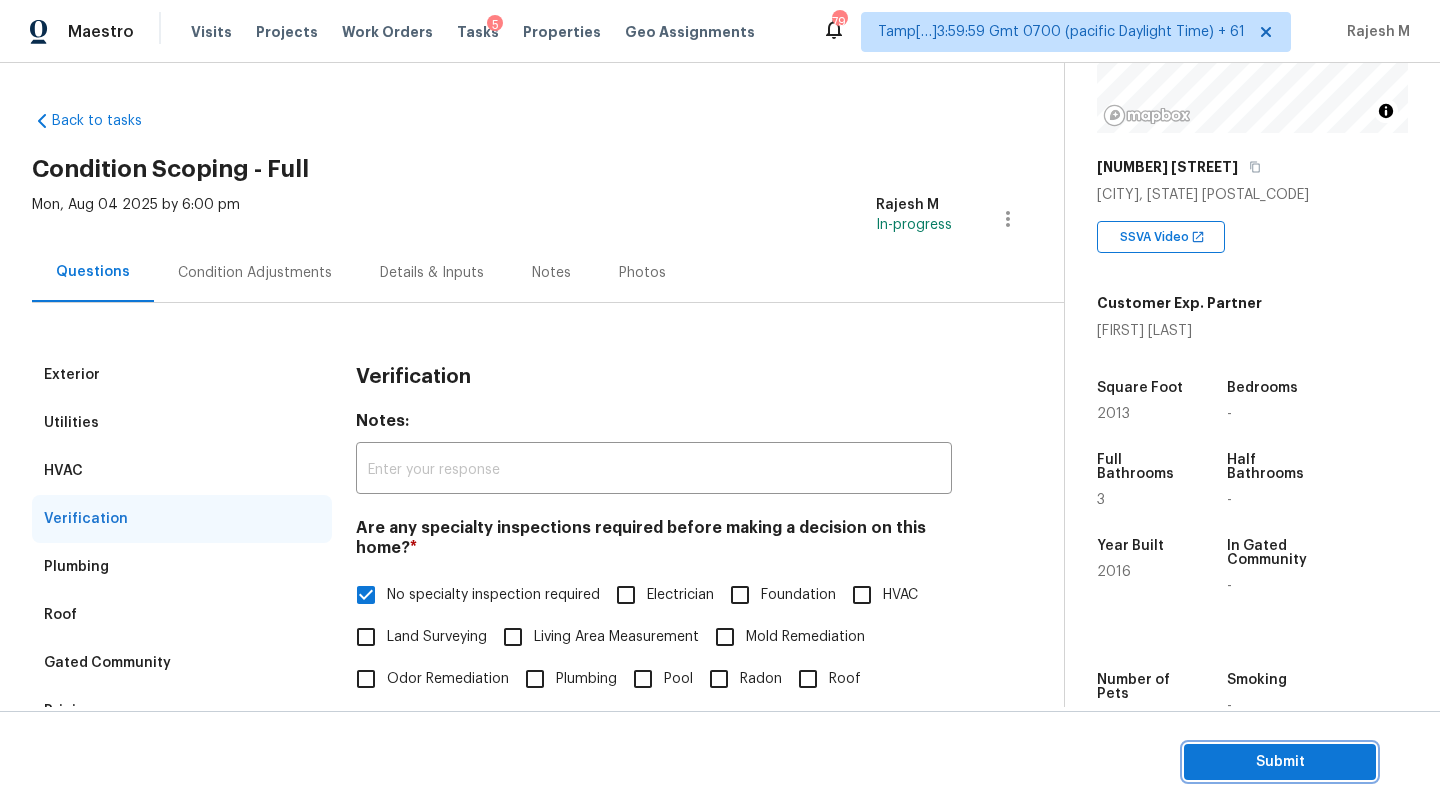 click on "Submit" at bounding box center (1280, 762) 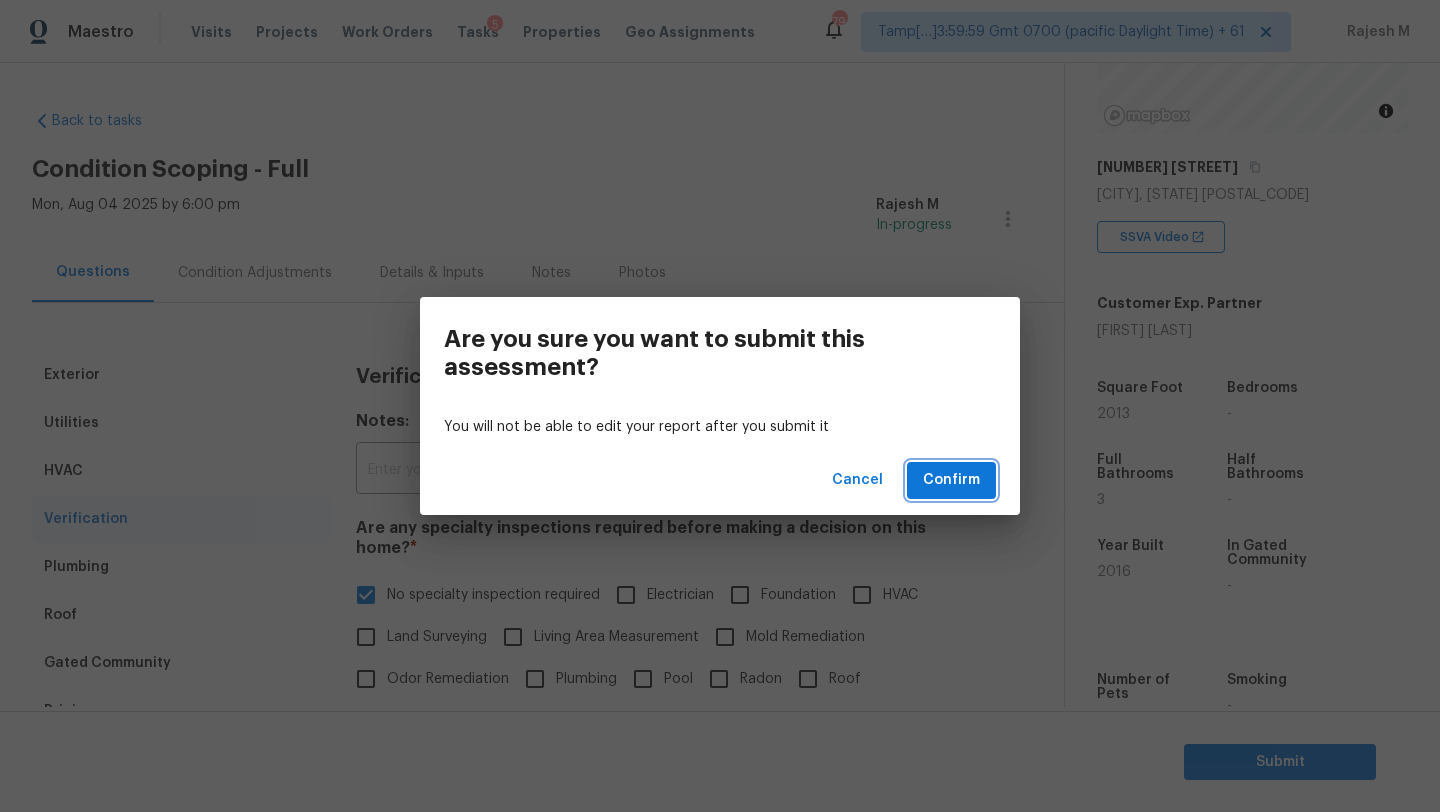 click on "Confirm" at bounding box center (951, 480) 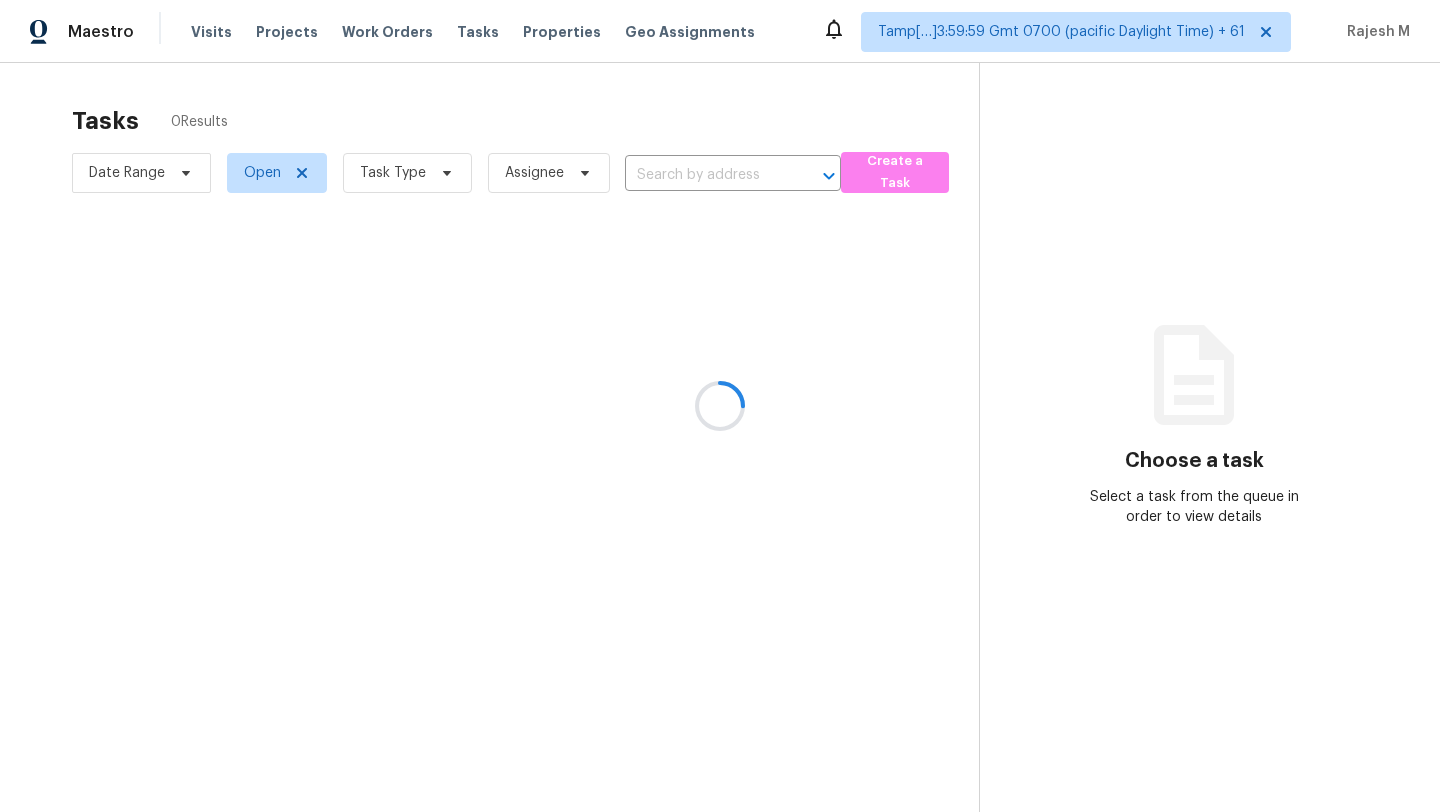 scroll, scrollTop: 0, scrollLeft: 0, axis: both 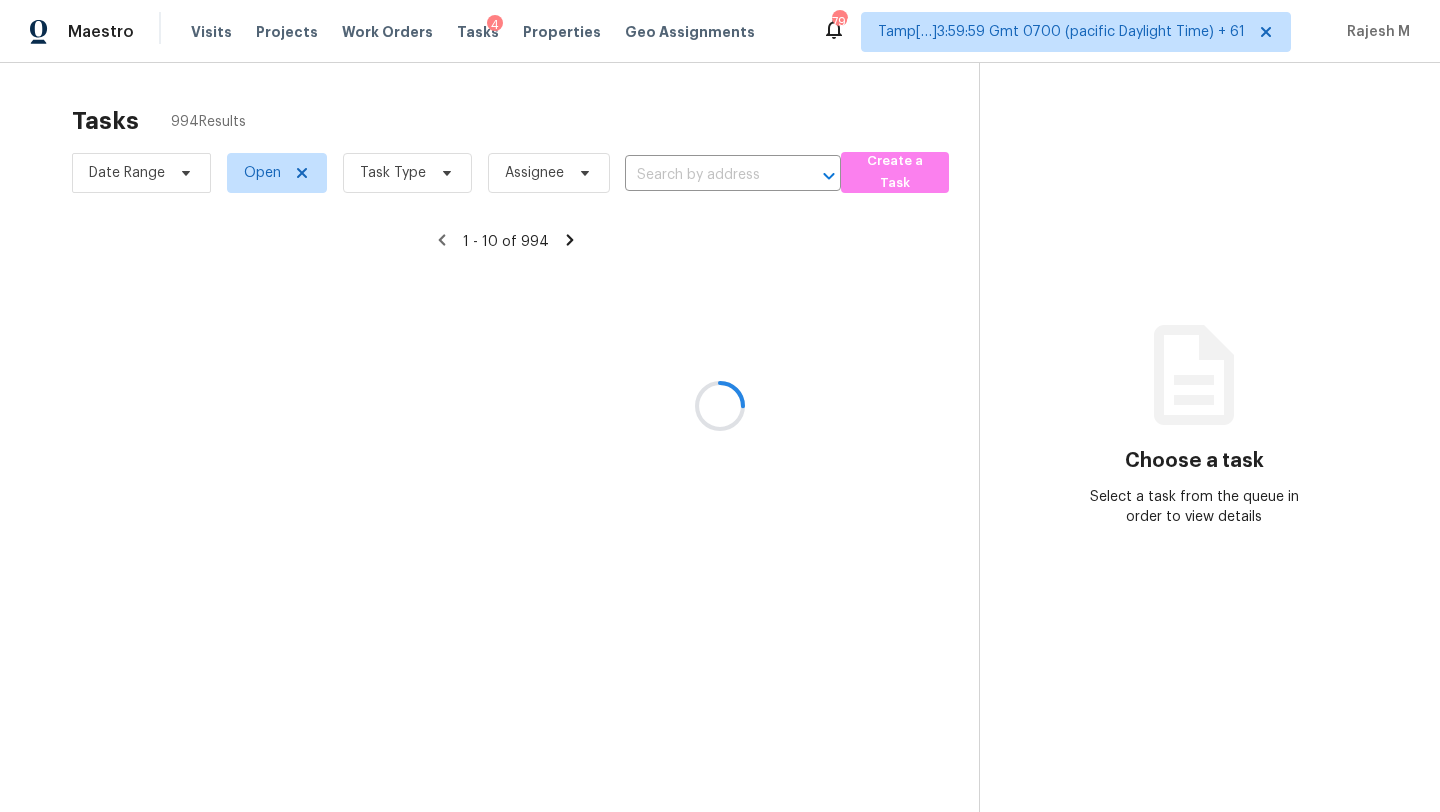 click at bounding box center [720, 406] 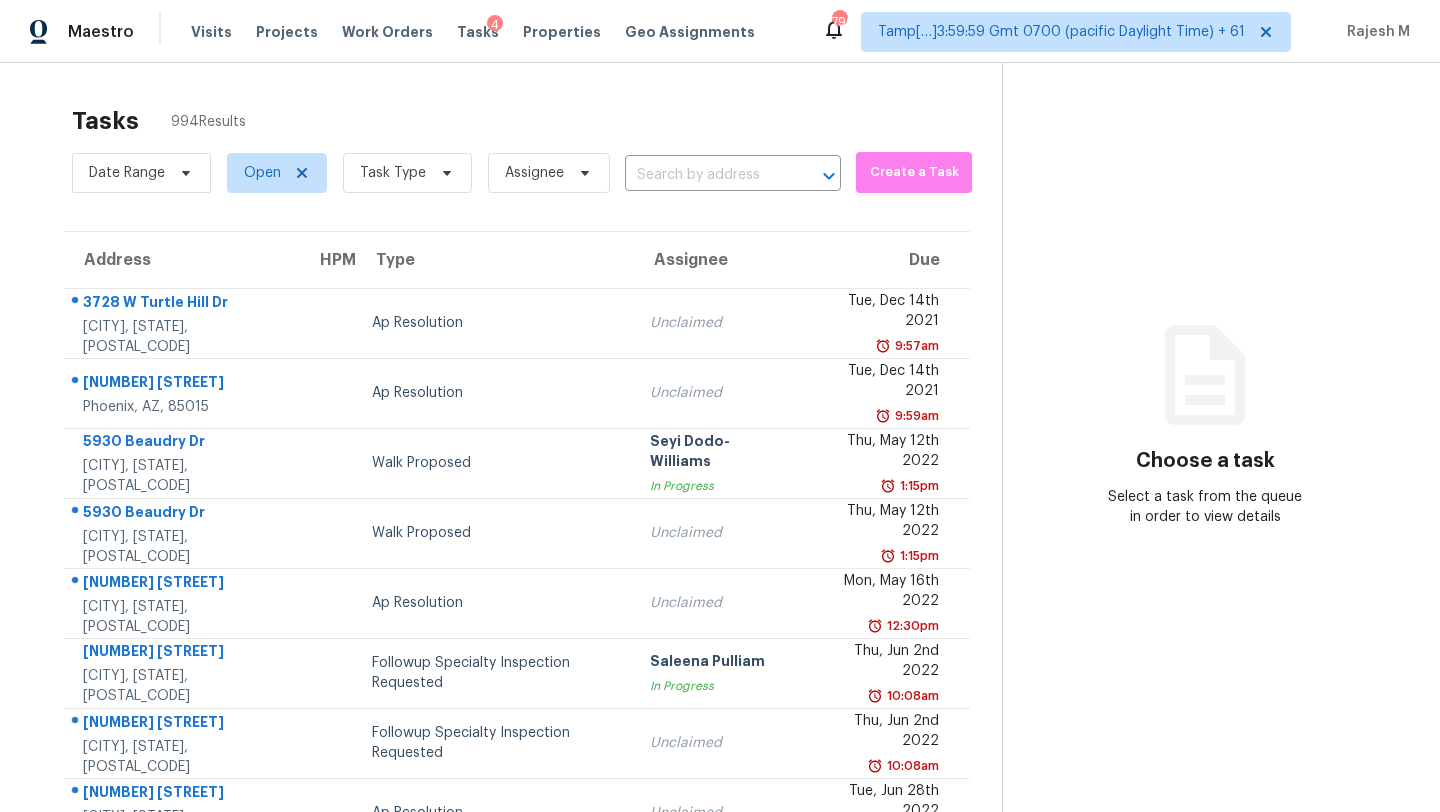 click at bounding box center [705, 175] 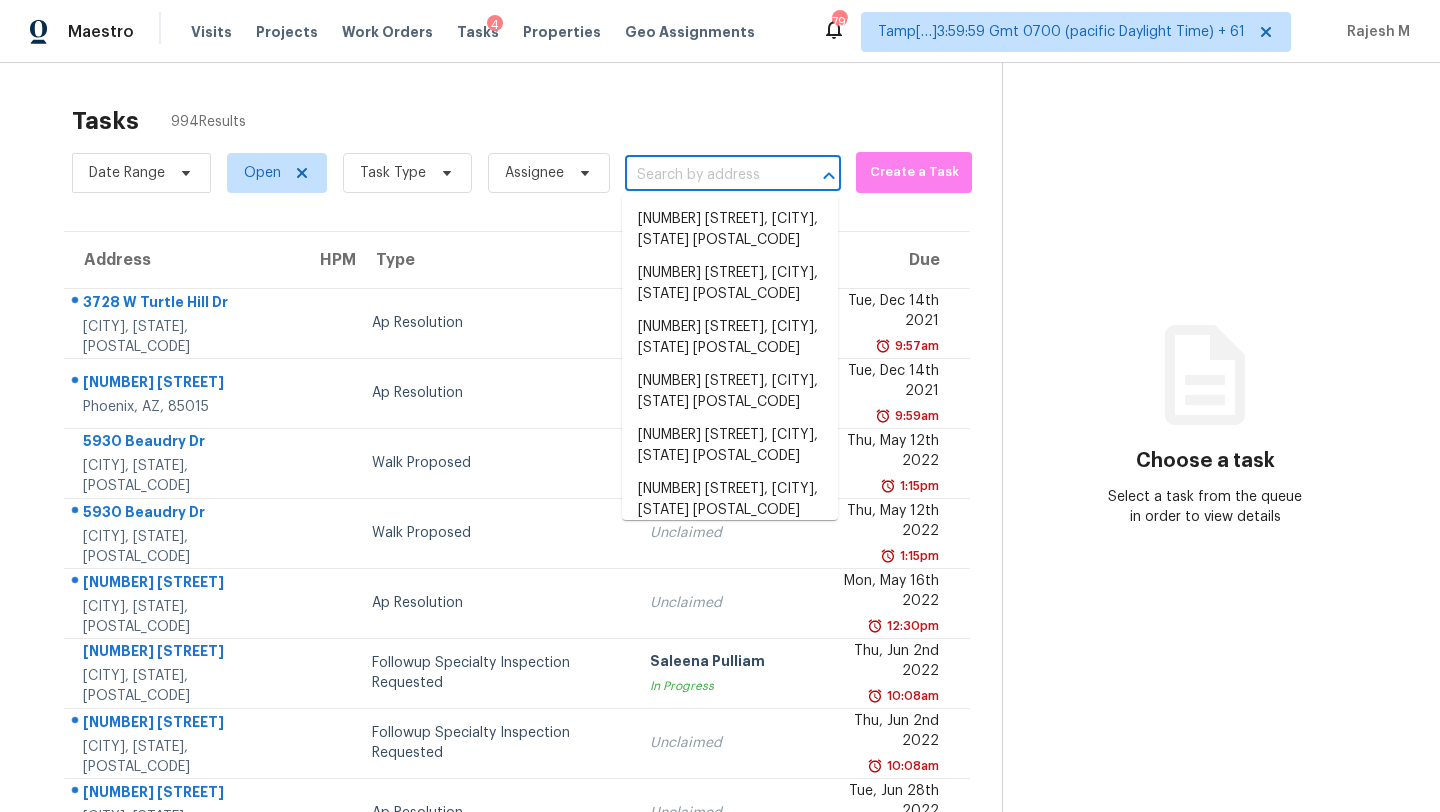 paste on "[NUMBER] [STREET], [CITY], [STATE] [POSTAL_CODE]" 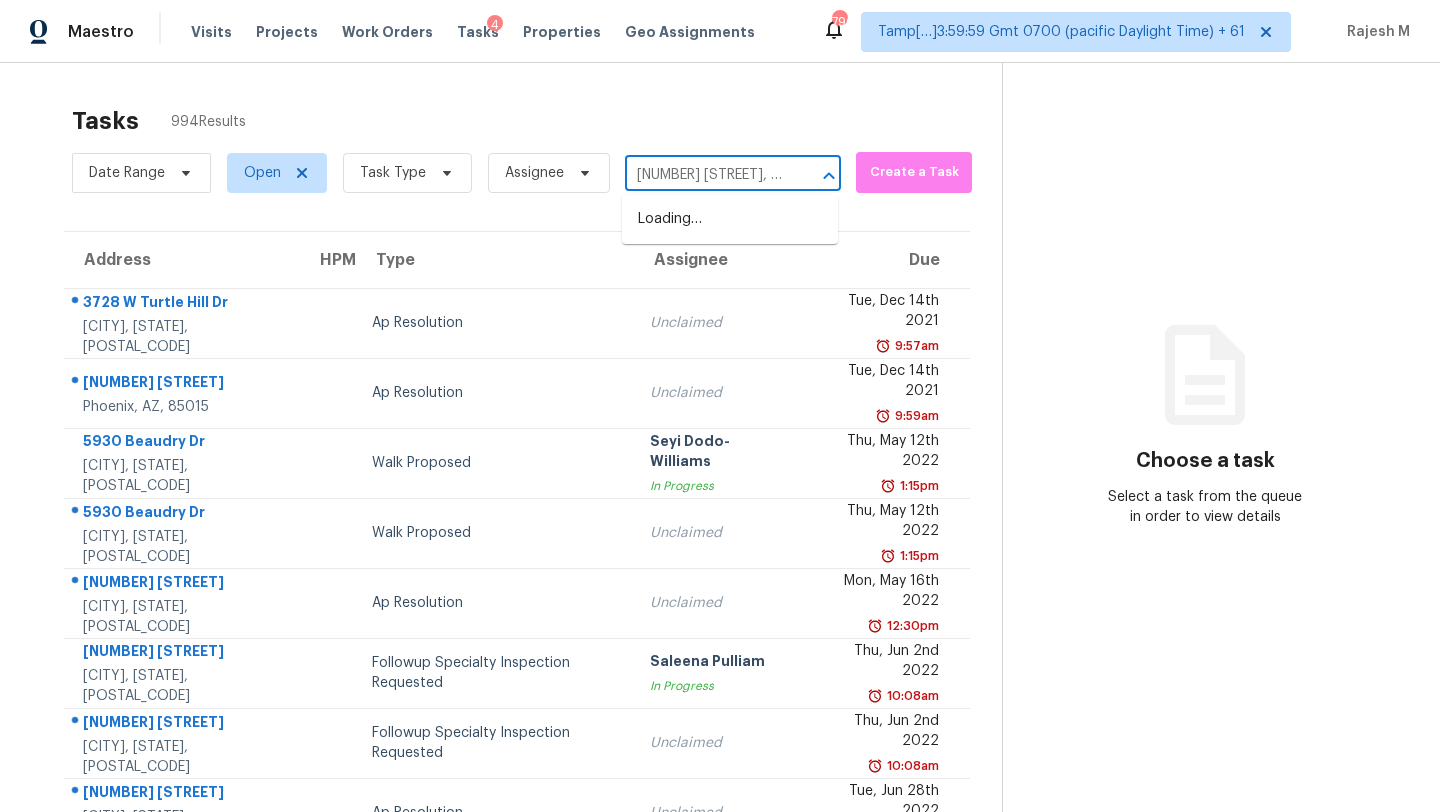 scroll, scrollTop: 0, scrollLeft: 102, axis: horizontal 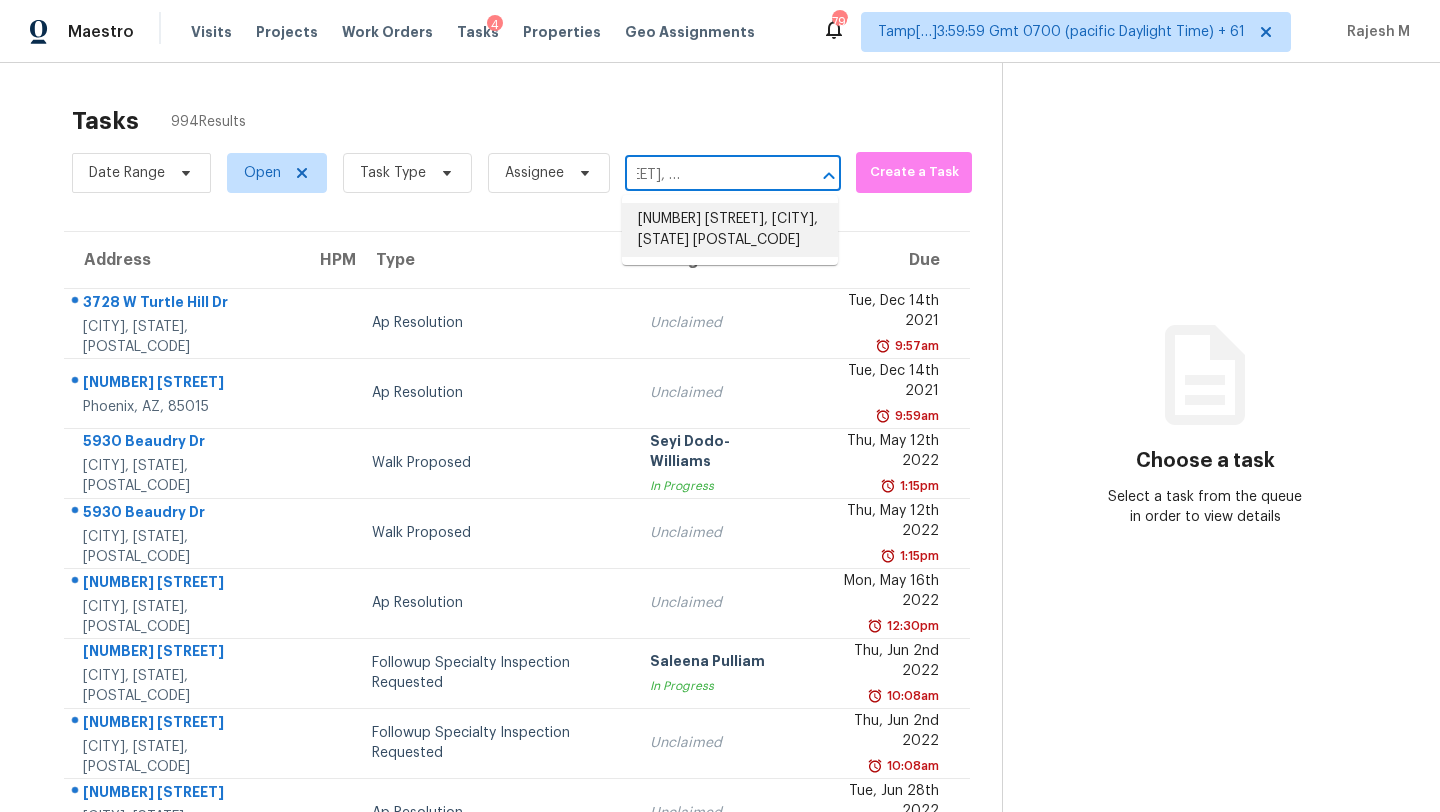 click on "[NUMBER] [STREET], [CITY], [STATE] [POSTAL_CODE]" at bounding box center (730, 230) 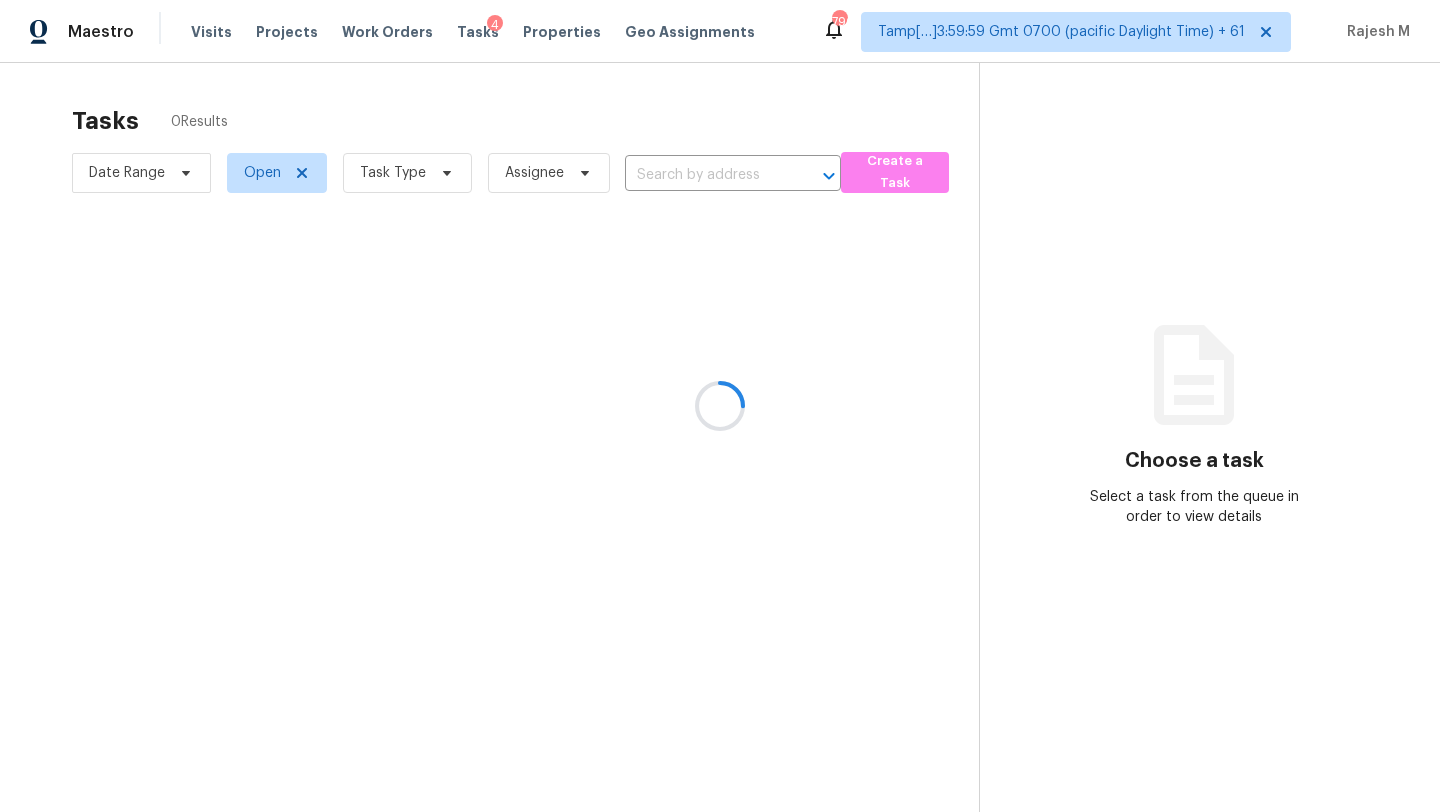 type on "[NUMBER] [STREET], [CITY], [STATE] [POSTAL_CODE]" 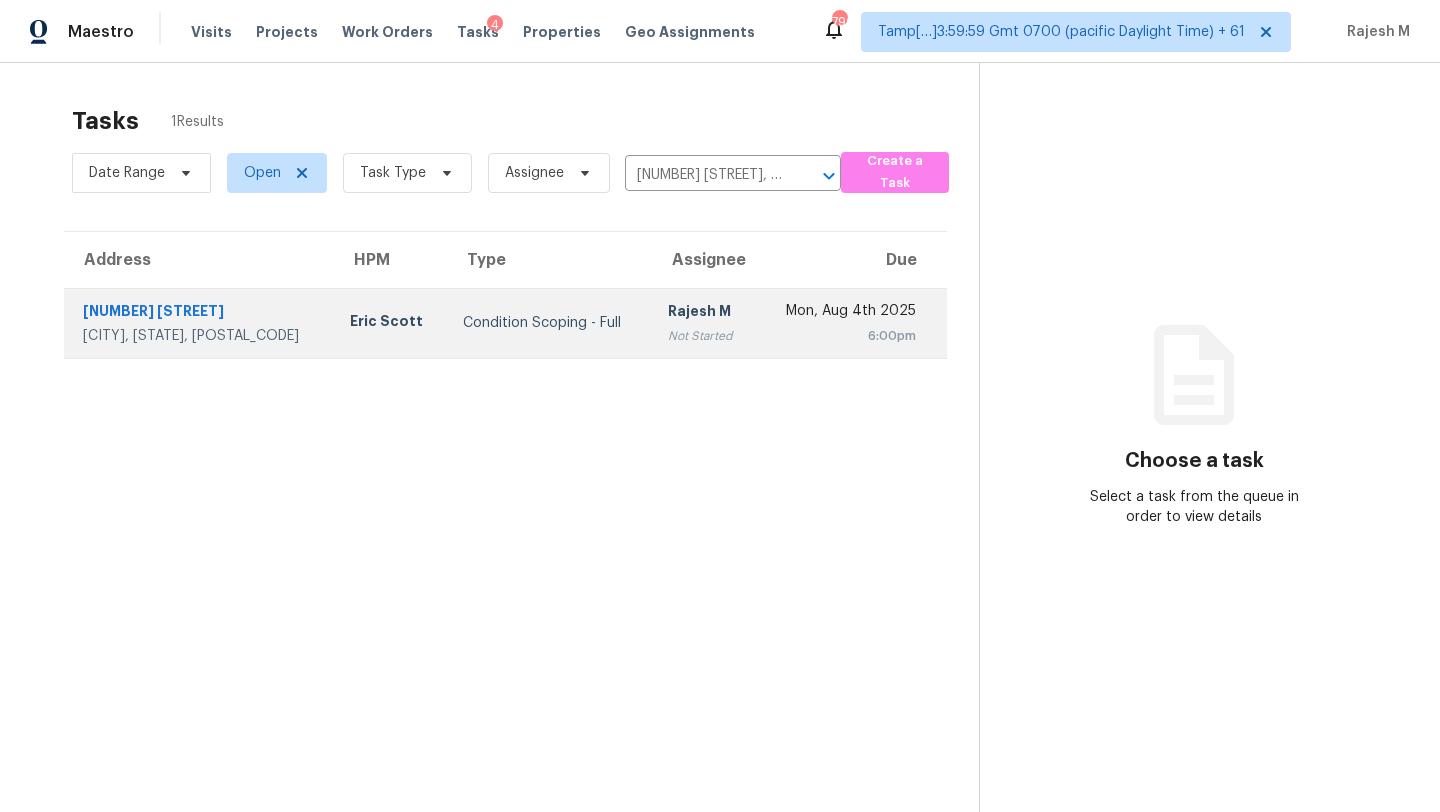 click on "Rajesh M" at bounding box center [704, 313] 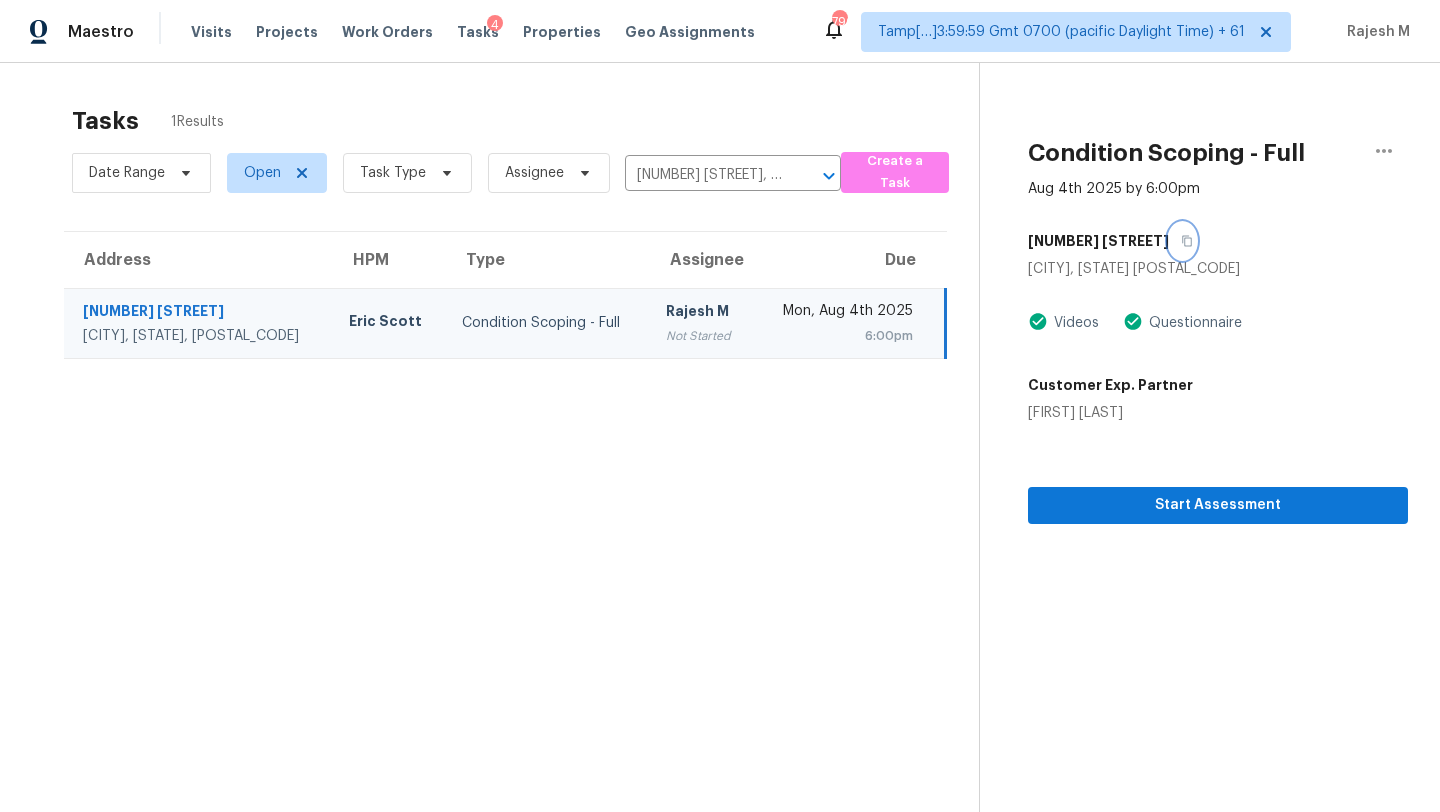 click at bounding box center [1182, 241] 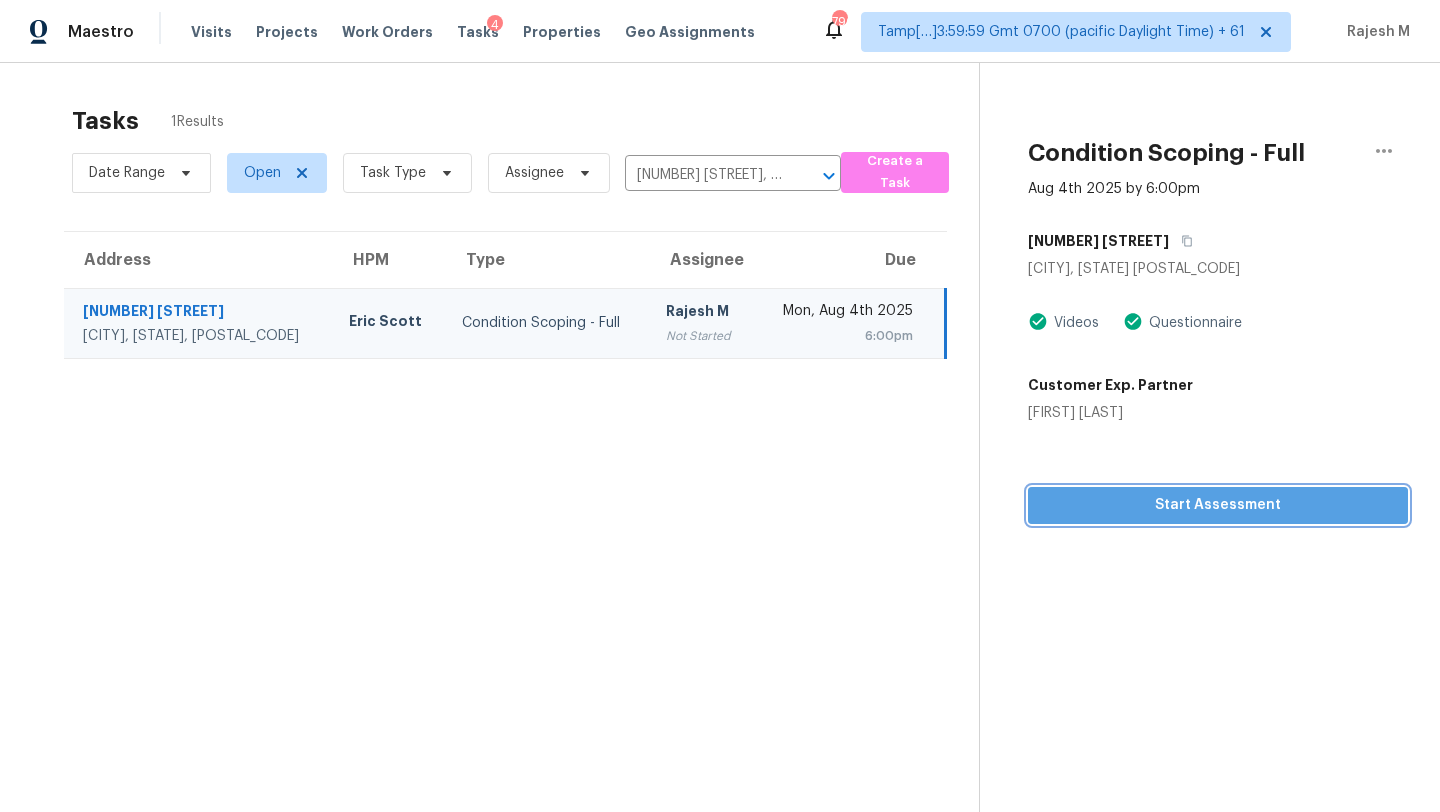 click on "Start Assessment" at bounding box center (1218, 505) 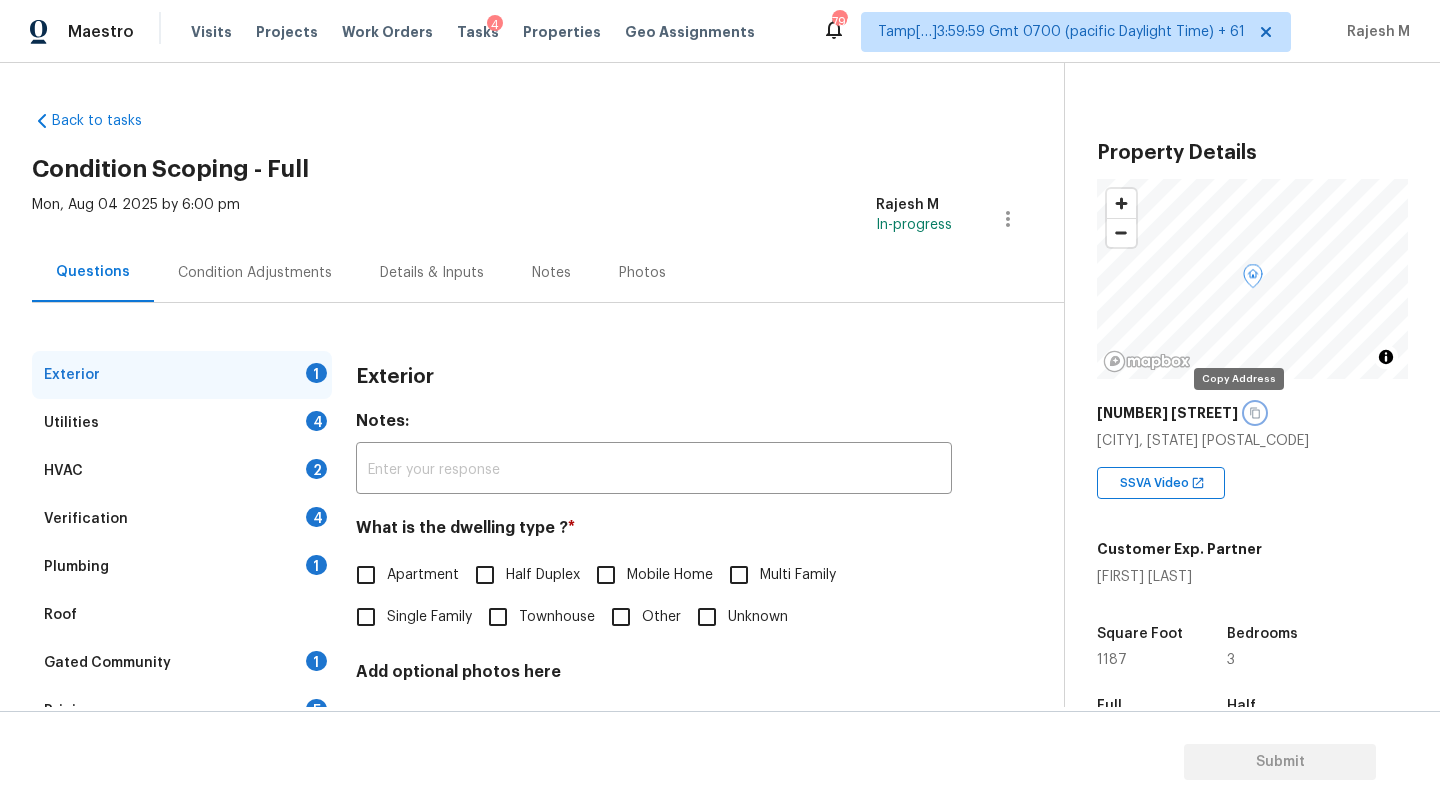 click 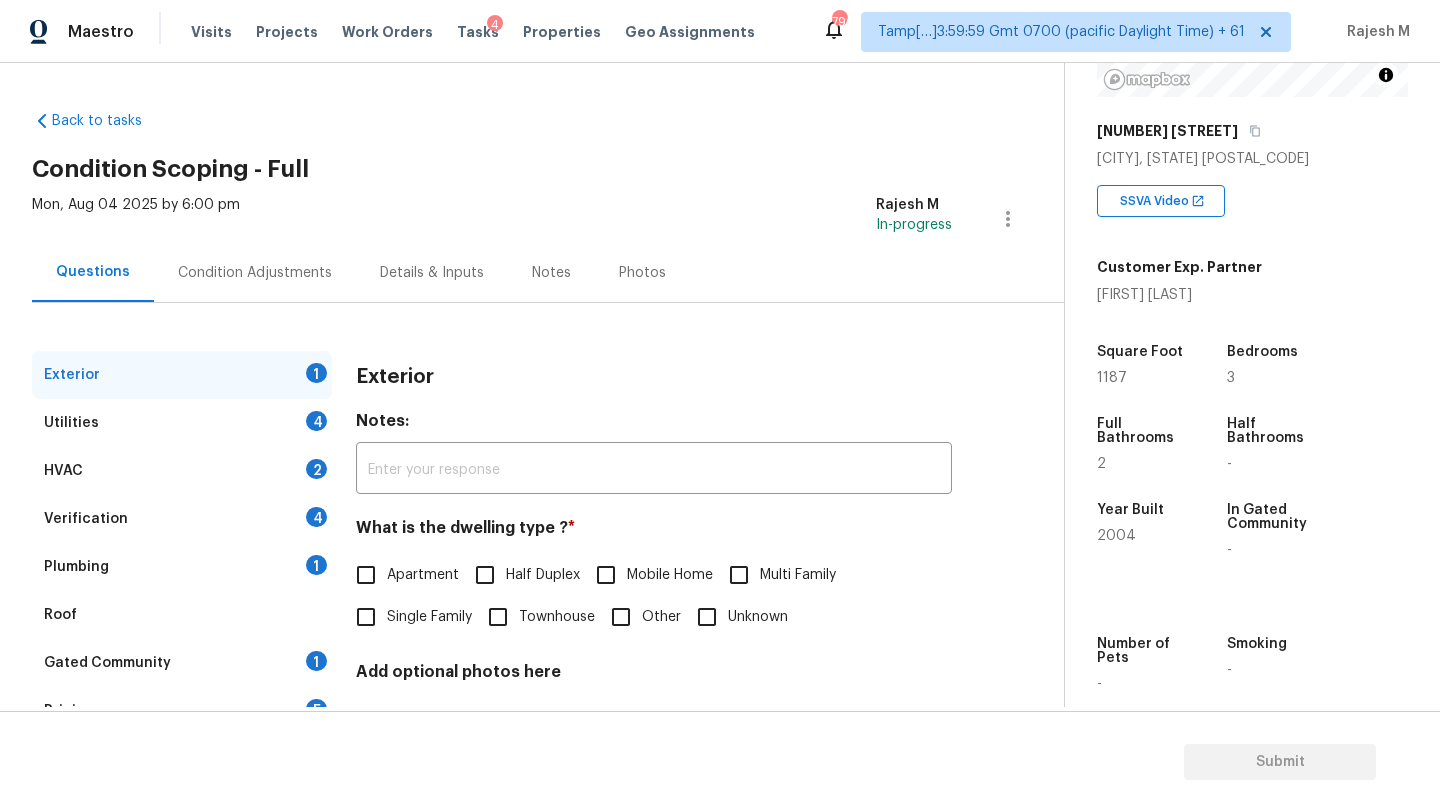 scroll, scrollTop: 369, scrollLeft: 0, axis: vertical 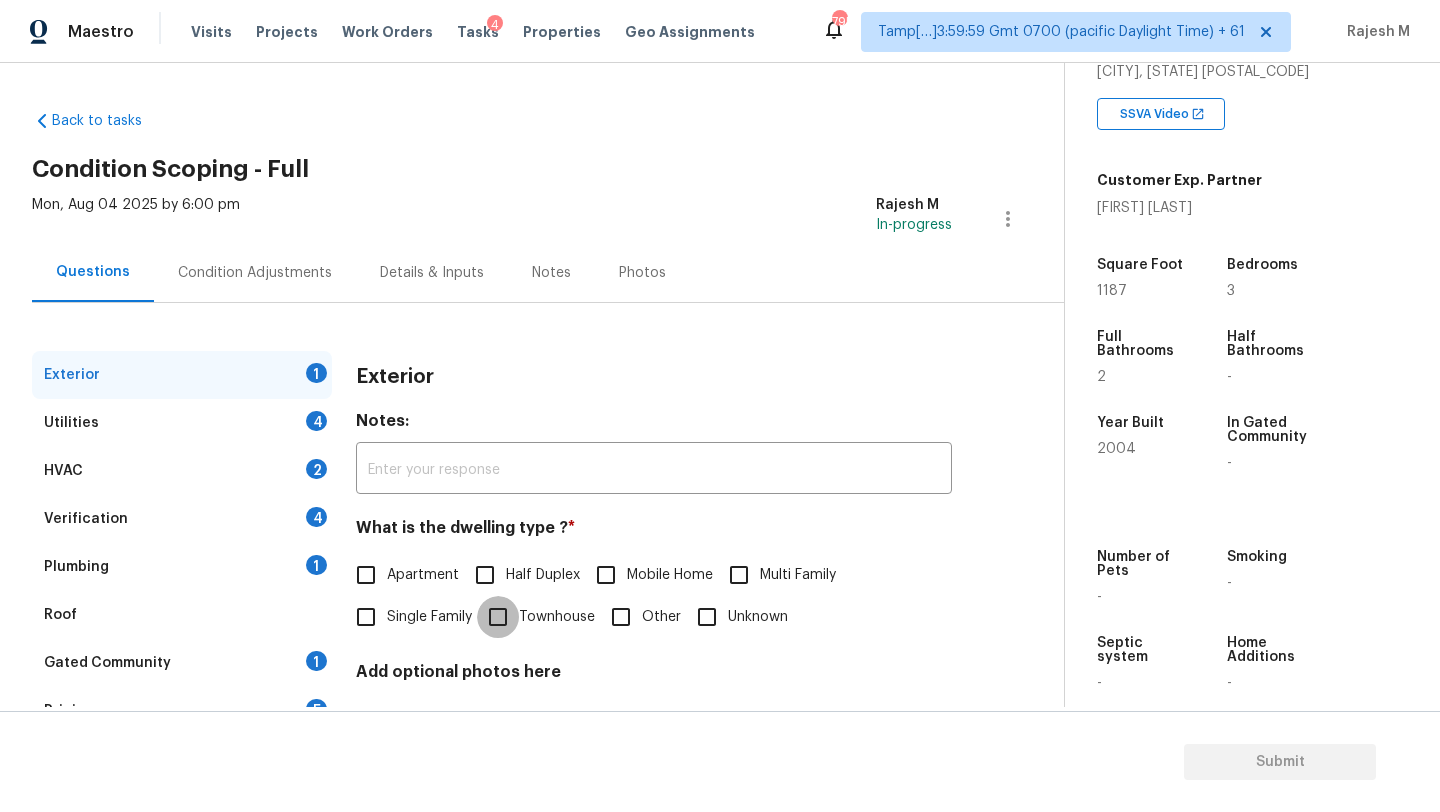click on "Townhouse" at bounding box center (498, 617) 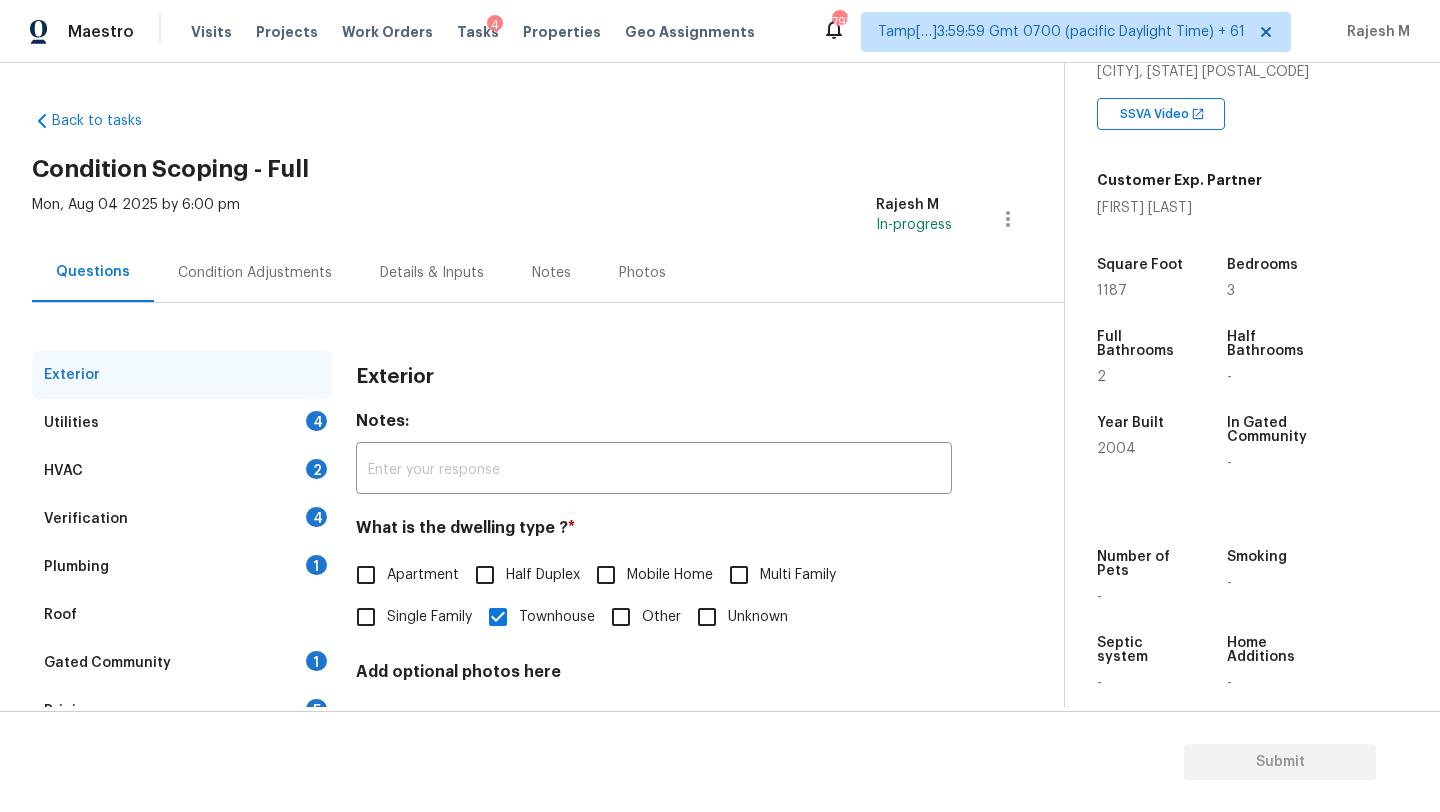click on "Utilities 4" at bounding box center (182, 423) 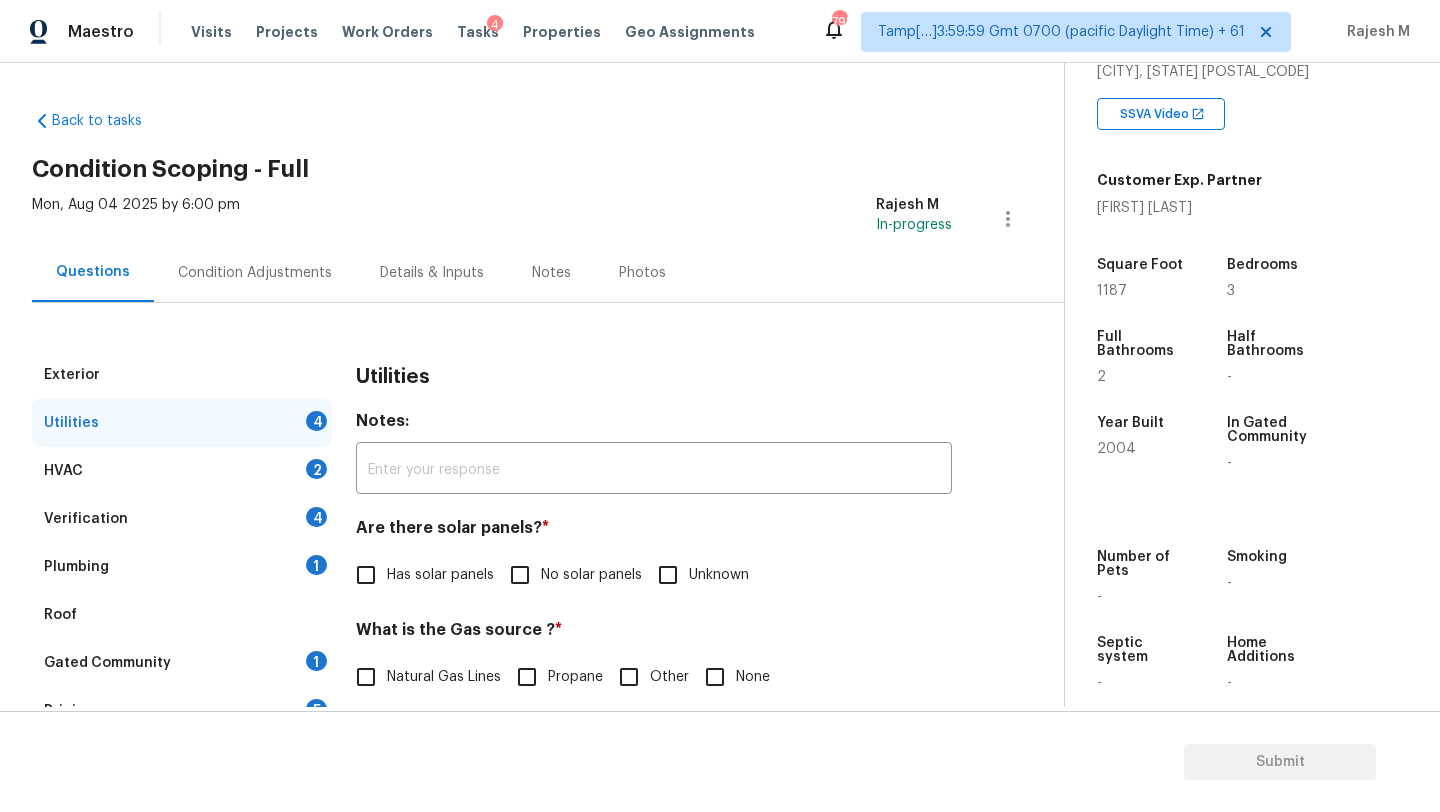 click on "No solar panels" at bounding box center (520, 575) 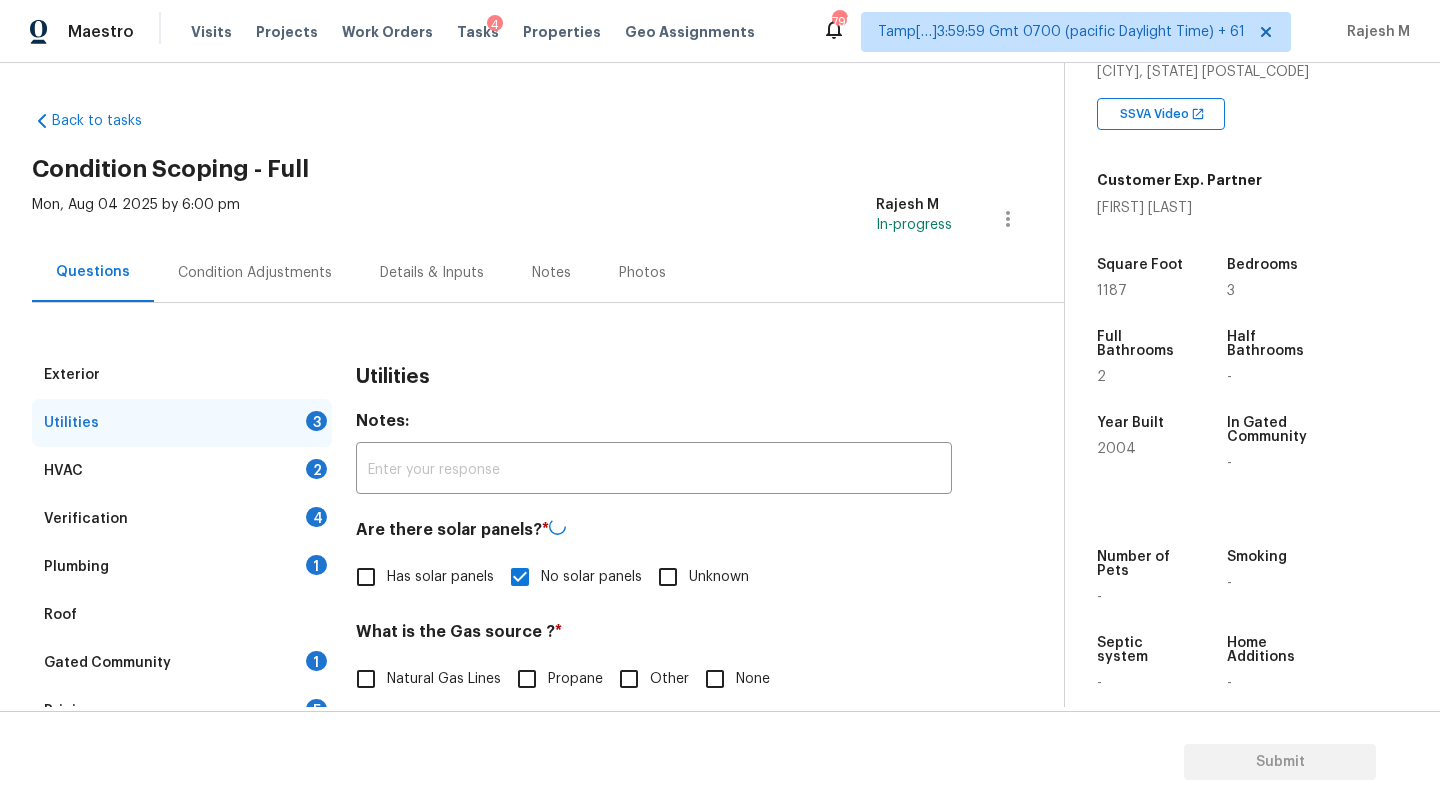 click on "Natural Gas Lines" at bounding box center [444, 679] 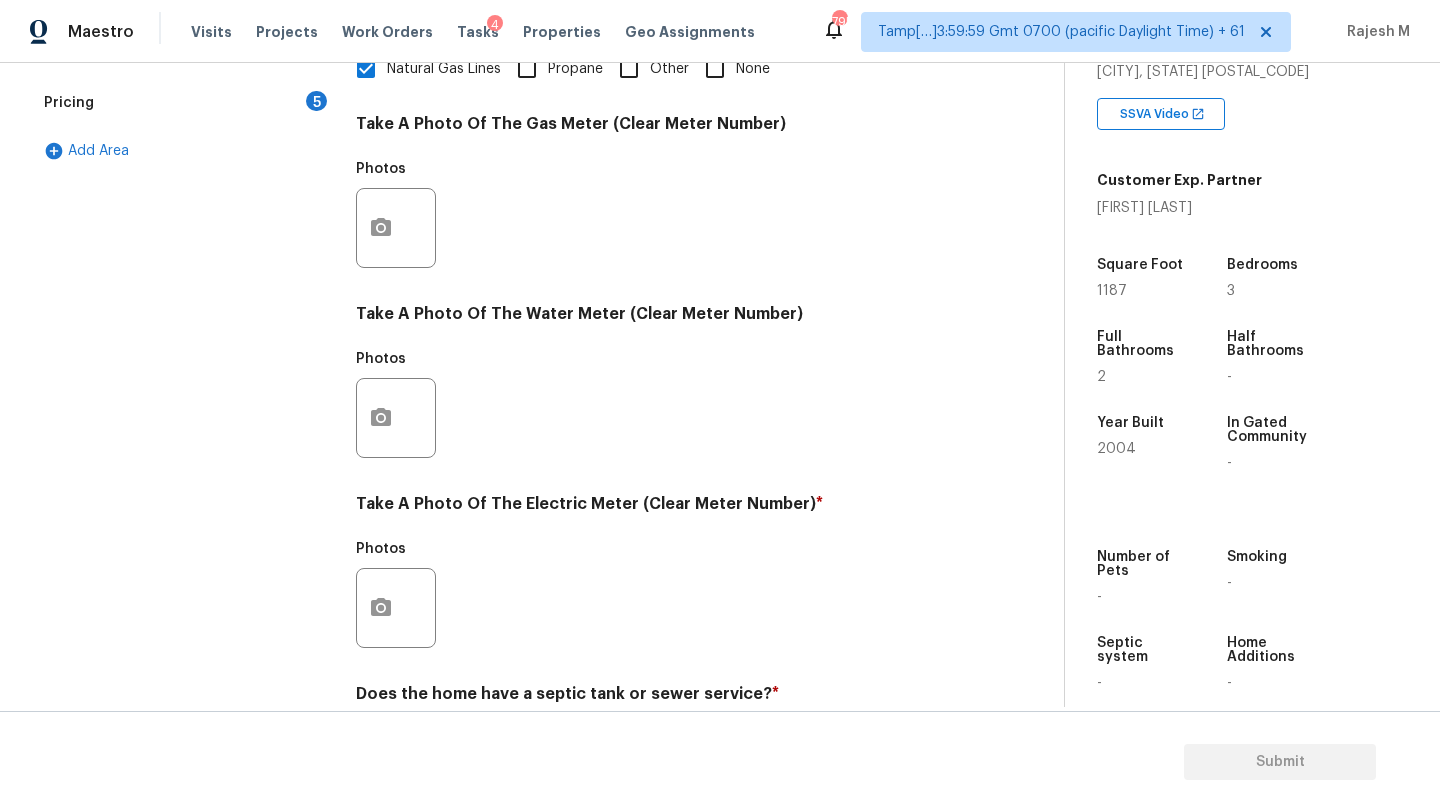 scroll, scrollTop: 693, scrollLeft: 0, axis: vertical 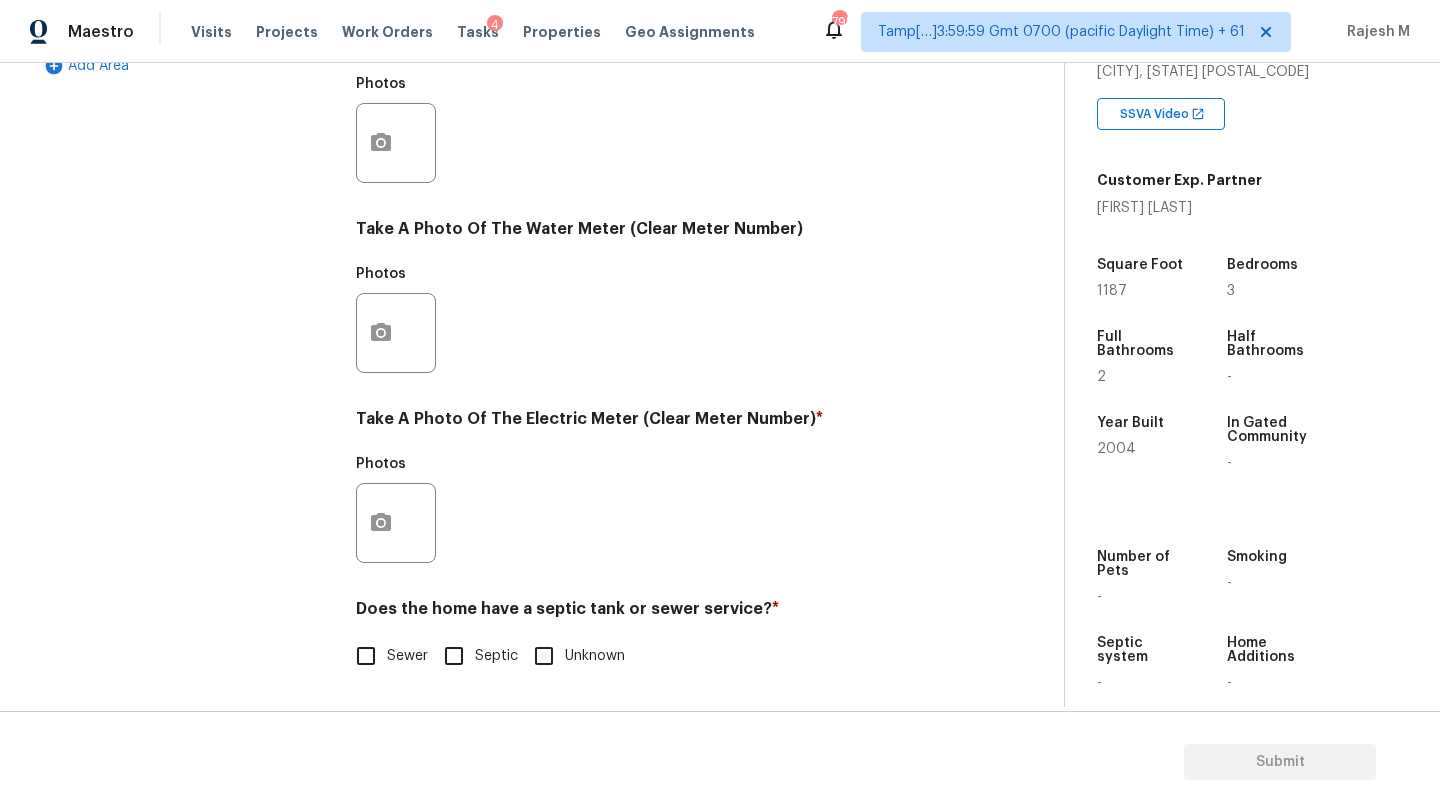 click on "Sewer" at bounding box center [366, 656] 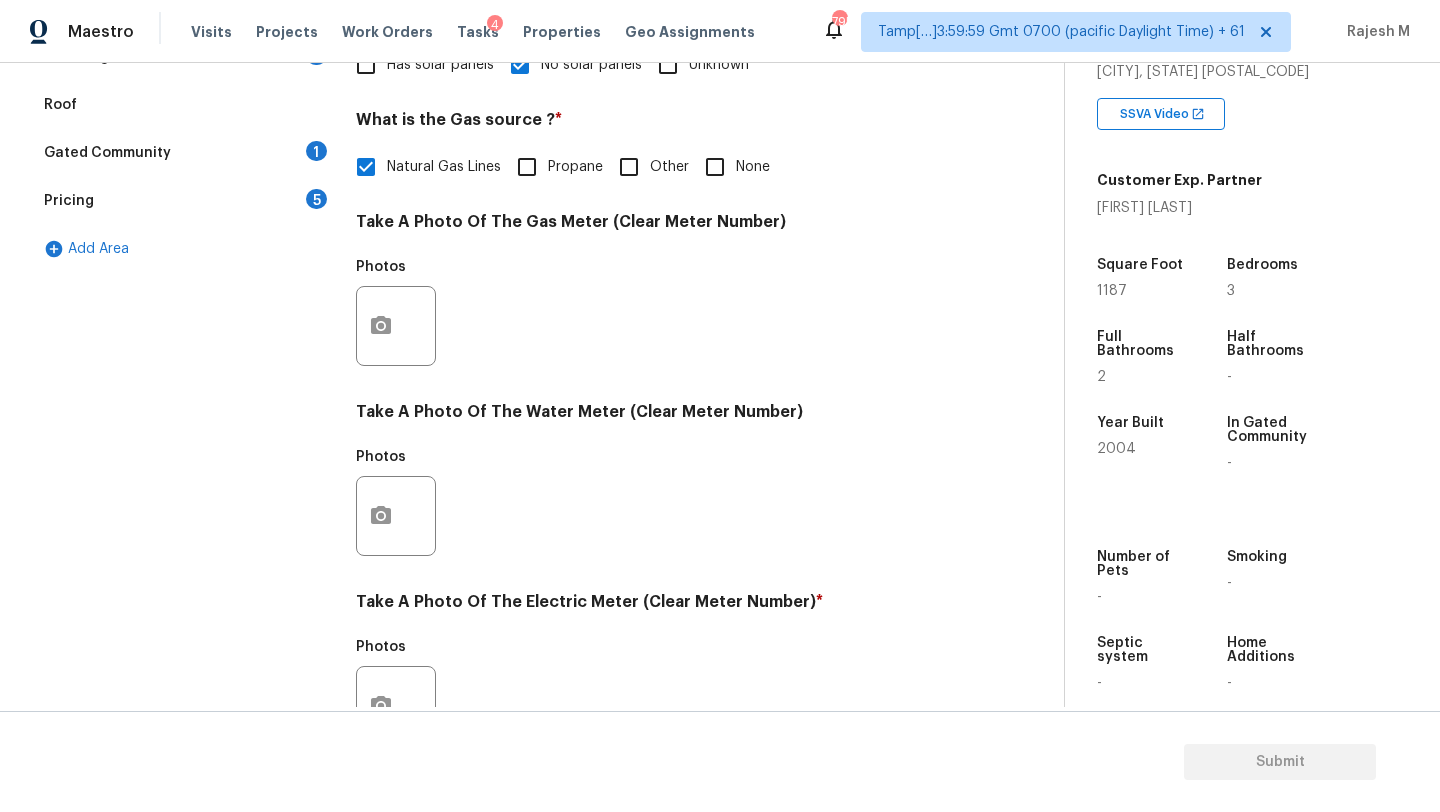 scroll, scrollTop: 467, scrollLeft: 0, axis: vertical 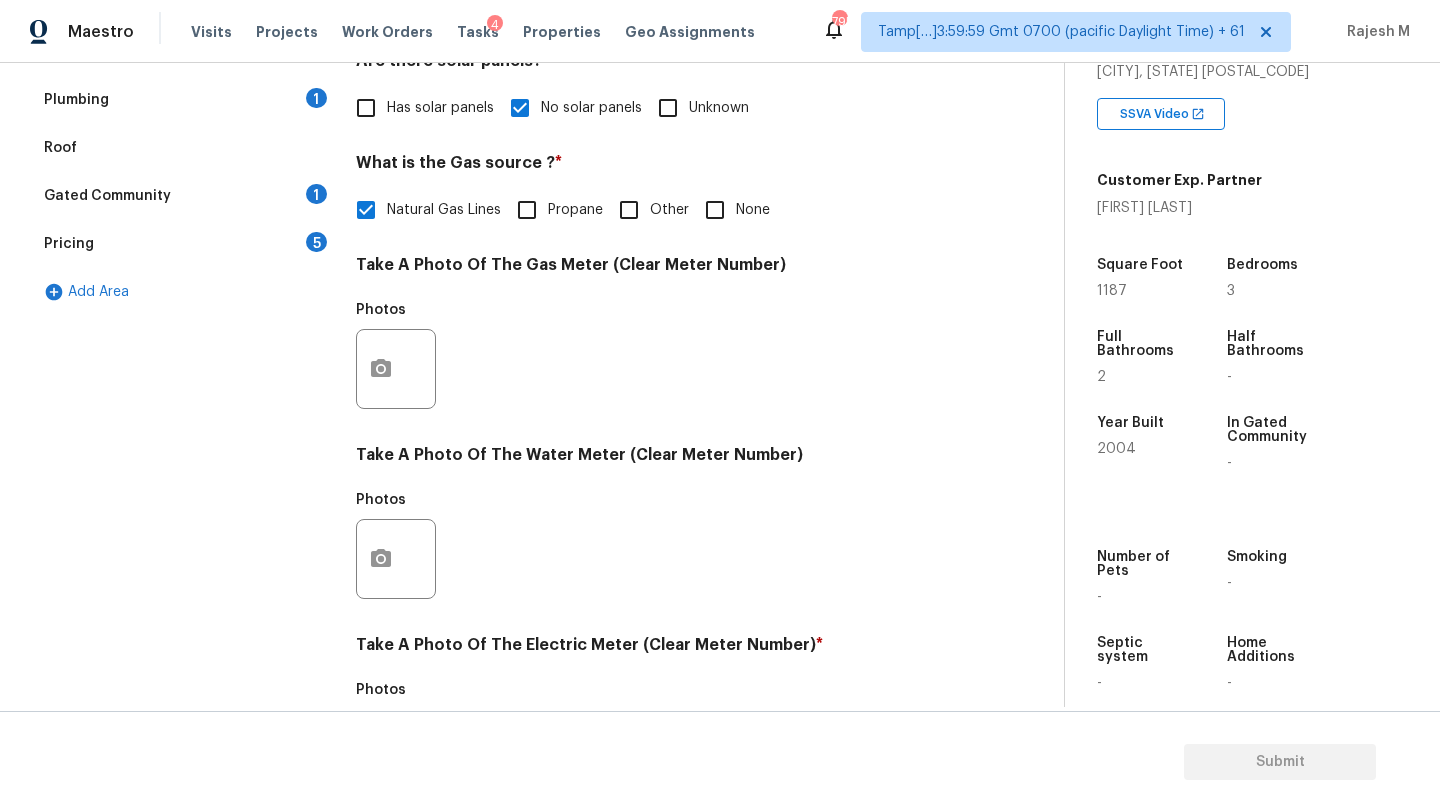 click on "Pricing 5" at bounding box center (182, 244) 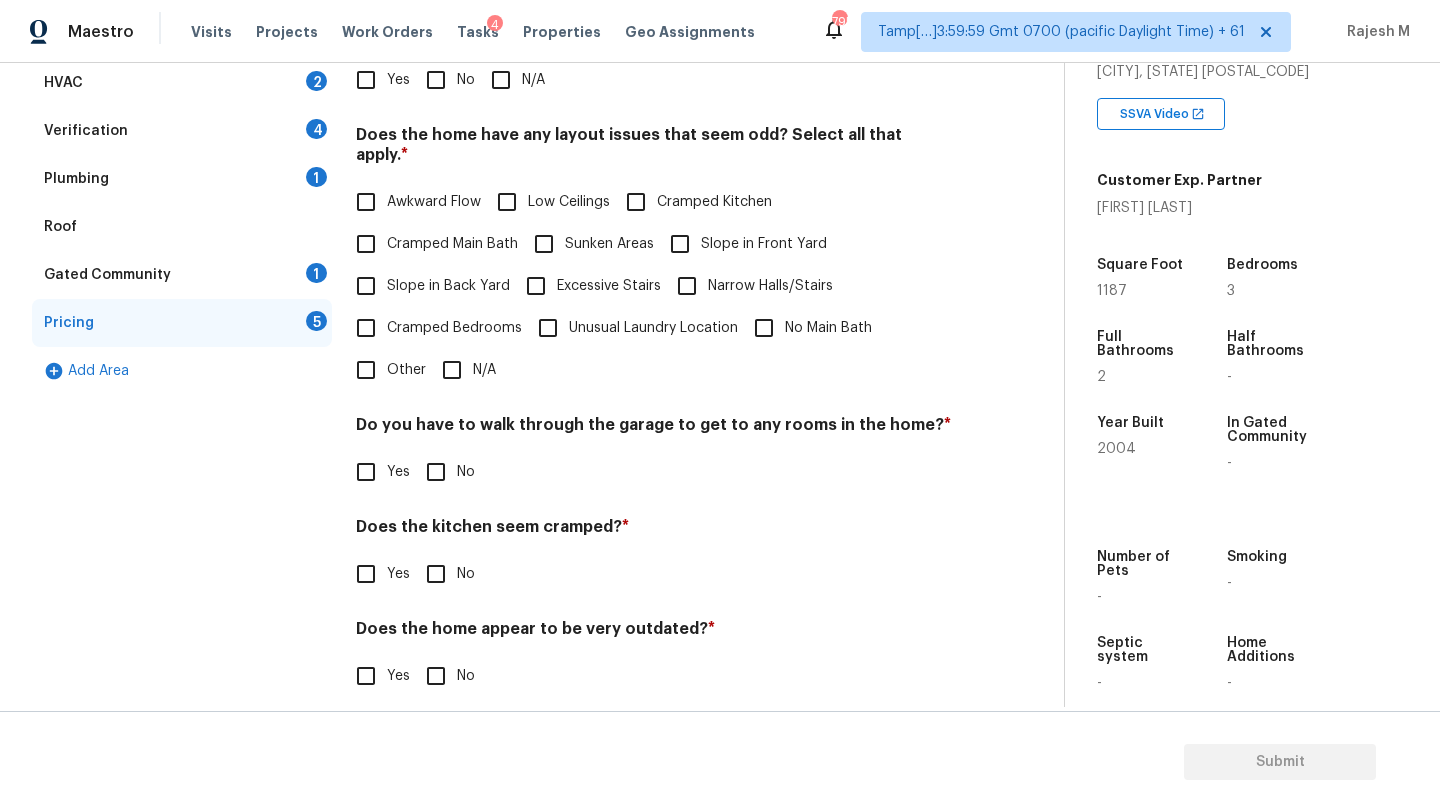 scroll, scrollTop: 231, scrollLeft: 0, axis: vertical 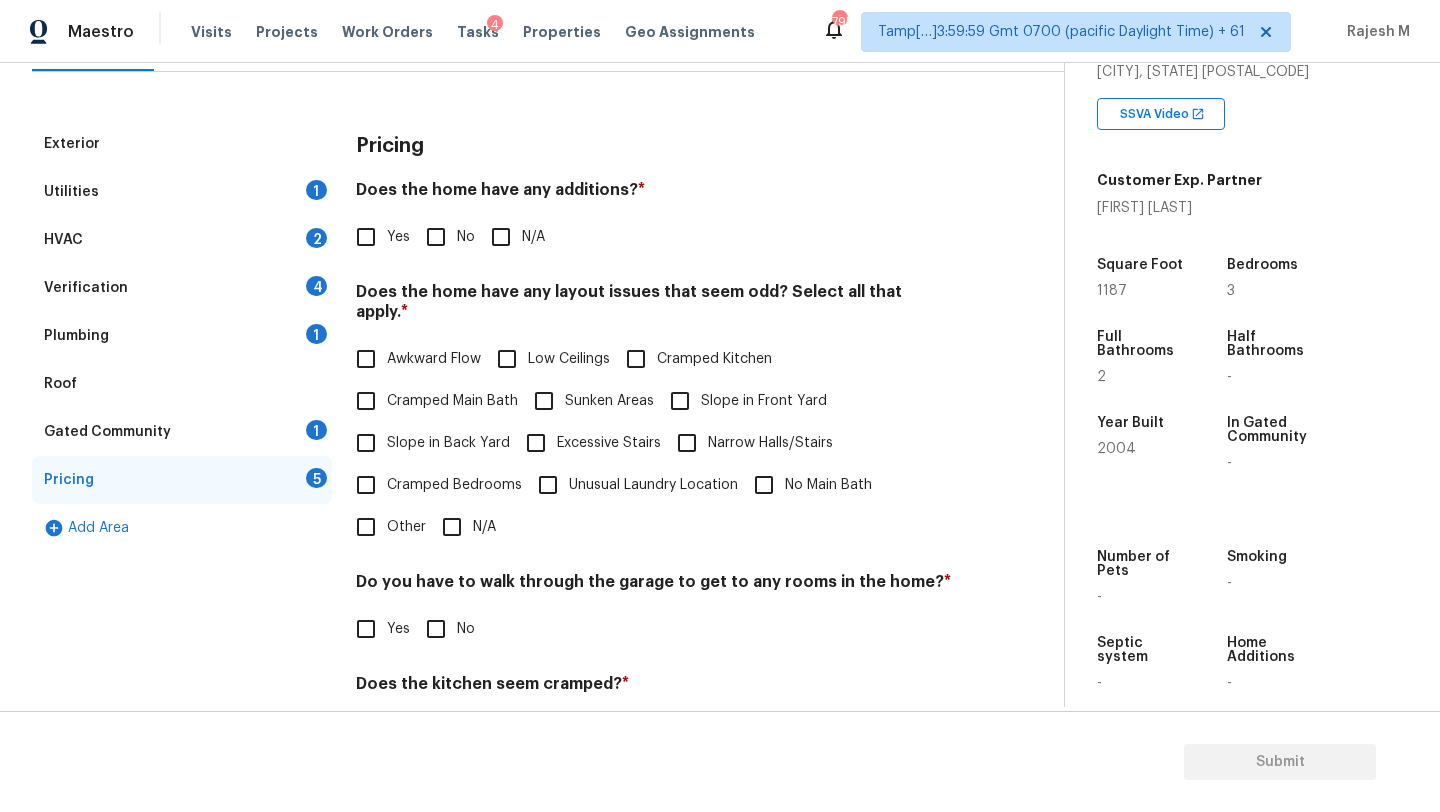click on "No" at bounding box center (436, 237) 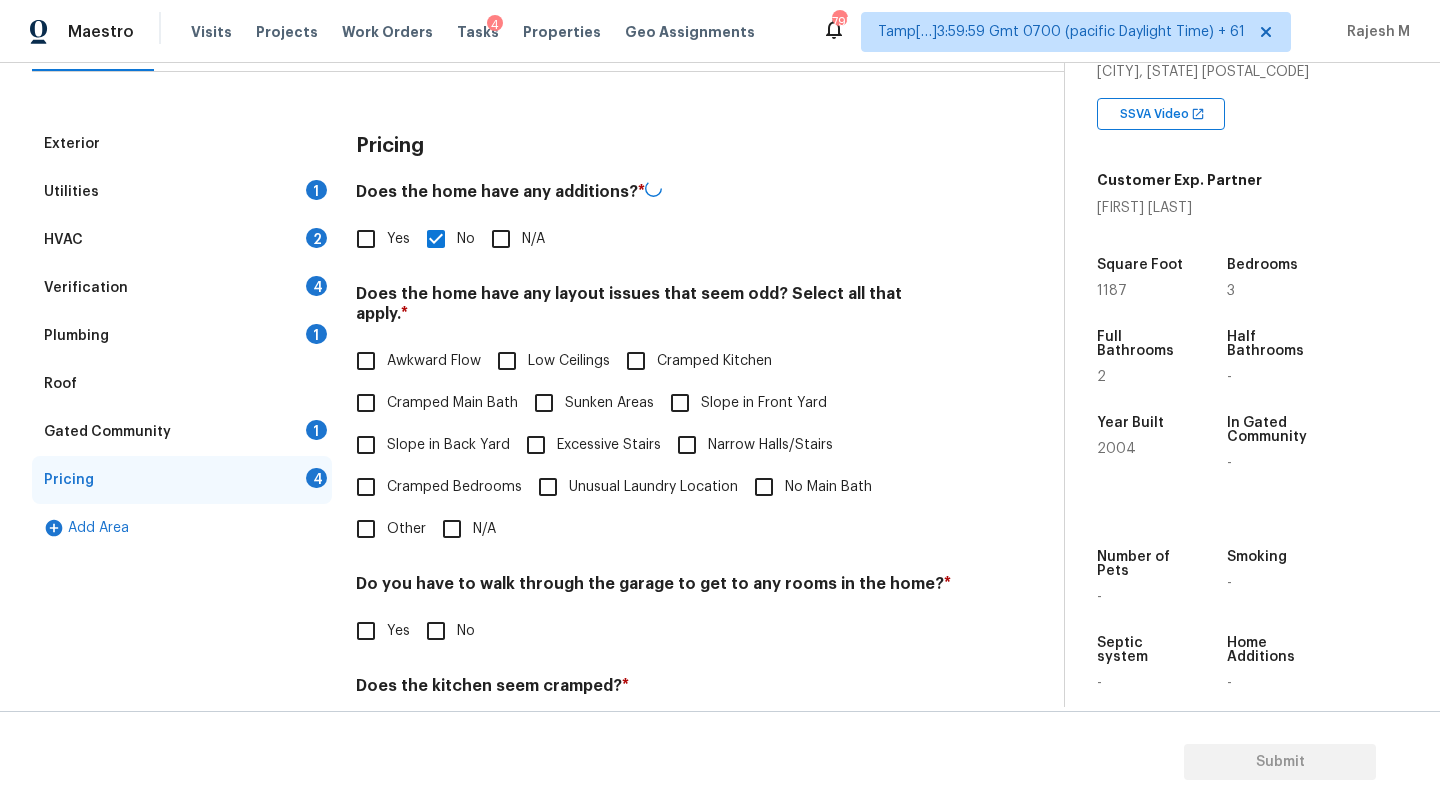 click on "N/A" at bounding box center (452, 529) 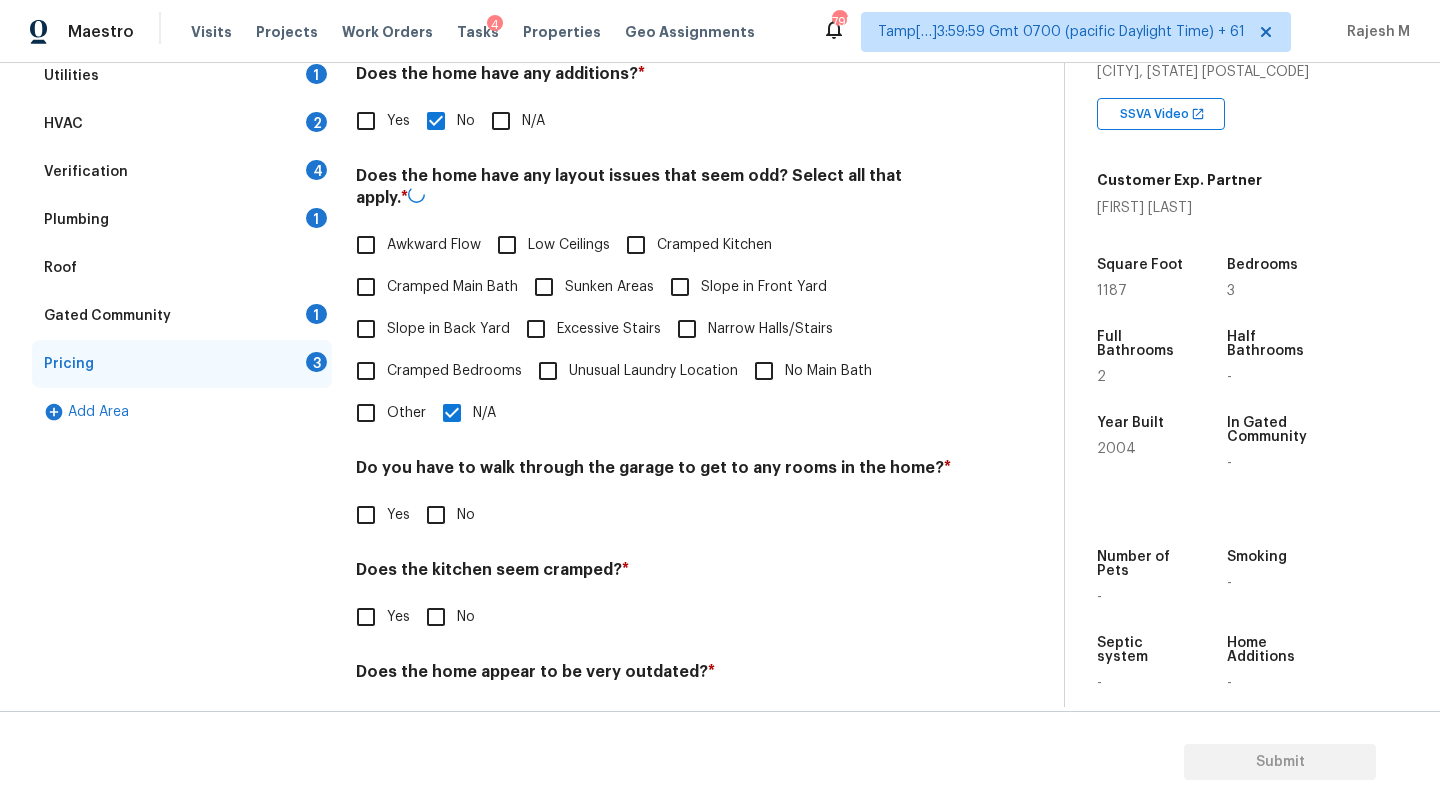 scroll, scrollTop: 388, scrollLeft: 0, axis: vertical 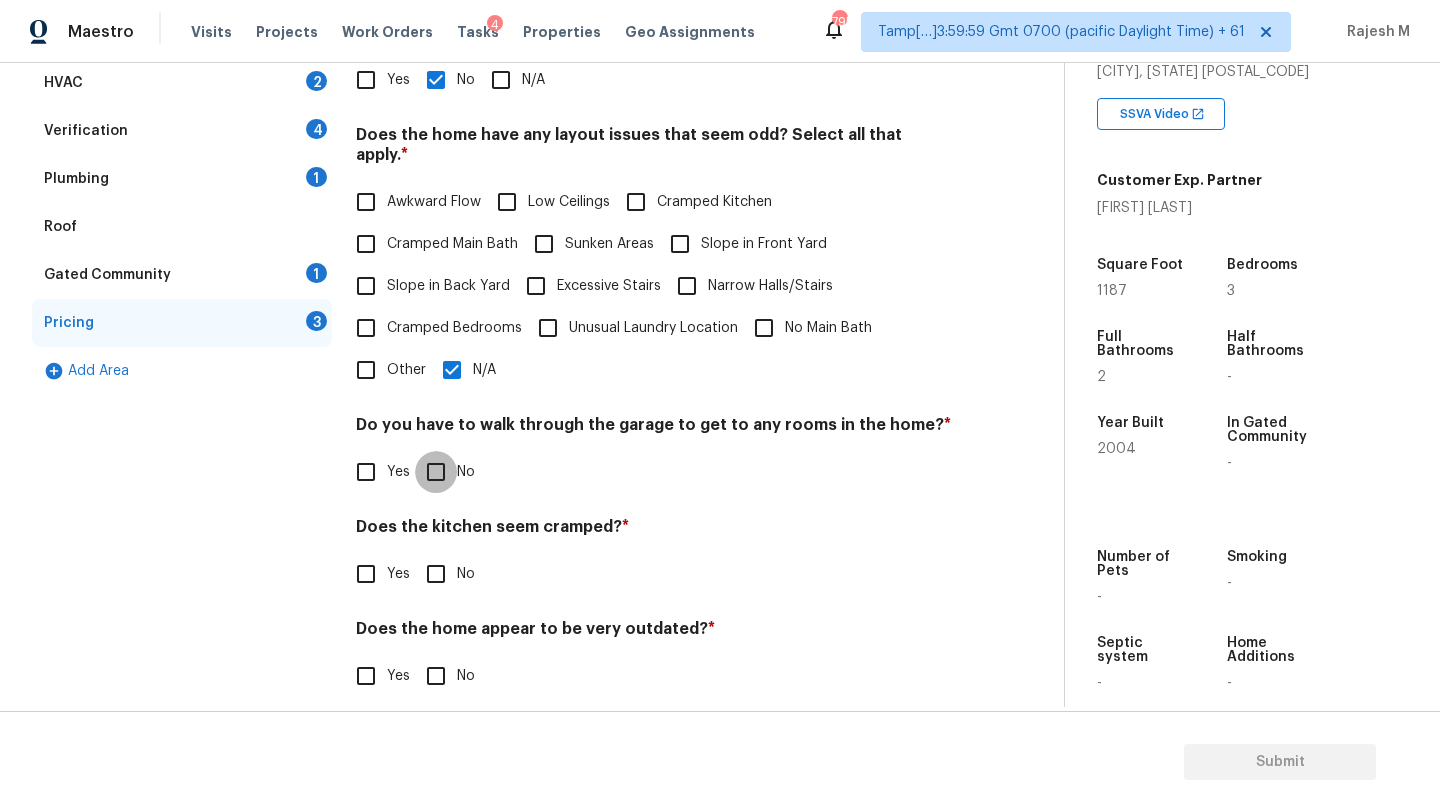 click on "No" at bounding box center (436, 472) 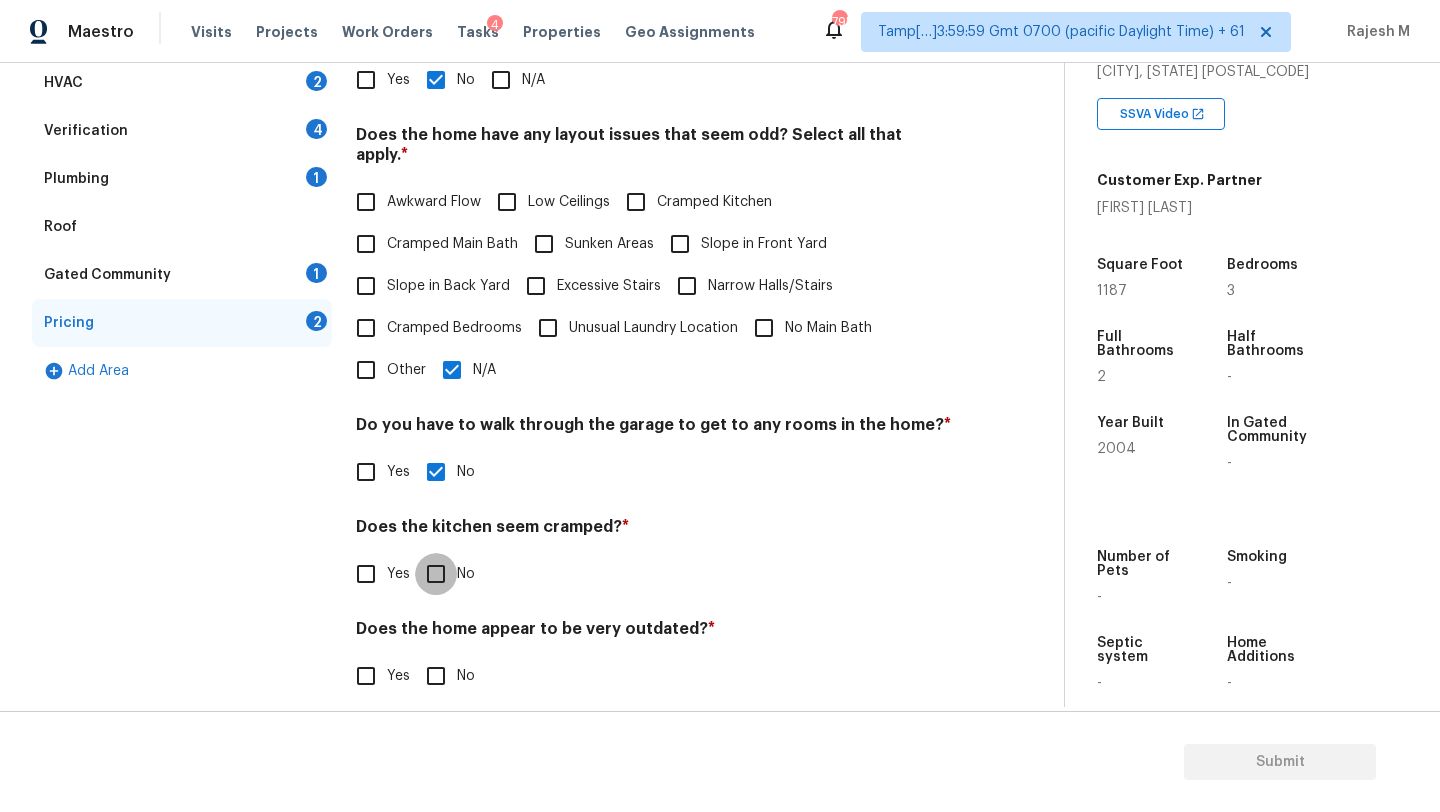click on "No" at bounding box center [436, 574] 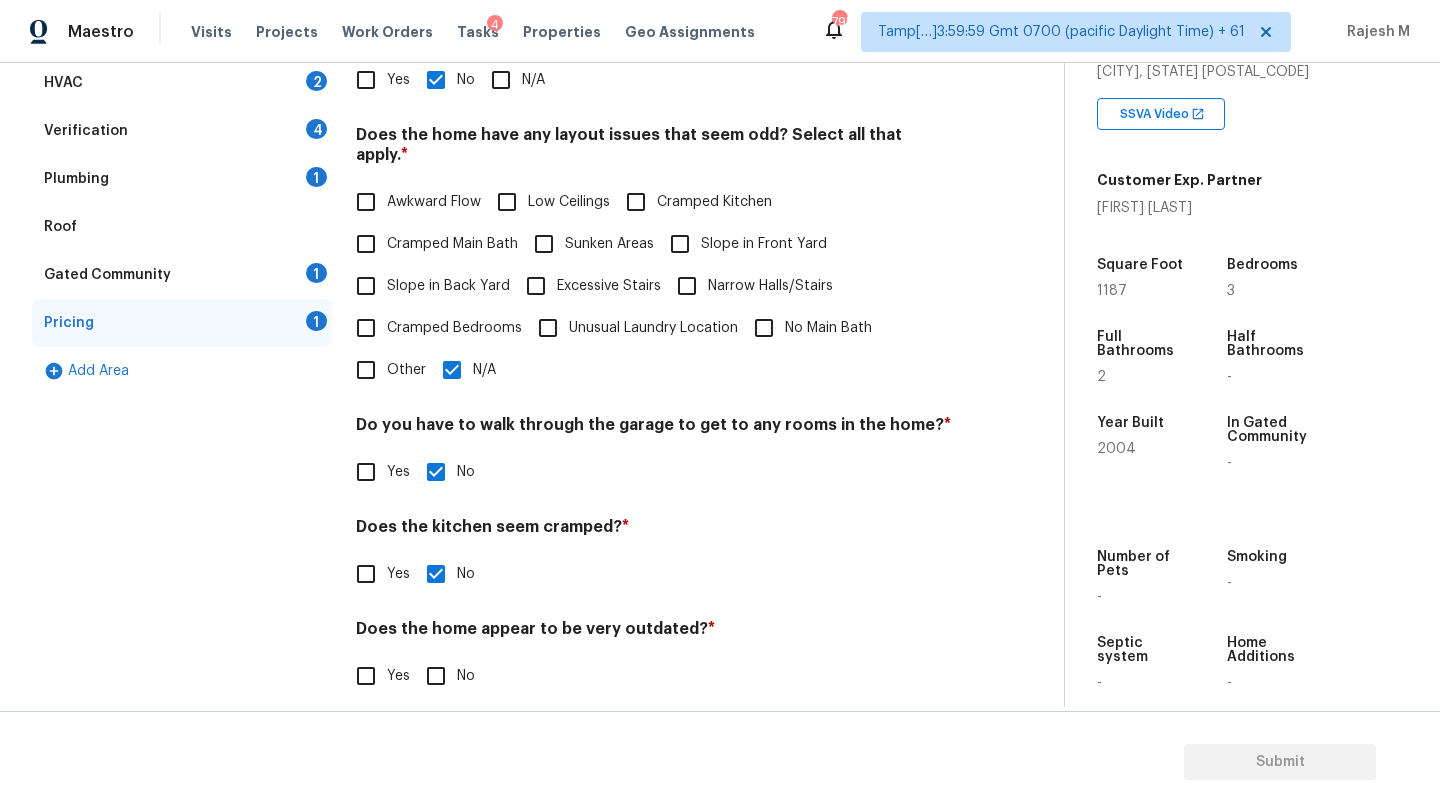 click on "No" at bounding box center (436, 676) 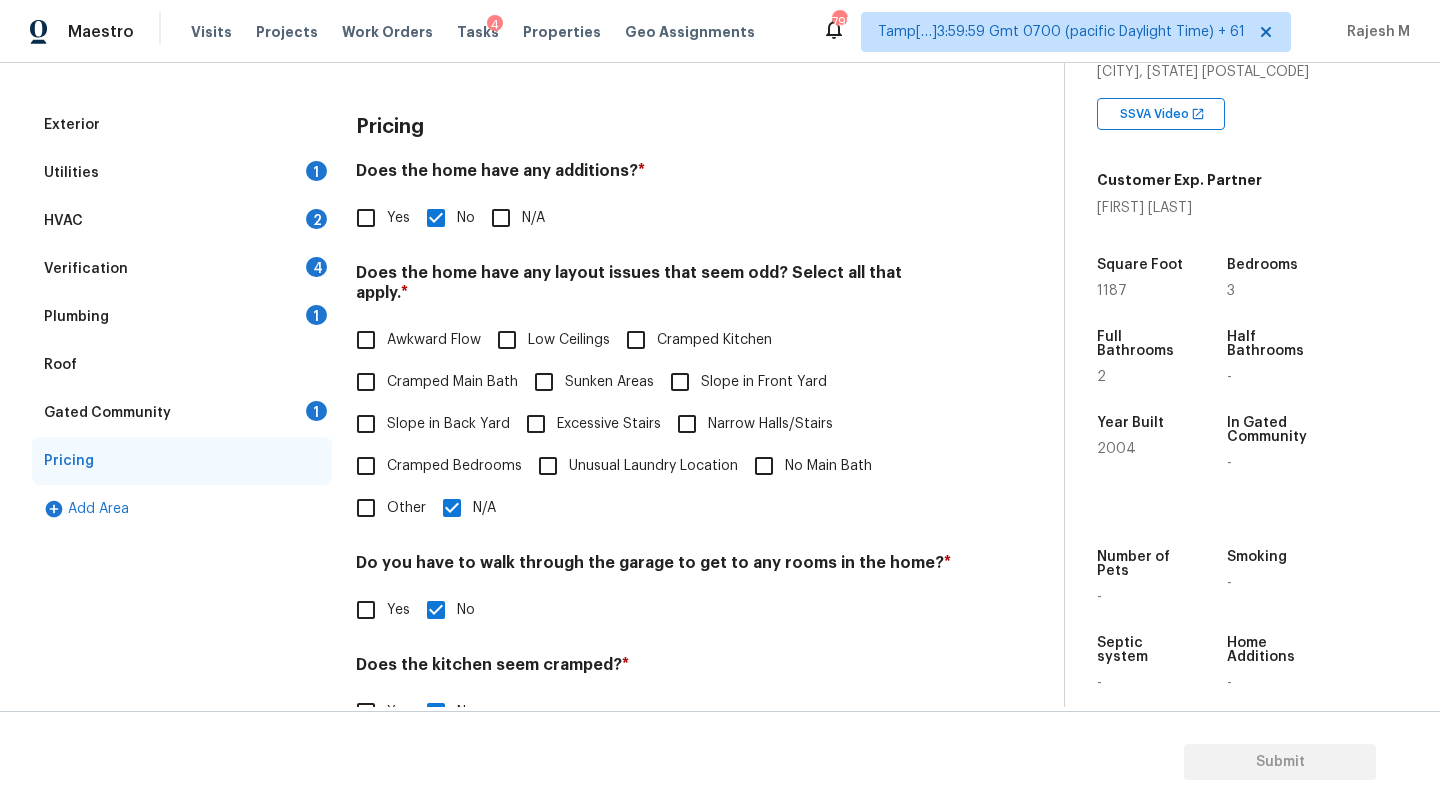 click on "Gated Community 1" at bounding box center (182, 413) 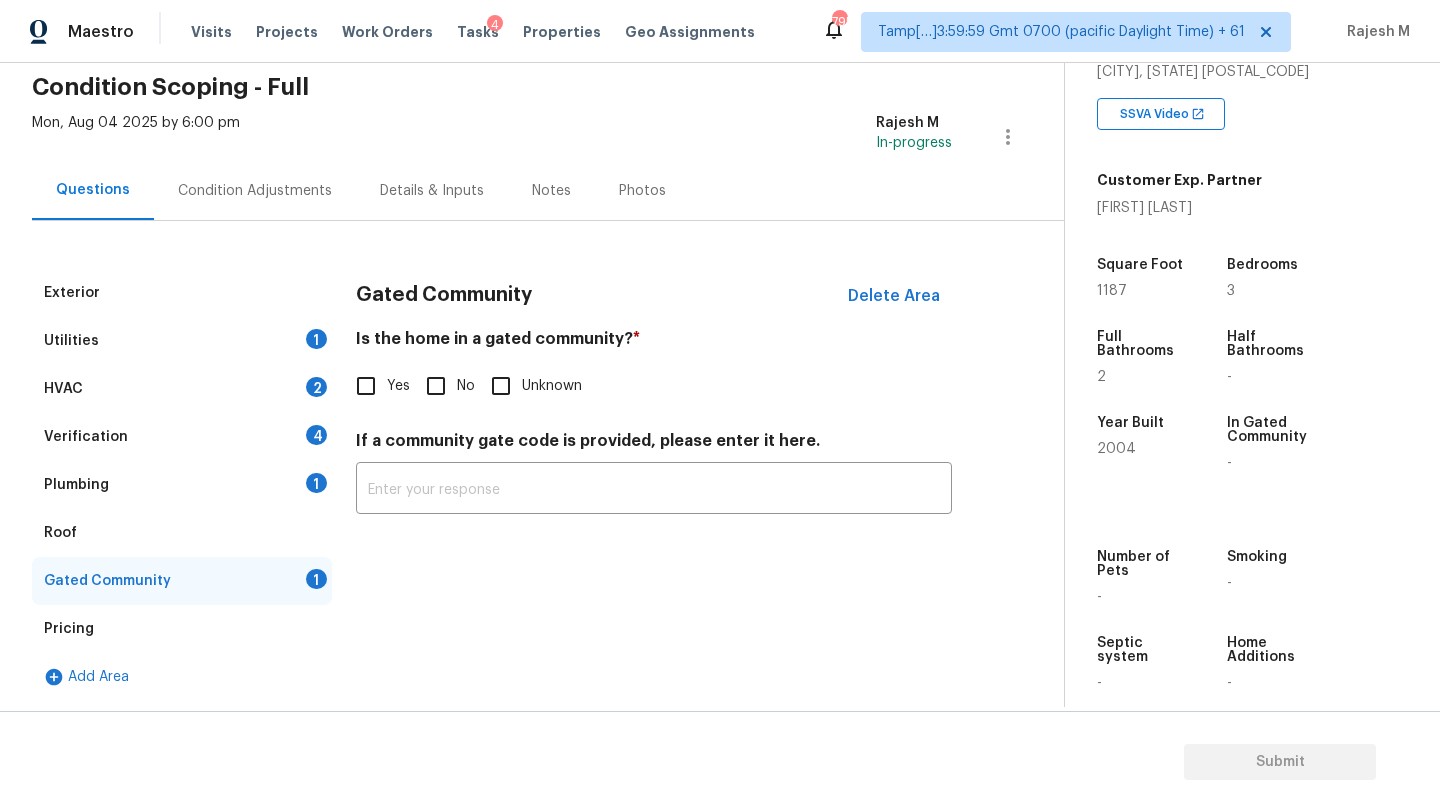 click on "Gated Community Delete Area Is the home in a gated community?  * Yes No Unknown If a community gate code is provided, please enter it here. ​" at bounding box center [654, 403] 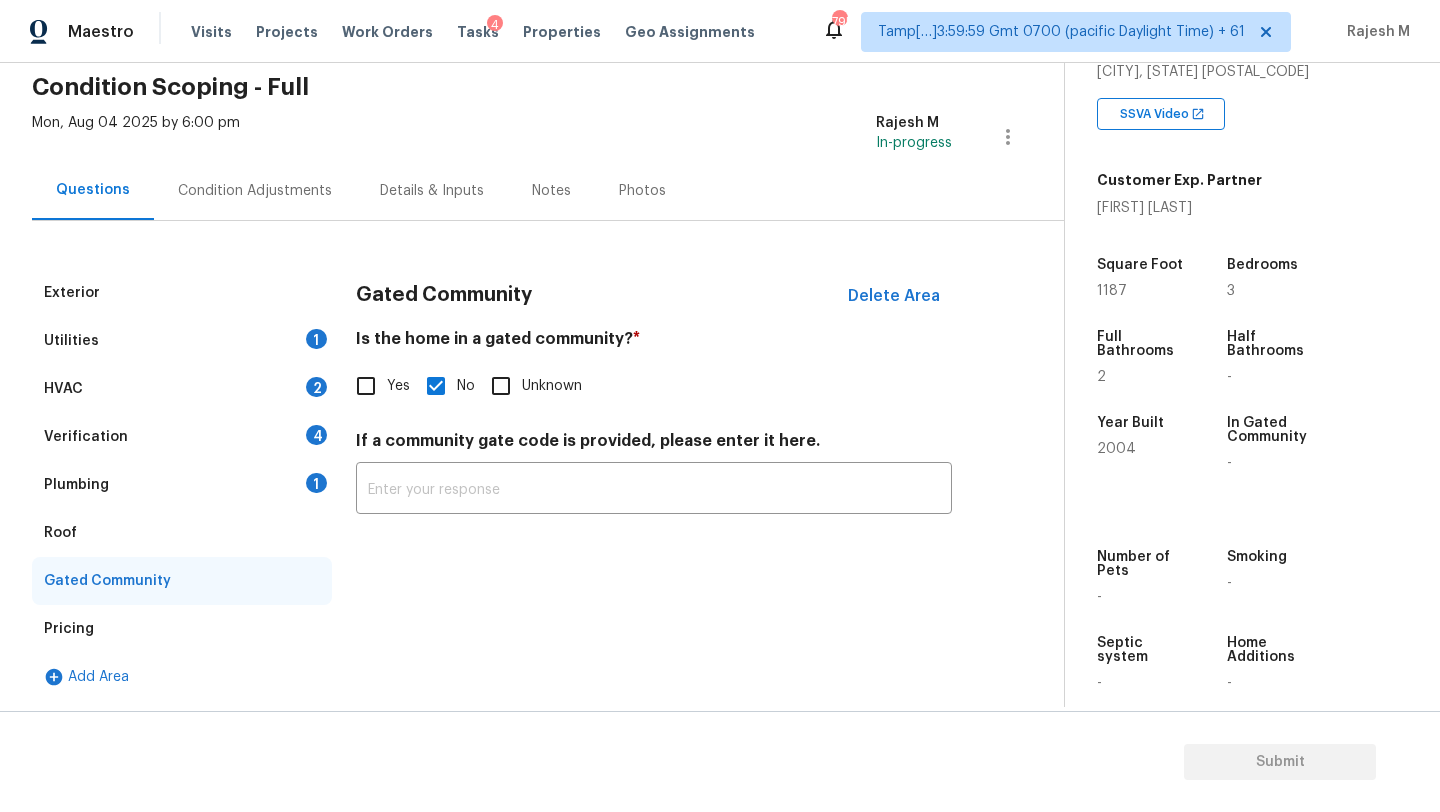 drag, startPoint x: 156, startPoint y: 535, endPoint x: 365, endPoint y: 534, distance: 209.0024 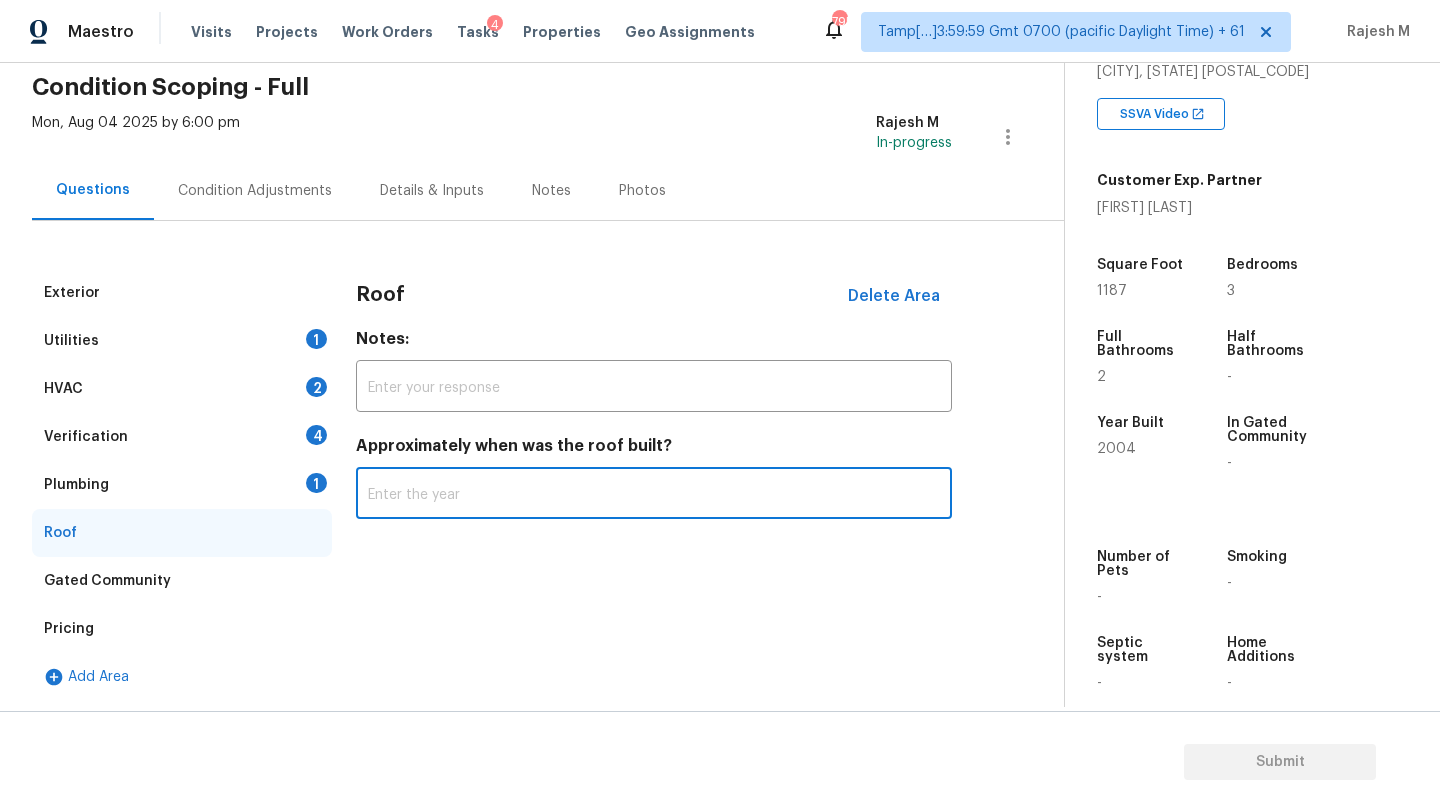 click at bounding box center (654, 495) 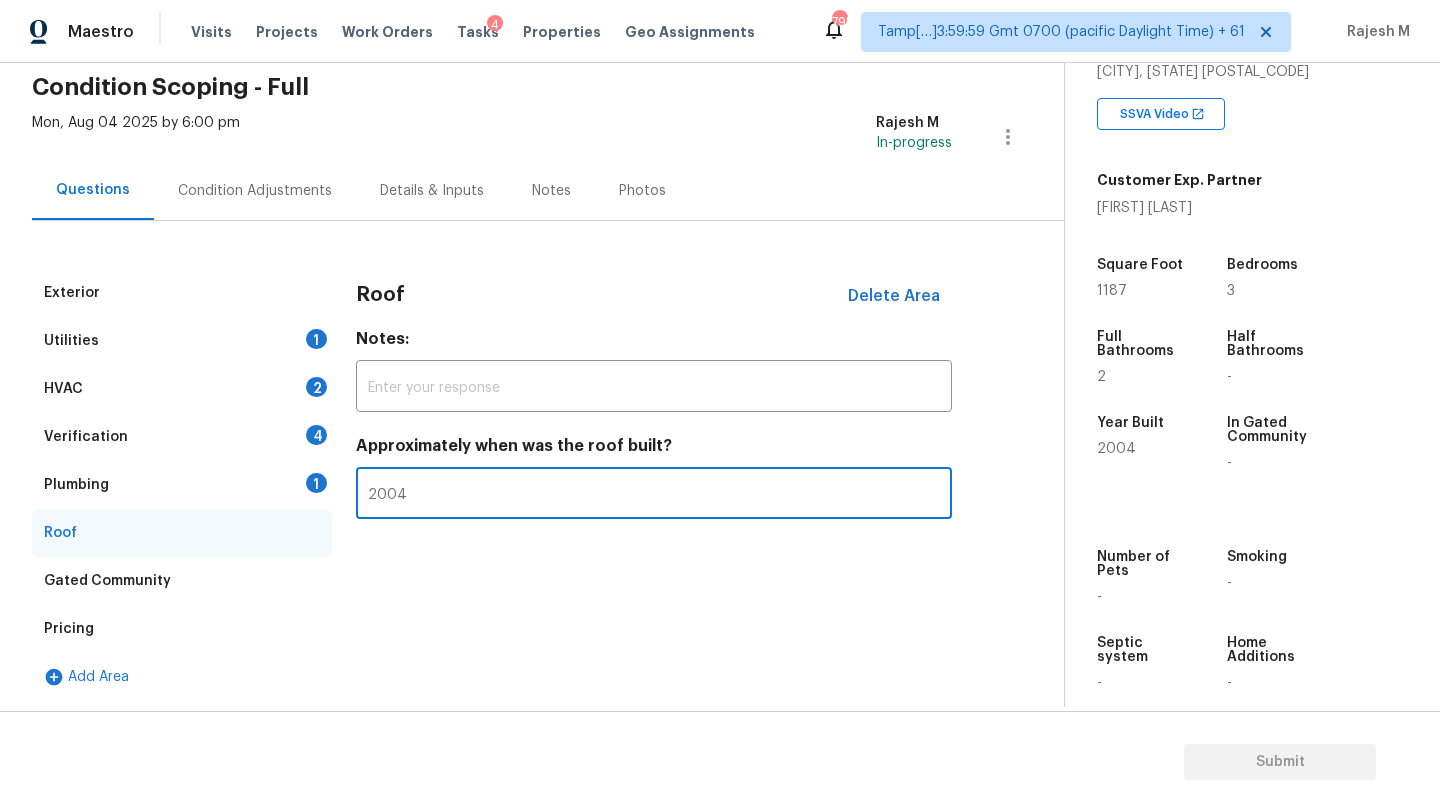 type on "2004" 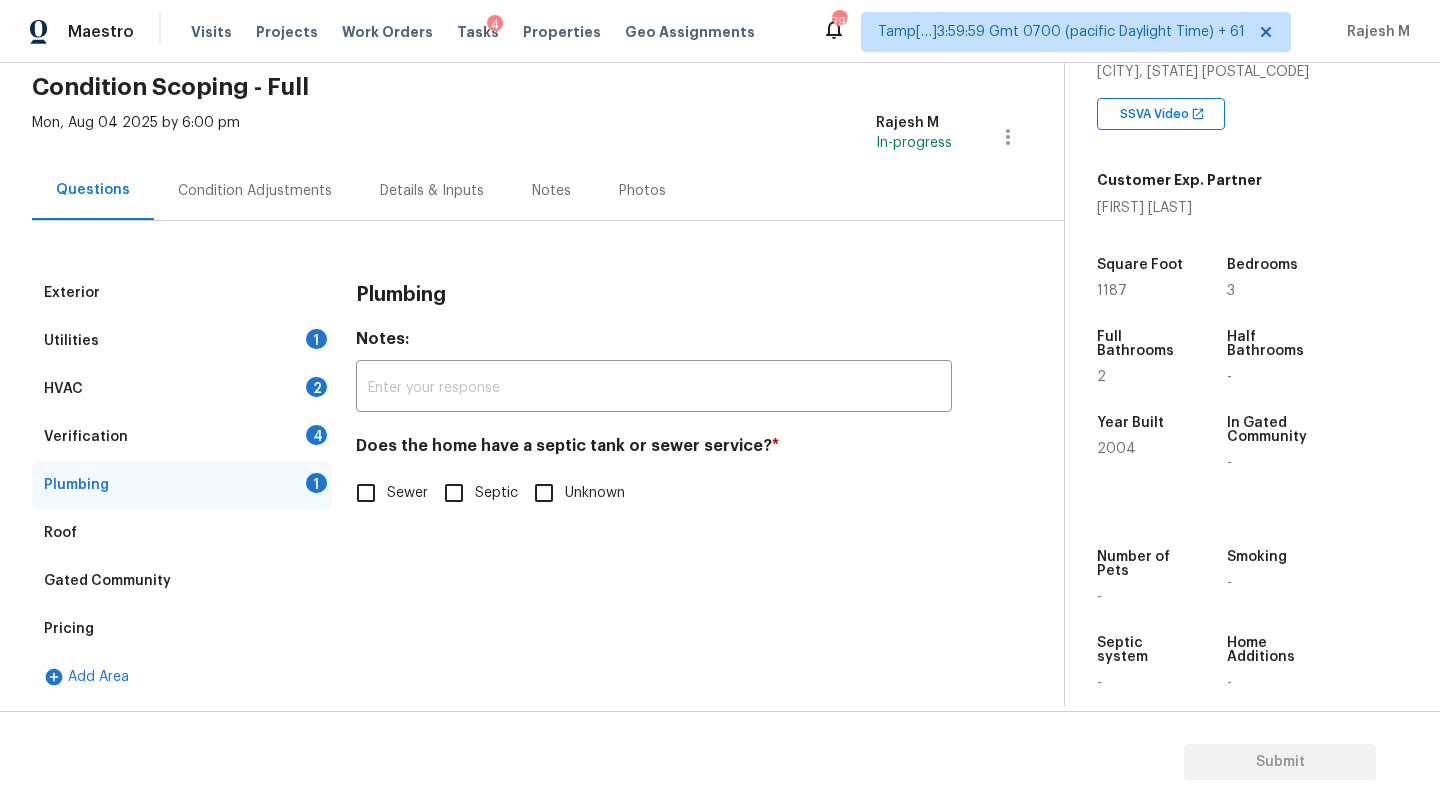 click on "Plumbing Notes: ​ Does the home have a septic tank or sewer service?  * Sewer Septic Unknown" at bounding box center (654, 403) 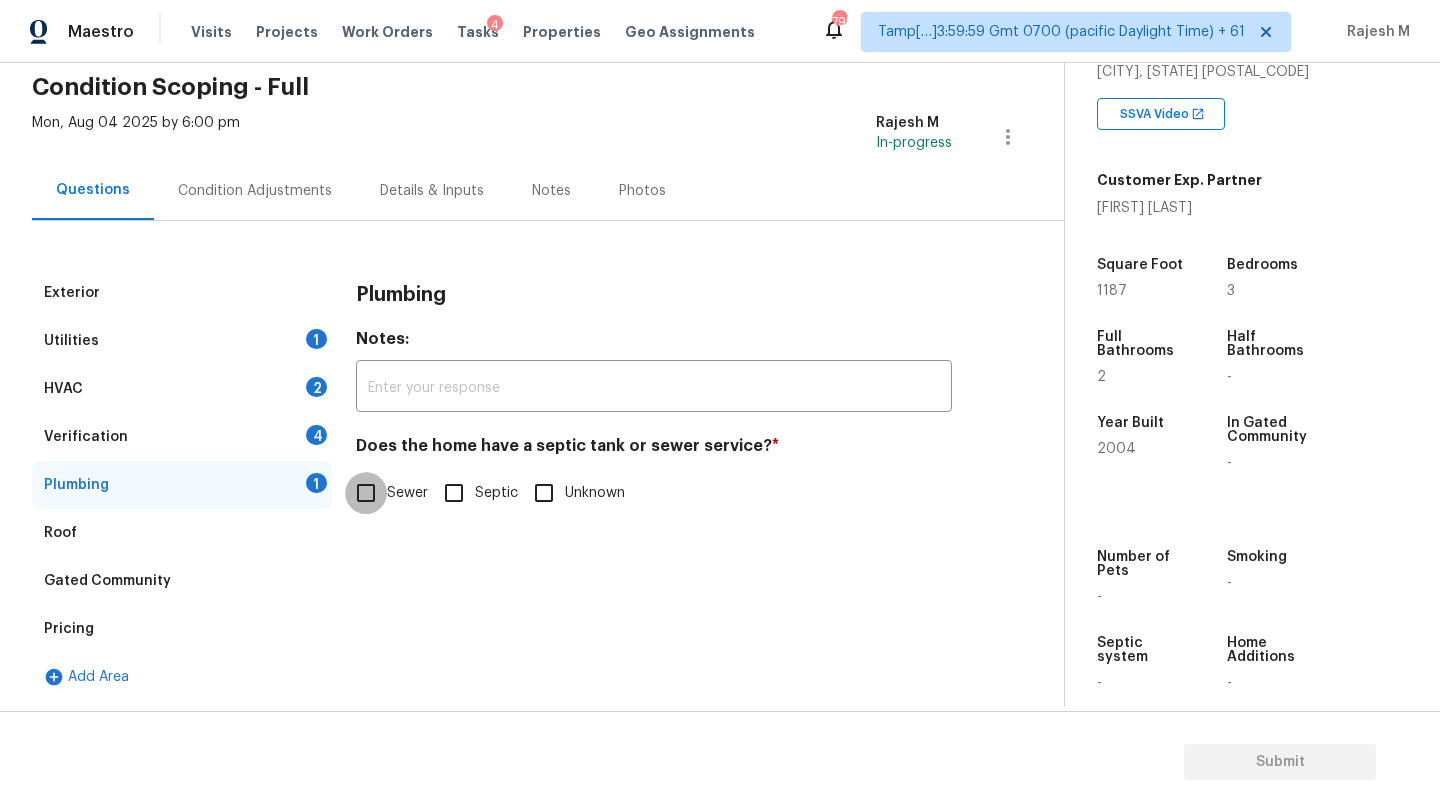 click on "Sewer" at bounding box center (366, 493) 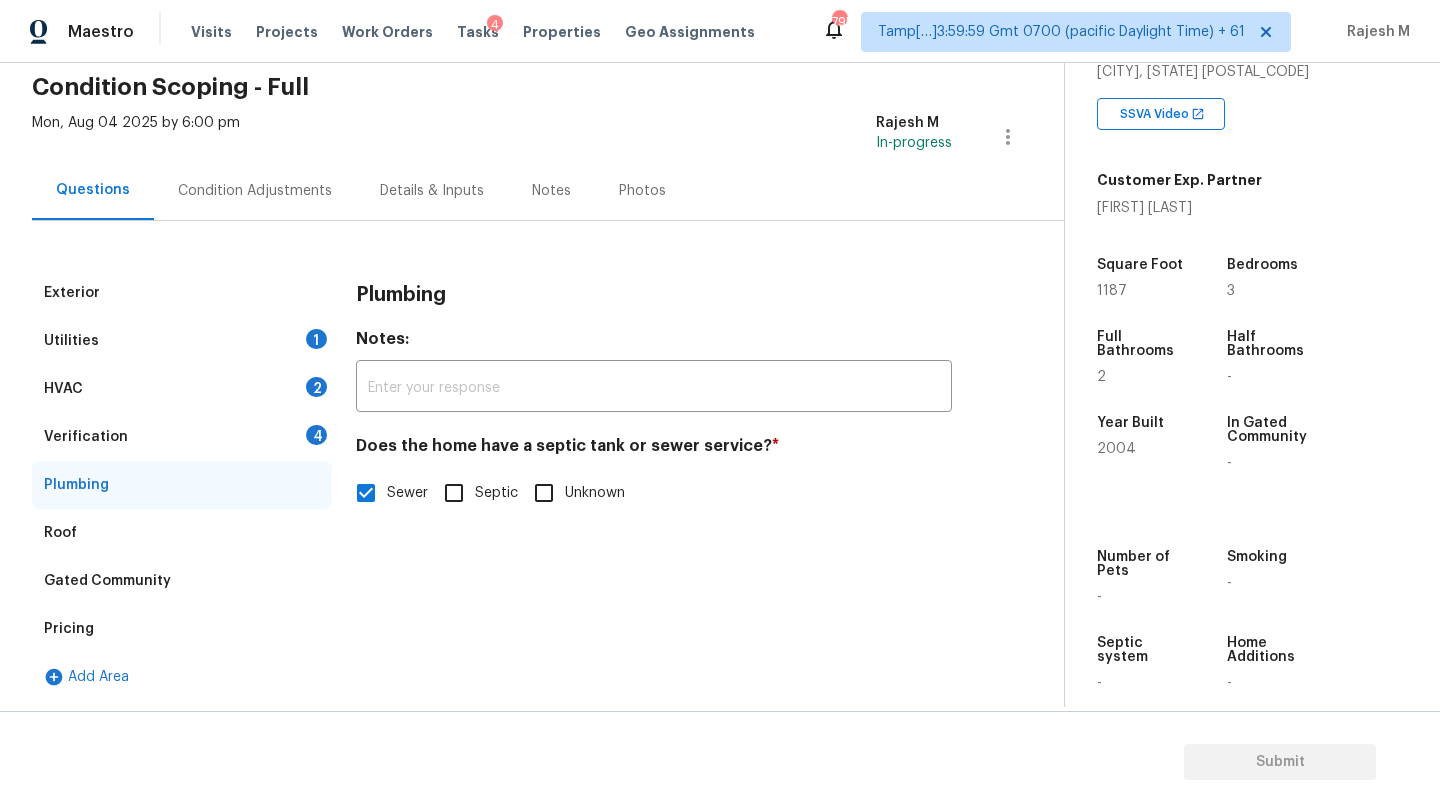 click on "Verification 4" at bounding box center (182, 437) 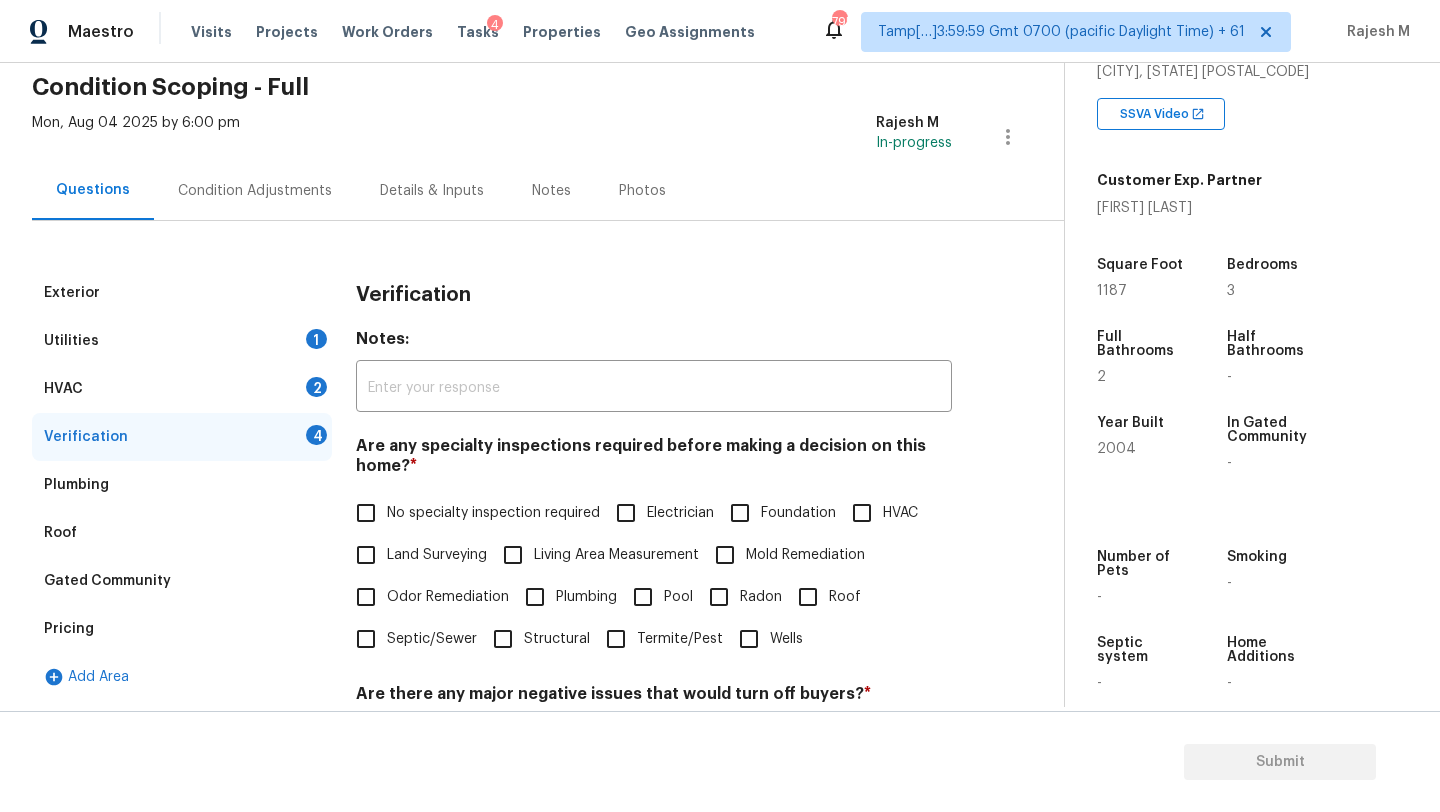 click on "No specialty inspection required" at bounding box center (493, 513) 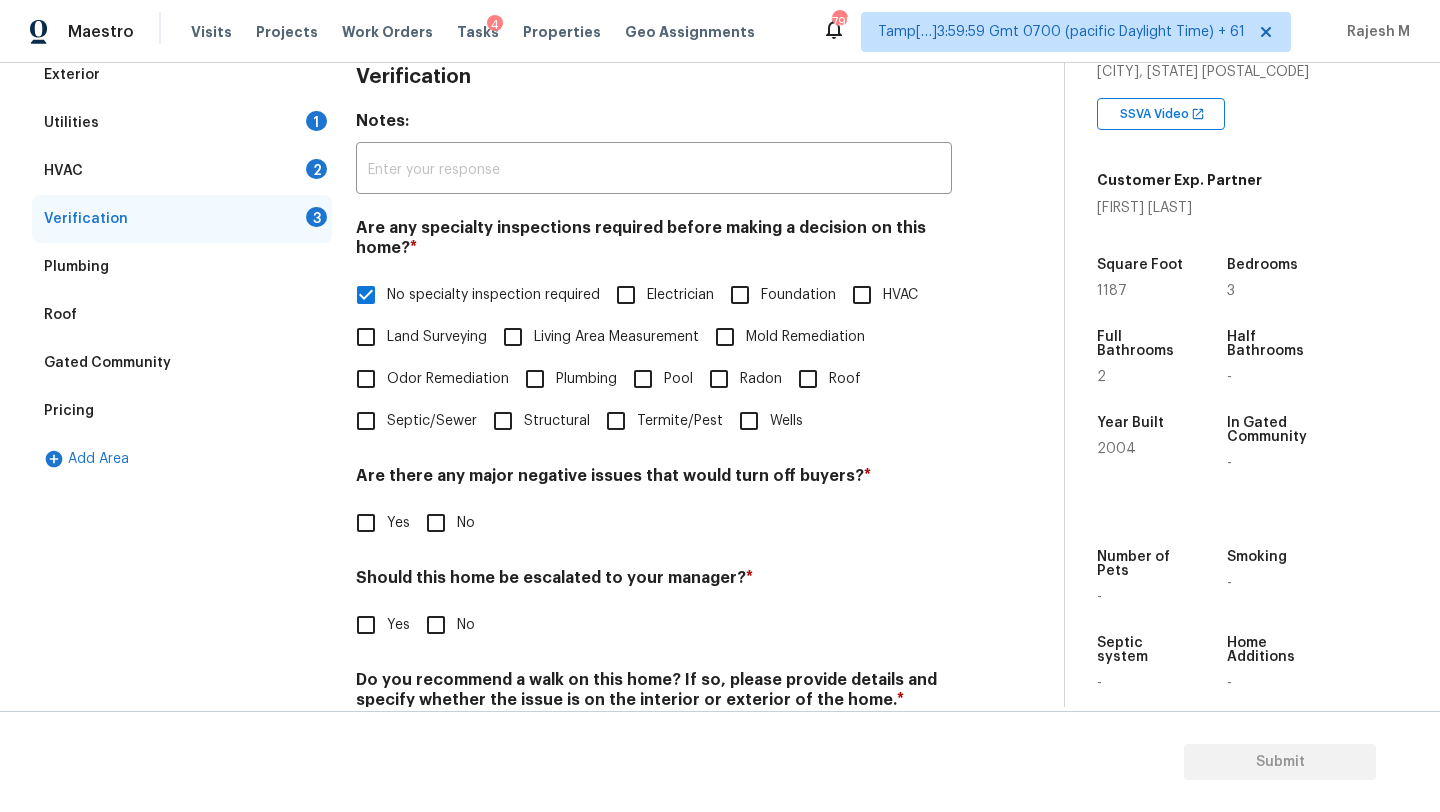 scroll, scrollTop: 391, scrollLeft: 0, axis: vertical 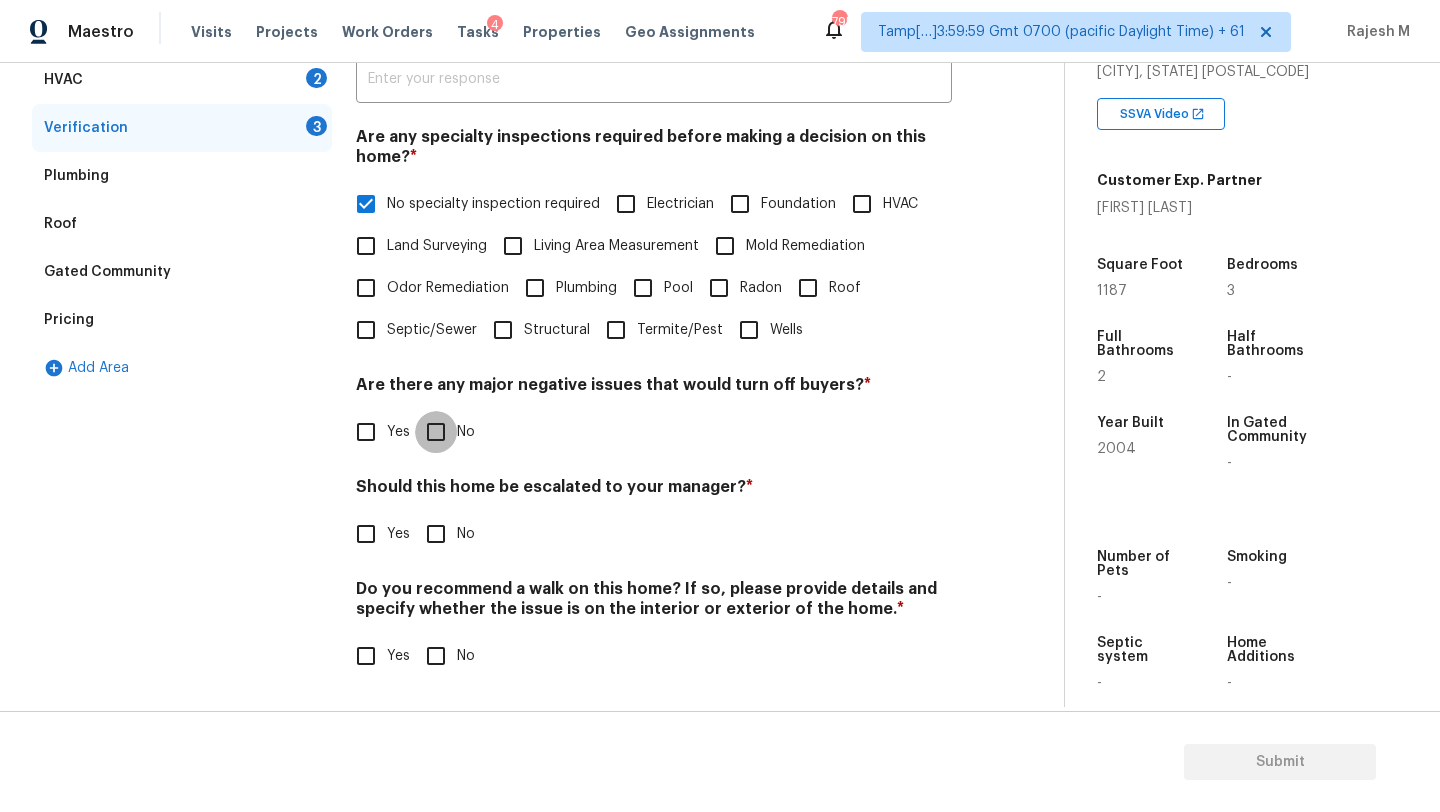 click on "No" at bounding box center [436, 432] 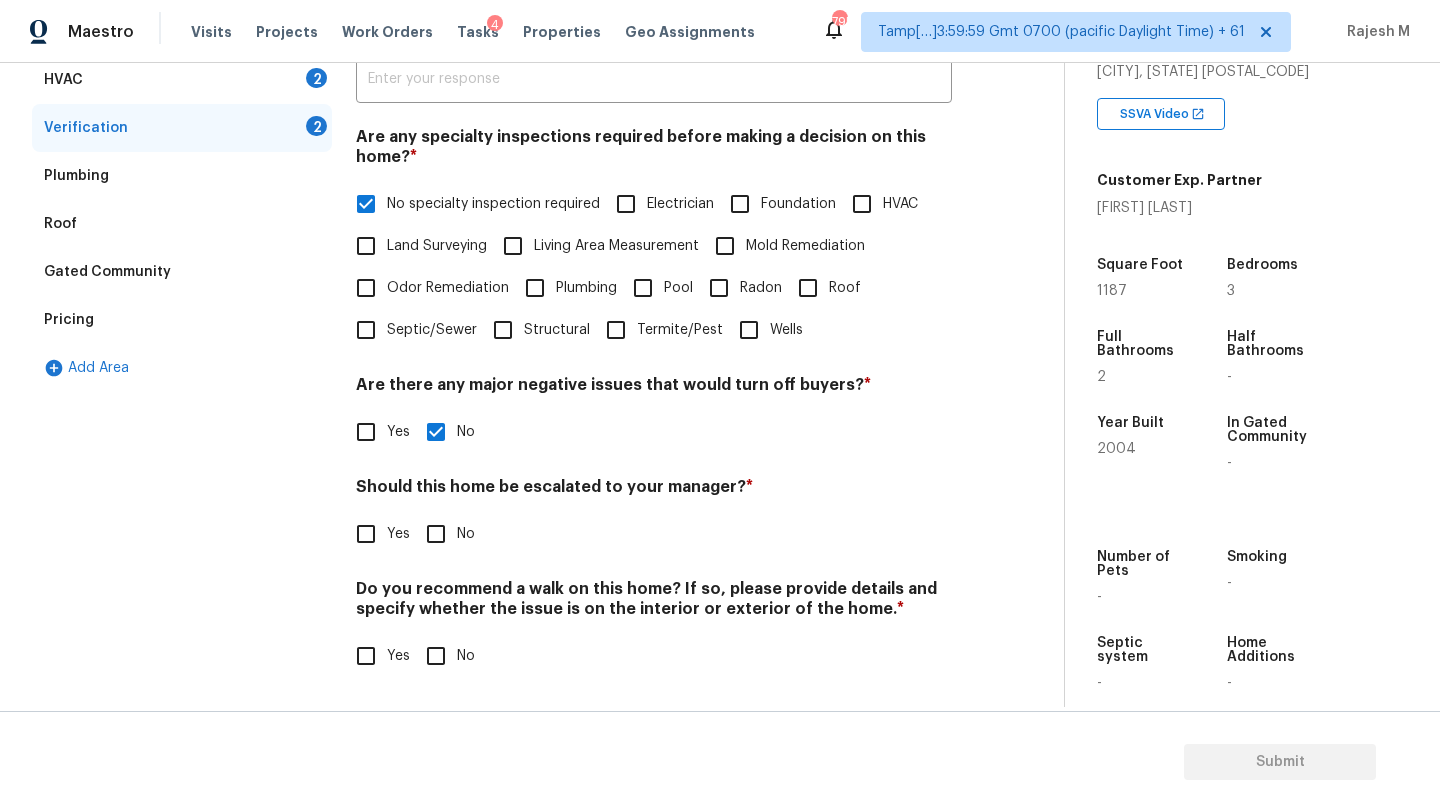 click on "No" at bounding box center (436, 656) 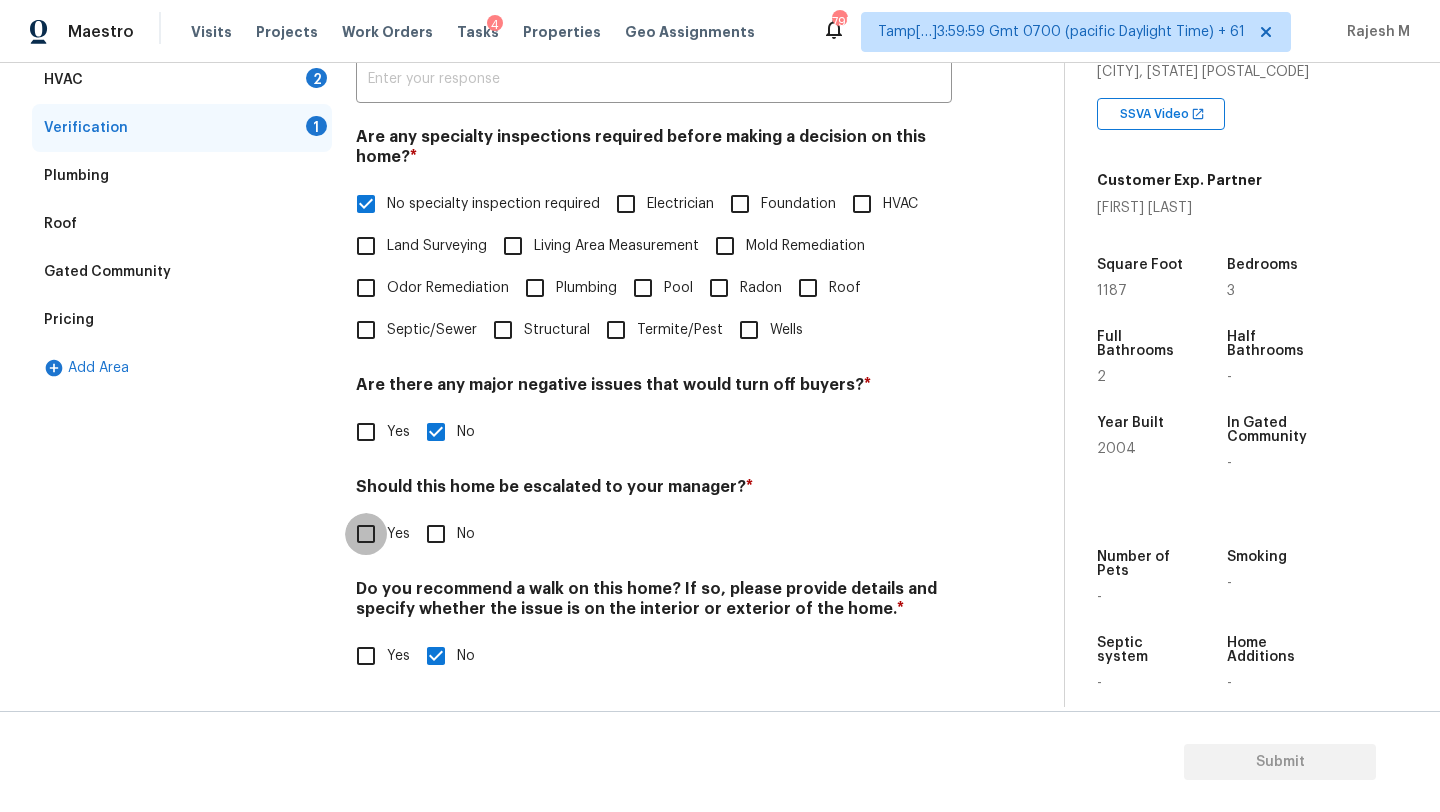 click on "Yes" at bounding box center (366, 534) 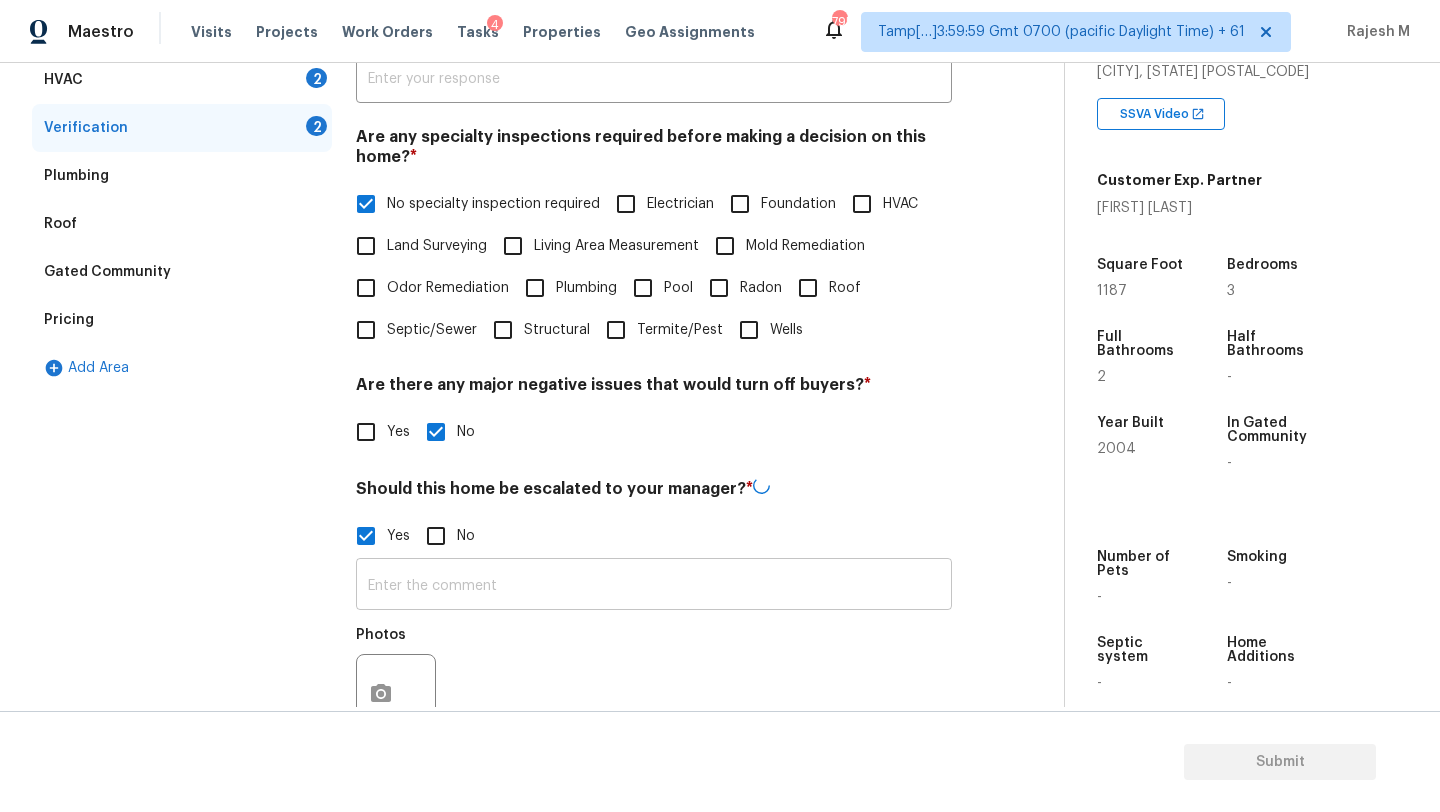 click at bounding box center [654, 586] 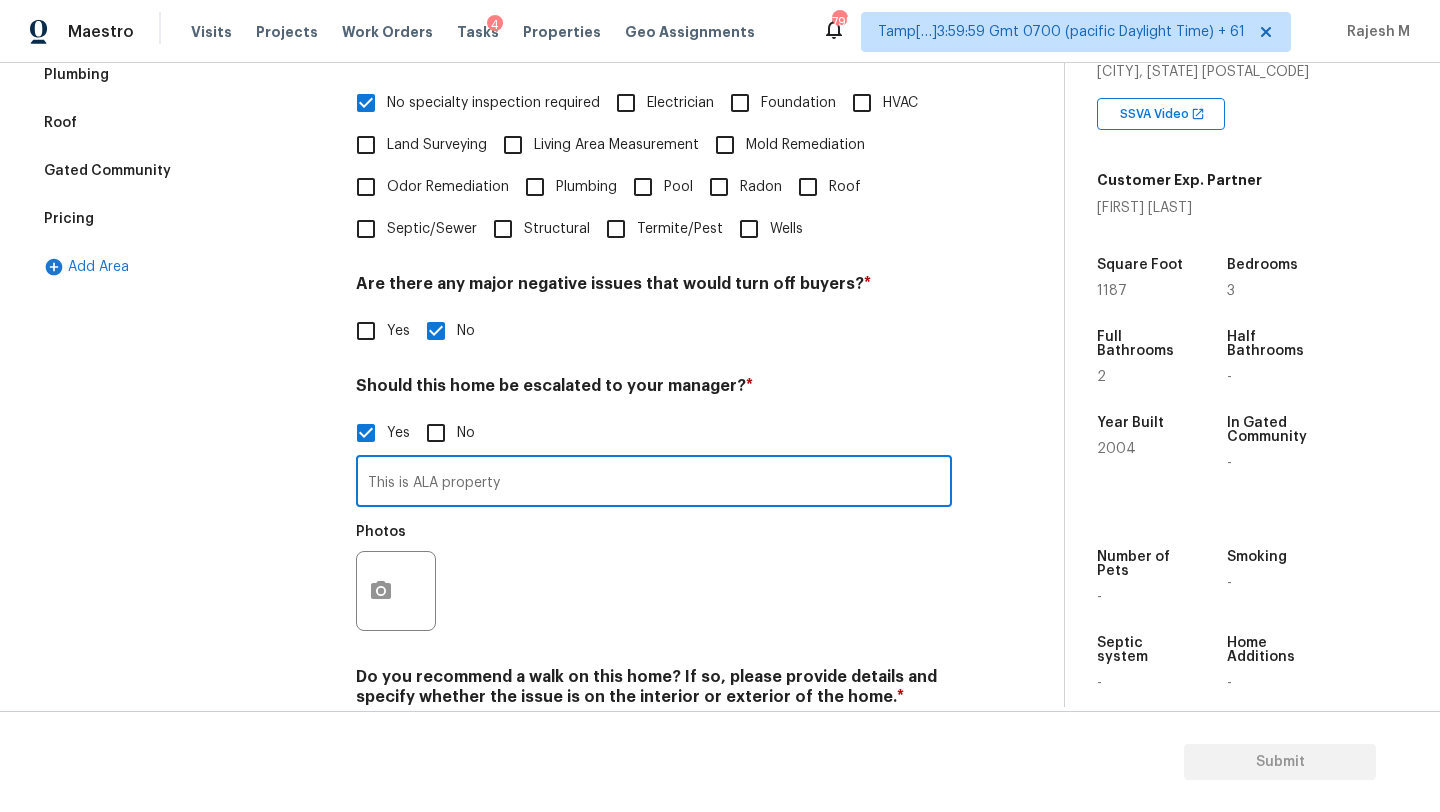 scroll, scrollTop: 581, scrollLeft: 0, axis: vertical 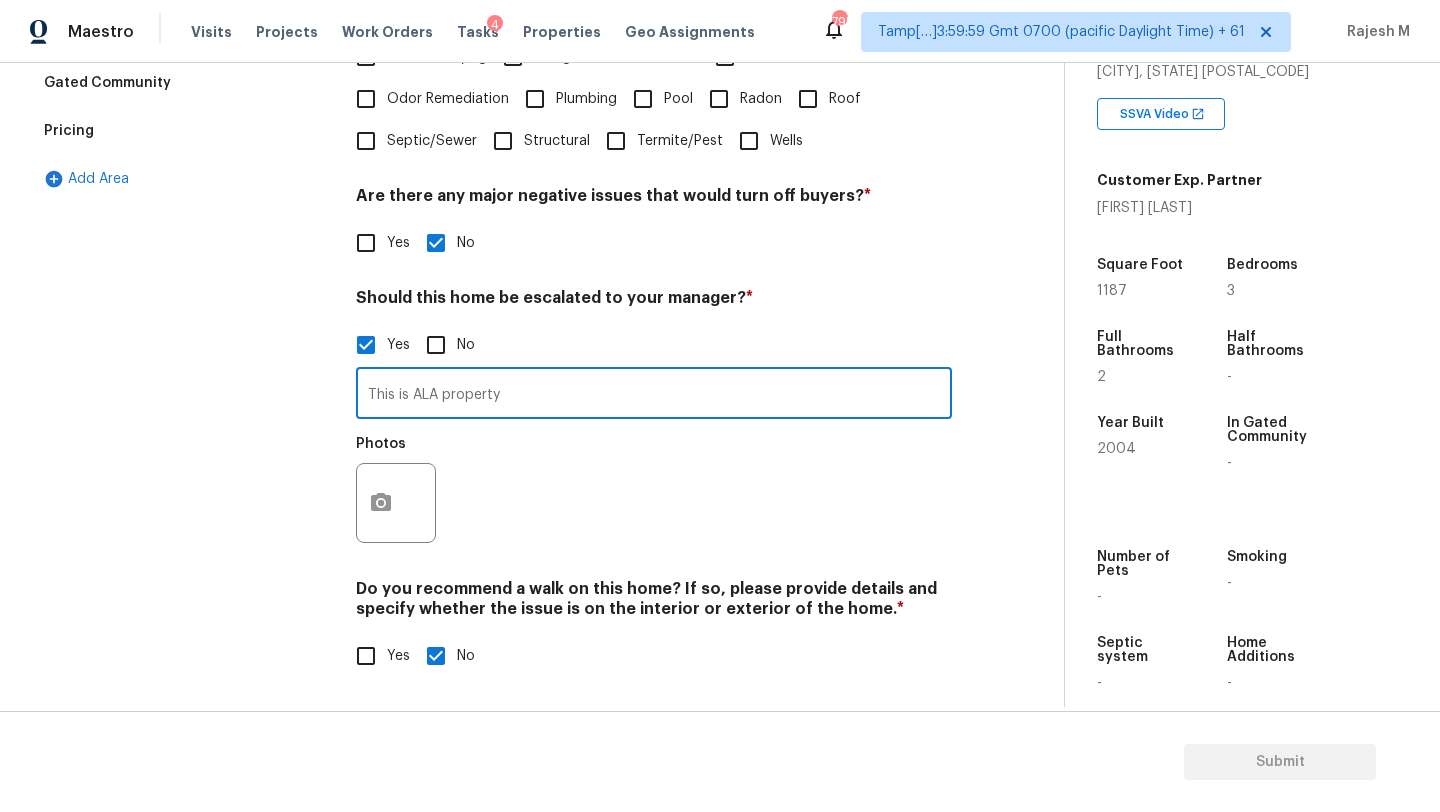type on "This is ALA property" 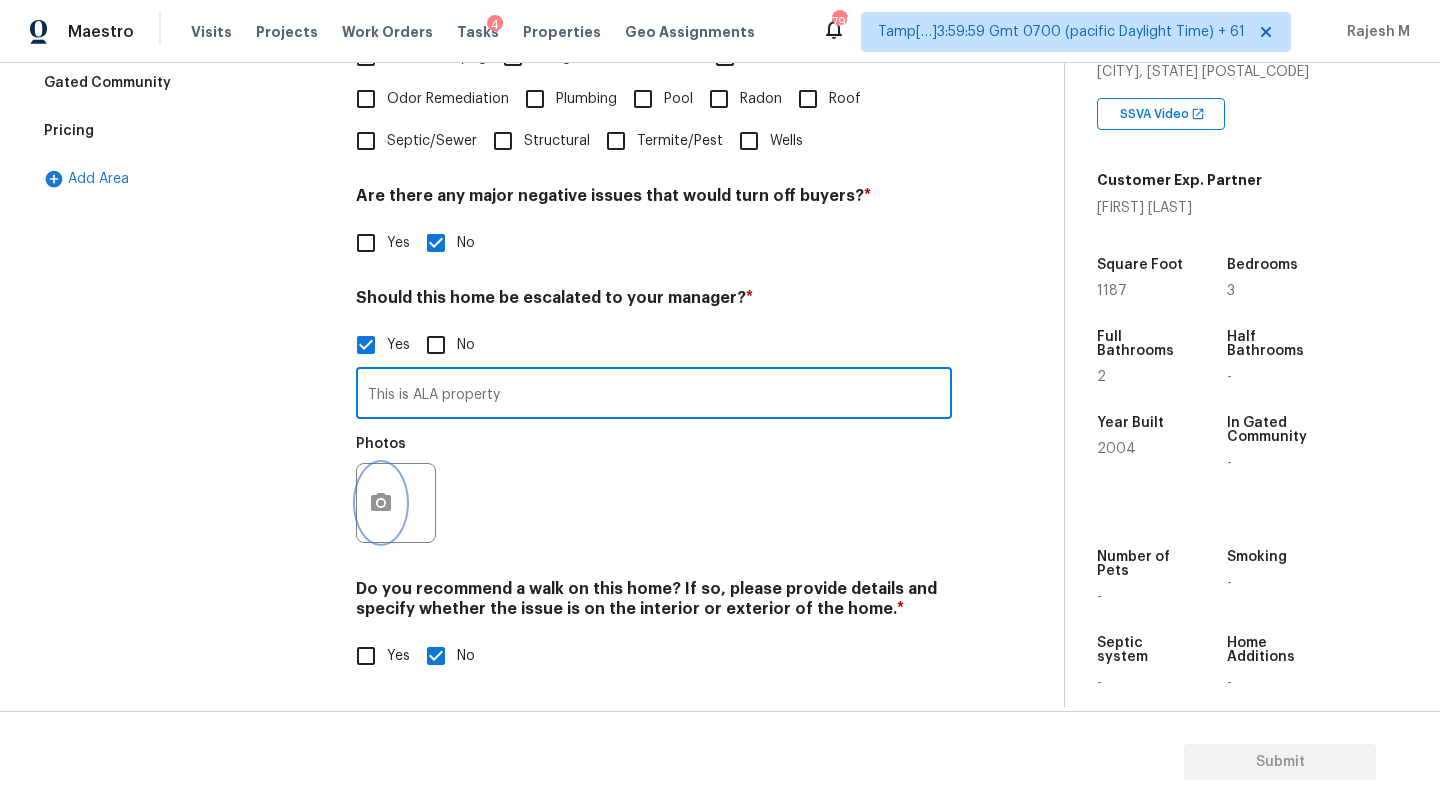 click at bounding box center [381, 503] 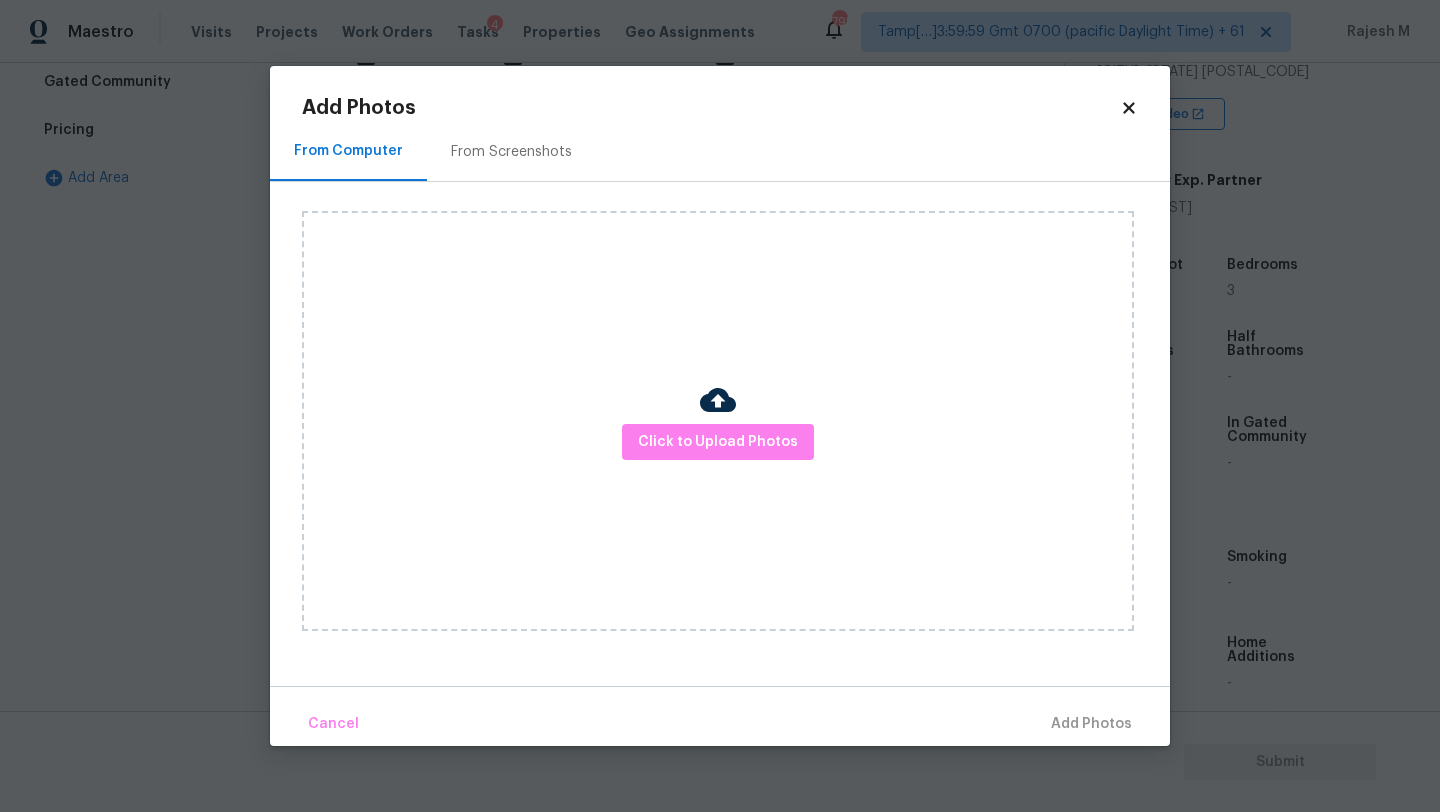 click on "From Screenshots" at bounding box center (511, 152) 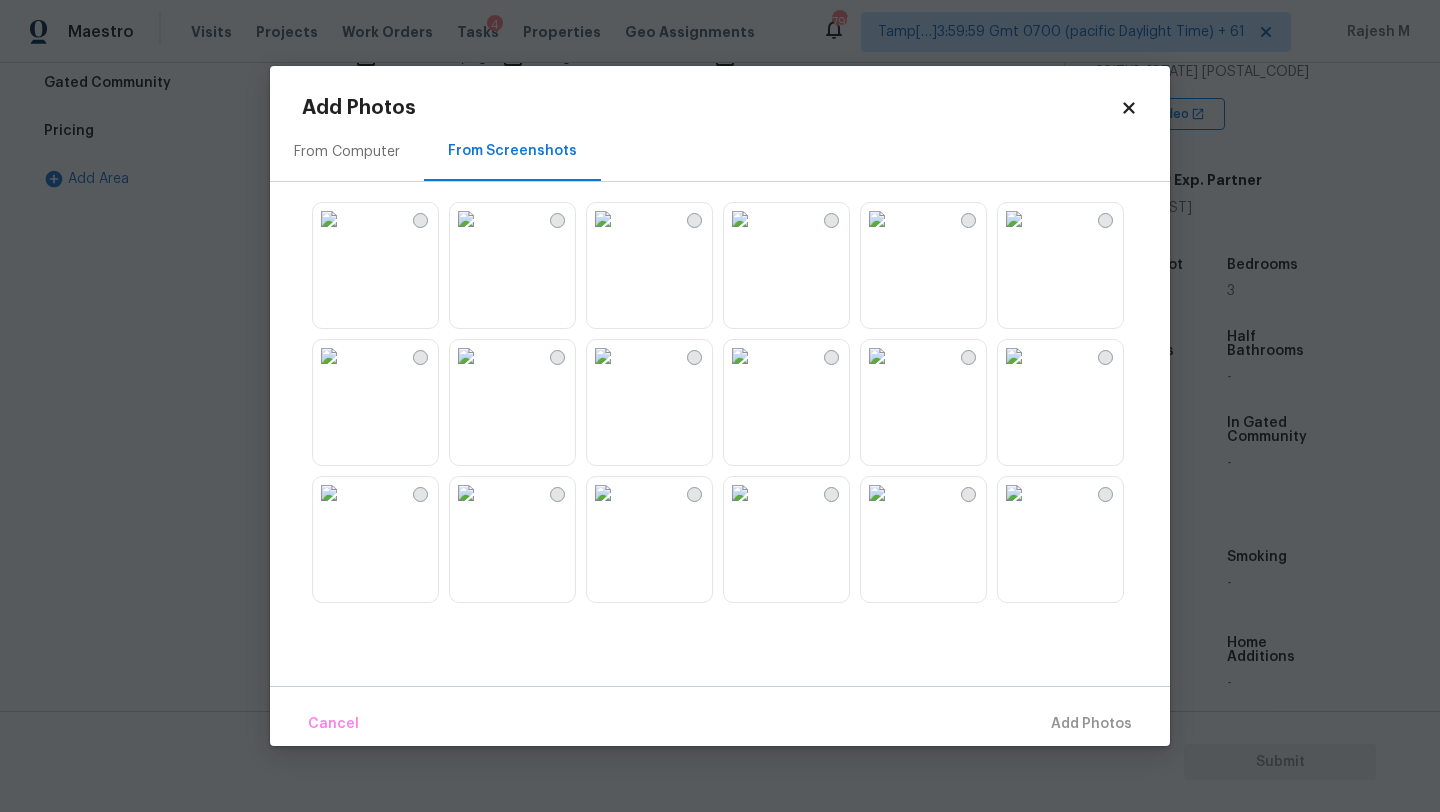 click at bounding box center (740, 356) 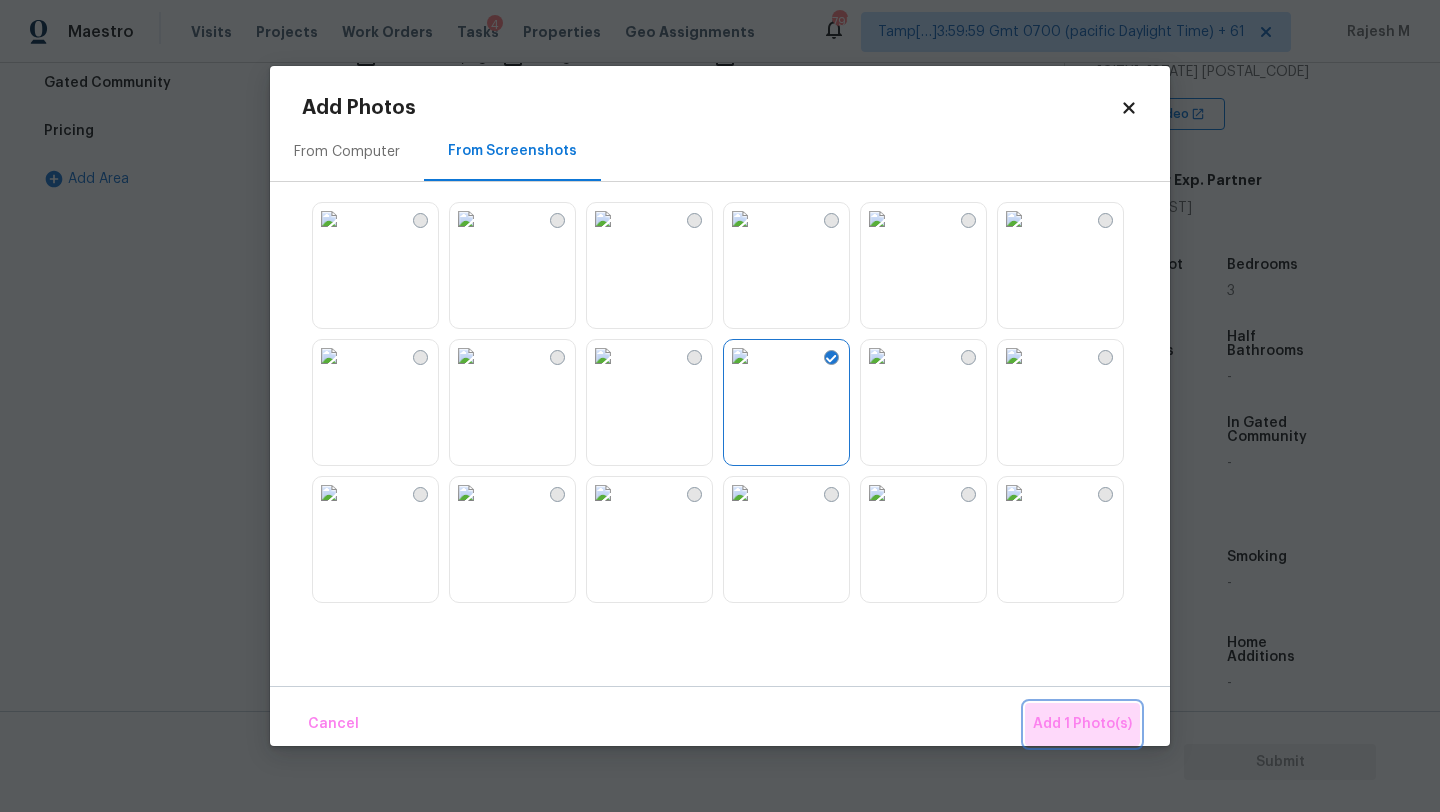 click on "Add 1 Photo(s)" at bounding box center (1082, 724) 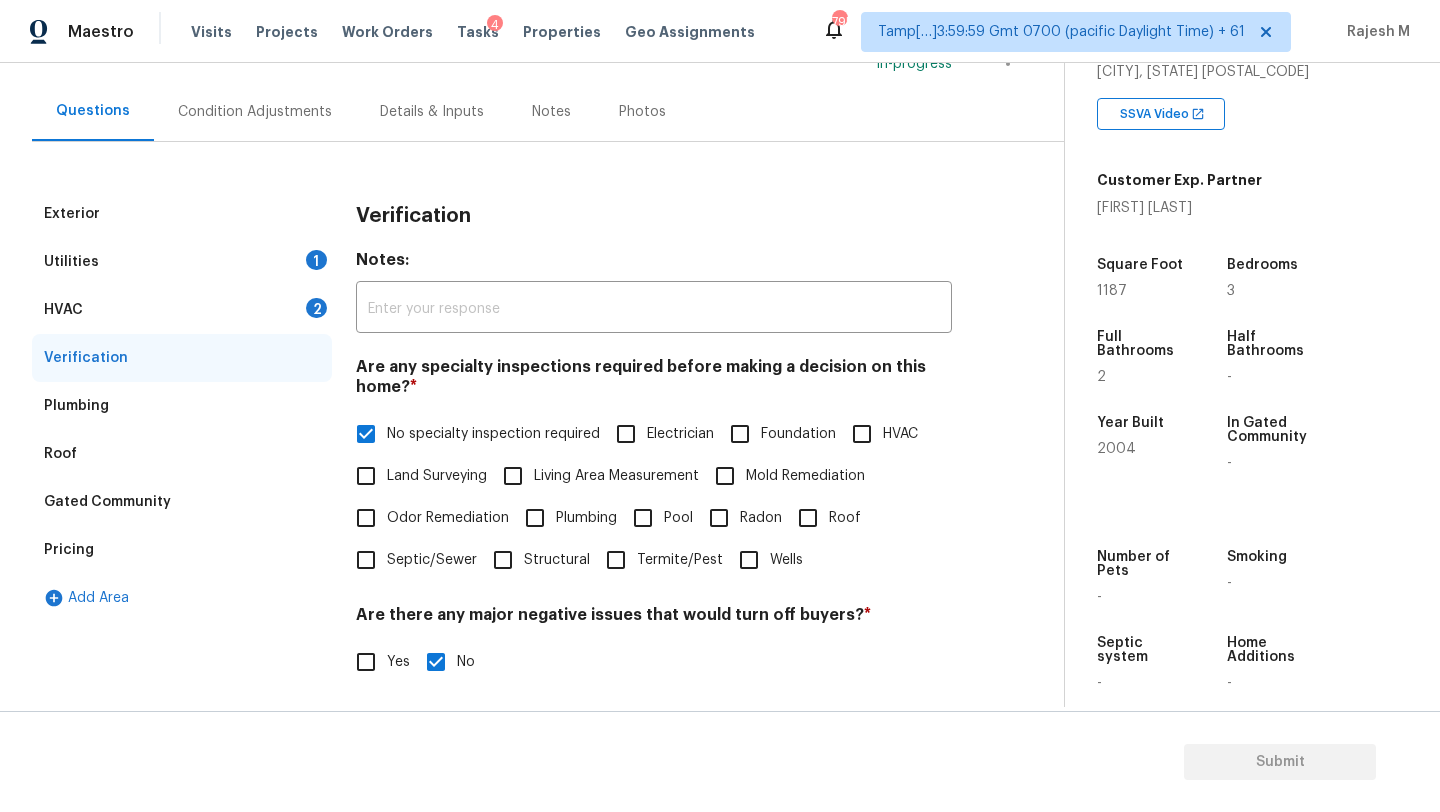 scroll, scrollTop: 52, scrollLeft: 0, axis: vertical 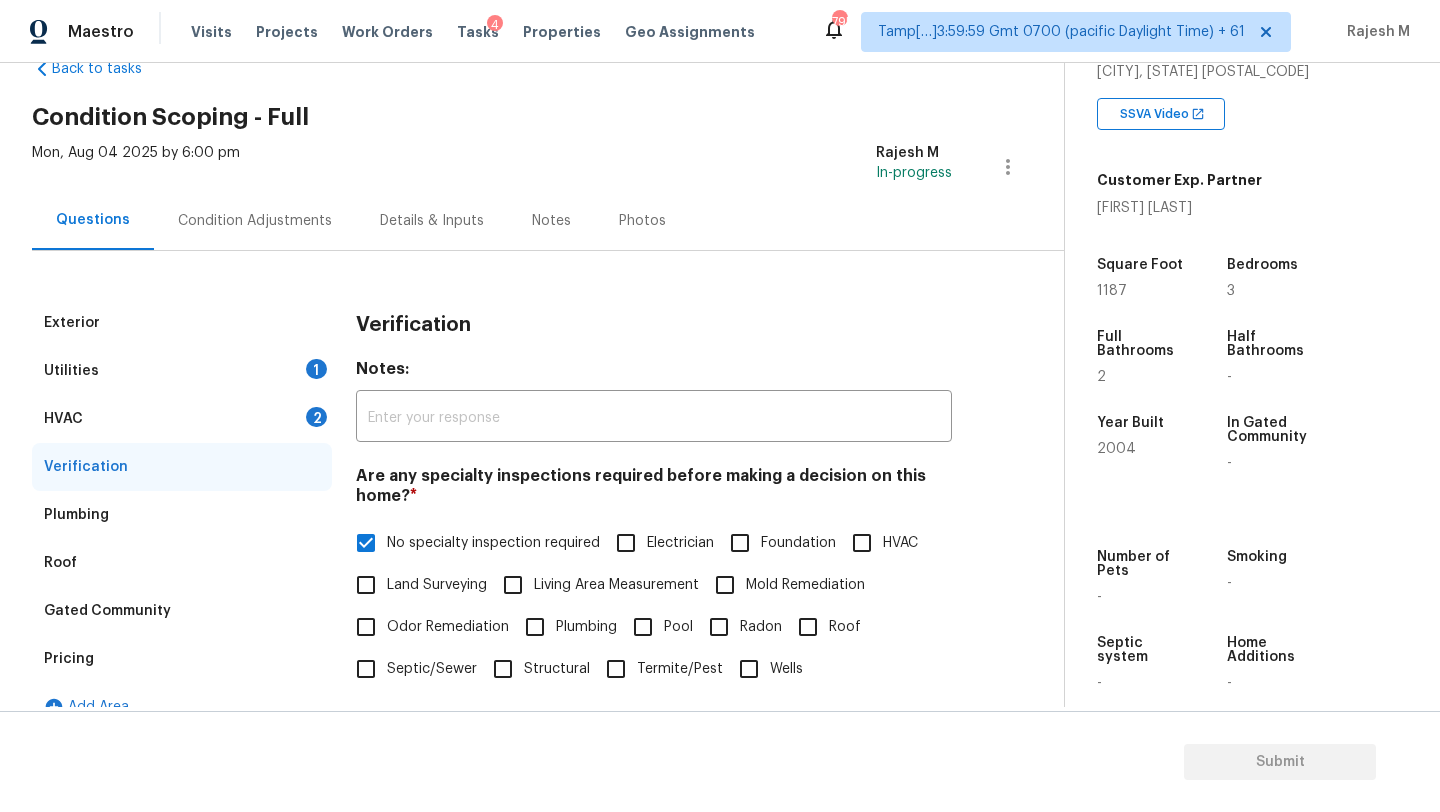 click on "HVAC 2" at bounding box center (182, 419) 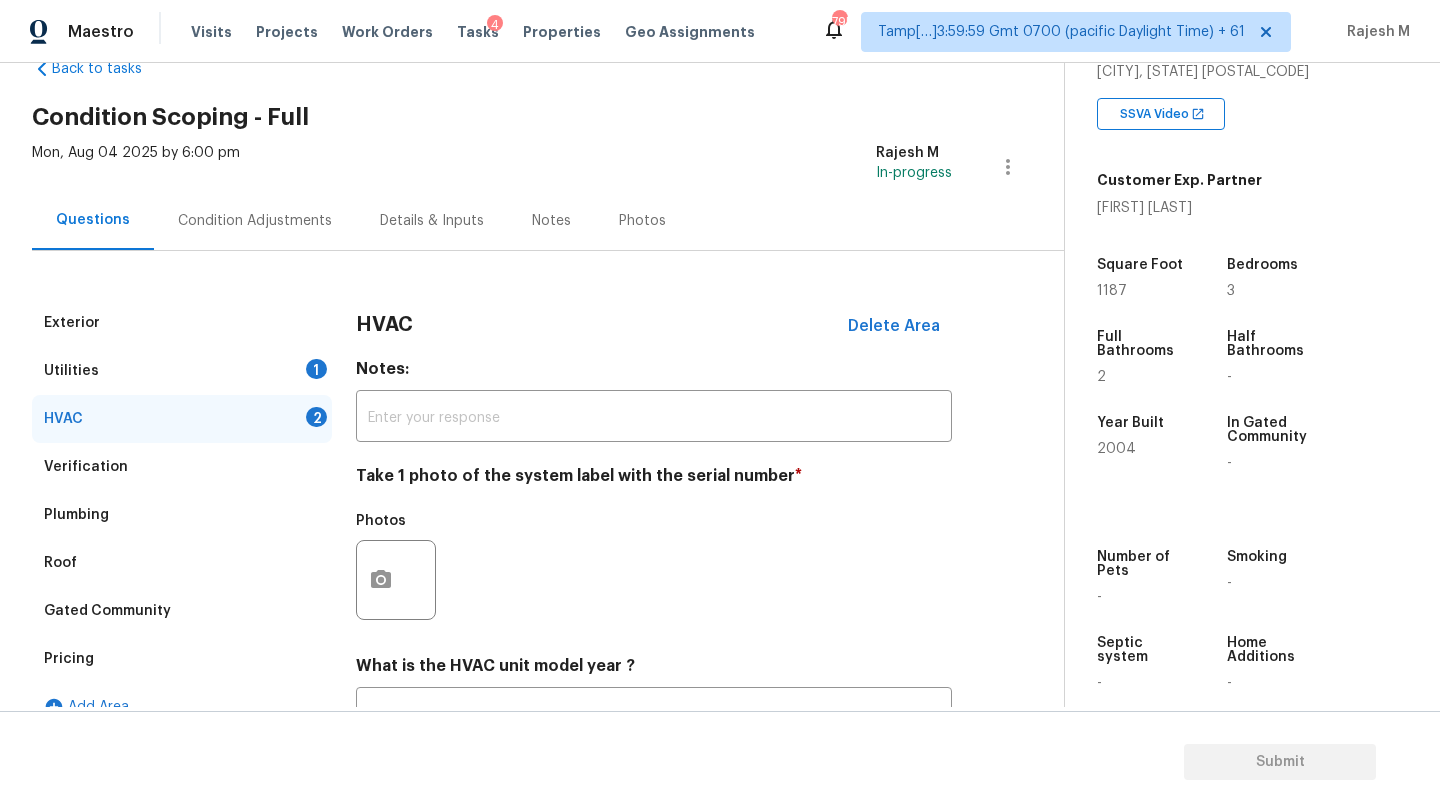 scroll, scrollTop: 175, scrollLeft: 0, axis: vertical 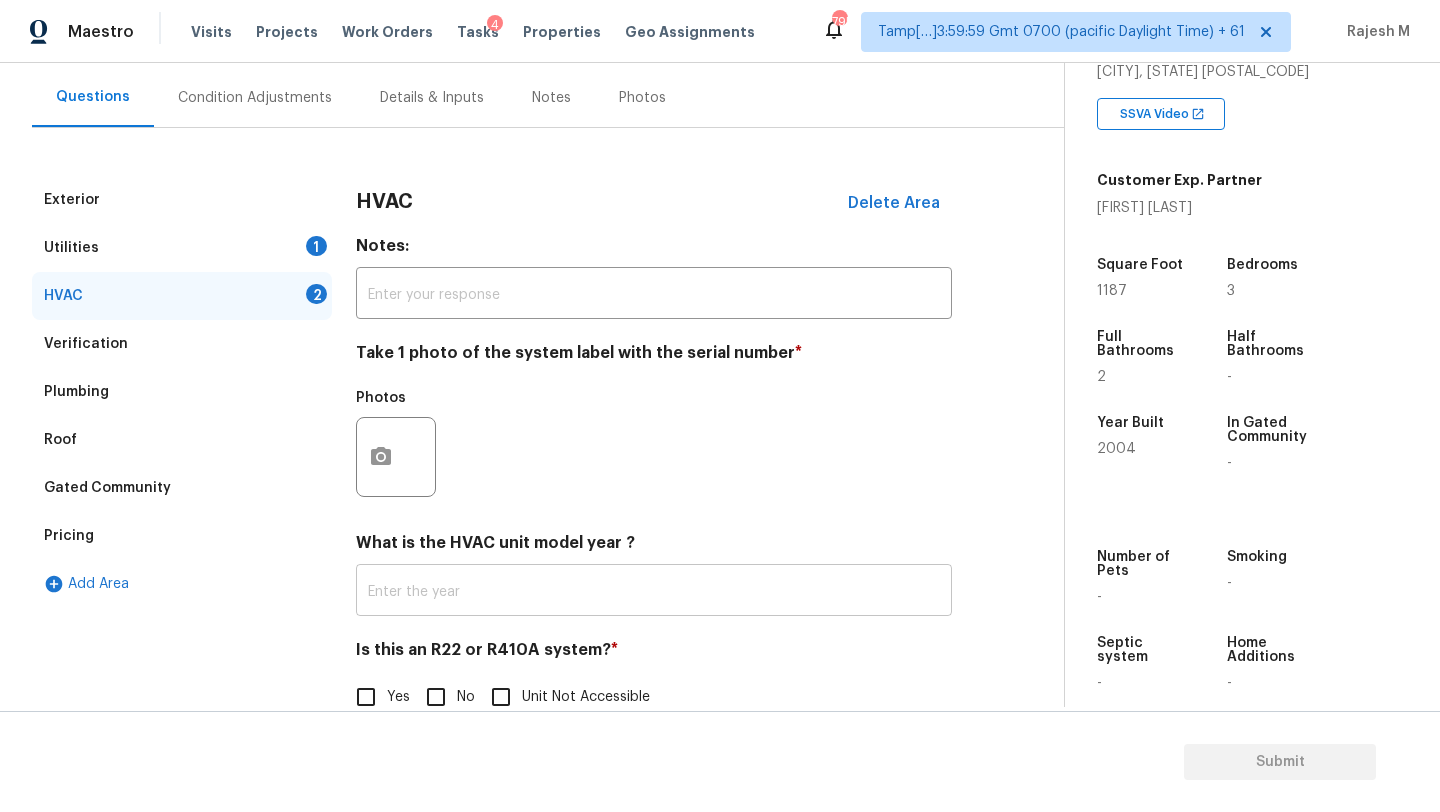 click at bounding box center (654, 592) 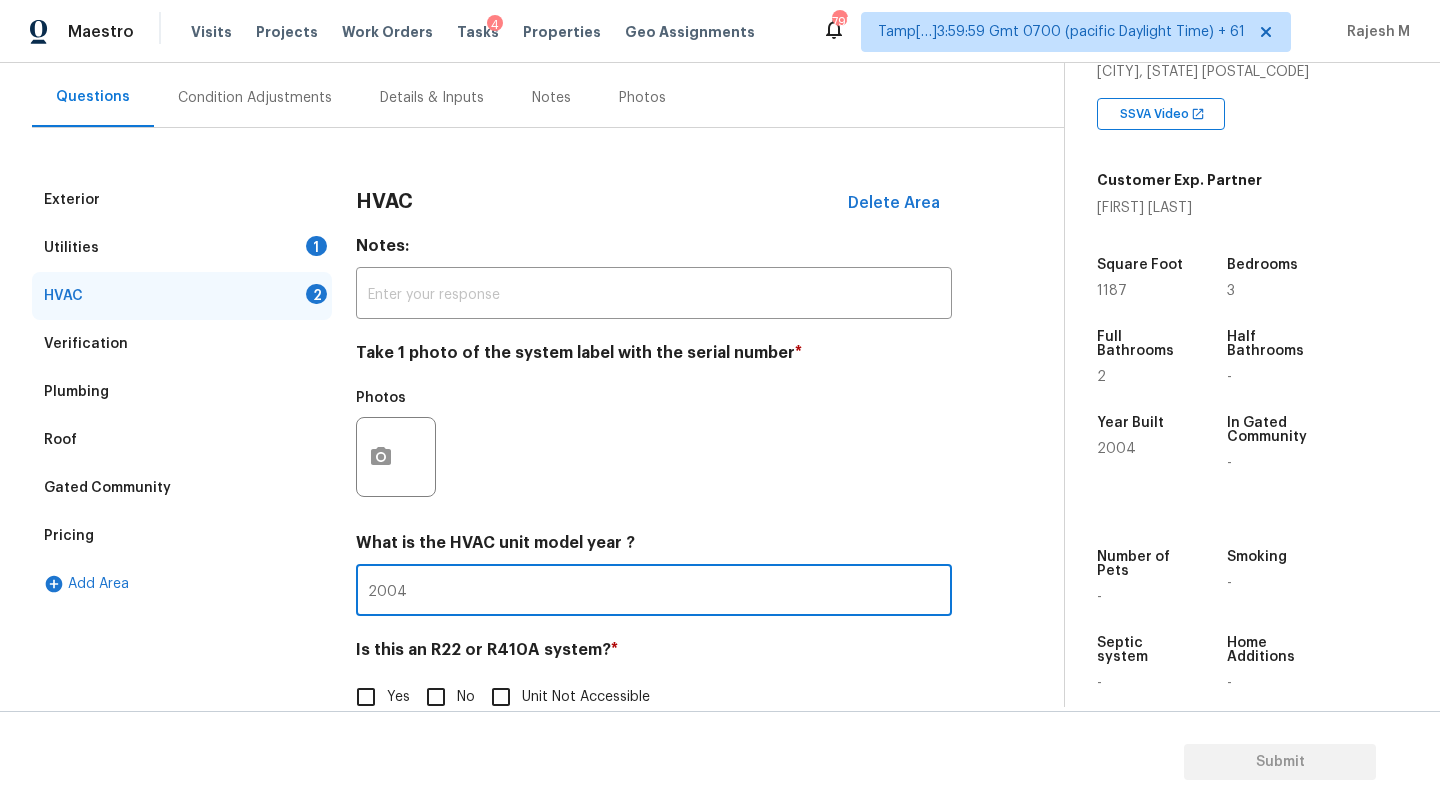 type on "2004" 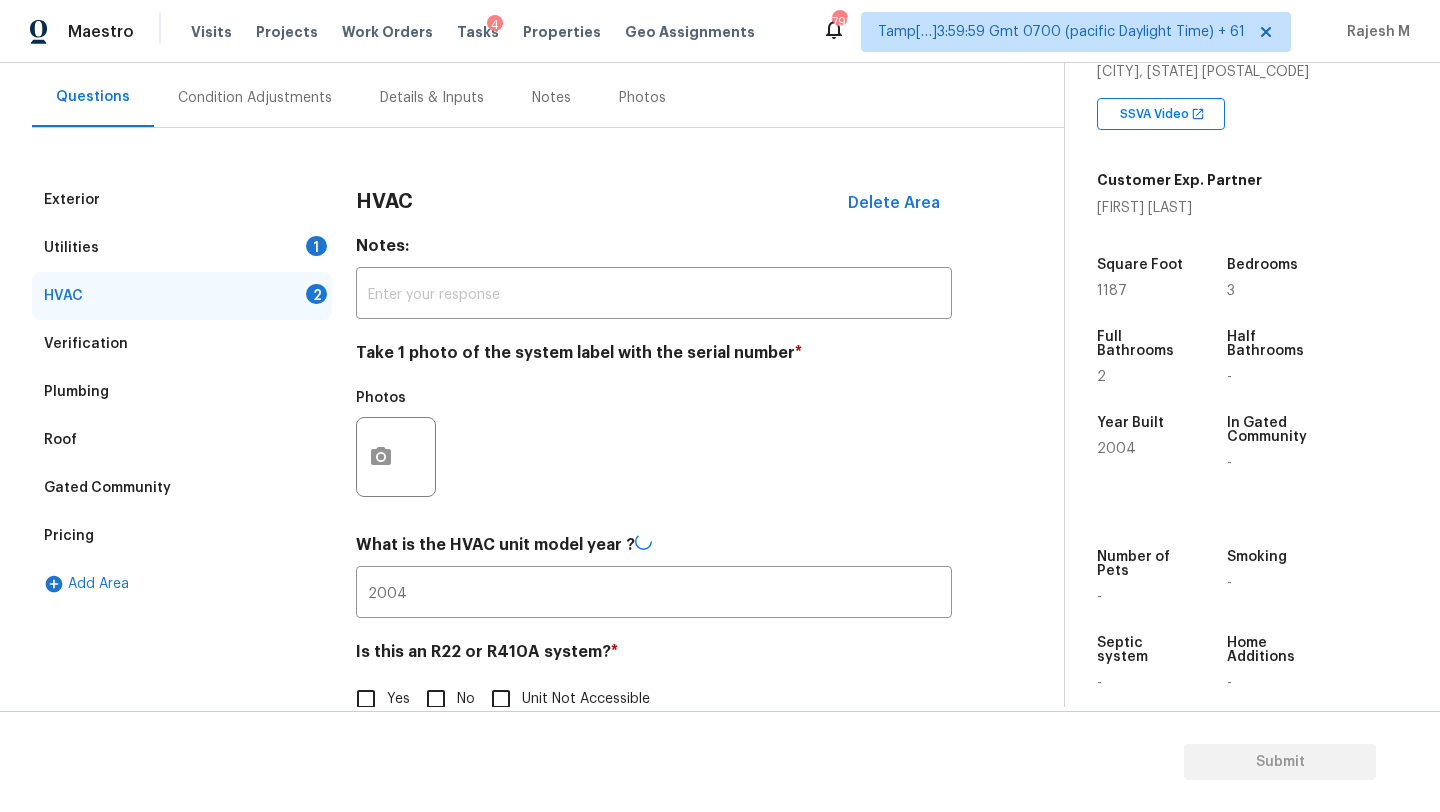 click on "Is this an R22 or R410A system?  * Yes No Unit Not Accessible" at bounding box center (654, 681) 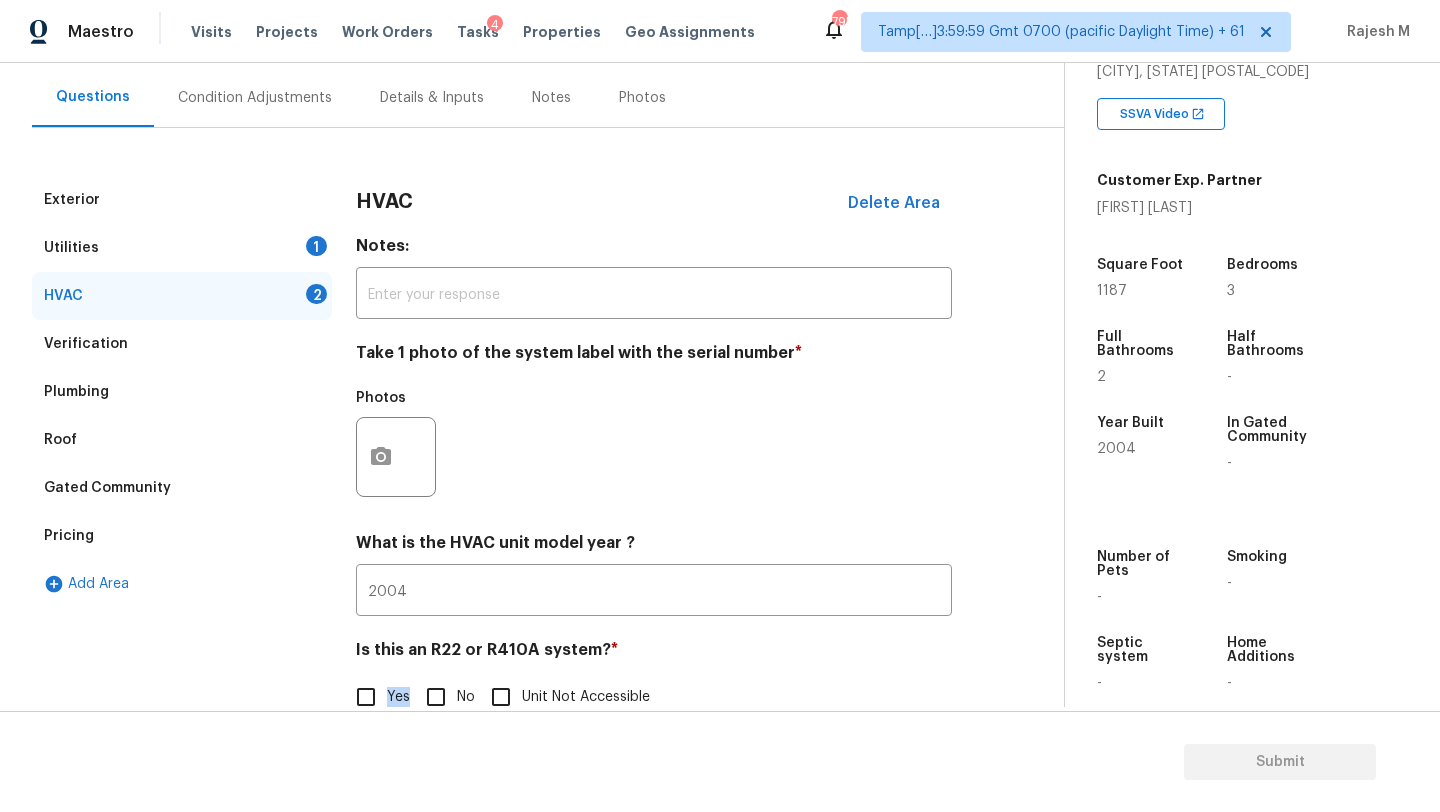 click on "Is this an R22 or R410A system?  * Yes No Unit Not Accessible" at bounding box center [654, 679] 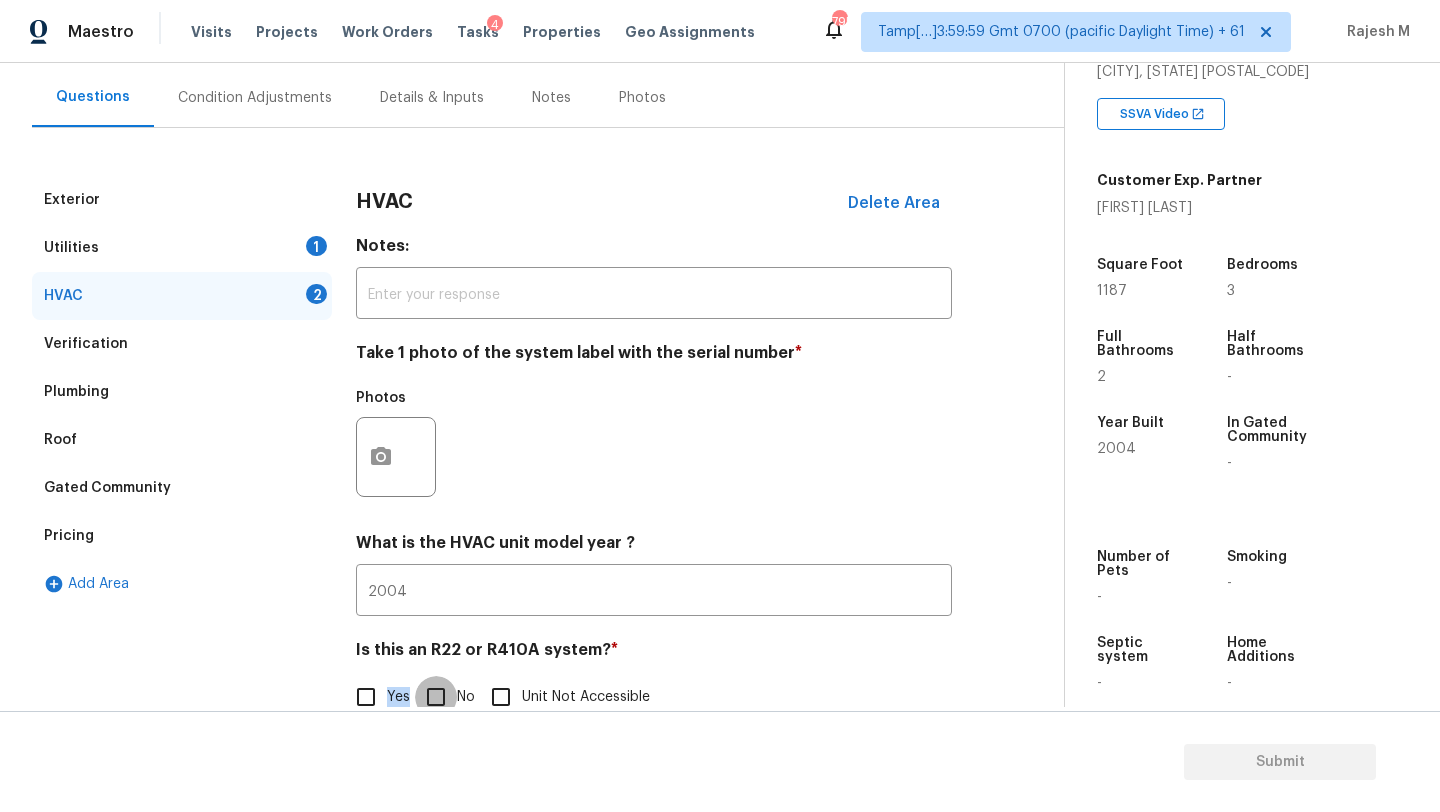 click on "No" at bounding box center (436, 697) 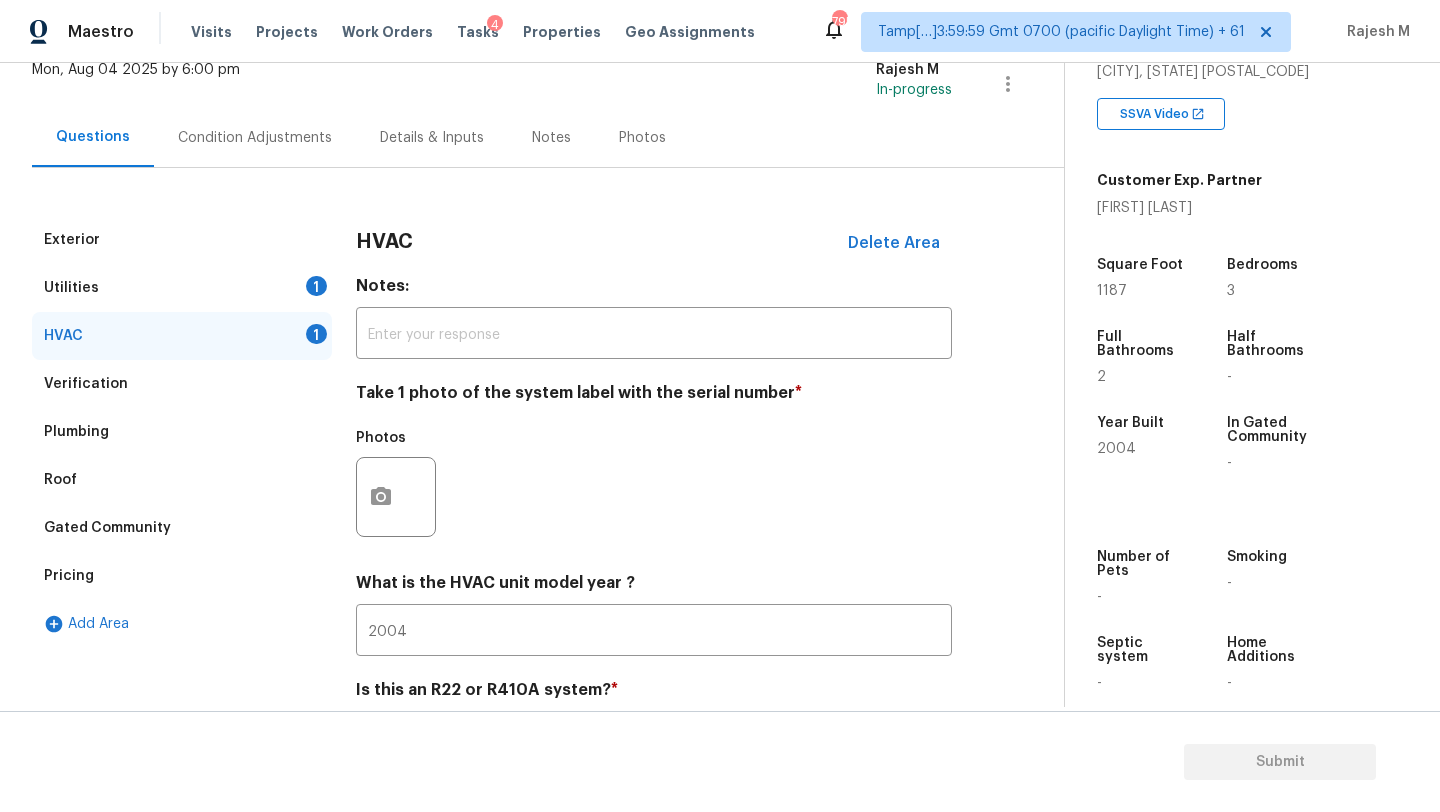 scroll, scrollTop: 115, scrollLeft: 0, axis: vertical 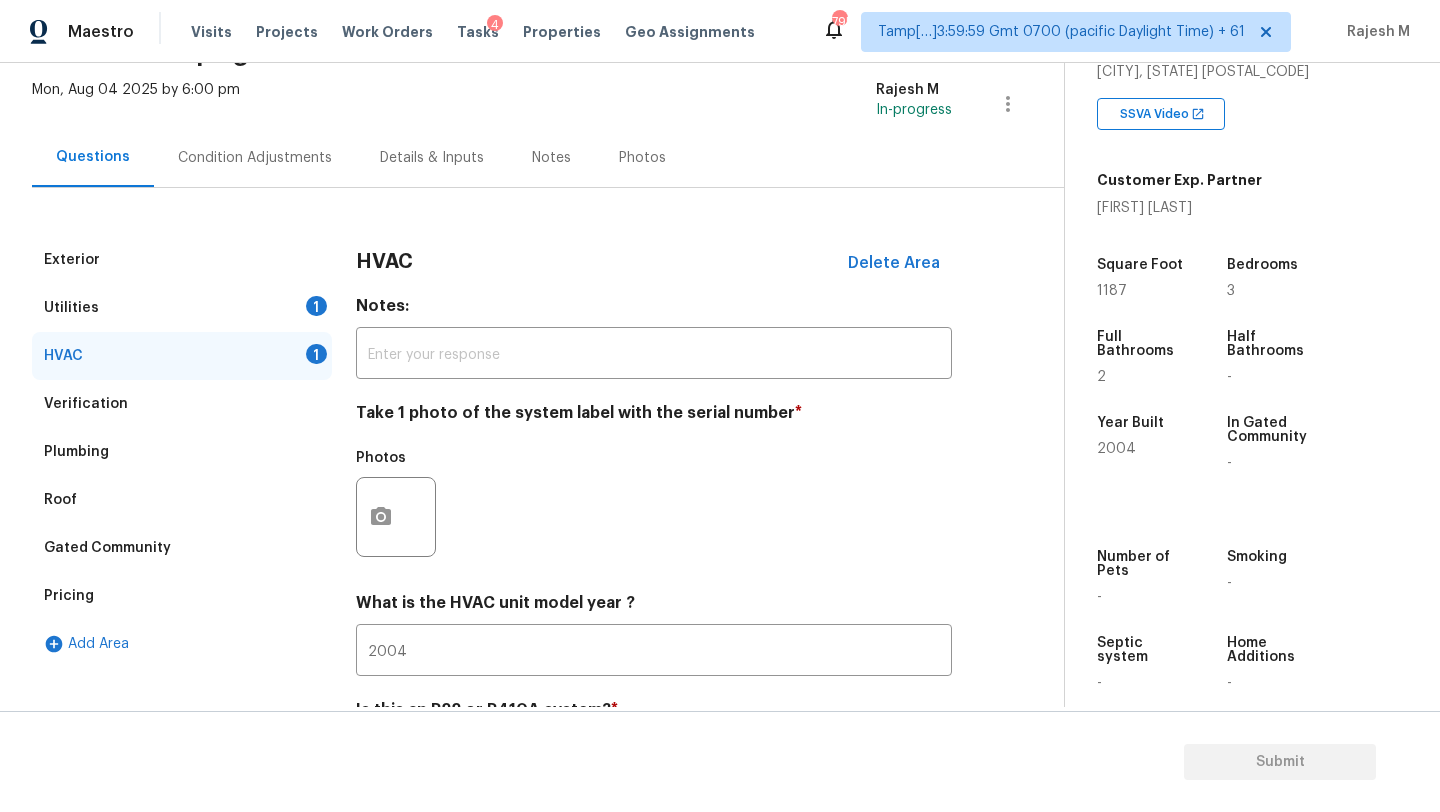 click on "Utilities 1" at bounding box center [182, 308] 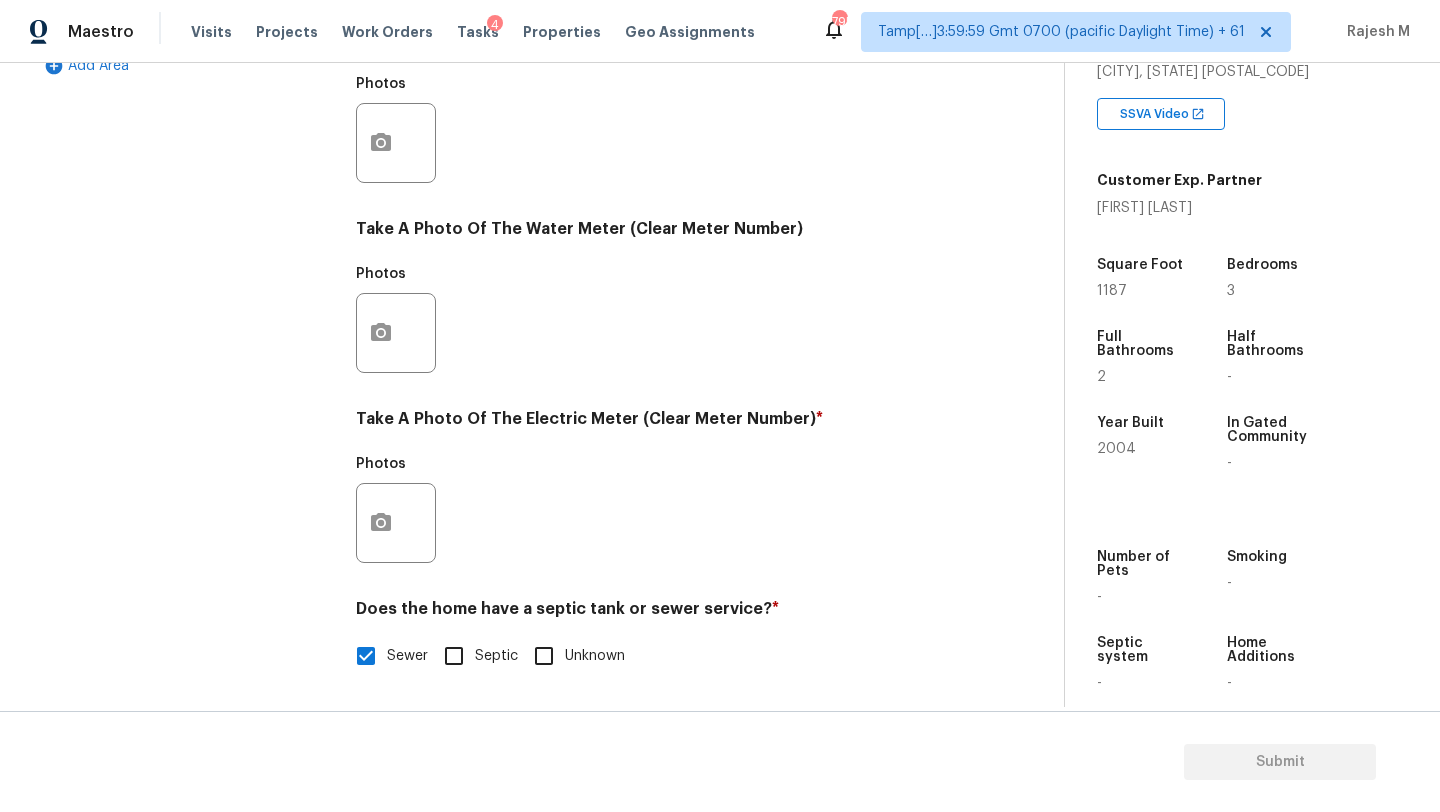scroll, scrollTop: 0, scrollLeft: 0, axis: both 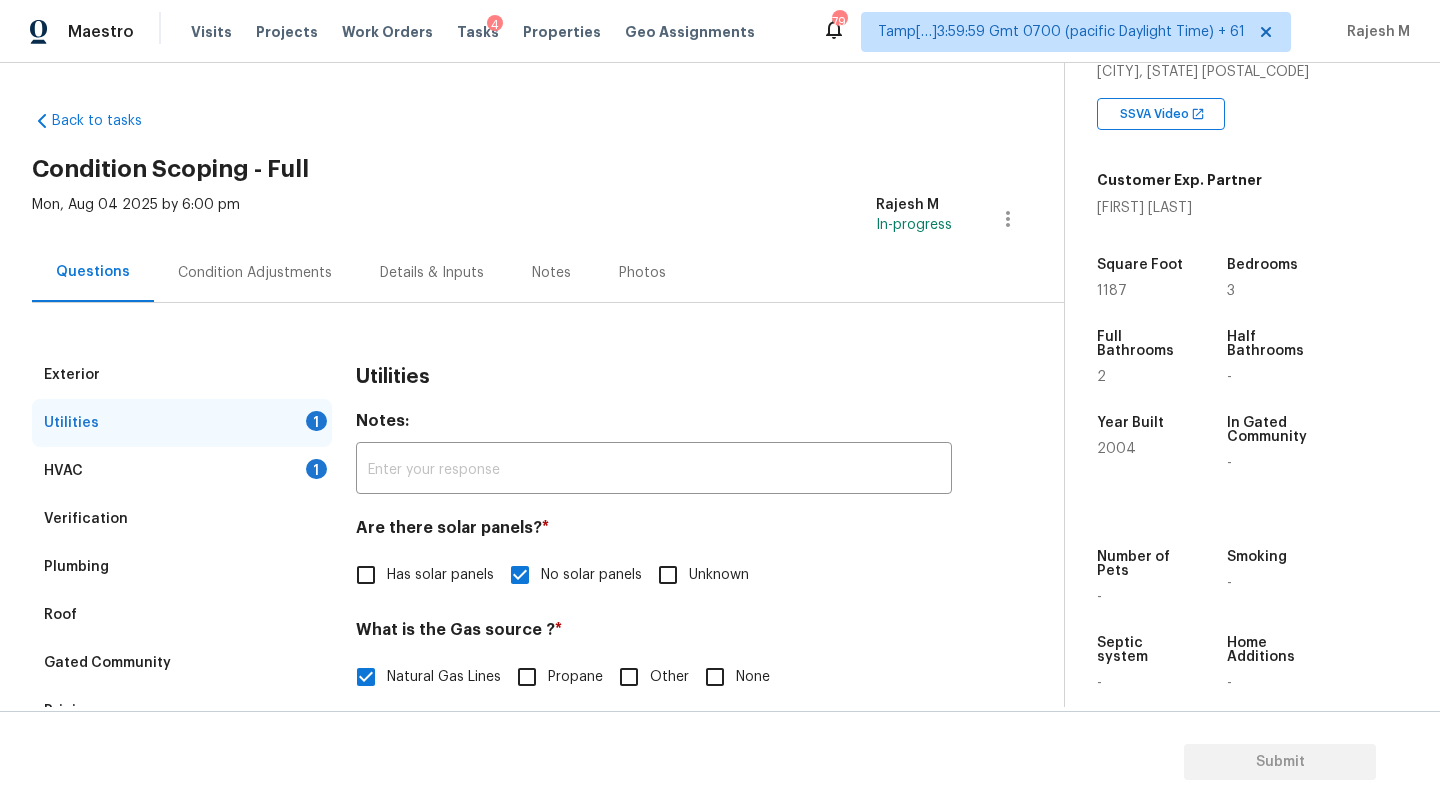 click on "Condition Adjustments" at bounding box center (255, 273) 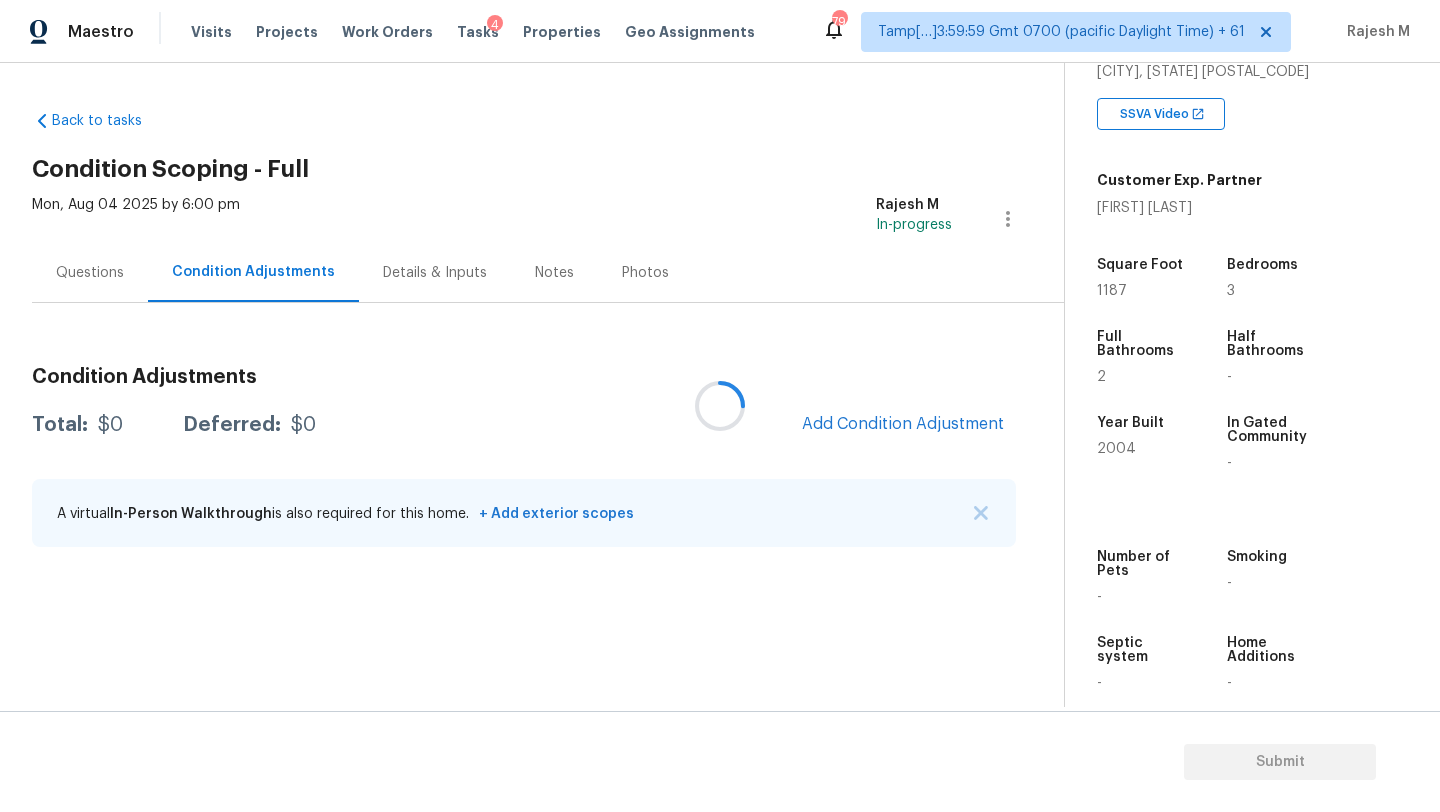 scroll, scrollTop: 284, scrollLeft: 0, axis: vertical 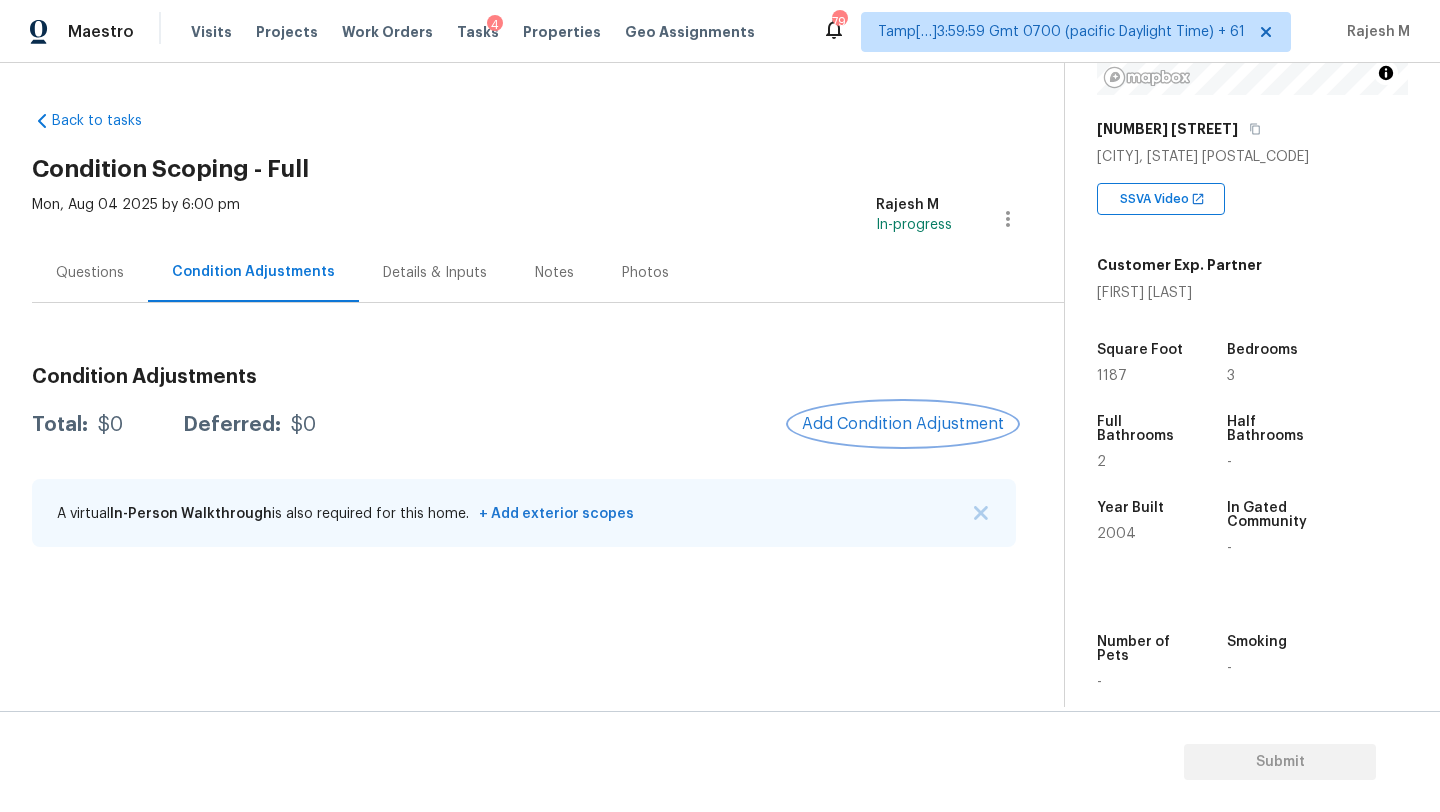 click on "Add Condition Adjustment" at bounding box center [903, 424] 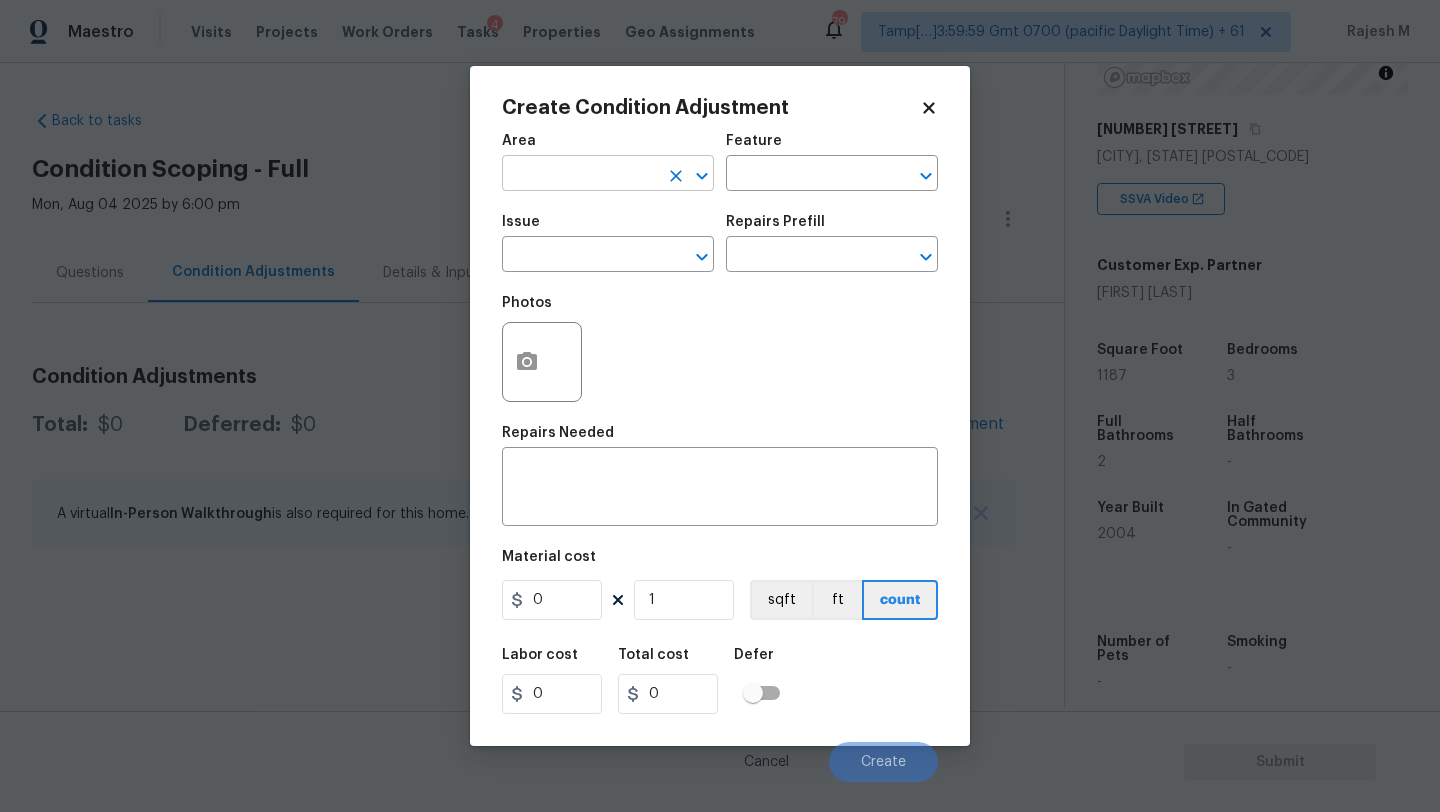 click at bounding box center [580, 175] 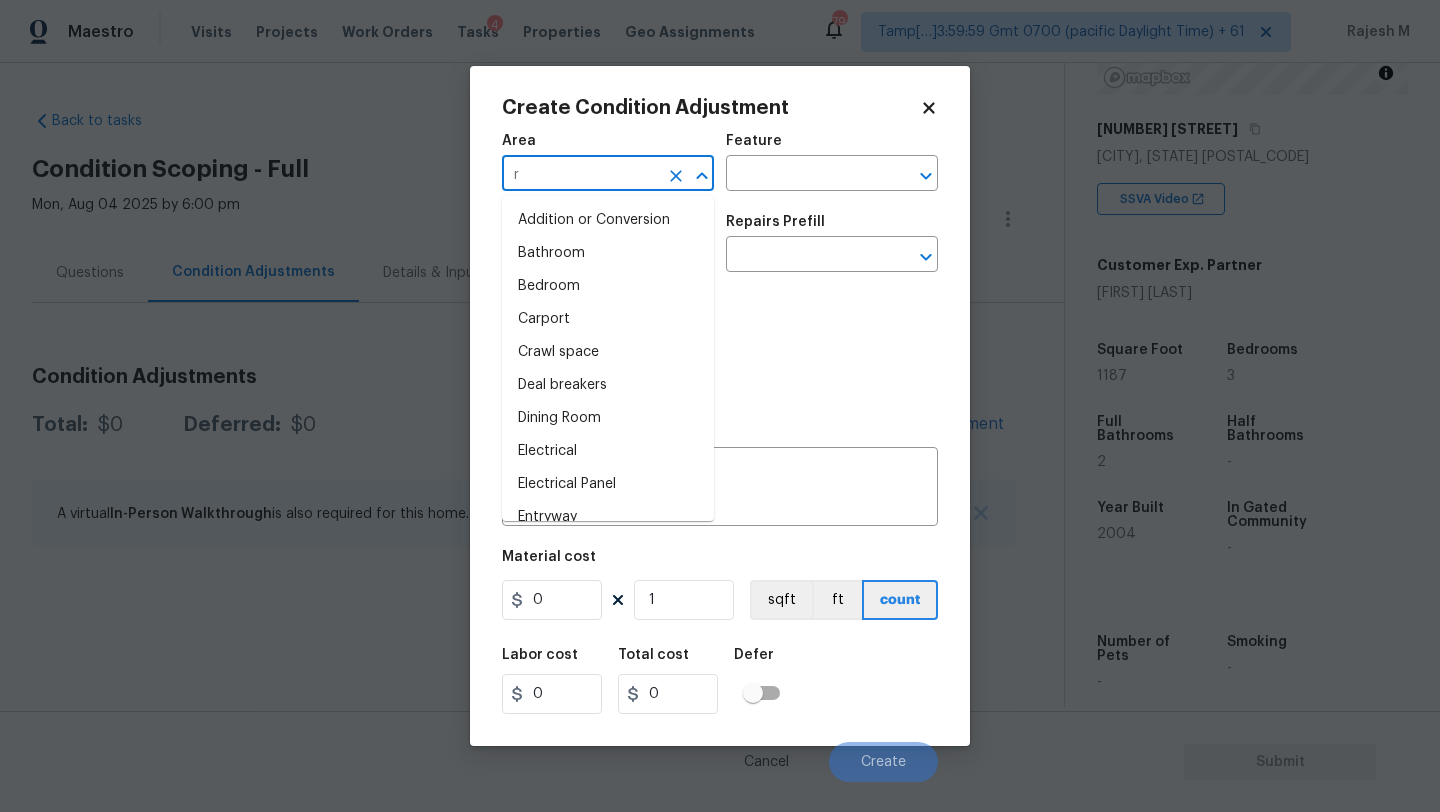 type on "ro" 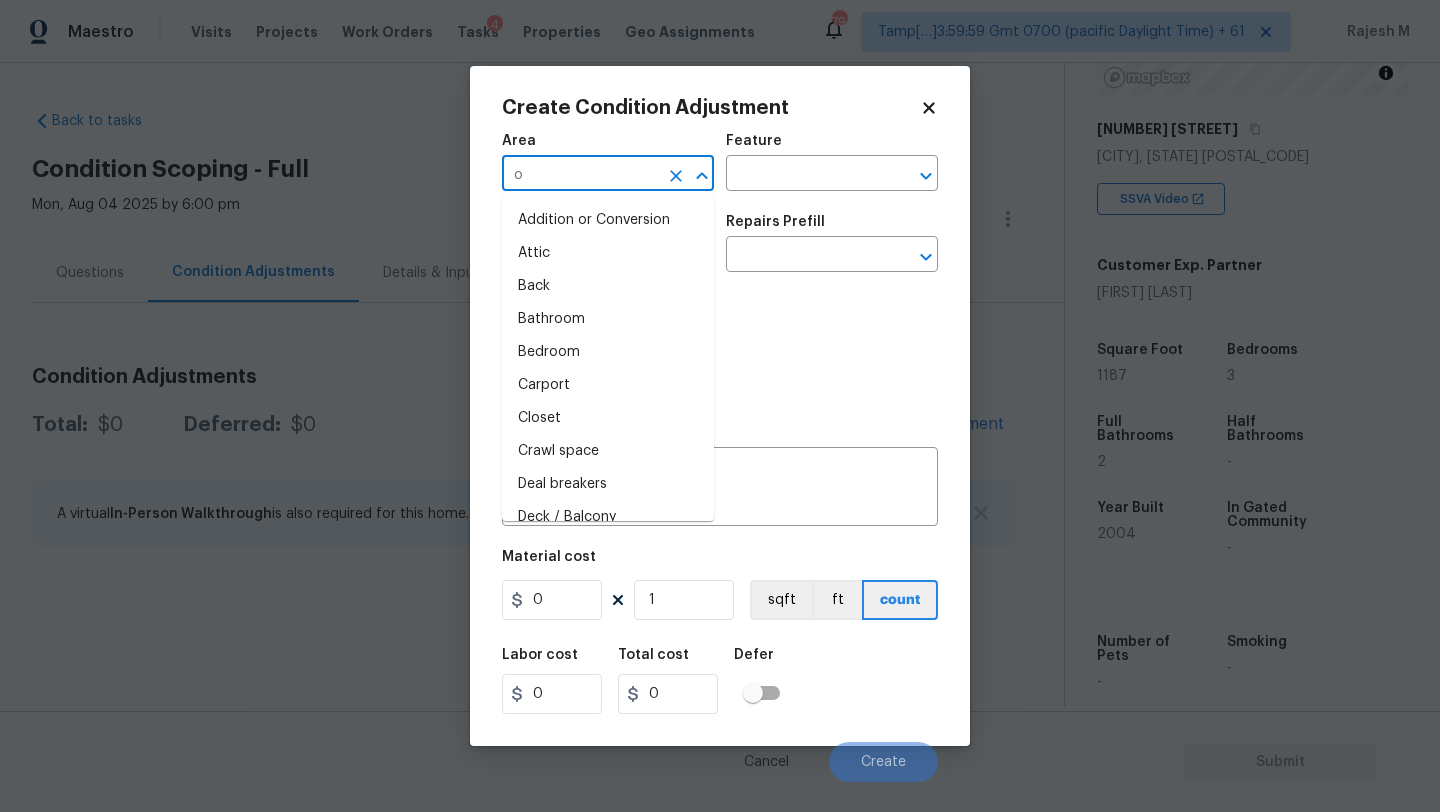 type on "of" 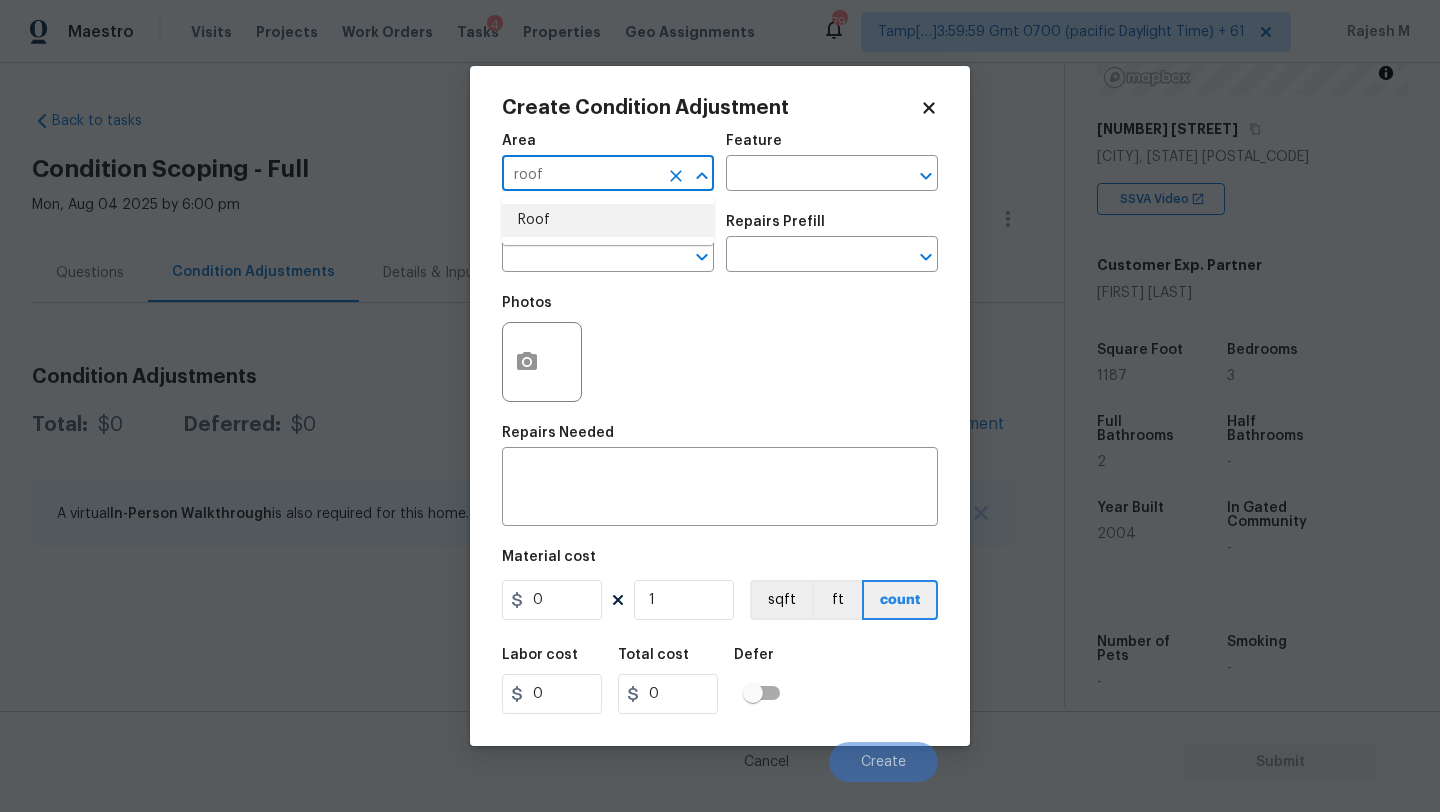 click on "Roof" at bounding box center (608, 220) 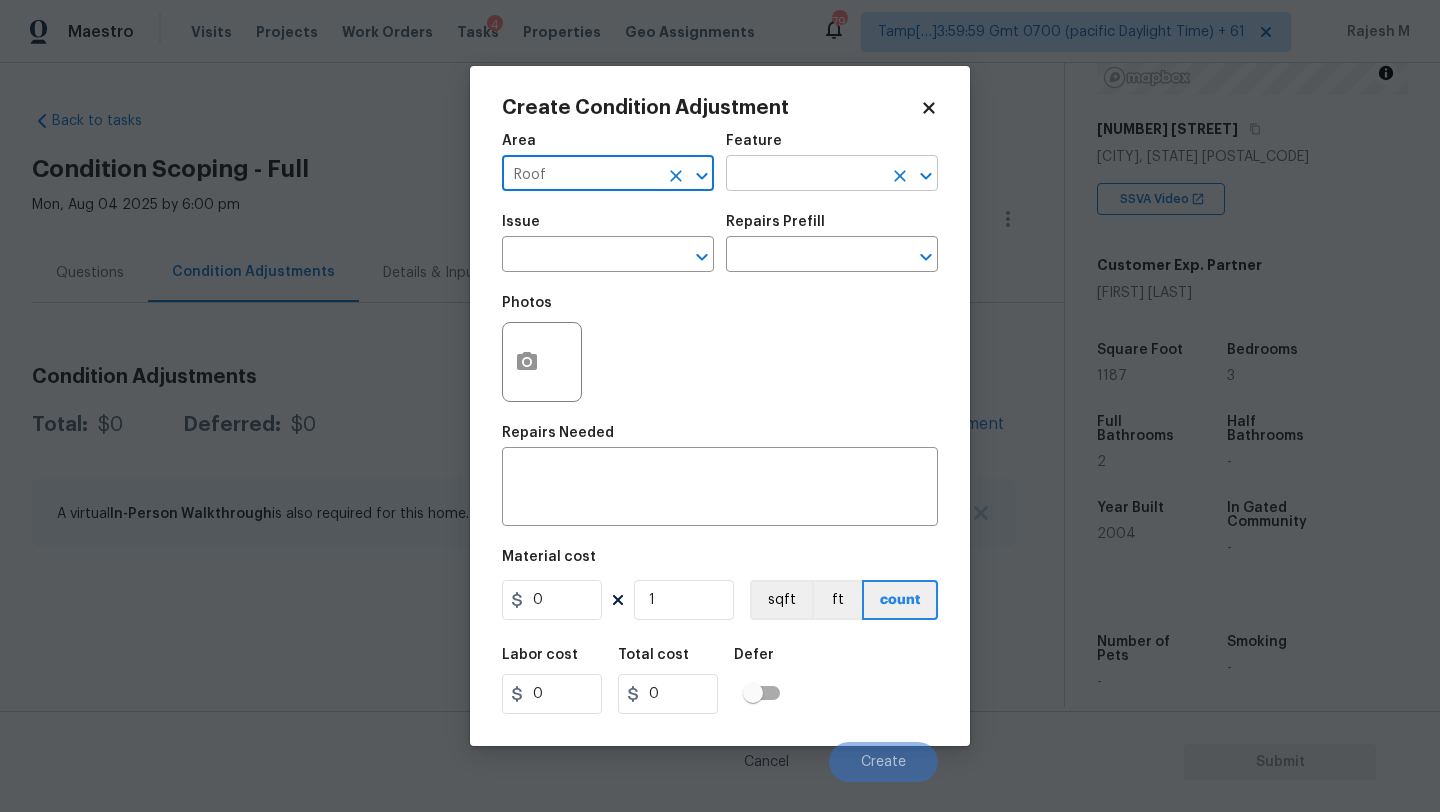 type on "Roof" 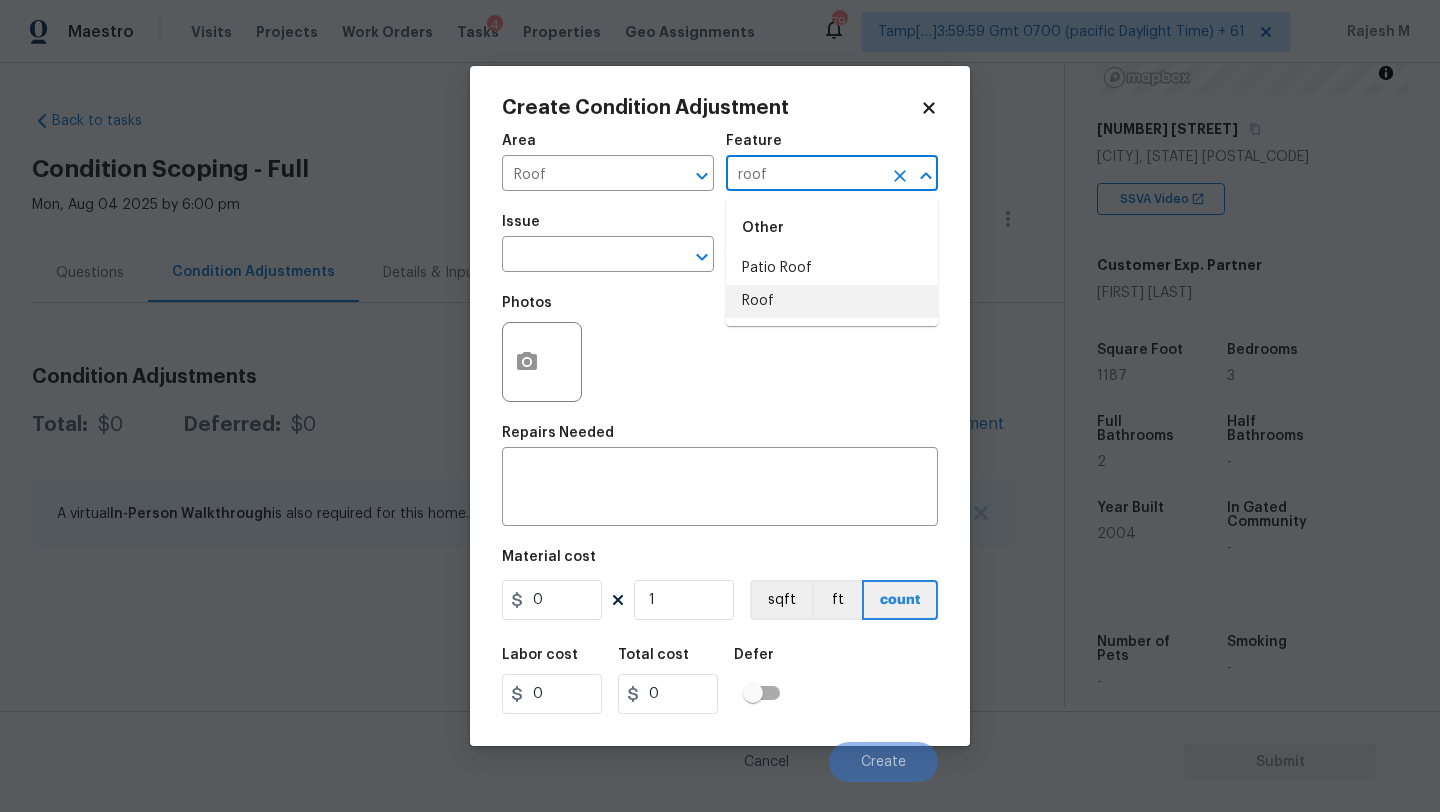 click on "Roof" at bounding box center [832, 301] 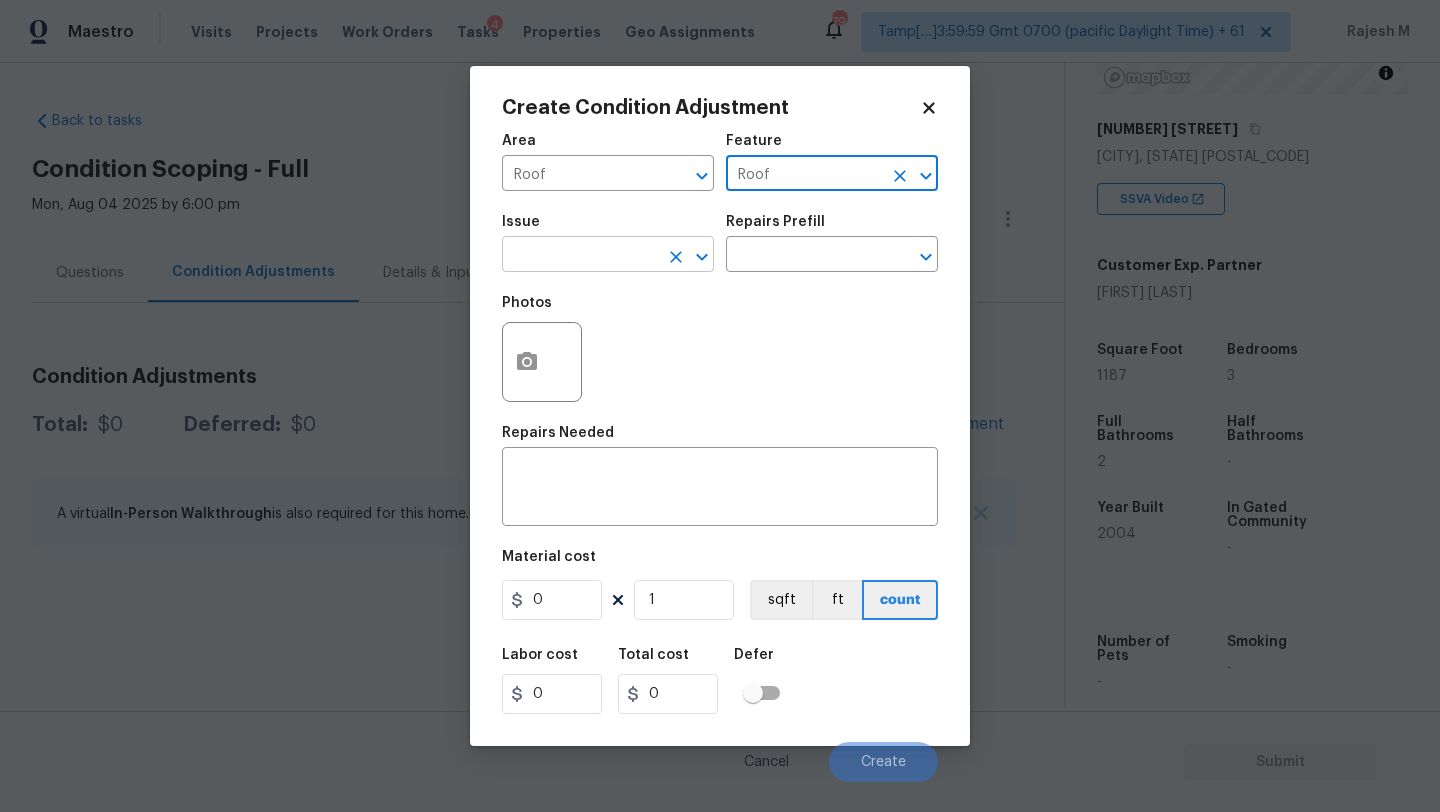 type on "Roof" 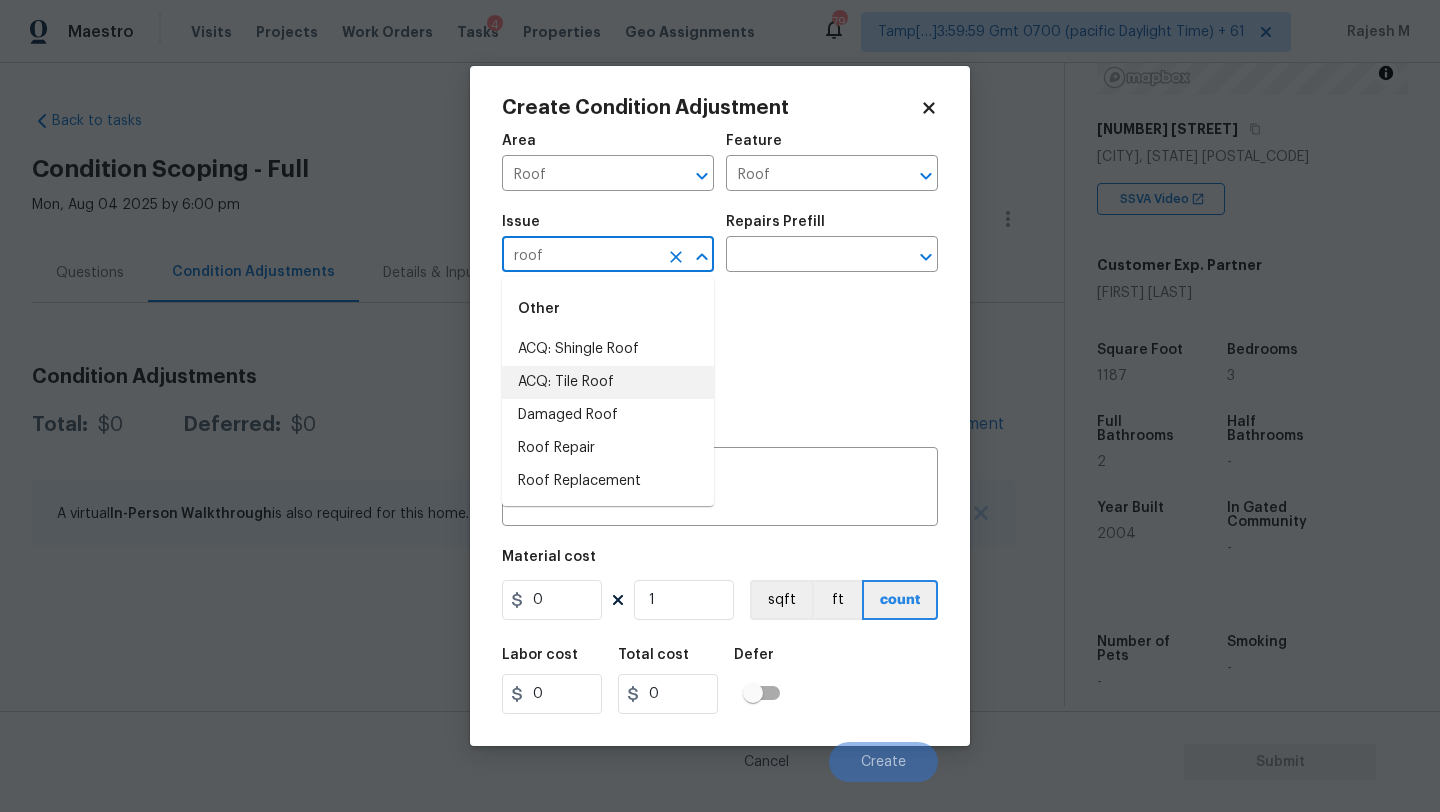 click on "ACQ: Tile Roof" at bounding box center [608, 382] 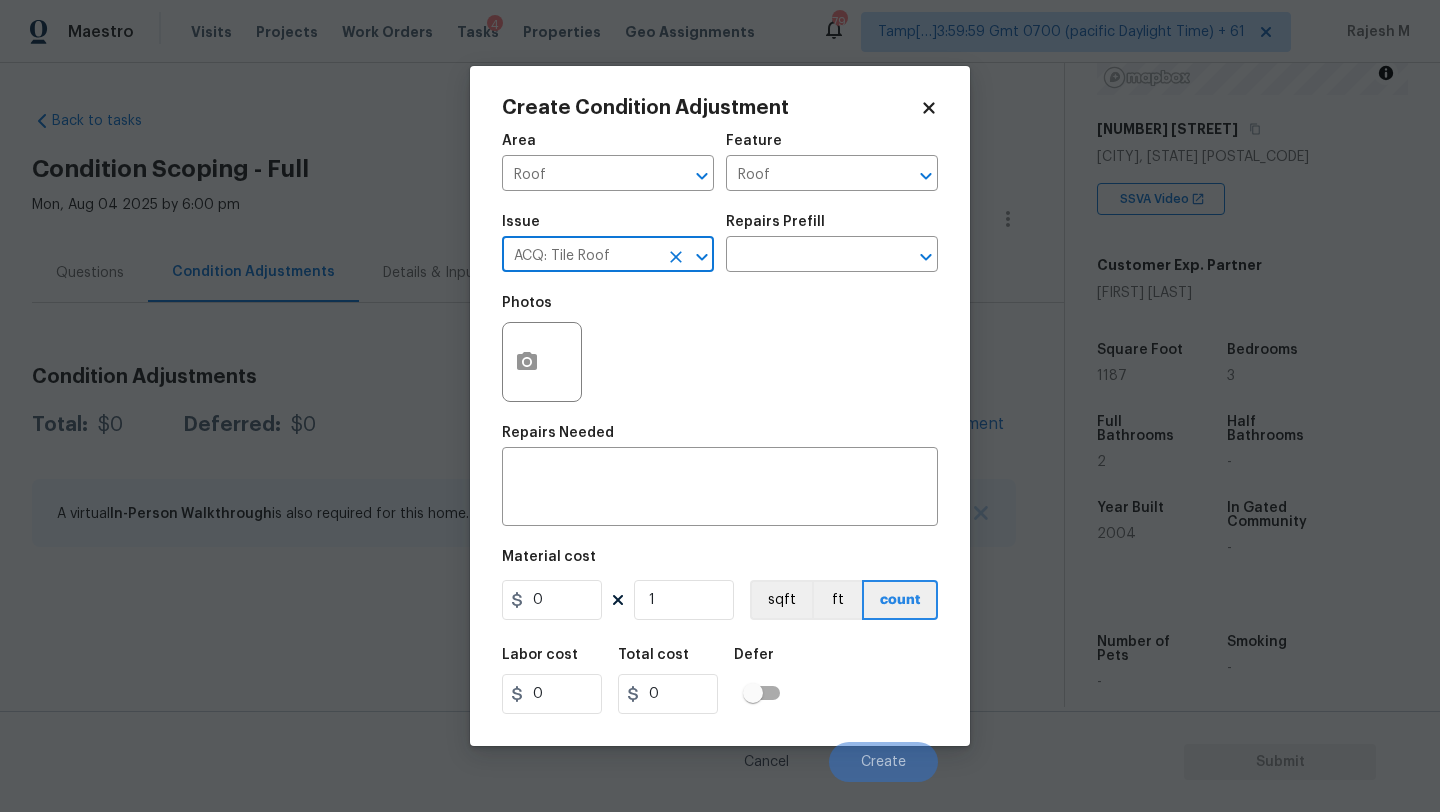type on "ACQ: Tile Roof" 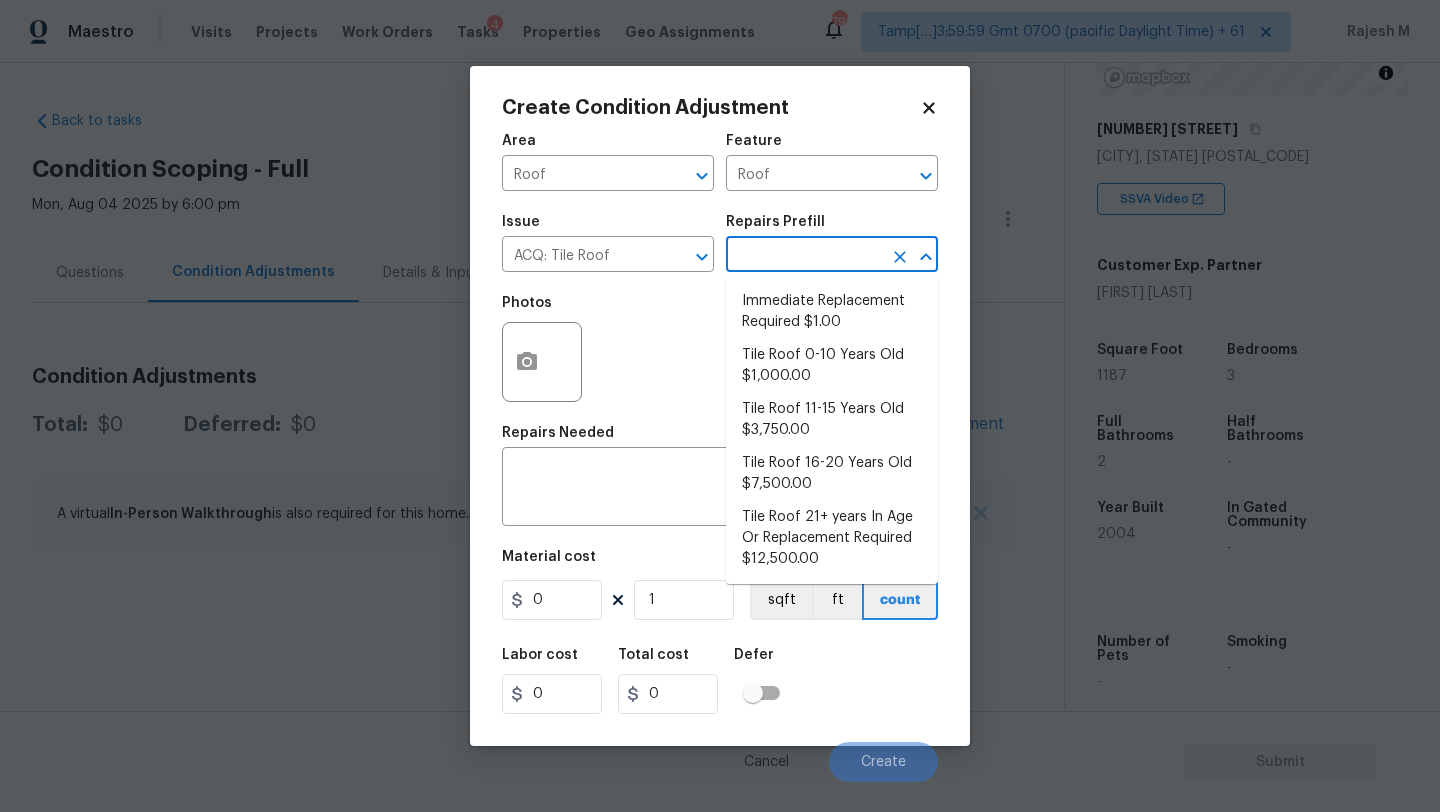 click at bounding box center (804, 256) 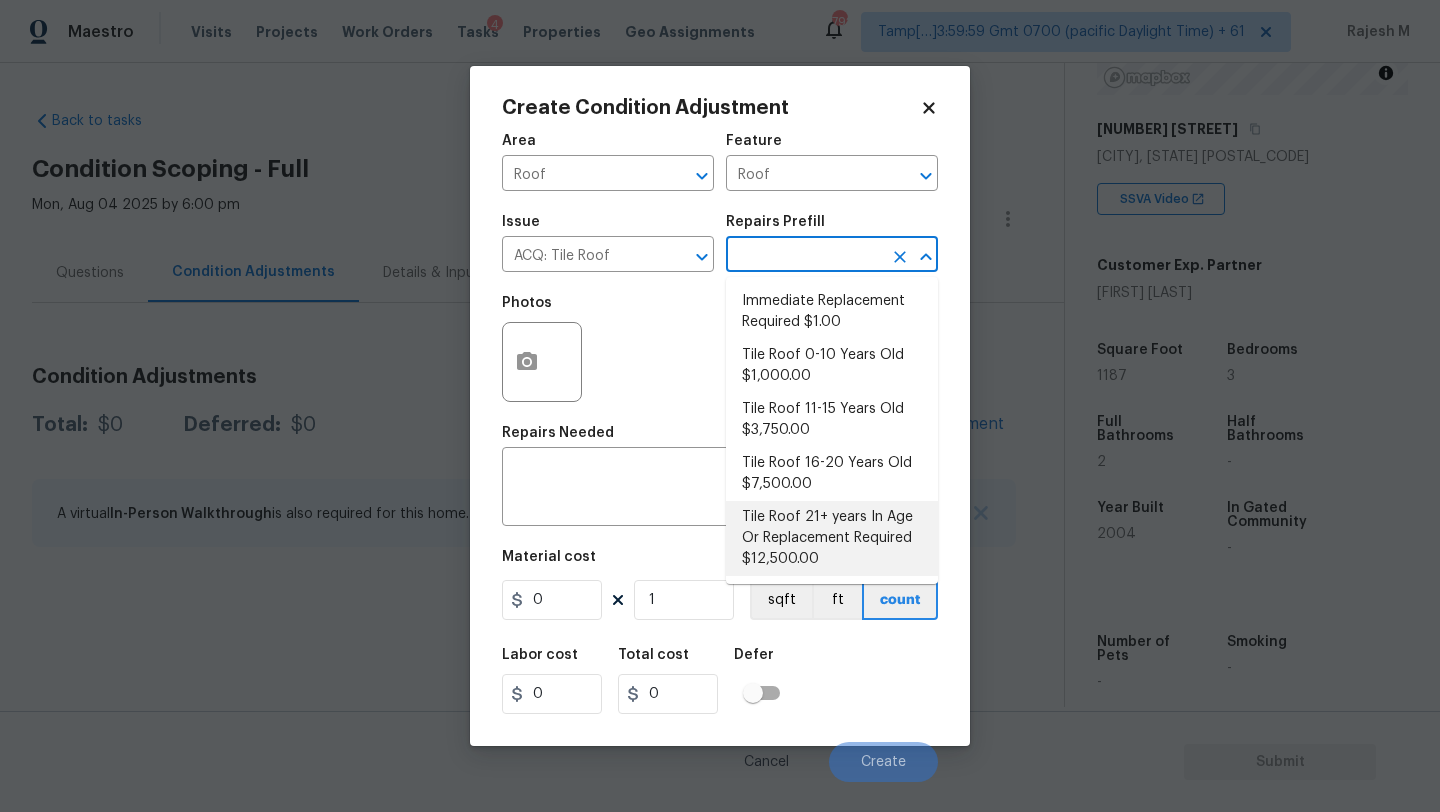 click on "Tile Roof 21+ years In Age Or Replacement Required $12,500.00" at bounding box center [832, 538] 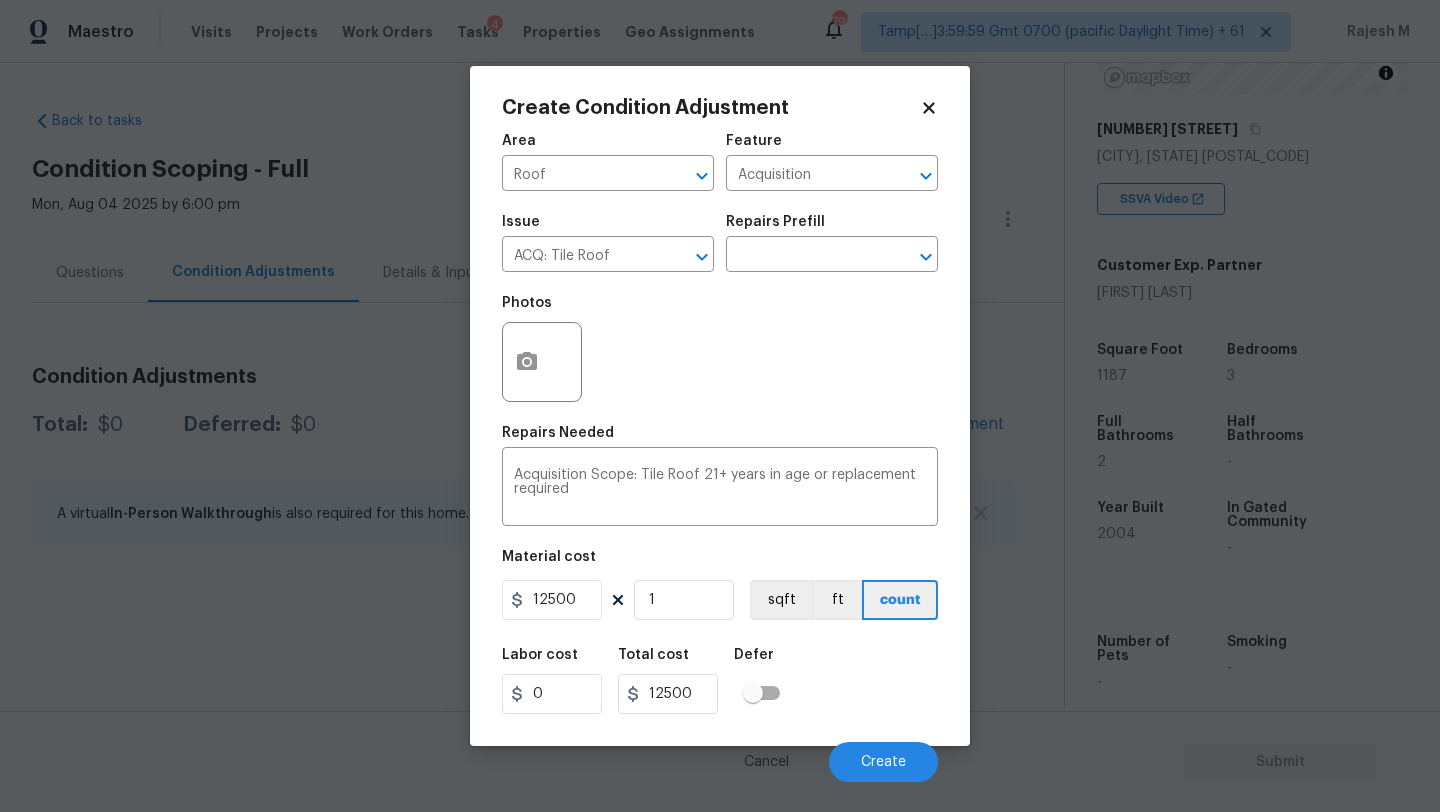 click on "Labor cost 0 Total cost 12500 Defer" at bounding box center [720, 681] 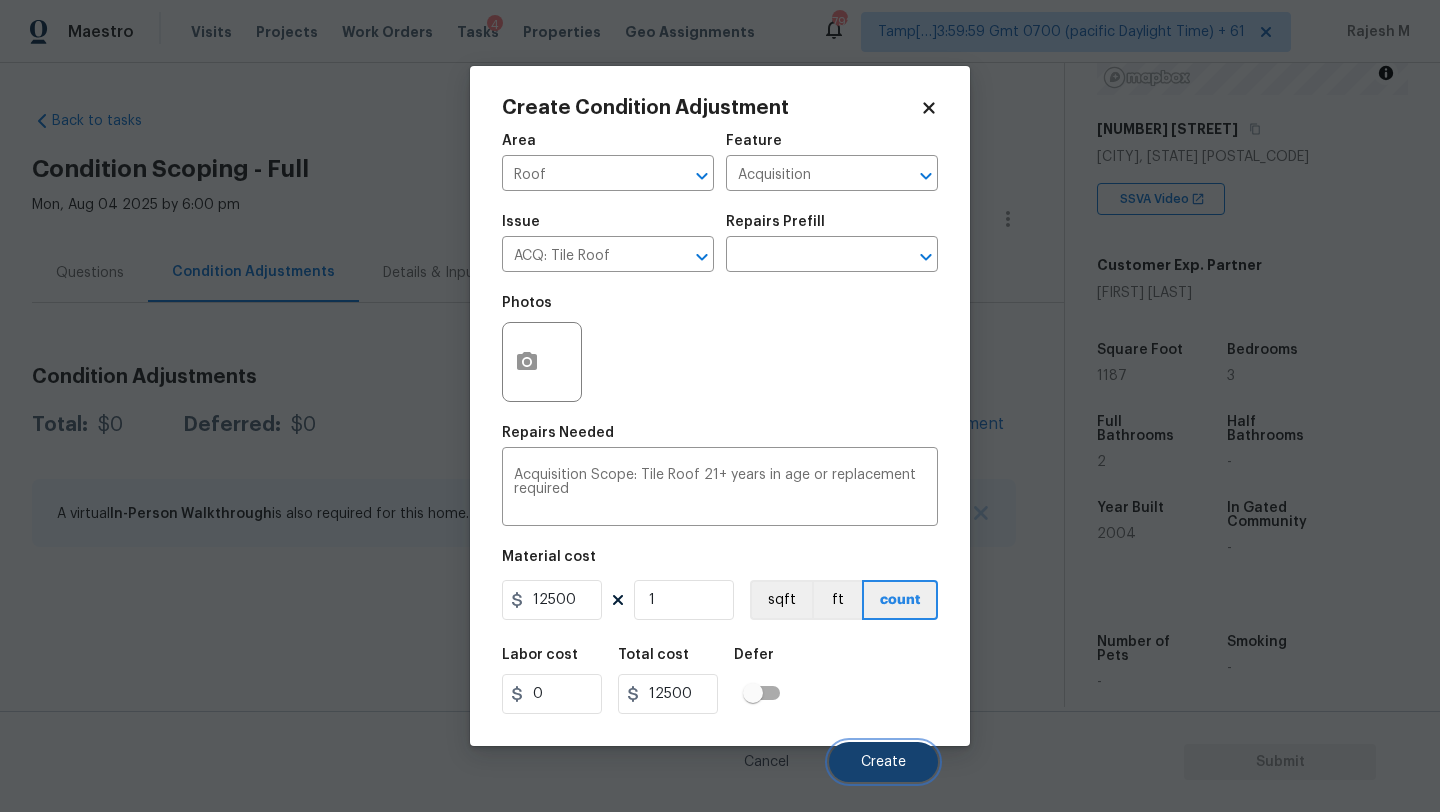 click on "Create" at bounding box center (883, 762) 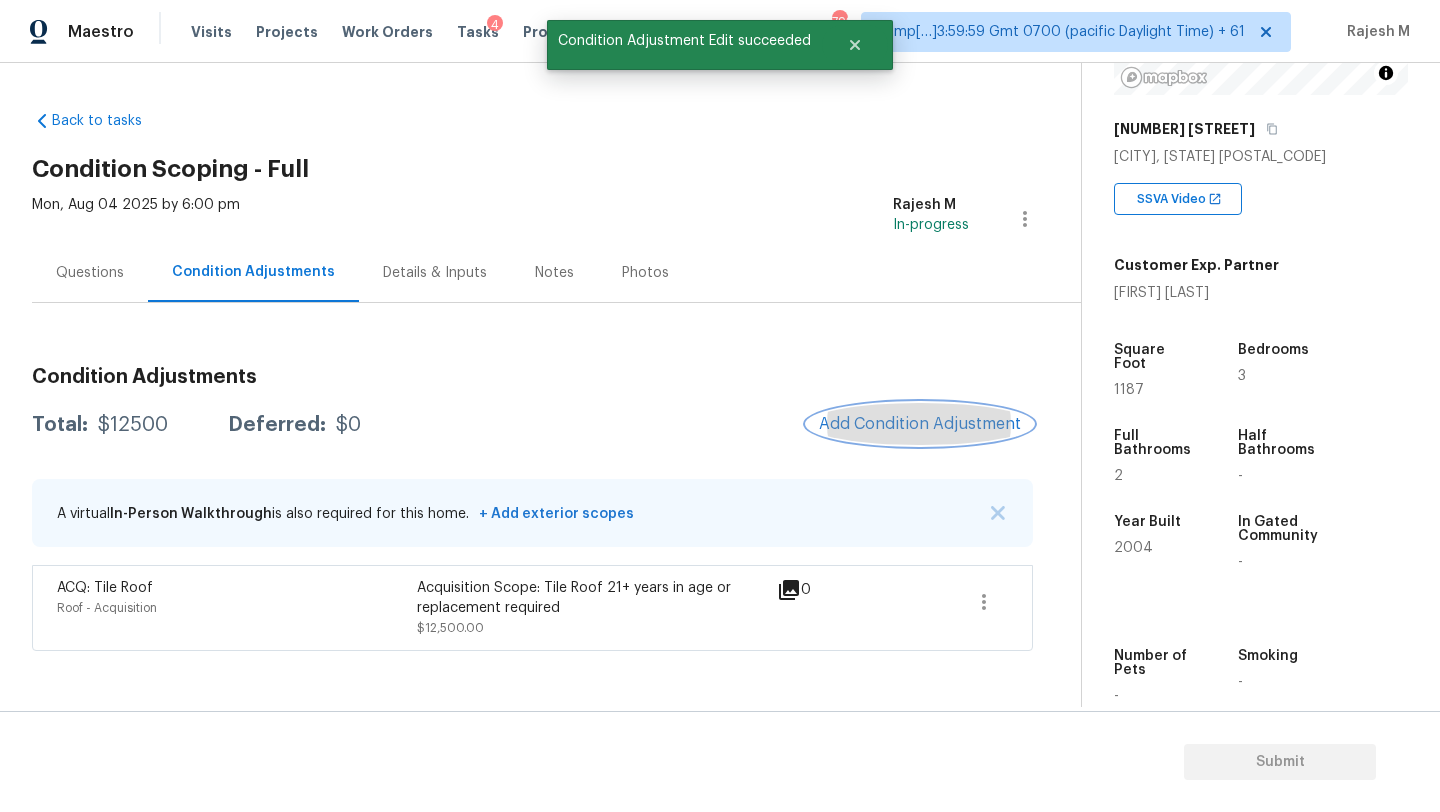 click on "Add Condition Adjustment" at bounding box center (920, 424) 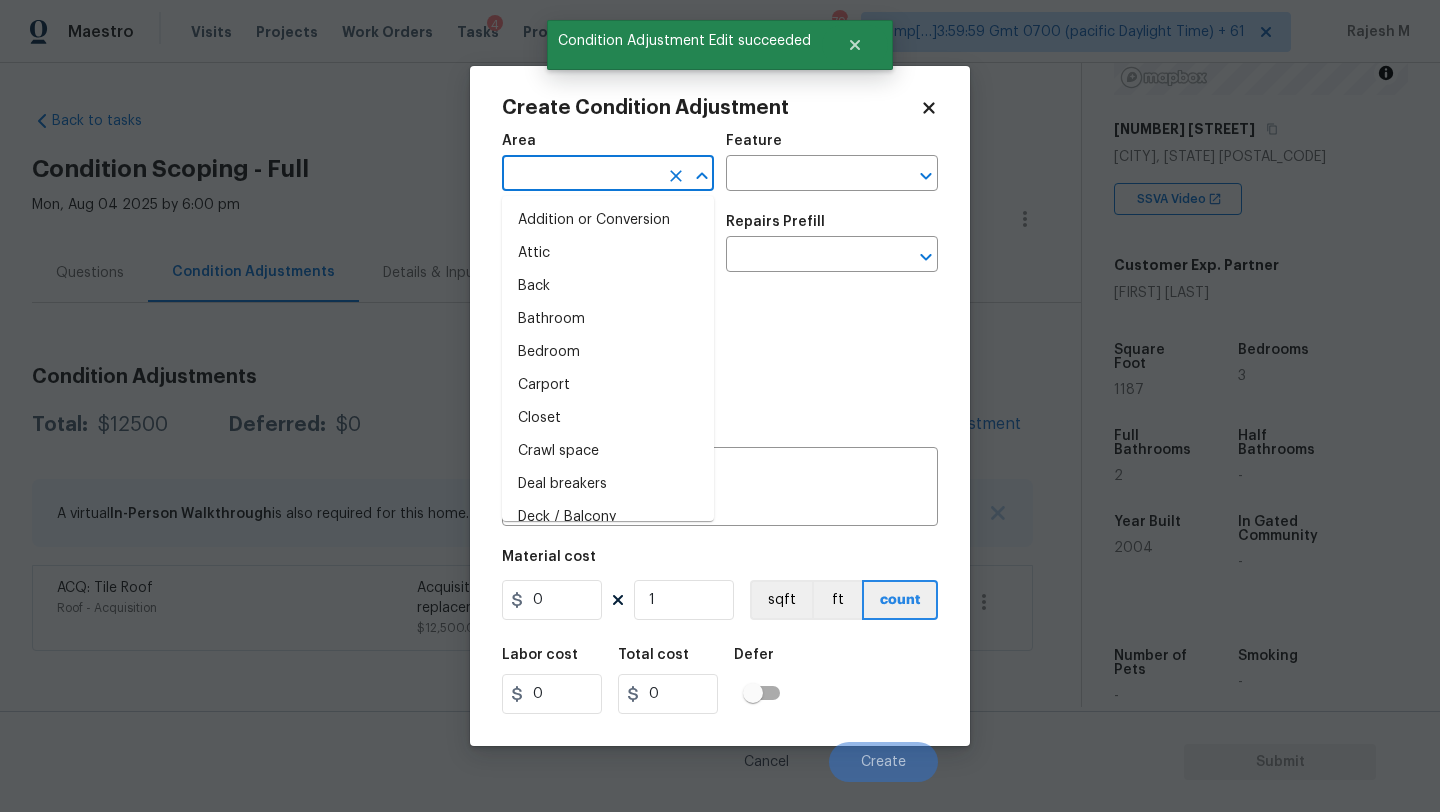 click at bounding box center (580, 175) 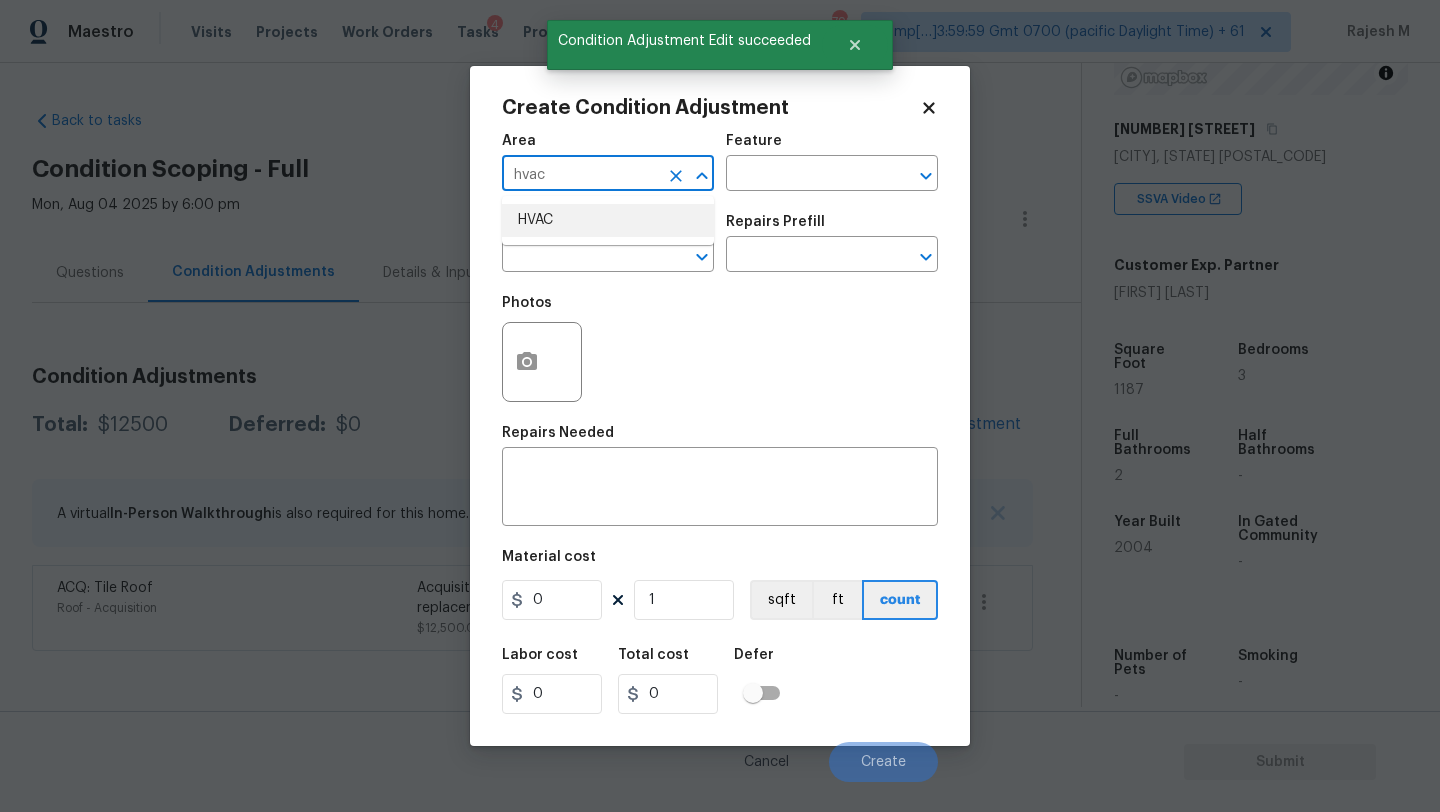 click on "HVAC" at bounding box center [608, 220] 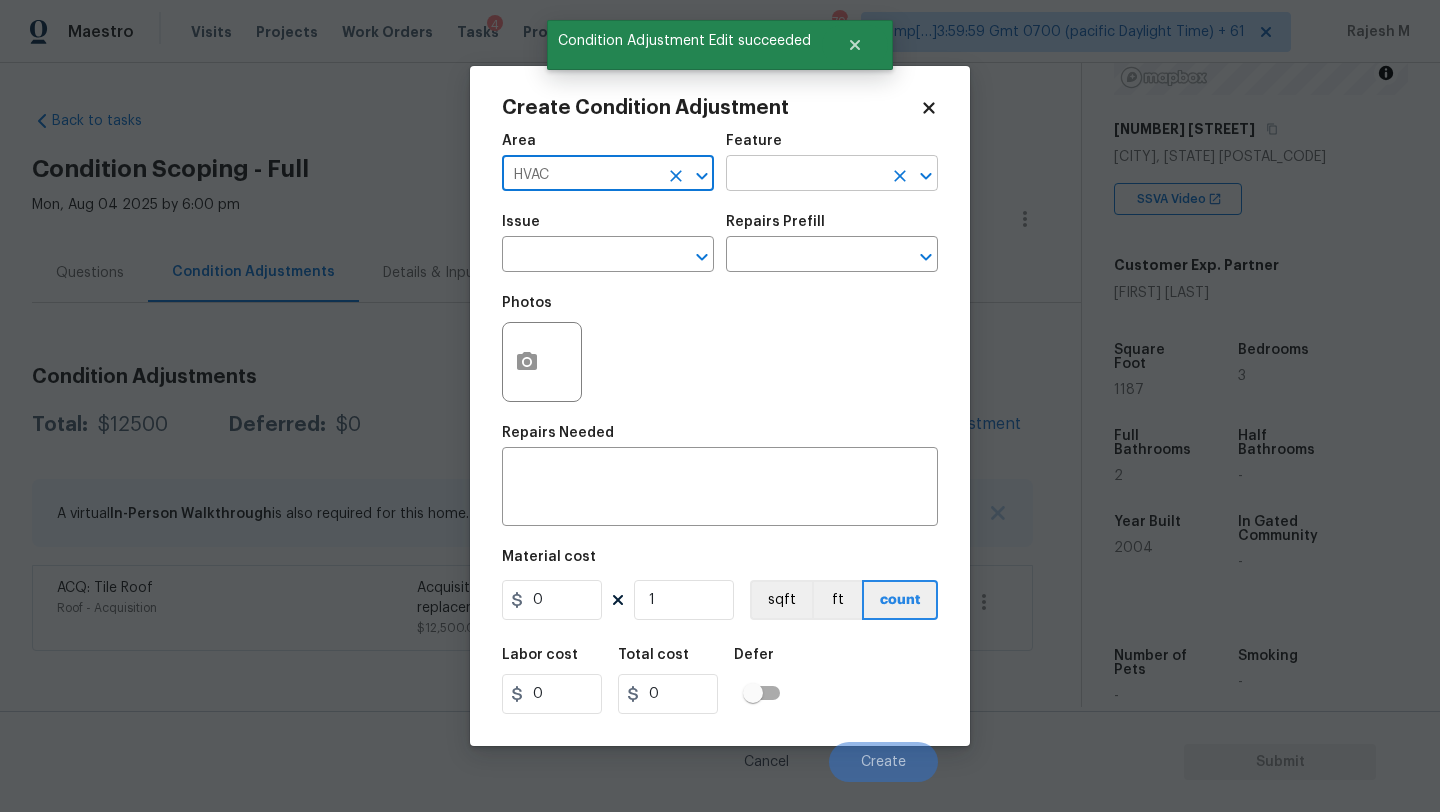 type on "HVAC" 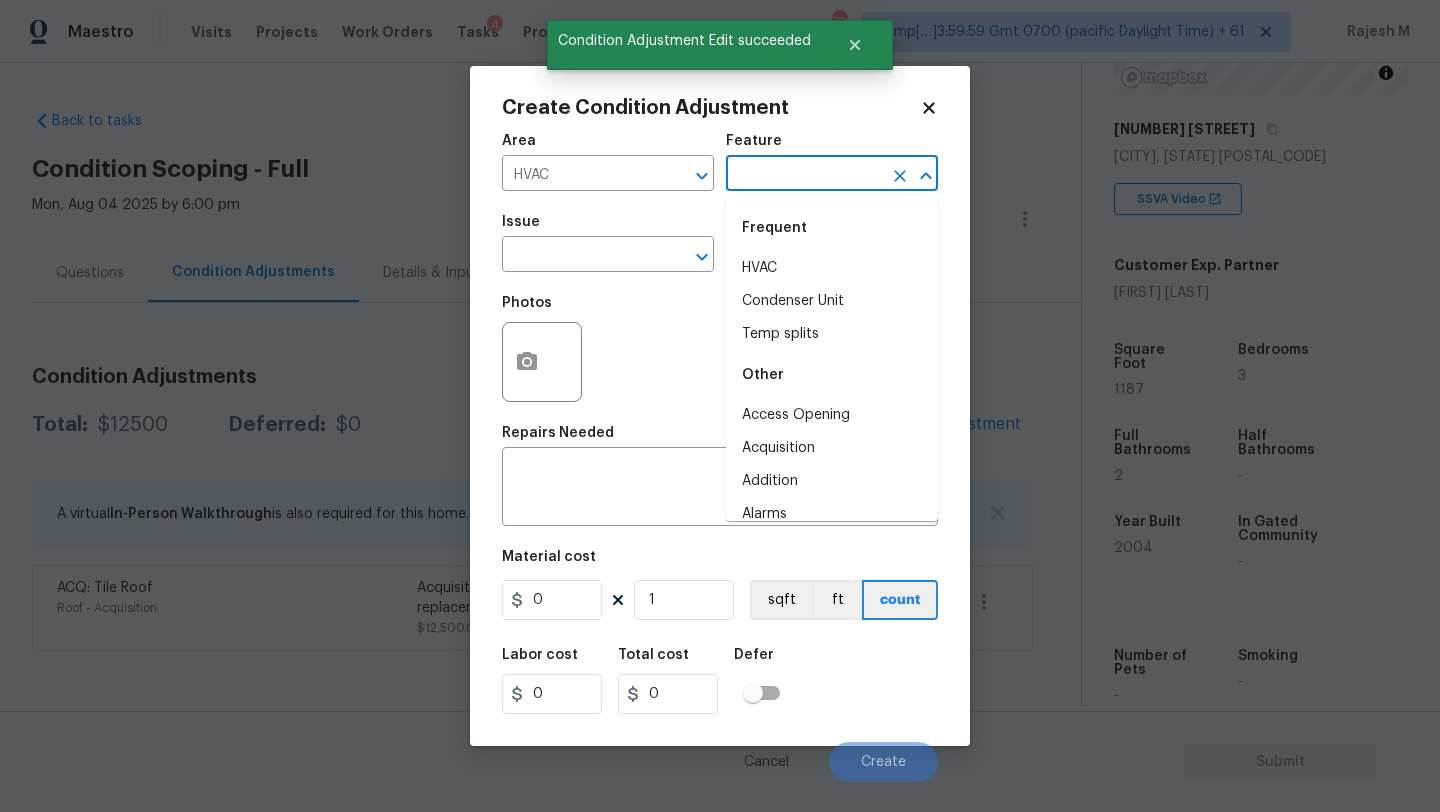 click at bounding box center [804, 175] 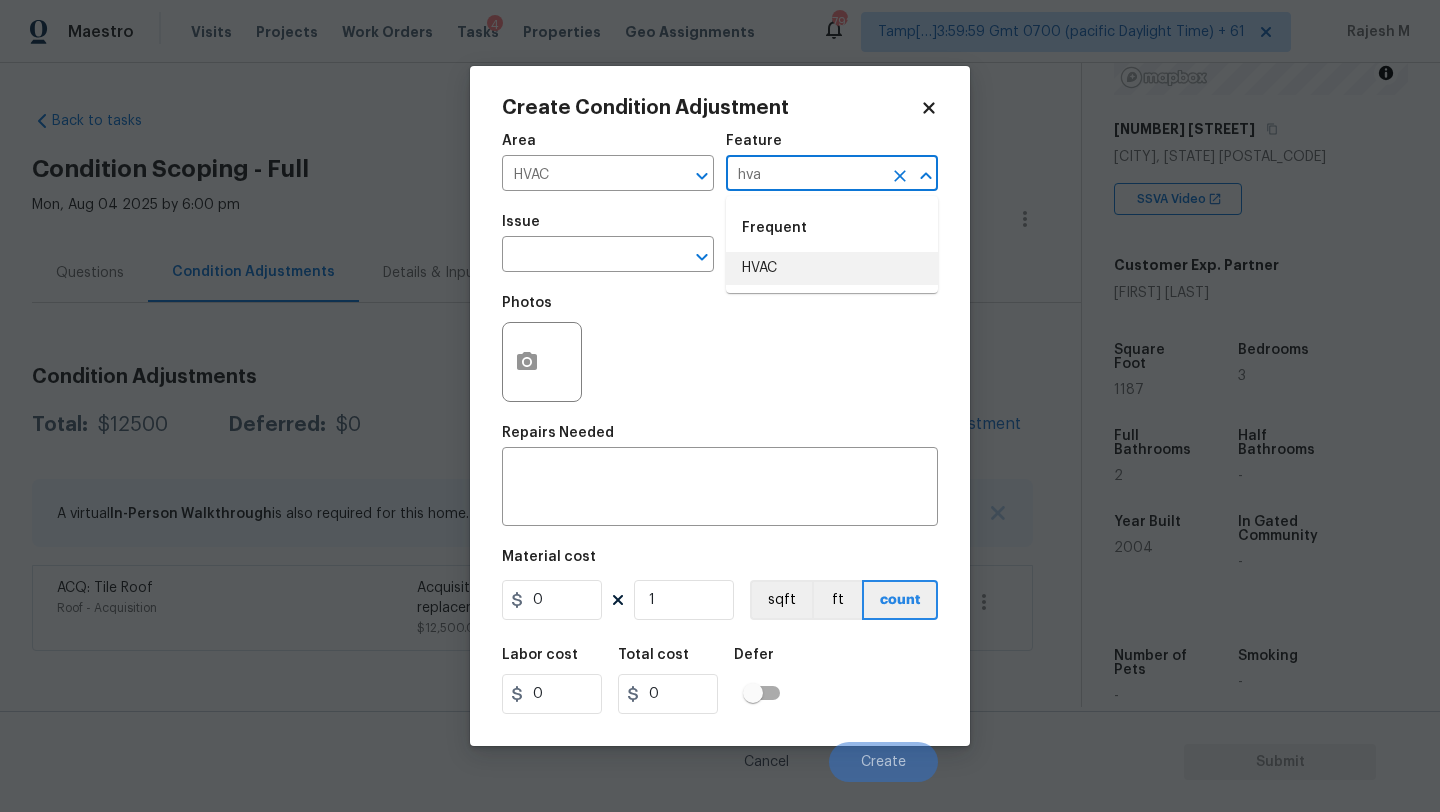click on "HVAC" at bounding box center [832, 268] 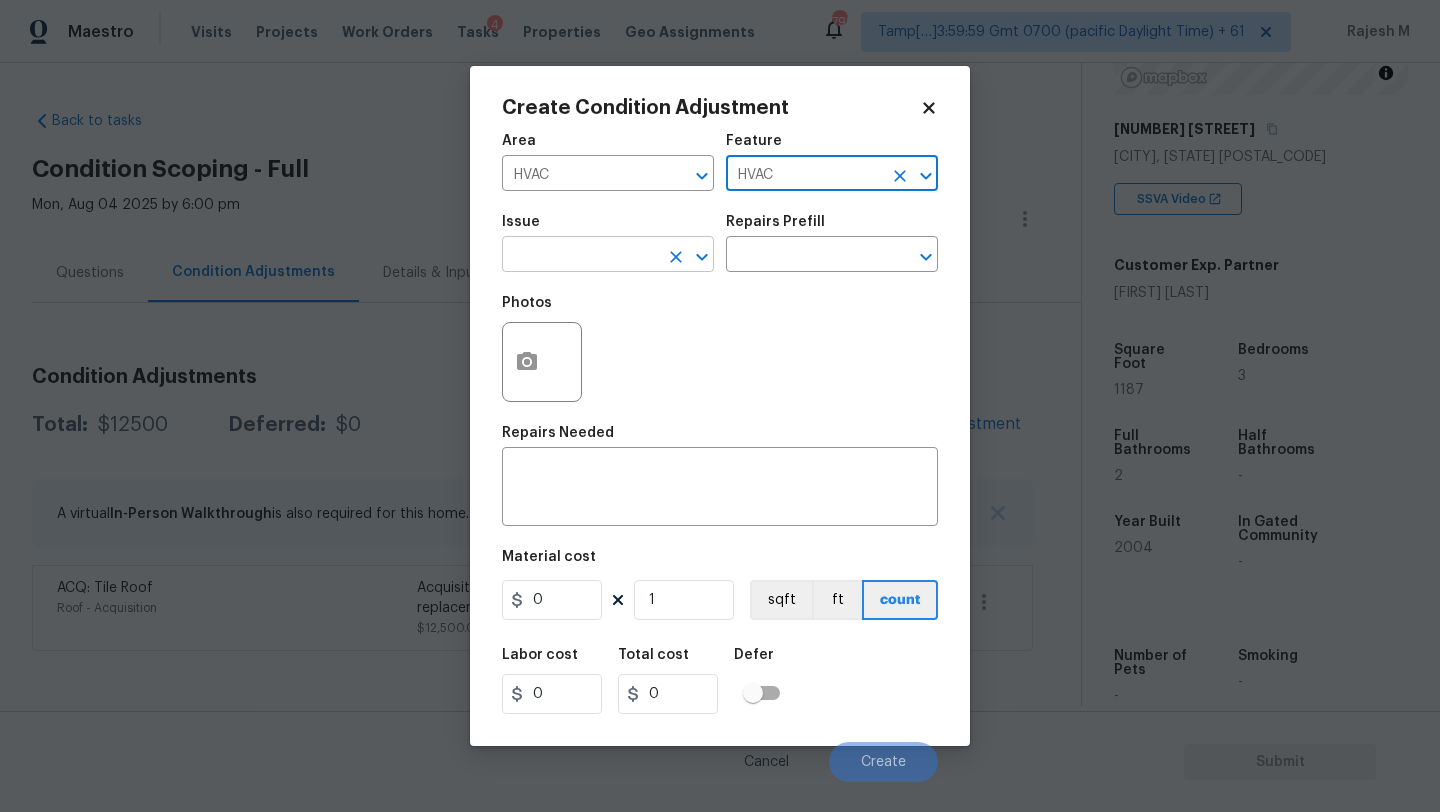 type on "HVAC" 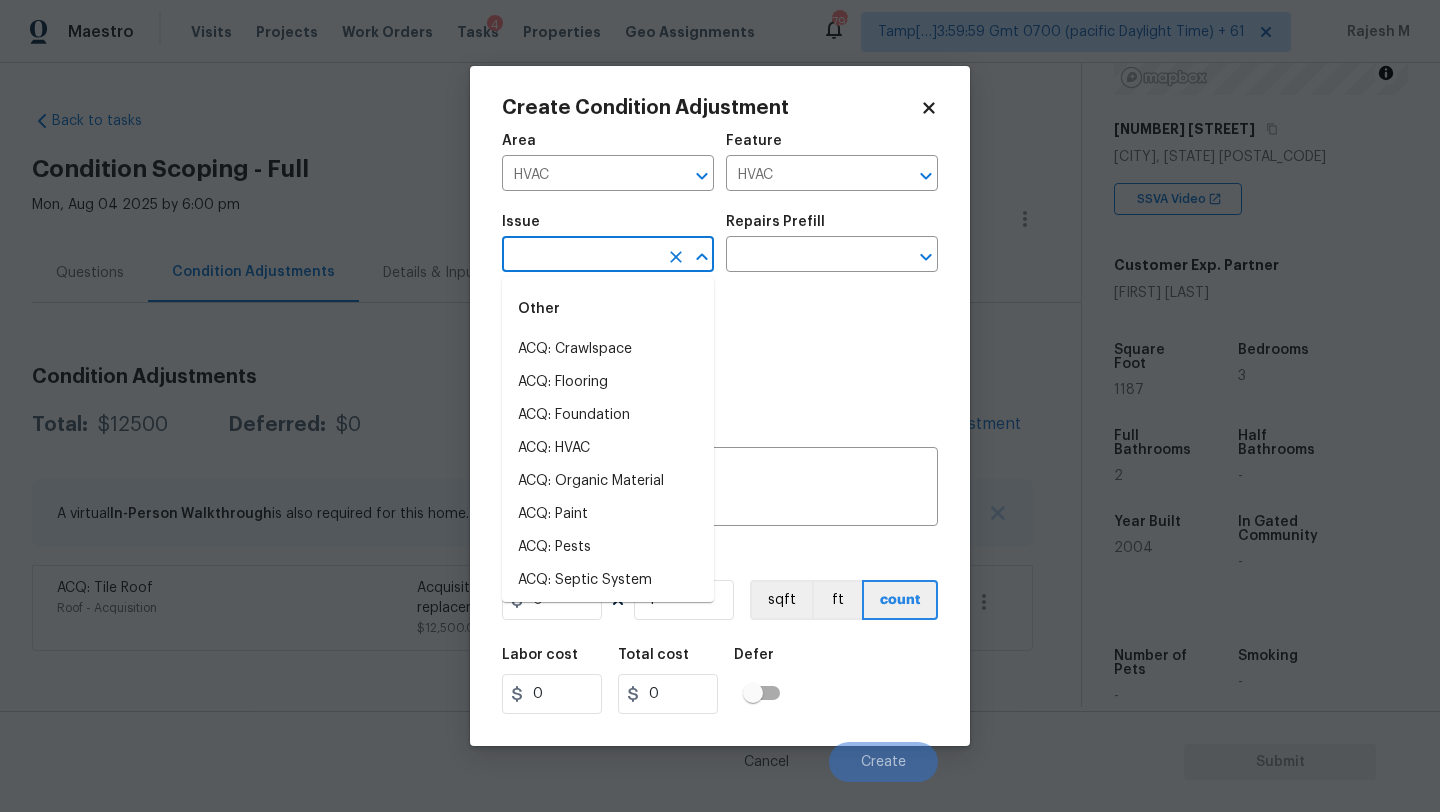 click at bounding box center (580, 256) 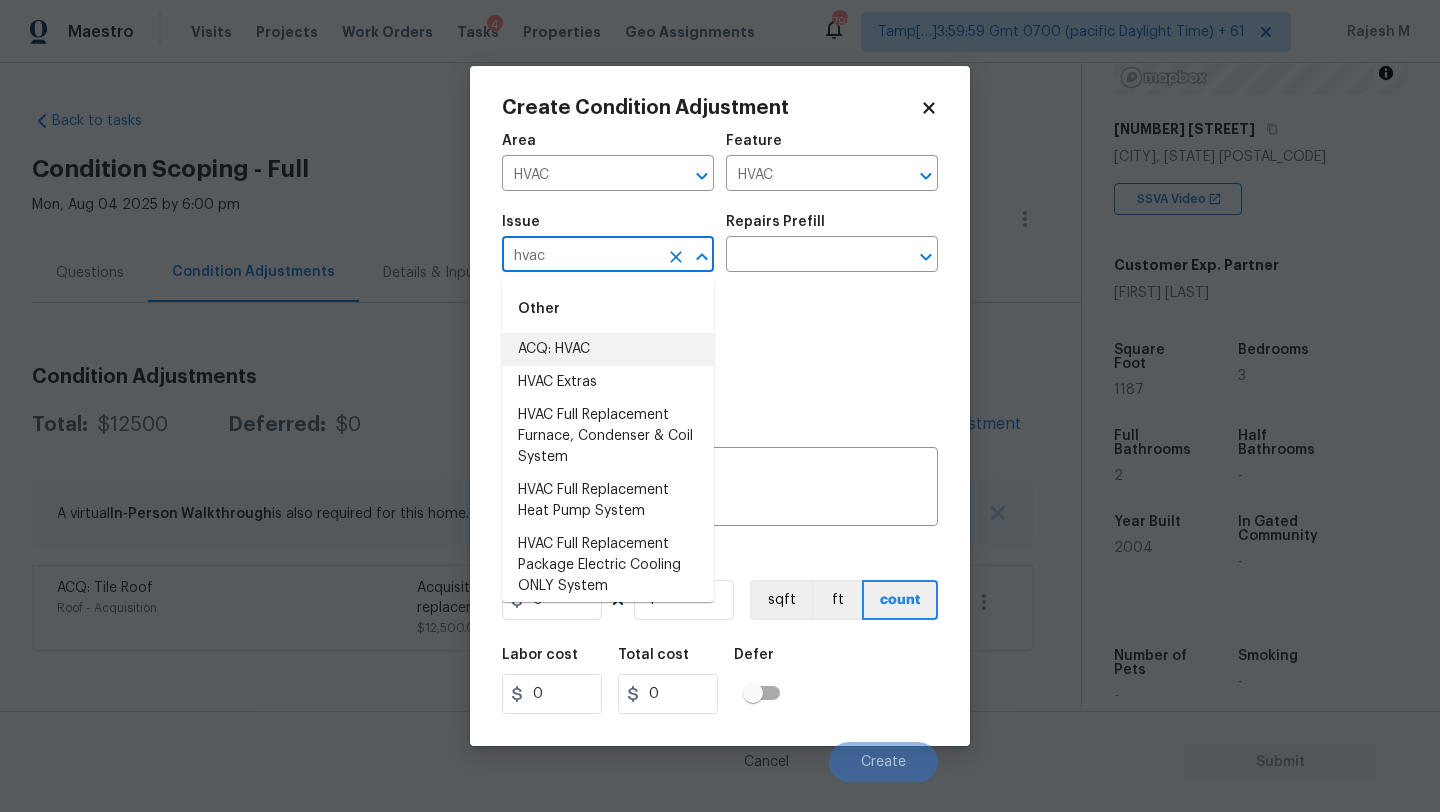 drag, startPoint x: 614, startPoint y: 352, endPoint x: 631, endPoint y: 320, distance: 36.23534 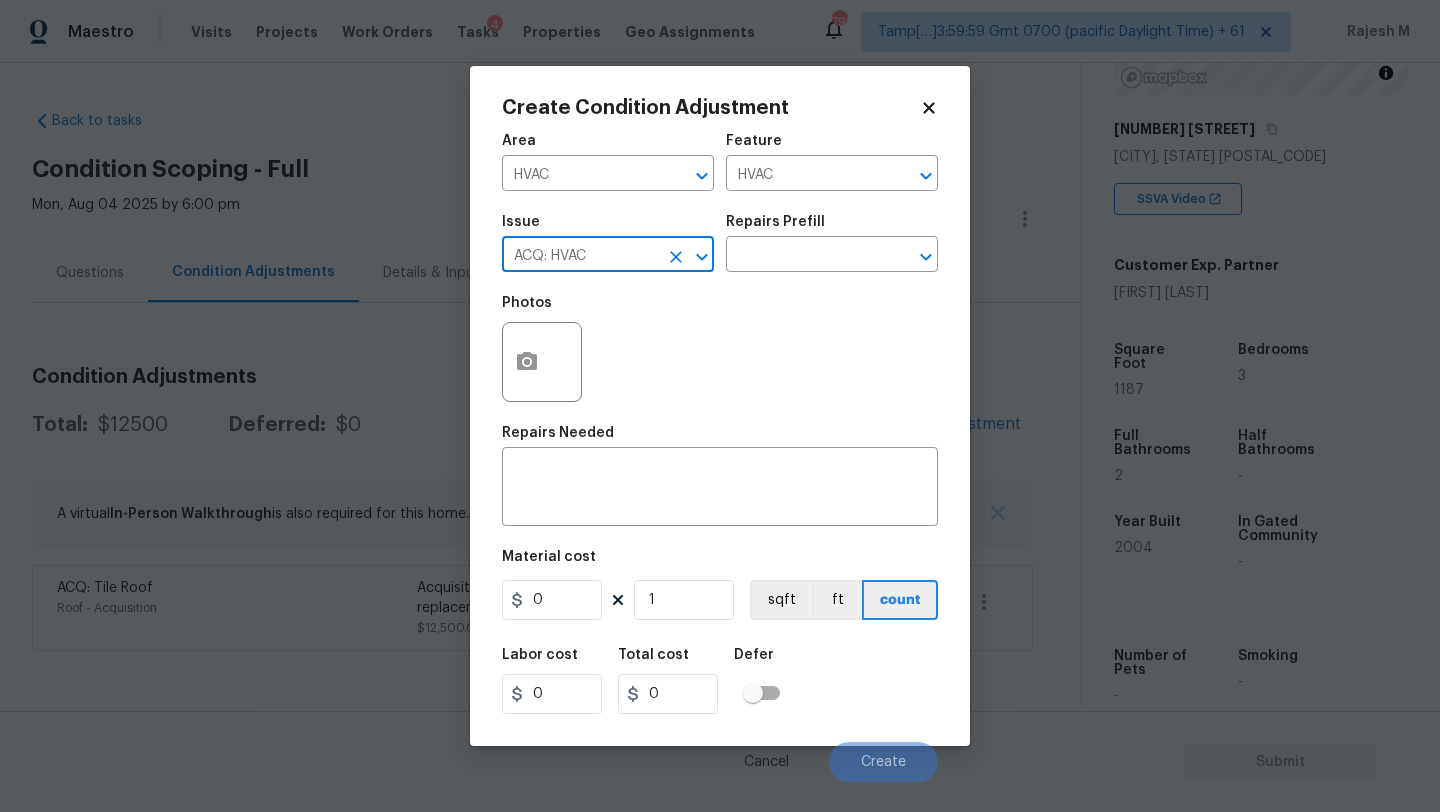 type on "ACQ: HVAC" 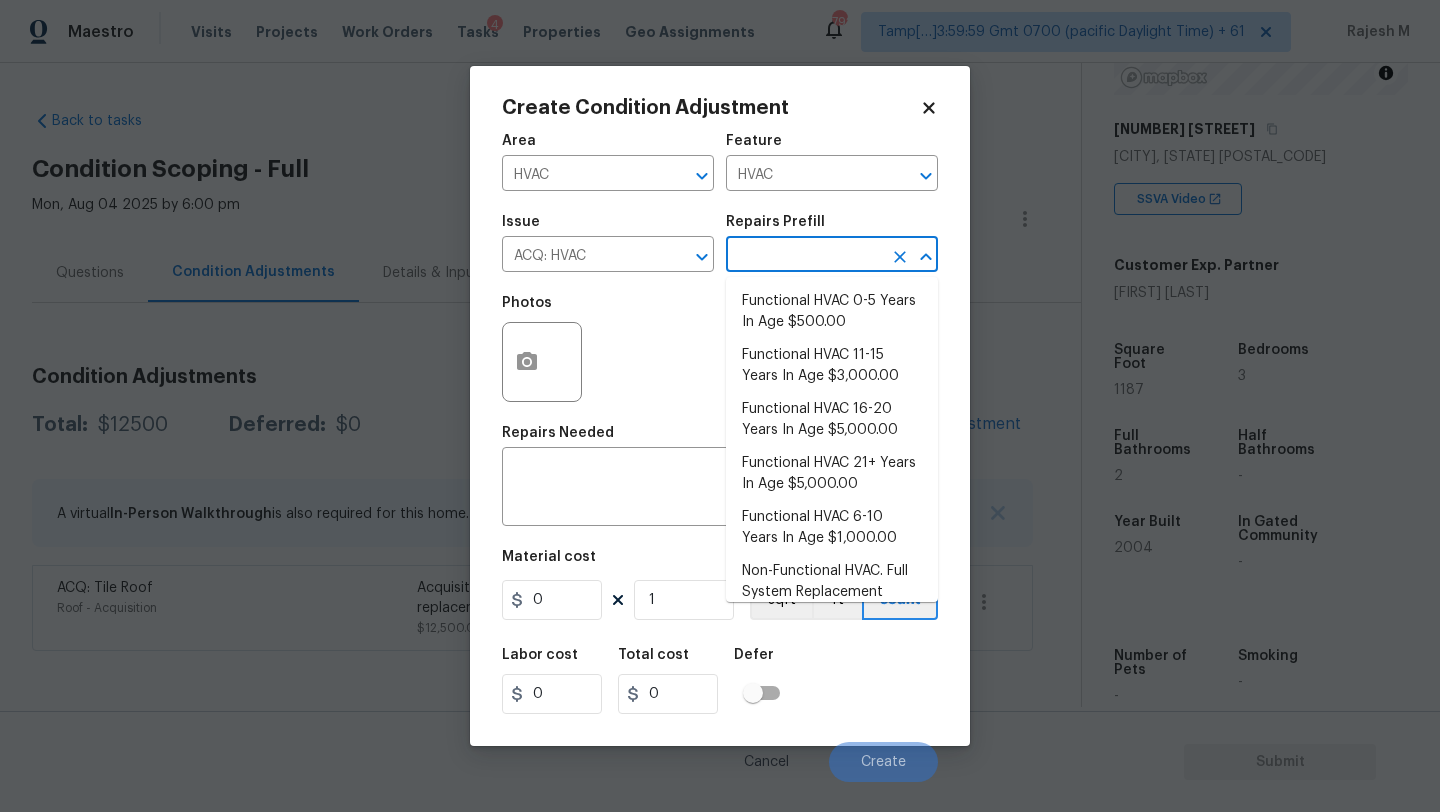 click at bounding box center [804, 256] 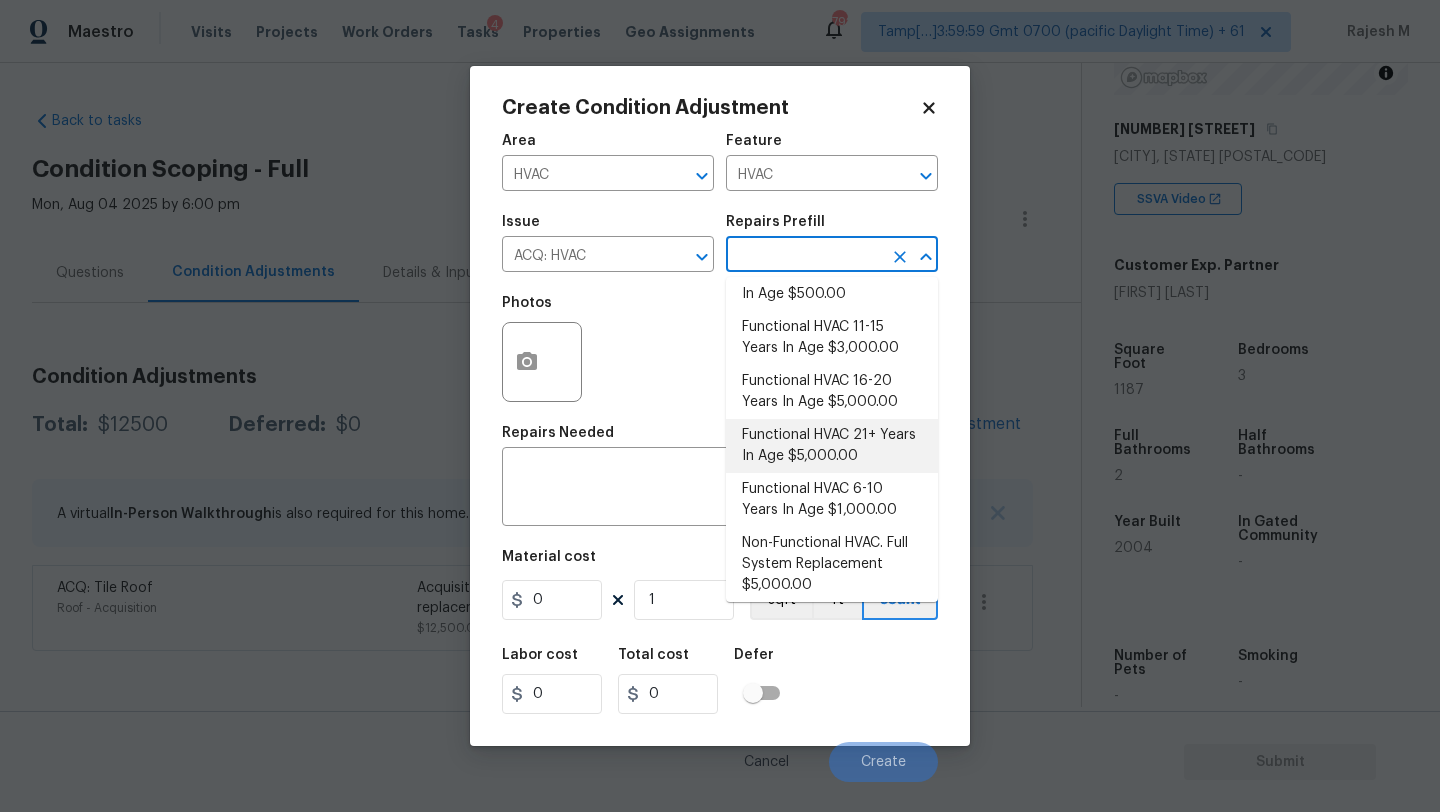 scroll, scrollTop: 71, scrollLeft: 0, axis: vertical 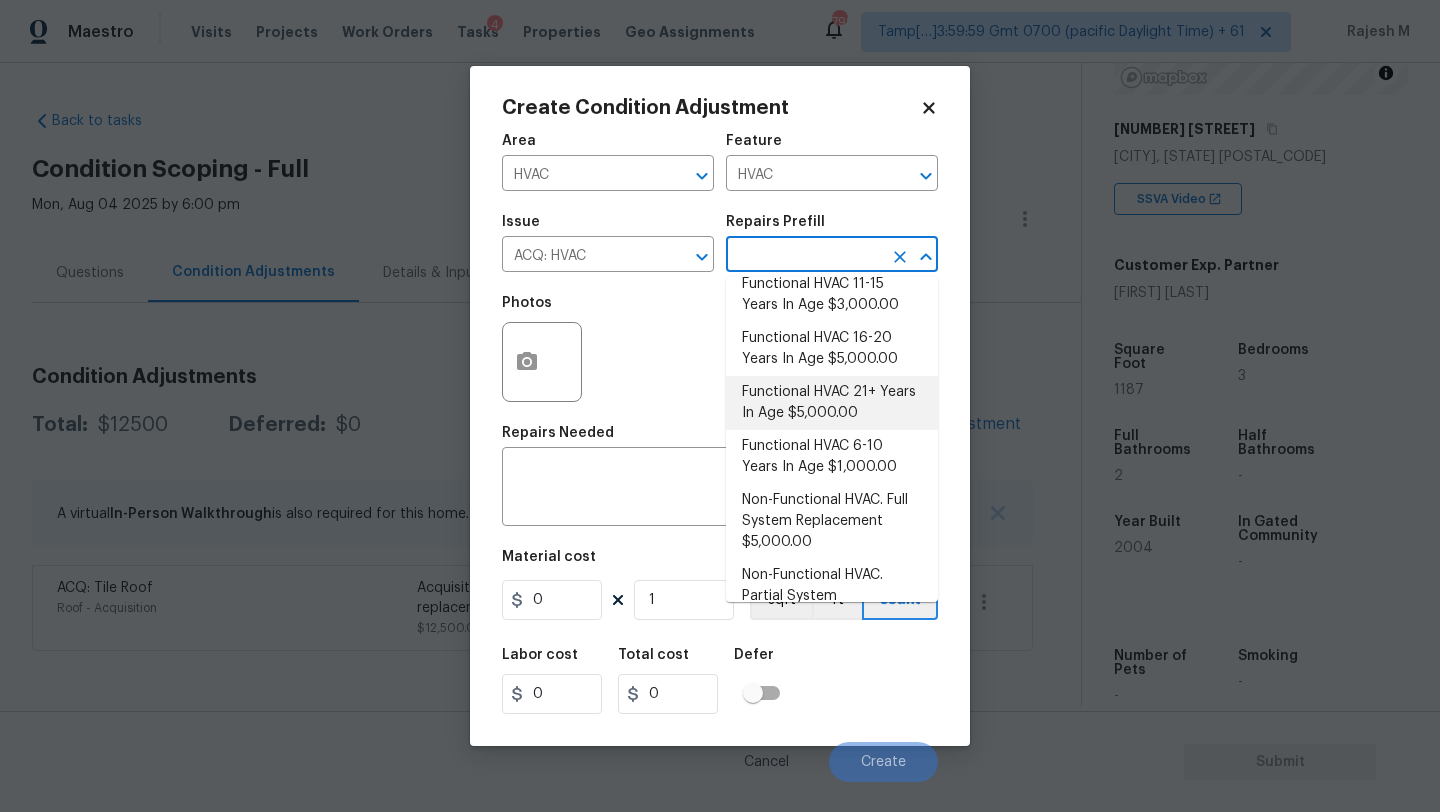 click on "Functional HVAC 21+ Years In Age $5,000.00" at bounding box center (832, 403) 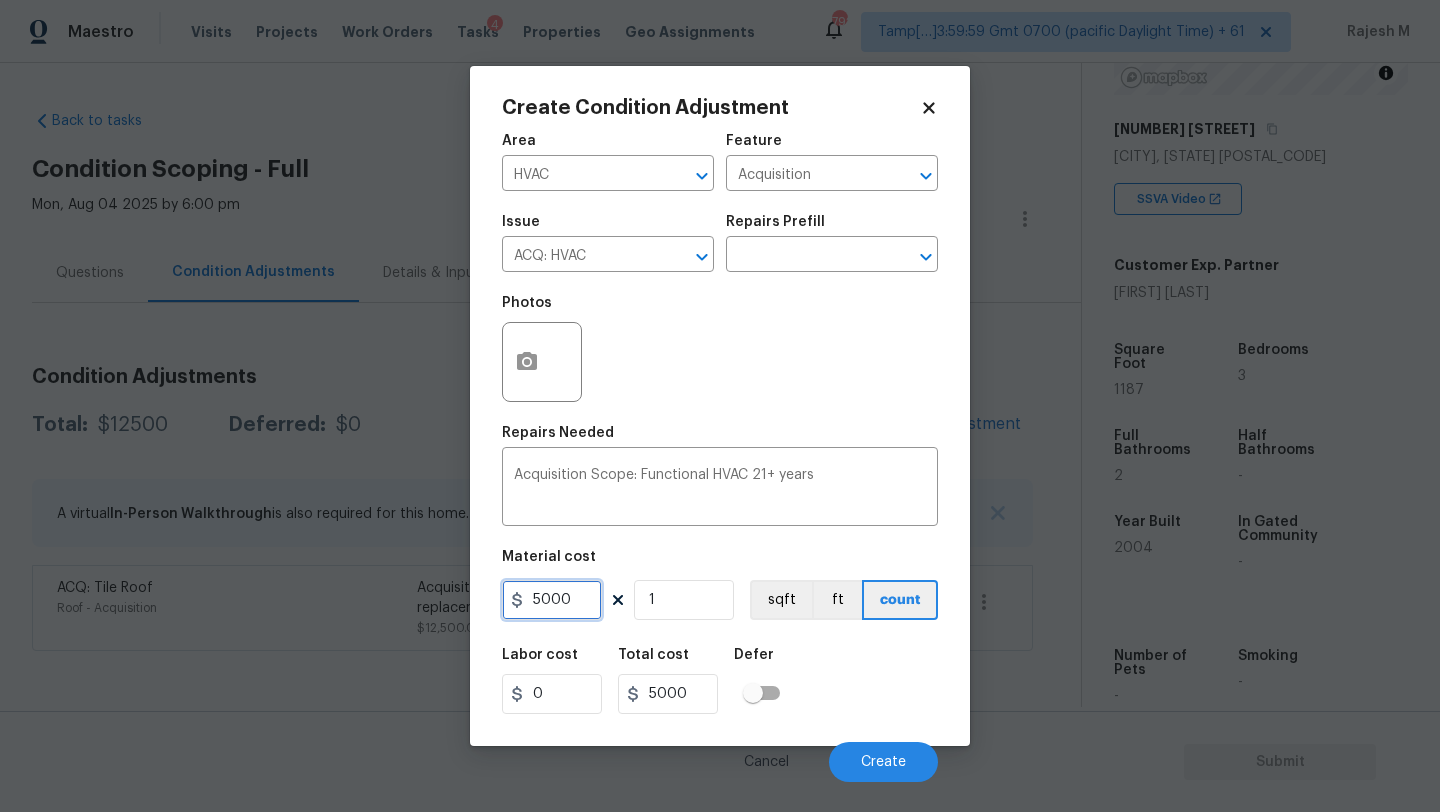 click on "5000" at bounding box center [552, 600] 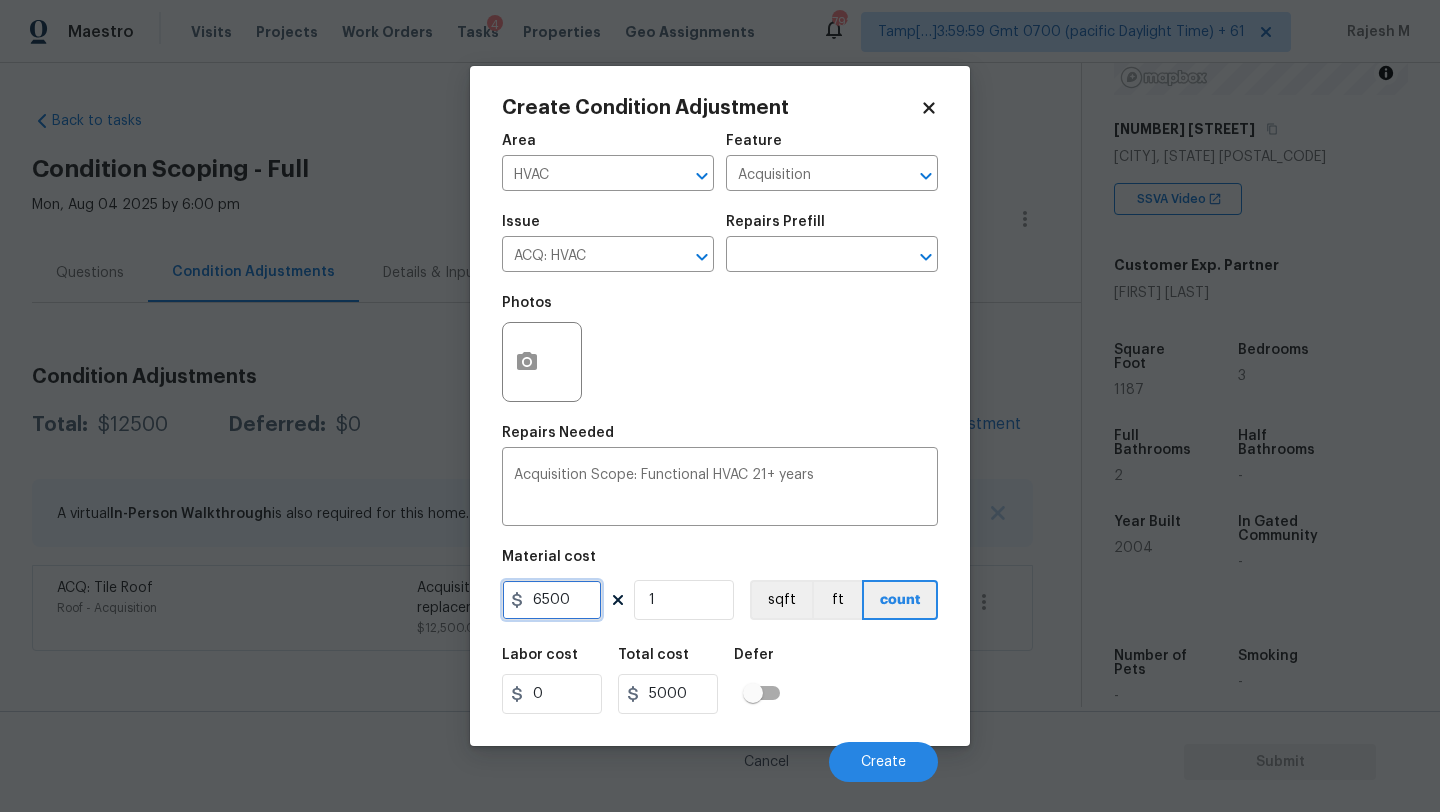 type on "6500" 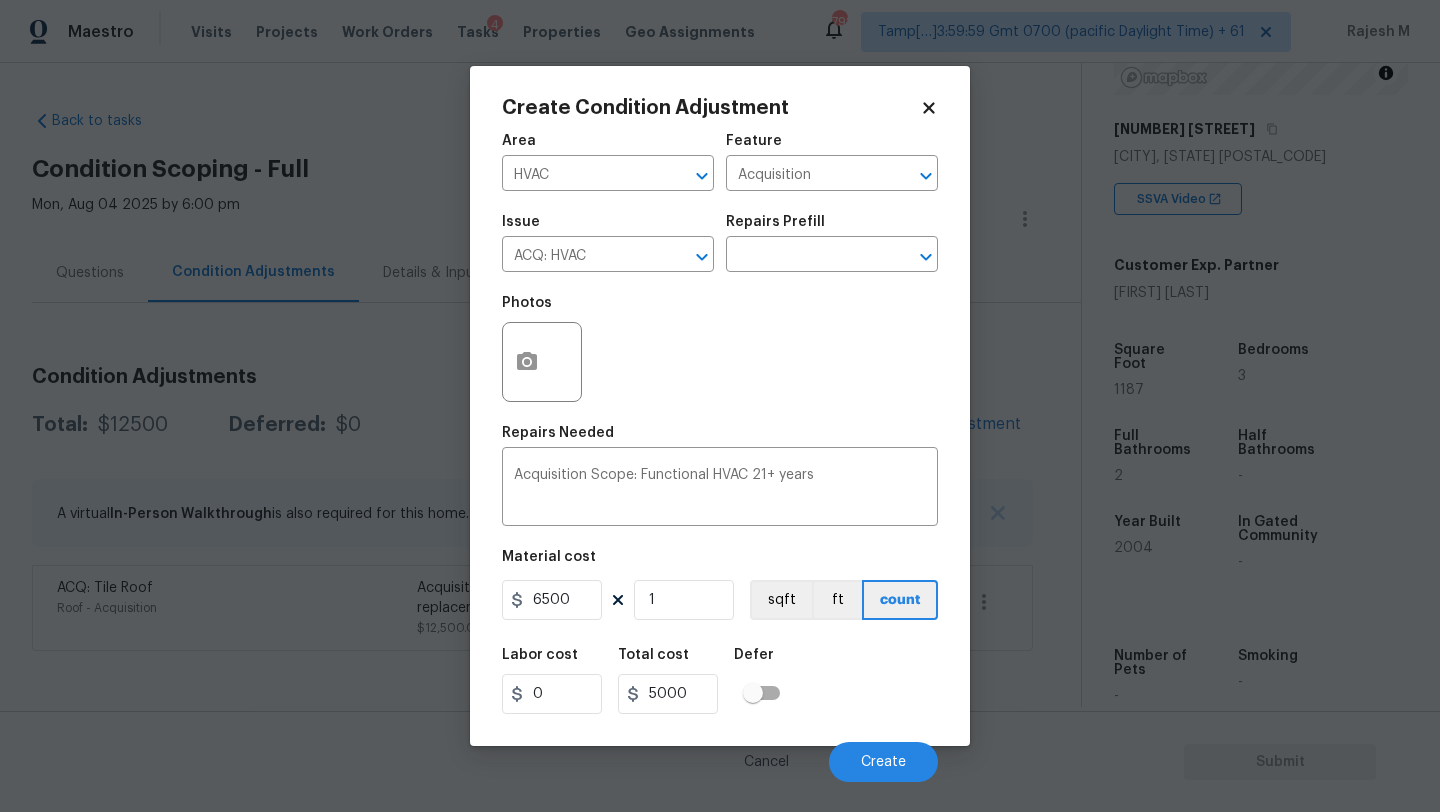 type on "6500" 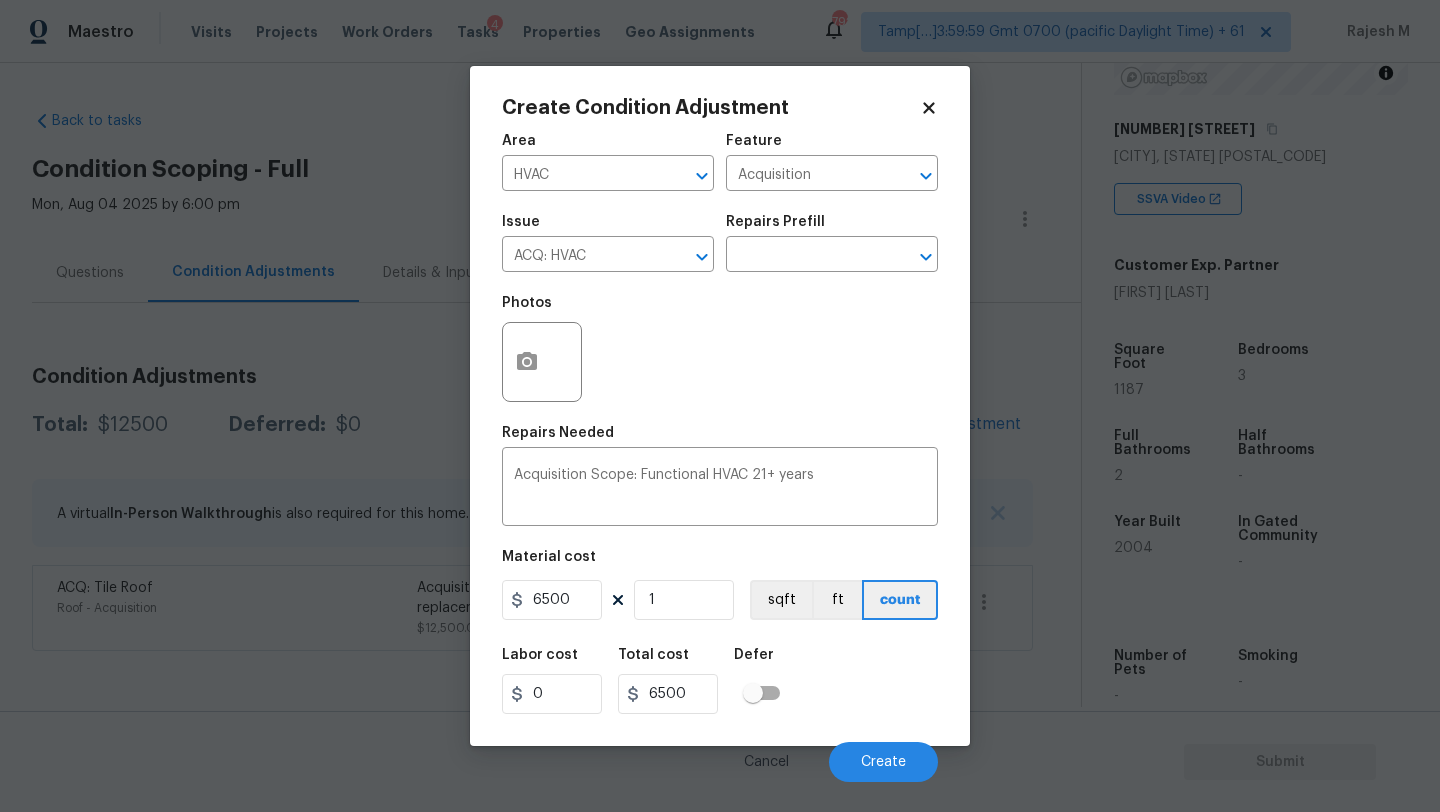 click on "Labor cost 0 Total cost 6500 Defer" at bounding box center [720, 681] 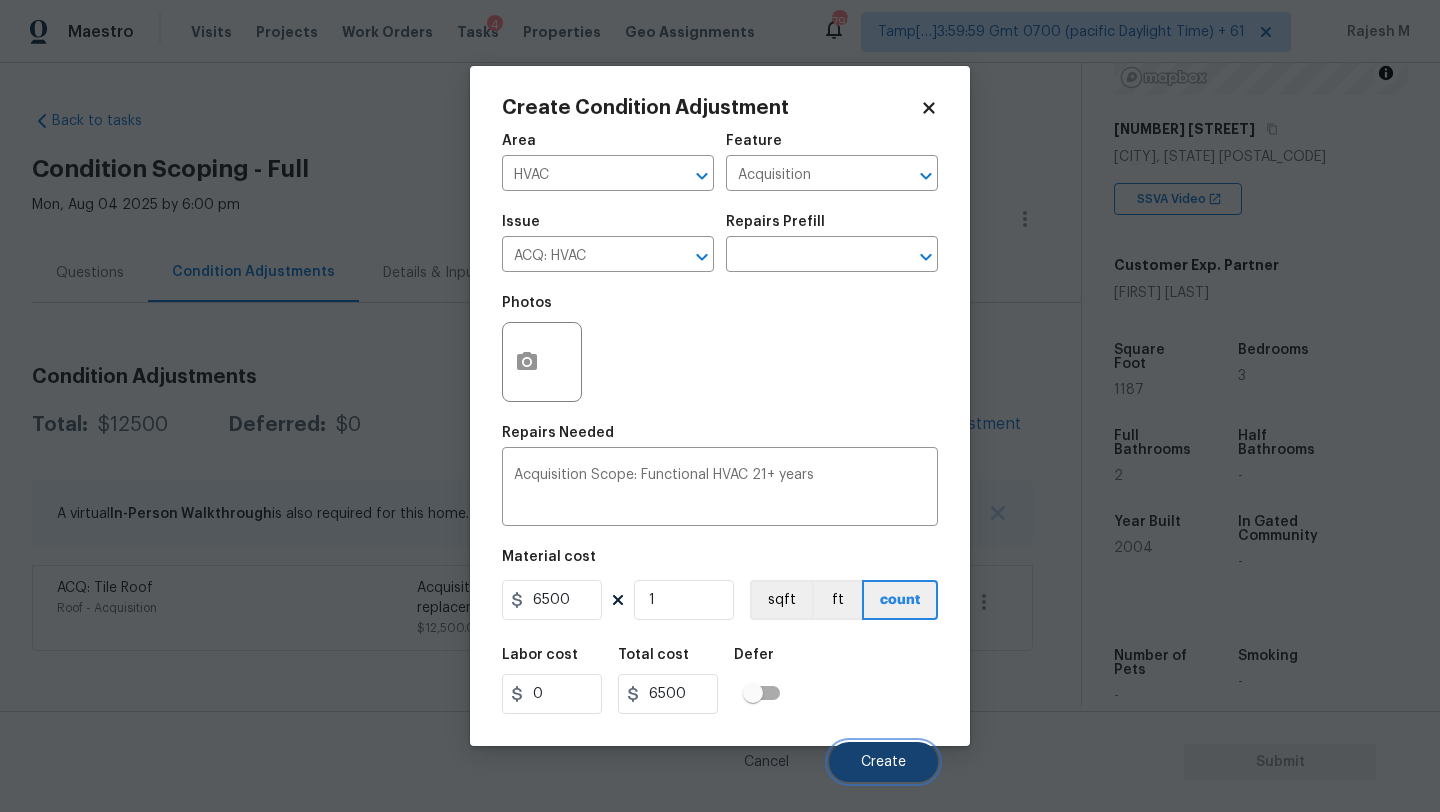 click on "Create" at bounding box center [883, 762] 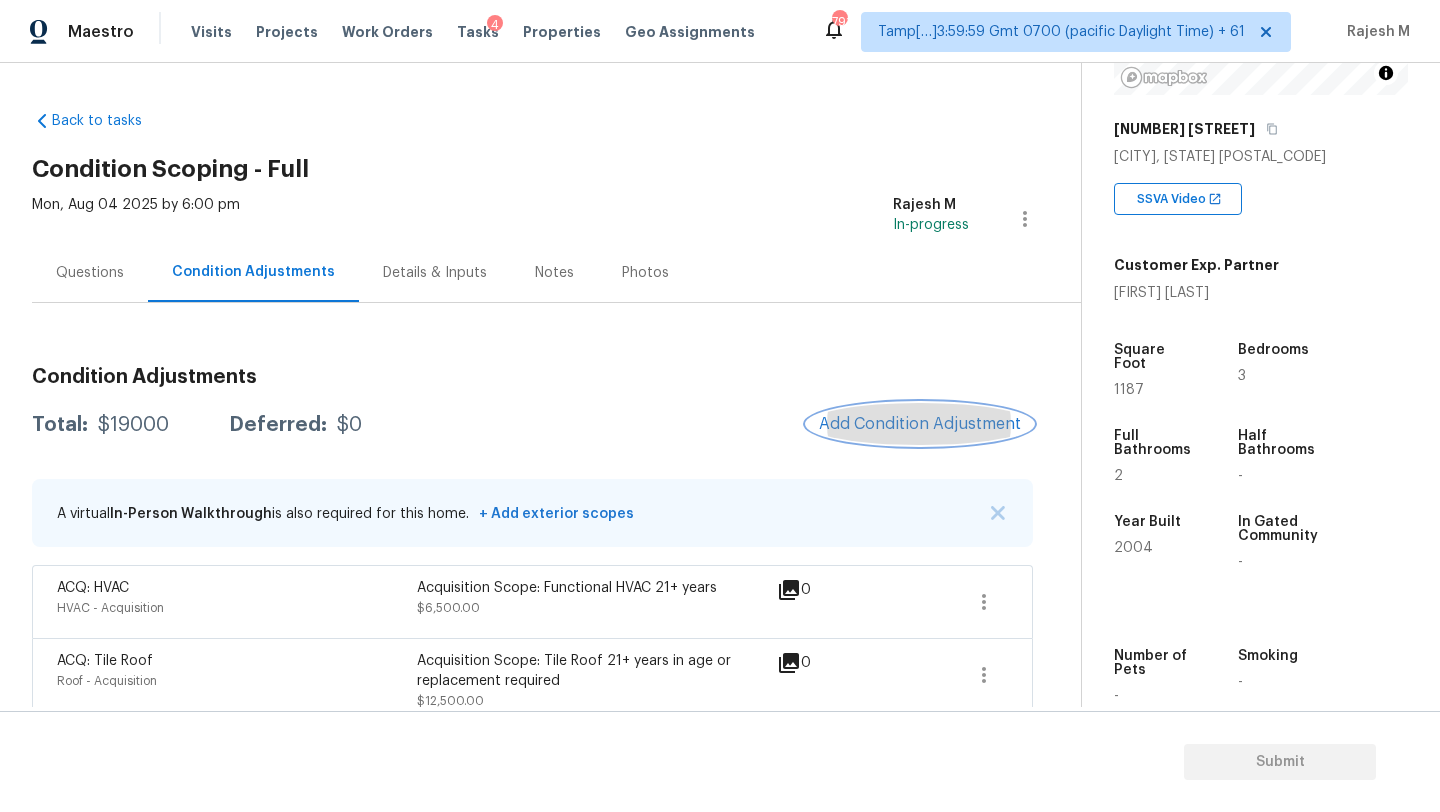 click on "Add Condition Adjustment" at bounding box center (920, 424) 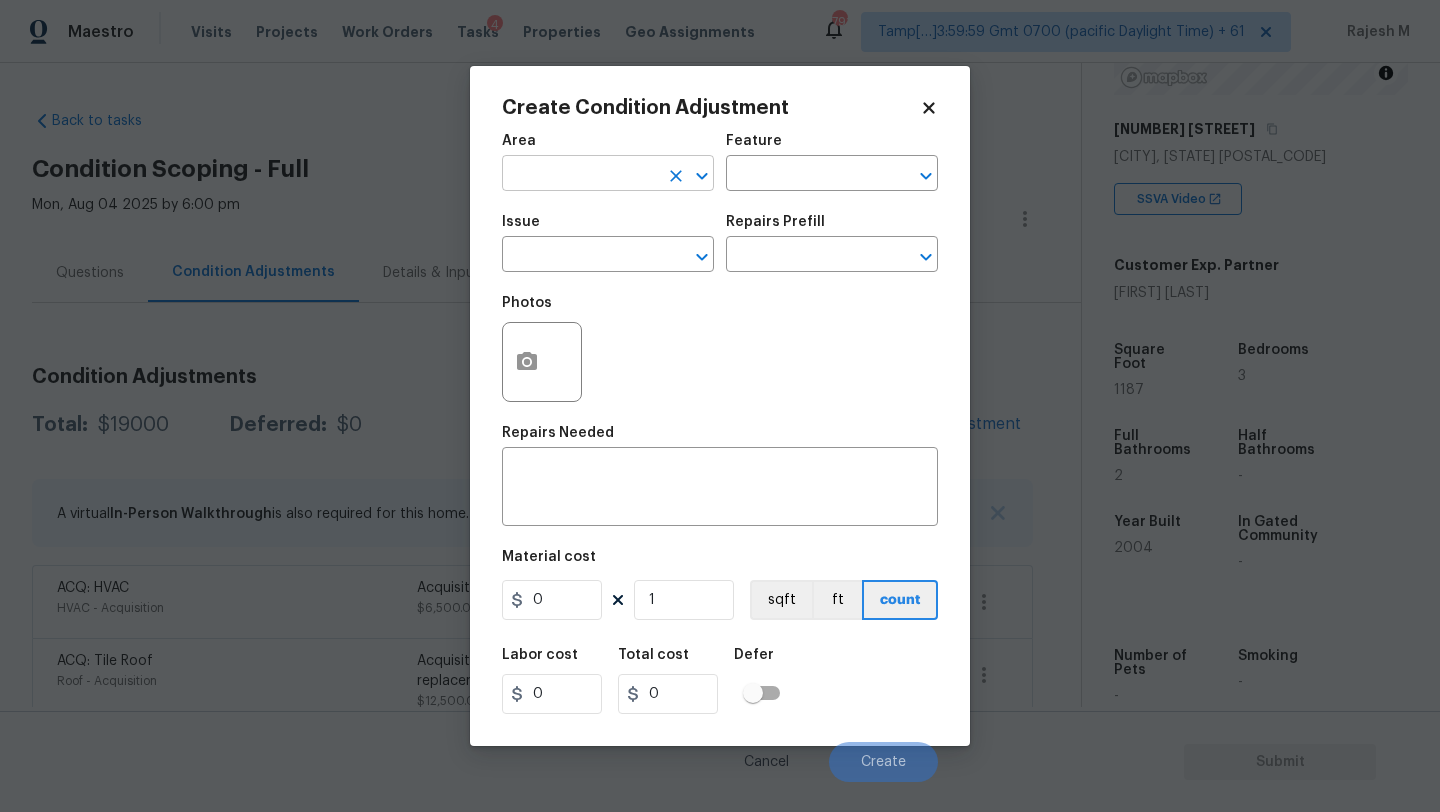 click at bounding box center [580, 175] 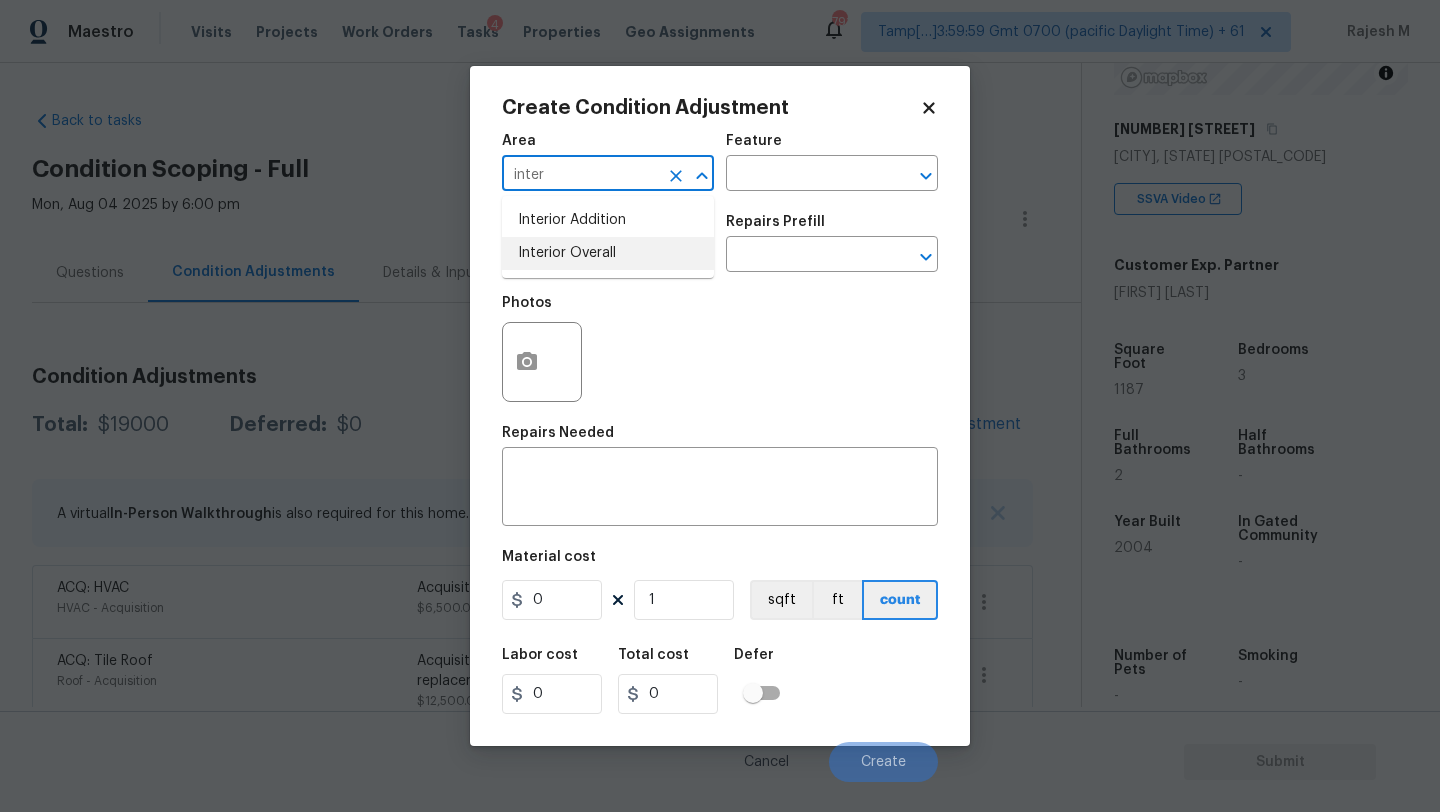 click on "Interior Overall" at bounding box center (608, 253) 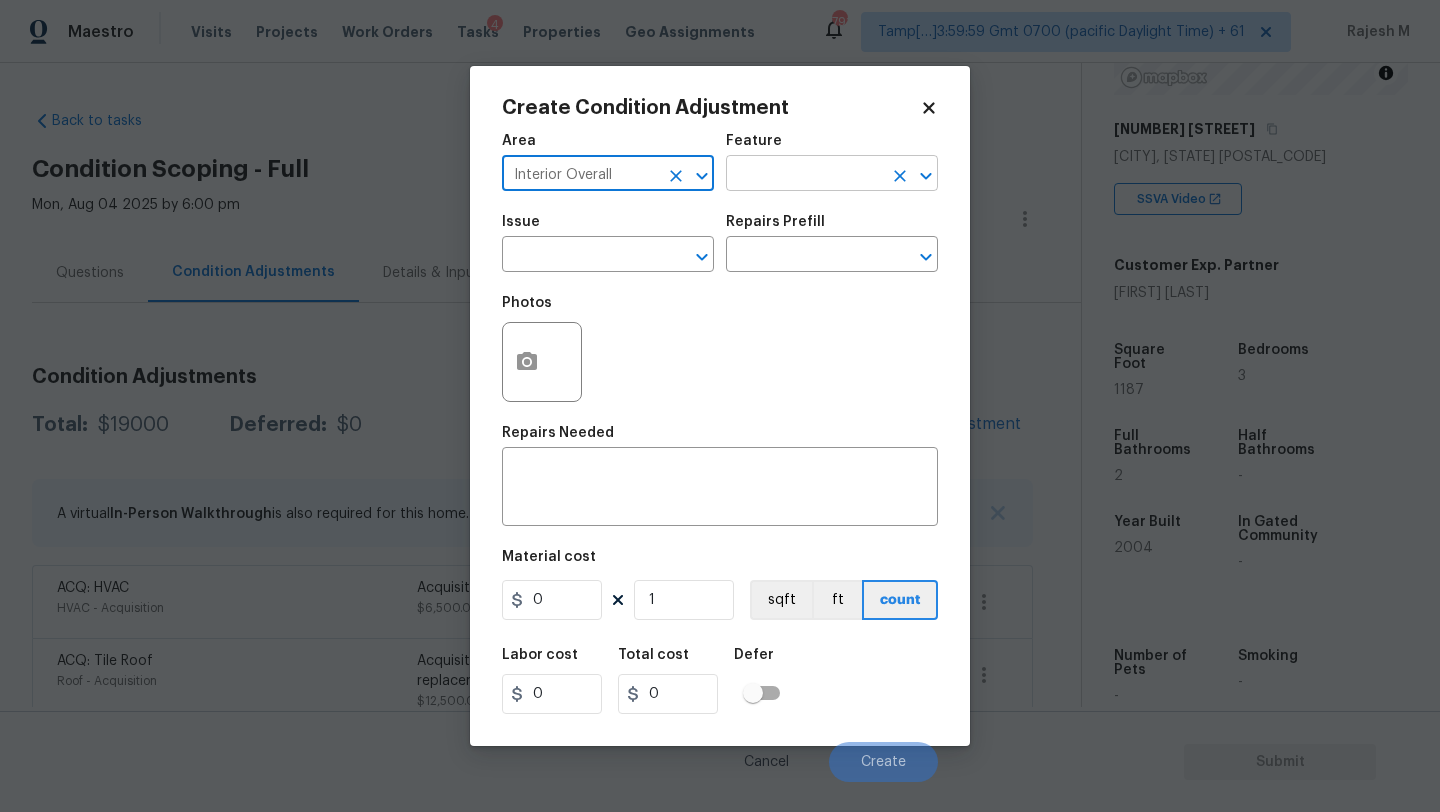 type on "Interior Overall" 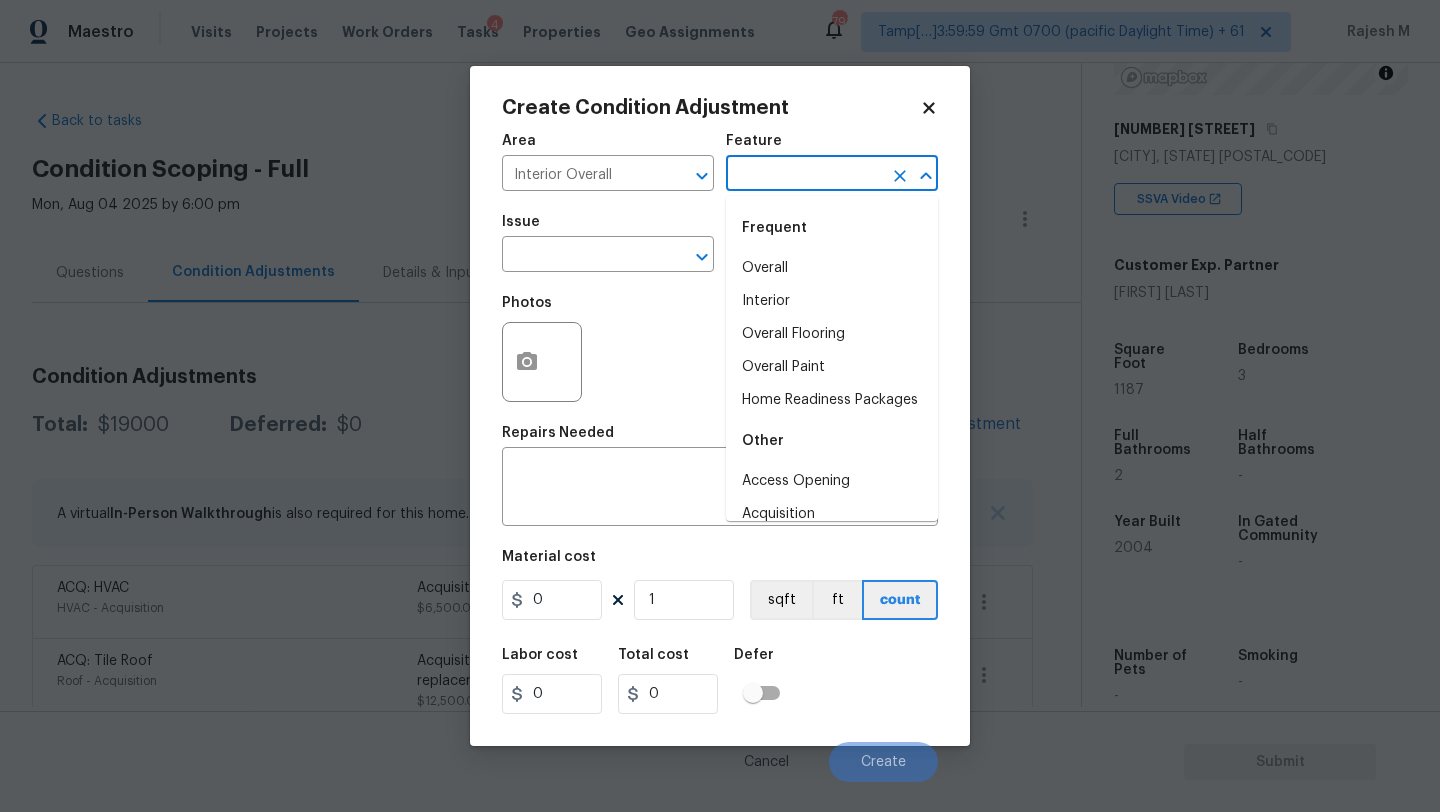 click at bounding box center (804, 175) 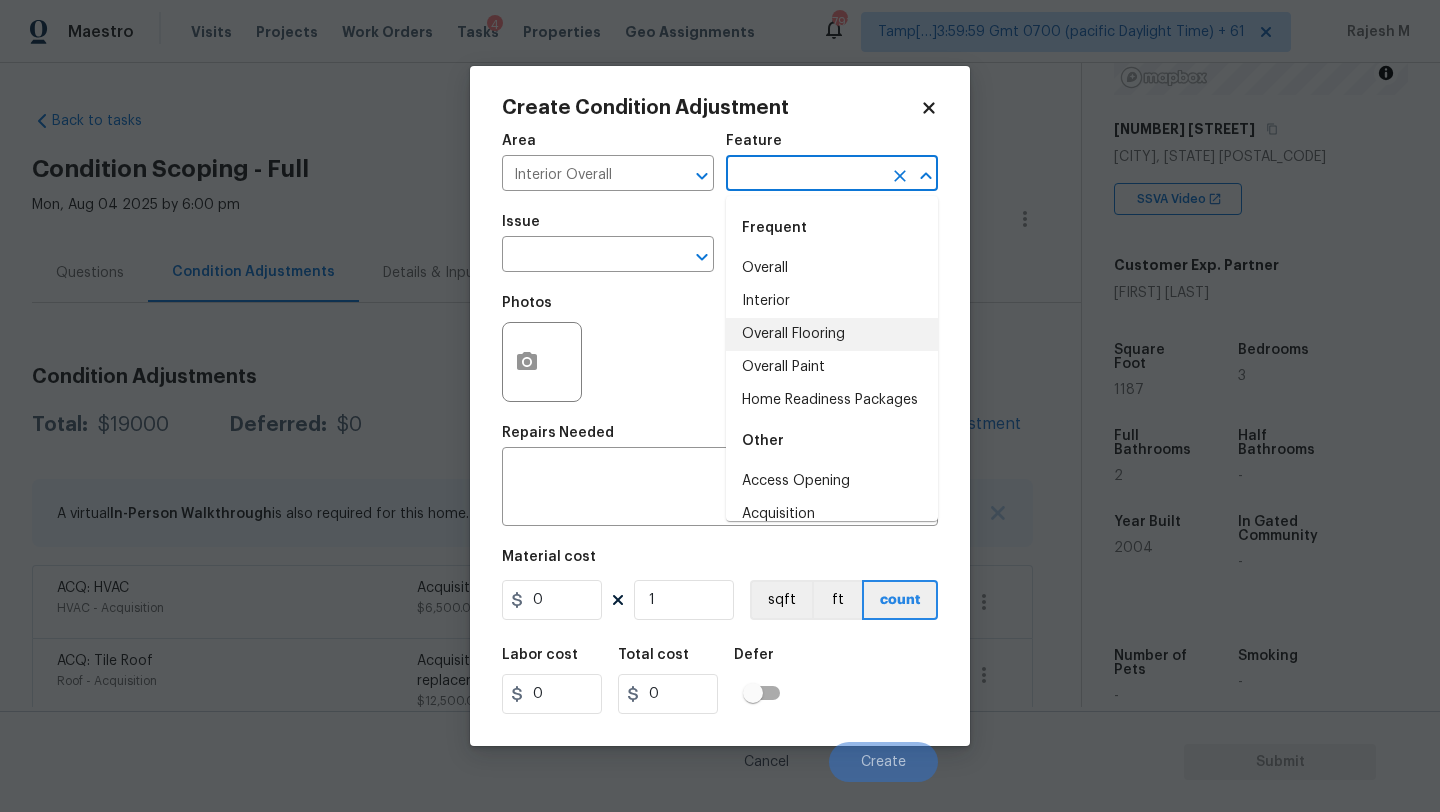 click on "Overall Flooring" at bounding box center (832, 334) 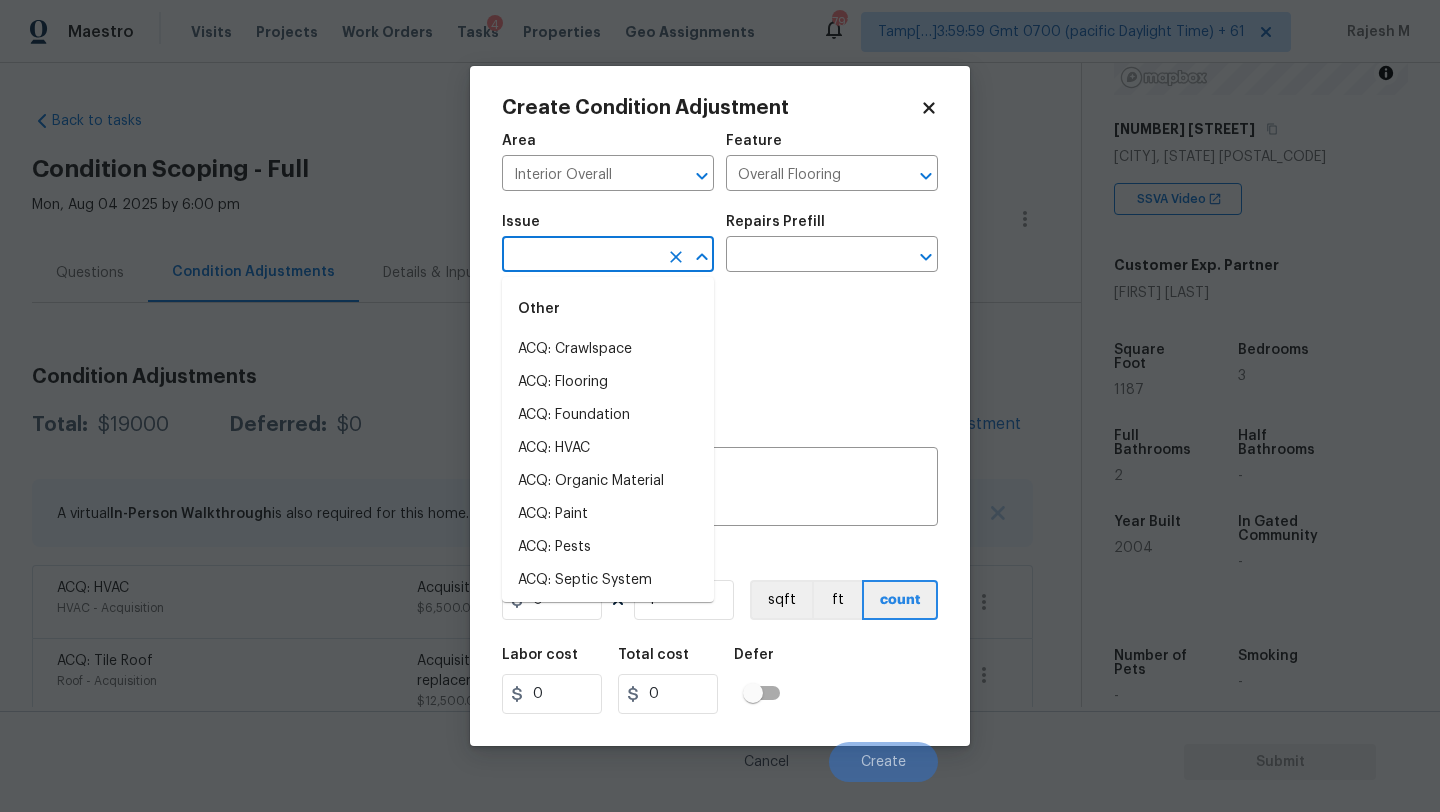 click at bounding box center [580, 256] 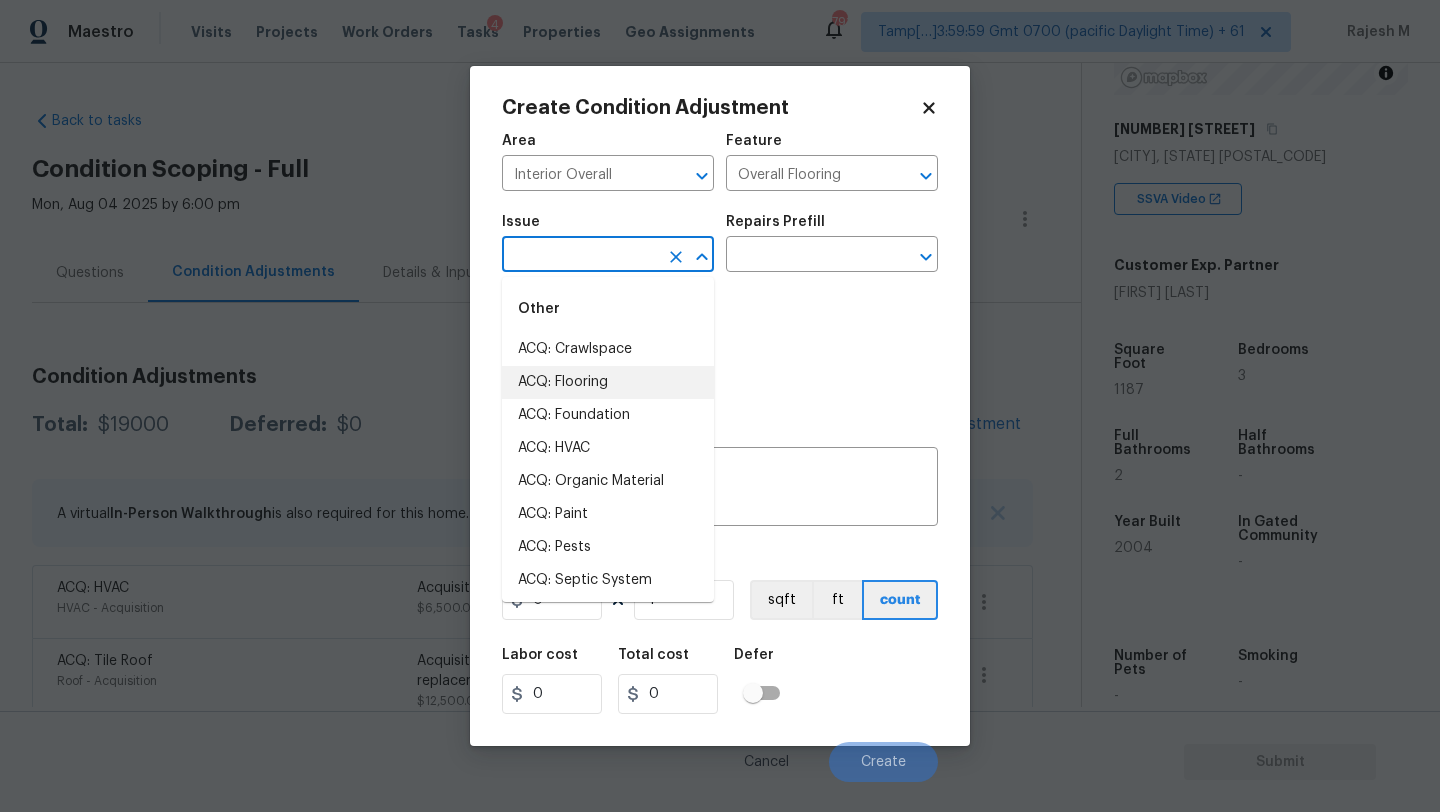 drag, startPoint x: 609, startPoint y: 383, endPoint x: 655, endPoint y: 352, distance: 55.470715 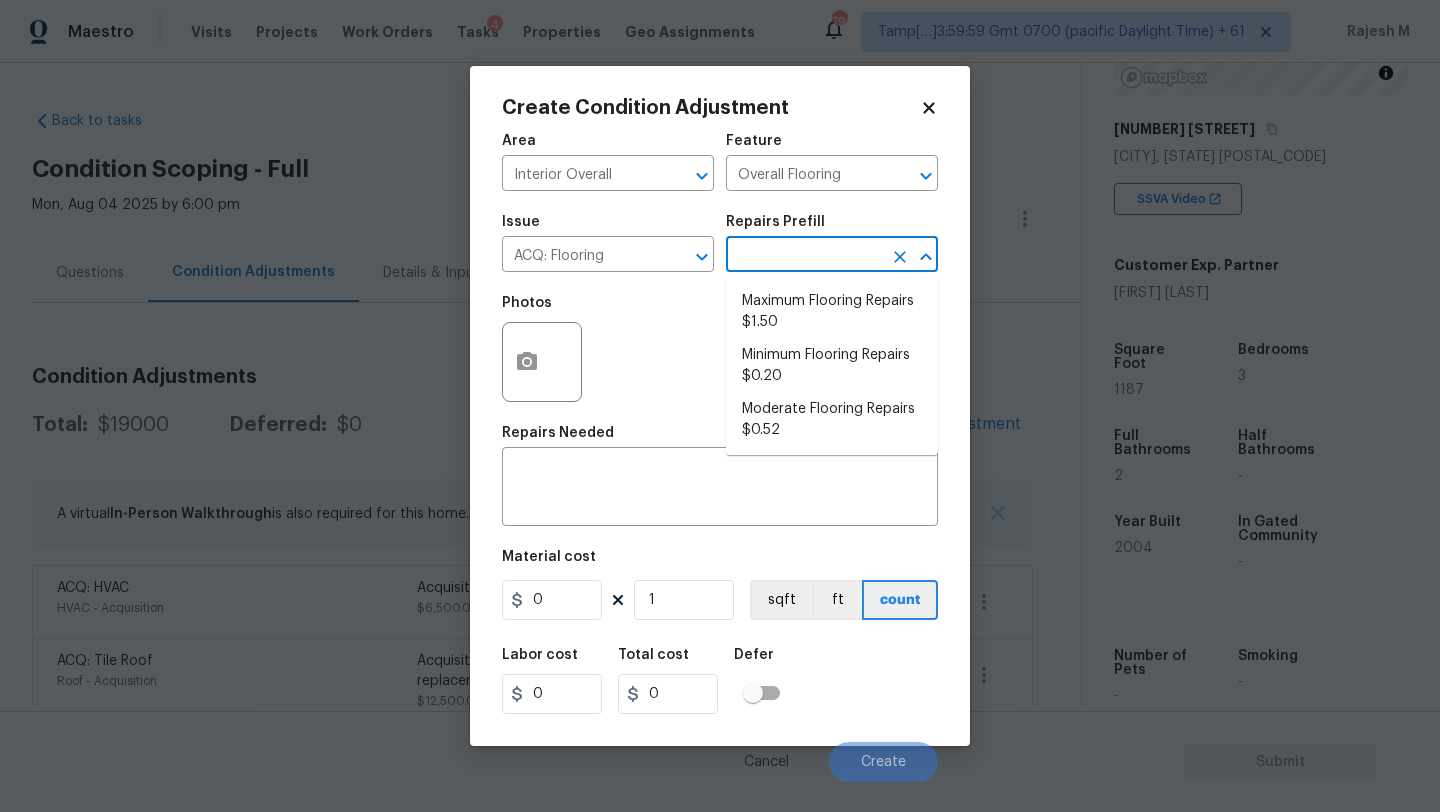 click at bounding box center (804, 256) 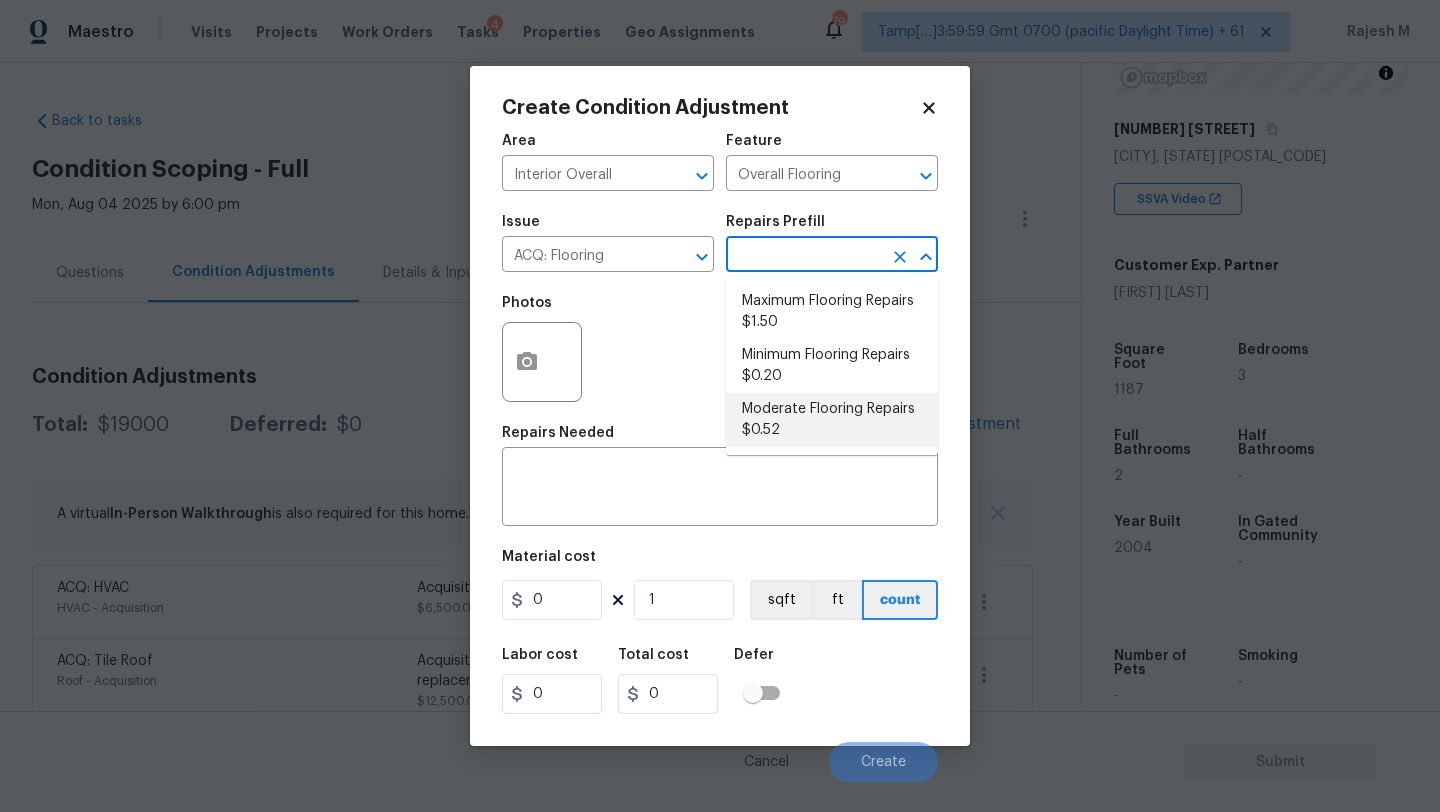 click on "Moderate Flooring Repairs $0.52" at bounding box center [832, 420] 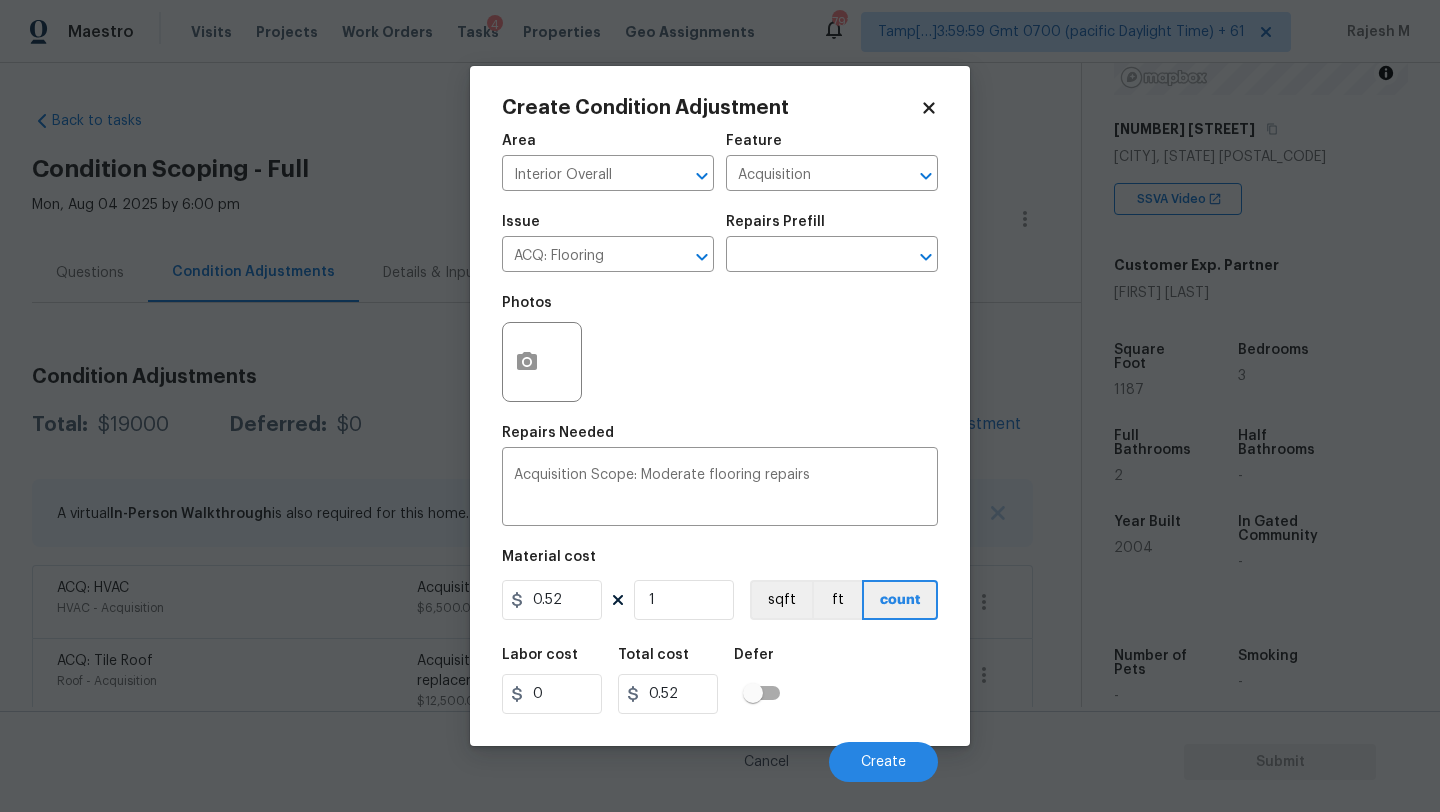 click on "Material cost 0.52 1 sqft ft count" at bounding box center [720, 587] 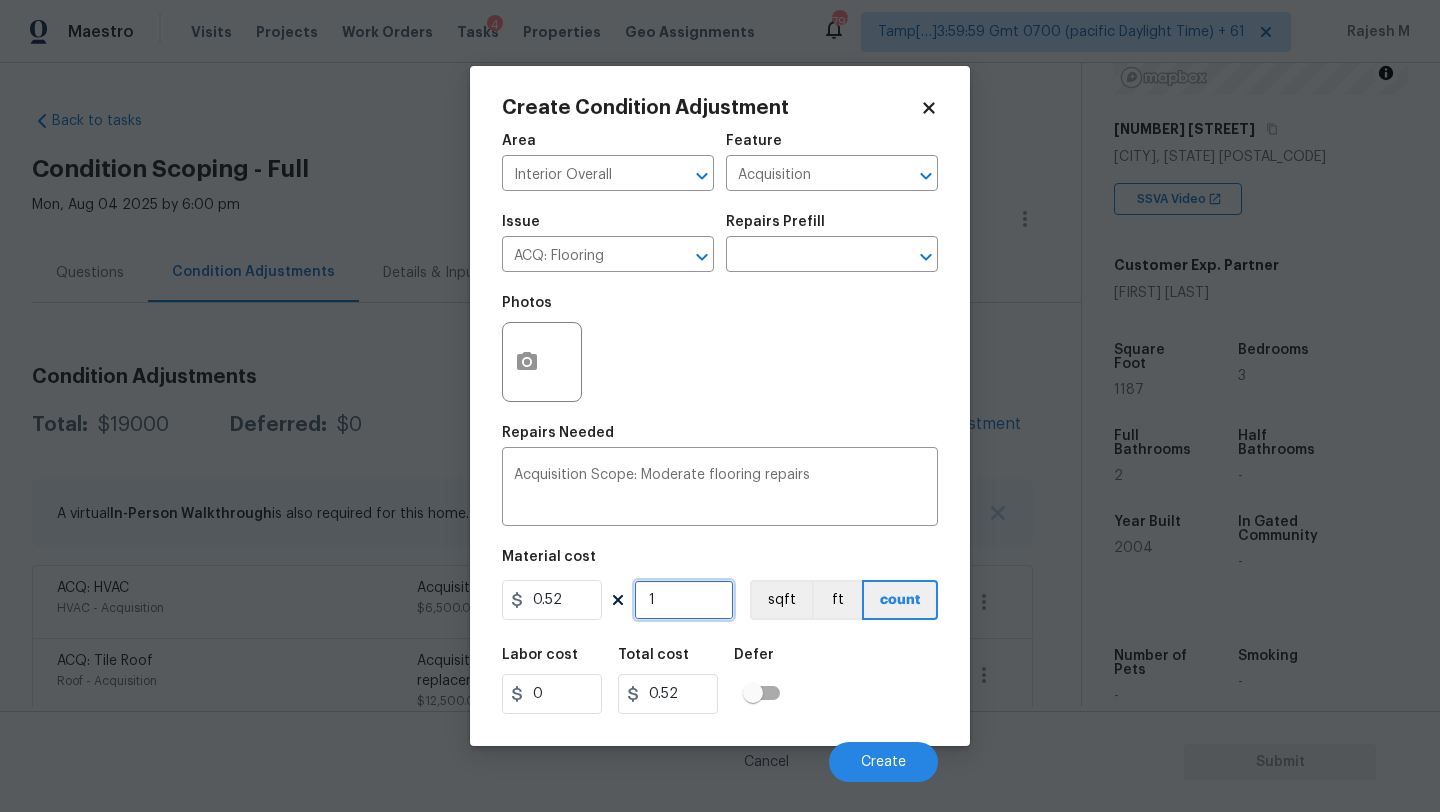 click on "1" at bounding box center [684, 600] 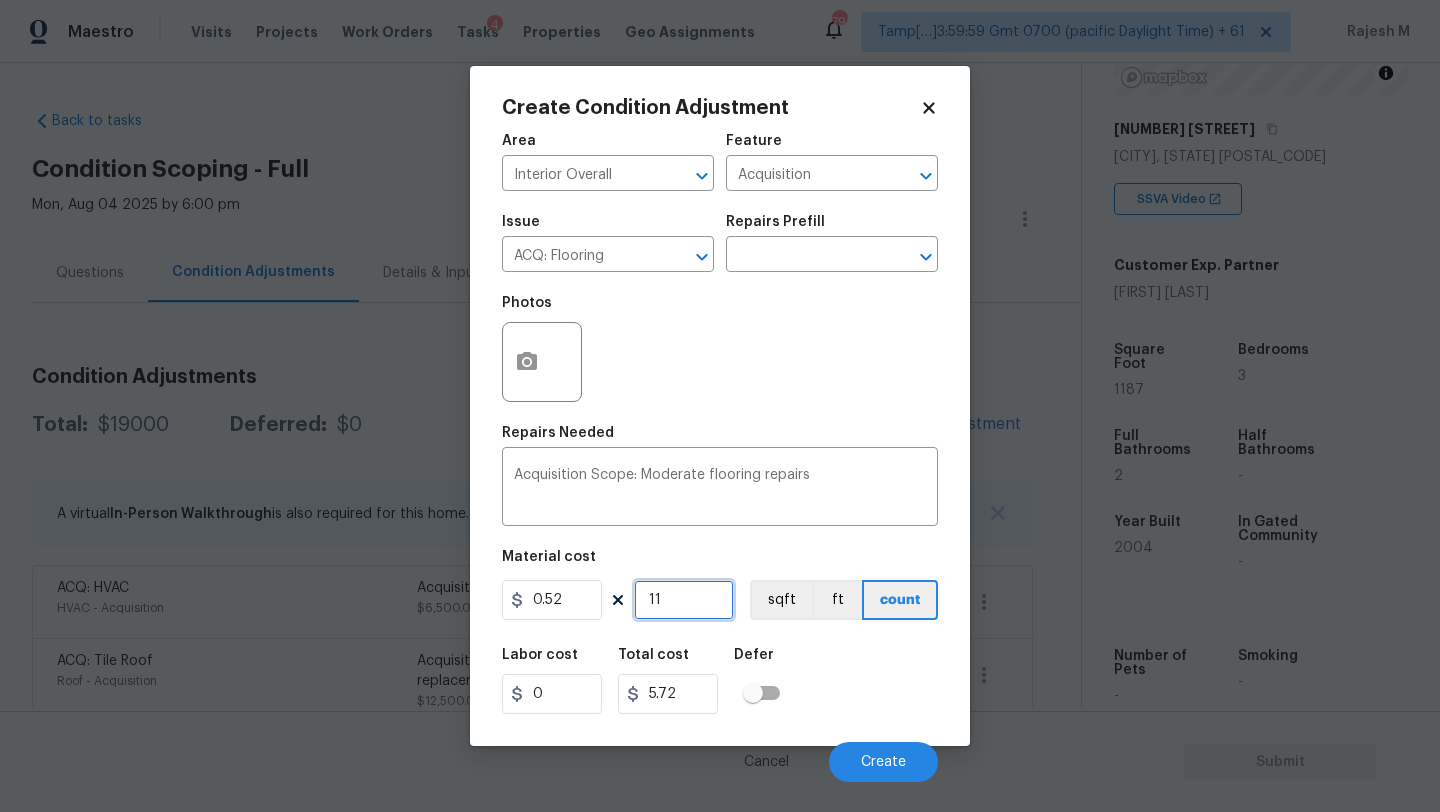 type on "118" 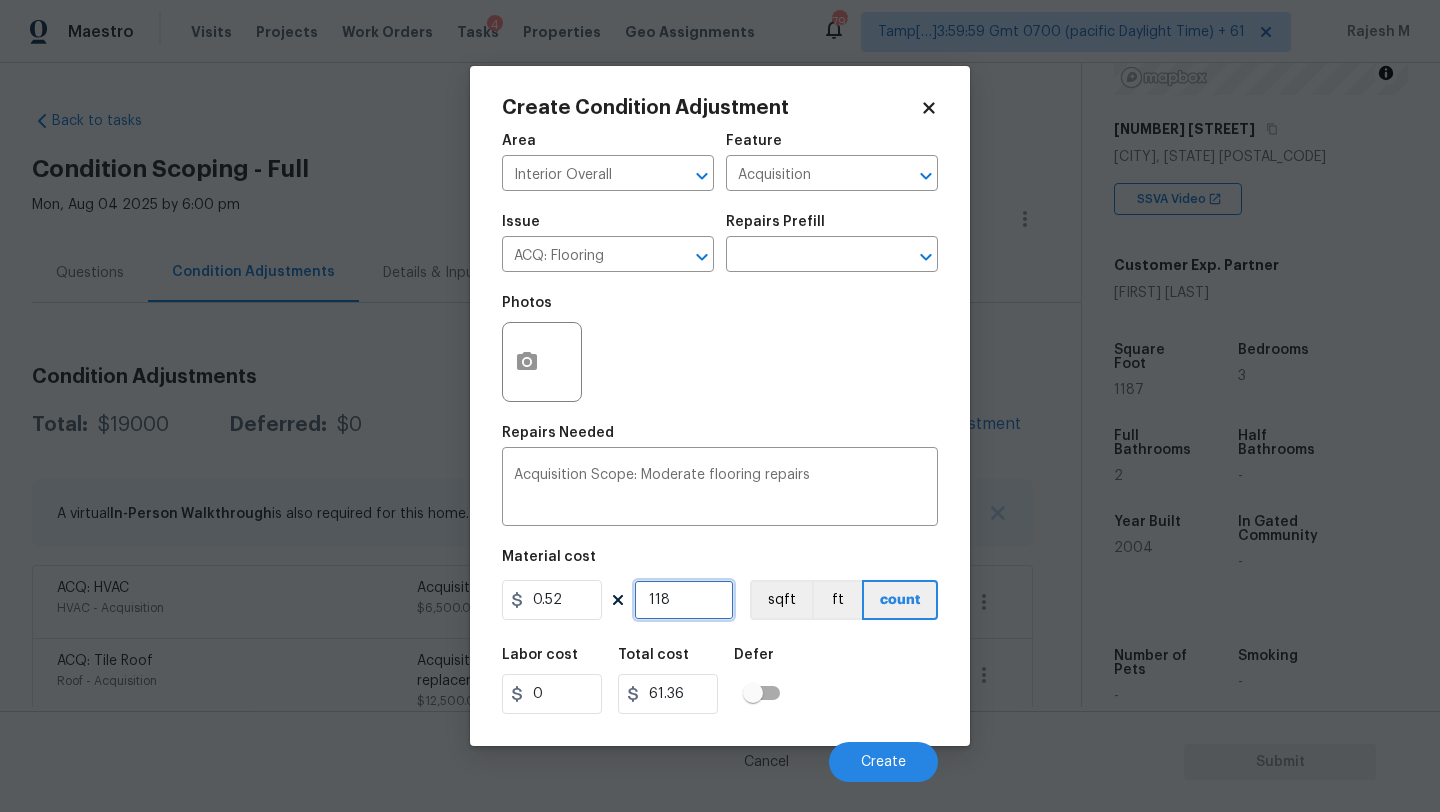 type on "1187" 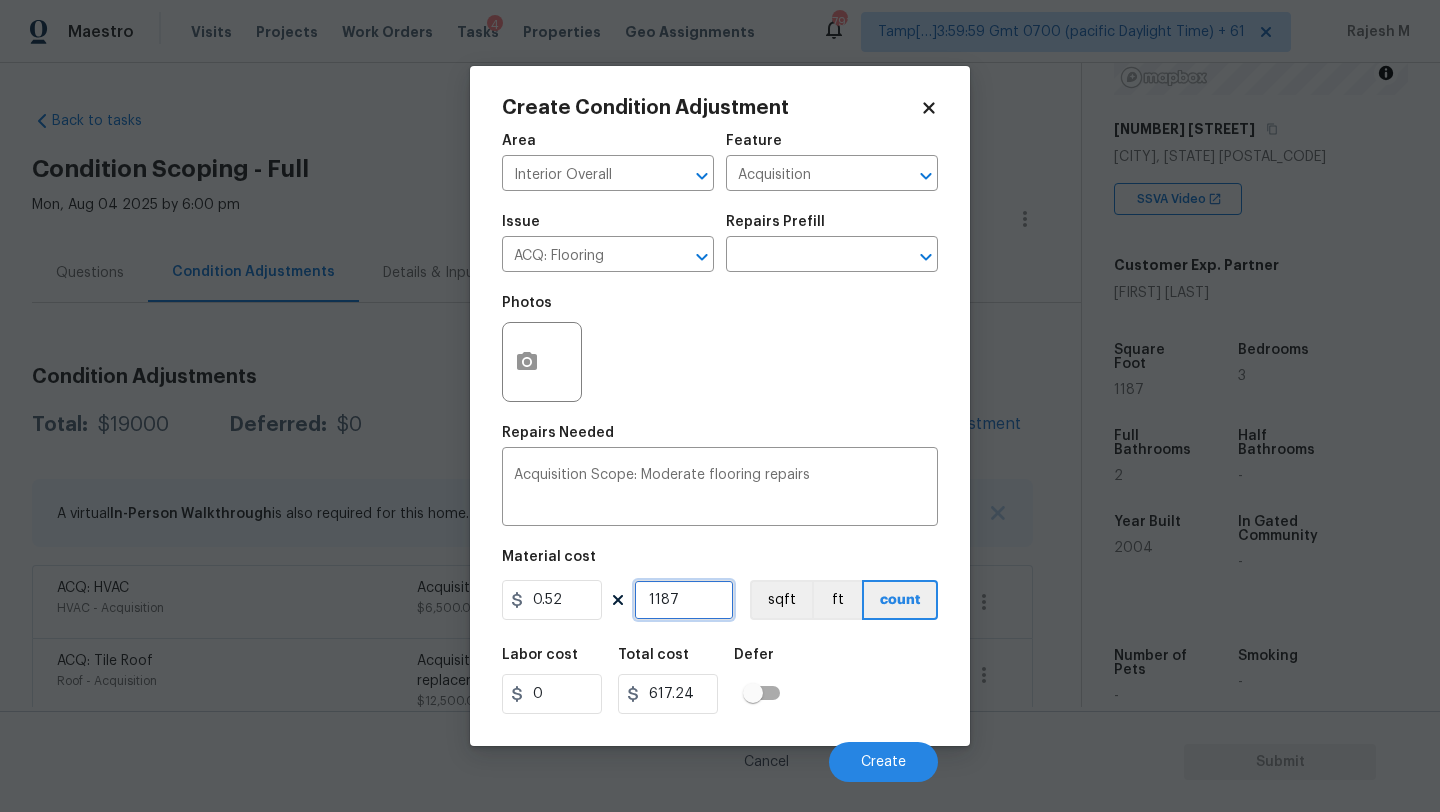 type on "1187" 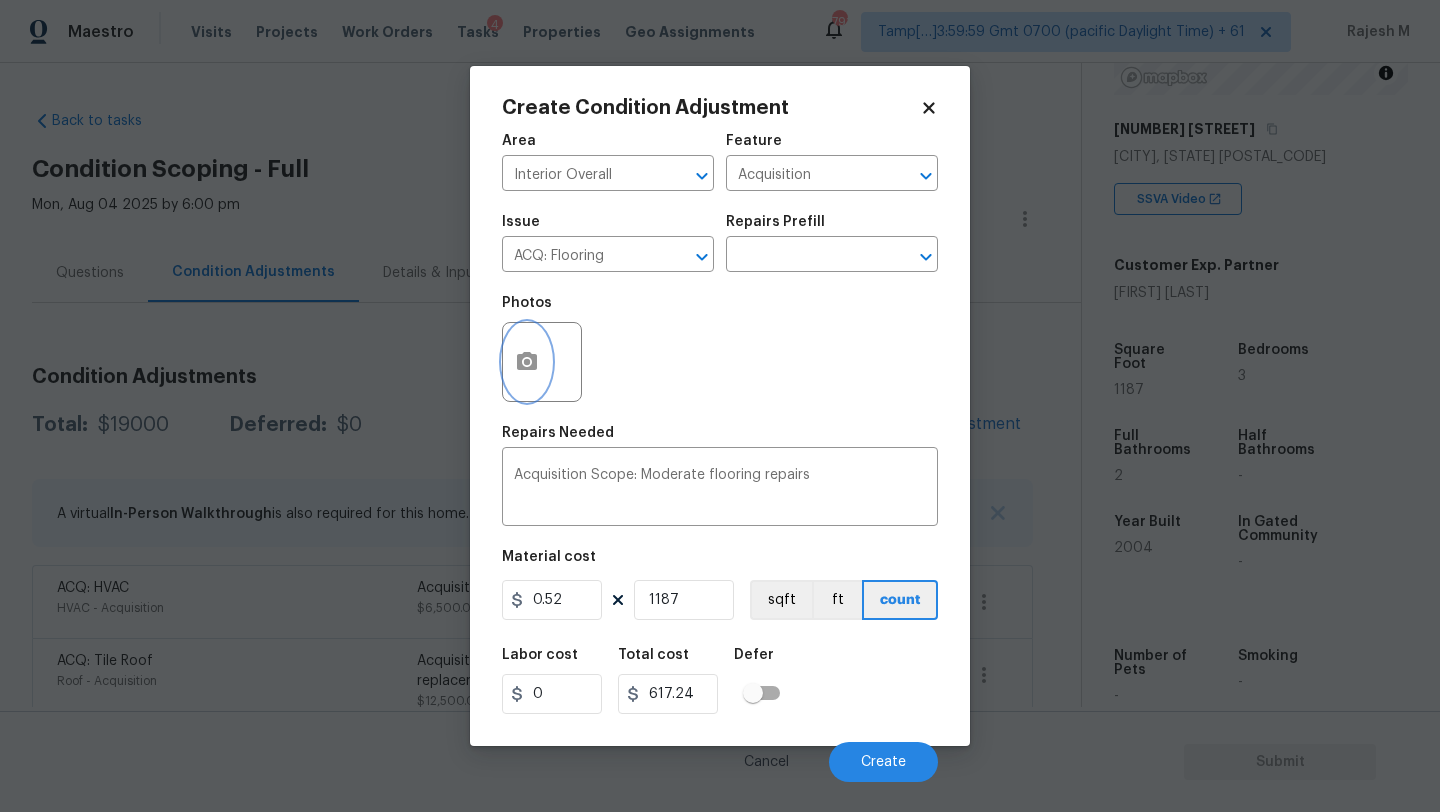 click at bounding box center (527, 362) 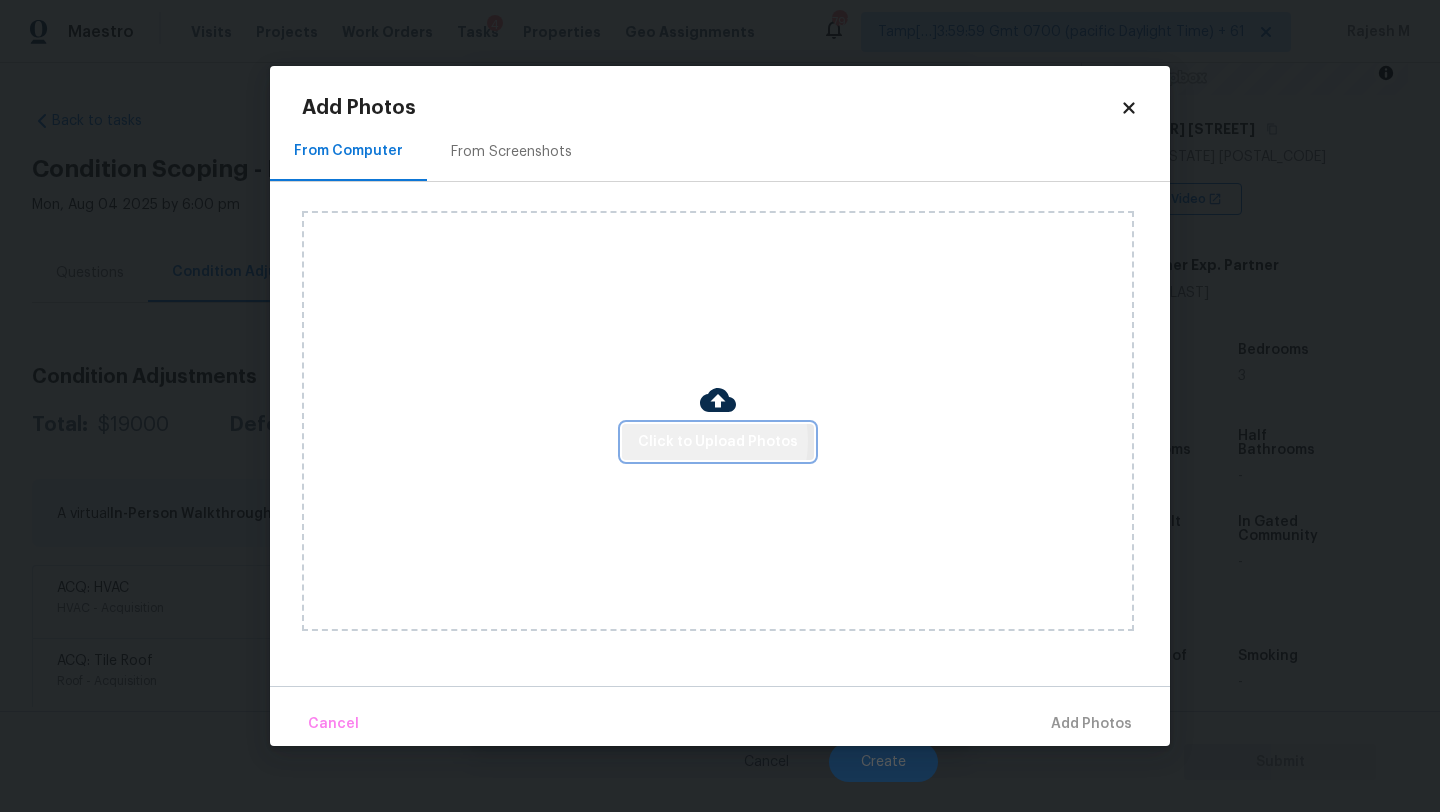 click on "Click to Upload Photos" at bounding box center (718, 442) 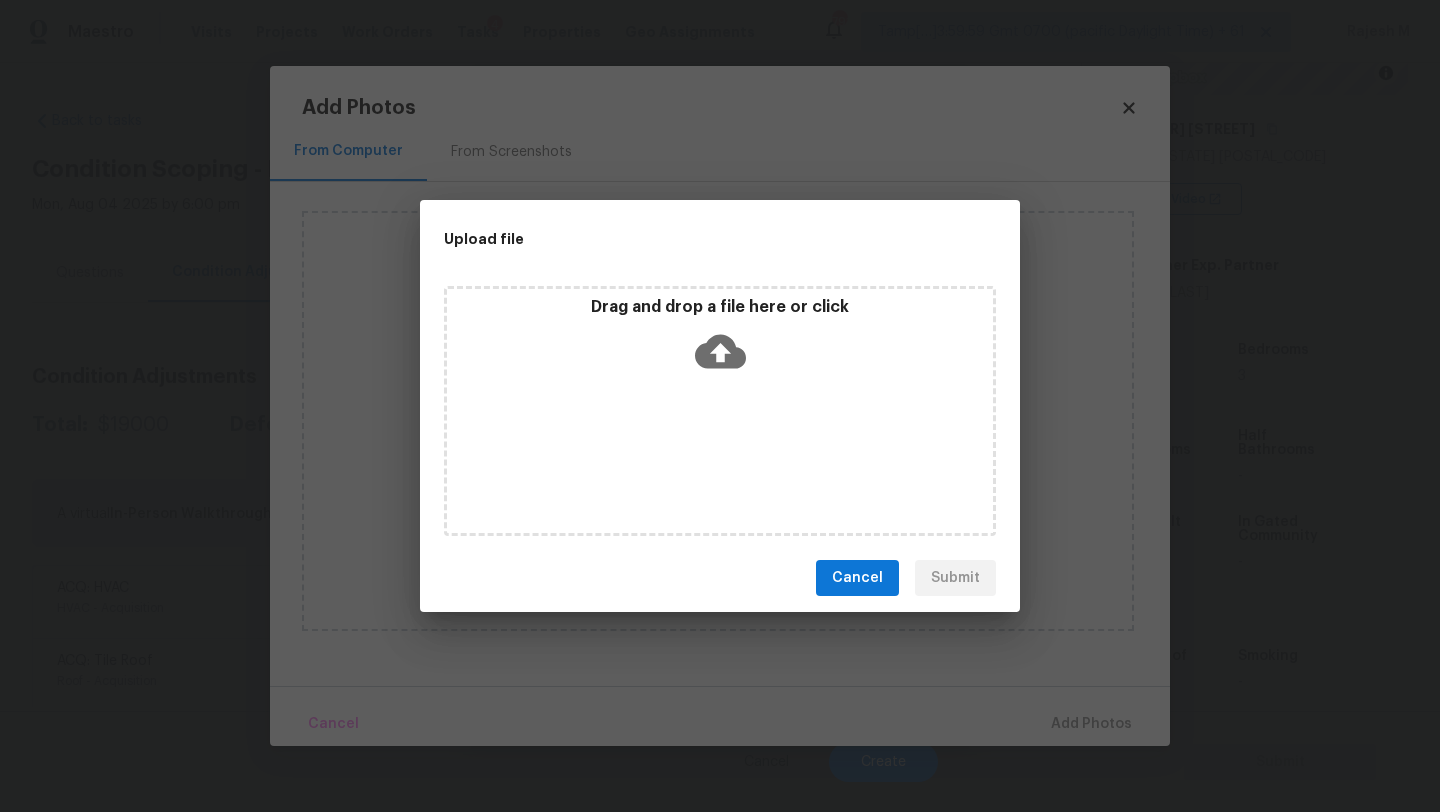 click on "Drag and drop a file here or click" at bounding box center (720, 411) 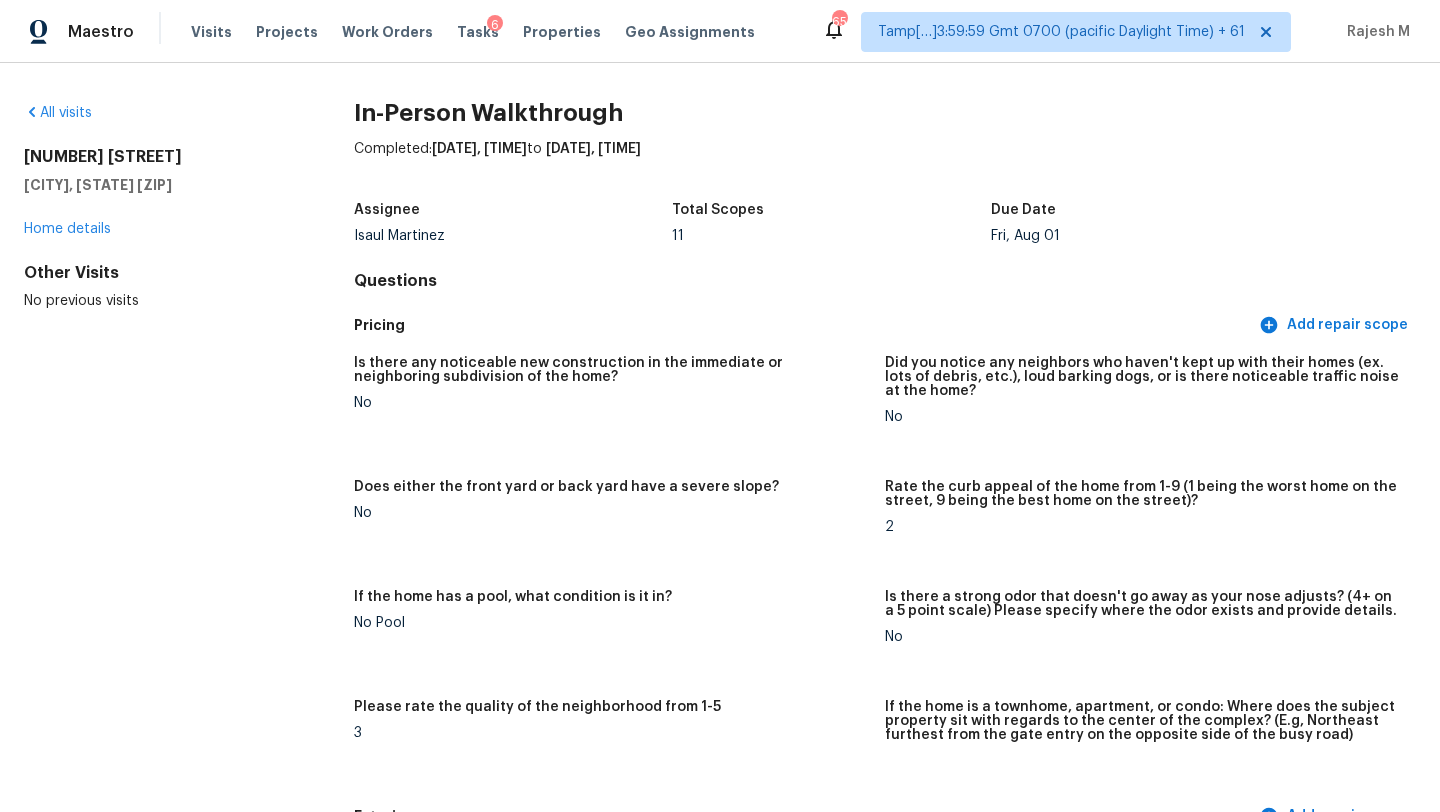 scroll, scrollTop: 0, scrollLeft: 0, axis: both 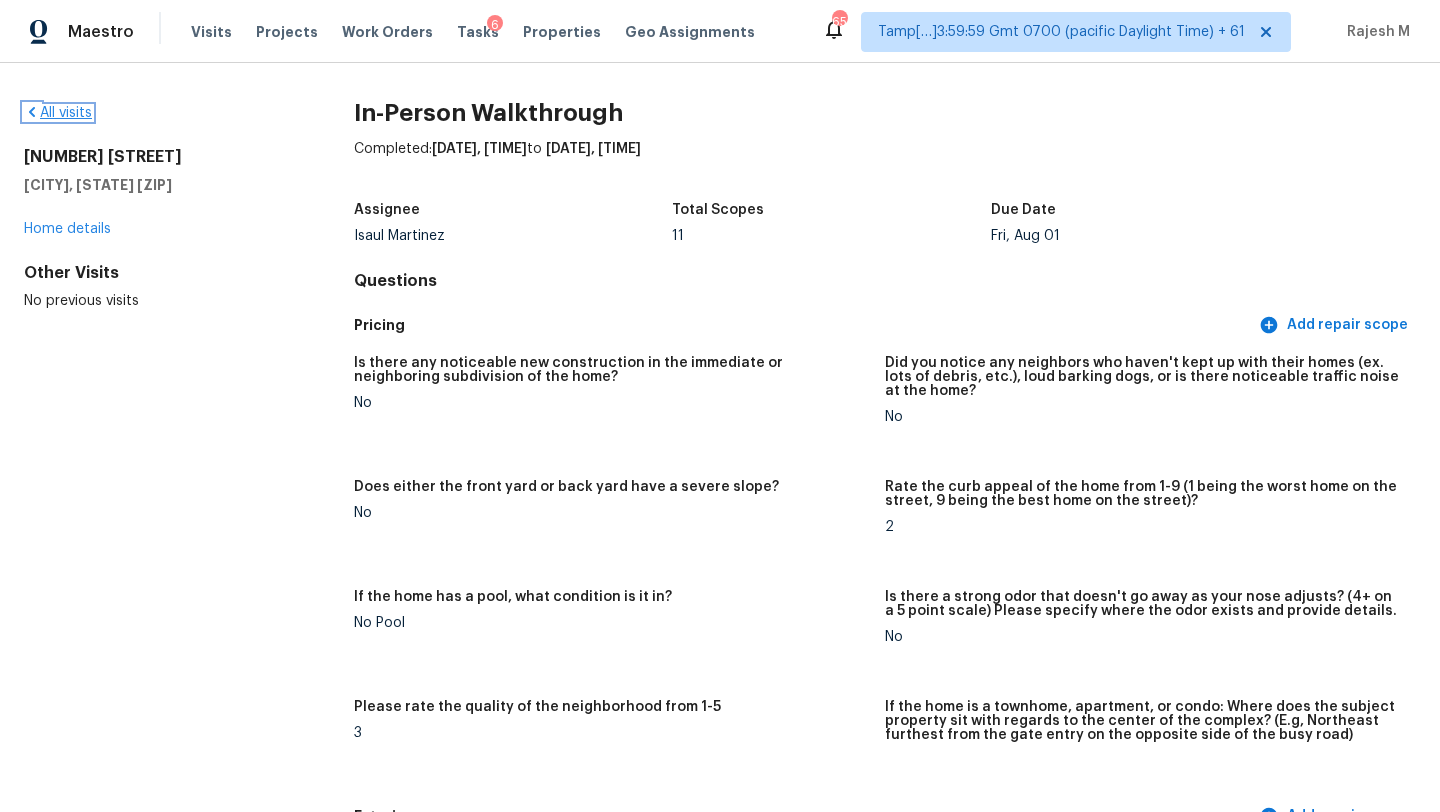 click on "All visits" at bounding box center (58, 113) 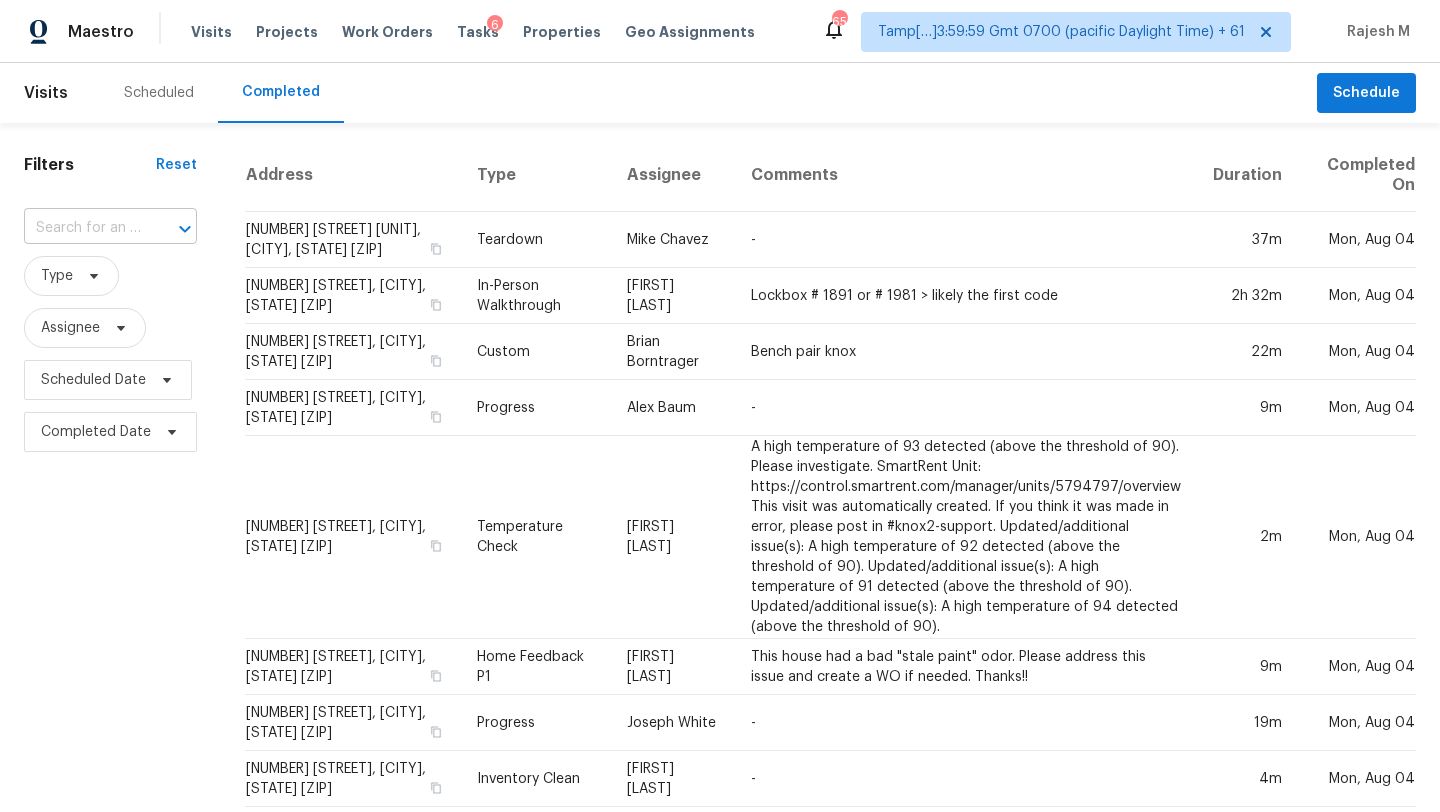 click at bounding box center [82, 228] 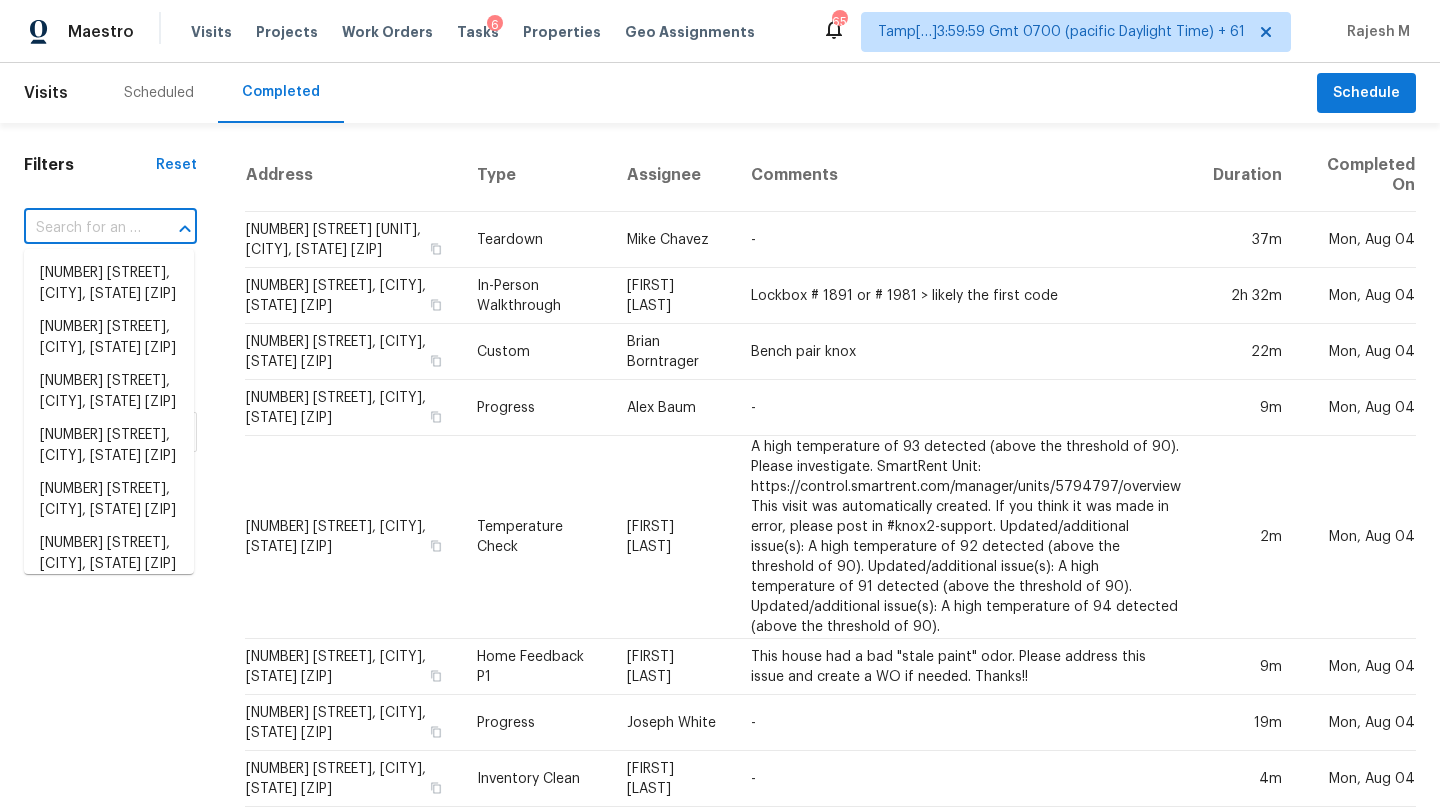 paste on "426 Lucerne Ave, Shirley, NY 11967" 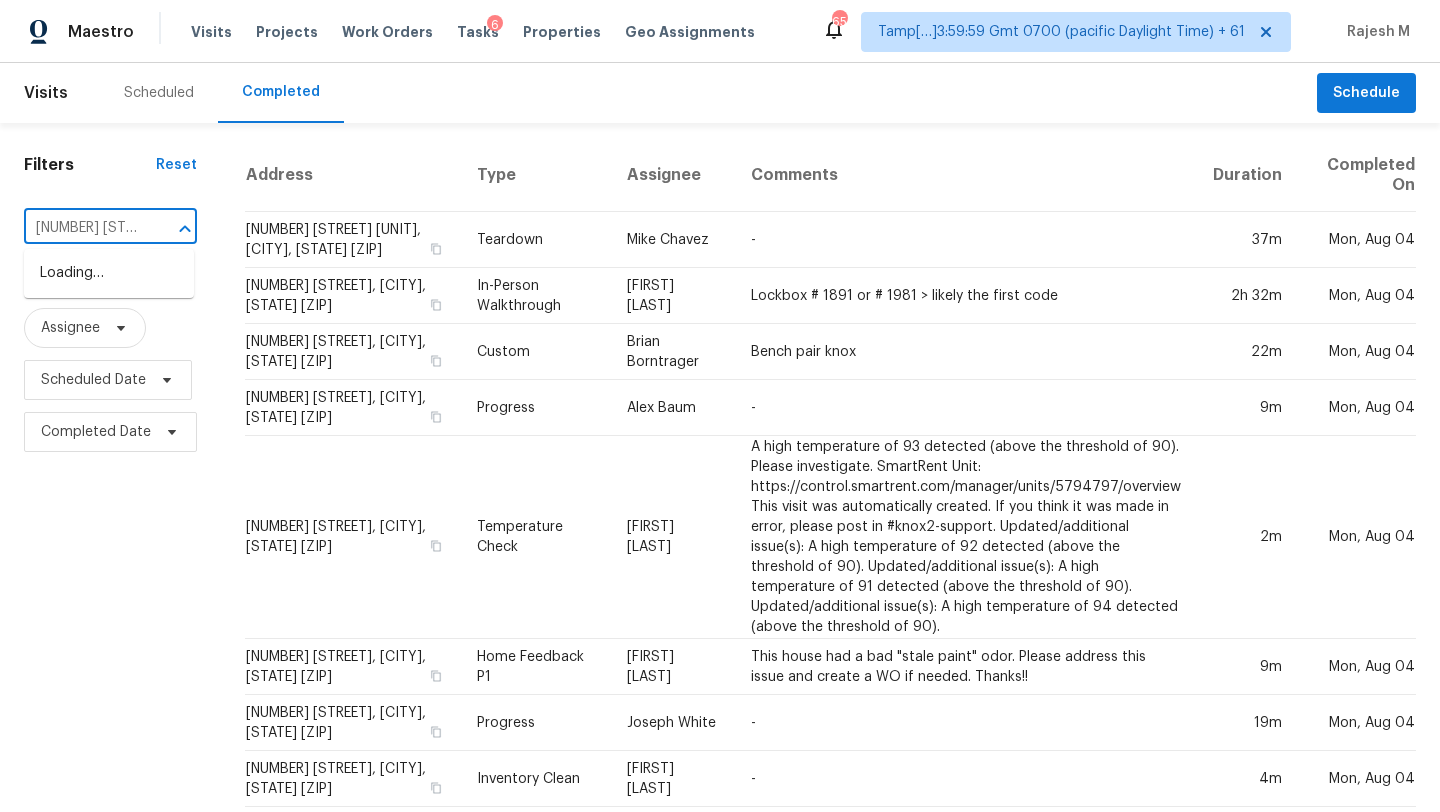 scroll, scrollTop: 0, scrollLeft: 123, axis: horizontal 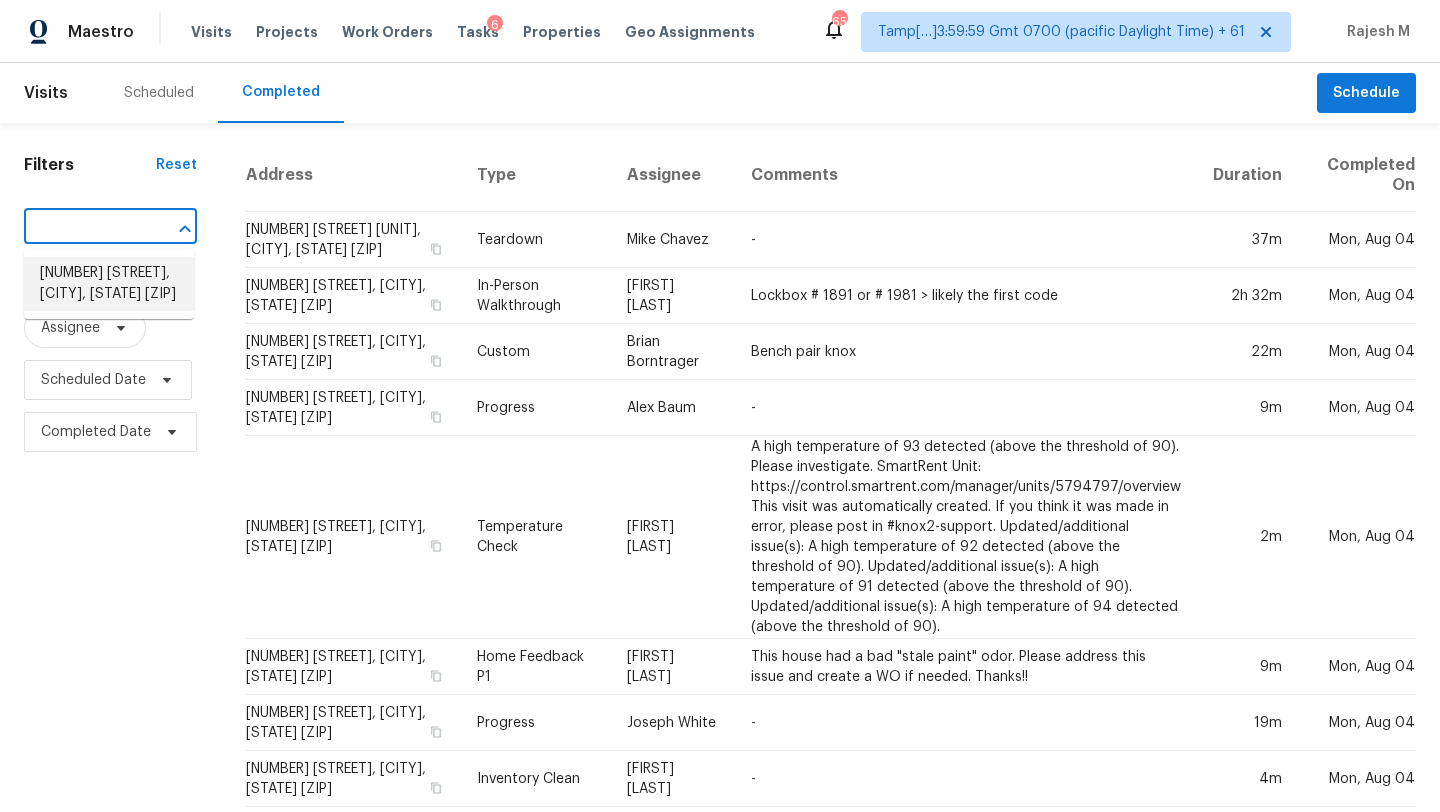 click on "426 Lucerne Ave, Shirley, NY 11967" at bounding box center [109, 284] 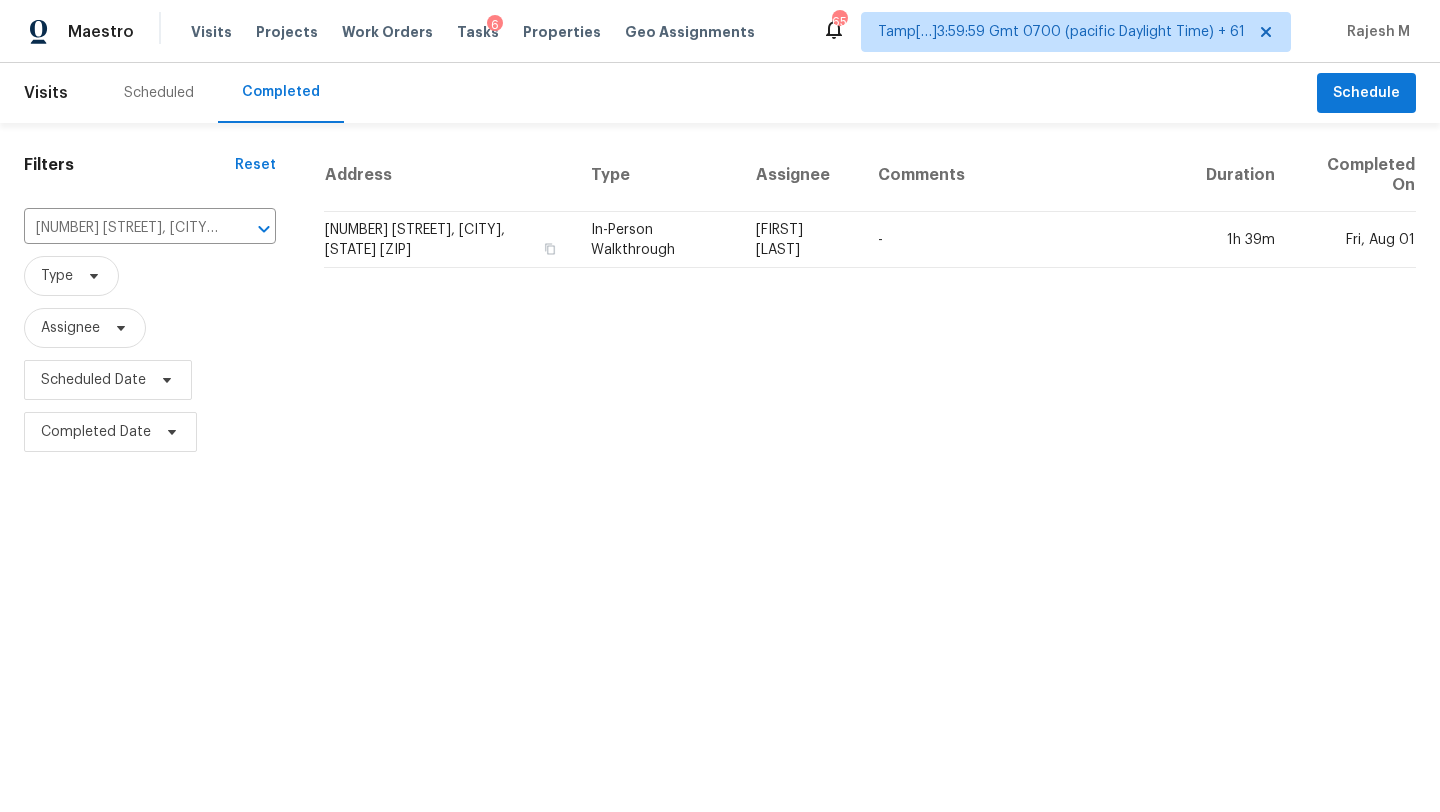 click on "Address Type Assignee Comments Duration Completed On 426 Lucerne Ave, Shirley, NY 11967 In-Person Walkthrough Peter Boucher - 1h 39m Fri, Aug 01" at bounding box center [870, 203] 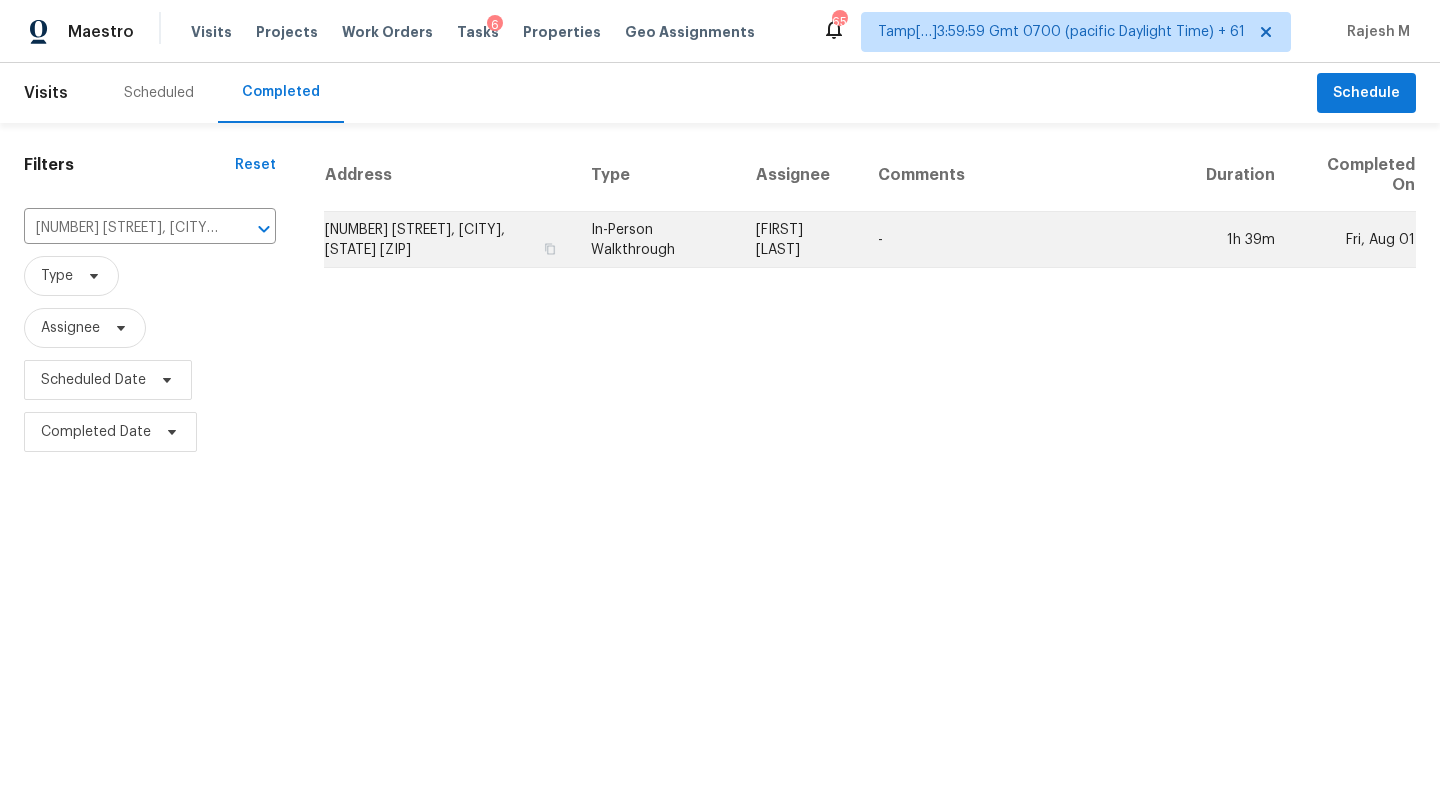 click on "-" at bounding box center (1026, 240) 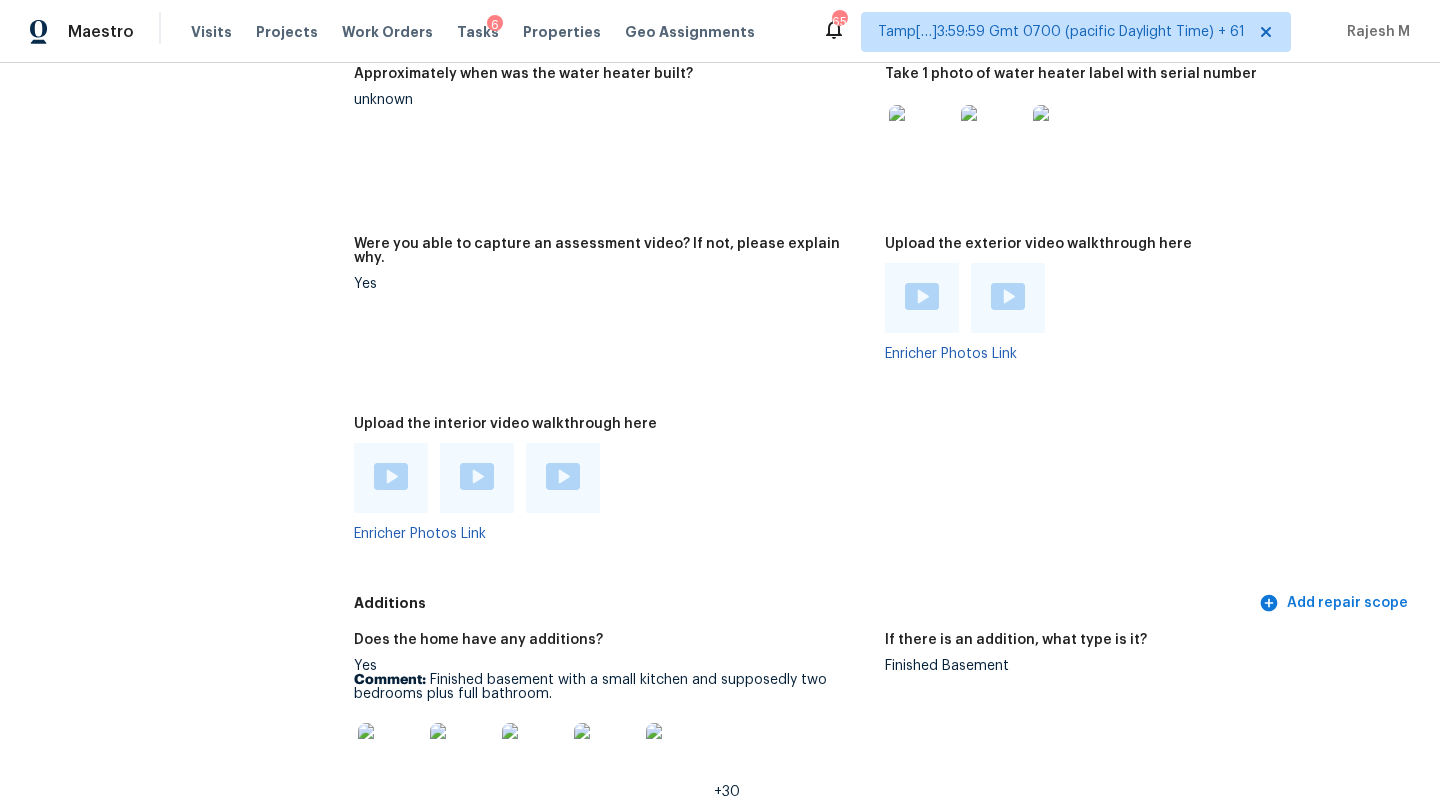 scroll, scrollTop: 4545, scrollLeft: 0, axis: vertical 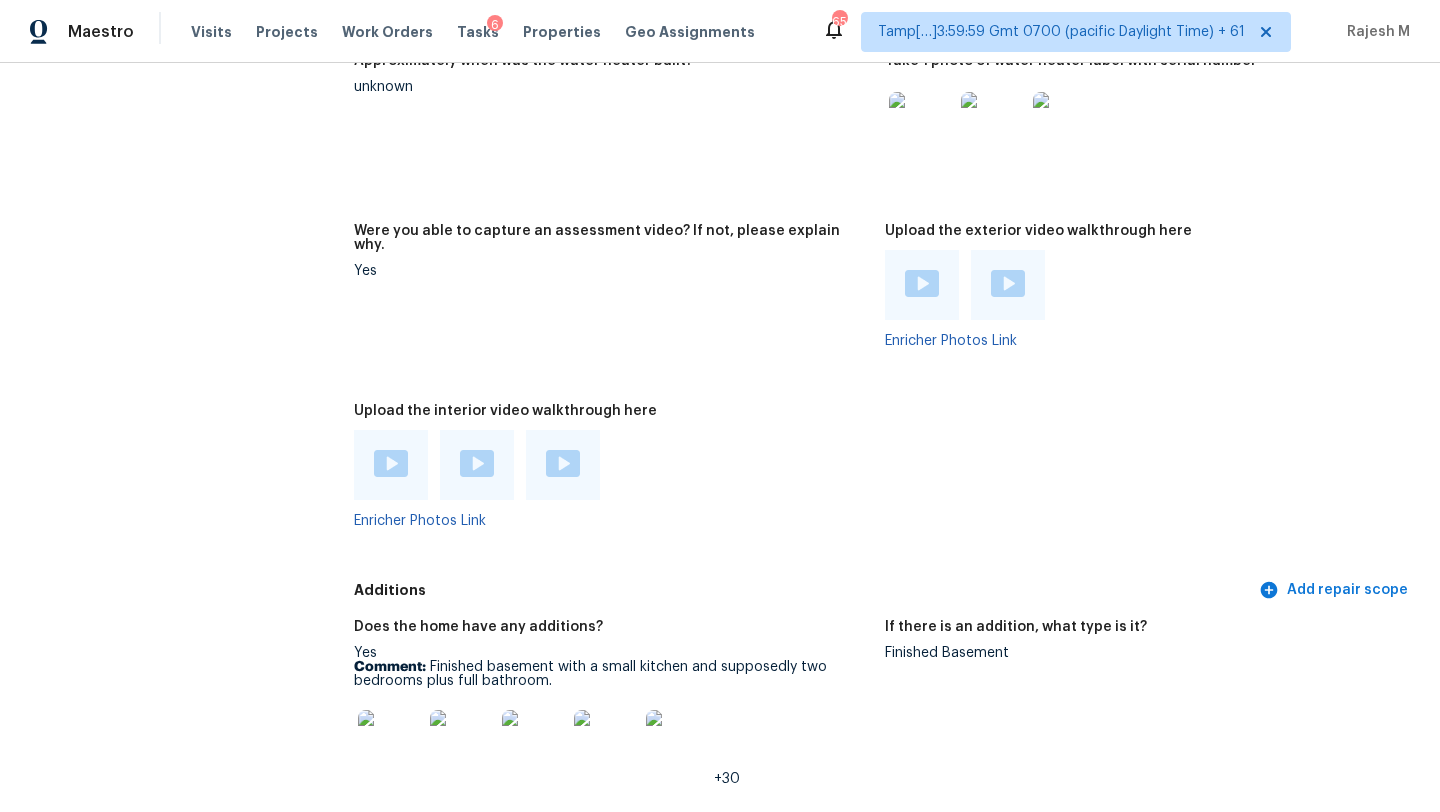 click at bounding box center (391, 463) 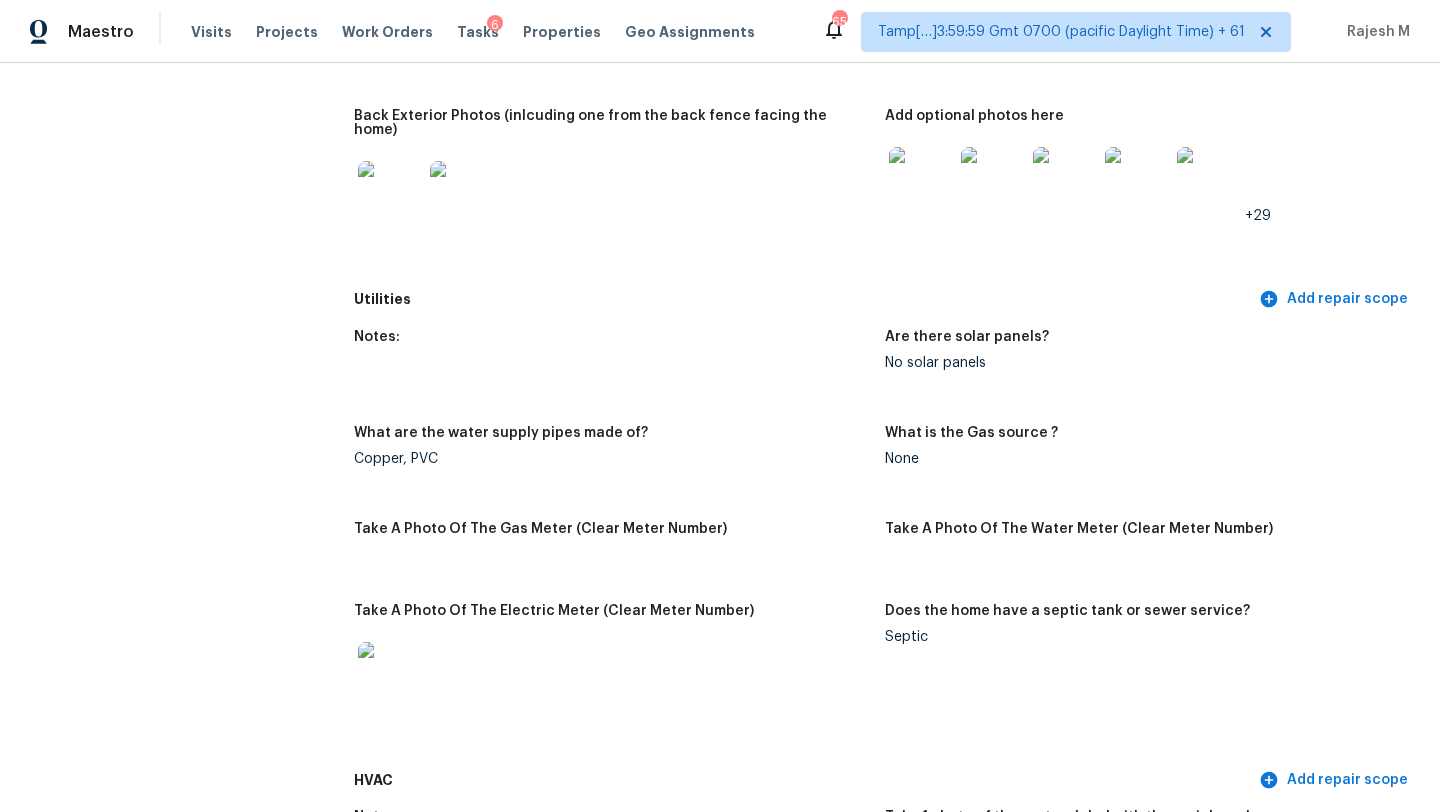 scroll, scrollTop: 1209, scrollLeft: 0, axis: vertical 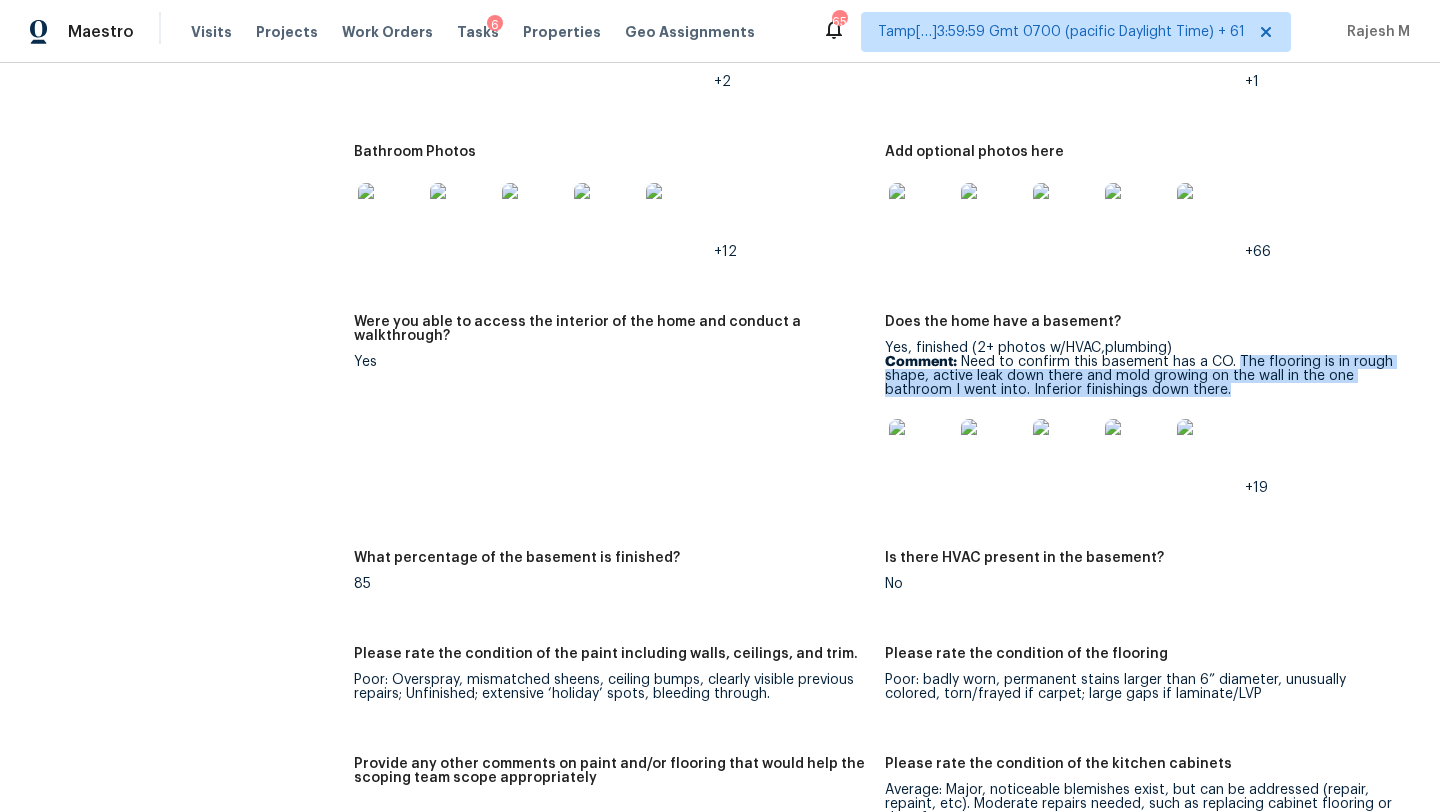 drag, startPoint x: 1232, startPoint y: 331, endPoint x: 1293, endPoint y: 360, distance: 67.54258 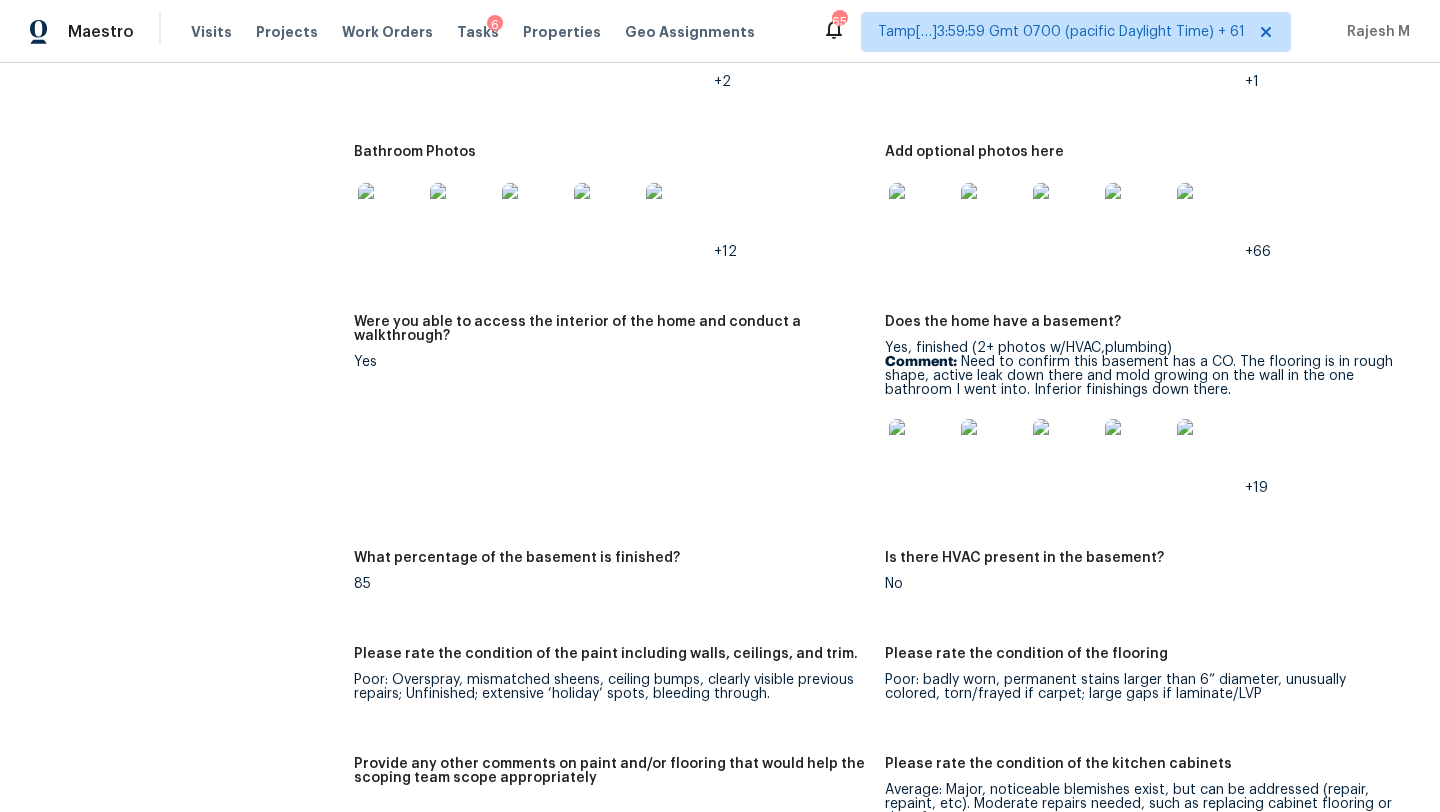 click on "Comment:   Need to confirm this basement has a CO. The flooring is in rough shape, active leak down there and mold growing on the wall in the one bathroom I went into. Inferior finishings down there." at bounding box center [1142, 376] 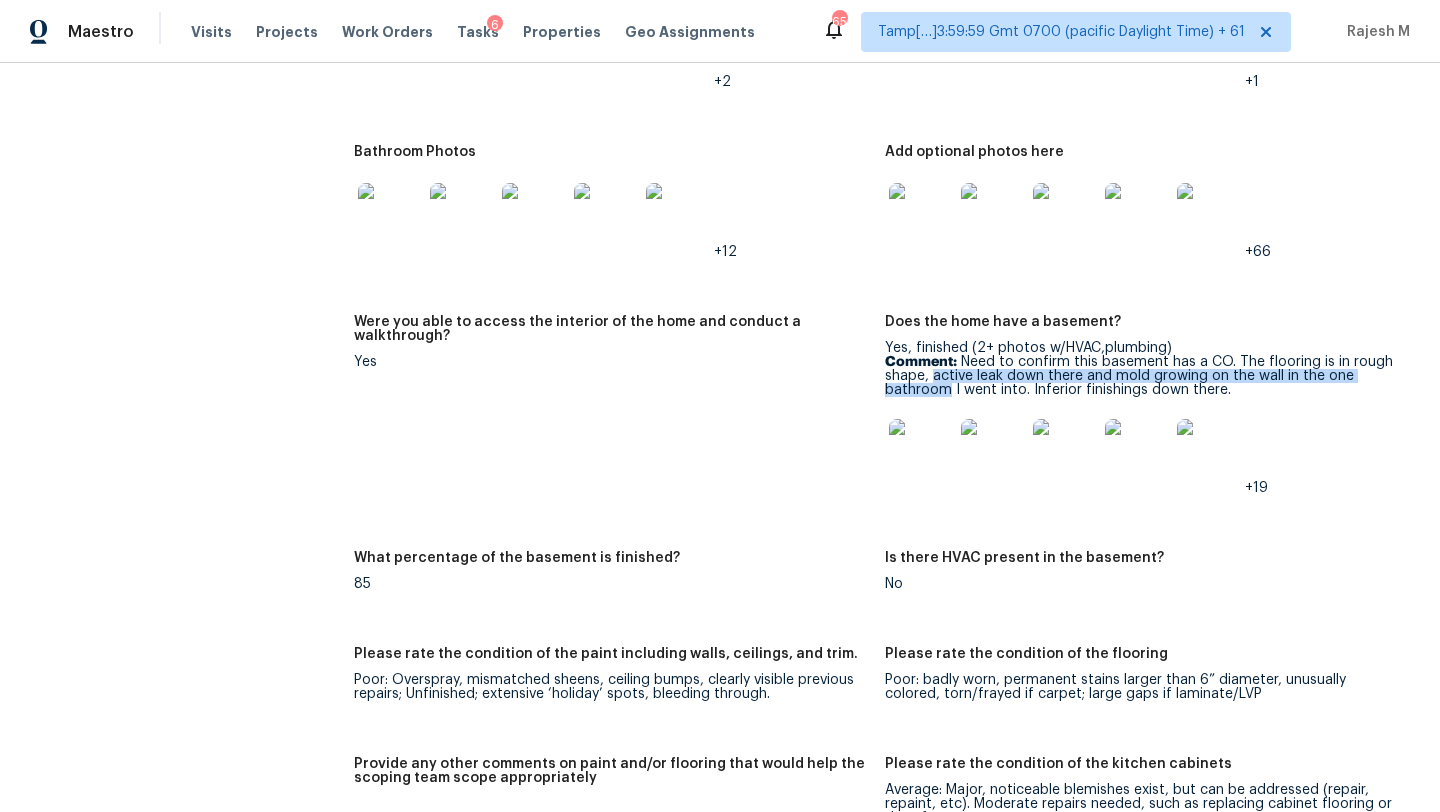 drag, startPoint x: 932, startPoint y: 352, endPoint x: 949, endPoint y: 367, distance: 22.671568 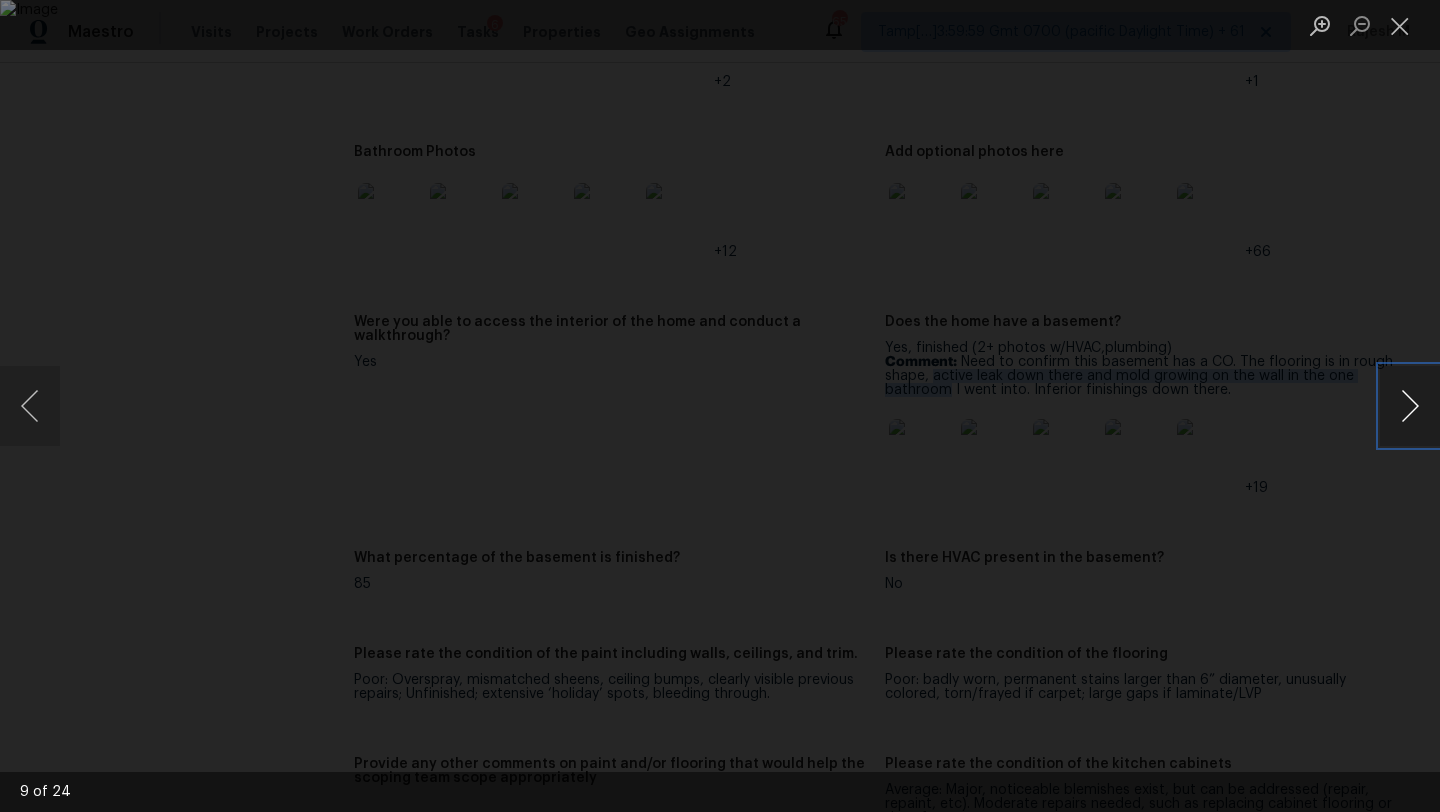 click at bounding box center [1410, 406] 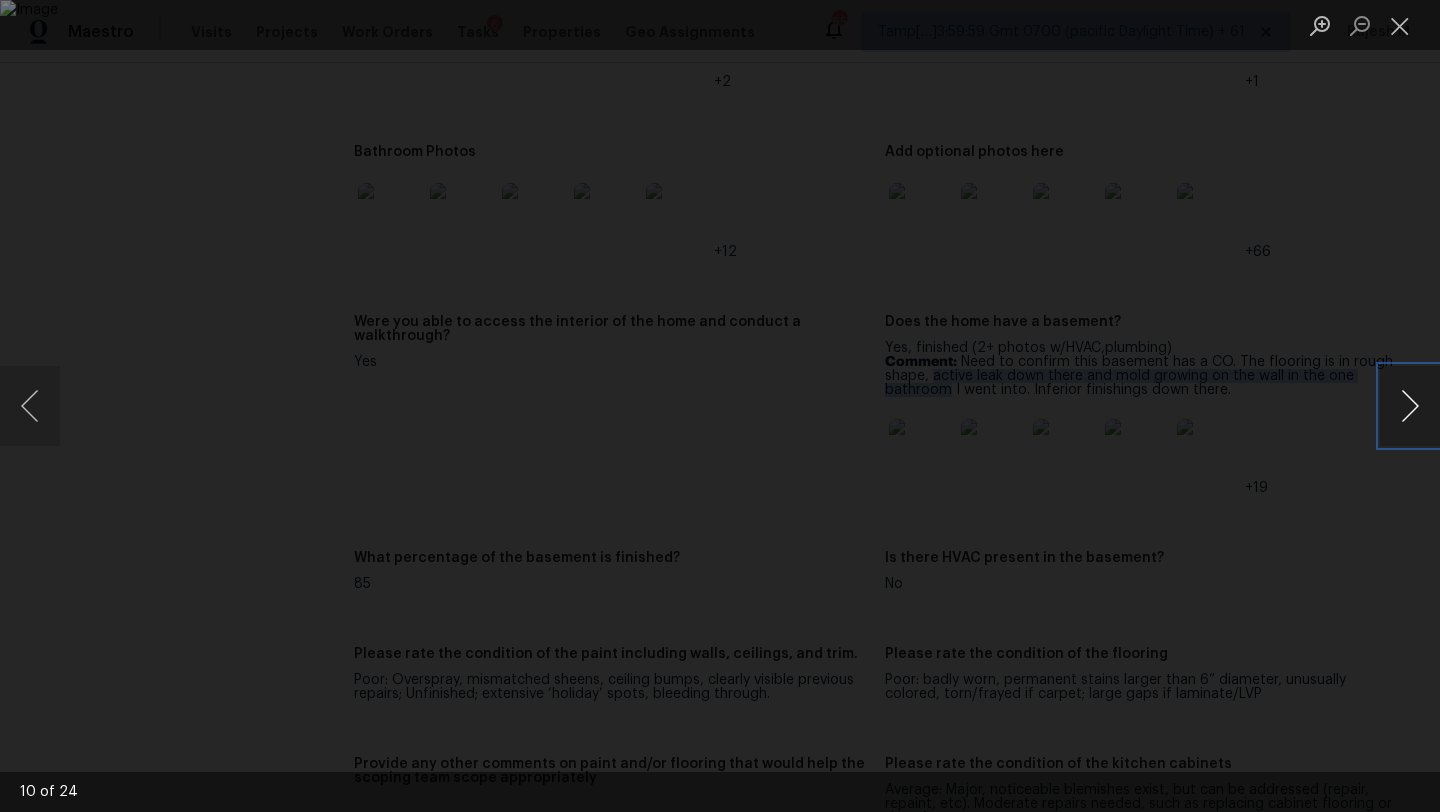 click at bounding box center (1410, 406) 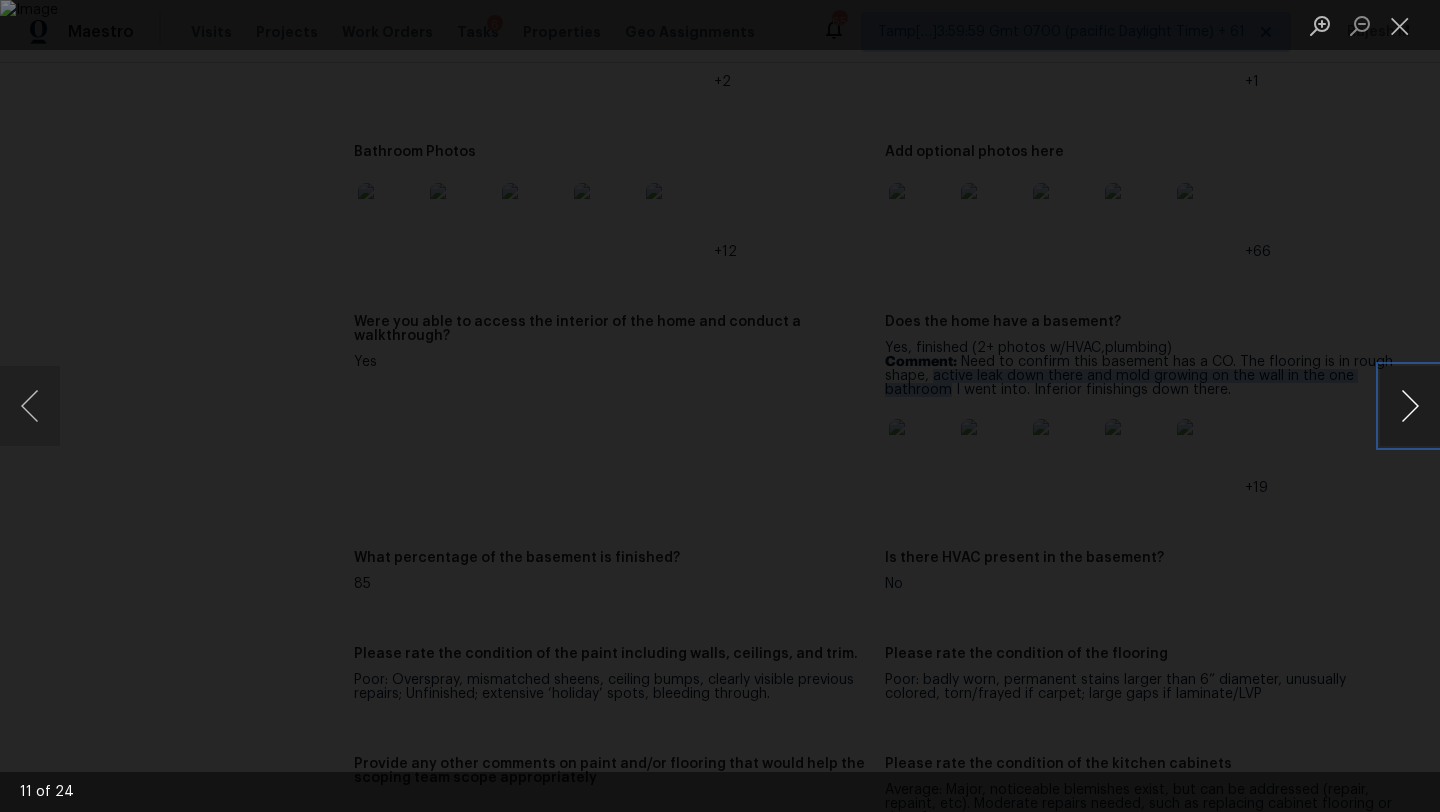 click at bounding box center (1410, 406) 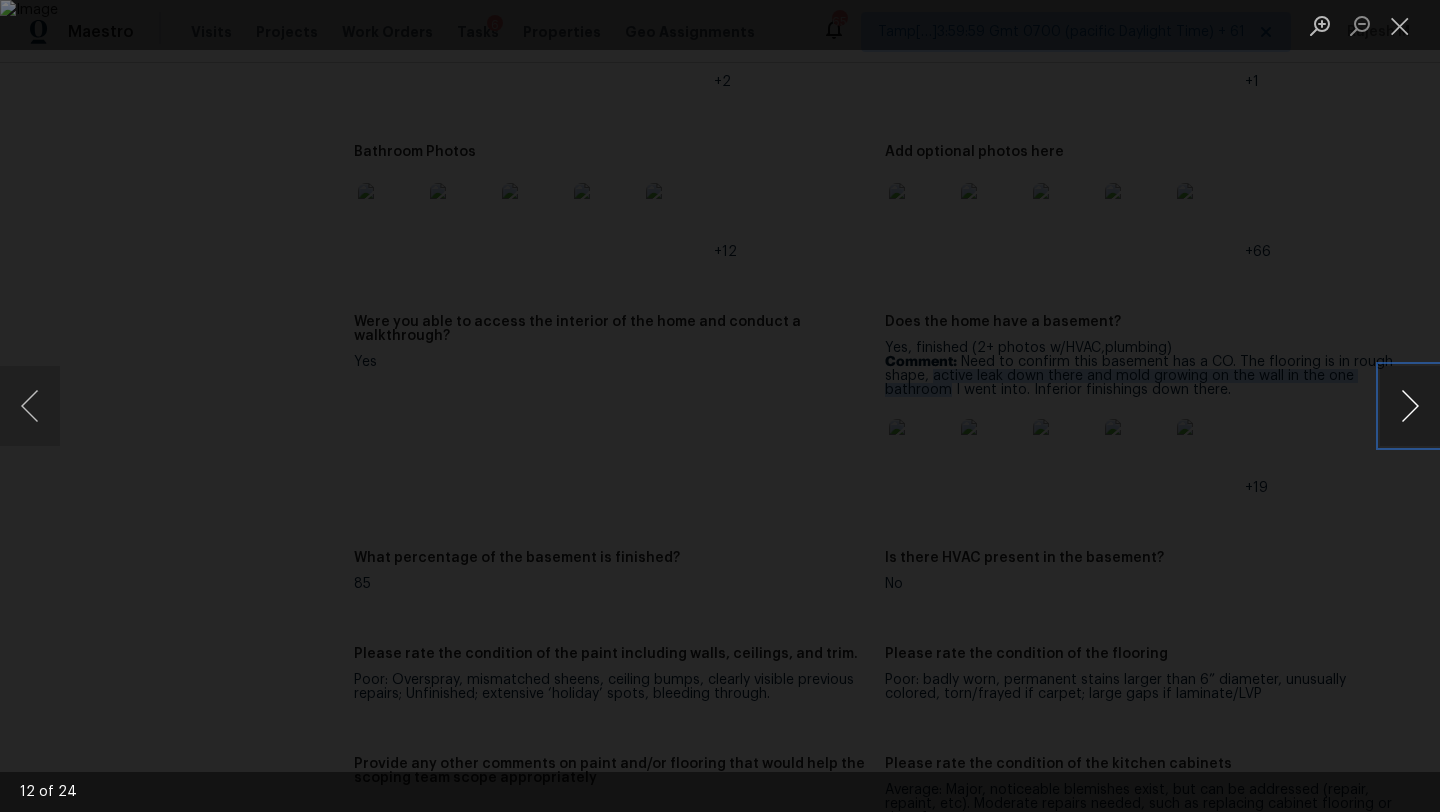 click at bounding box center [1410, 406] 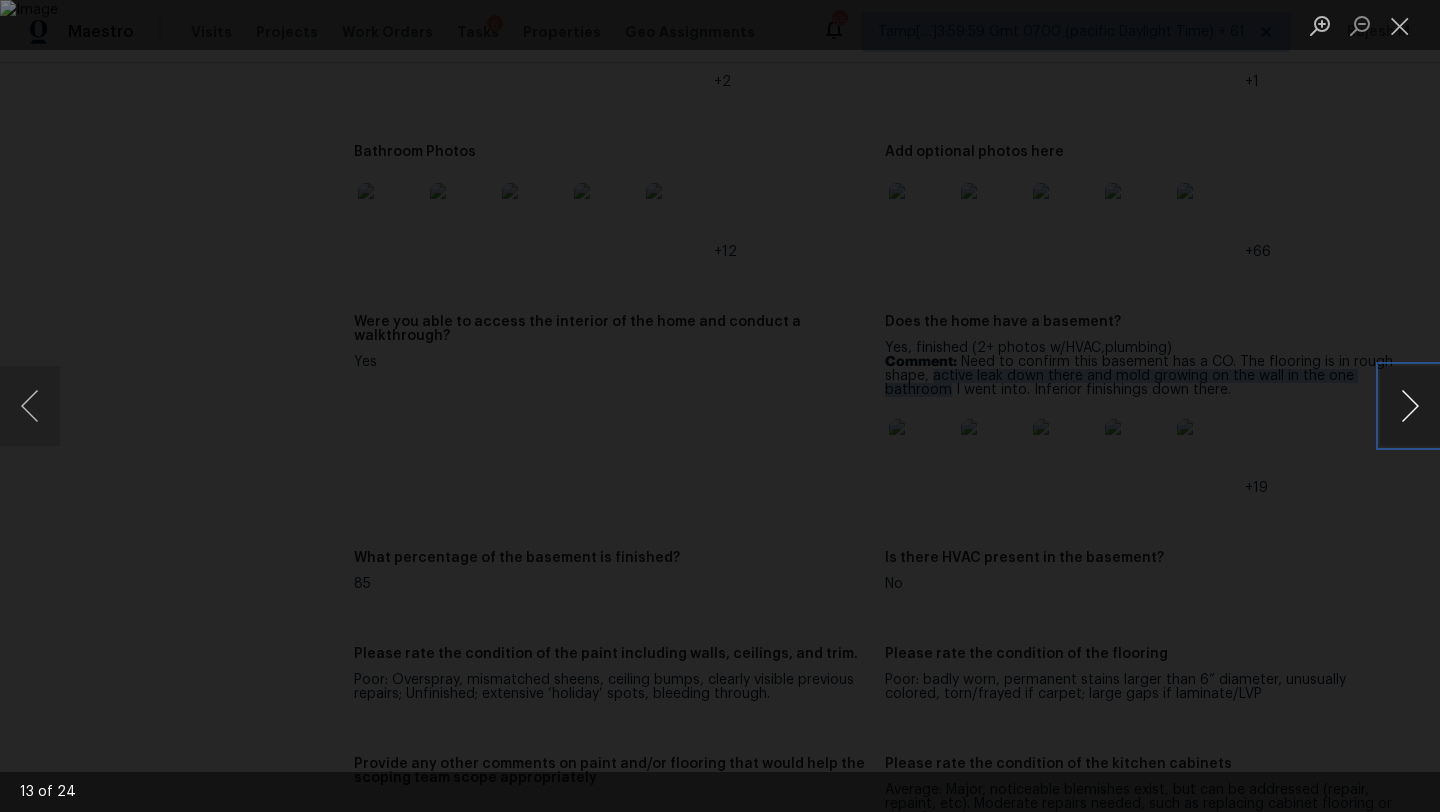 click at bounding box center [1410, 406] 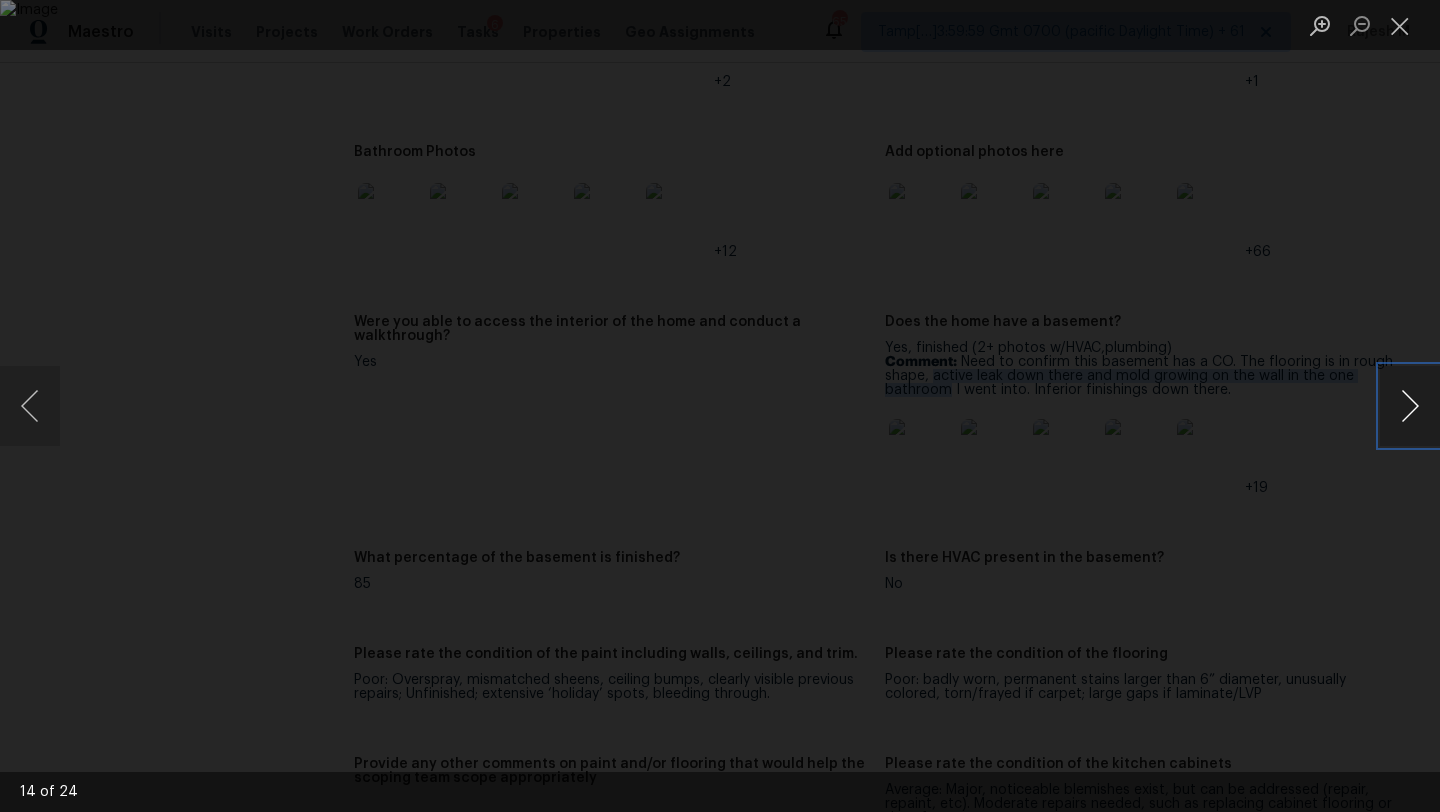 click at bounding box center [1410, 406] 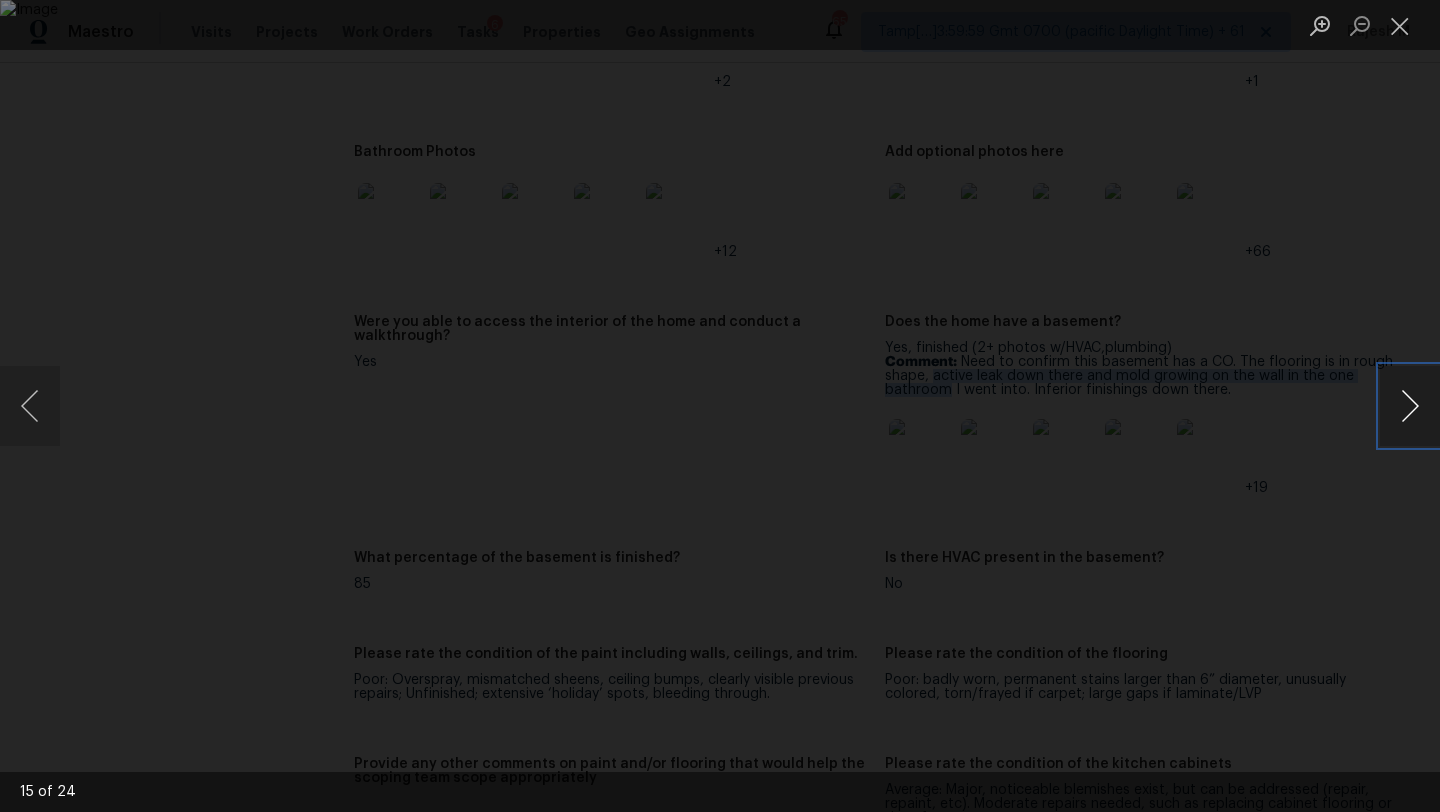 click at bounding box center [1410, 406] 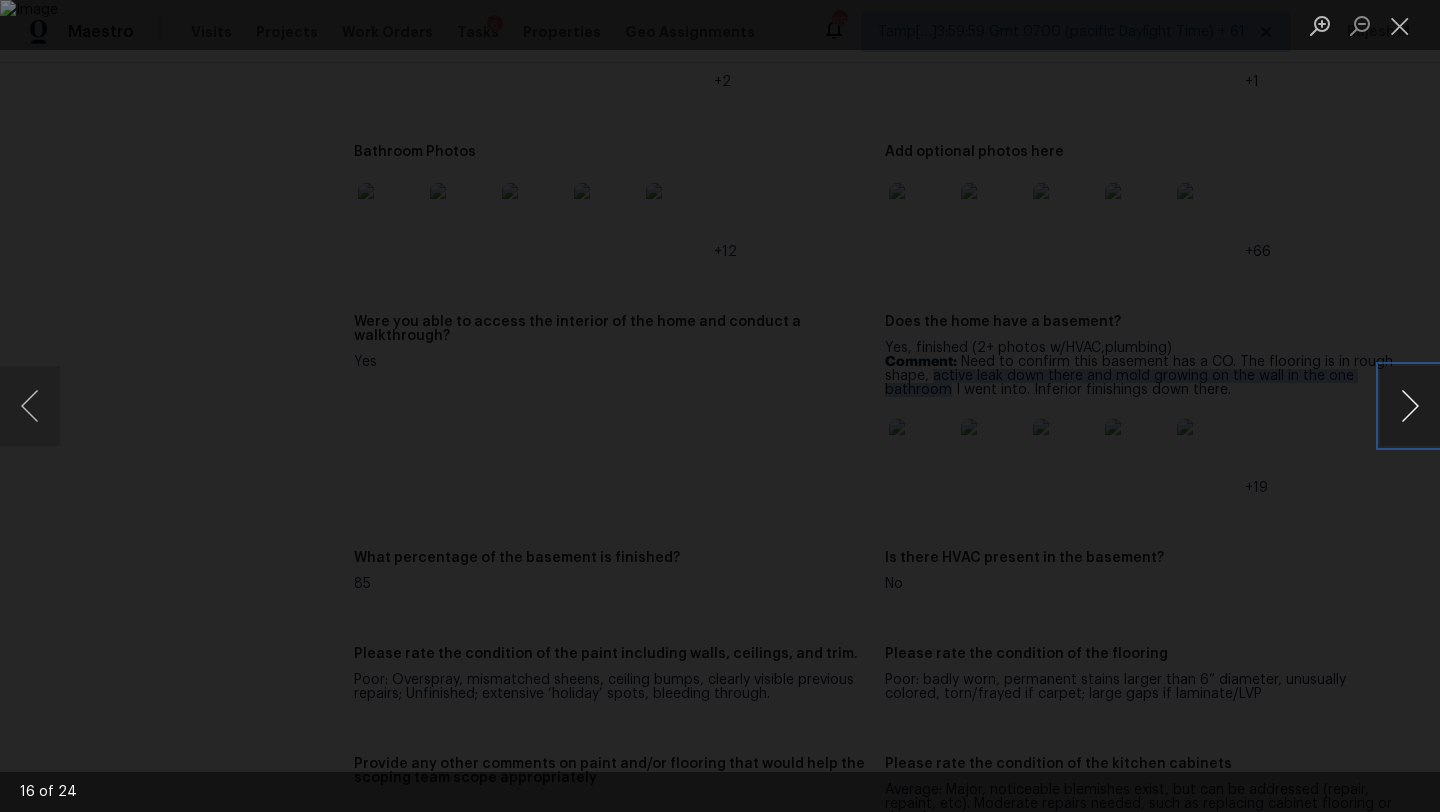 click at bounding box center (1410, 406) 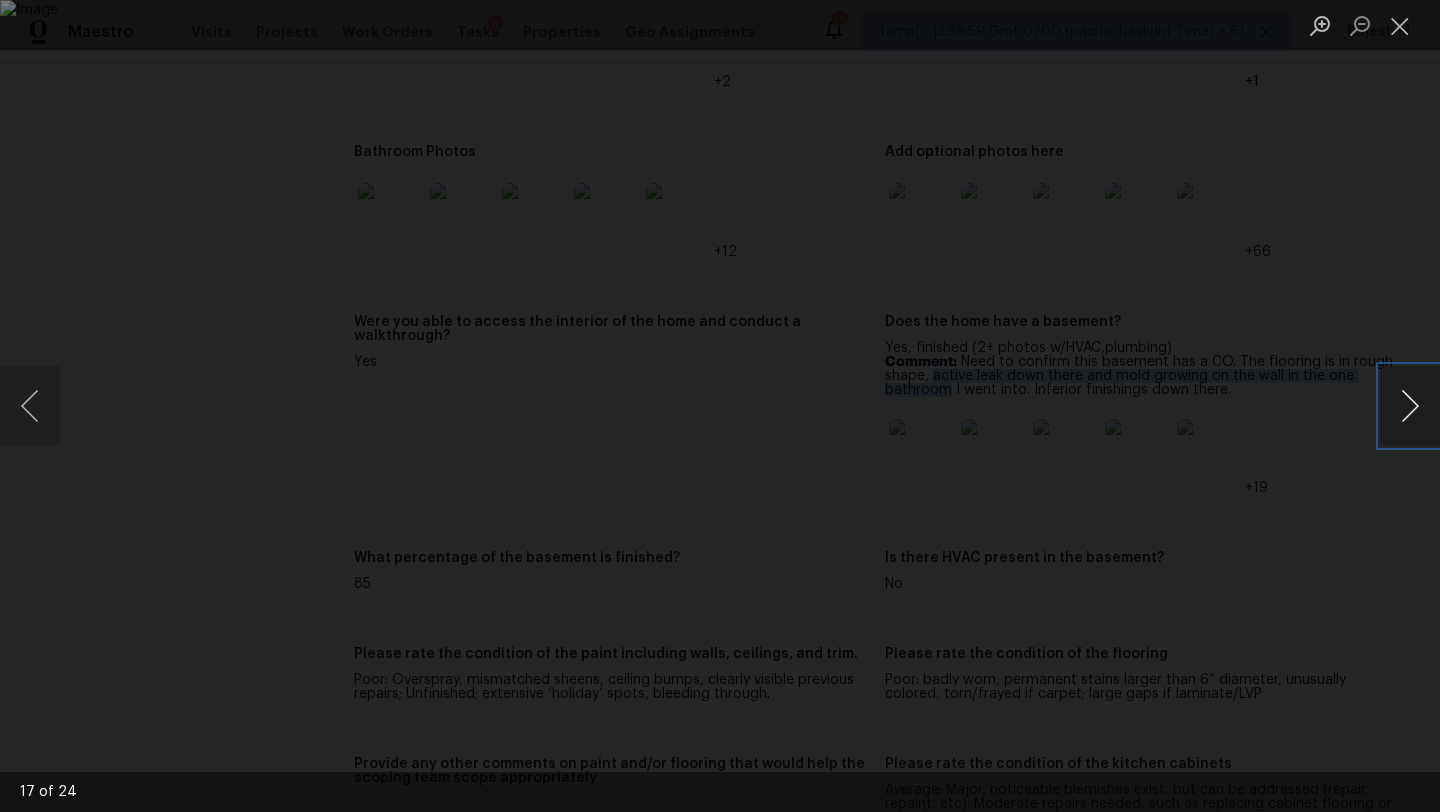 click at bounding box center [1410, 406] 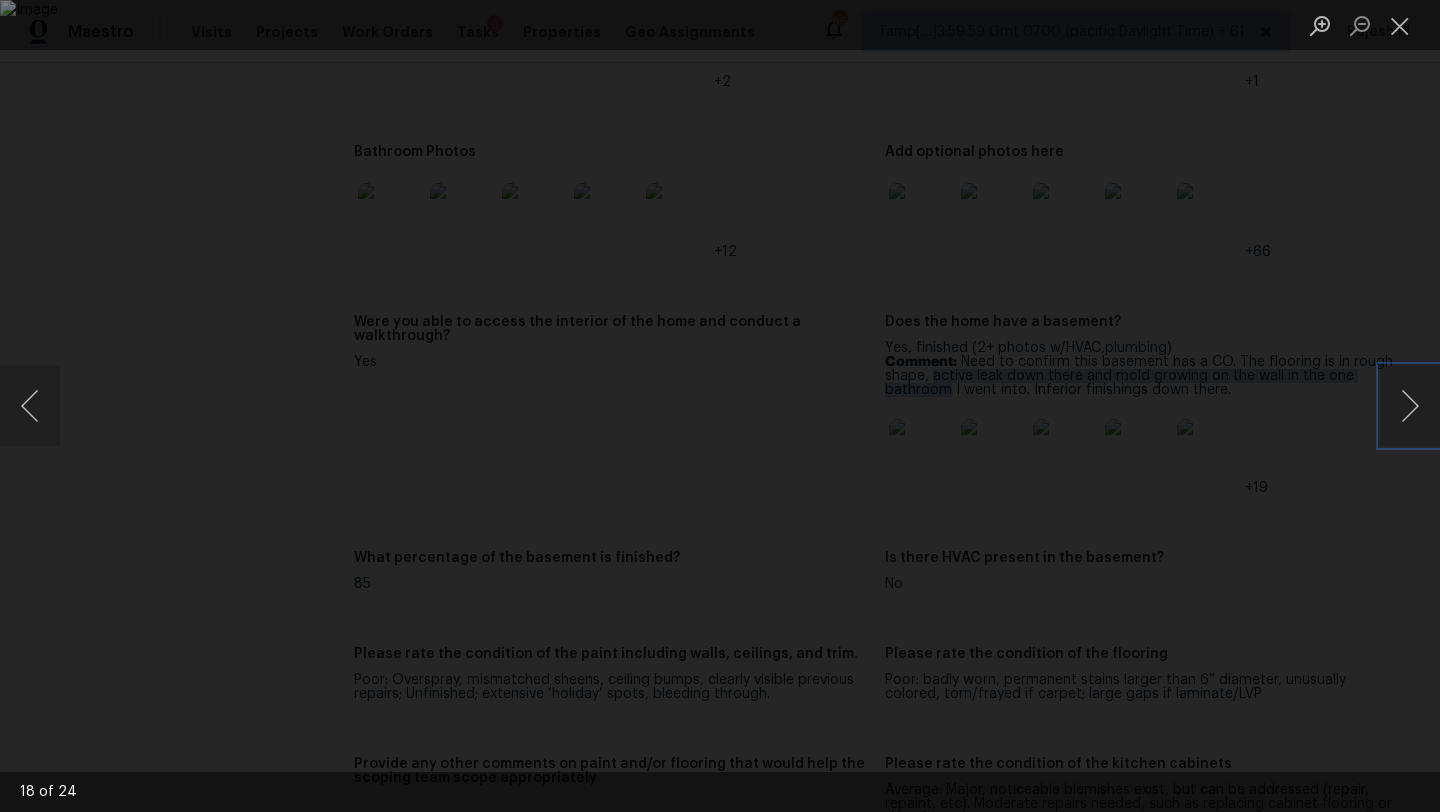 type 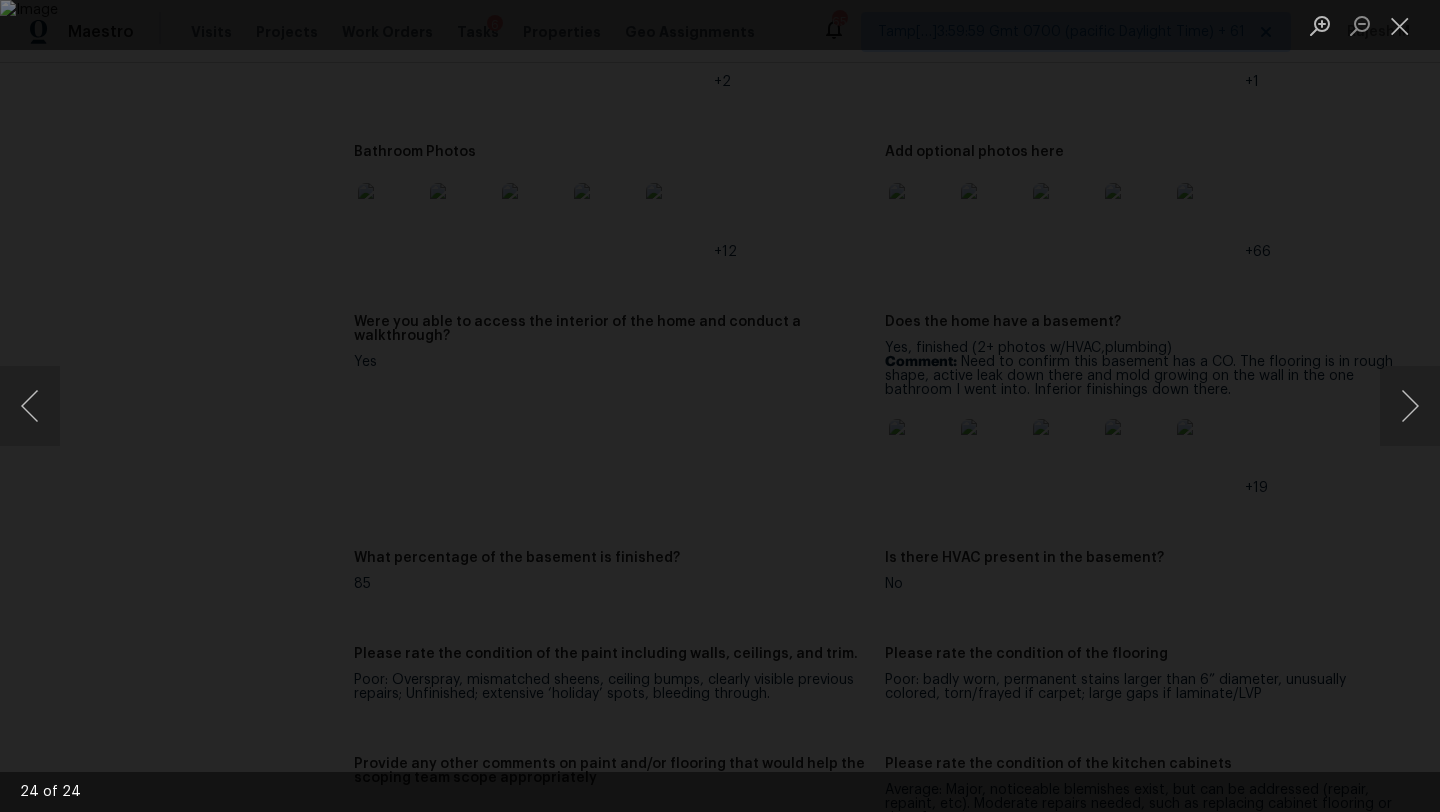 click at bounding box center [720, 406] 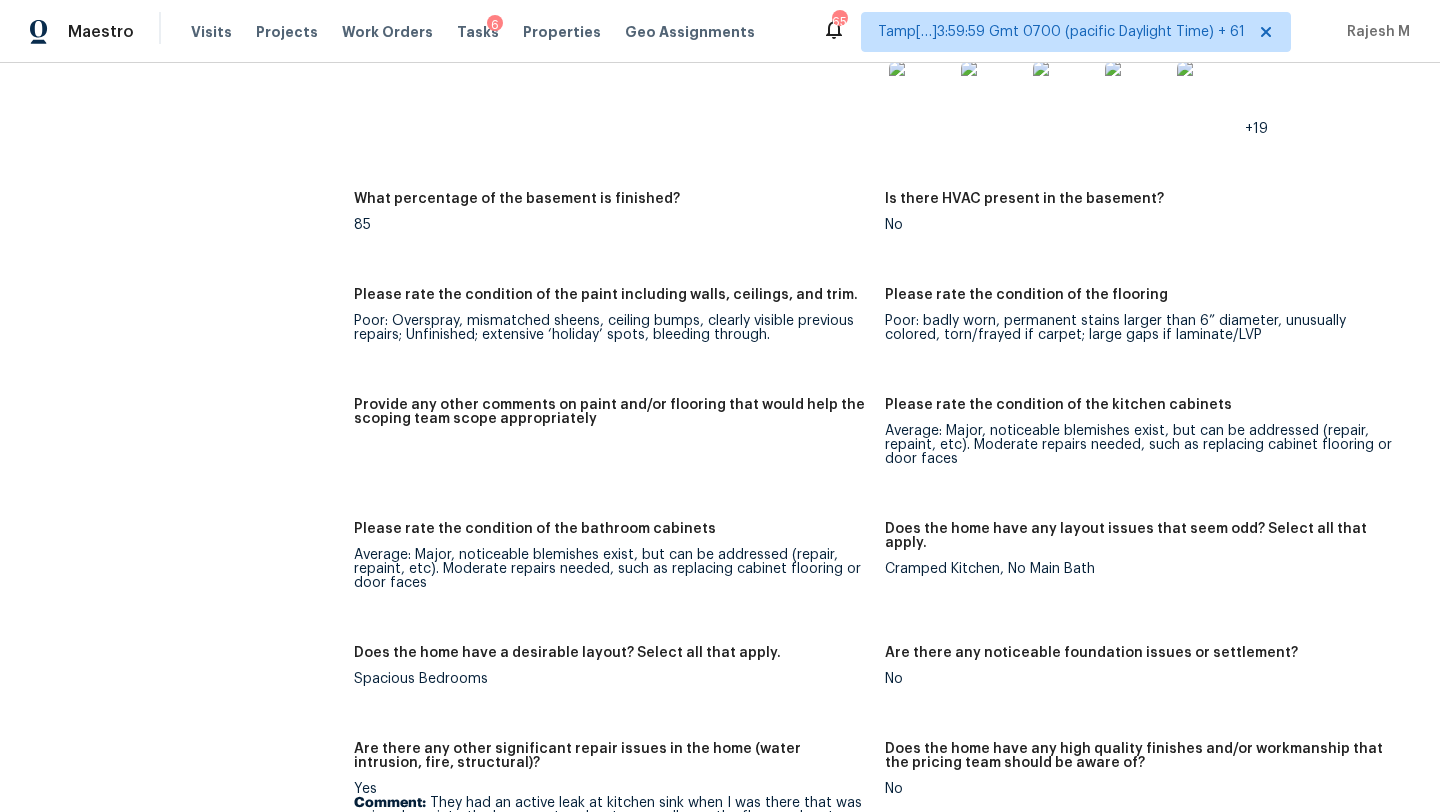scroll, scrollTop: 3524, scrollLeft: 0, axis: vertical 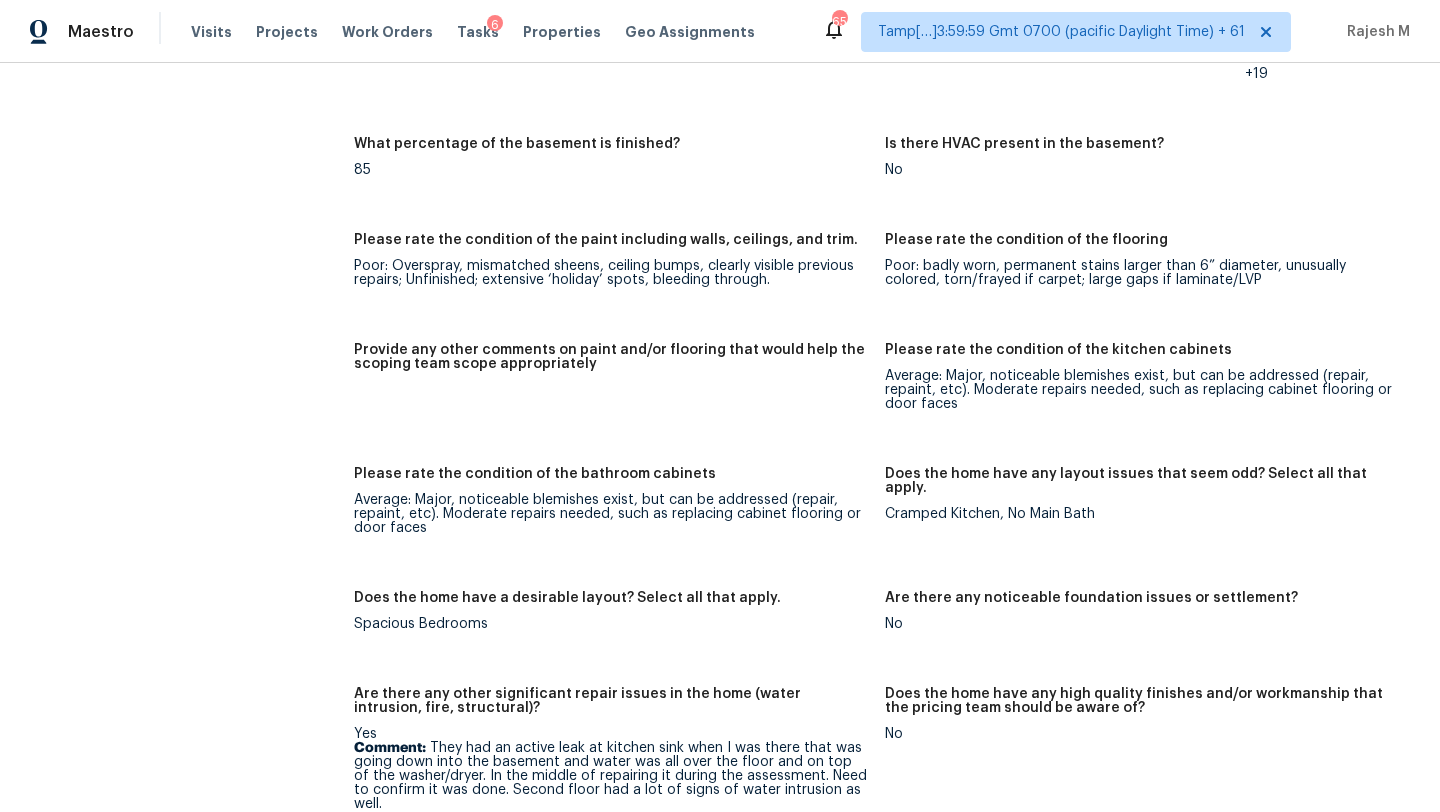 click on "Provide any other comments on paint and/or flooring that would help the scoping team scope appropriately" at bounding box center (619, 393) 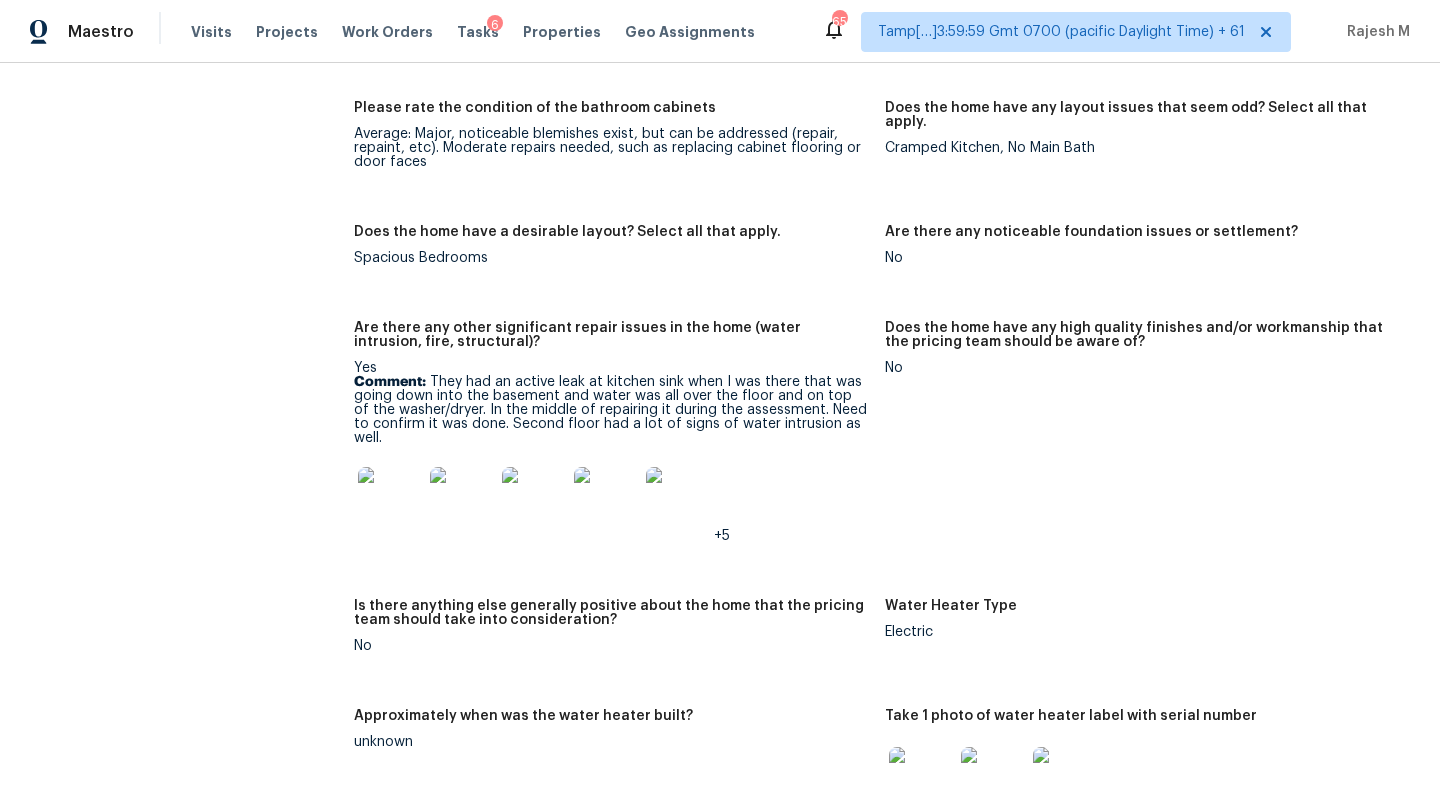 scroll, scrollTop: 3894, scrollLeft: 0, axis: vertical 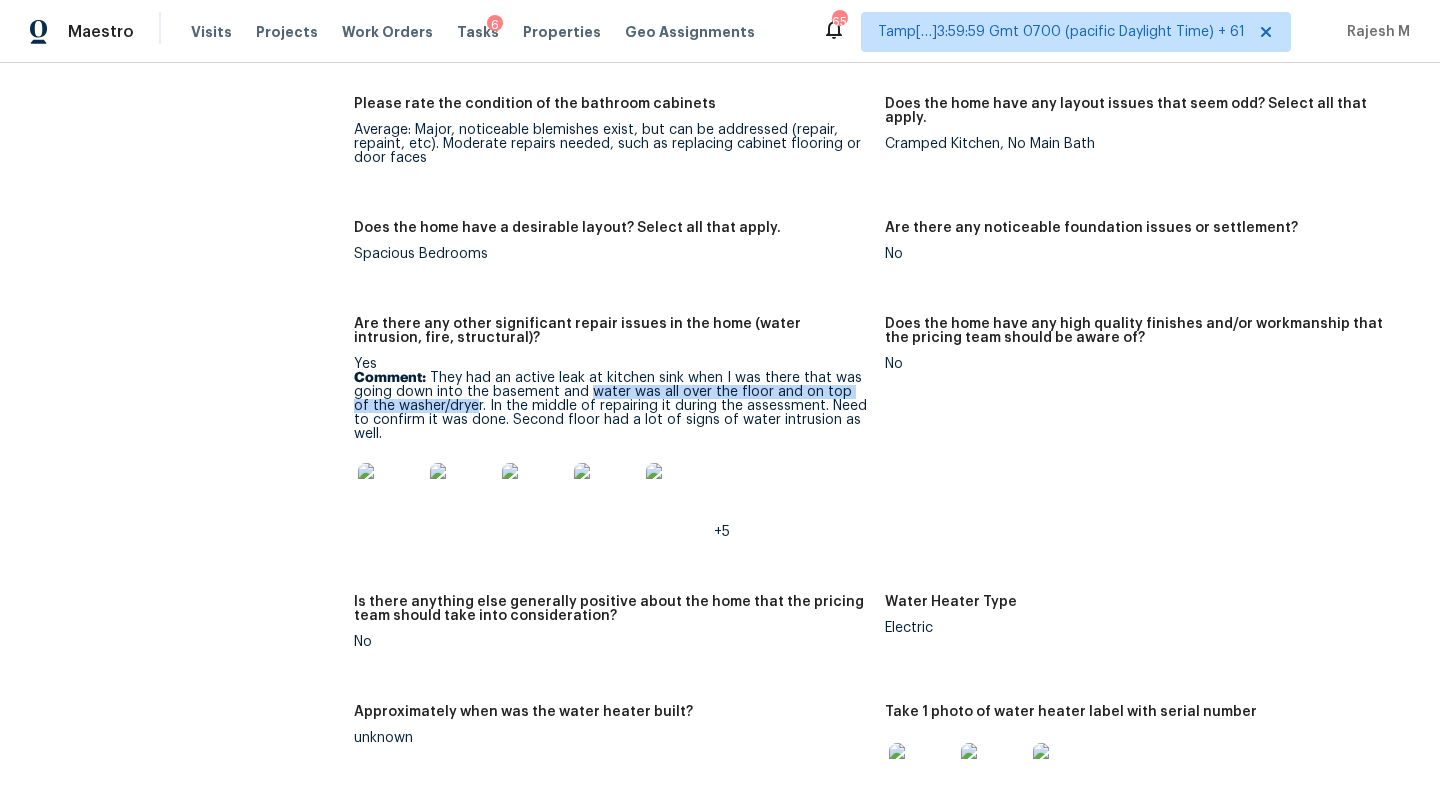 drag, startPoint x: 588, startPoint y: 365, endPoint x: 461, endPoint y: 377, distance: 127.56567 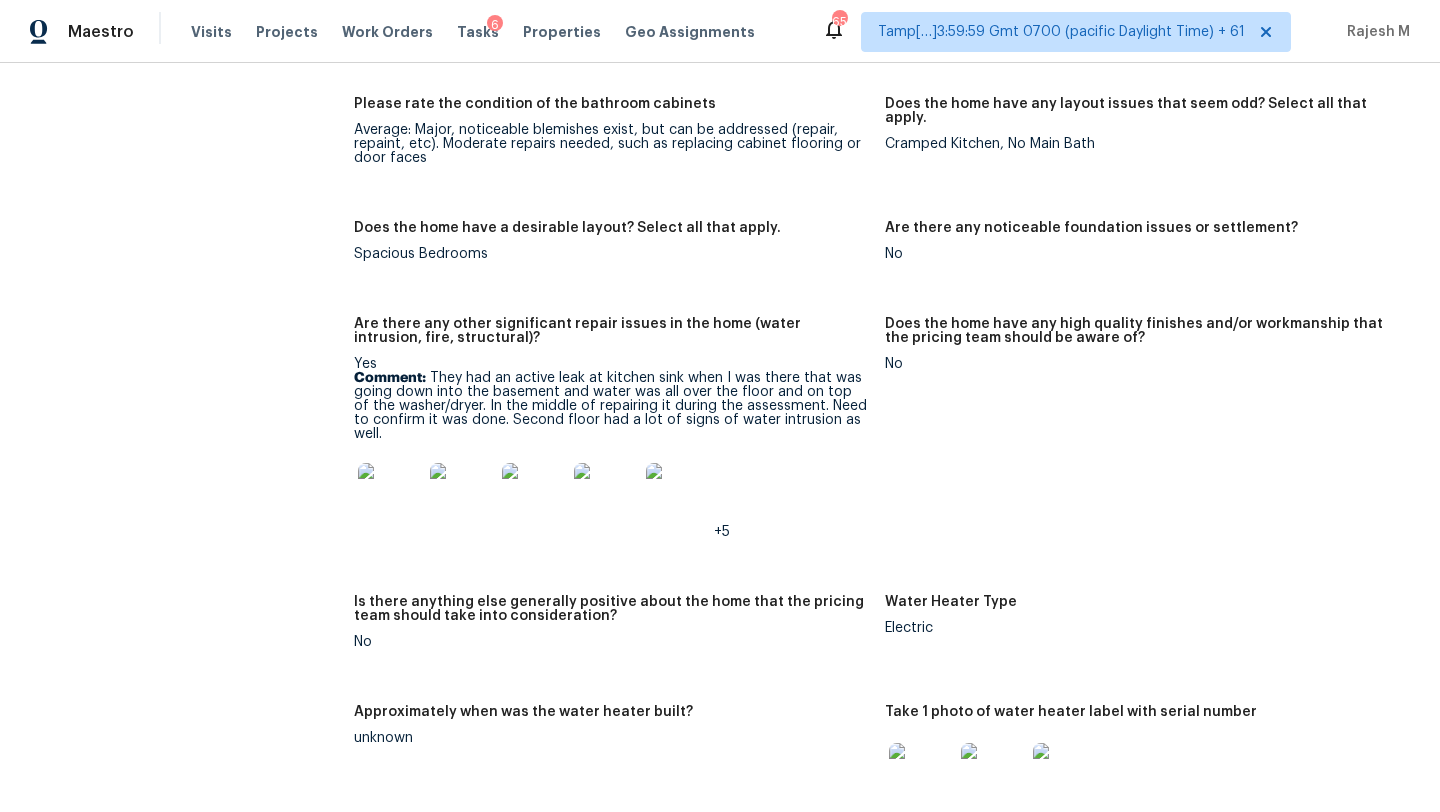 click on "Comment:   They had an active leak at kitchen sink when I was there that was going down into the basement and water was all over the floor and on top of the washer/dryer. In the middle of repairing it during the assessment. Need to confirm it was done. Second floor had a lot of signs of water intrusion as well." at bounding box center [611, 406] 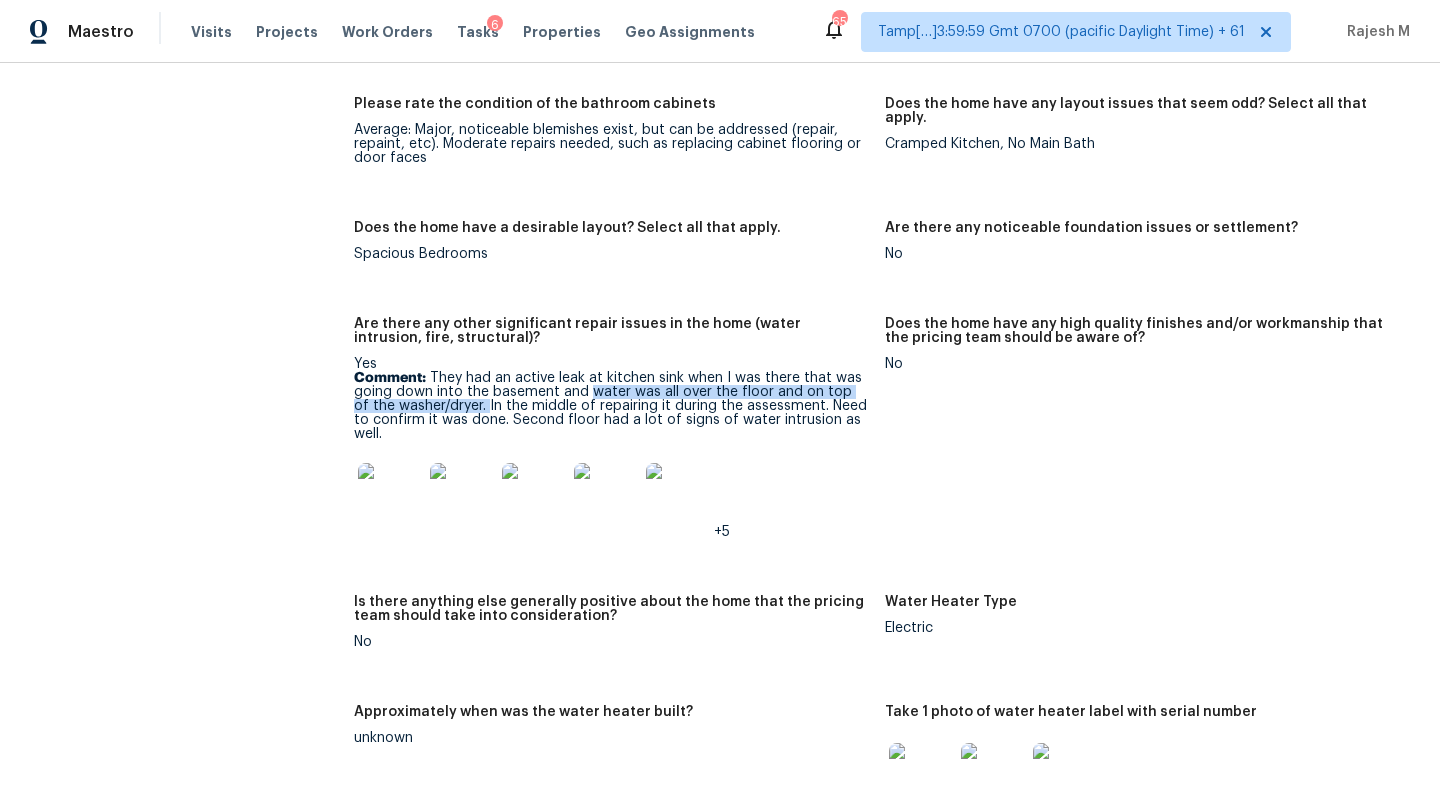 drag, startPoint x: 588, startPoint y: 362, endPoint x: 469, endPoint y: 376, distance: 119.8207 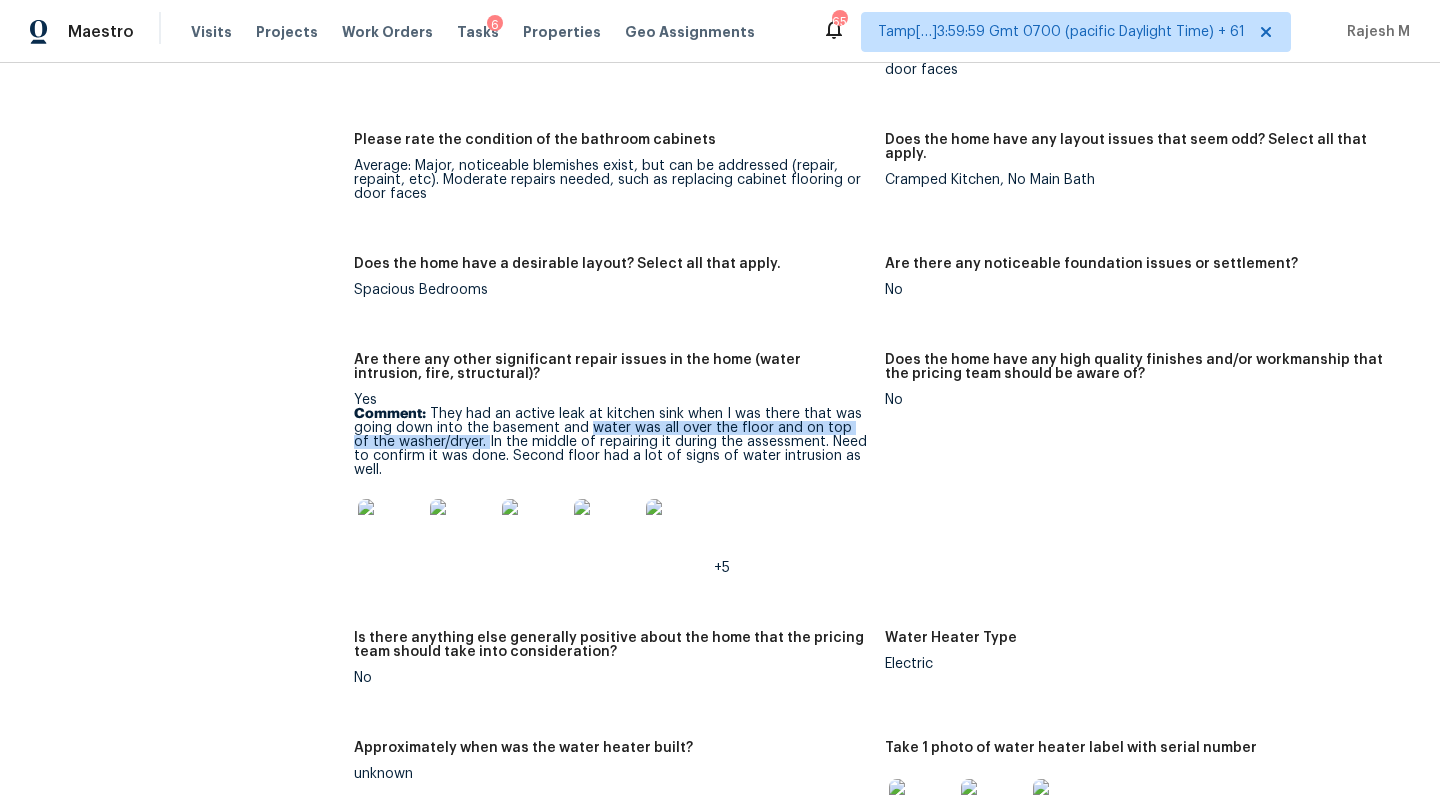 scroll, scrollTop: 3973, scrollLeft: 0, axis: vertical 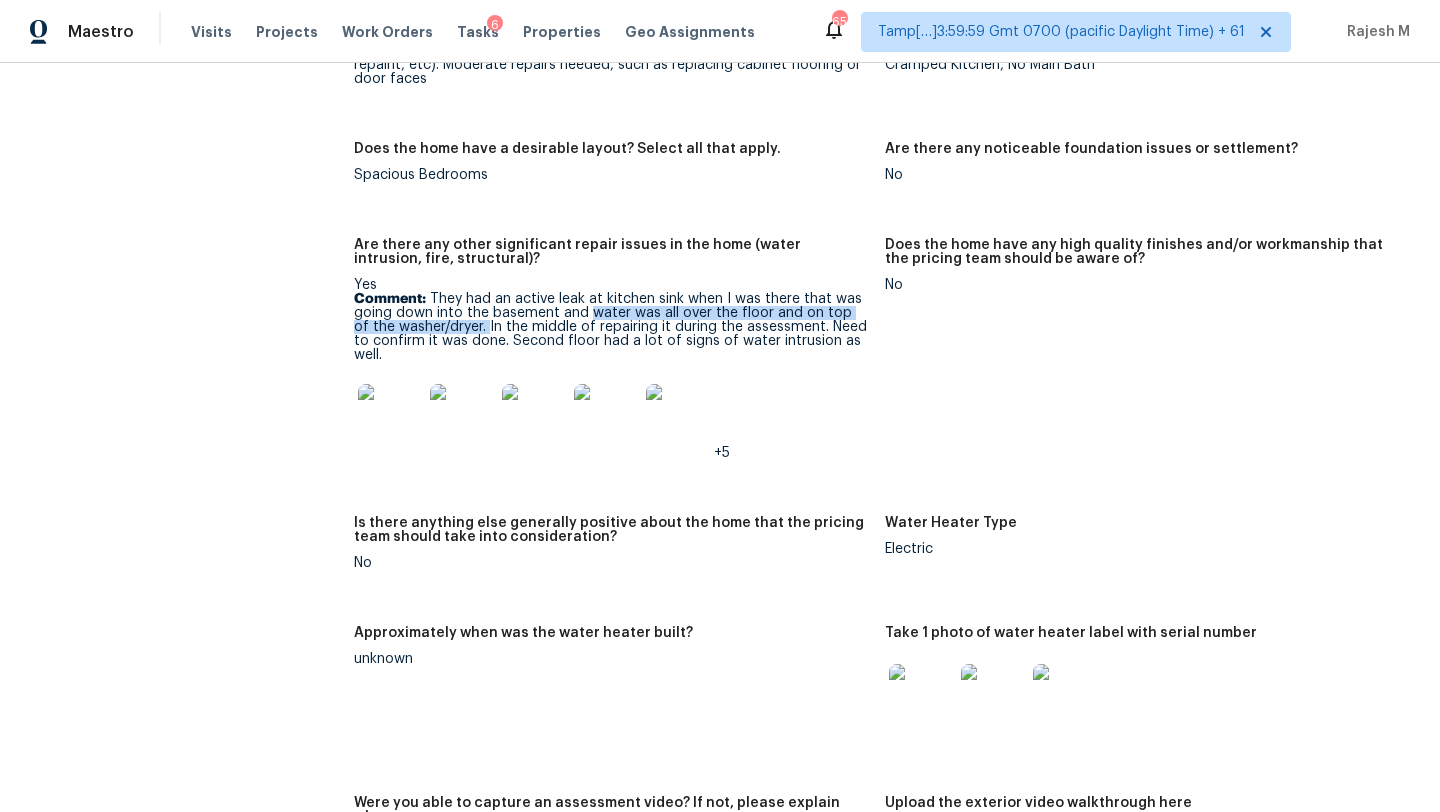 click at bounding box center [390, 416] 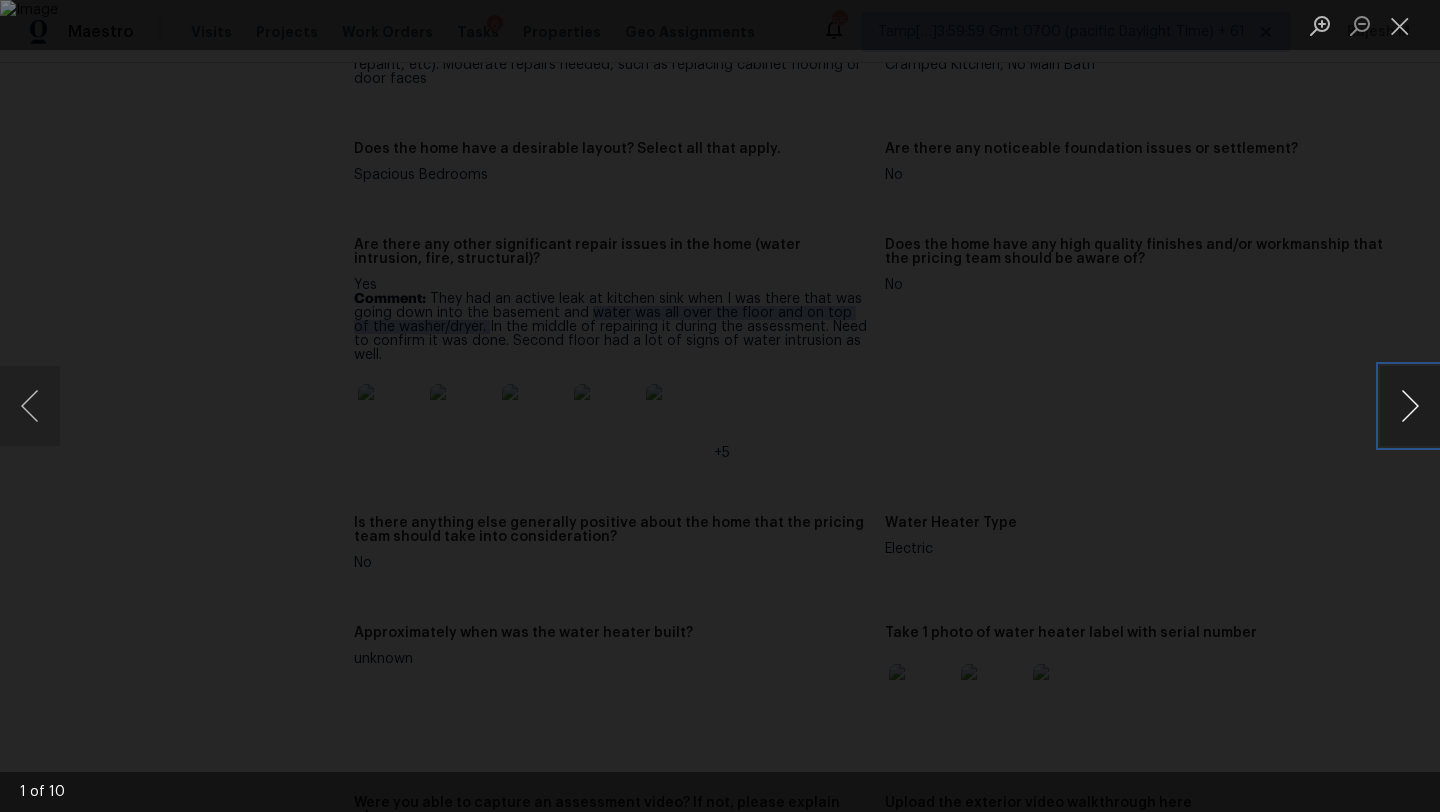 click at bounding box center [1410, 406] 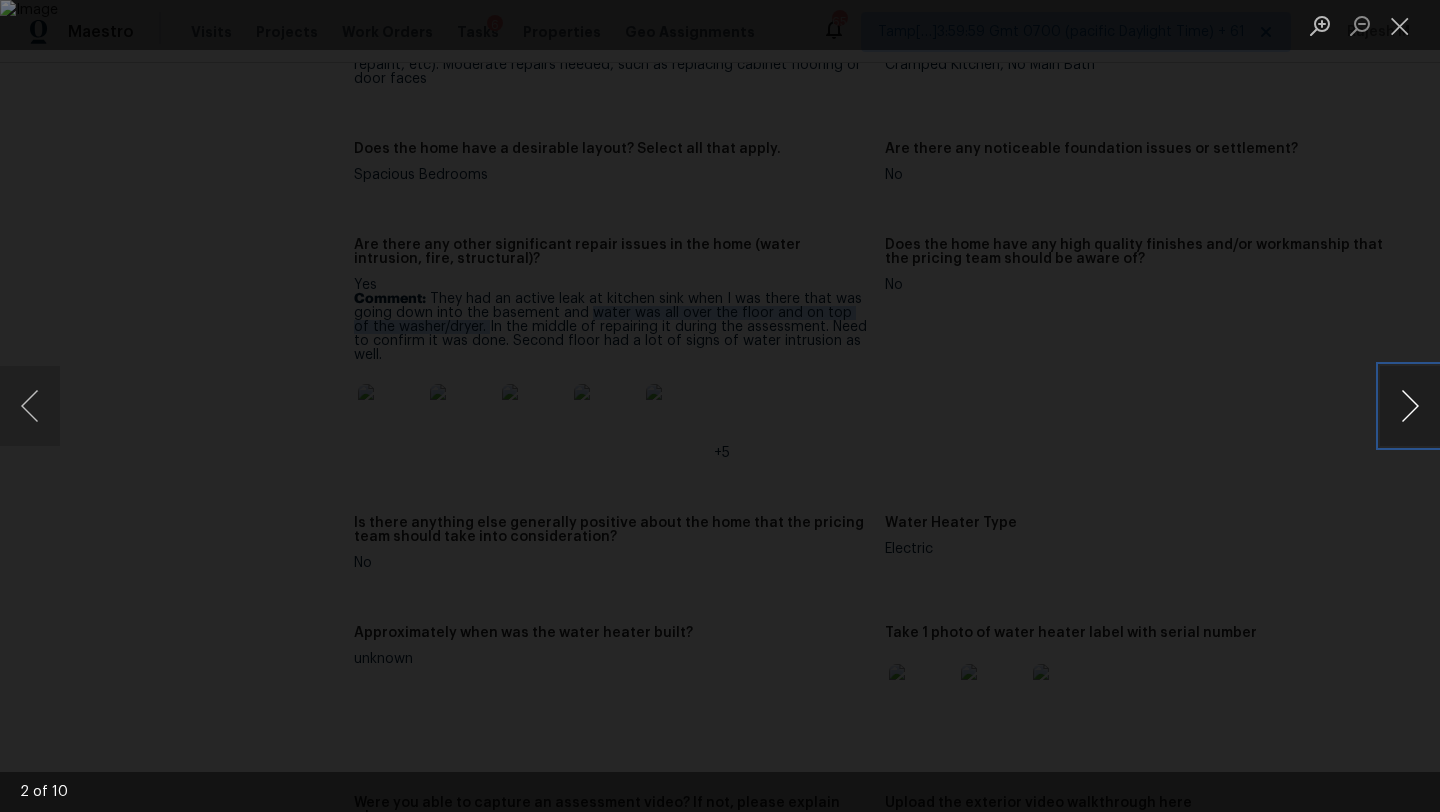 click at bounding box center (1410, 406) 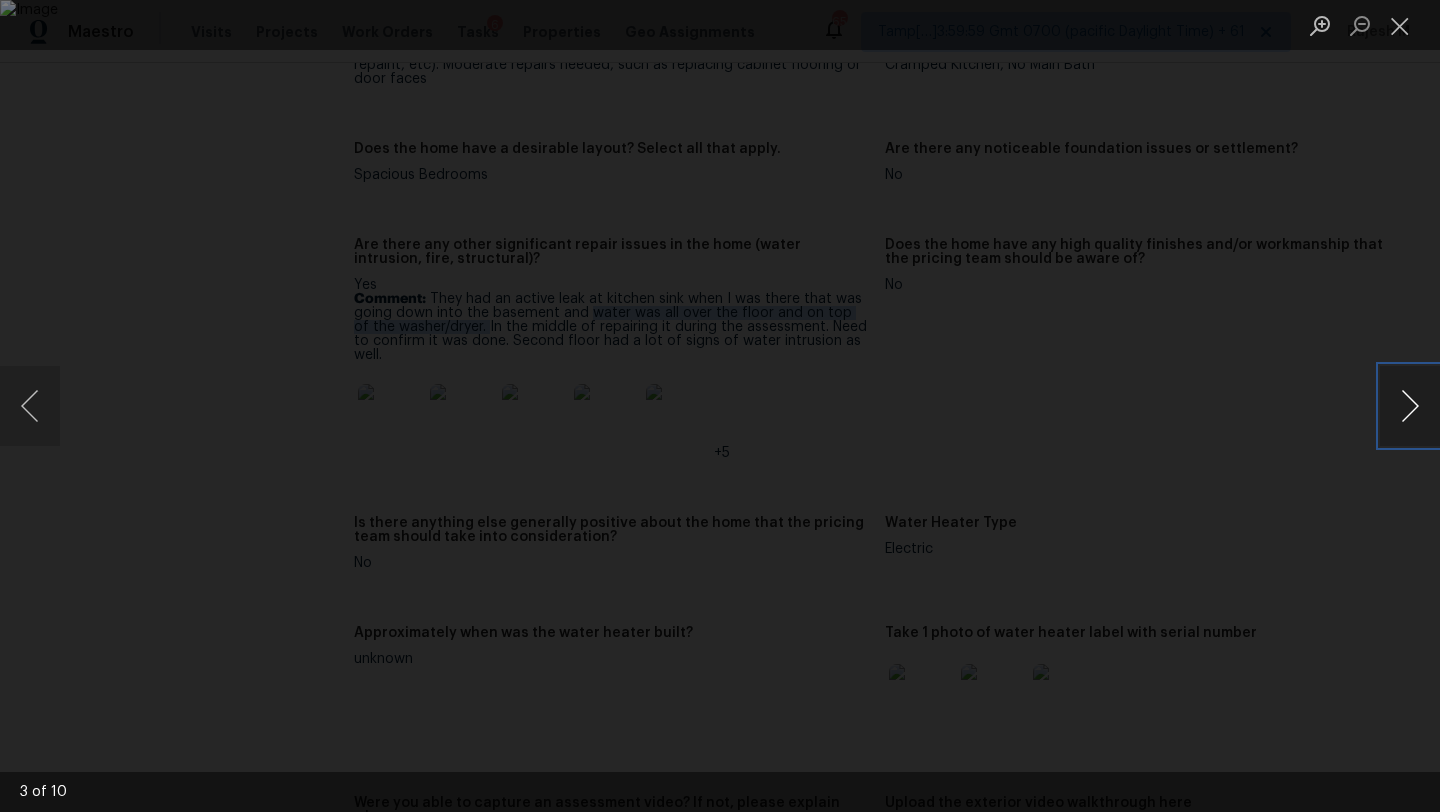 click at bounding box center (1410, 406) 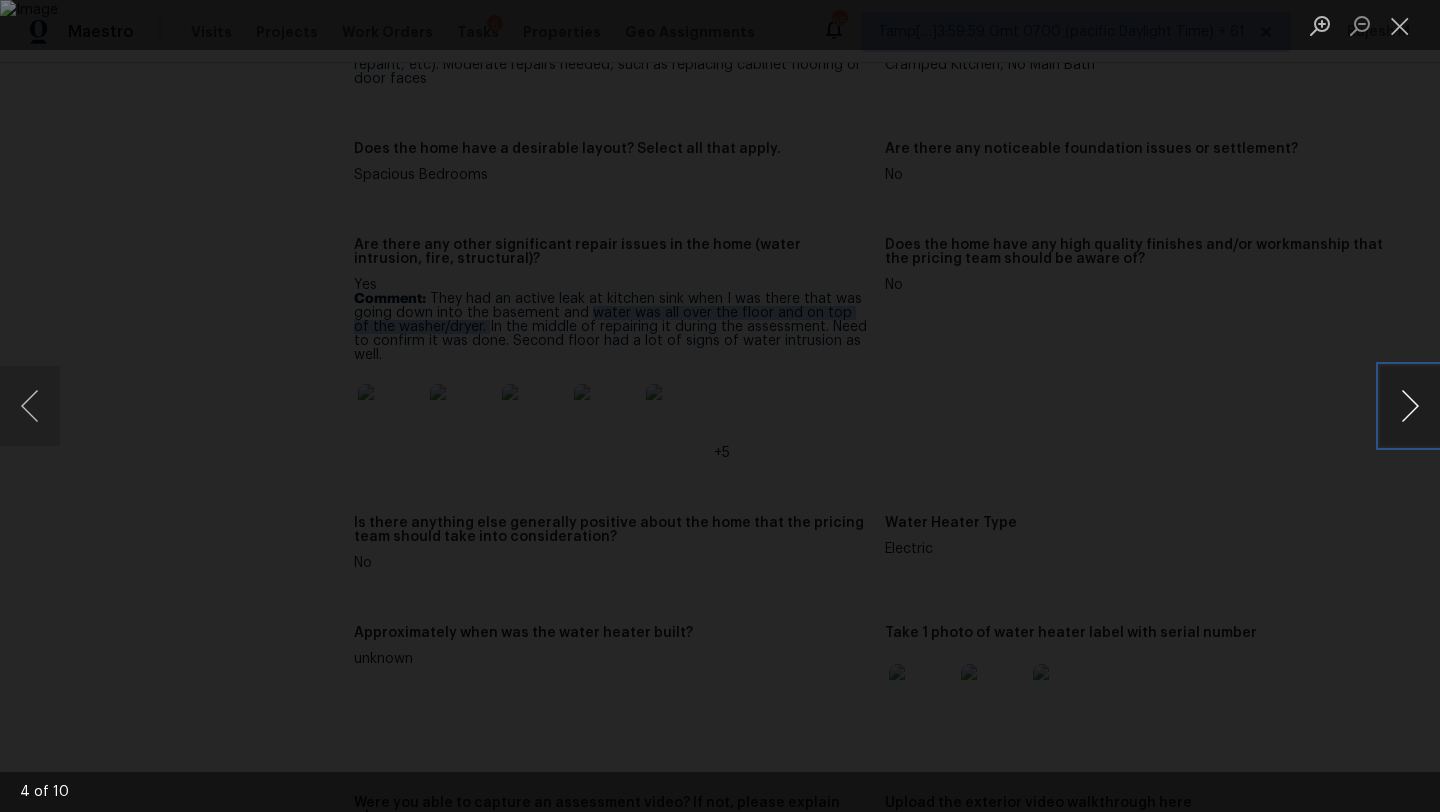 click at bounding box center [1410, 406] 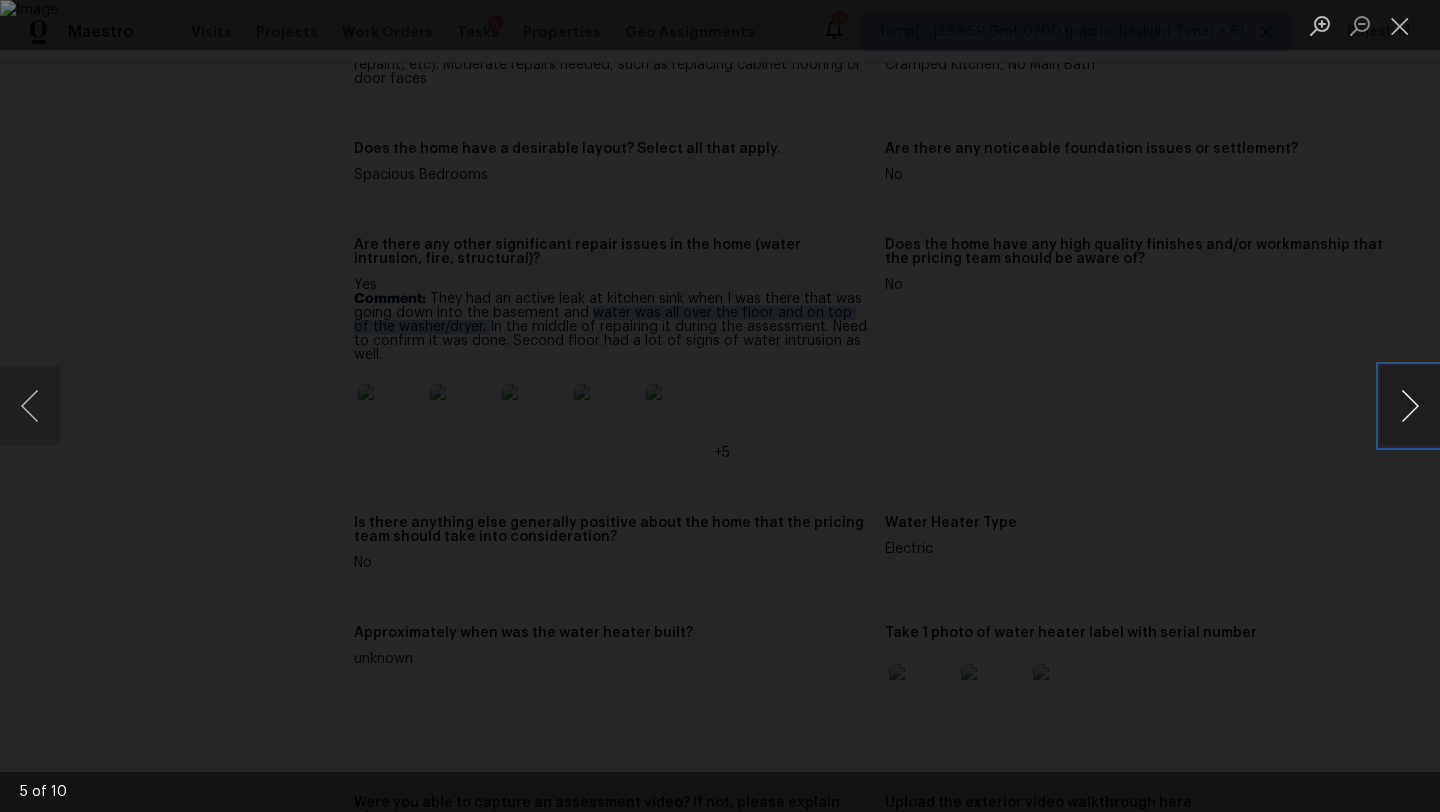 click at bounding box center [1410, 406] 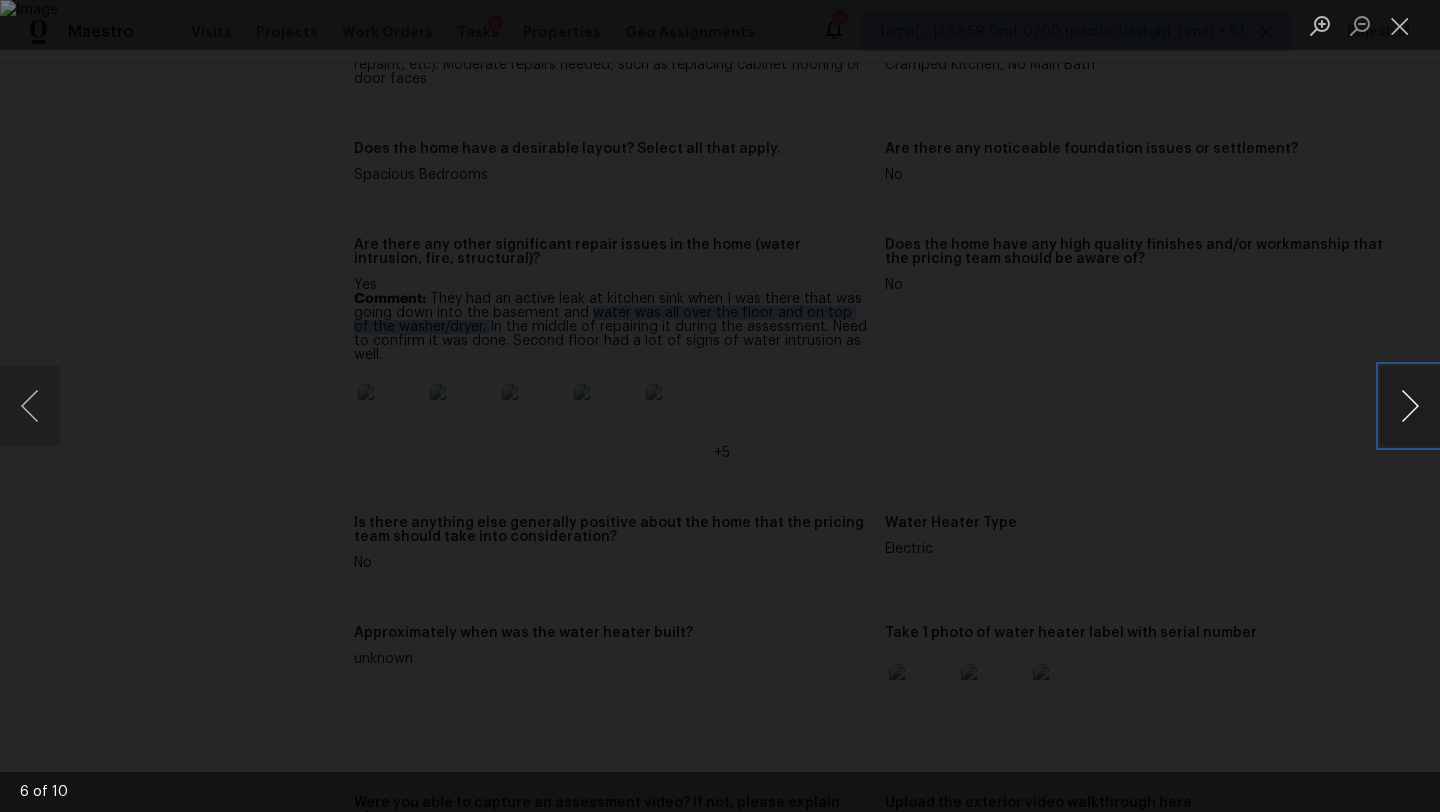 click at bounding box center (1410, 406) 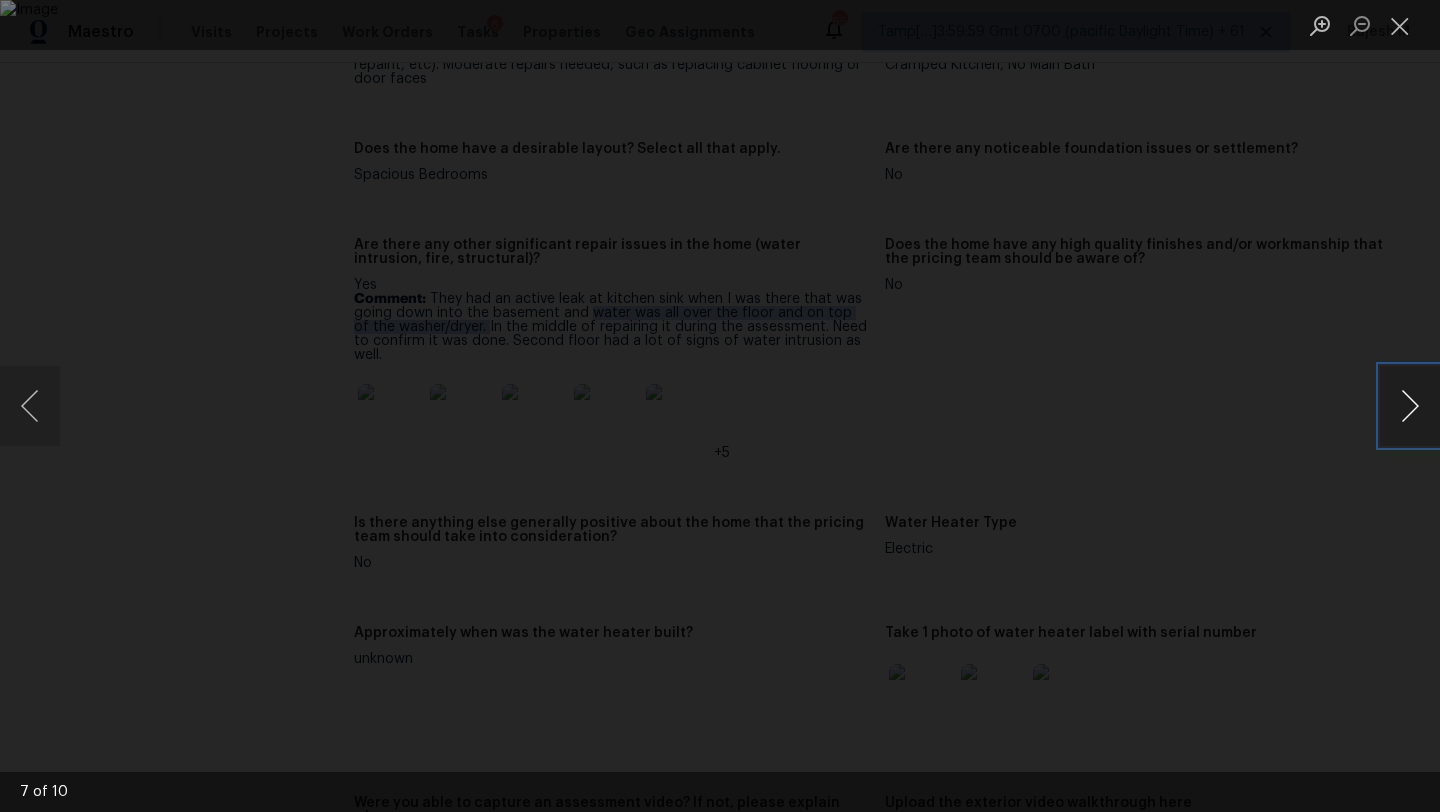click at bounding box center (1410, 406) 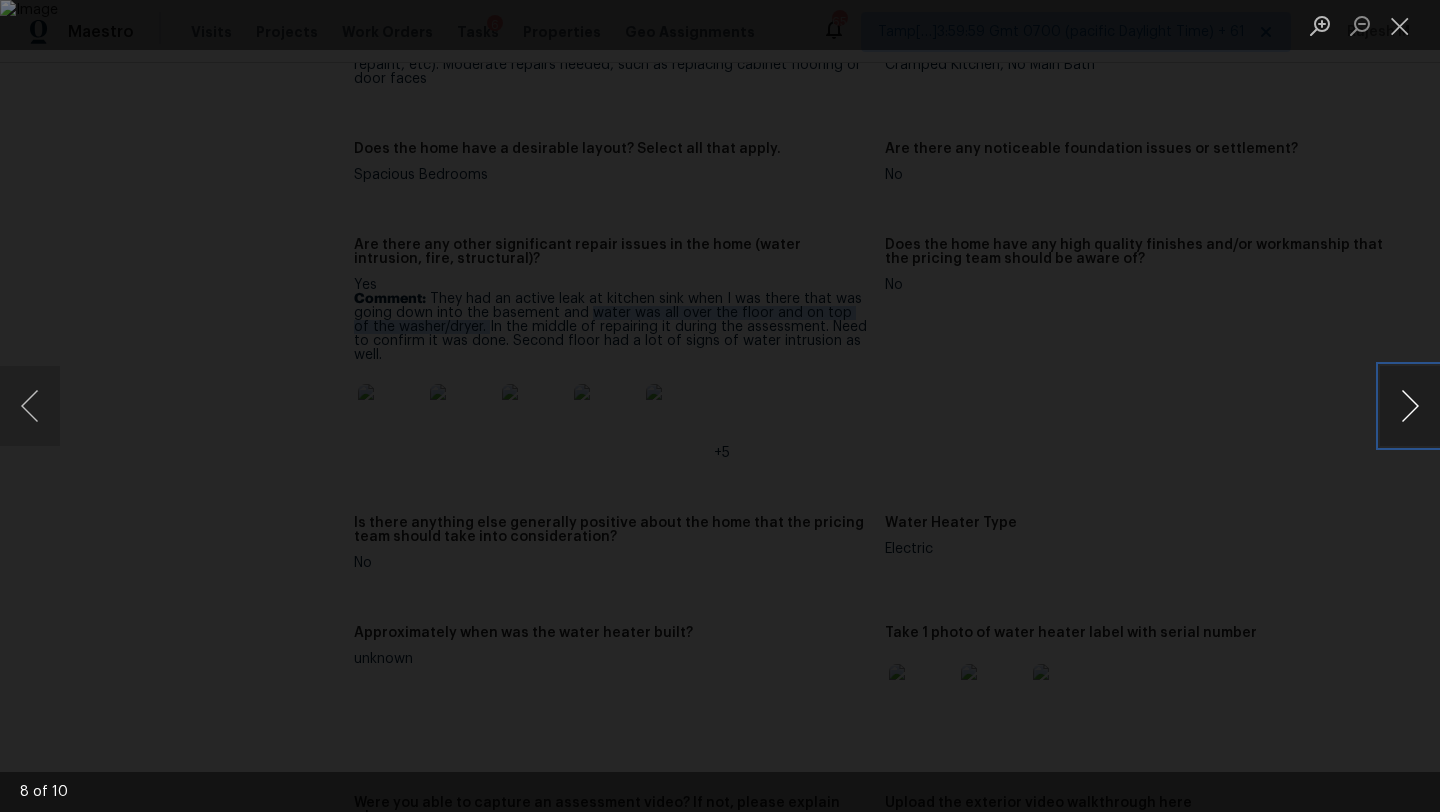 click at bounding box center (1410, 406) 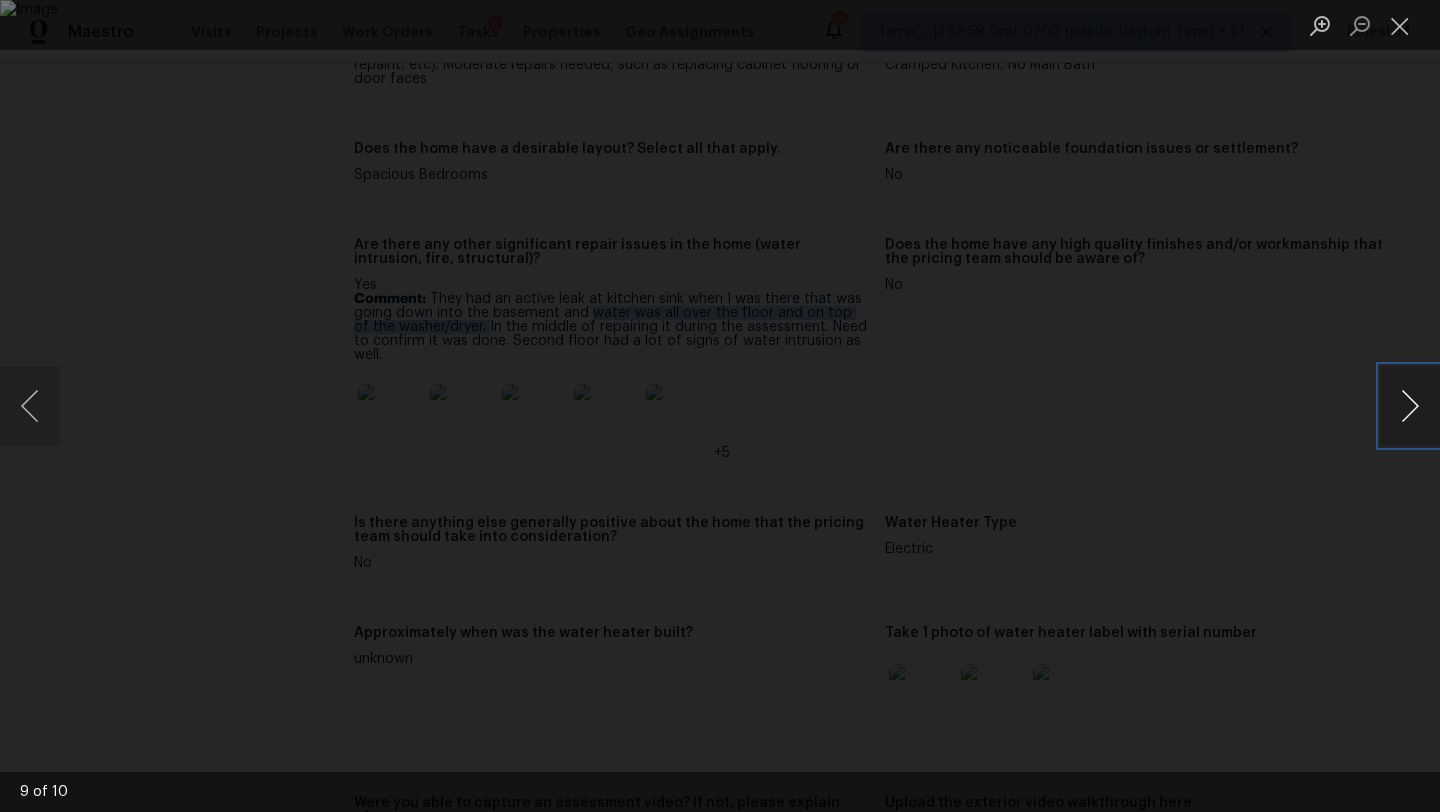 click at bounding box center (1410, 406) 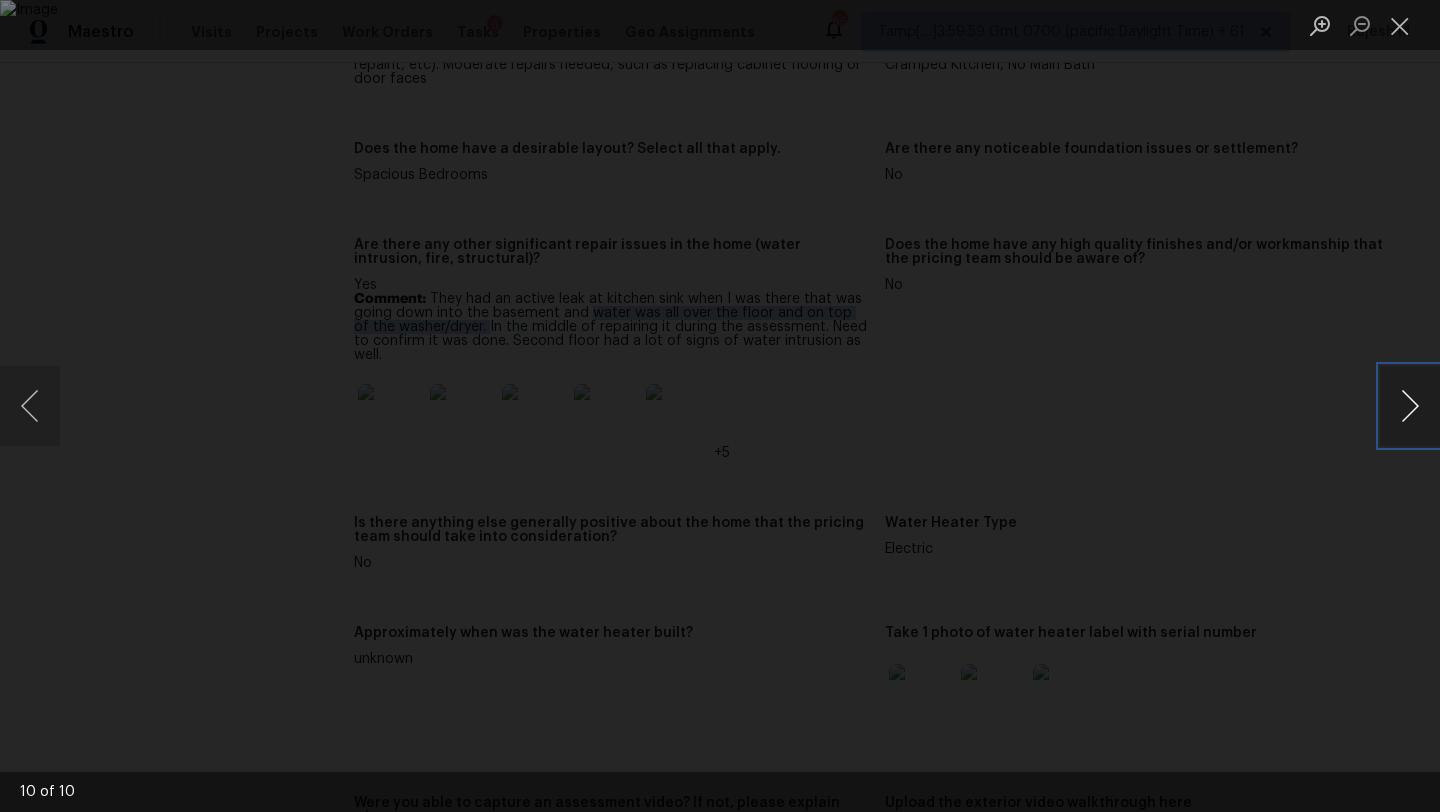 click at bounding box center [1410, 406] 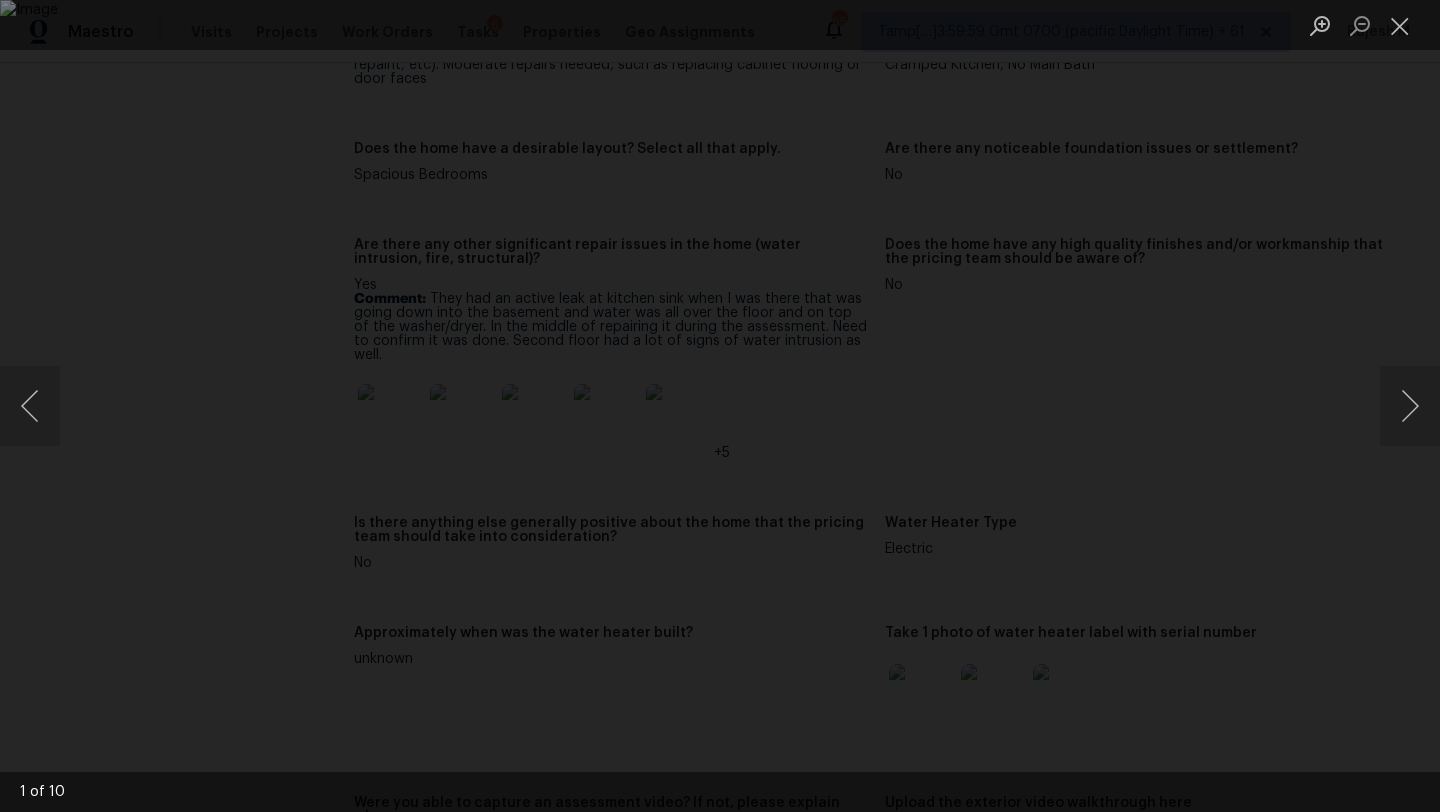 click at bounding box center (720, 406) 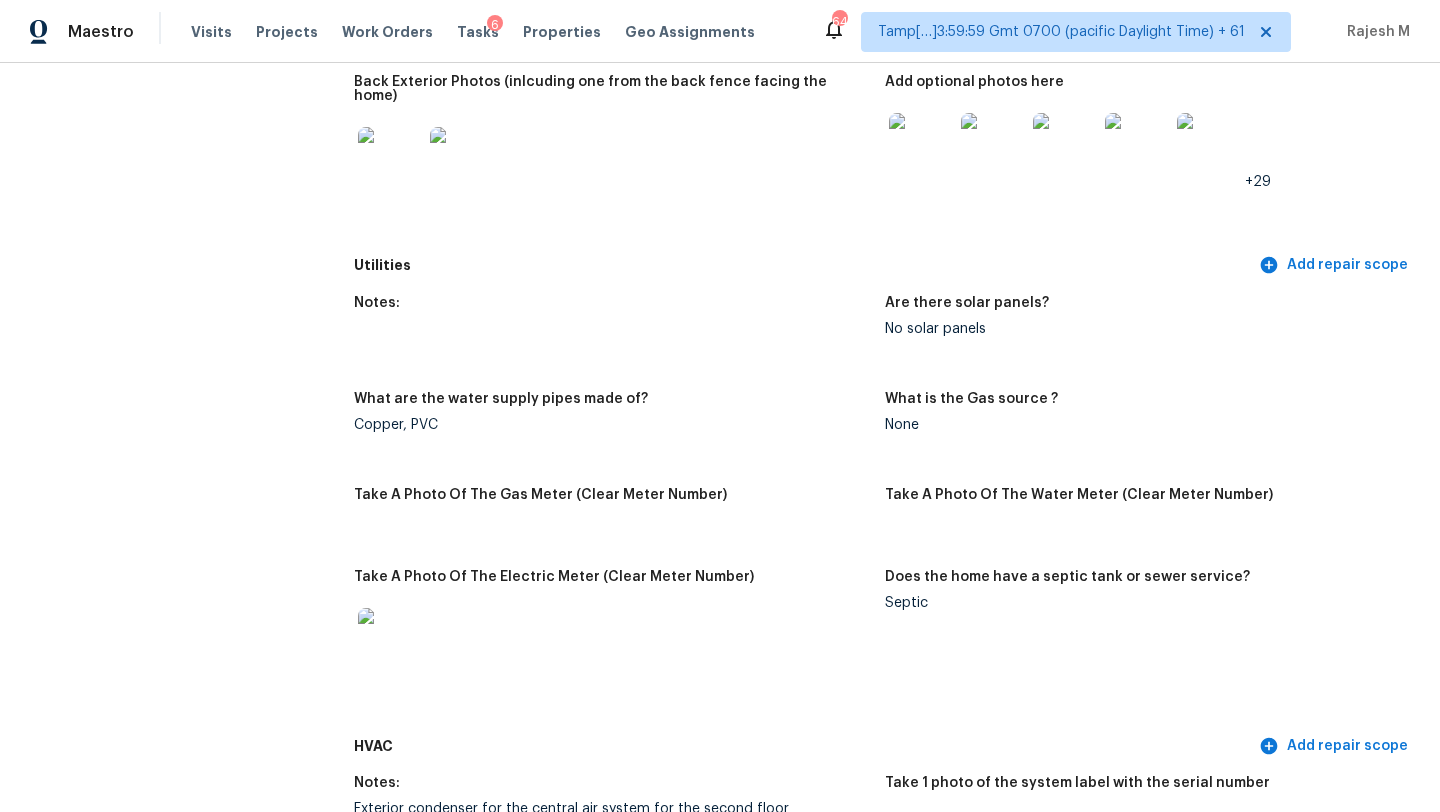 scroll, scrollTop: 0, scrollLeft: 0, axis: both 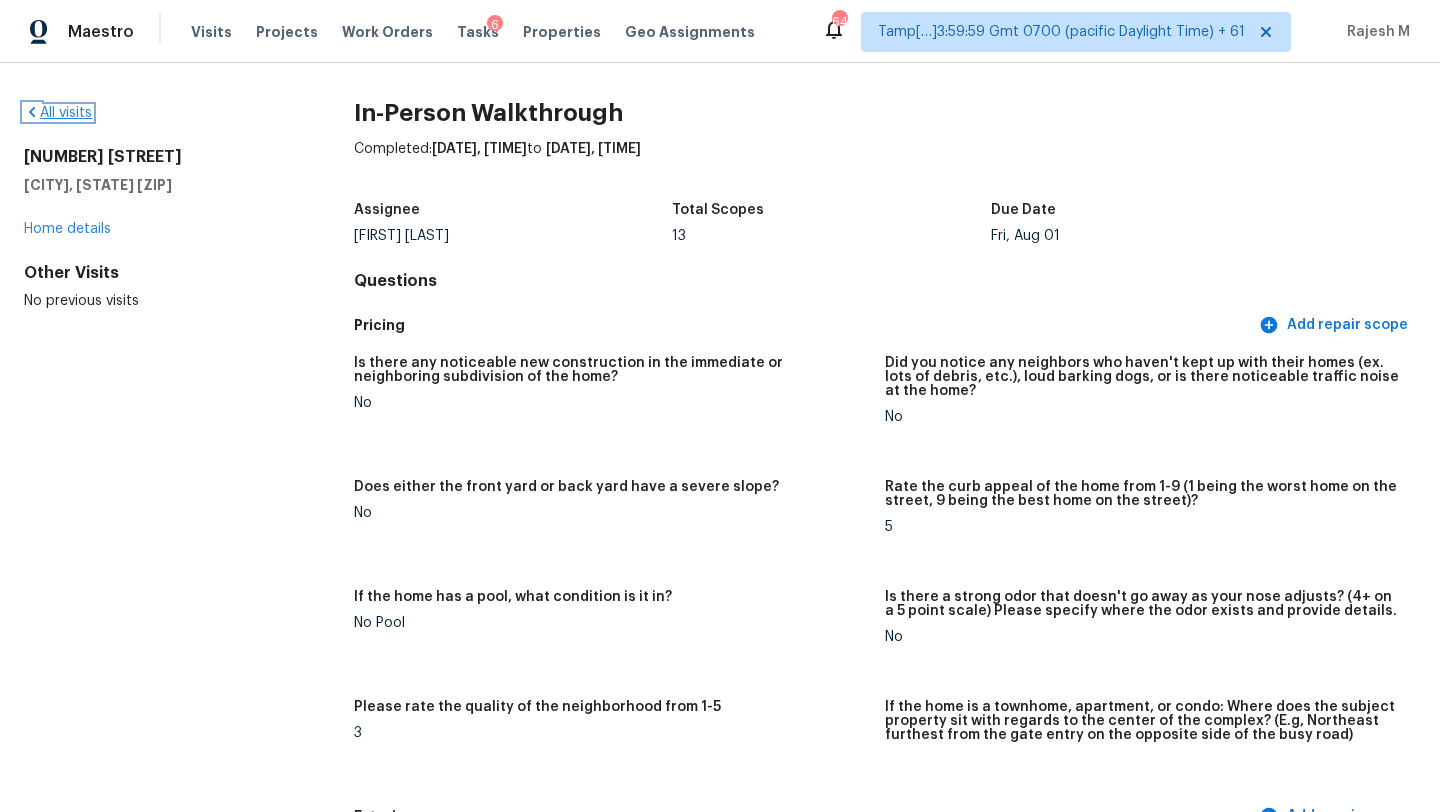 click on "All visits" at bounding box center [58, 113] 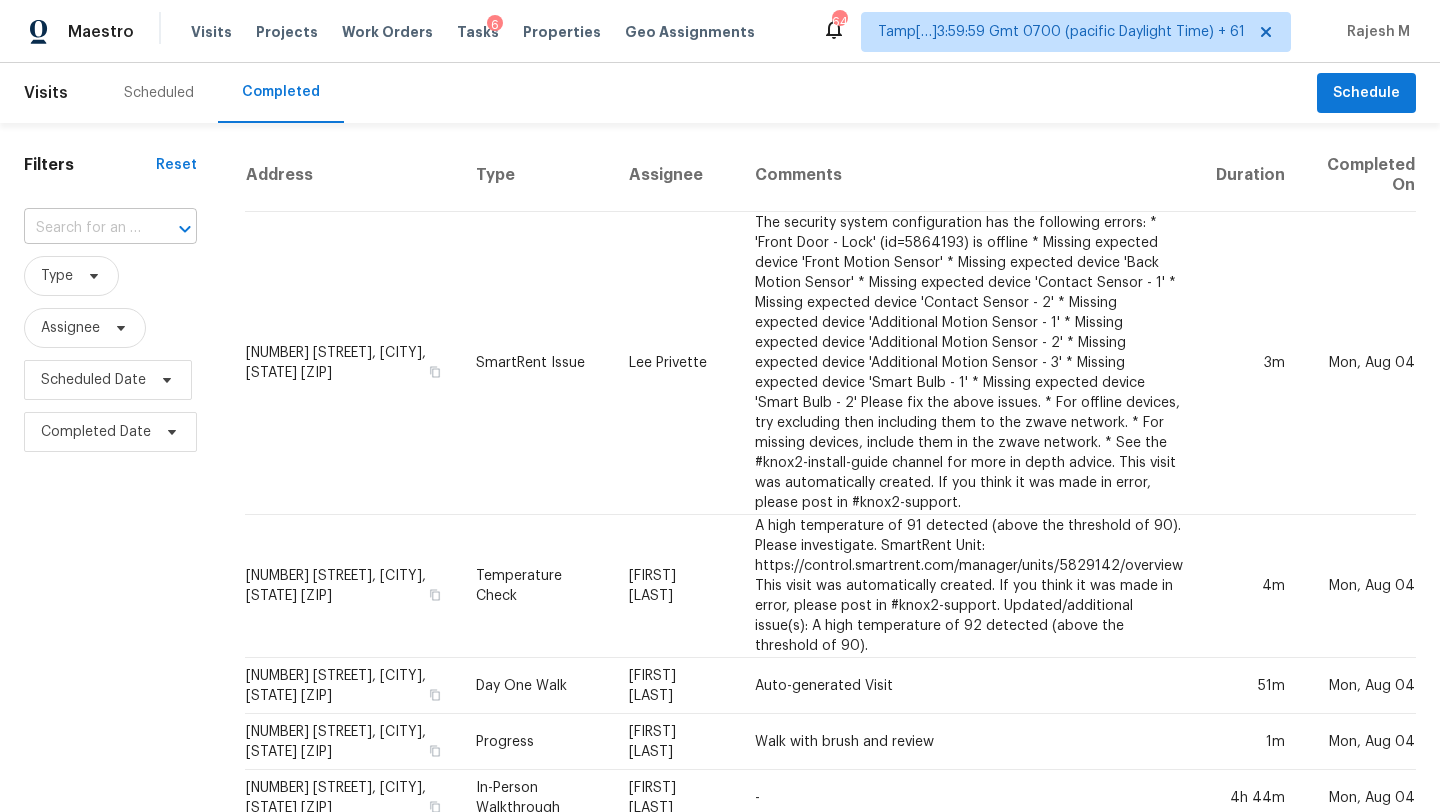 click at bounding box center (82, 228) 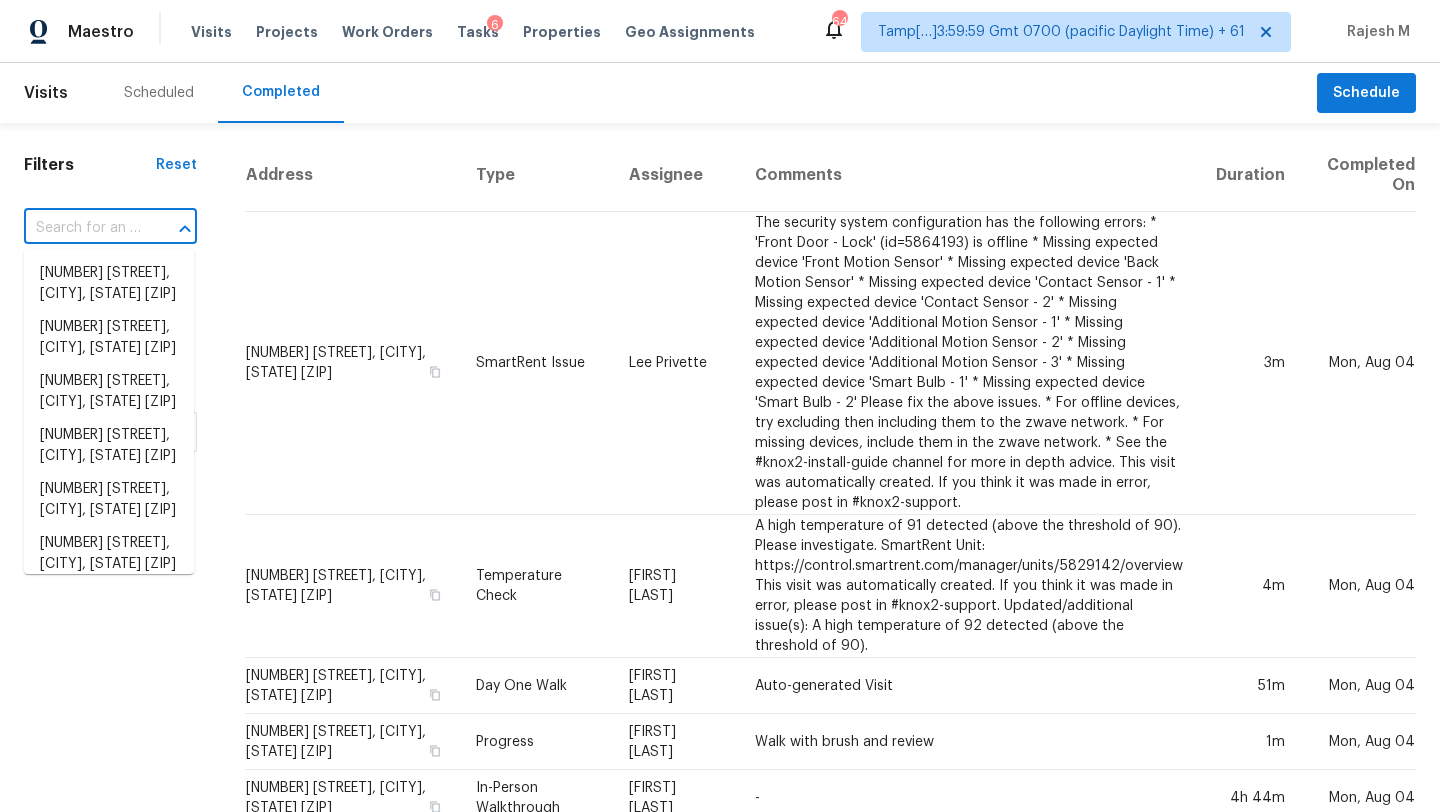 paste on "15 Coventry Ct, Kissimmee, FL 34758" 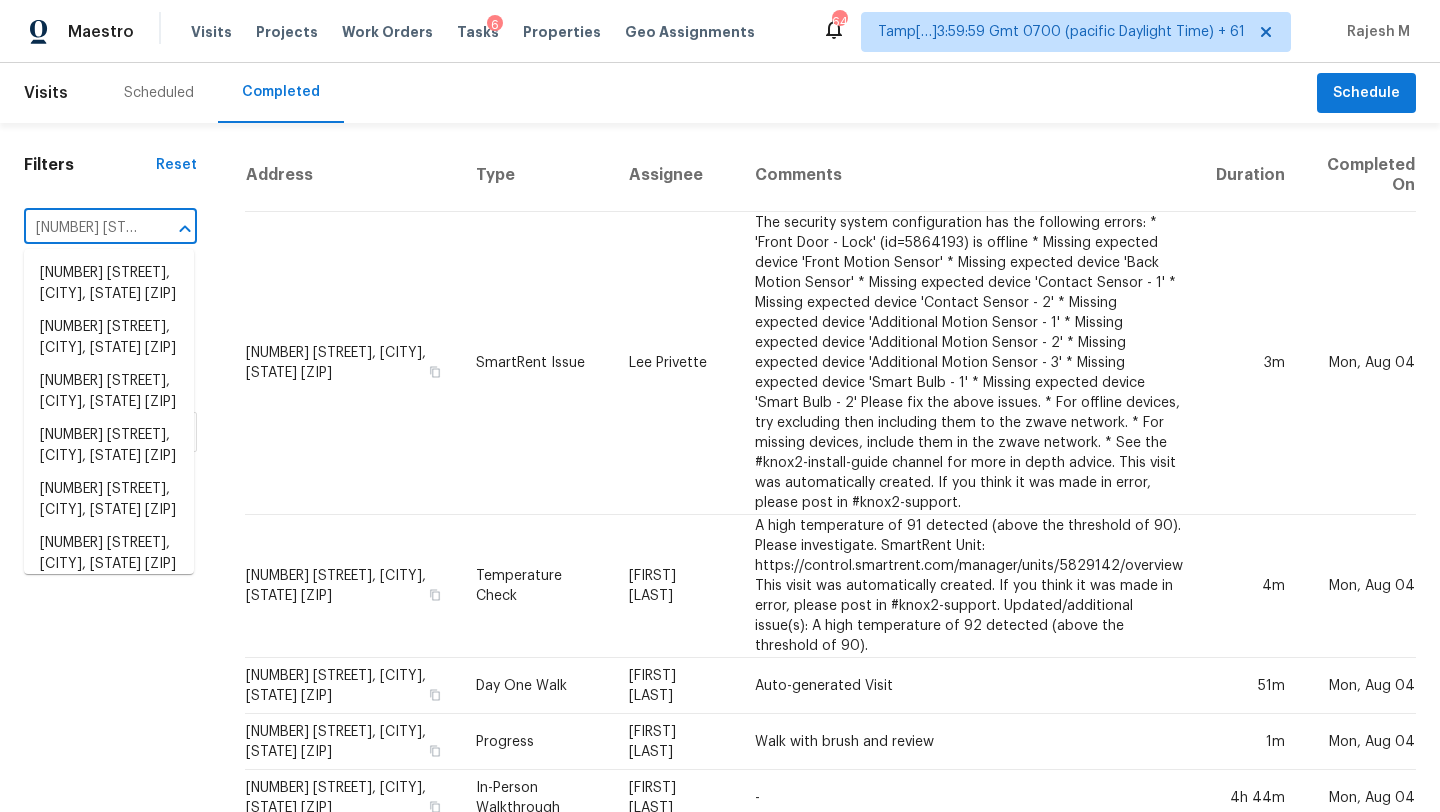 scroll, scrollTop: 0, scrollLeft: 139, axis: horizontal 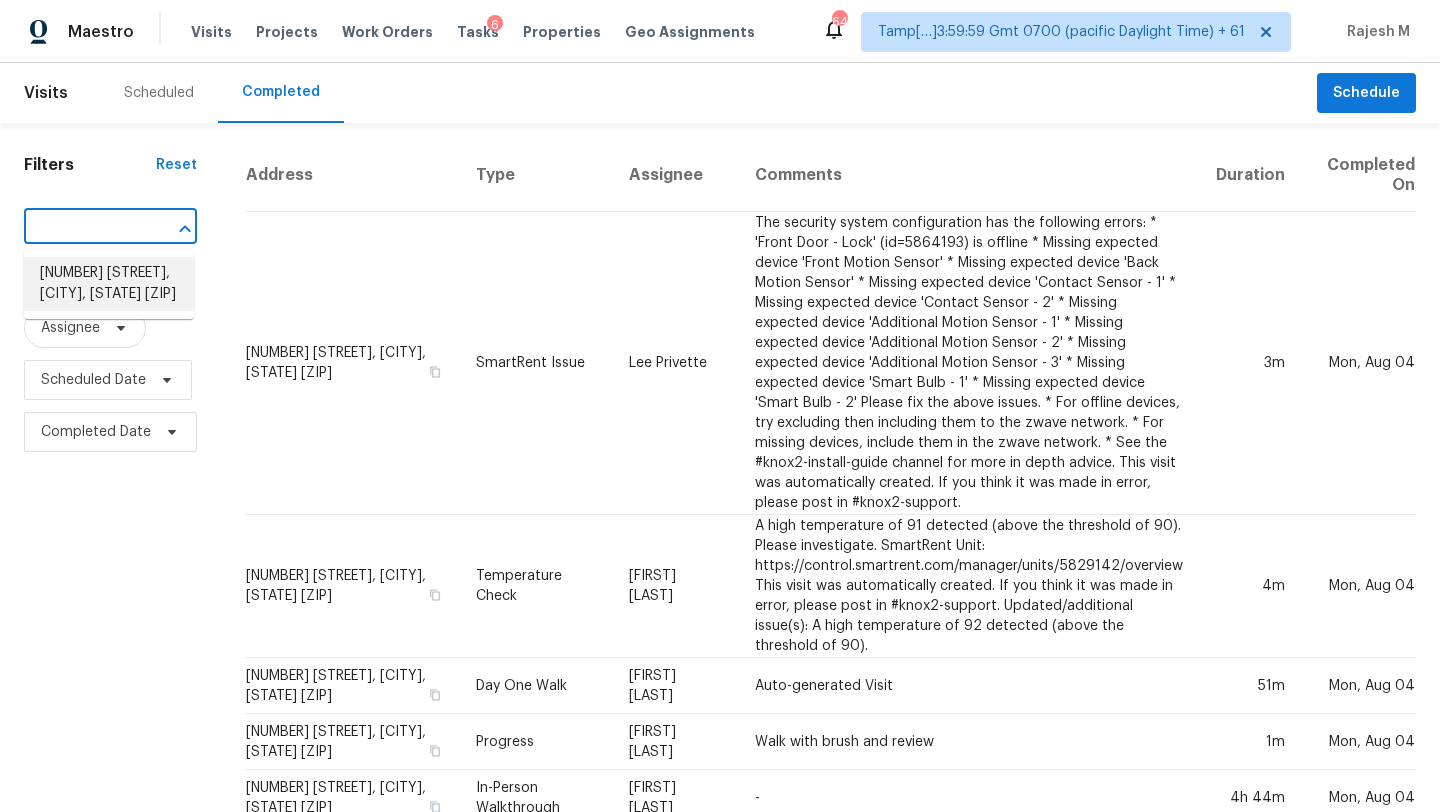 click on "15 Coventry Ct, Kissimmee, FL 34758" at bounding box center [109, 284] 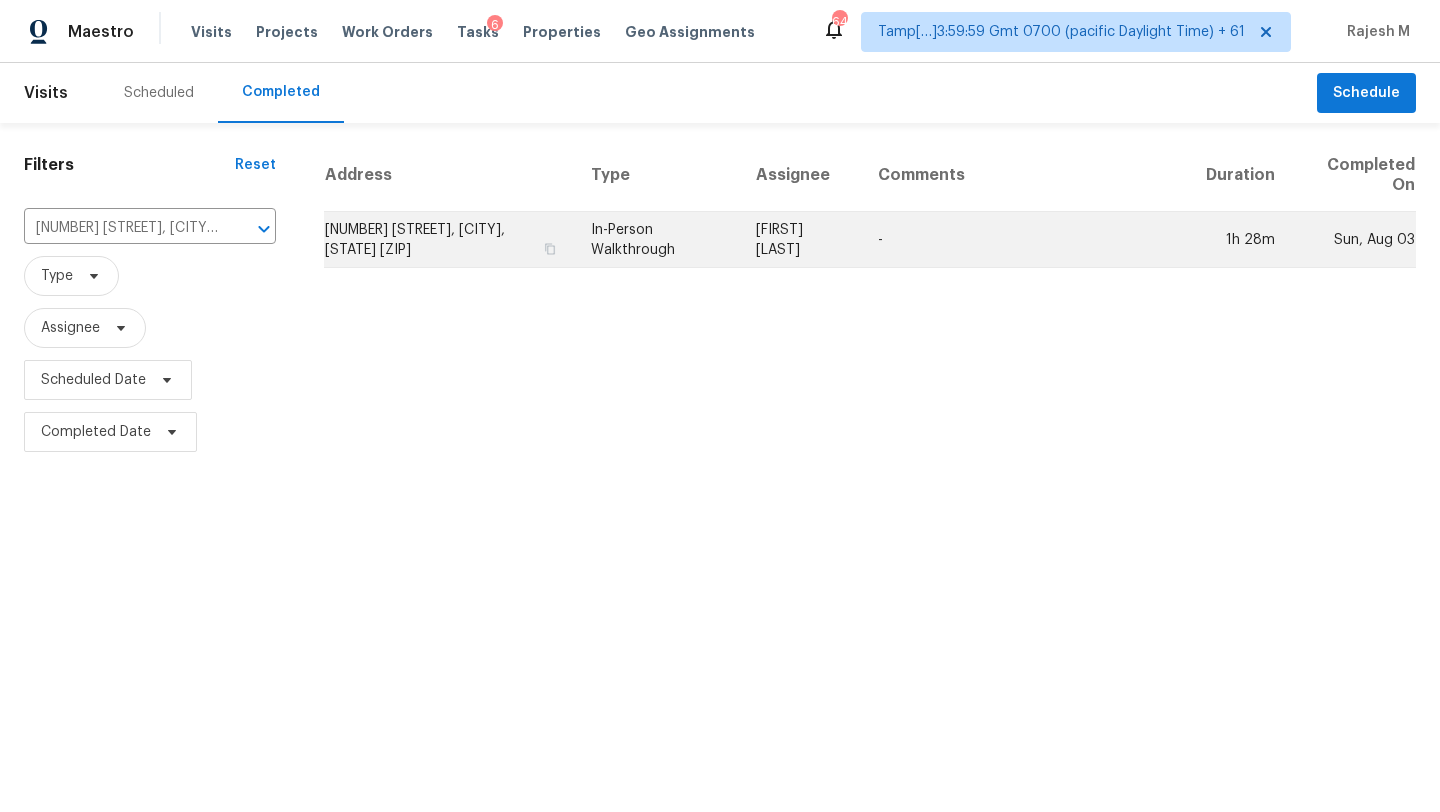 click on "-" at bounding box center [1026, 240] 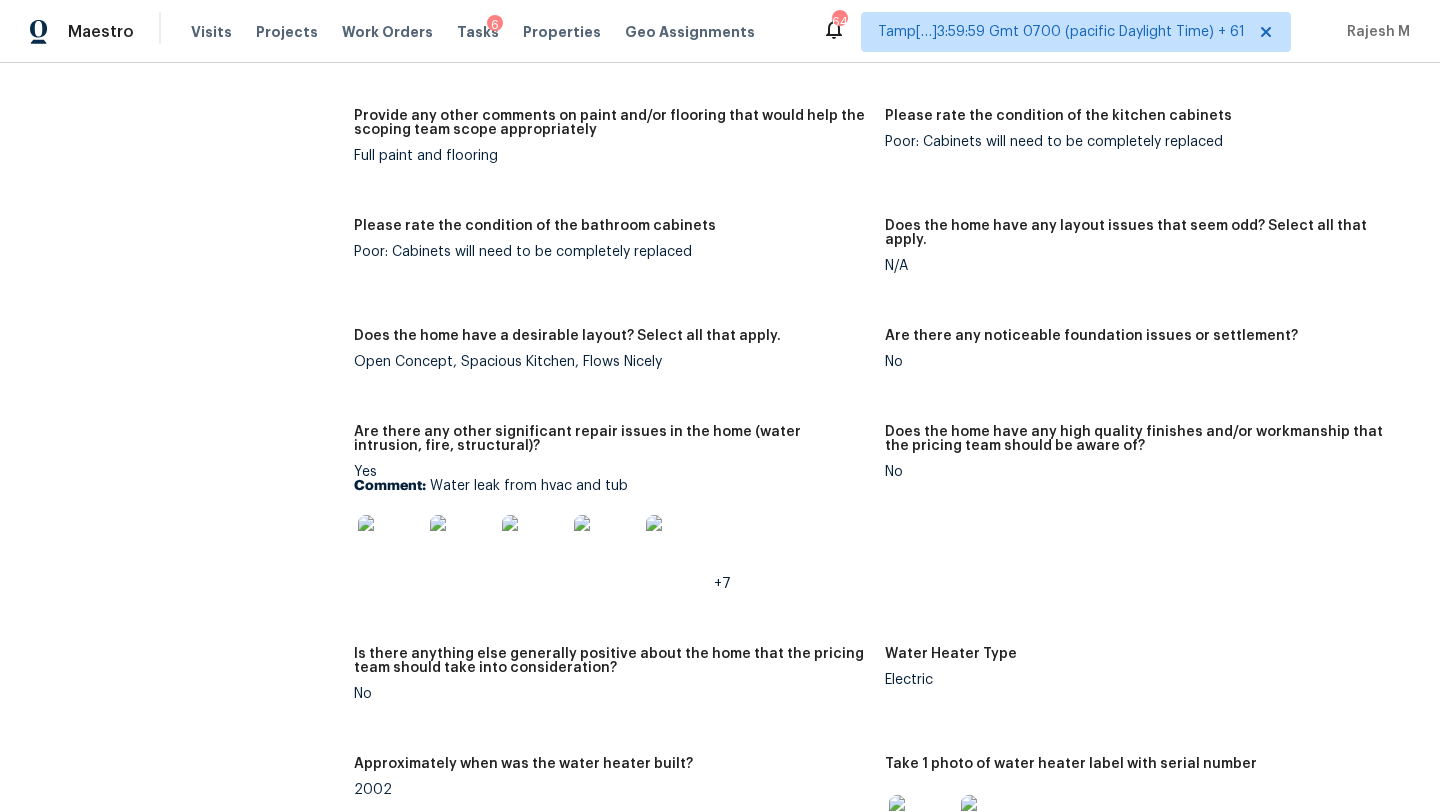 scroll, scrollTop: 3092, scrollLeft: 0, axis: vertical 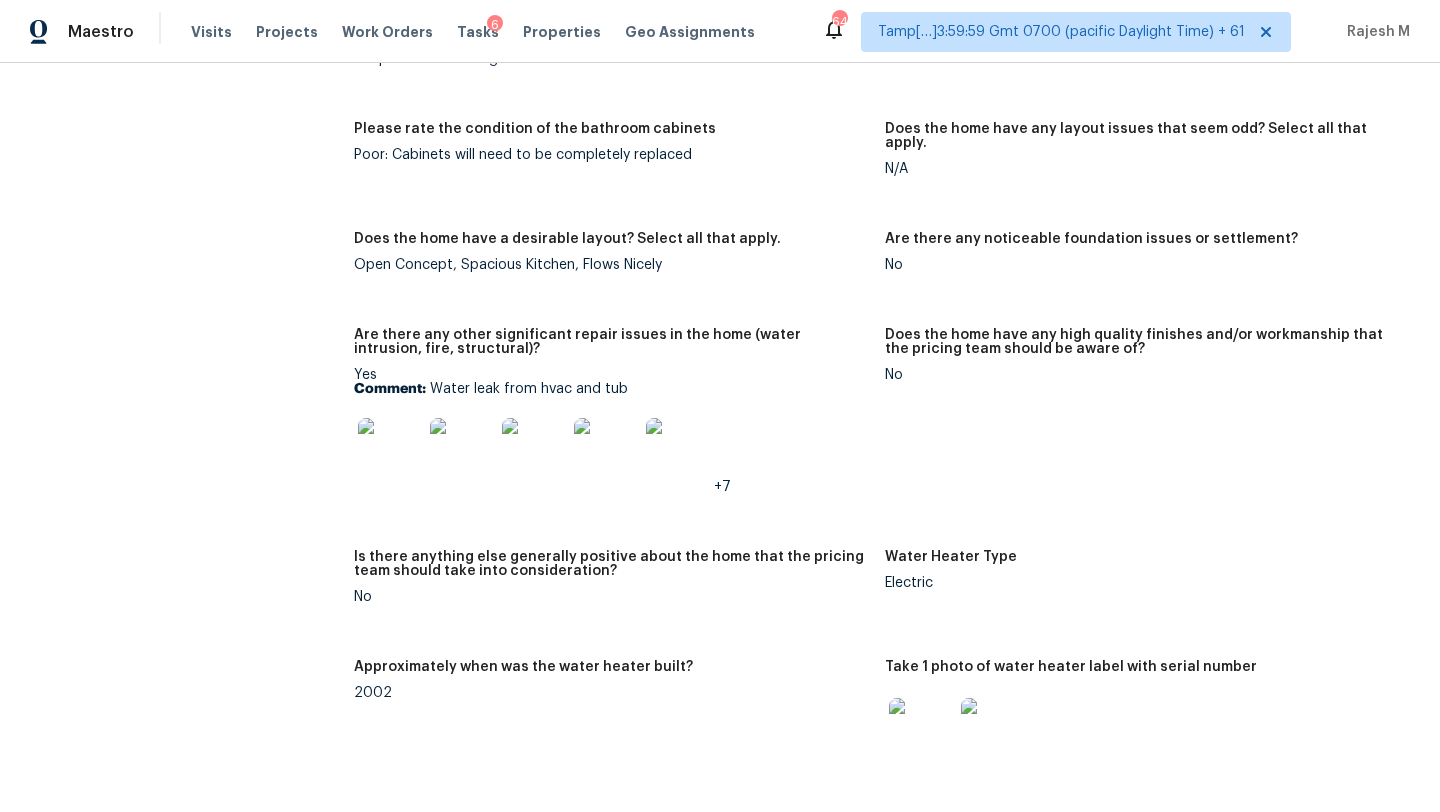 click at bounding box center [390, 450] 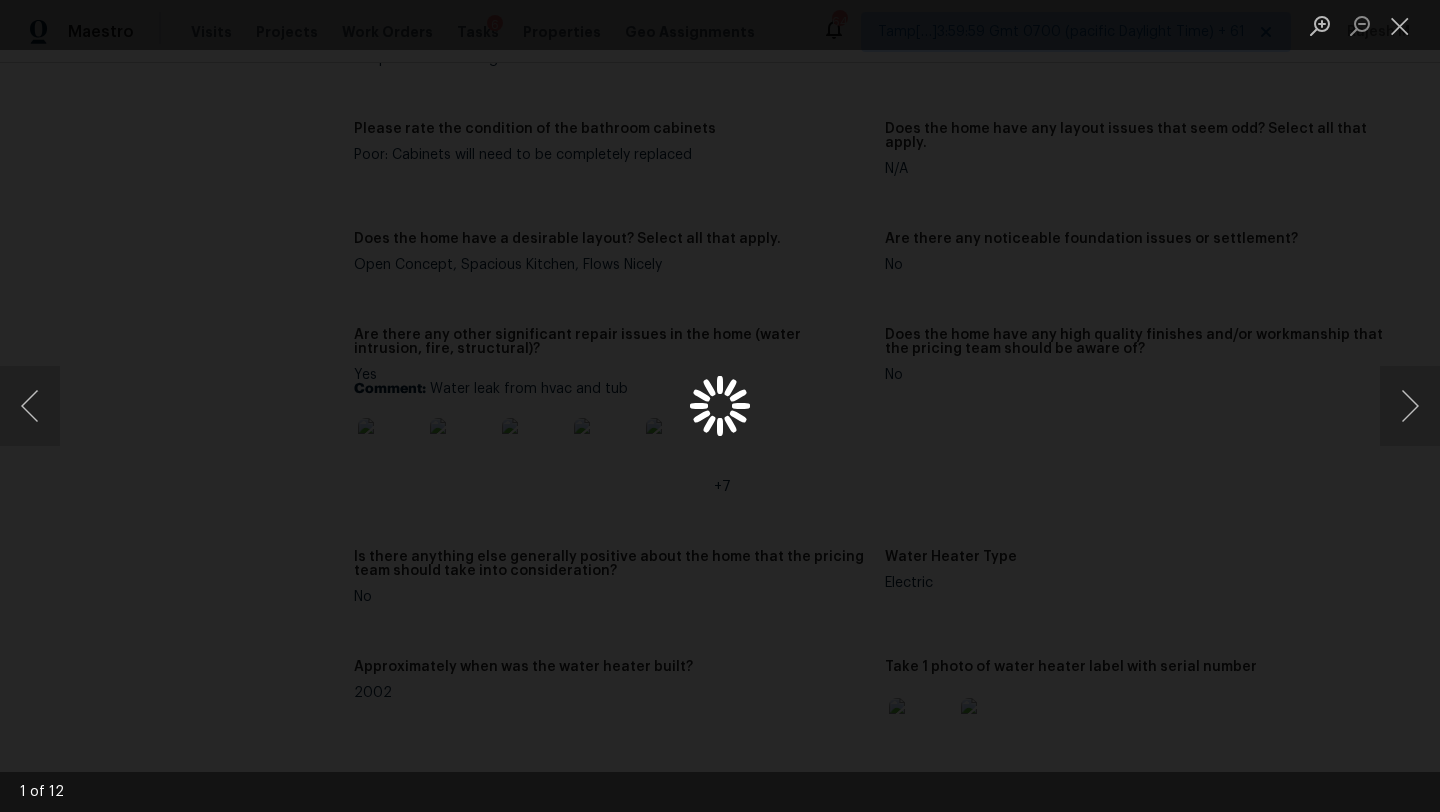 click at bounding box center (720, 406) 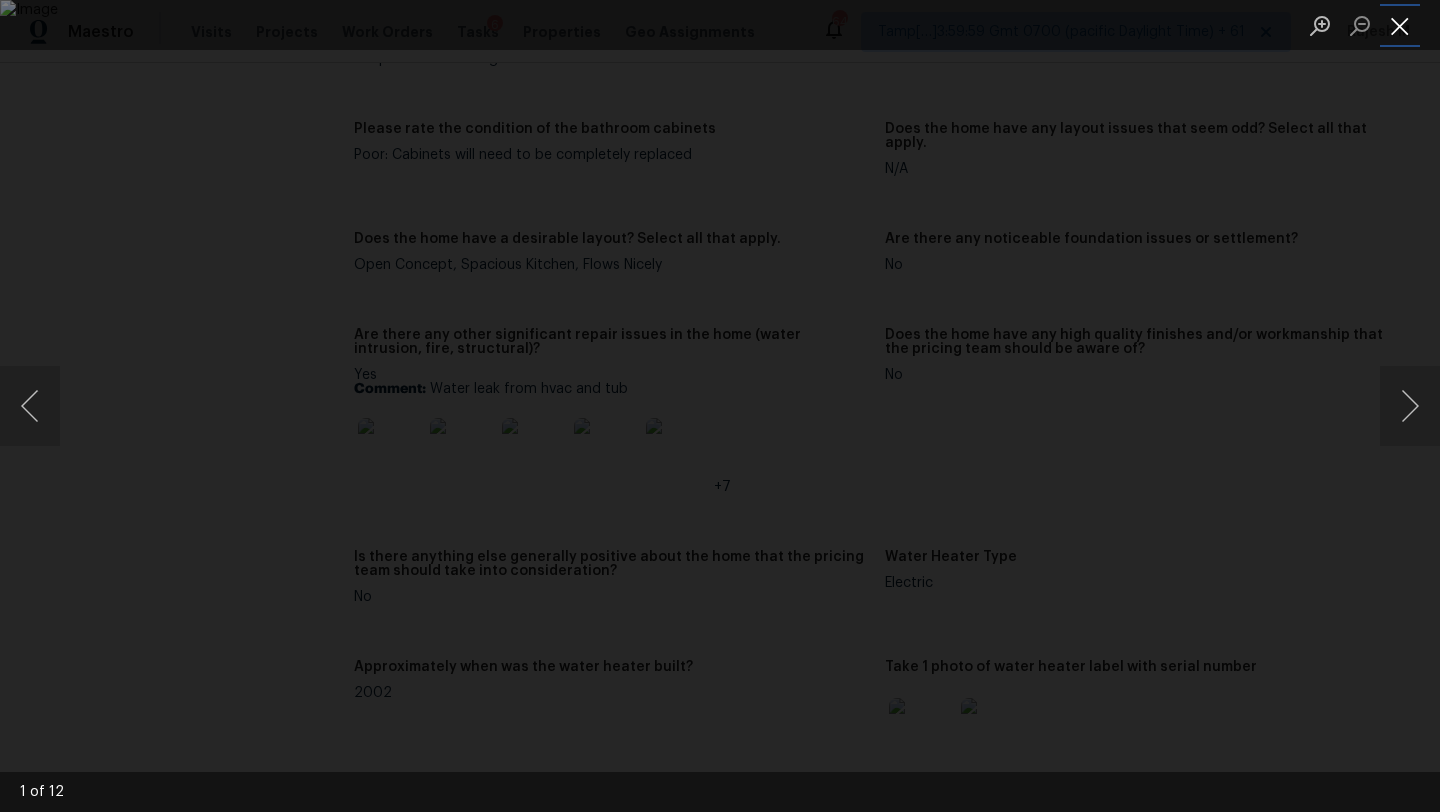 click at bounding box center [1400, 25] 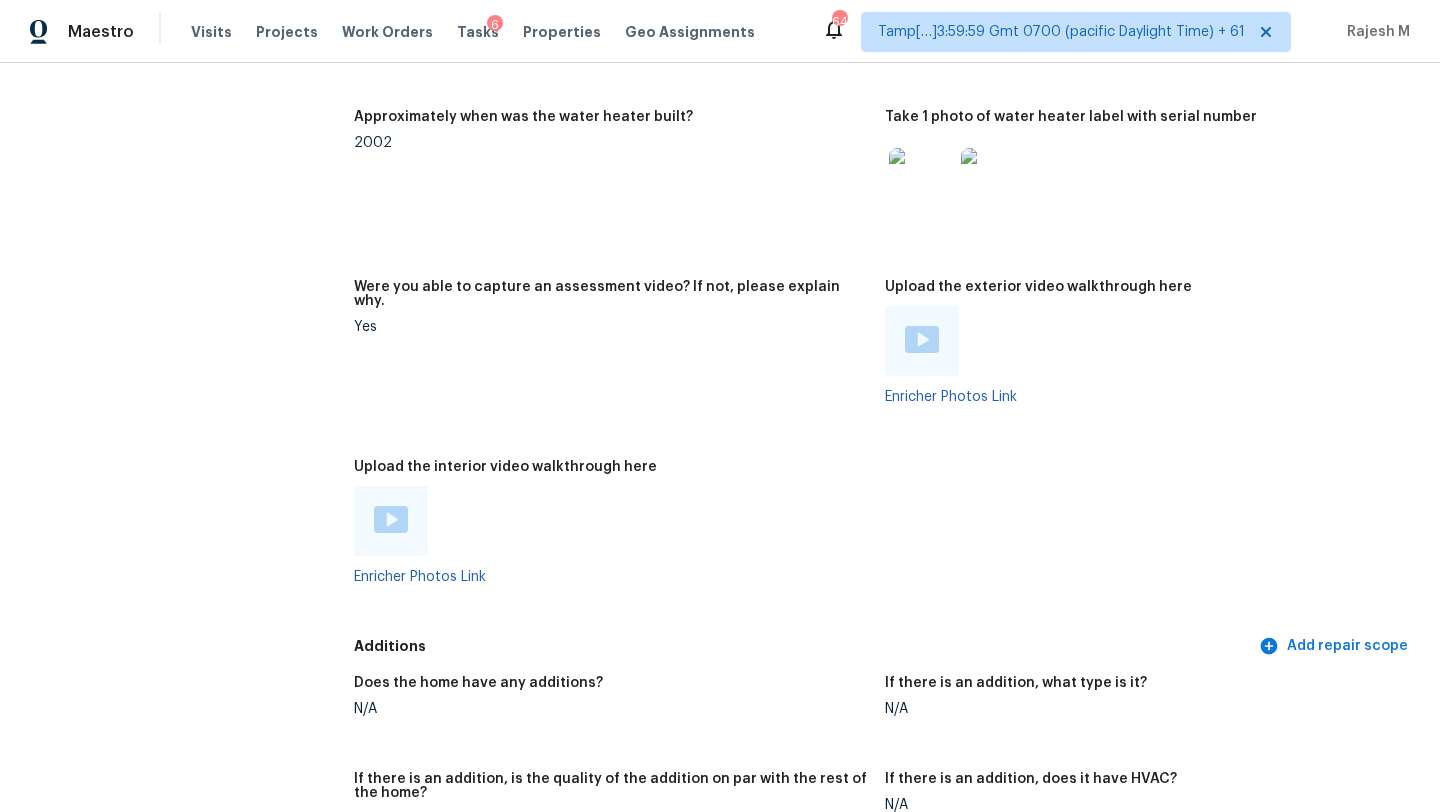 scroll, scrollTop: 3897, scrollLeft: 0, axis: vertical 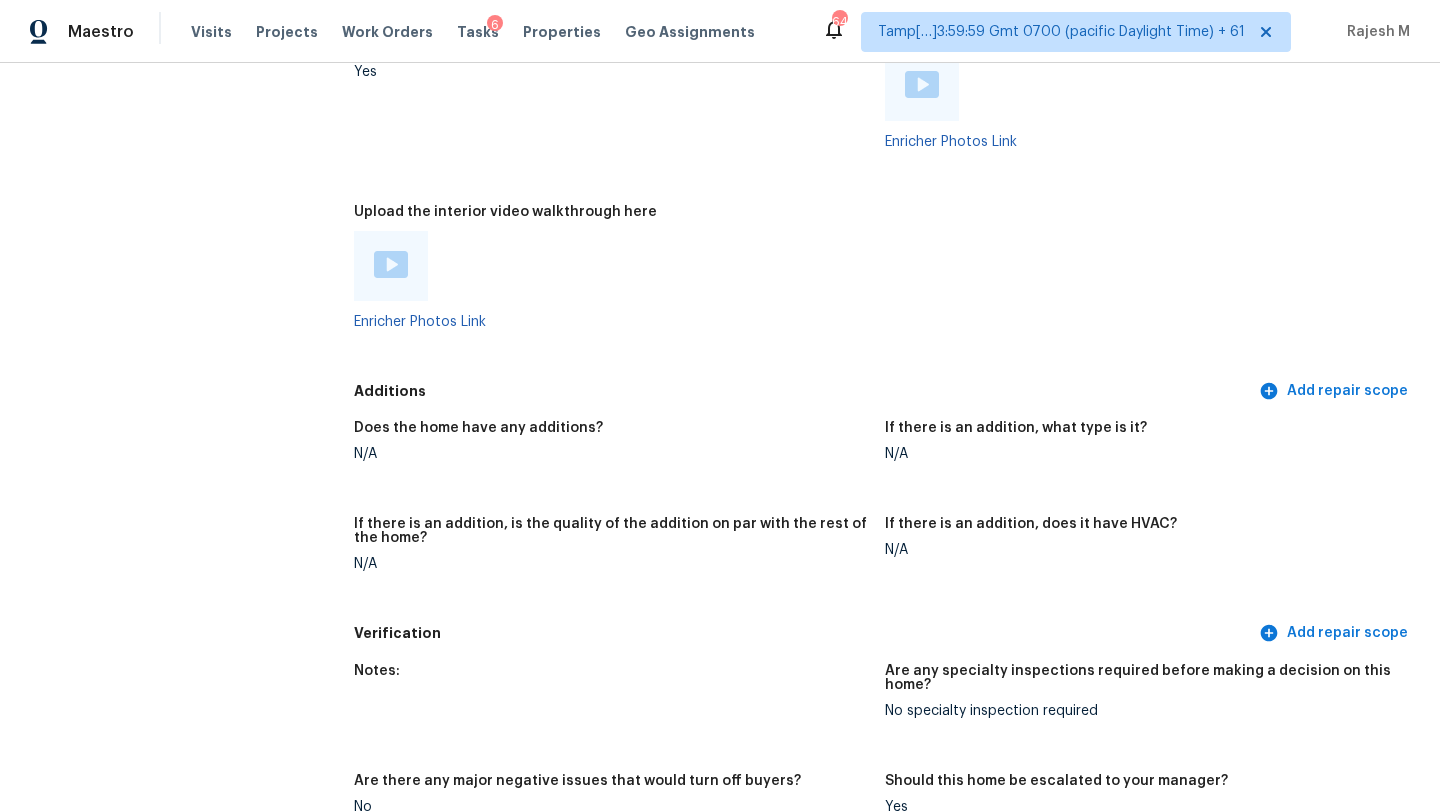 click at bounding box center (391, 264) 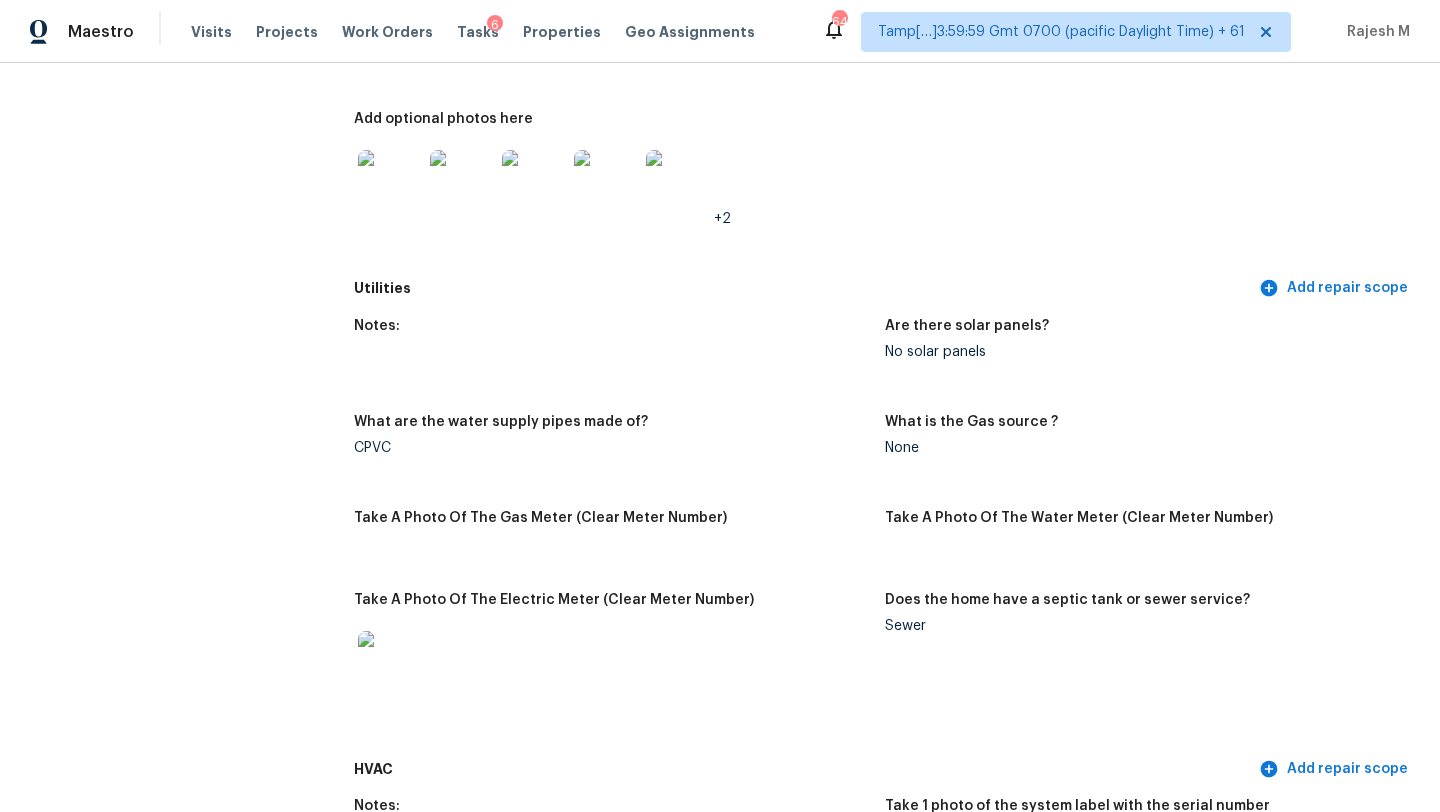 scroll, scrollTop: 1212, scrollLeft: 0, axis: vertical 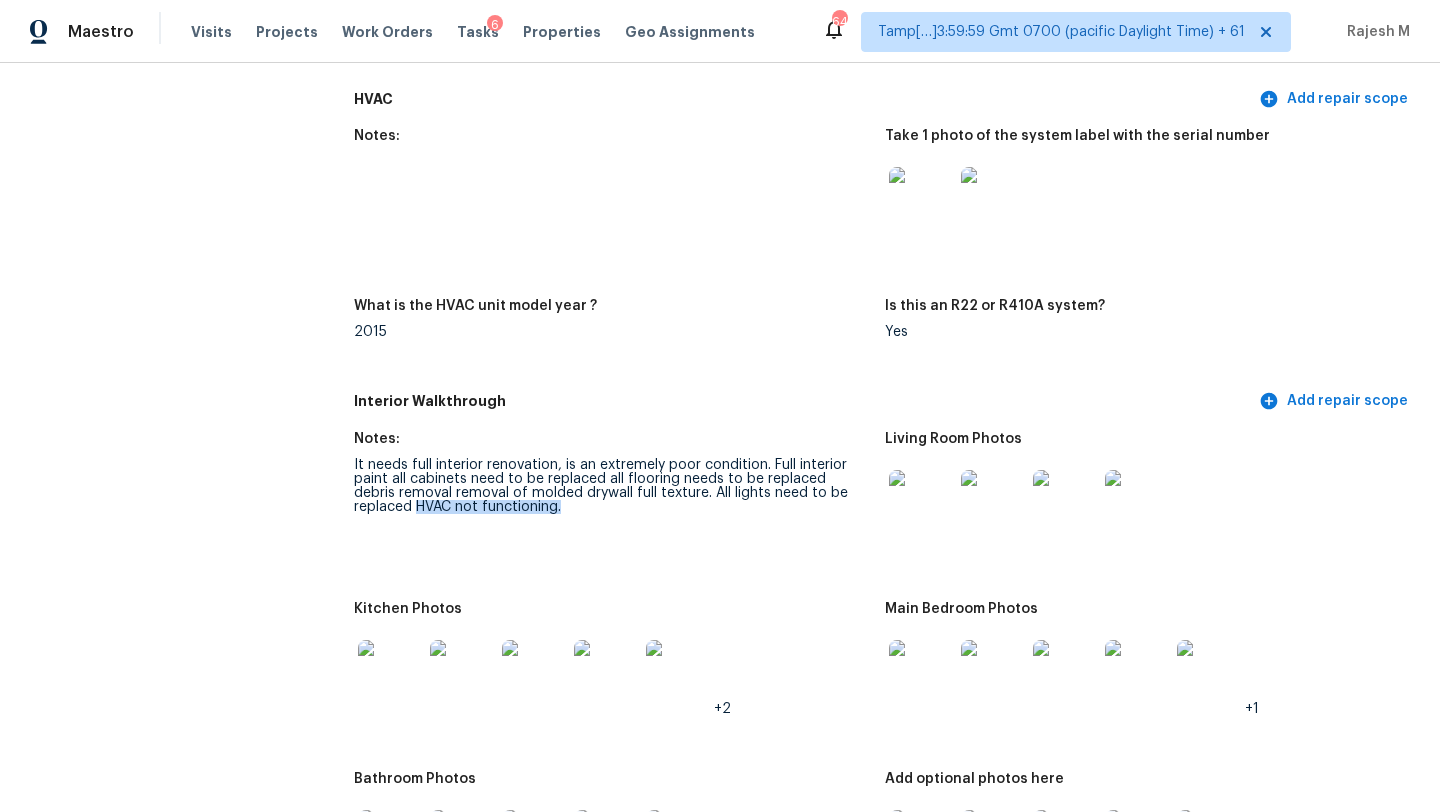 drag, startPoint x: 352, startPoint y: 494, endPoint x: 516, endPoint y: 499, distance: 164.0762 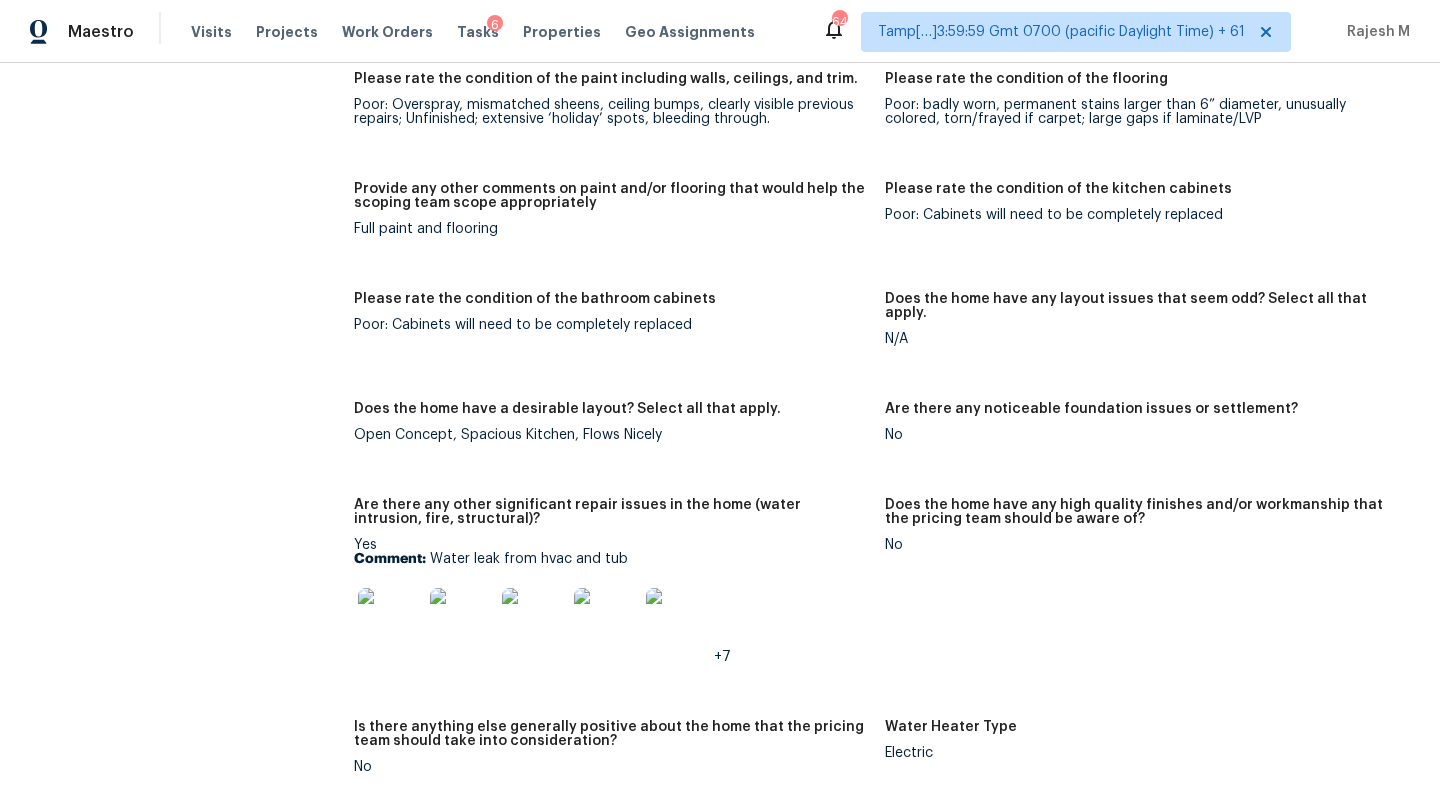 scroll, scrollTop: 3049, scrollLeft: 0, axis: vertical 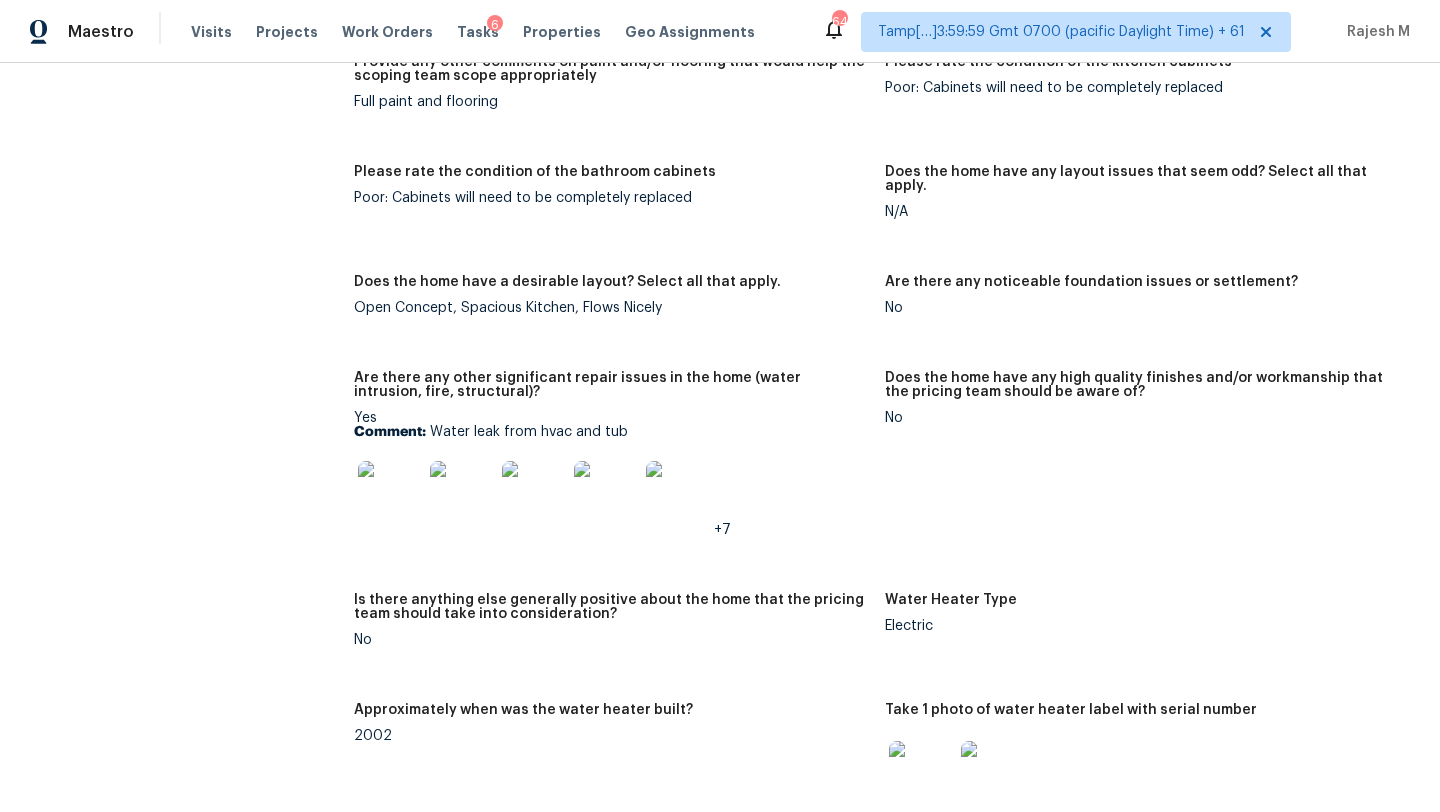 click at bounding box center [390, 493] 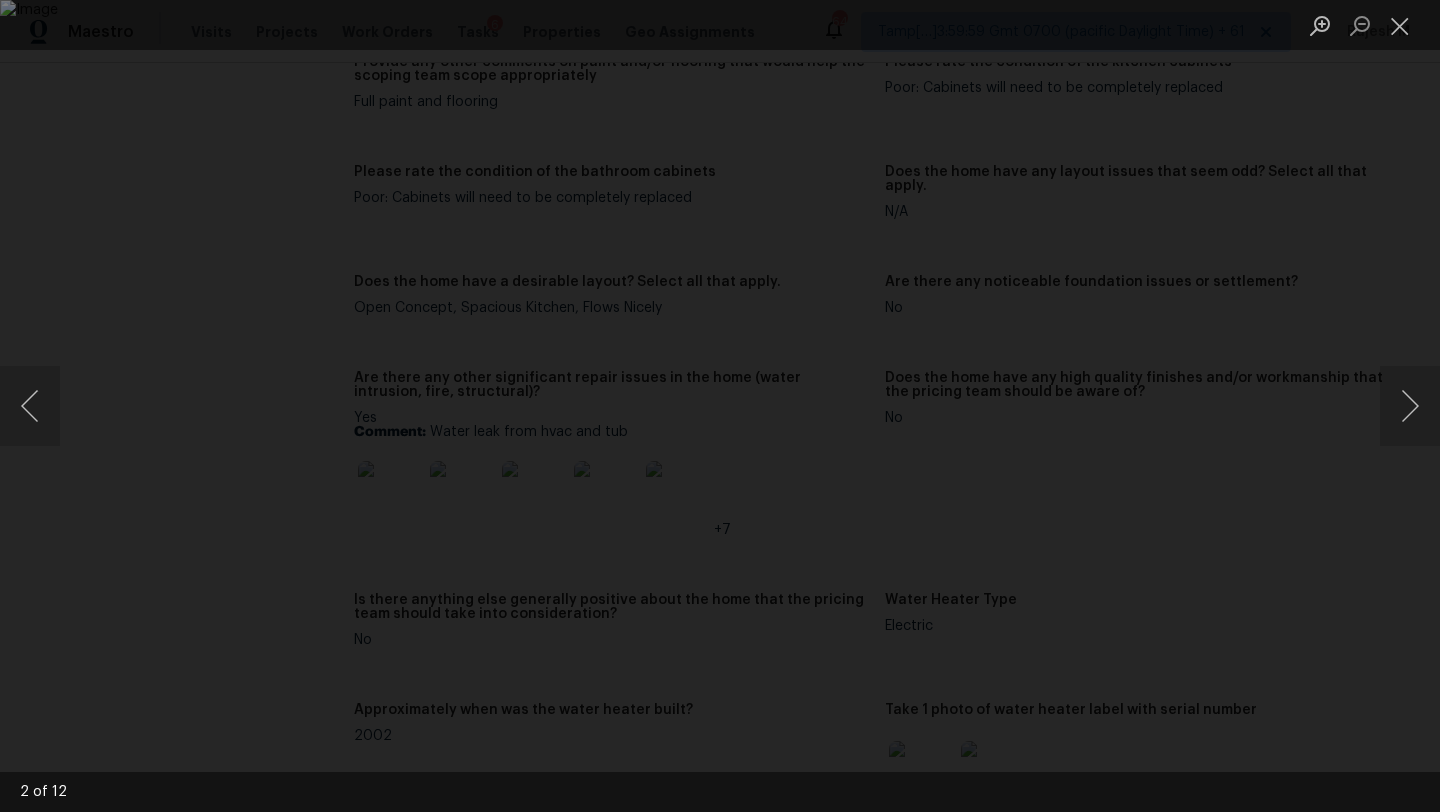 click at bounding box center (720, 406) 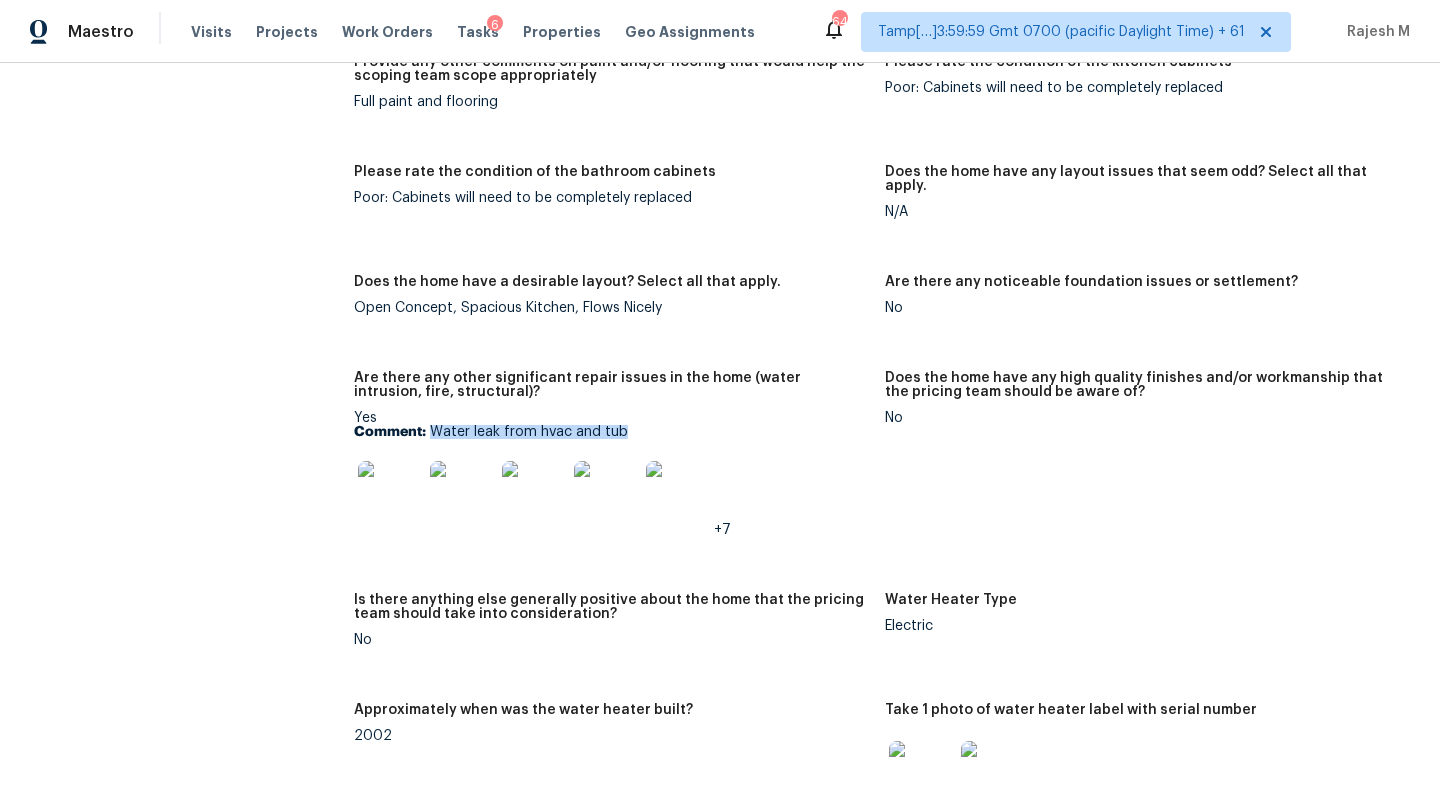 drag, startPoint x: 432, startPoint y: 389, endPoint x: 658, endPoint y: 391, distance: 226.00885 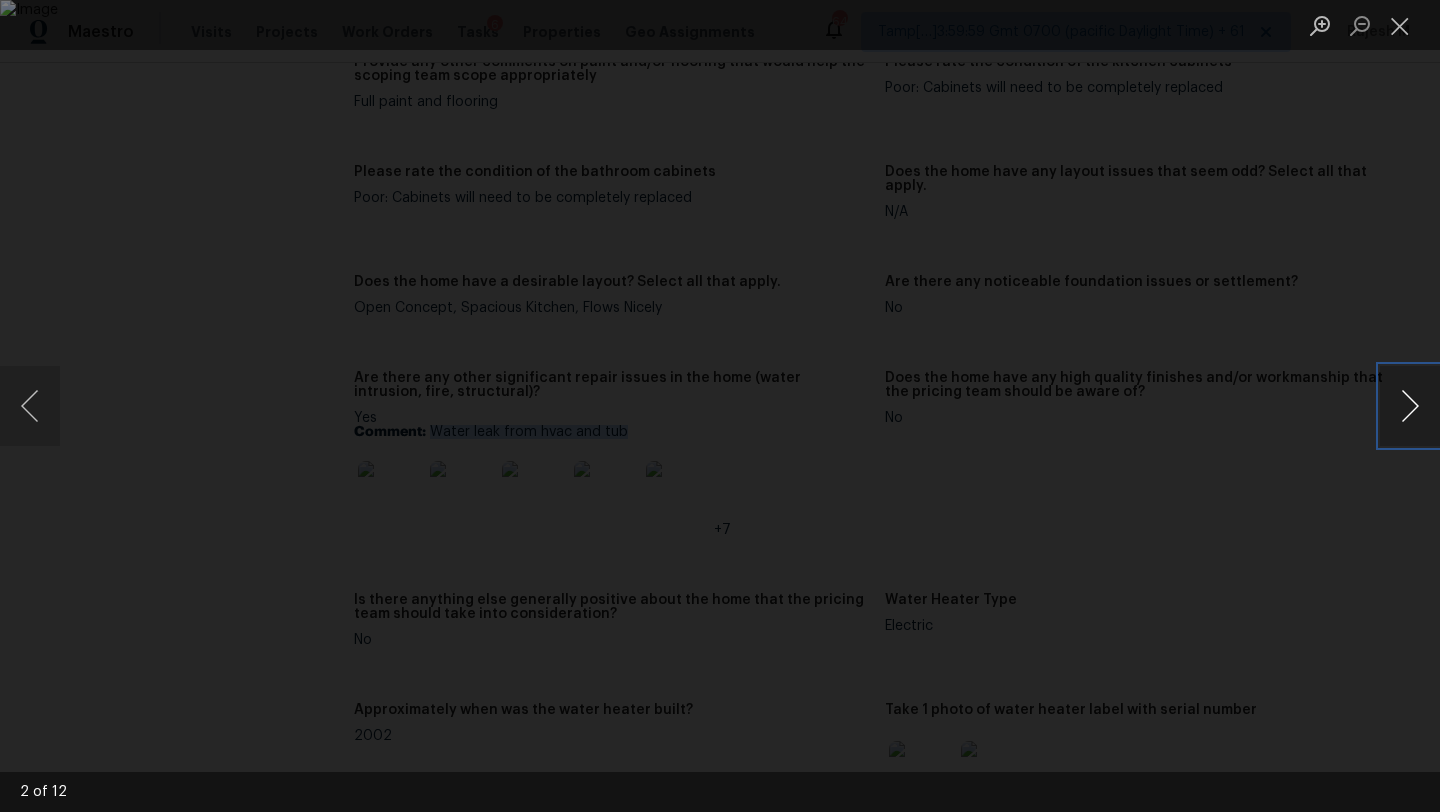 click at bounding box center (1410, 406) 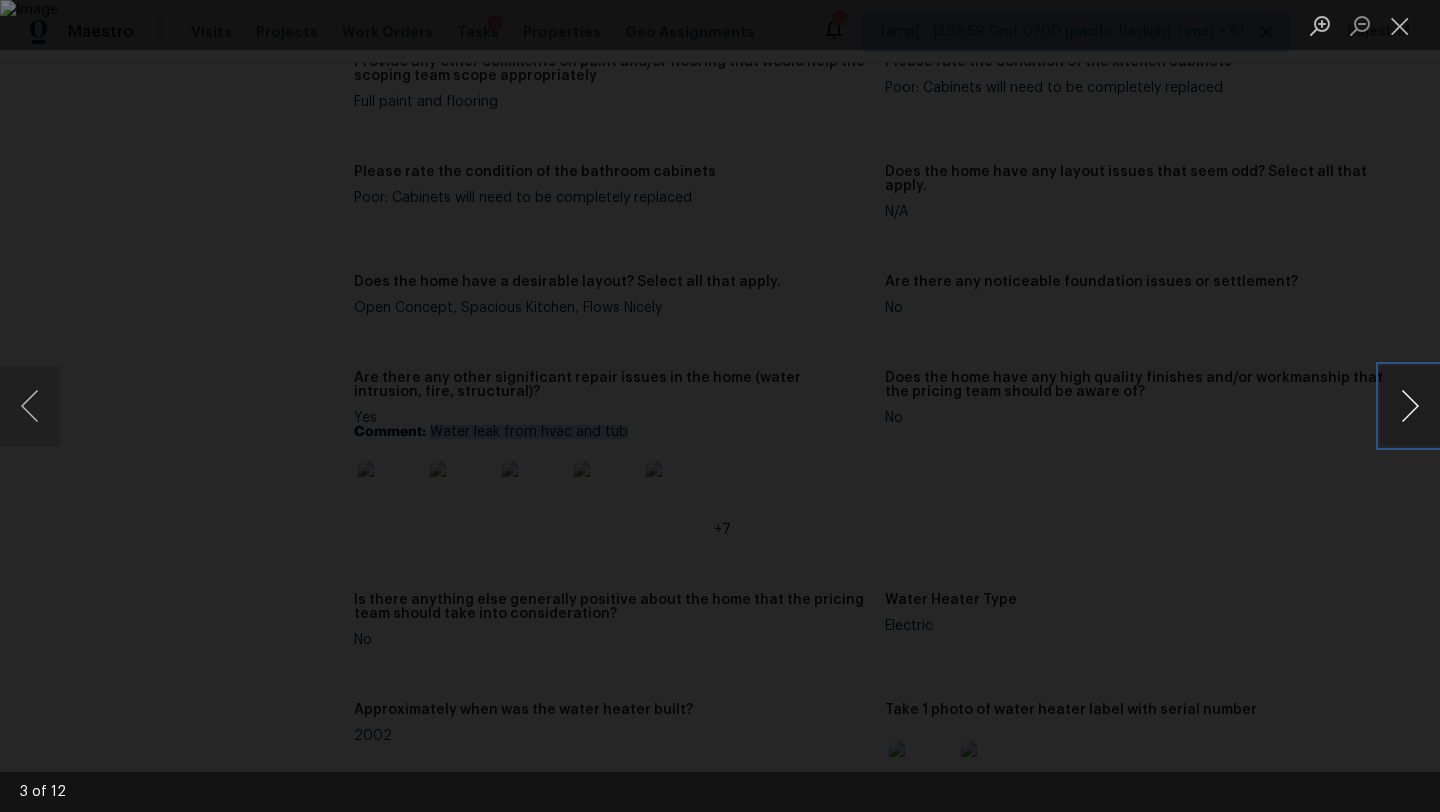 click at bounding box center (1410, 406) 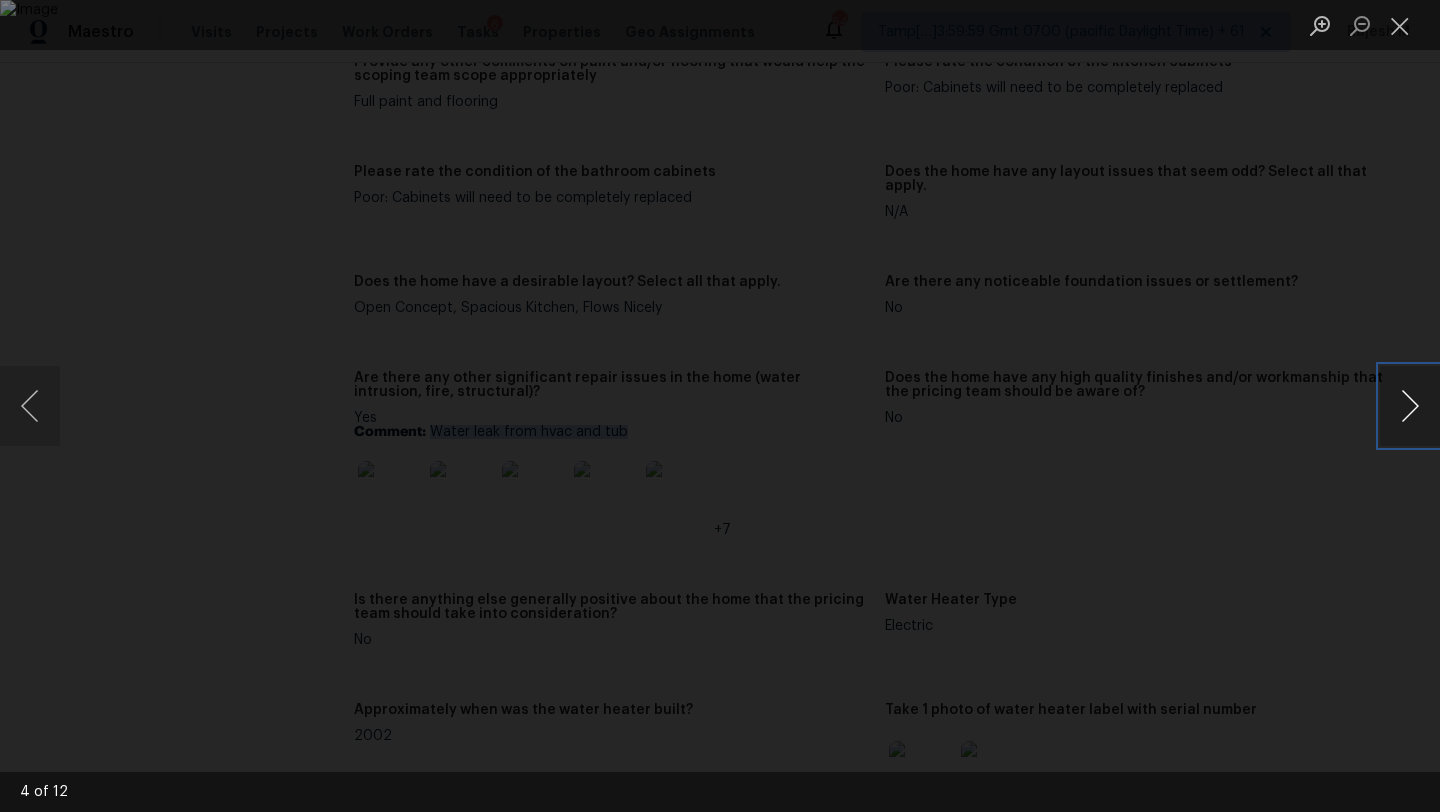 click at bounding box center (1410, 406) 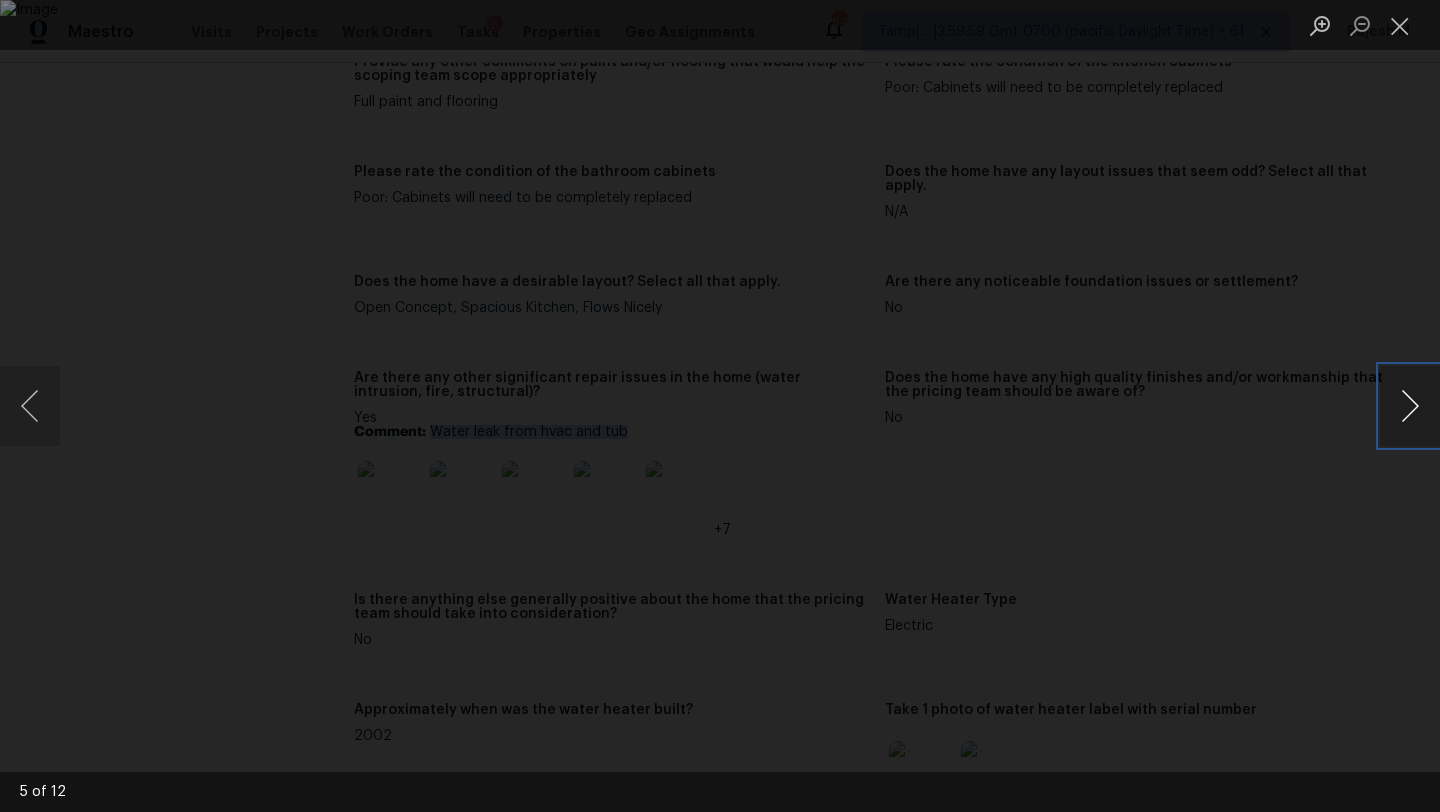 click at bounding box center [1410, 406] 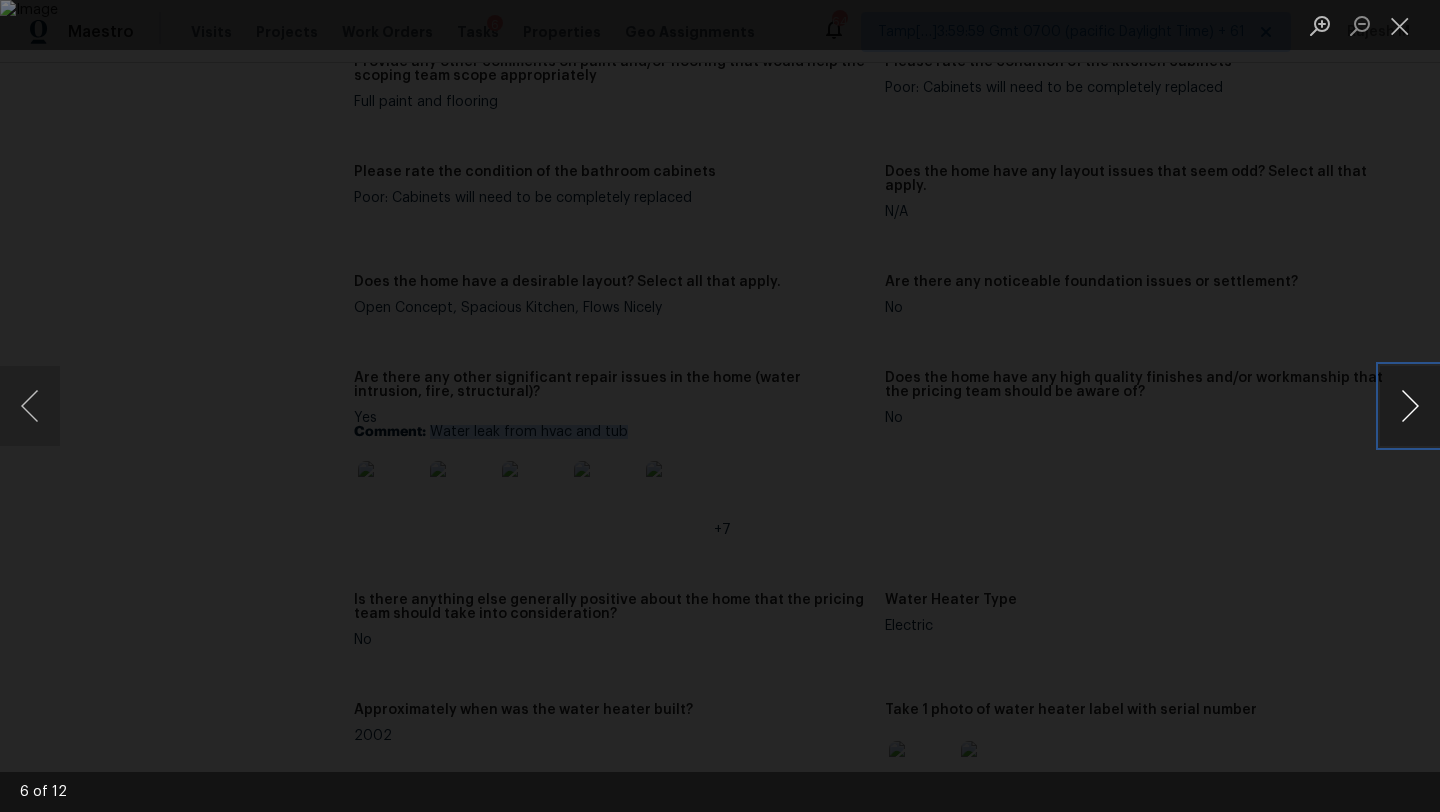 click at bounding box center (1410, 406) 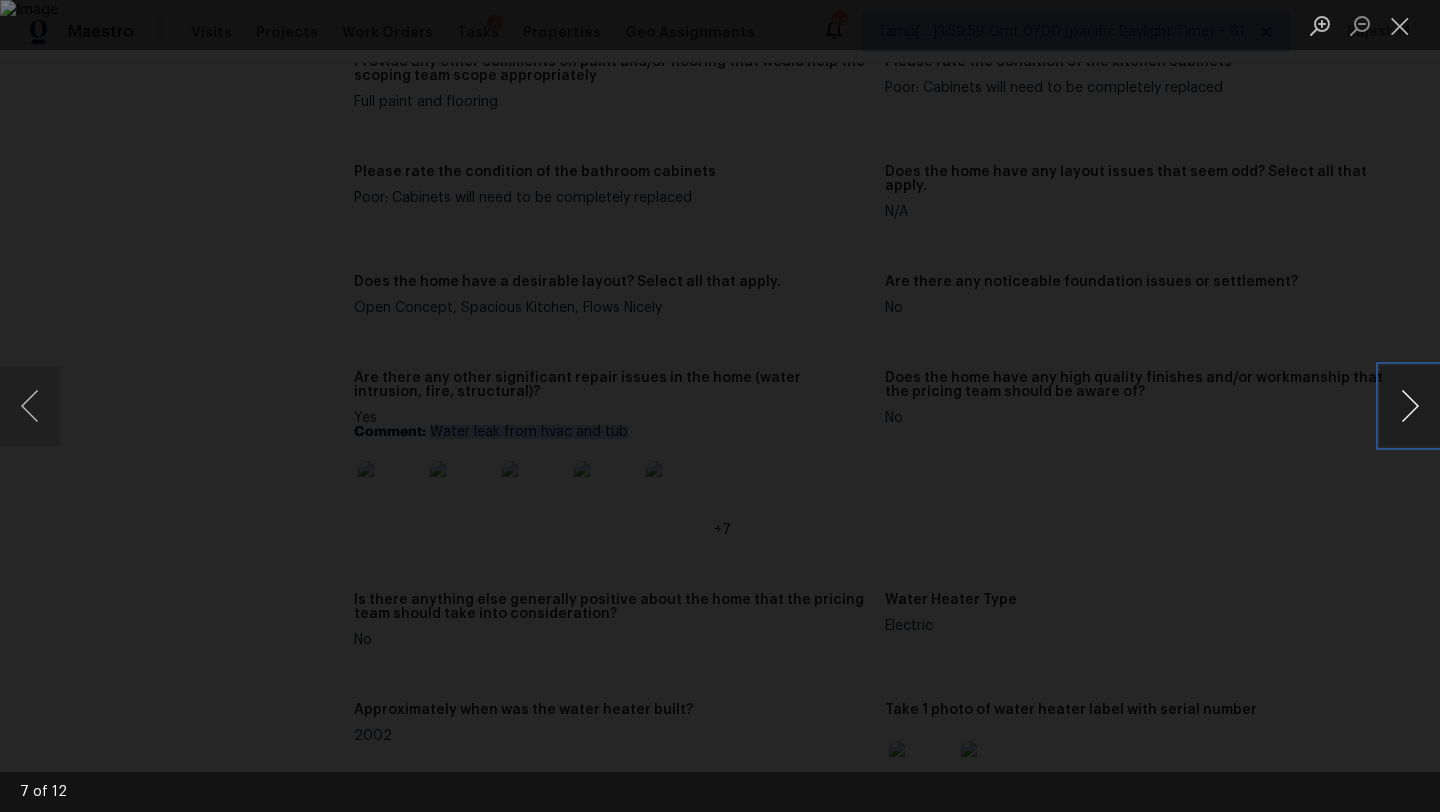 click at bounding box center [1410, 406] 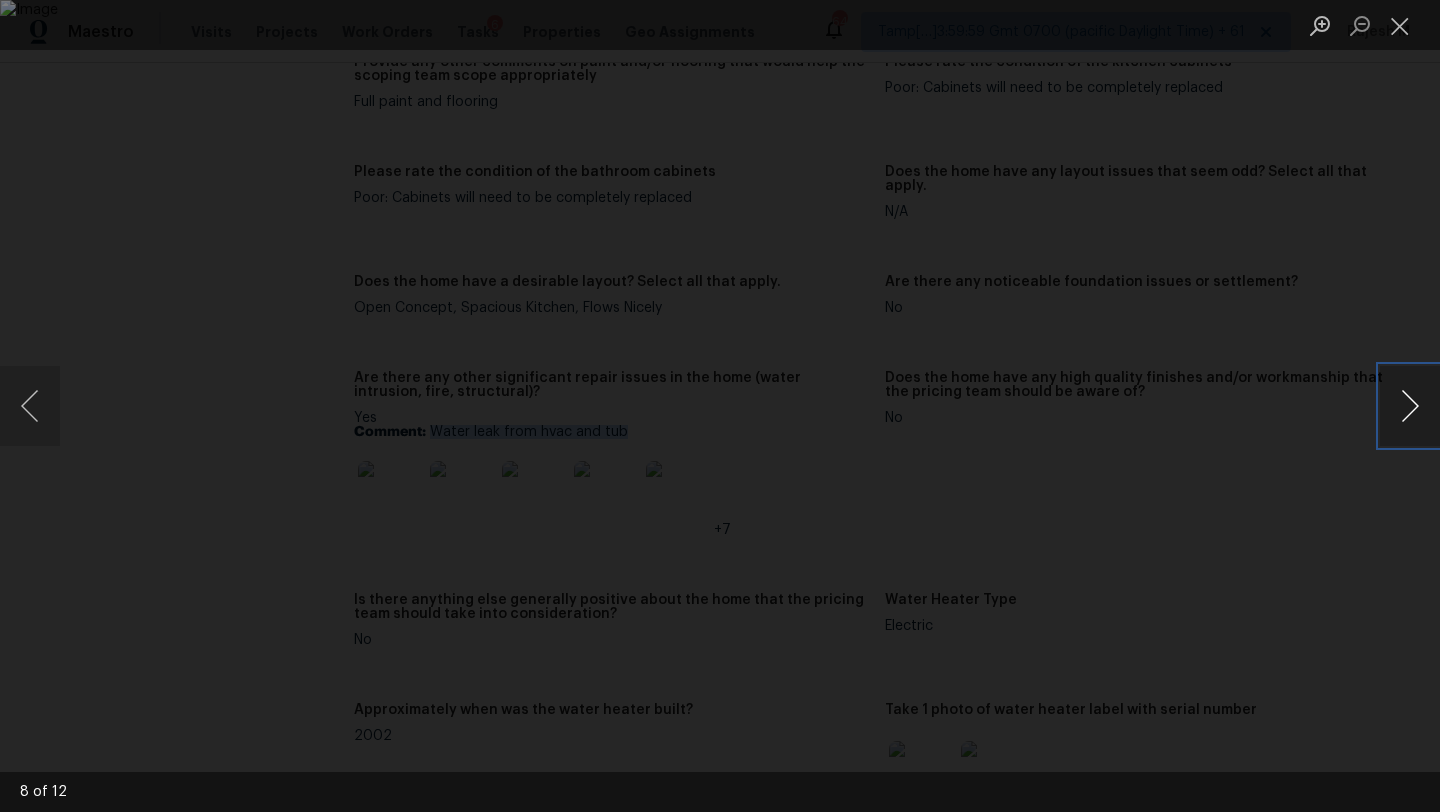 click at bounding box center [1410, 406] 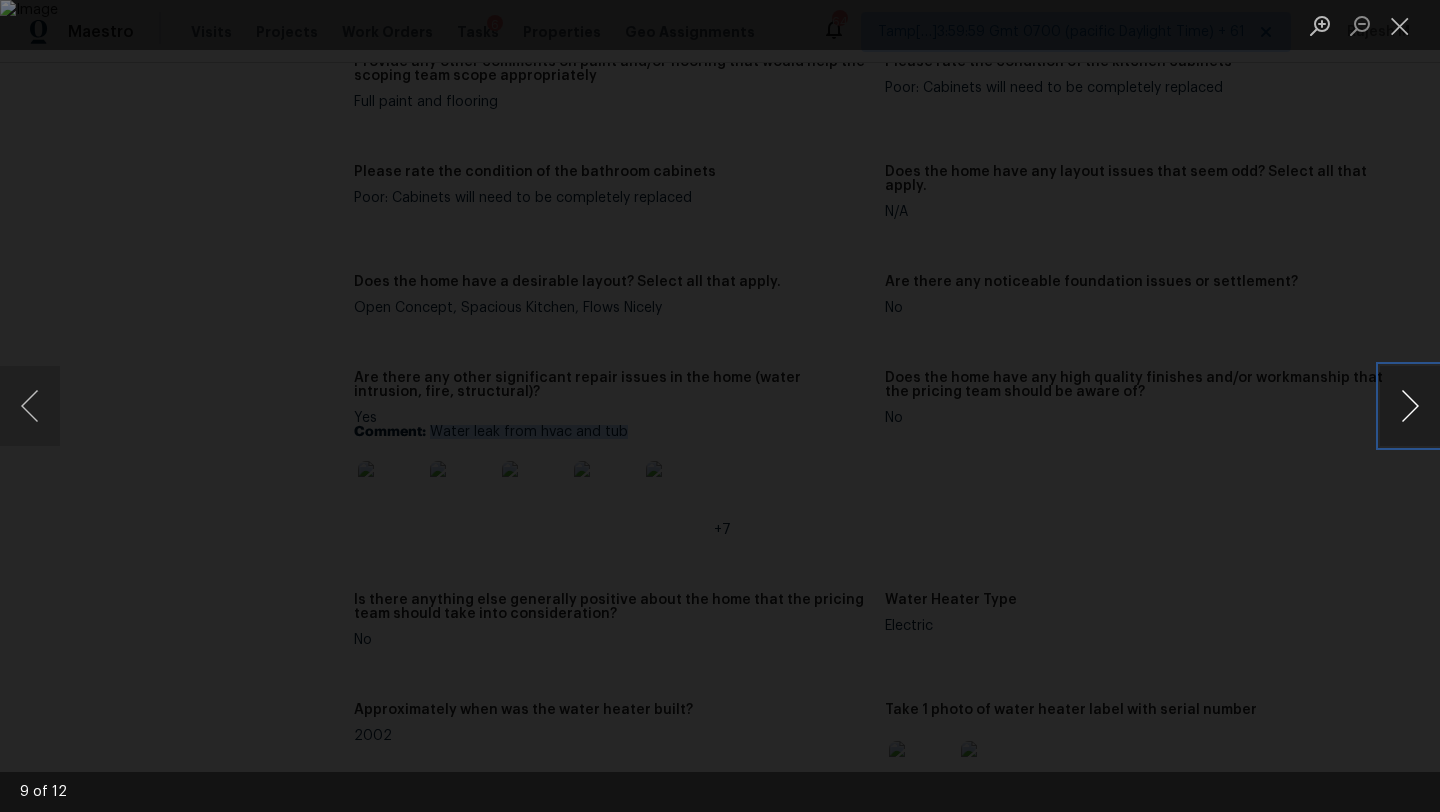click at bounding box center [1410, 406] 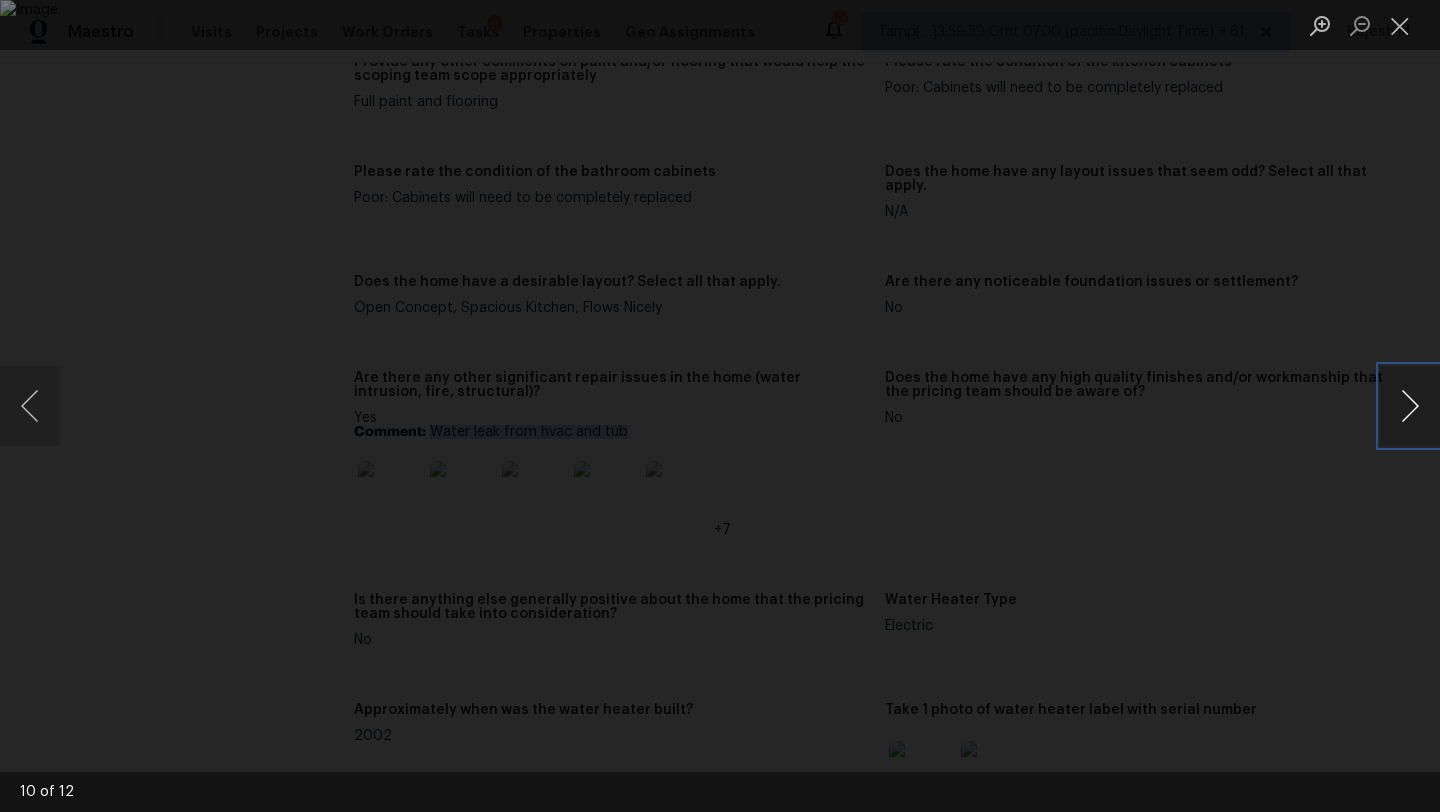 click at bounding box center [1410, 406] 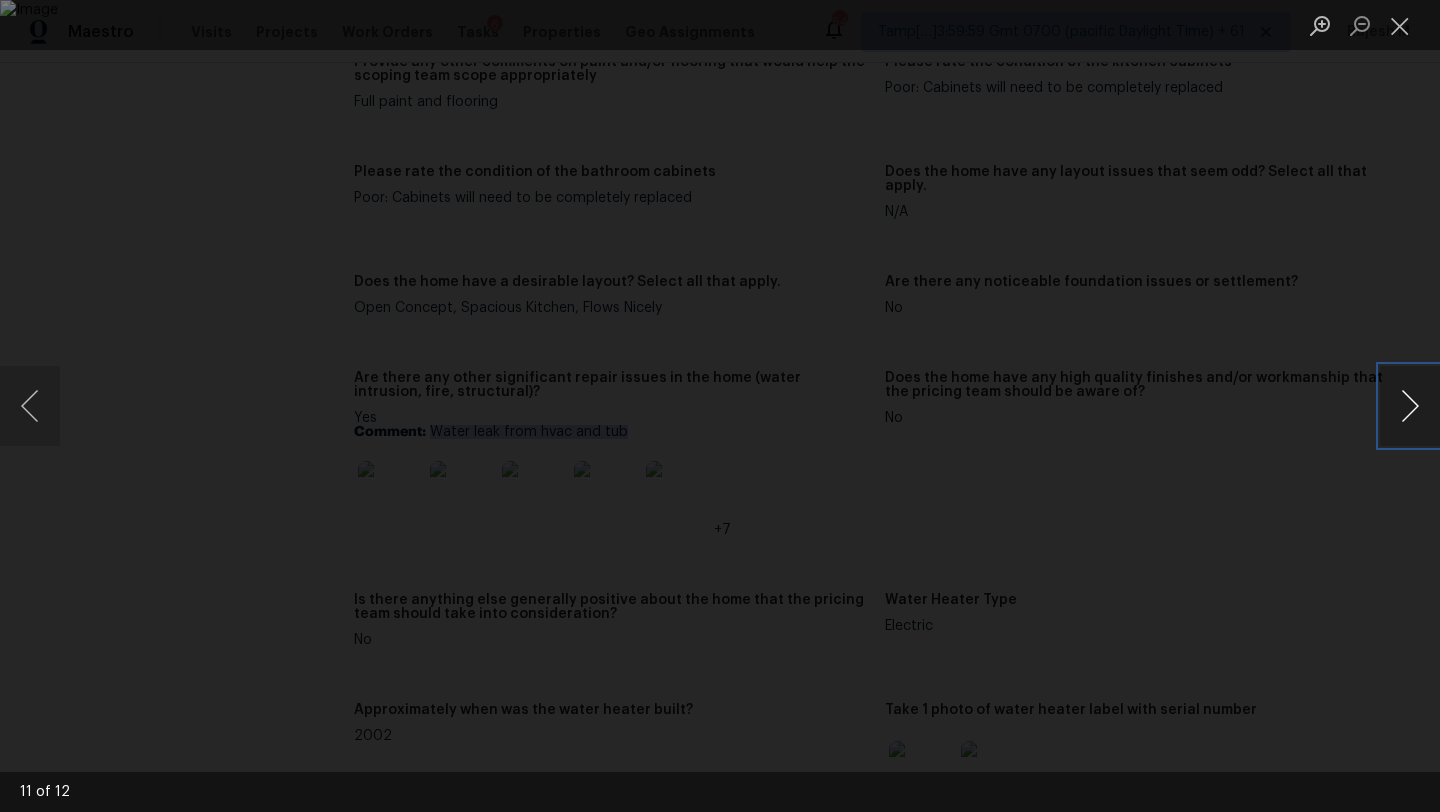 click at bounding box center [1410, 406] 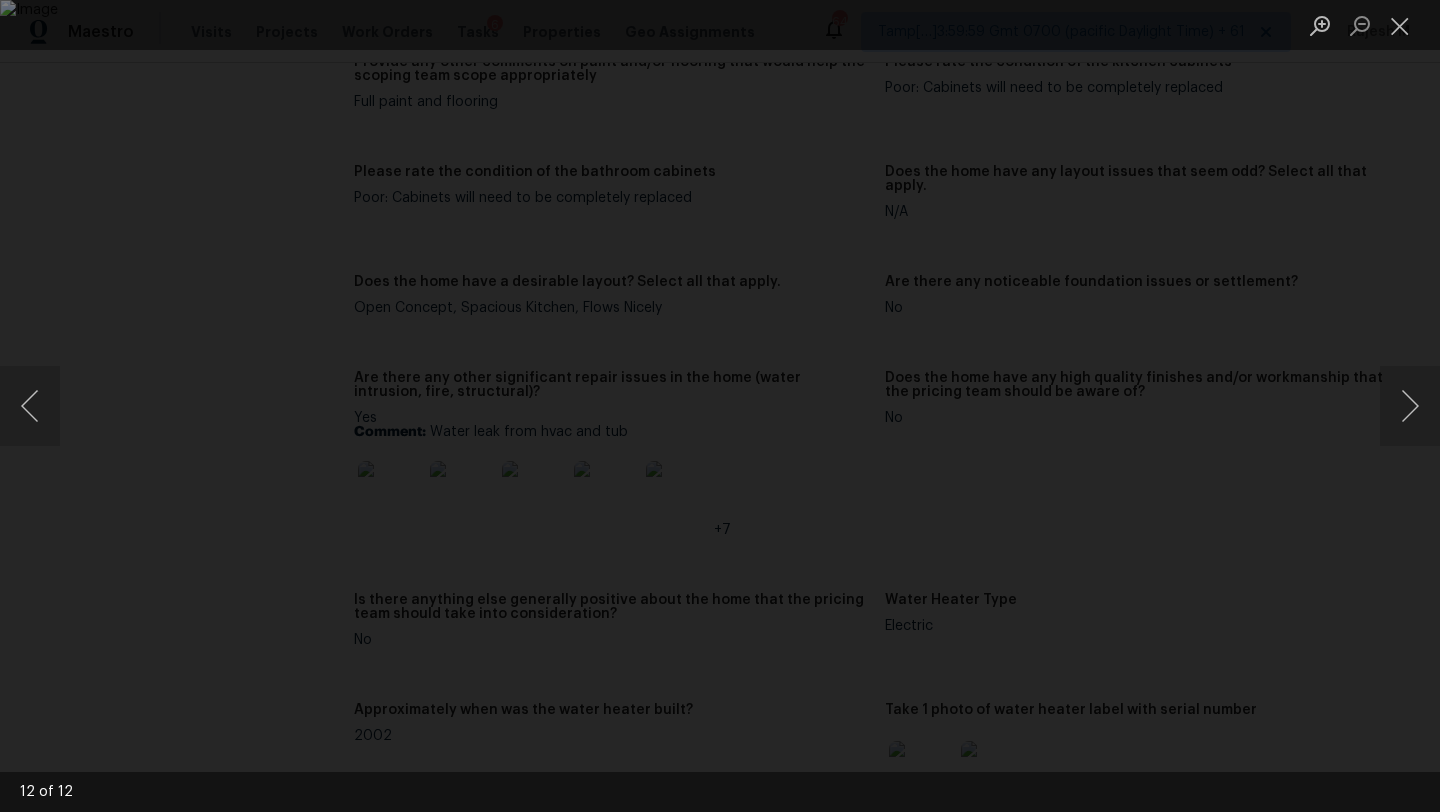 drag, startPoint x: 1342, startPoint y: 120, endPoint x: 1303, endPoint y: 126, distance: 39.45884 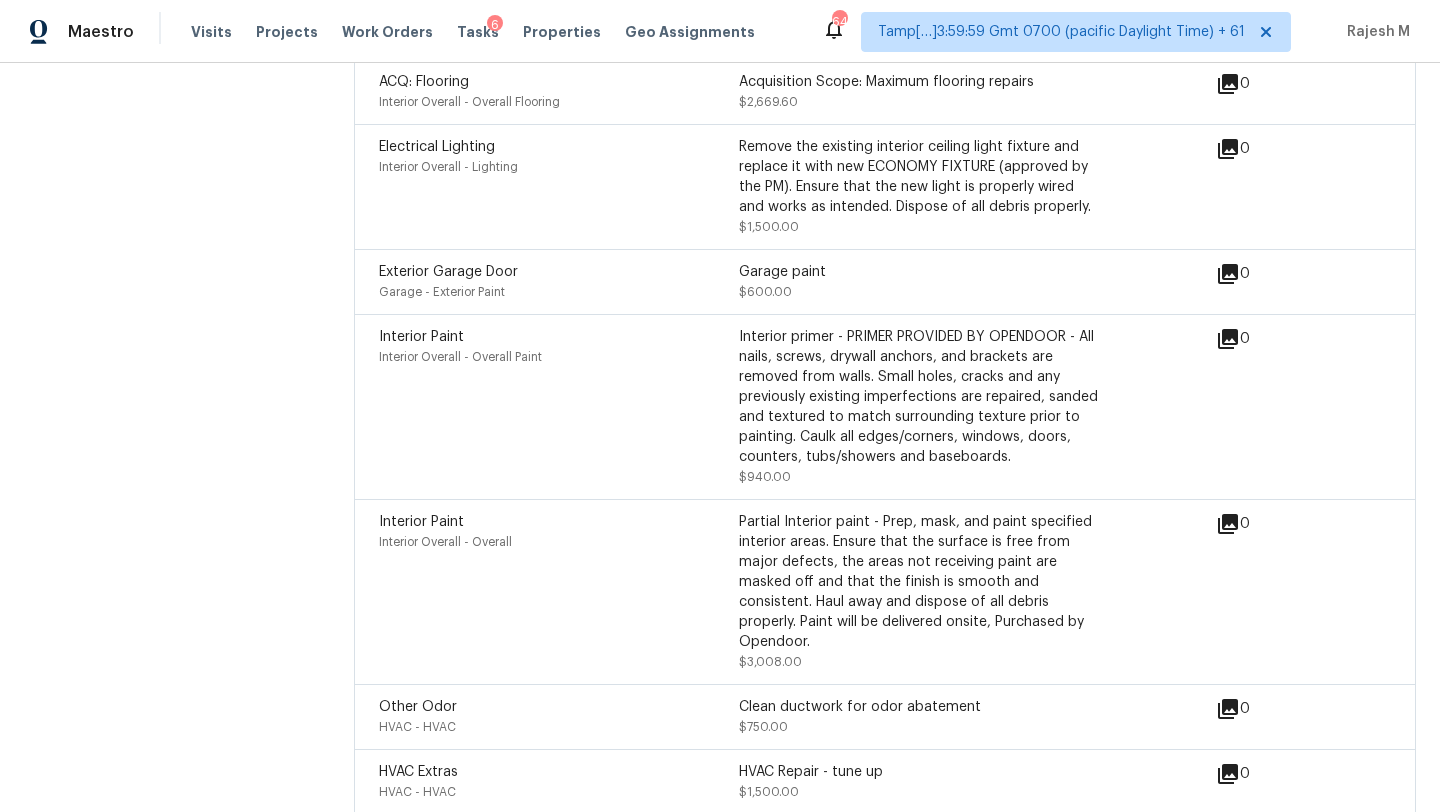 scroll, scrollTop: 6238, scrollLeft: 0, axis: vertical 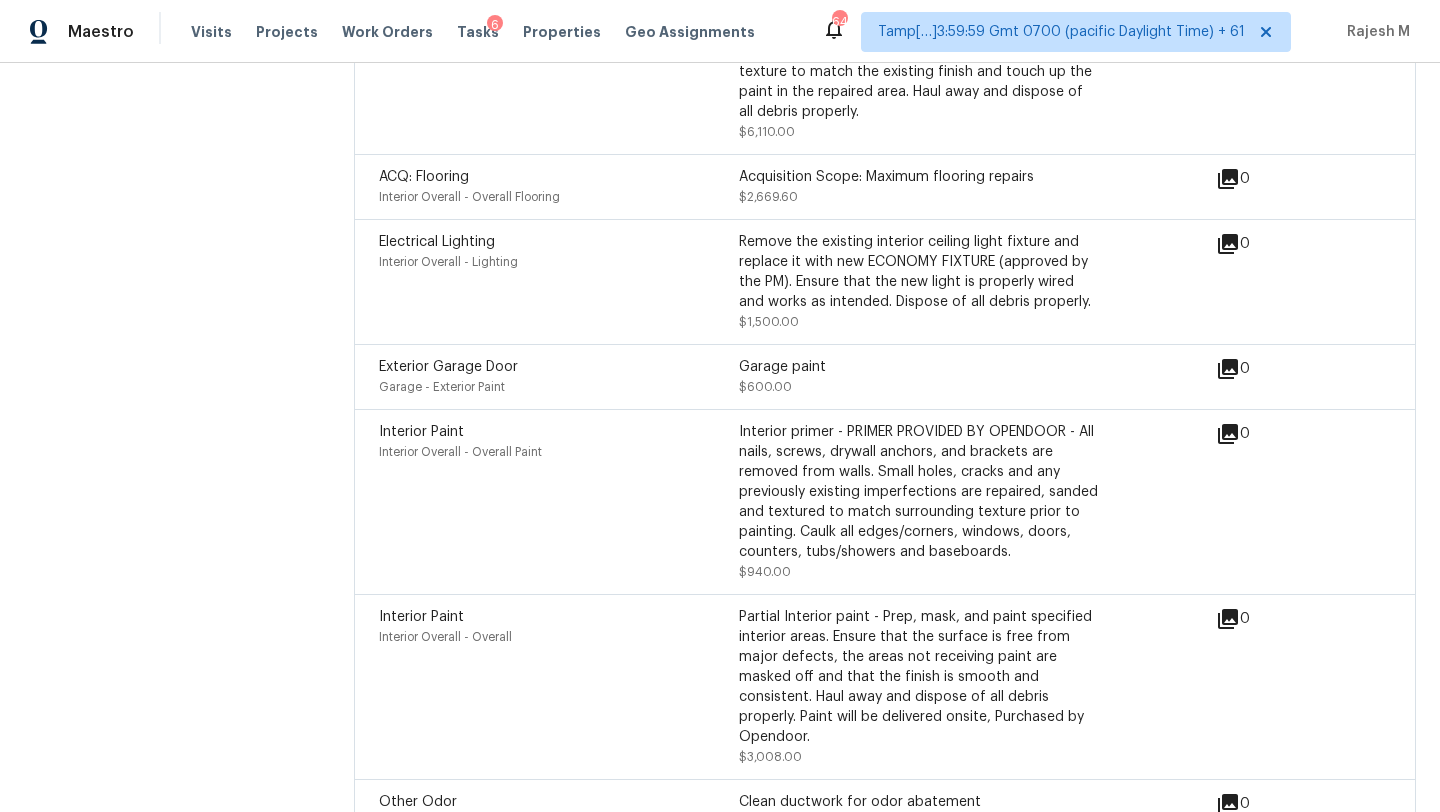 click on "Interior Paint Interior Overall - Overall" at bounding box center [559, 687] 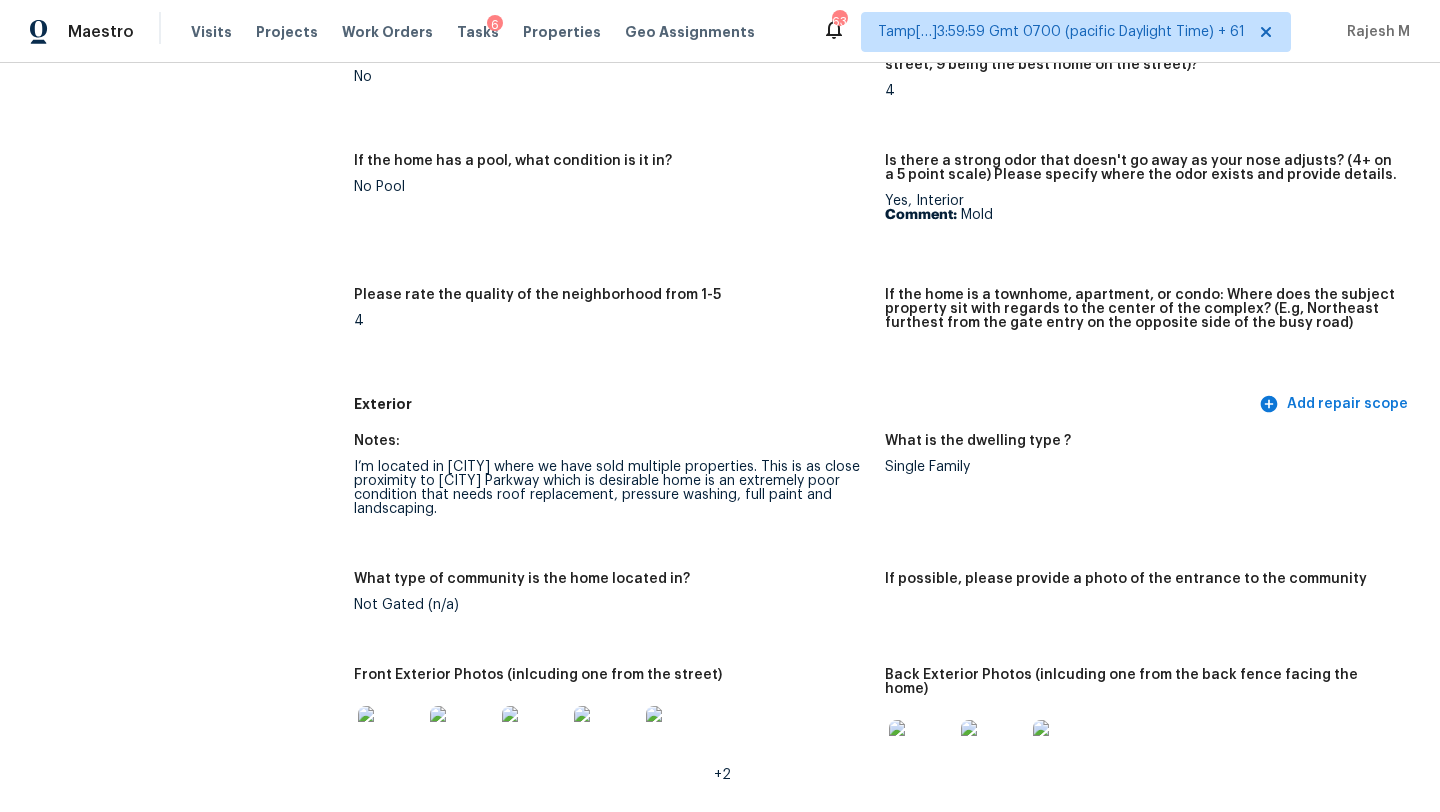 scroll, scrollTop: 0, scrollLeft: 0, axis: both 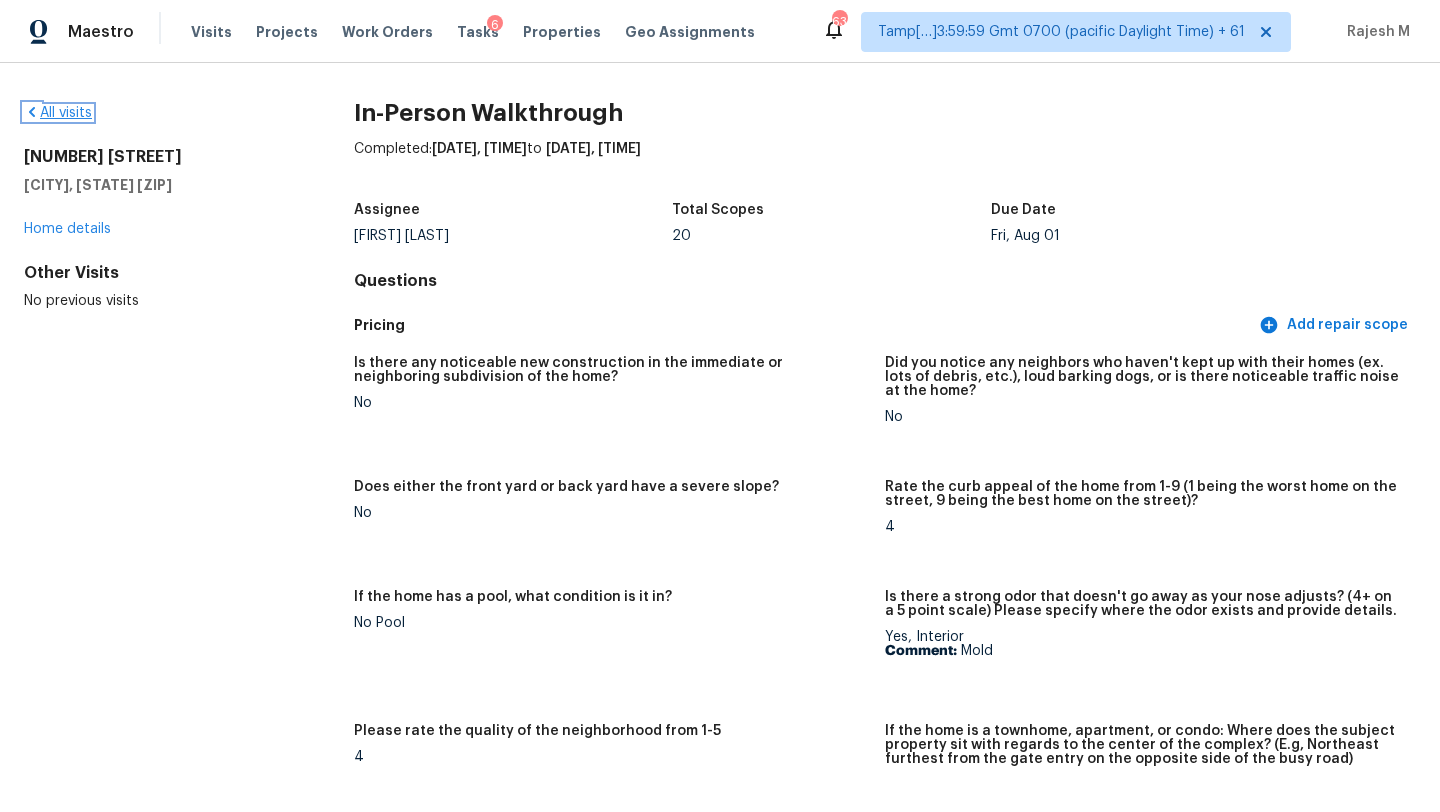 click on "All visits" at bounding box center (58, 113) 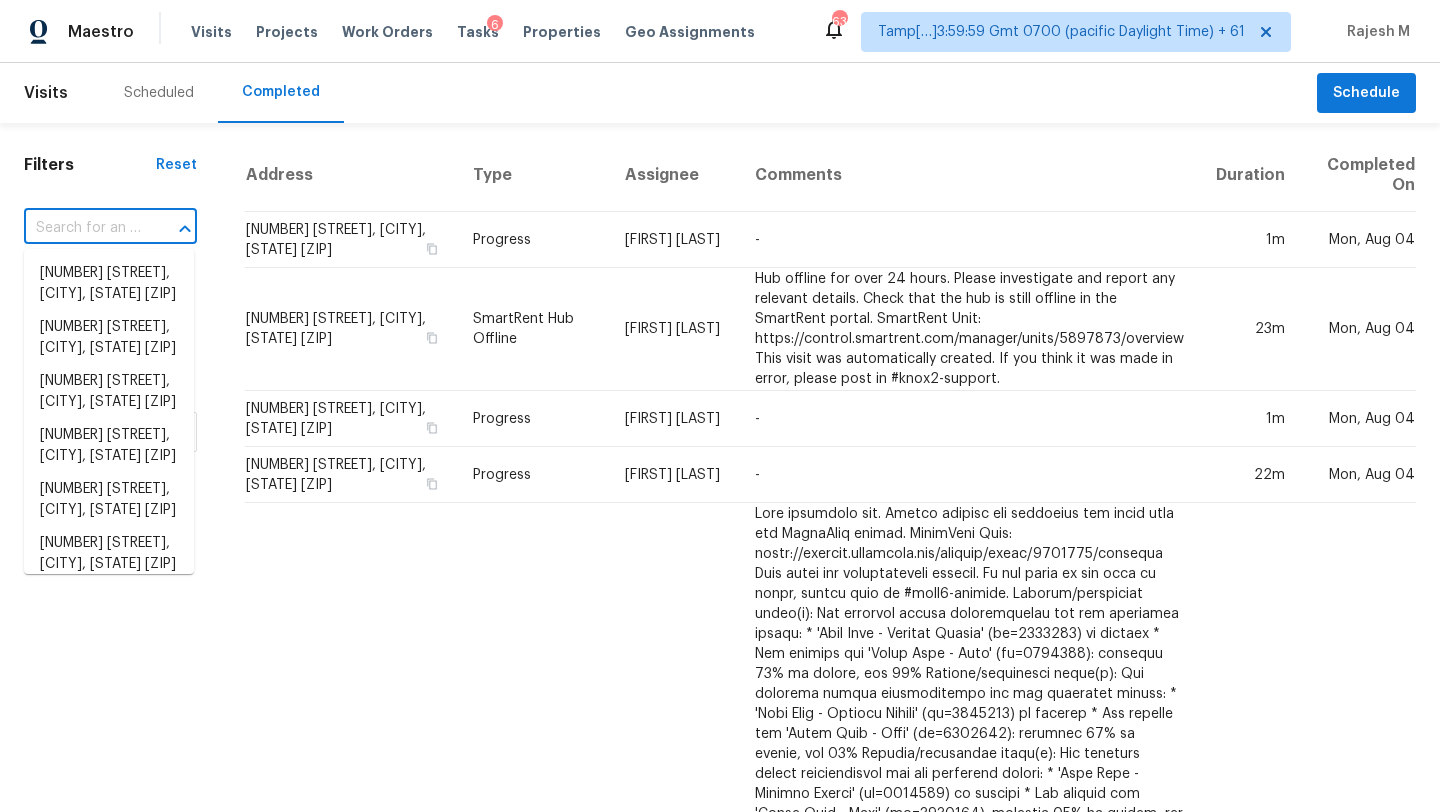 click at bounding box center [82, 228] 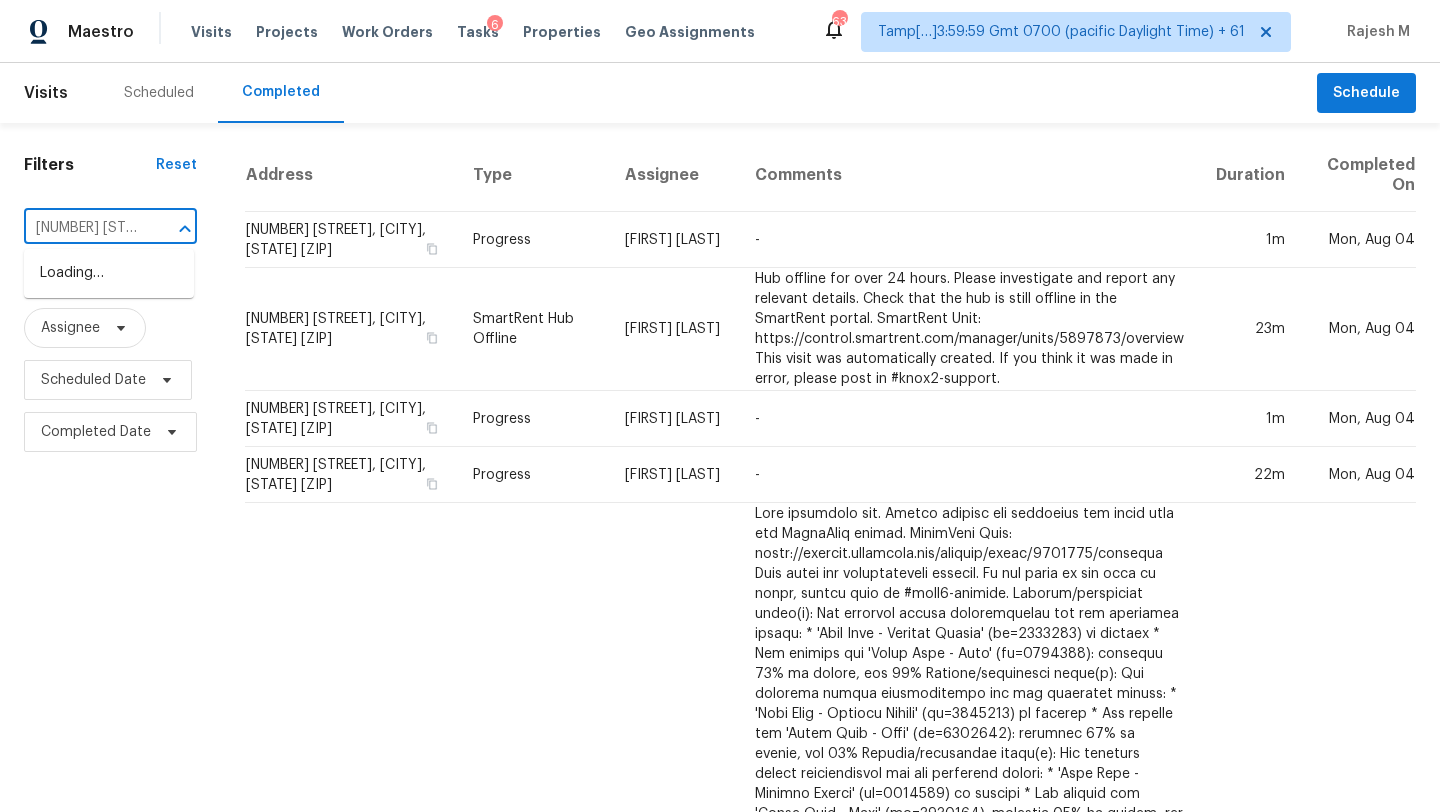 scroll, scrollTop: 0, scrollLeft: 125, axis: horizontal 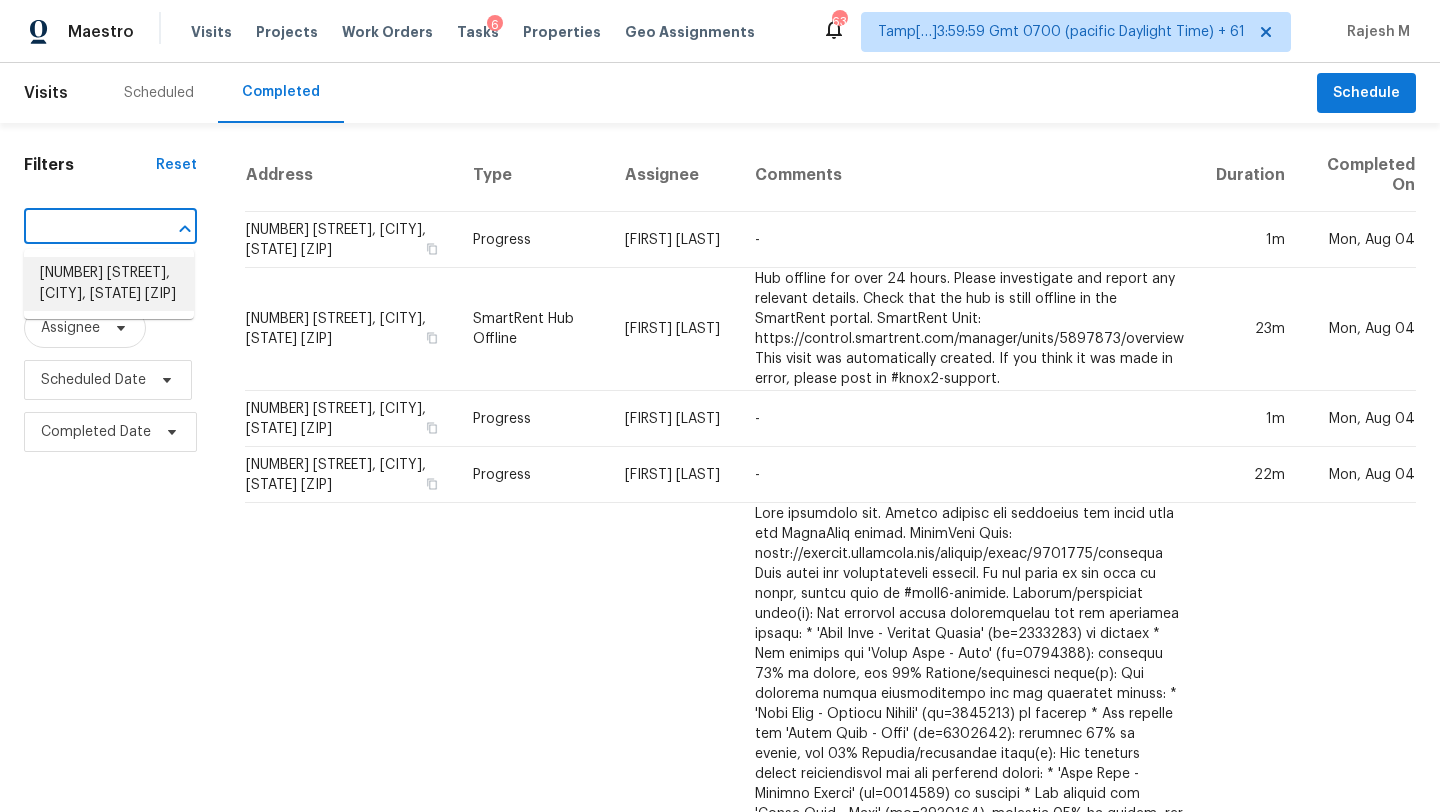 click on "14130 SW 29th Ln, Ocala, FL 34481" at bounding box center (109, 284) 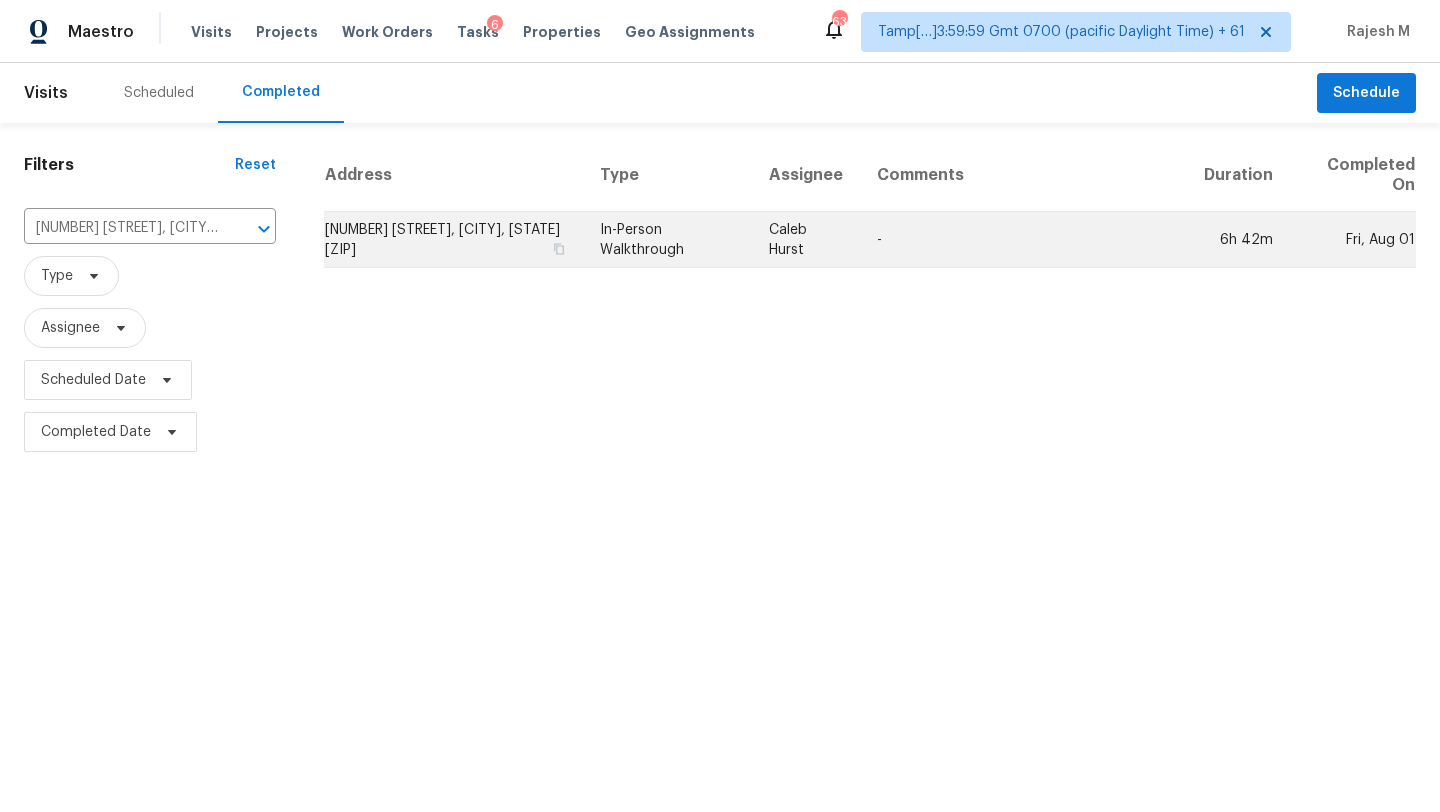 click on "-" at bounding box center (1025, 240) 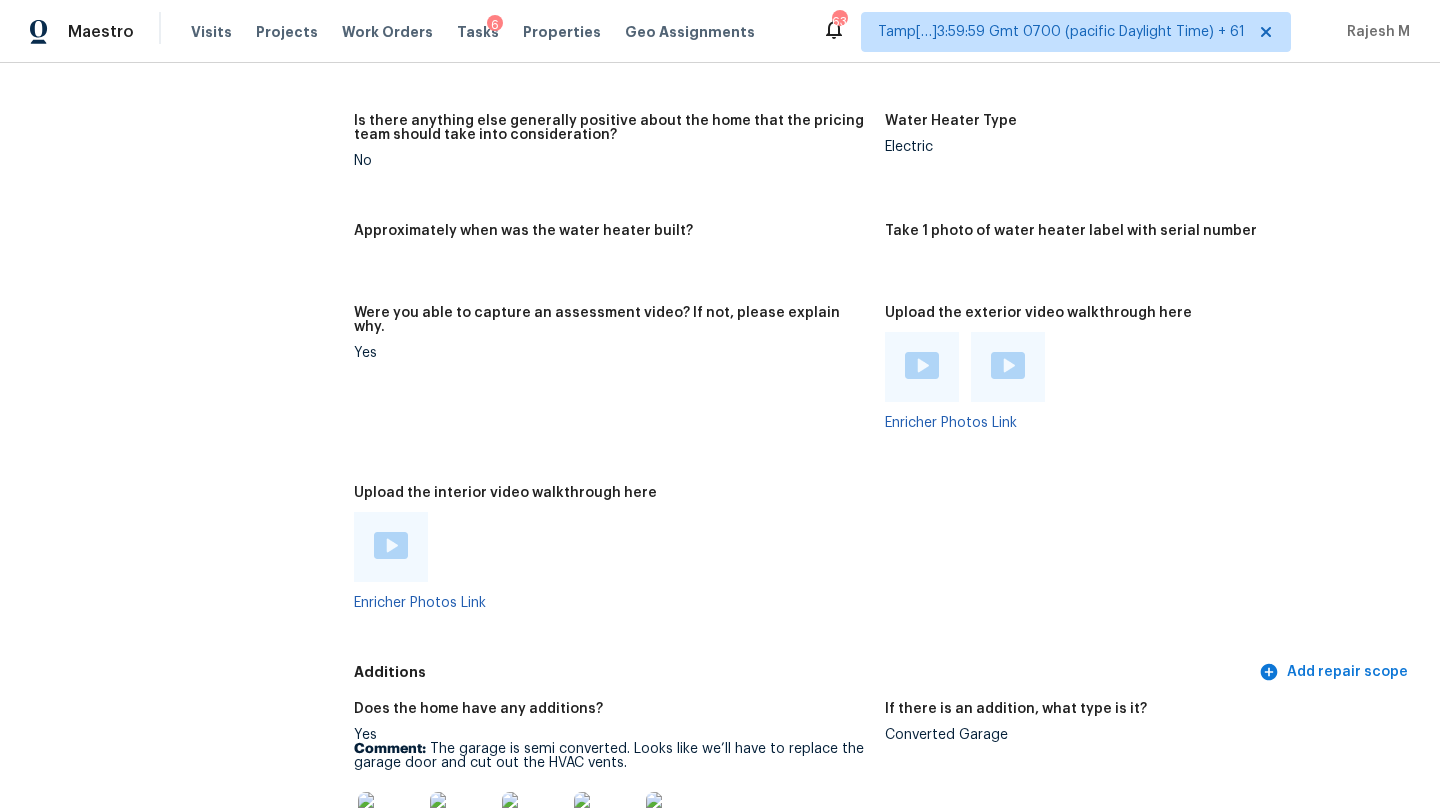 scroll, scrollTop: 3405, scrollLeft: 0, axis: vertical 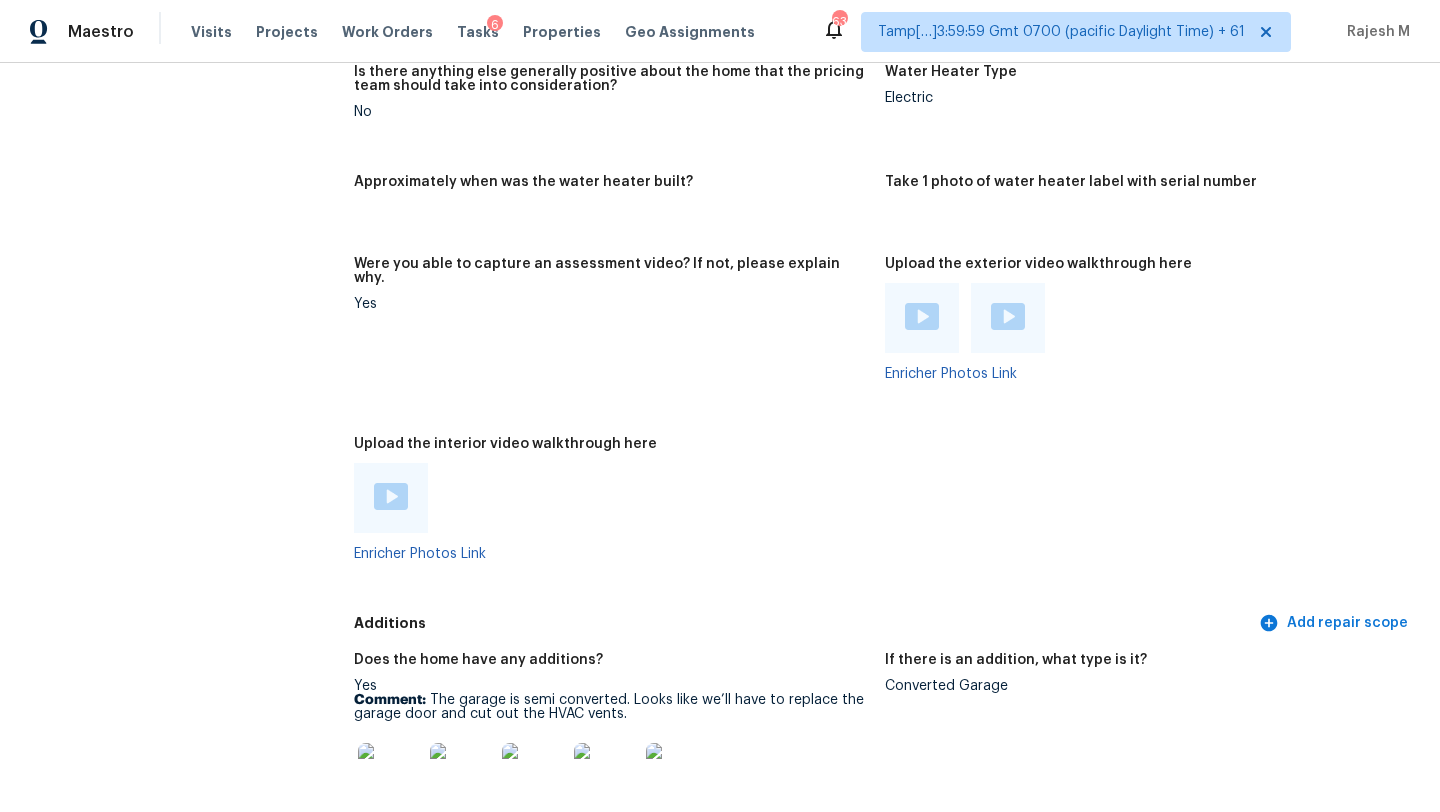 click at bounding box center [391, 496] 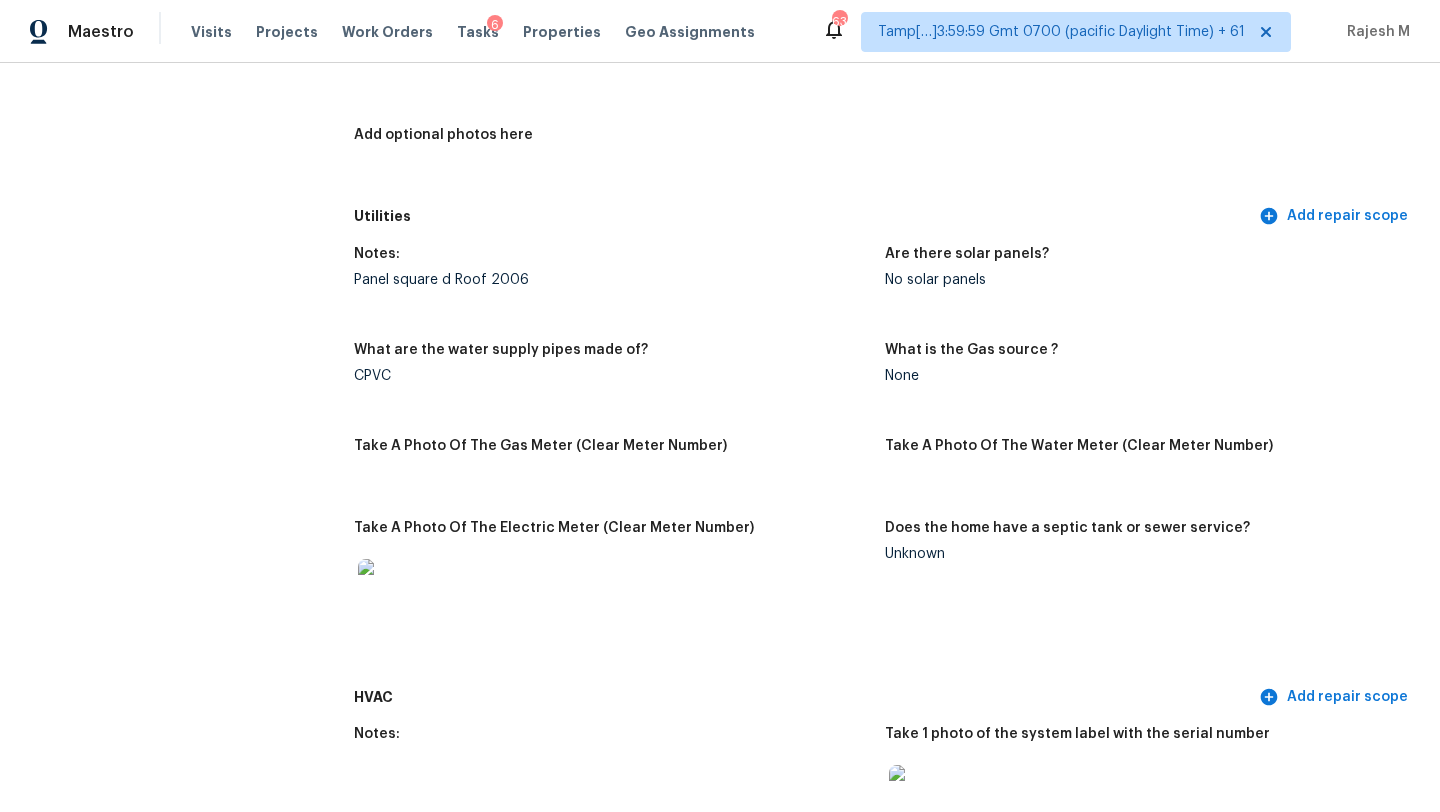 scroll, scrollTop: 1193, scrollLeft: 0, axis: vertical 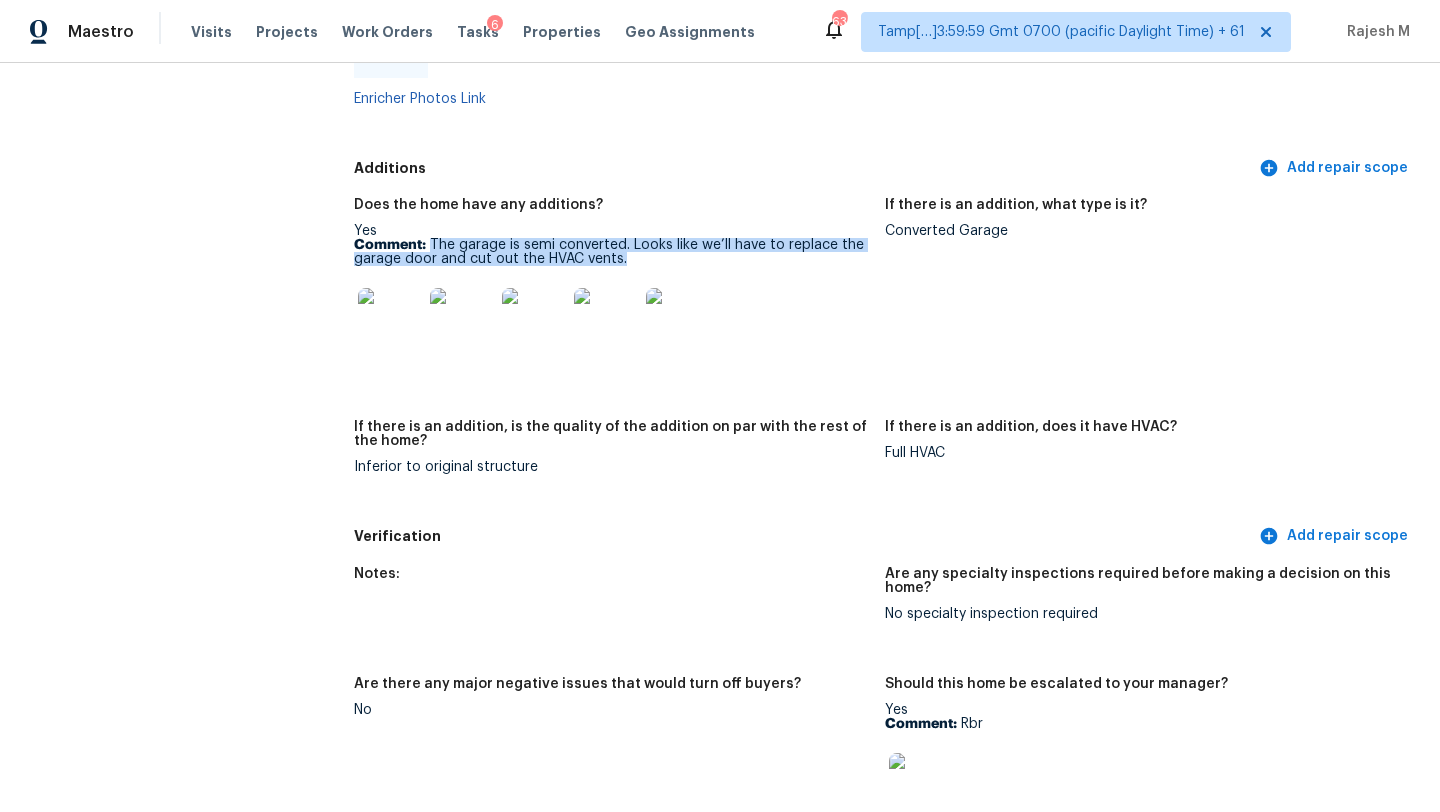 drag, startPoint x: 432, startPoint y: 199, endPoint x: 651, endPoint y: 215, distance: 219.5837 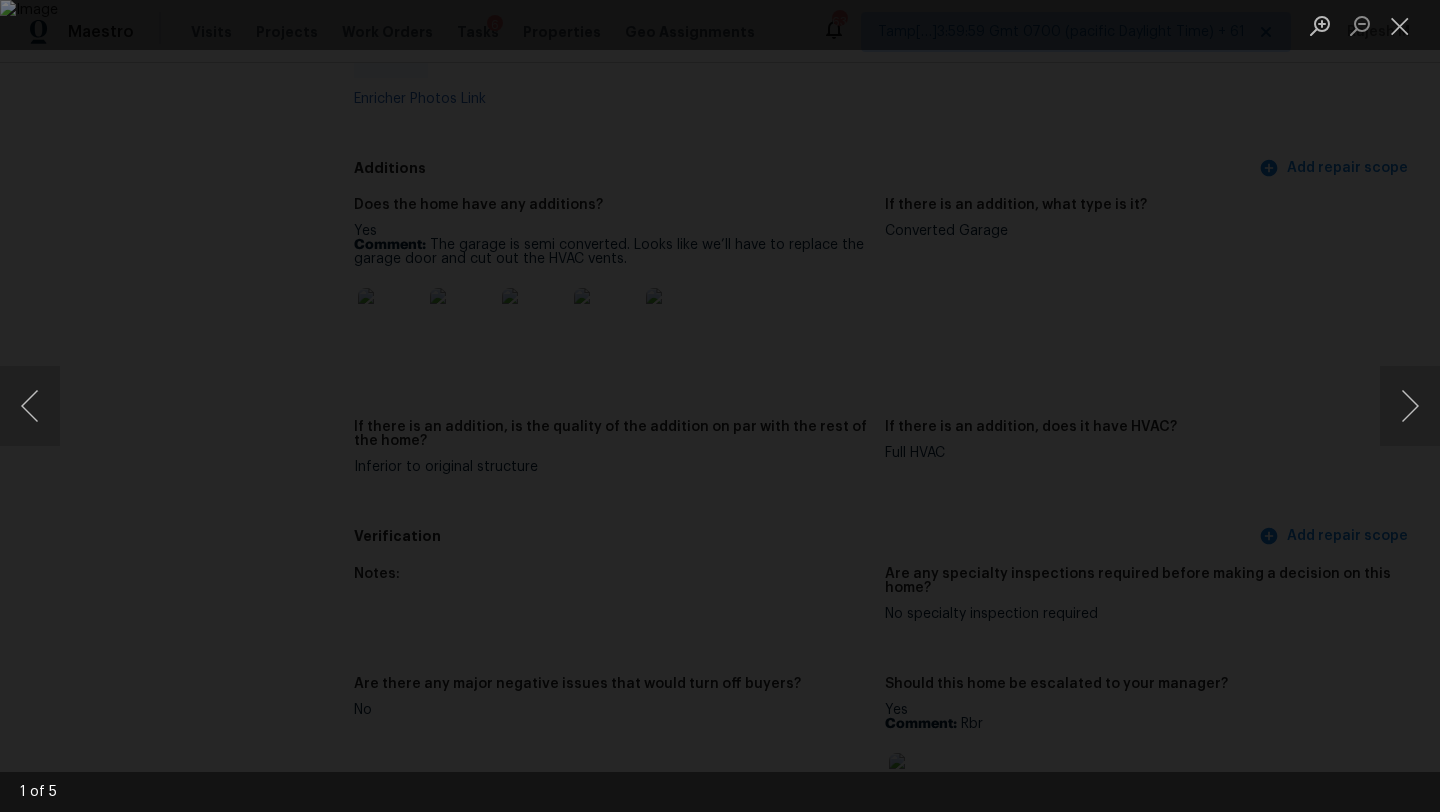 click at bounding box center (720, 406) 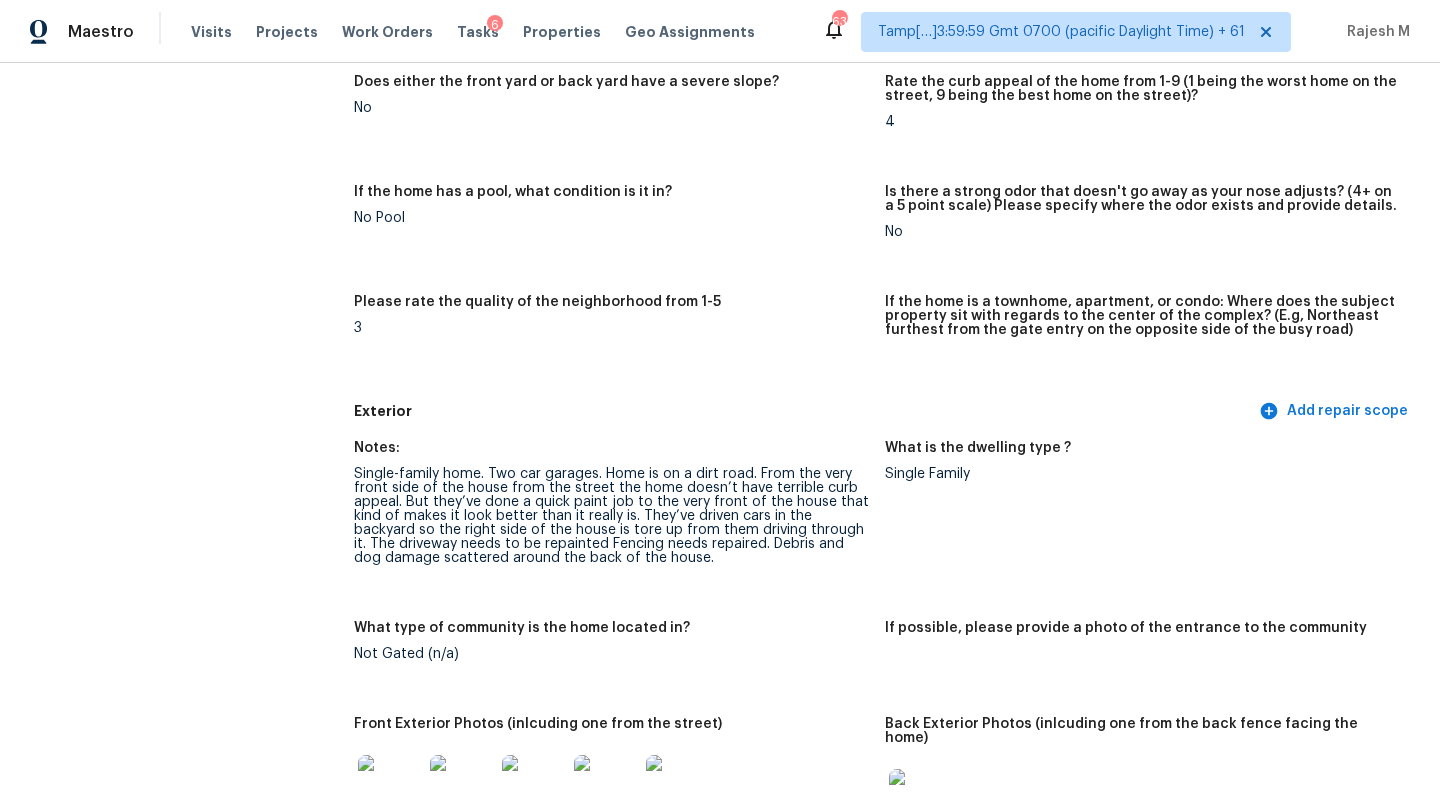 scroll, scrollTop: 354, scrollLeft: 0, axis: vertical 